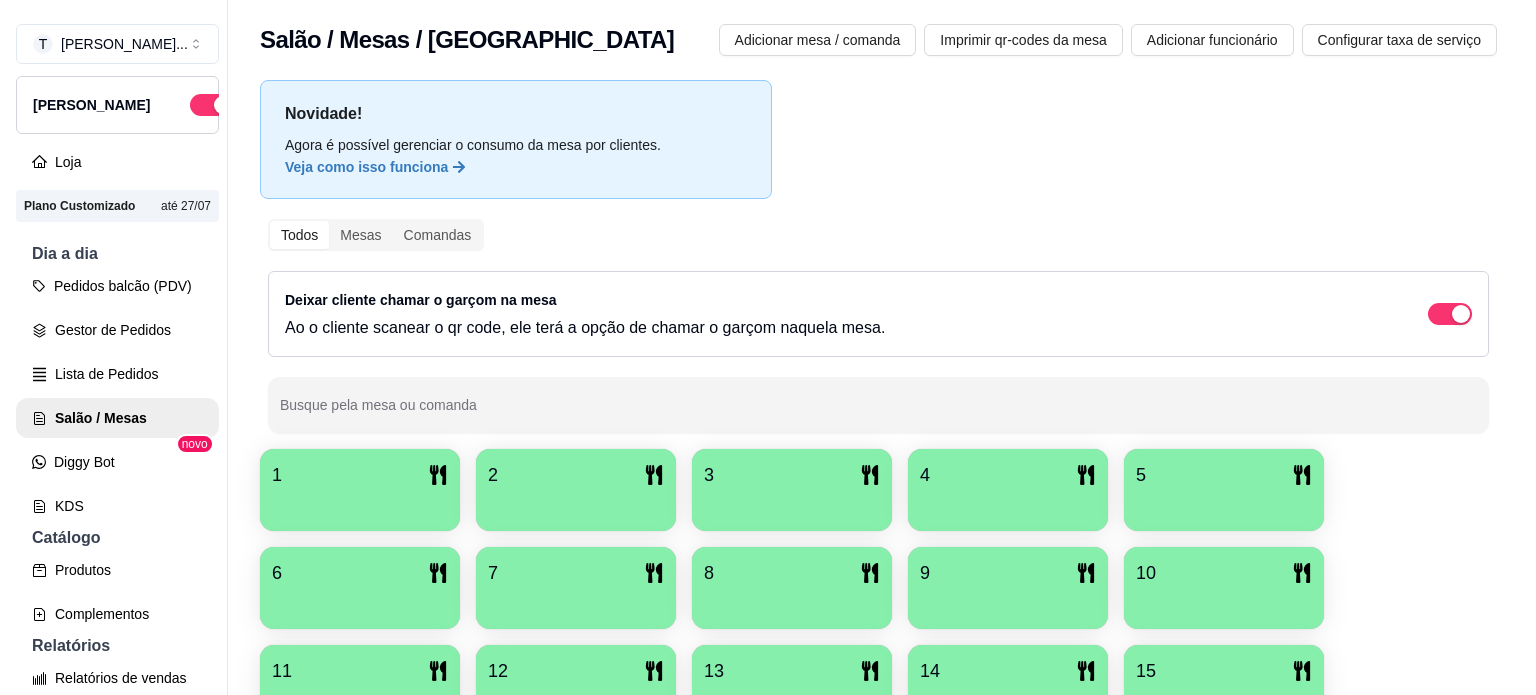 scroll, scrollTop: 0, scrollLeft: 0, axis: both 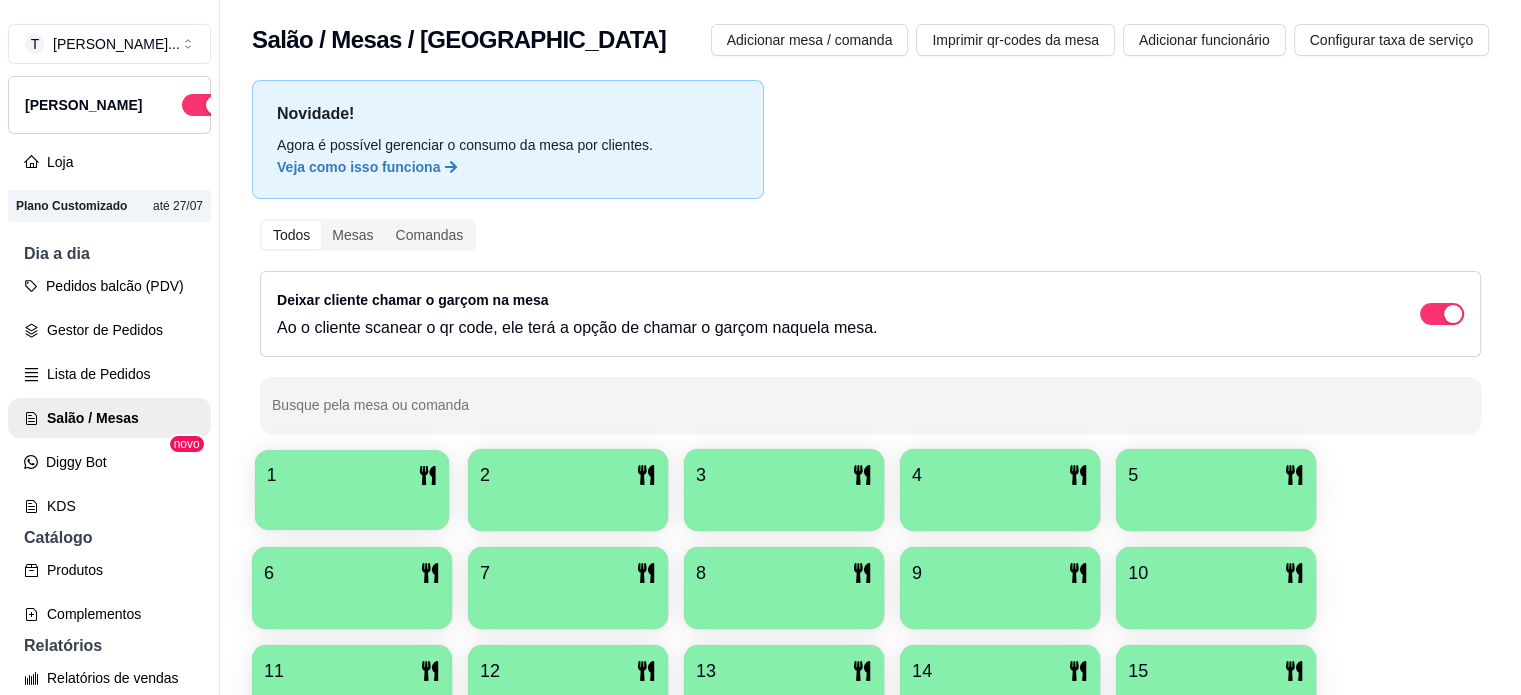 click at bounding box center (352, 503) 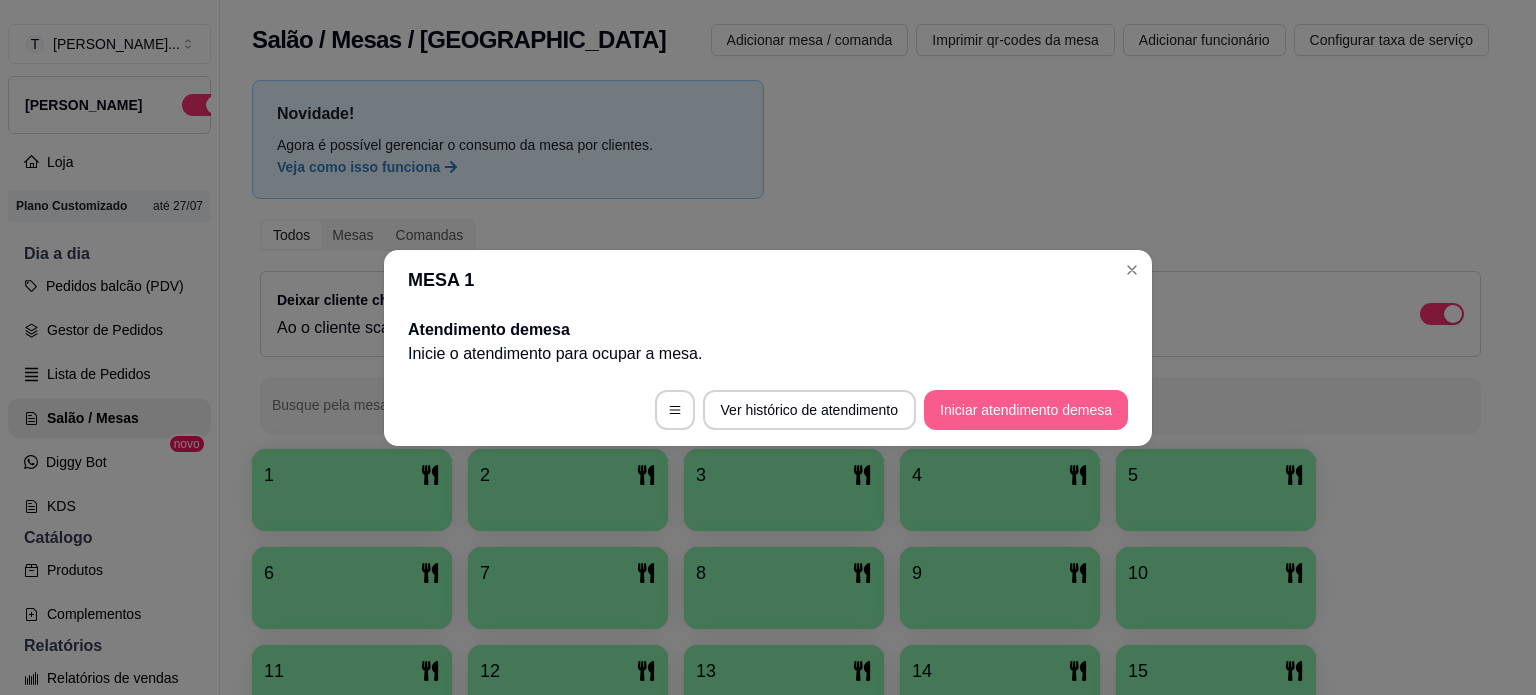 click on "Iniciar atendimento de  mesa" at bounding box center (1026, 410) 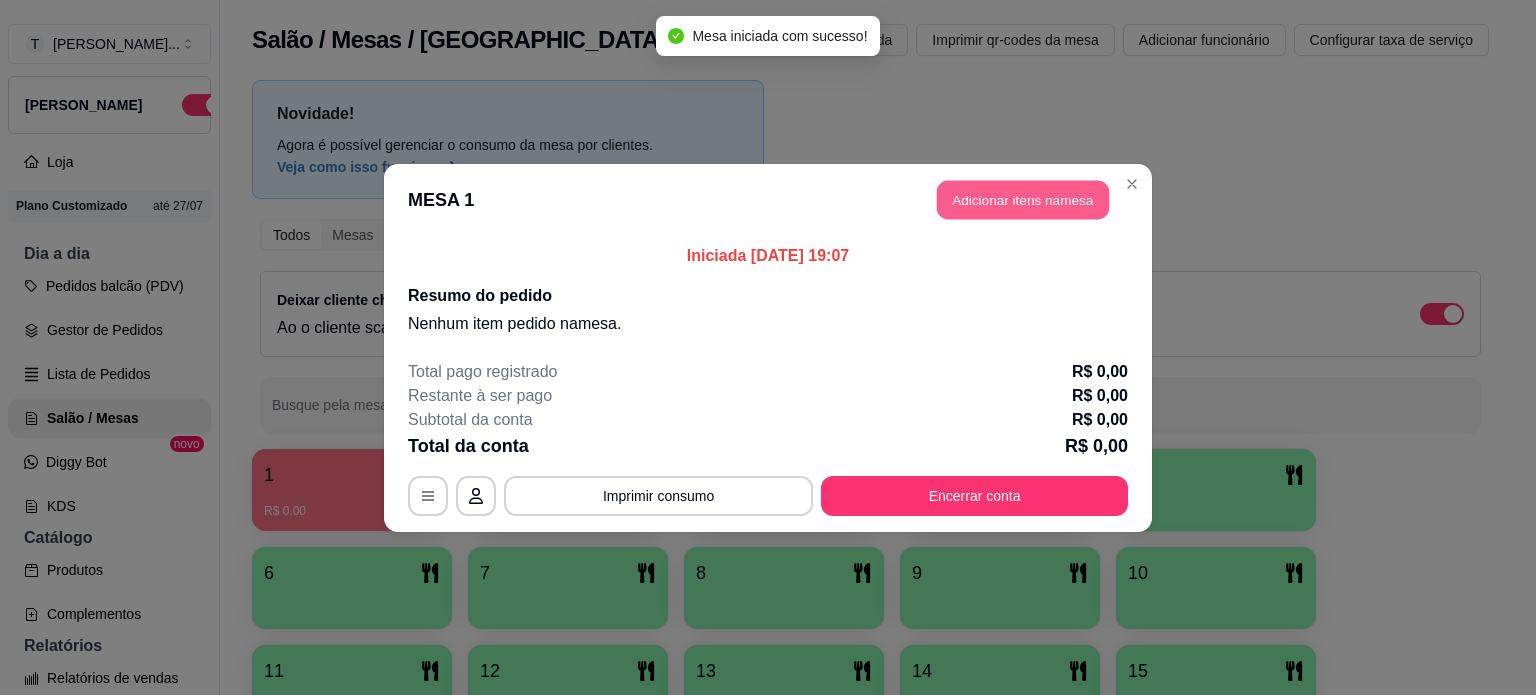 click on "Adicionar itens na  mesa" at bounding box center (1023, 199) 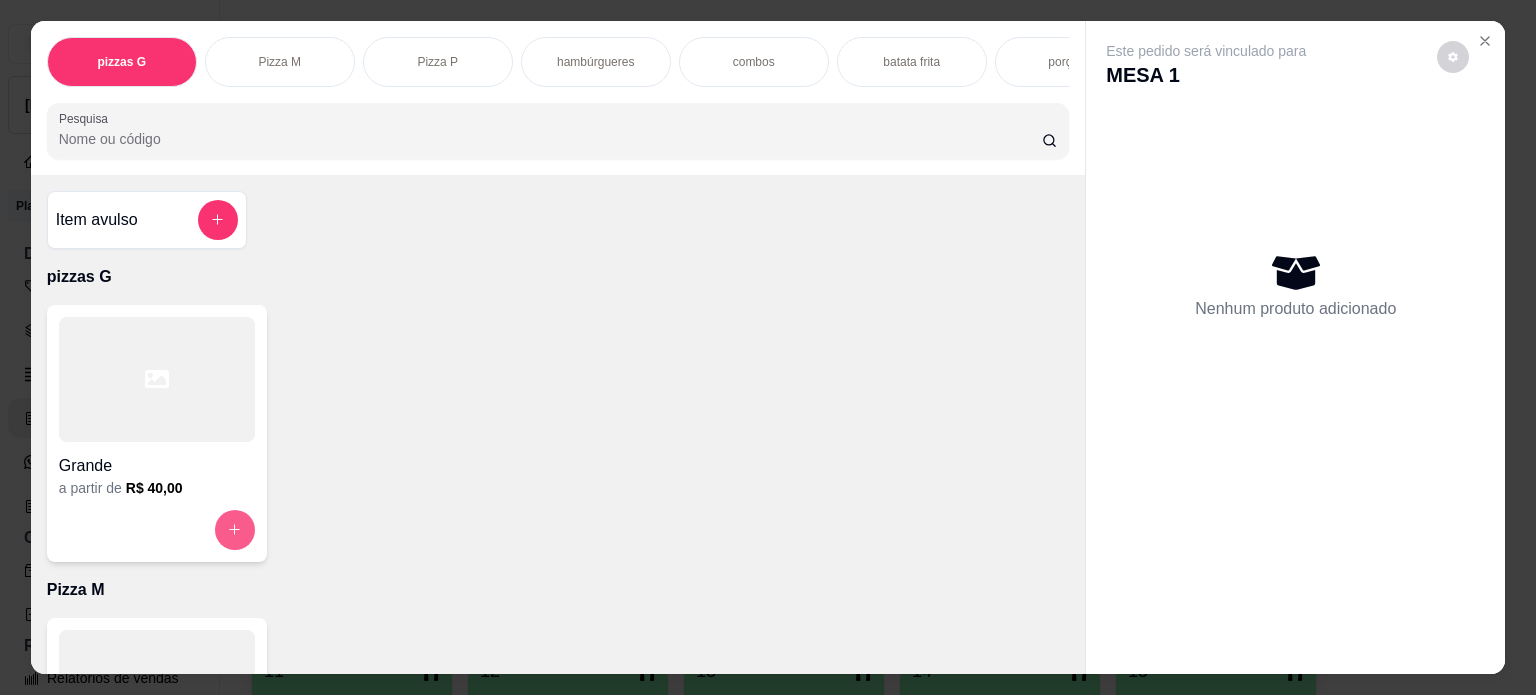 click 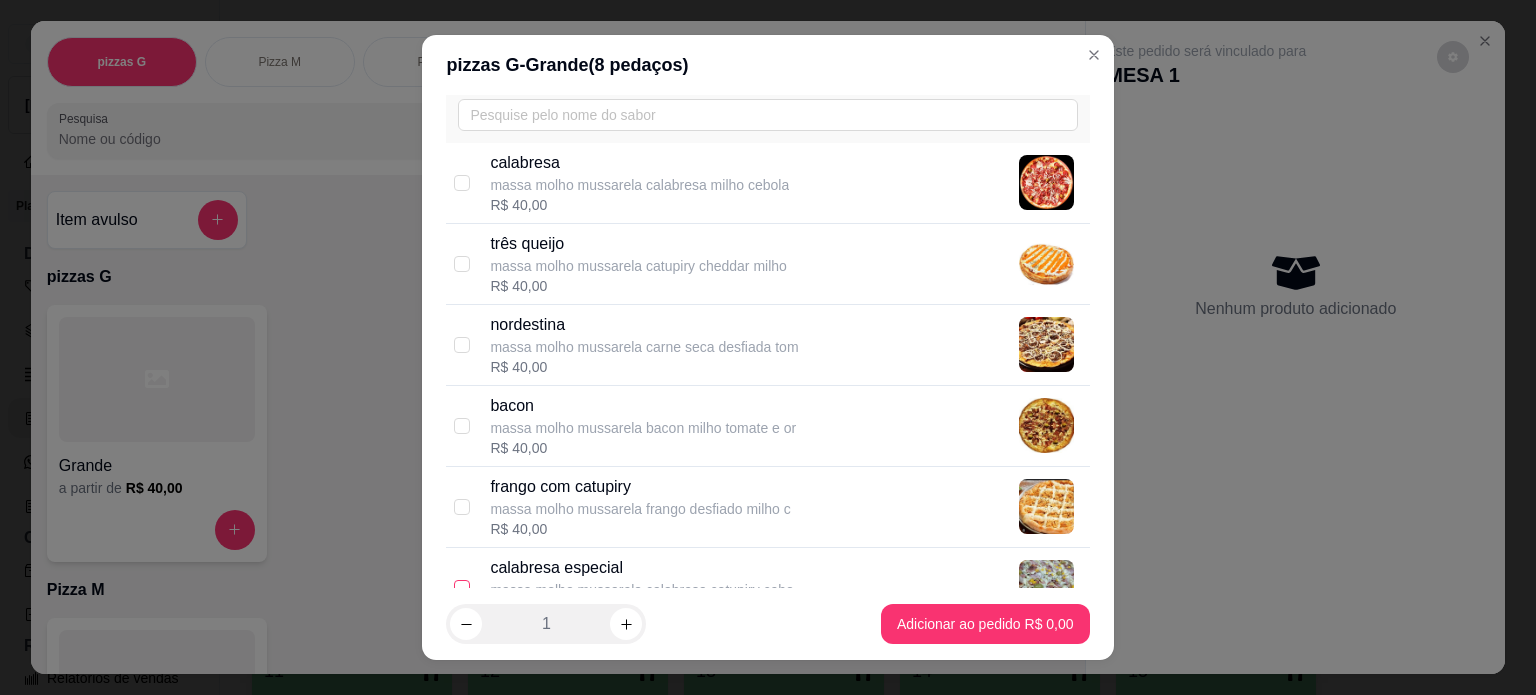 scroll, scrollTop: 200, scrollLeft: 0, axis: vertical 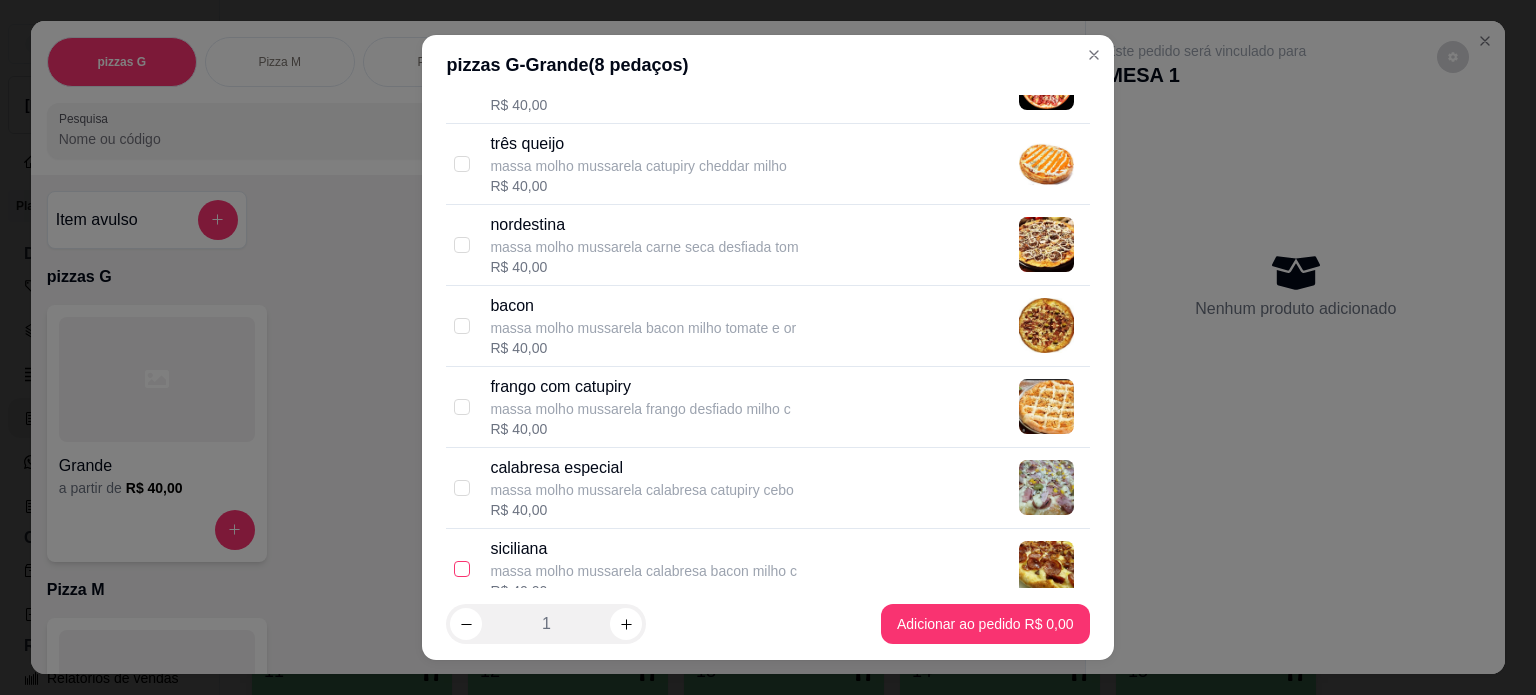 click at bounding box center [462, 569] 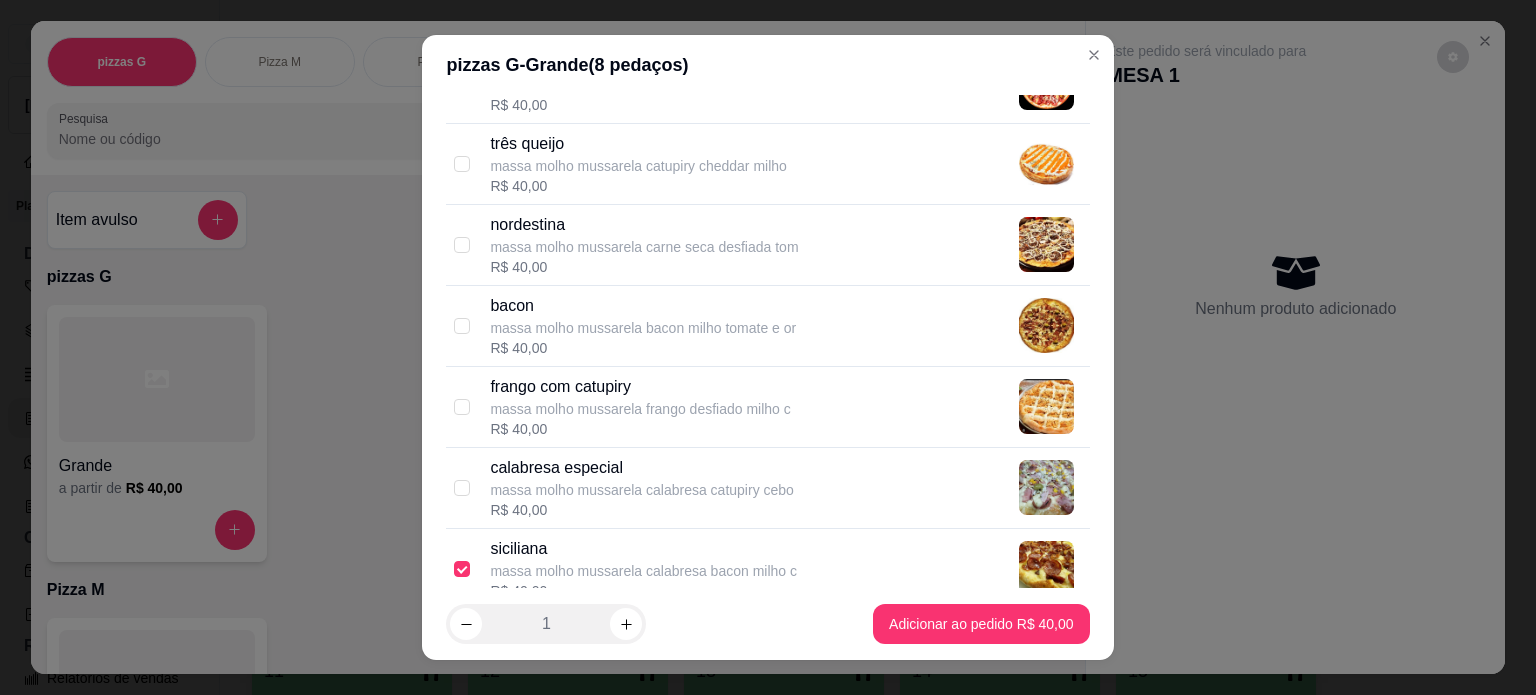 click at bounding box center [462, 245] 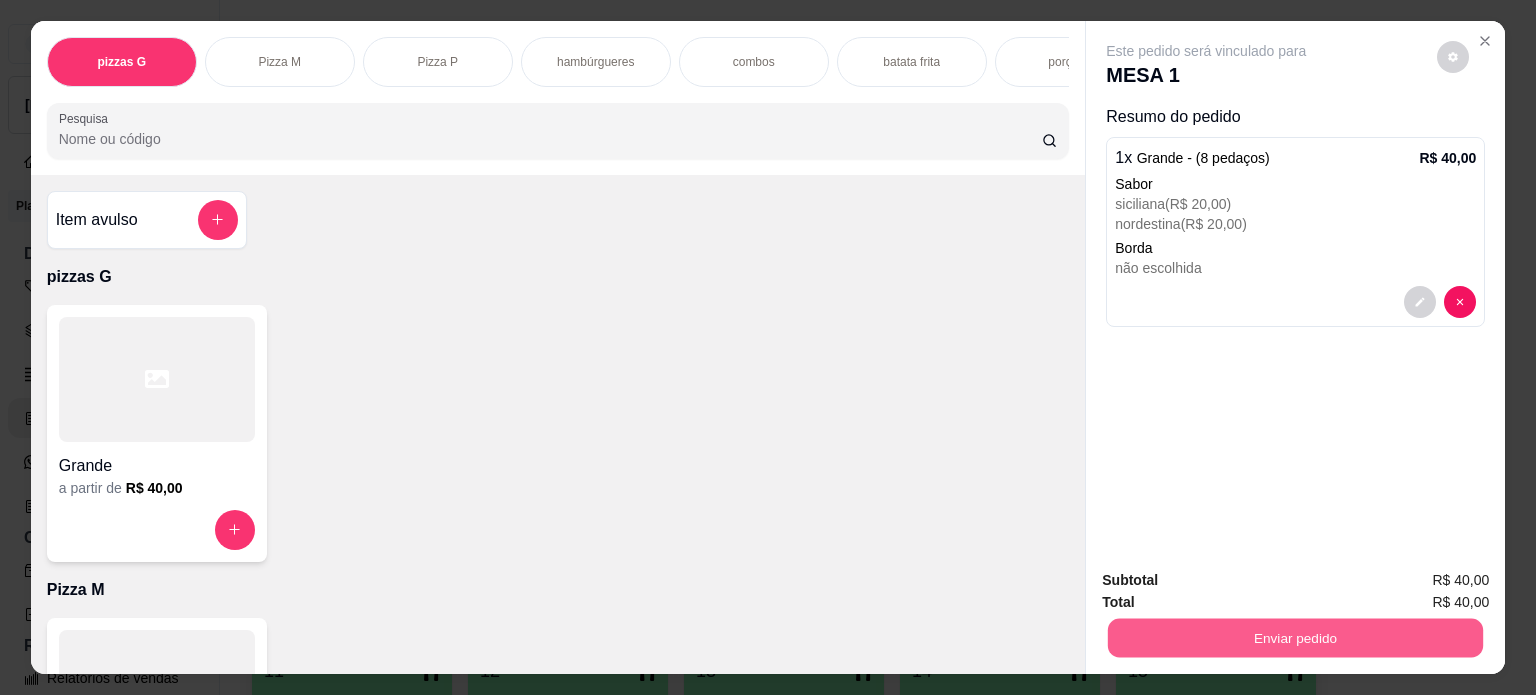 click on "Enviar pedido" at bounding box center [1295, 638] 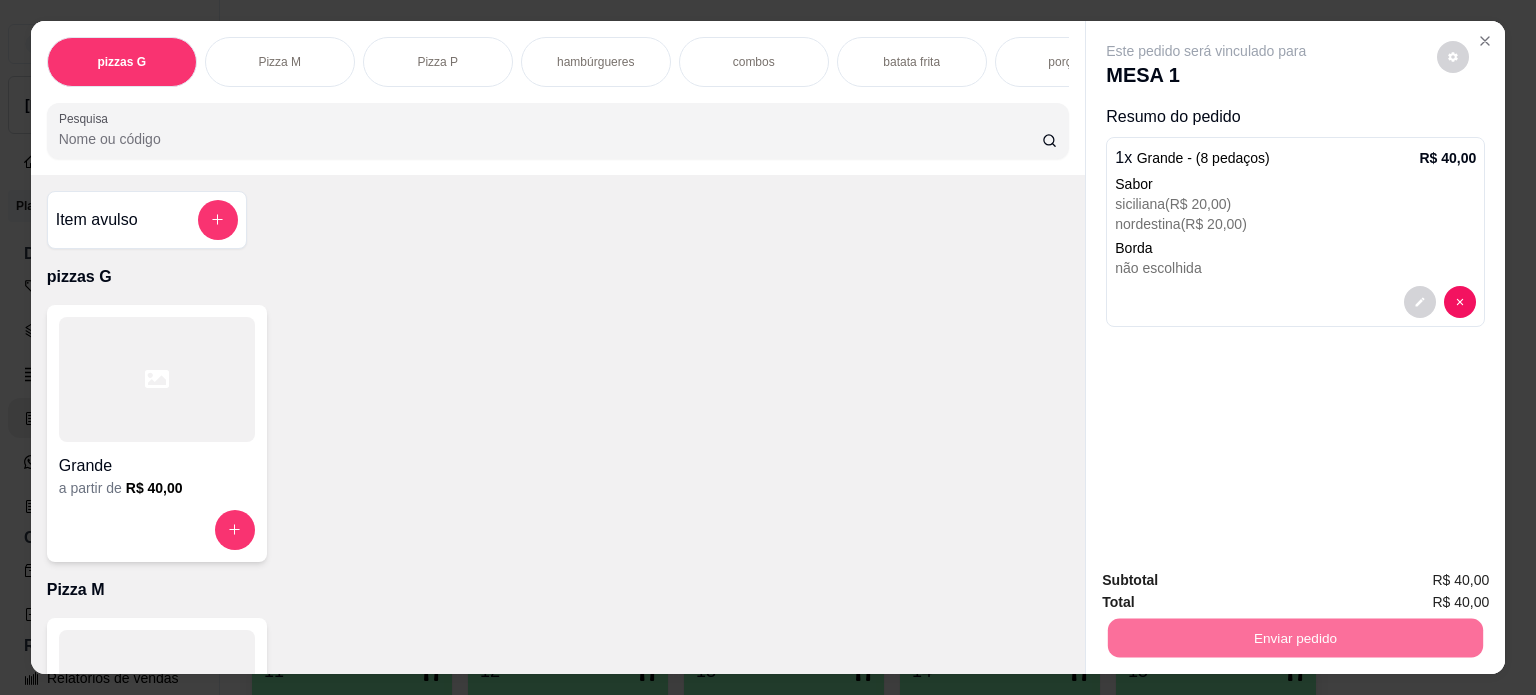 click on "Não registrar e enviar pedido" at bounding box center (1229, 581) 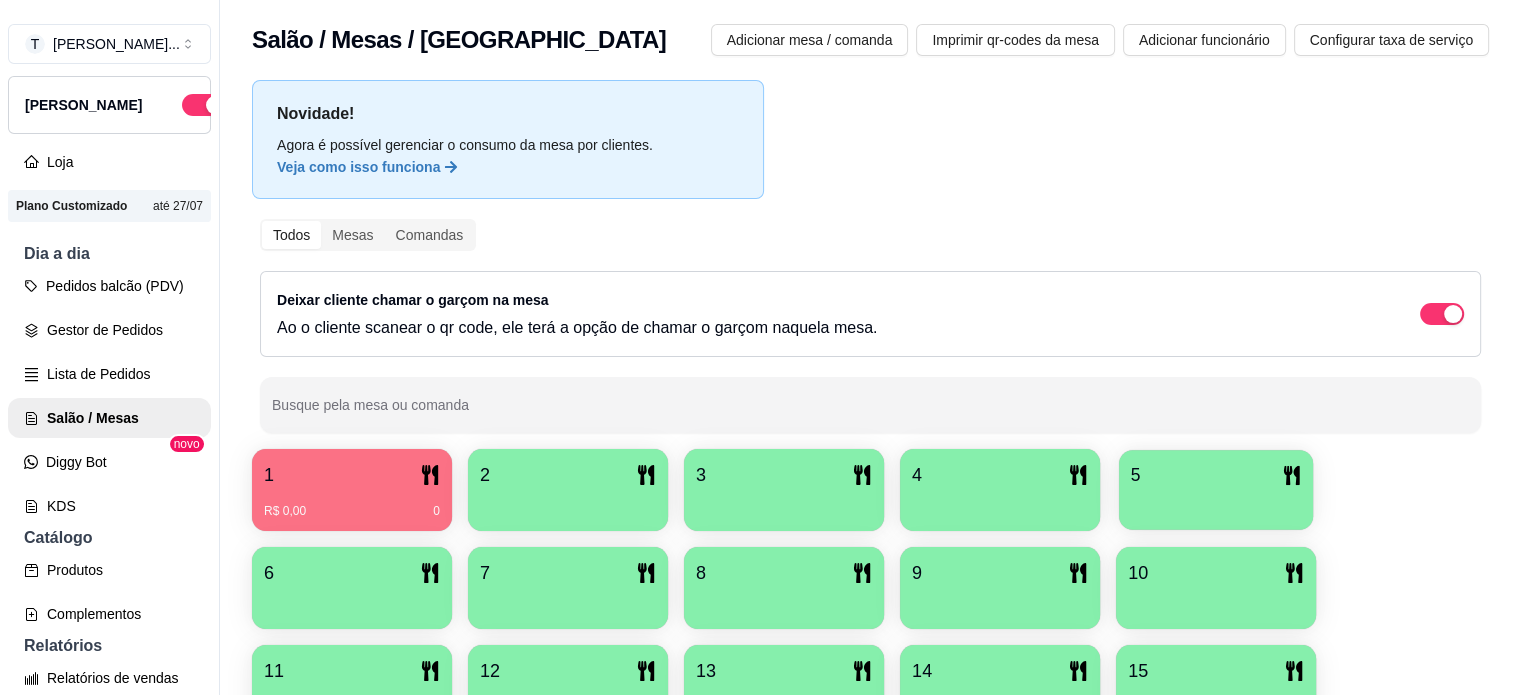 click on "5" at bounding box center (1136, 475) 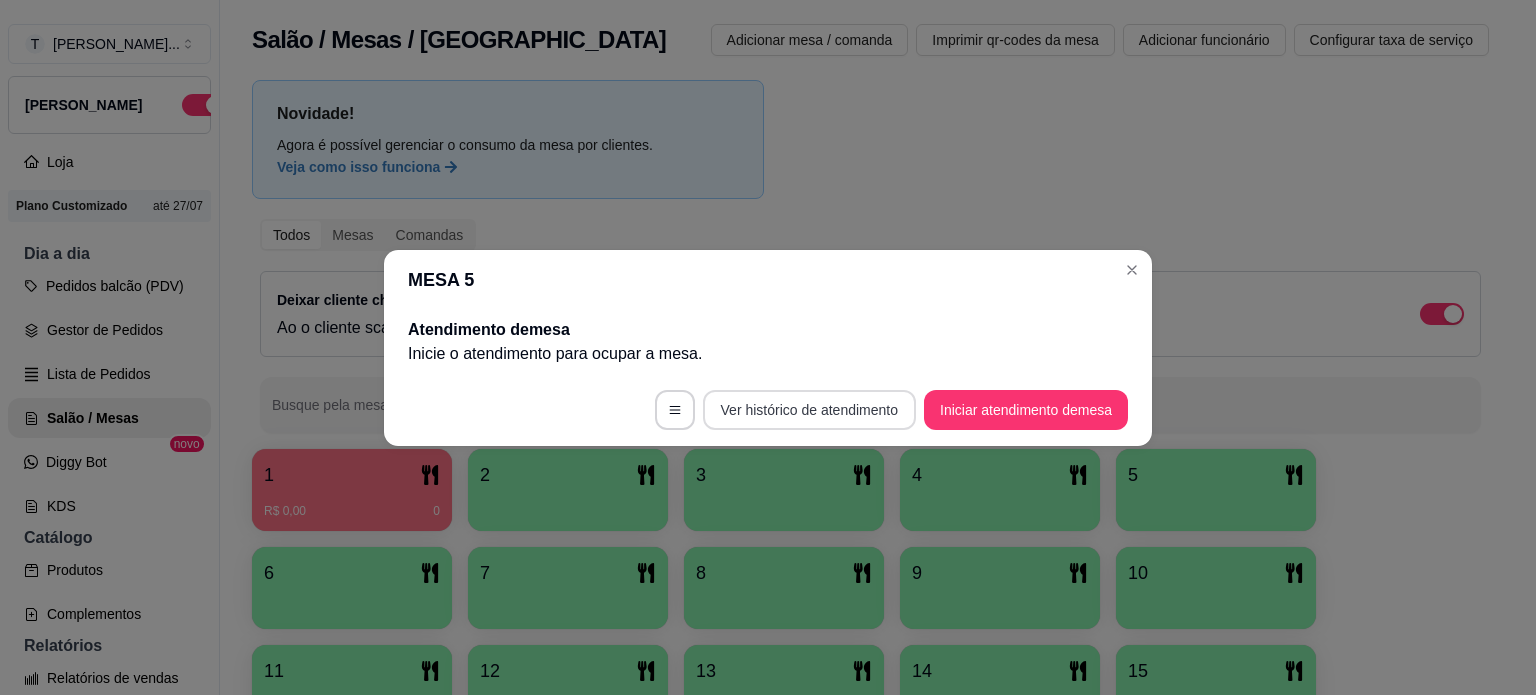 click on "Ver histórico de atendimento" at bounding box center (809, 410) 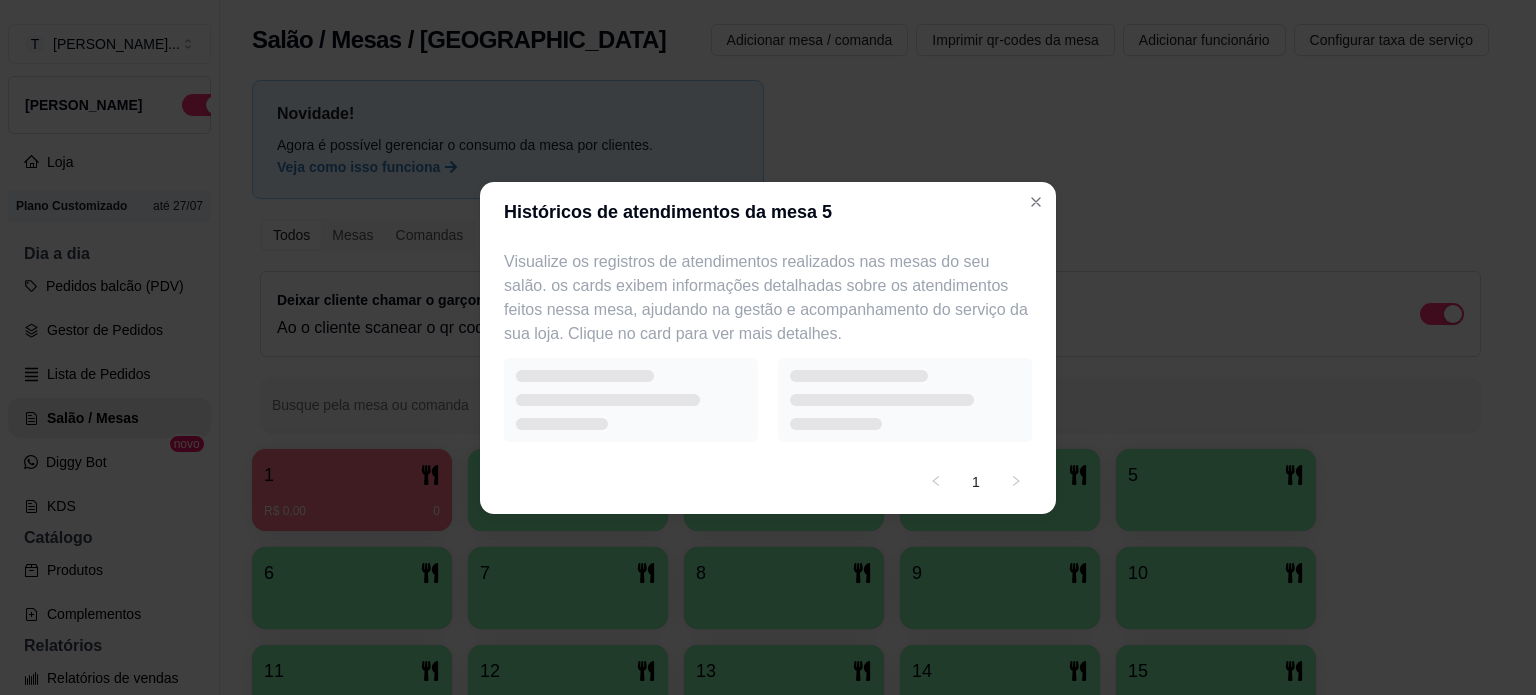 select on "7" 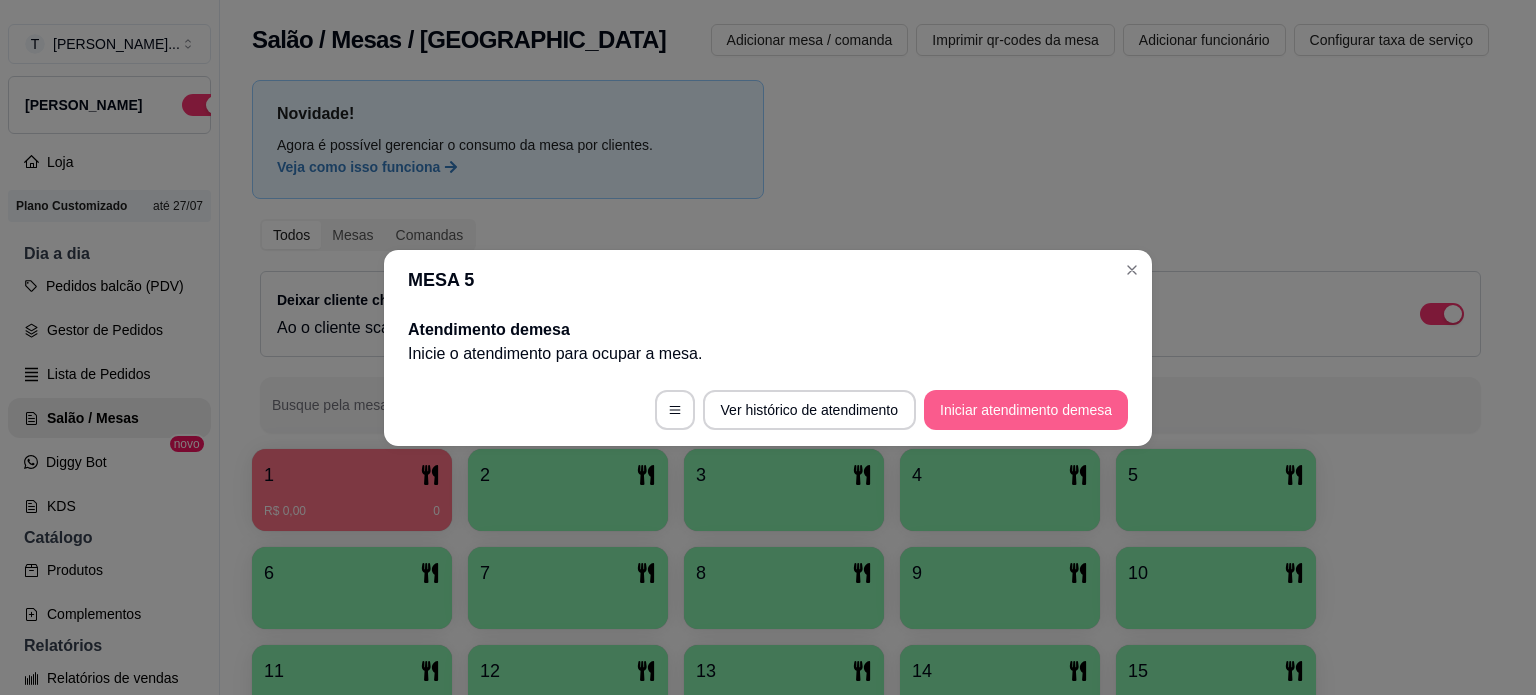click on "Iniciar atendimento de  mesa" at bounding box center [1026, 410] 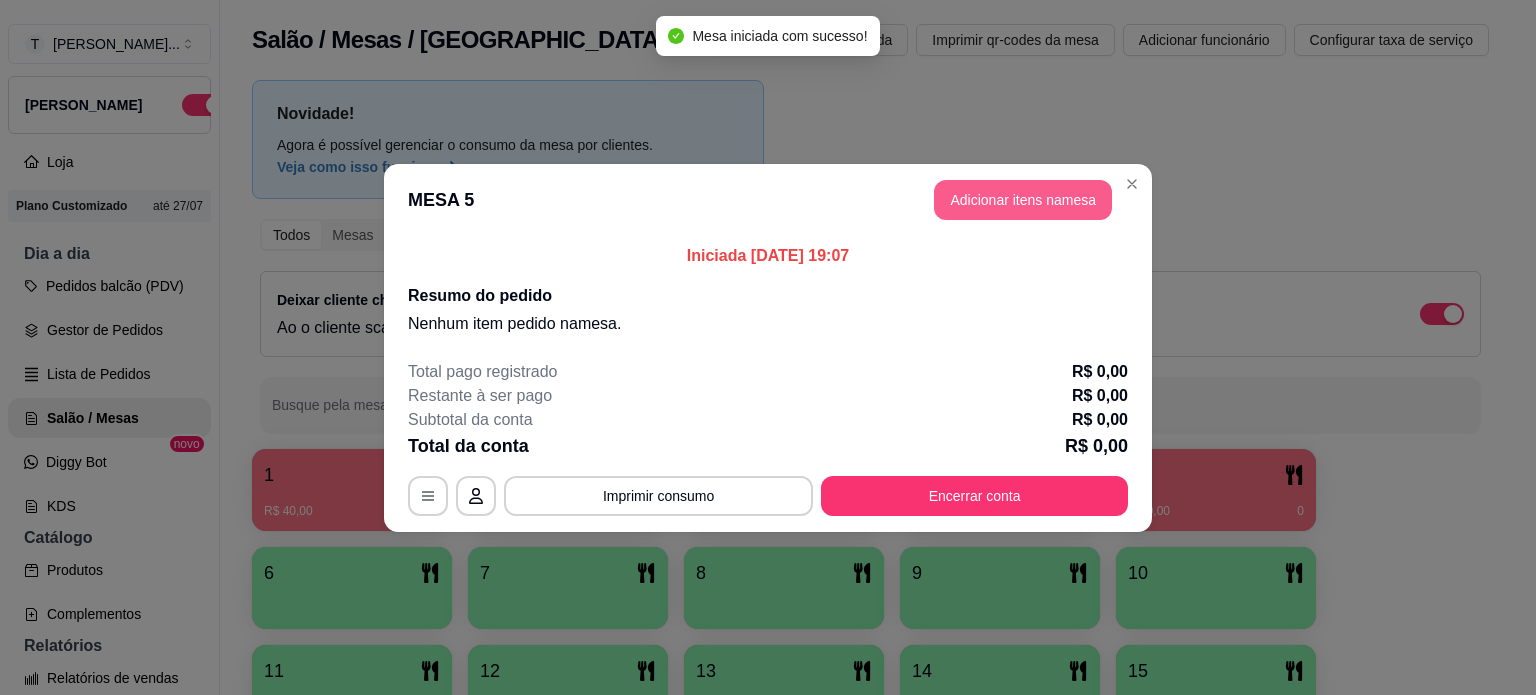 click on "Adicionar itens na  mesa" at bounding box center (1023, 200) 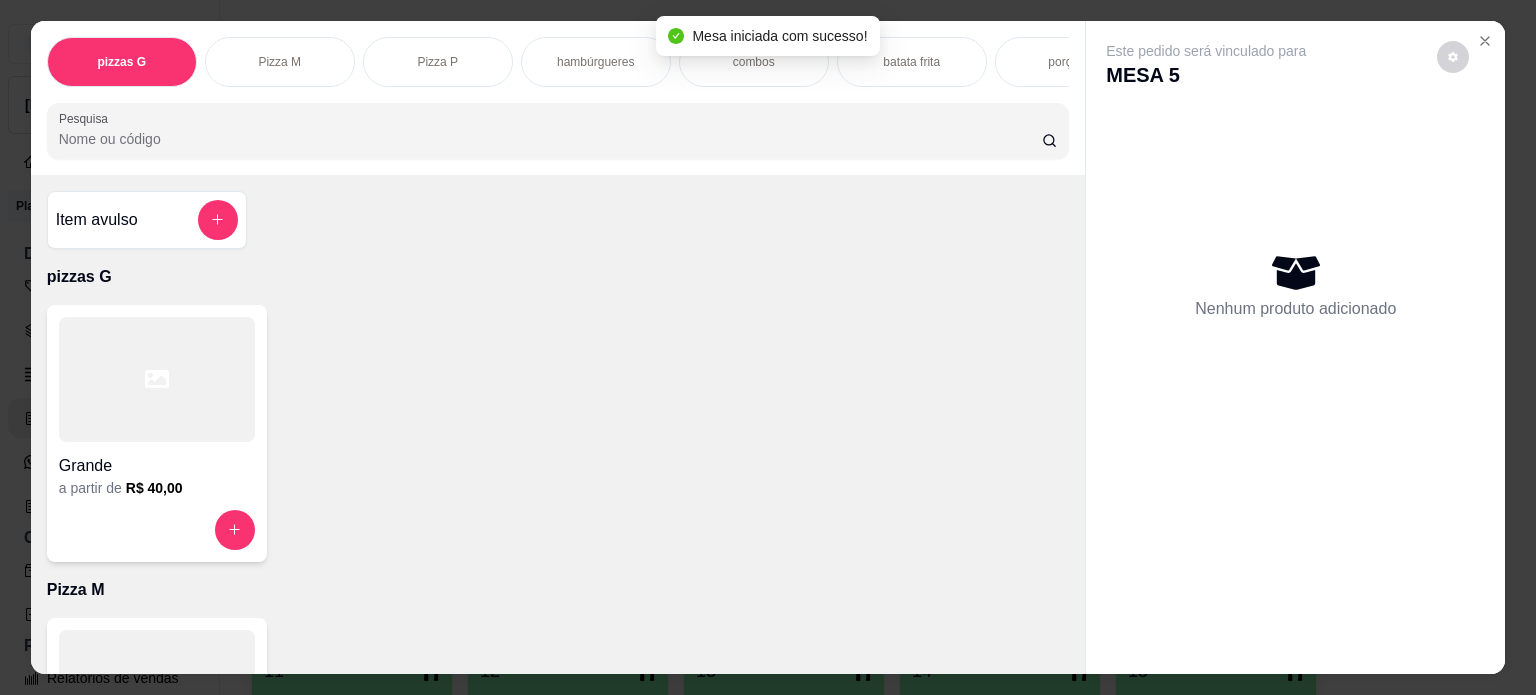 click on "Pizza M" at bounding box center [280, 62] 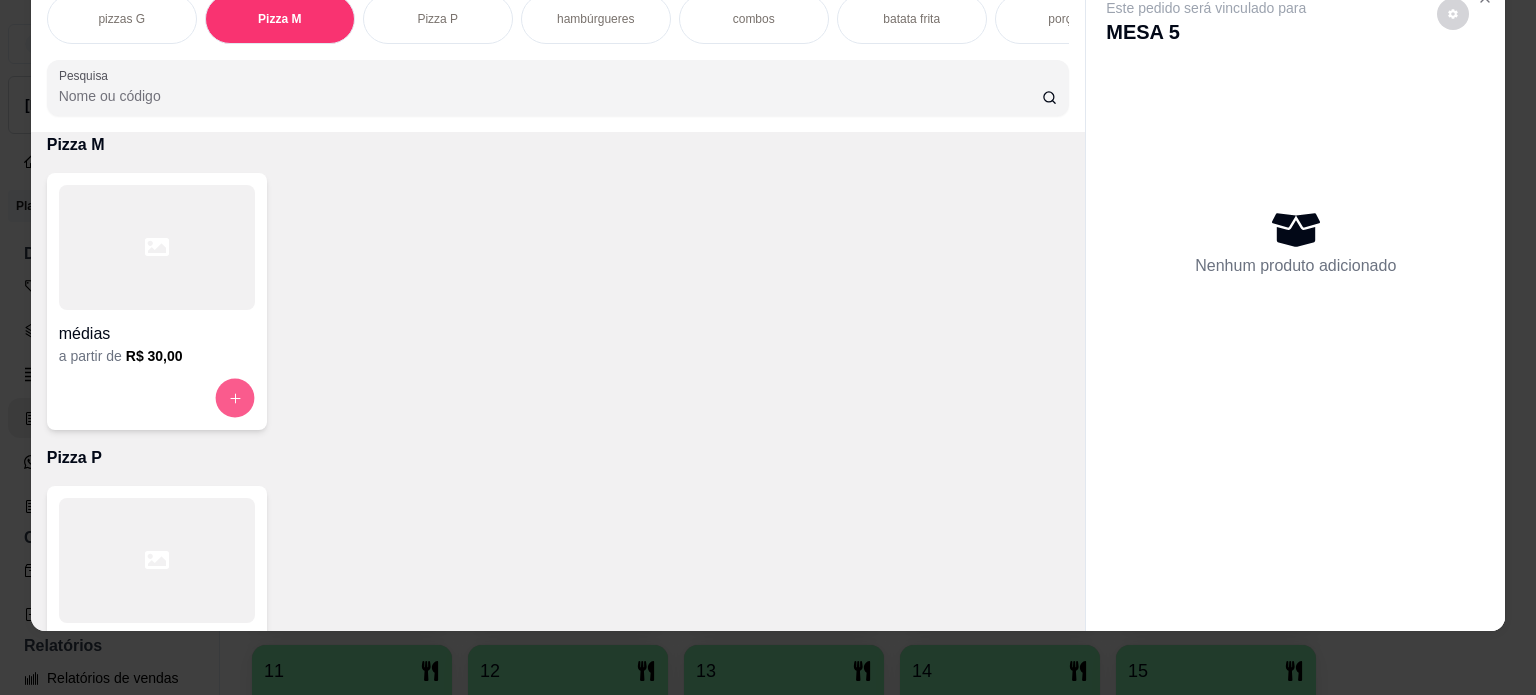 click 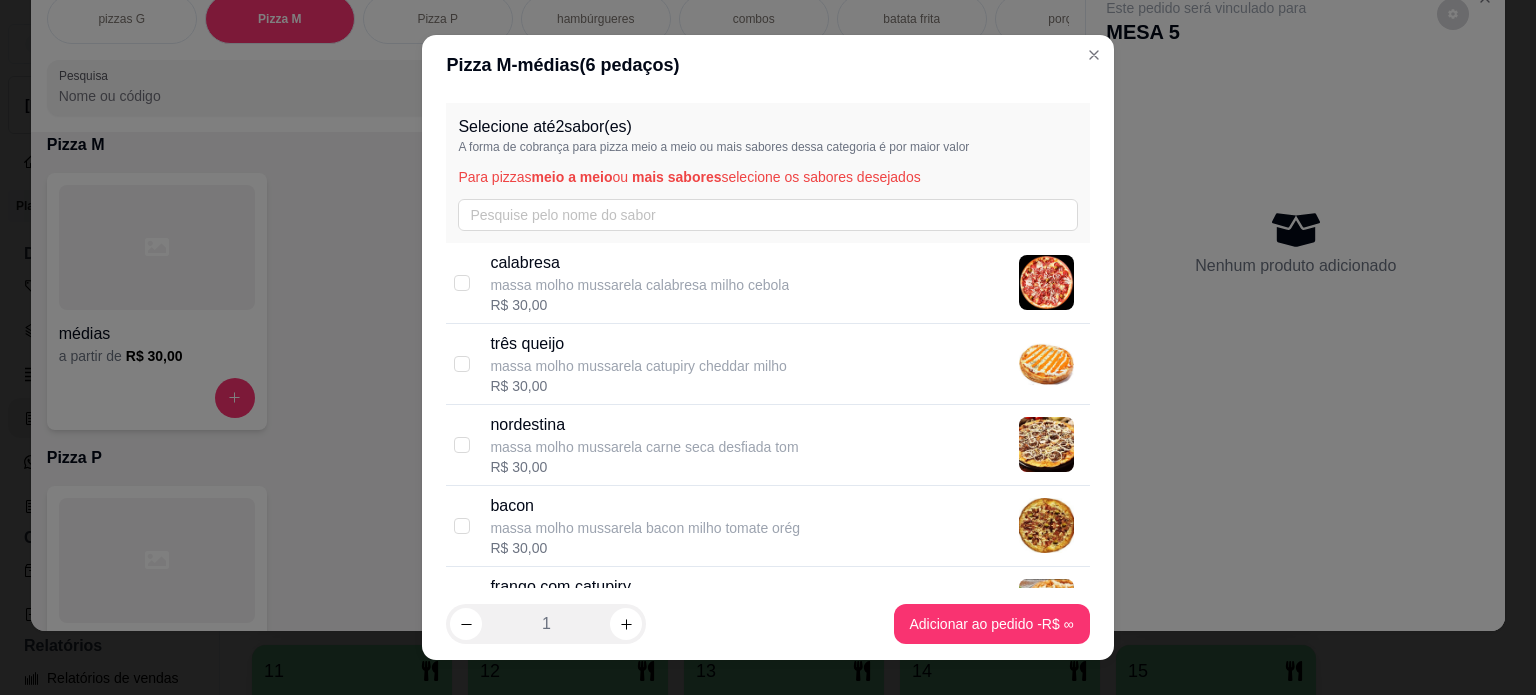 scroll, scrollTop: 29, scrollLeft: 0, axis: vertical 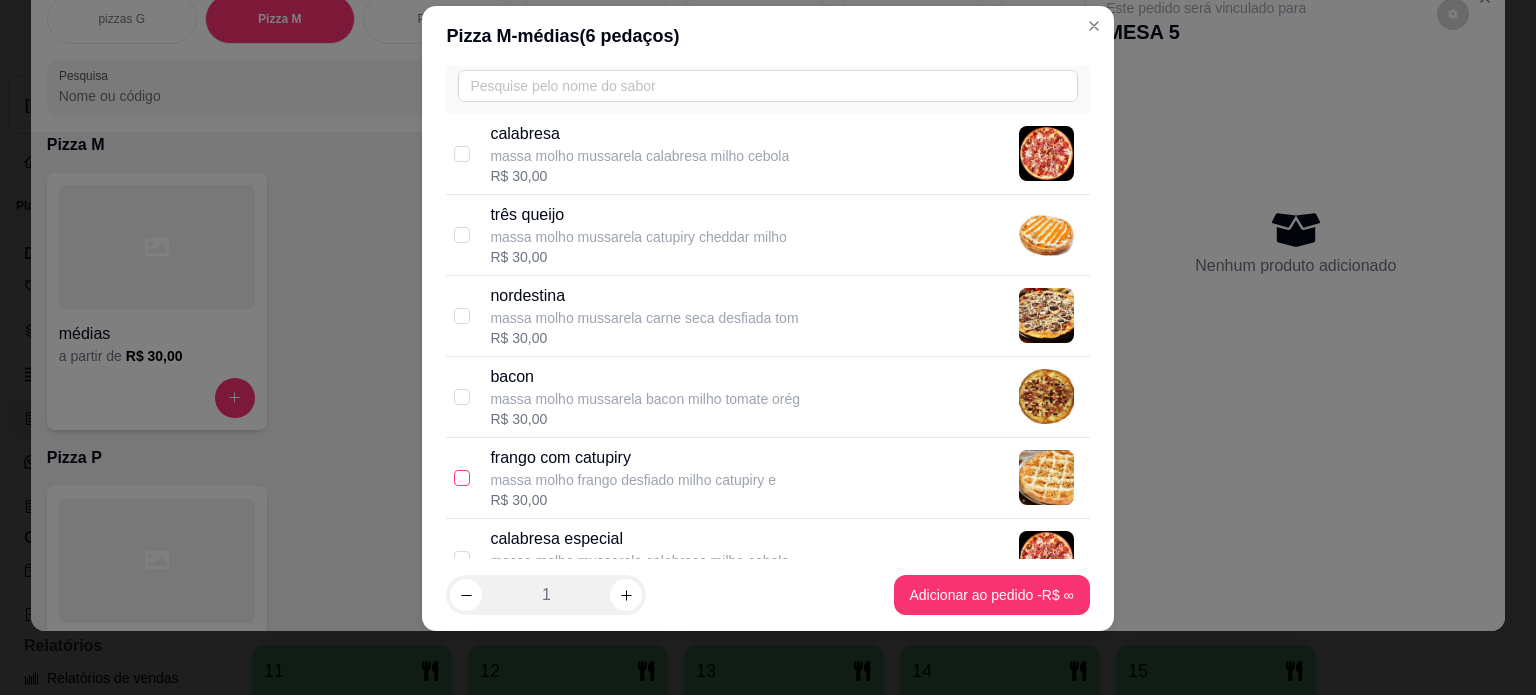 click at bounding box center (462, 478) 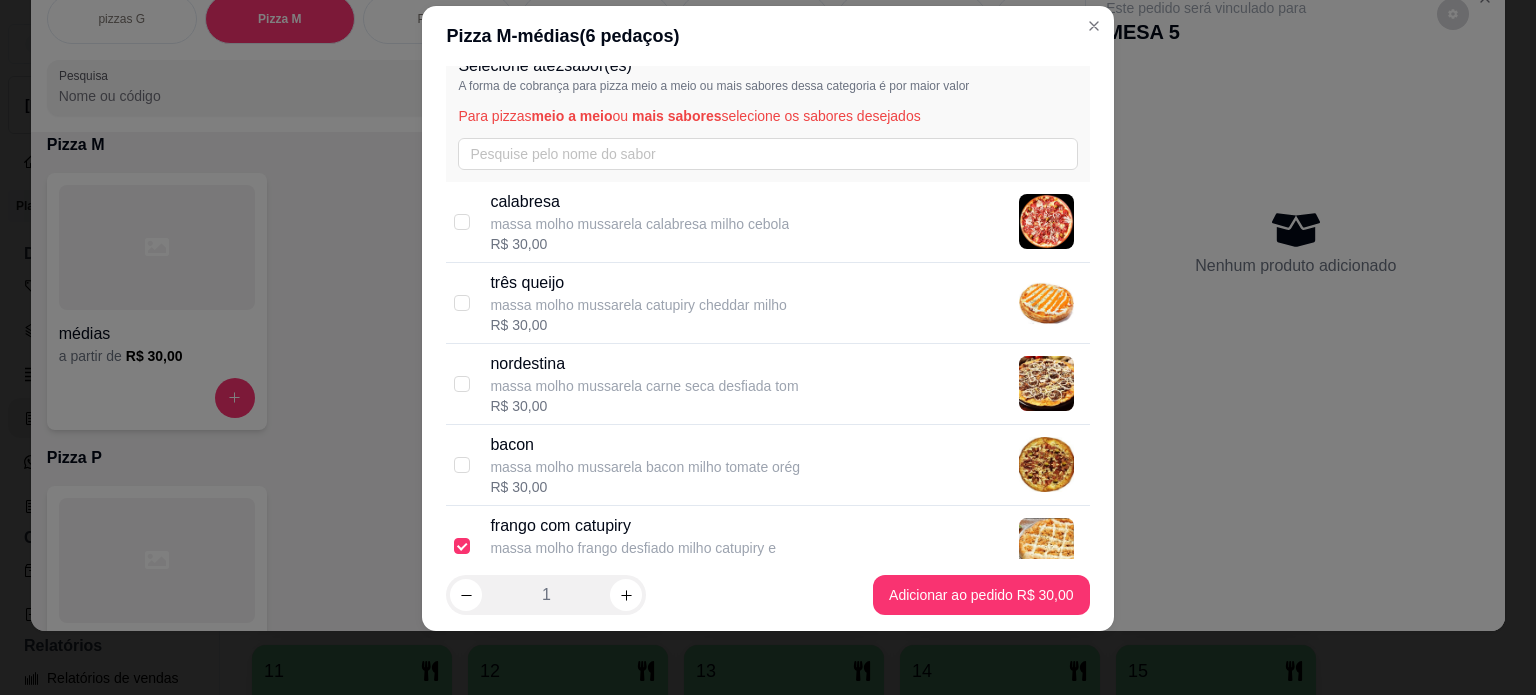 scroll, scrollTop: 0, scrollLeft: 0, axis: both 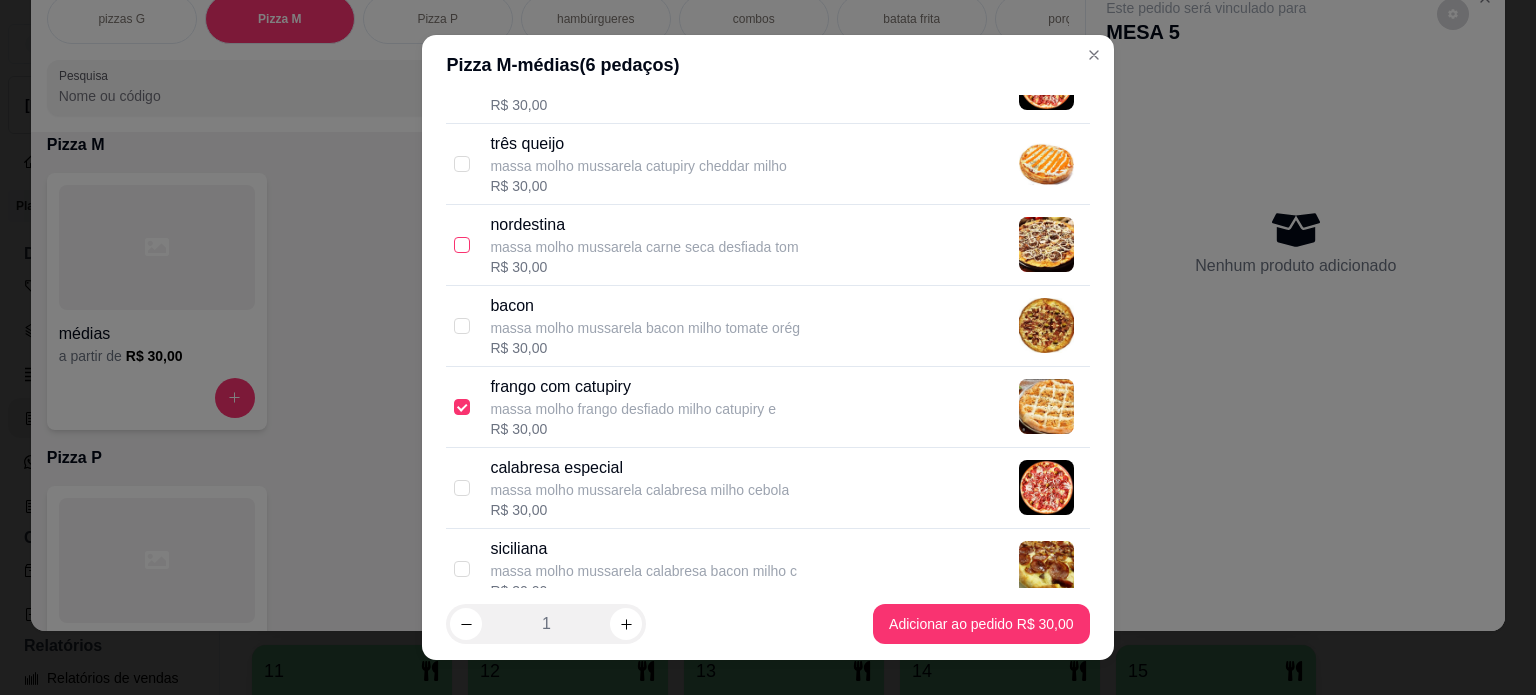 click at bounding box center [462, 245] 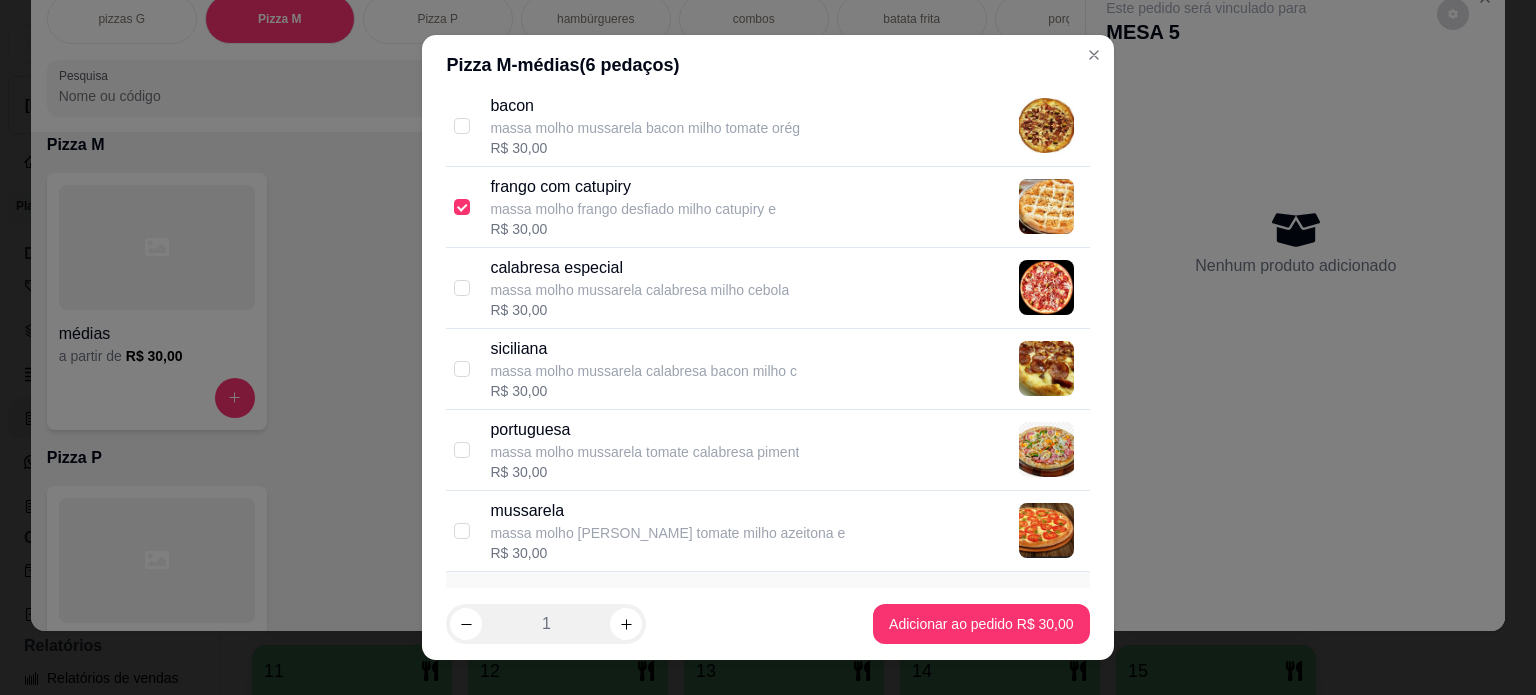 scroll, scrollTop: 600, scrollLeft: 0, axis: vertical 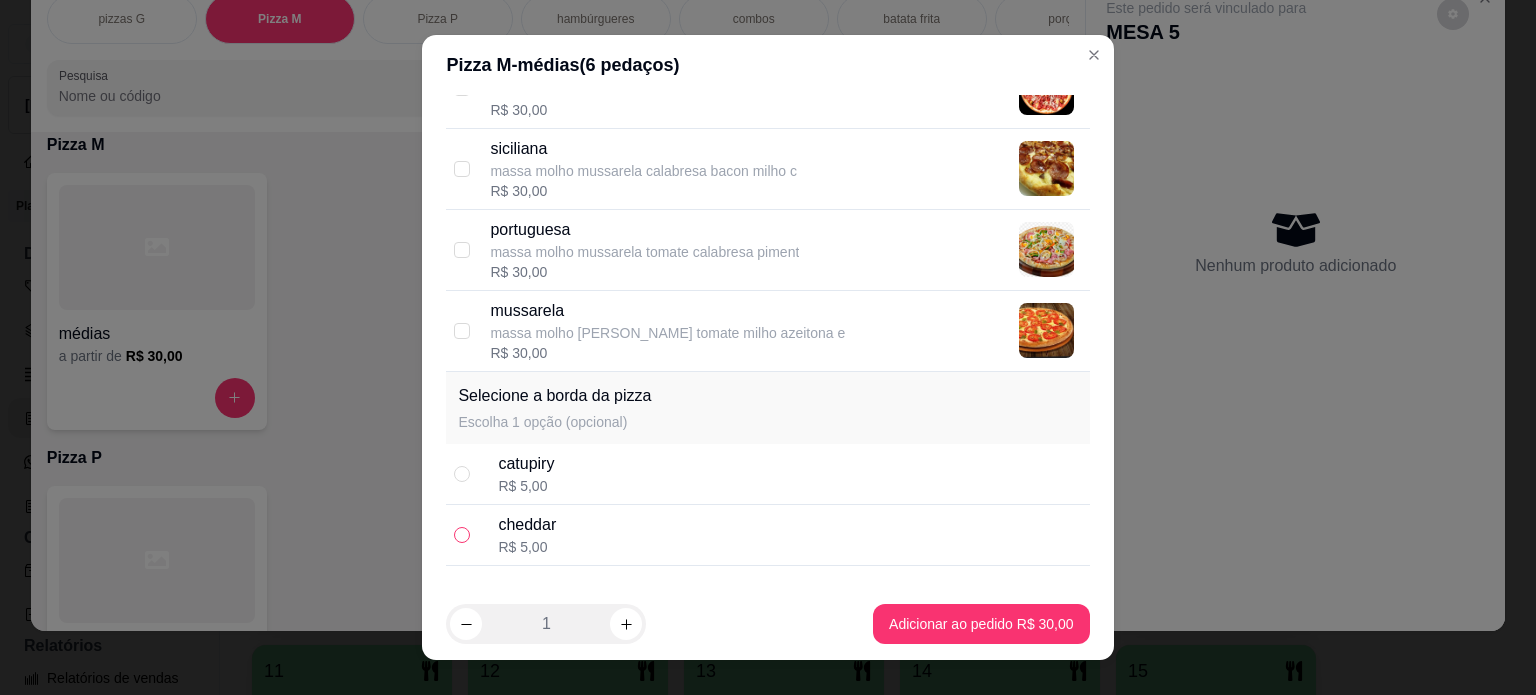 click at bounding box center (462, 535) 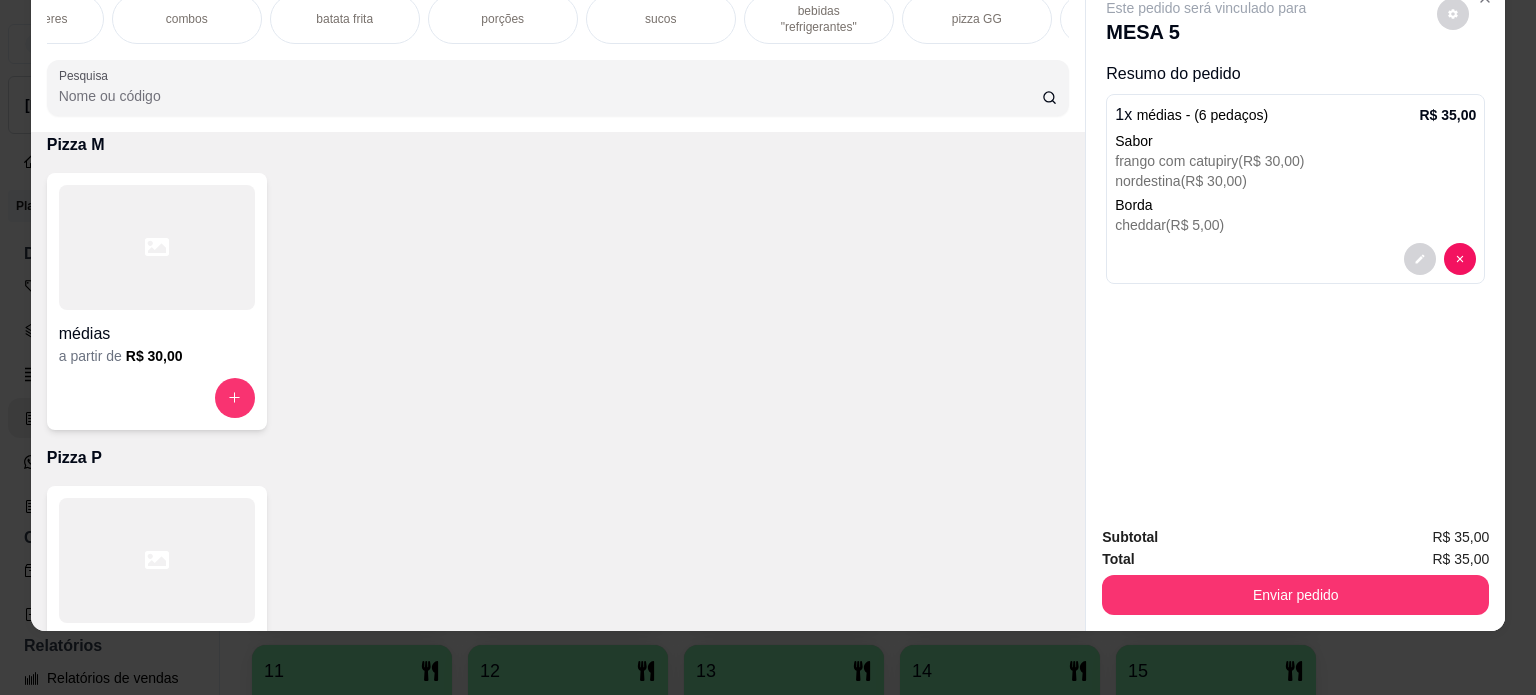scroll, scrollTop: 0, scrollLeft: 600, axis: horizontal 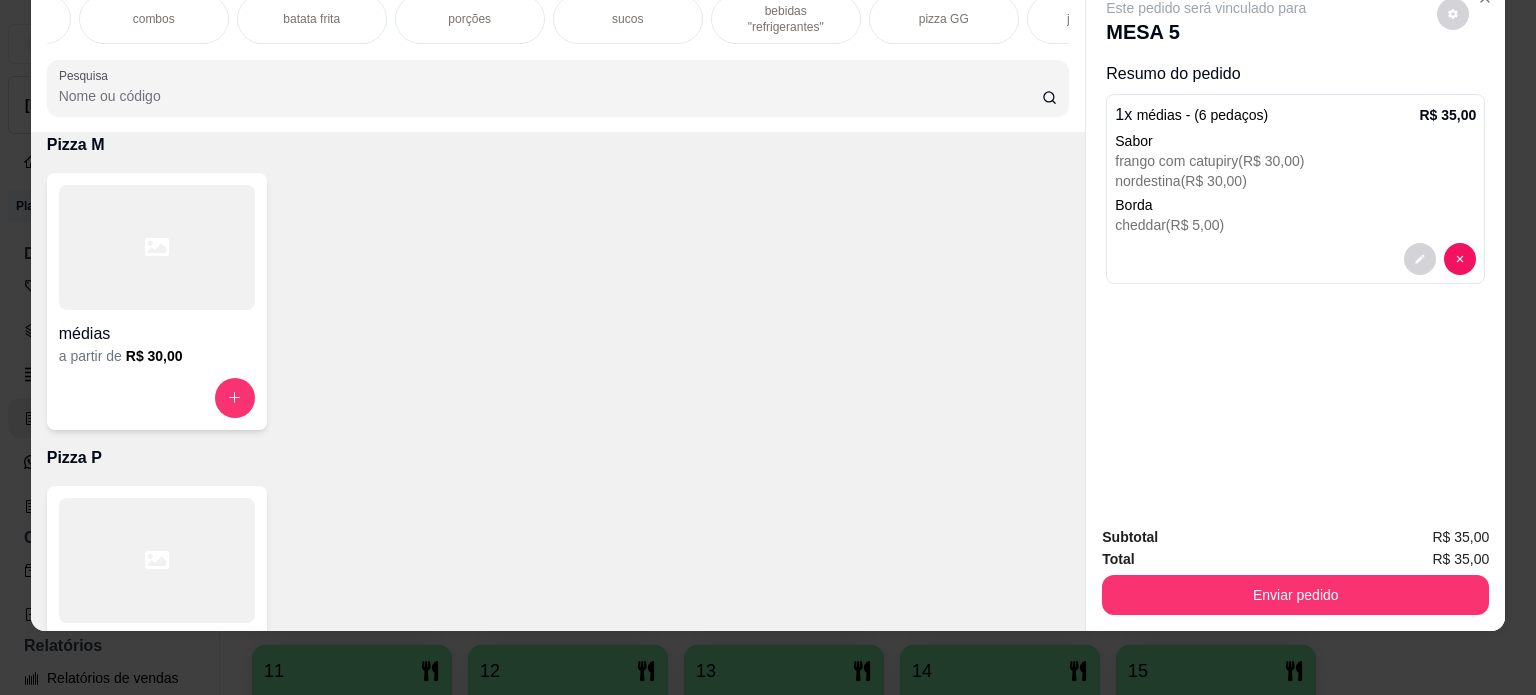 click on "bebidas "refrigerantes"" at bounding box center [786, 19] 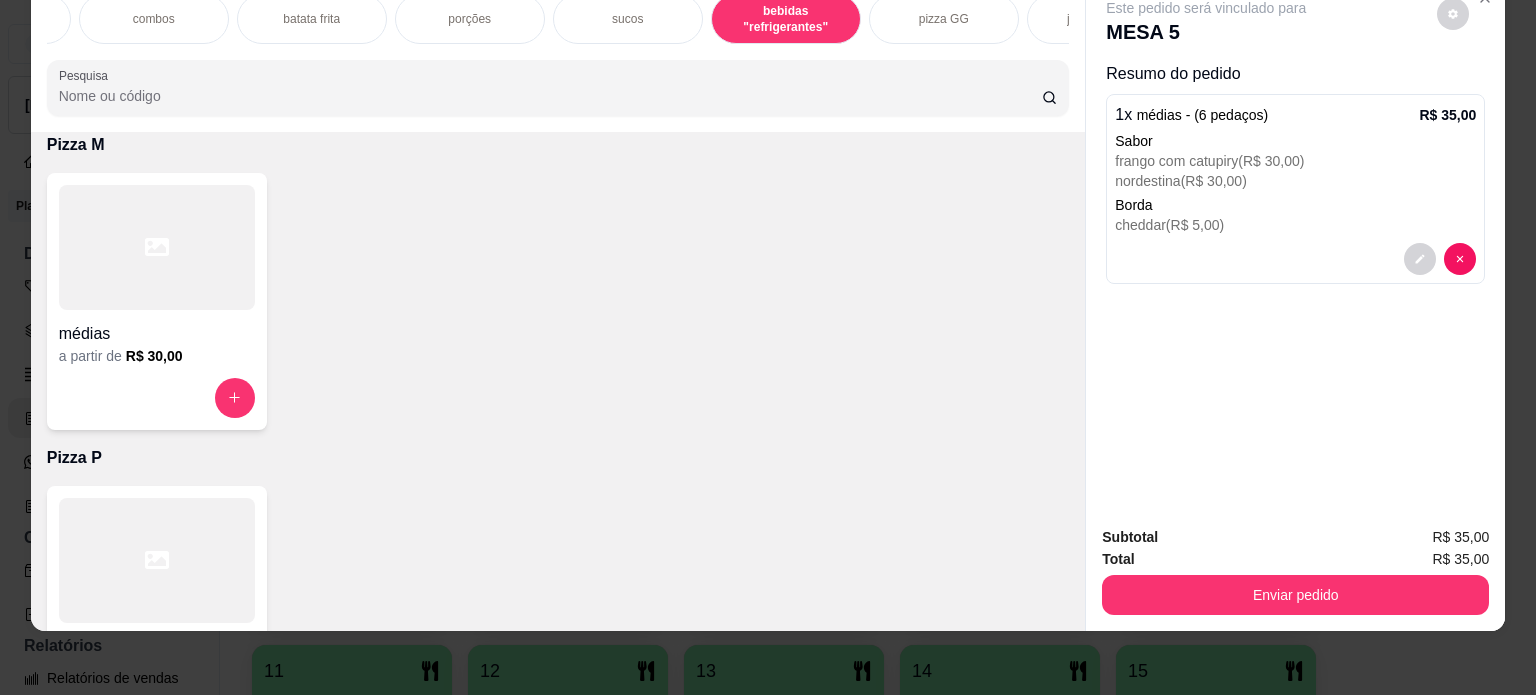scroll, scrollTop: 3248, scrollLeft: 0, axis: vertical 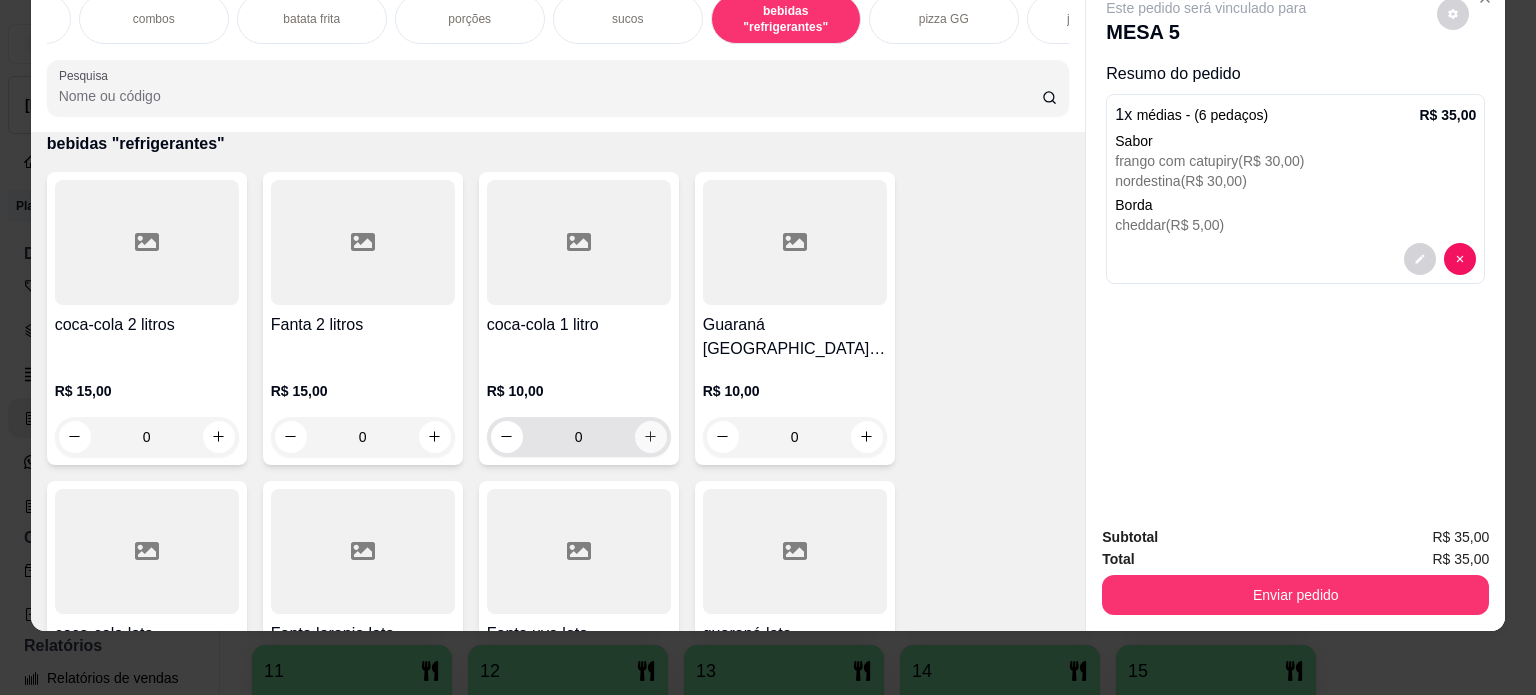click 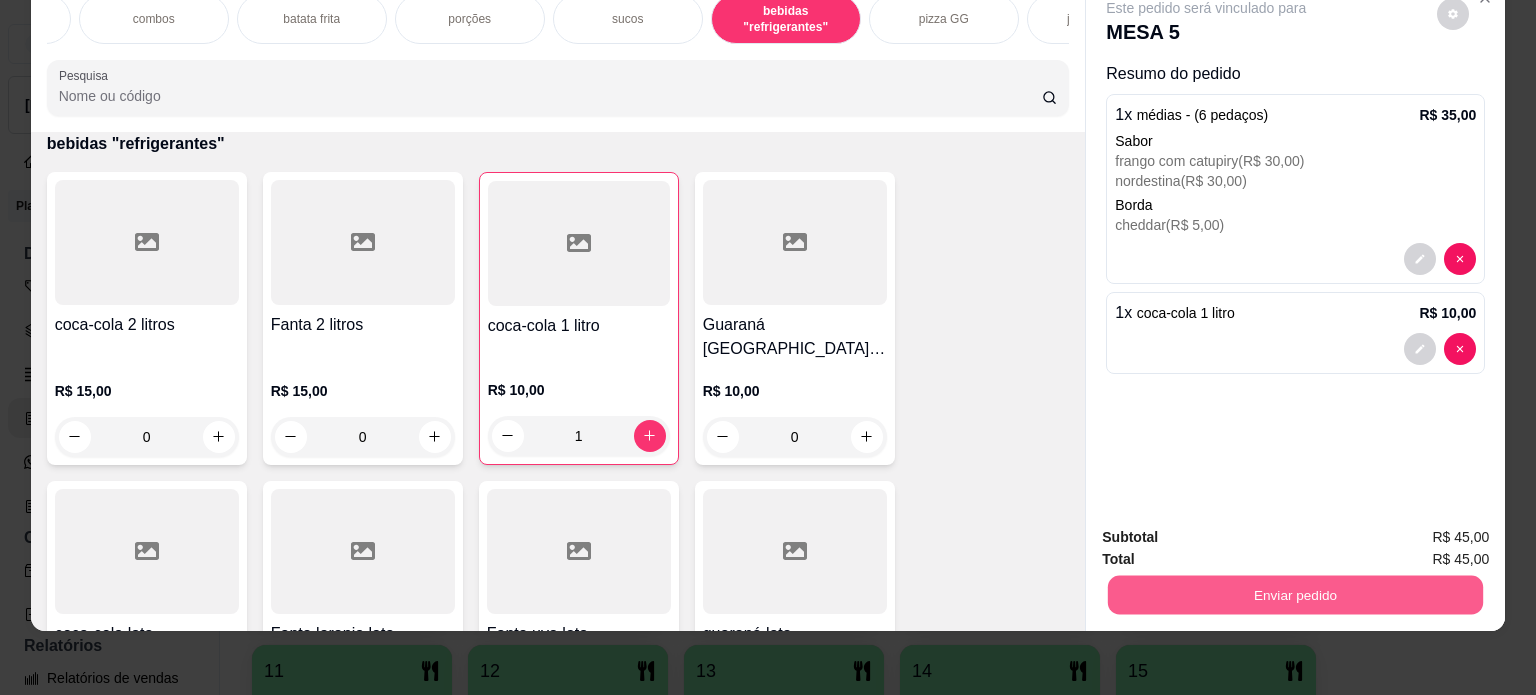 click on "Enviar pedido" at bounding box center (1295, 595) 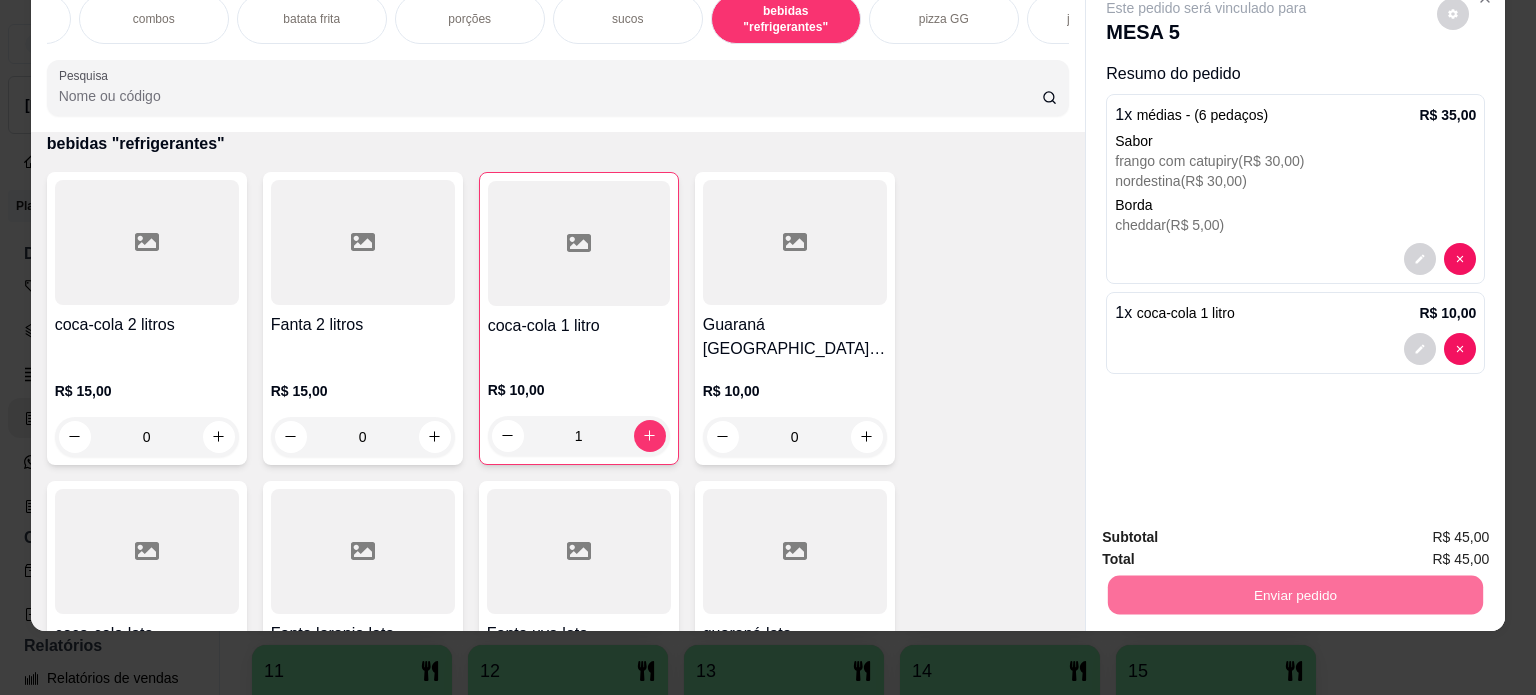 click on "Não registrar e enviar pedido" at bounding box center (1229, 531) 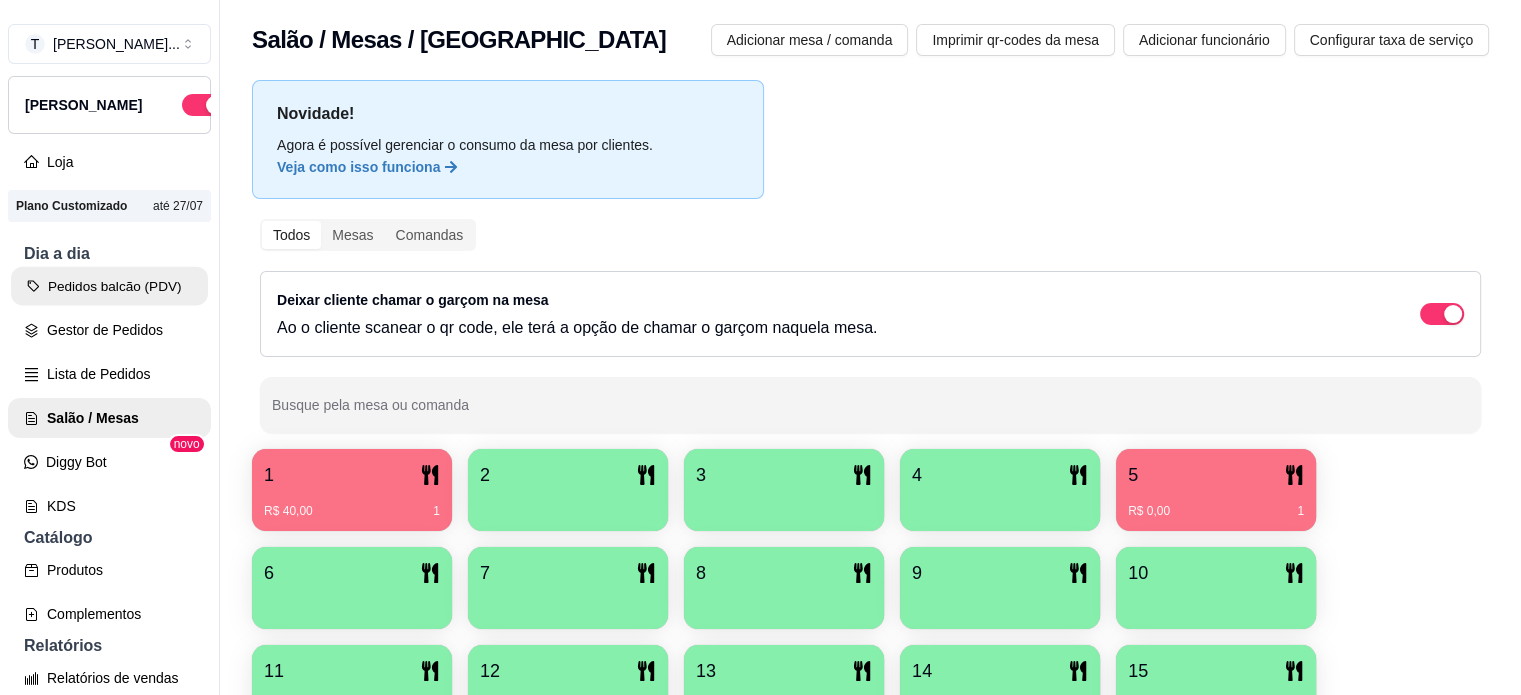 click on "Pedidos balcão (PDV)" at bounding box center [109, 286] 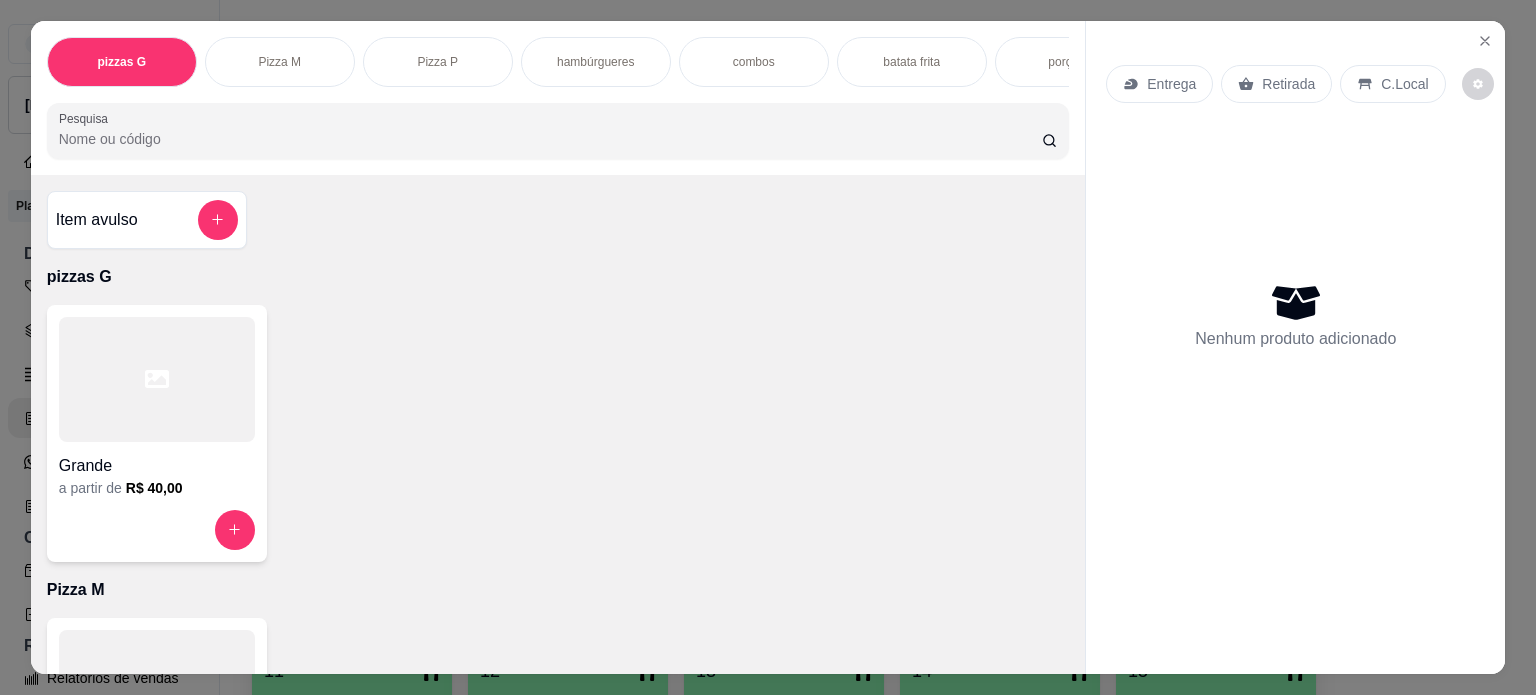 click on "Pizza M" at bounding box center (280, 62) 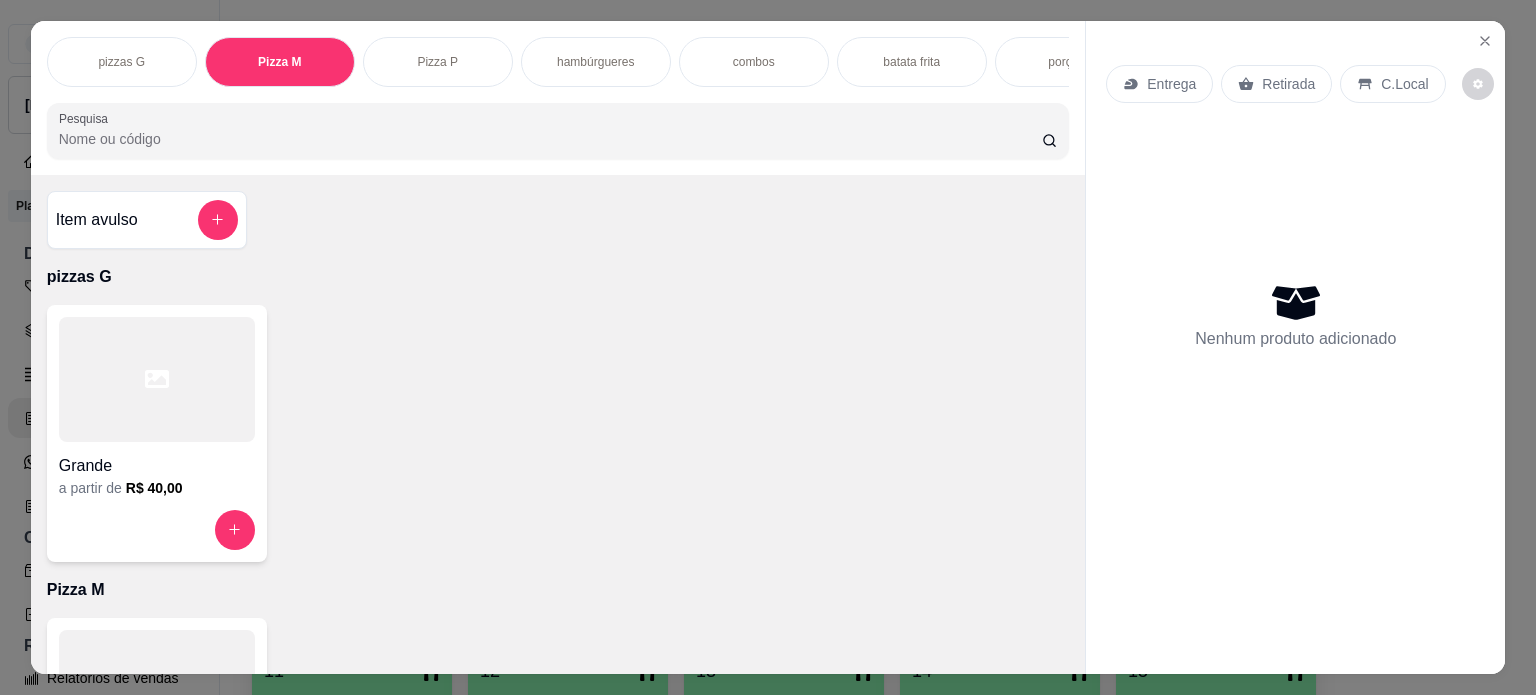 scroll, scrollTop: 402, scrollLeft: 0, axis: vertical 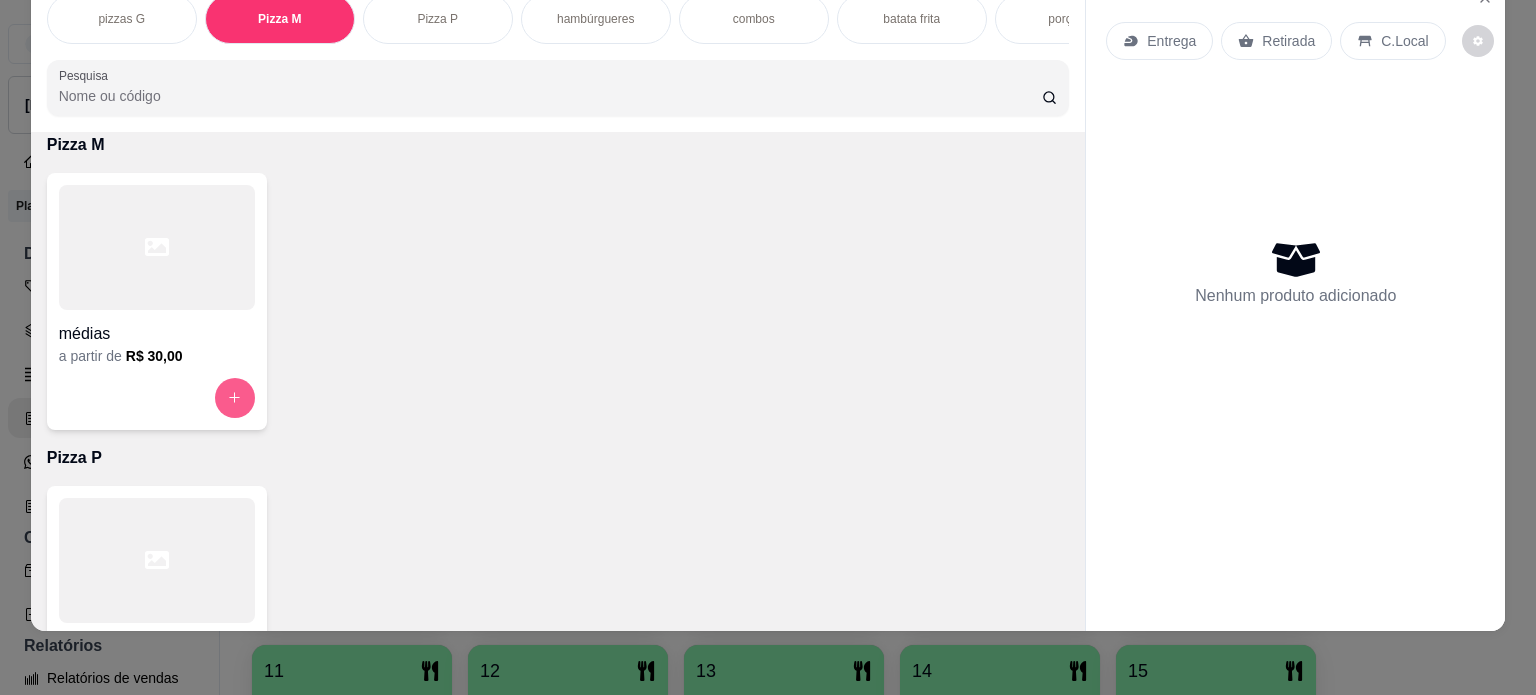 click 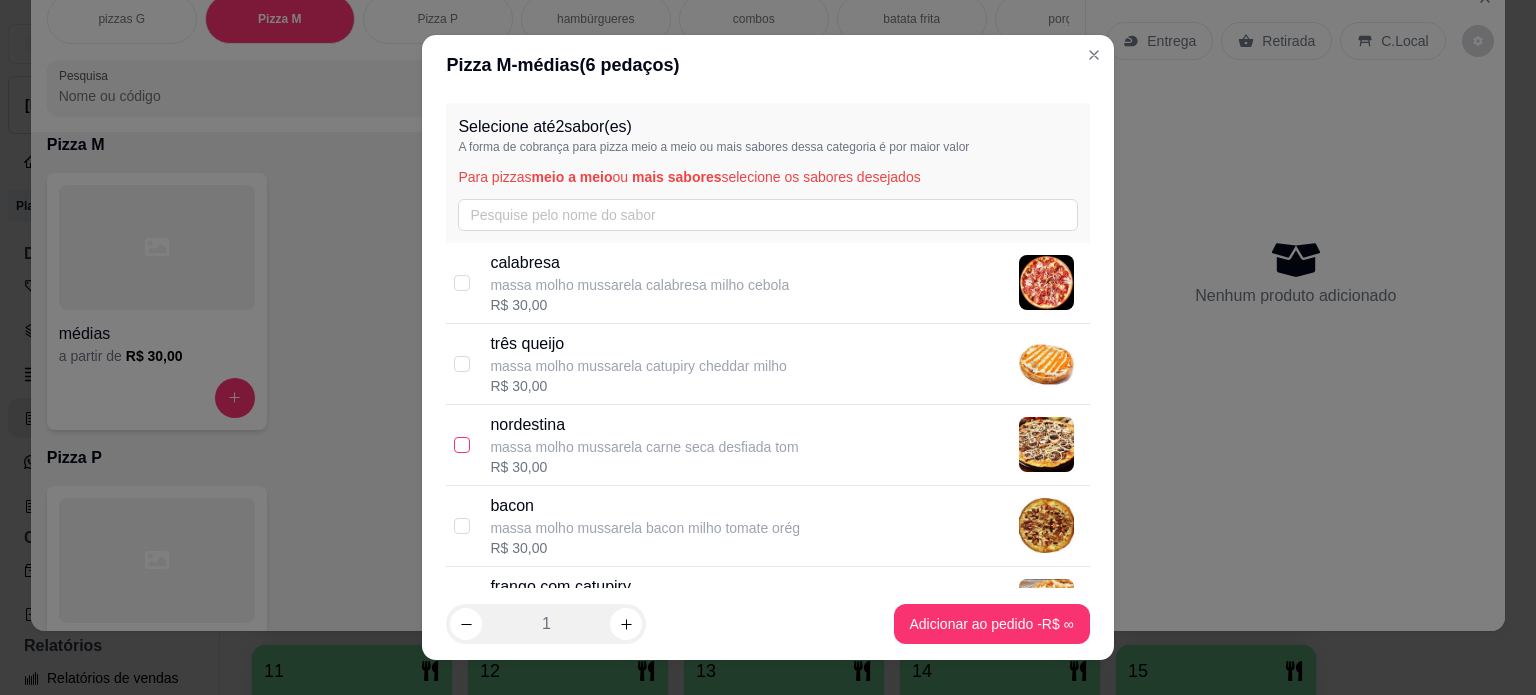 click at bounding box center [462, 445] 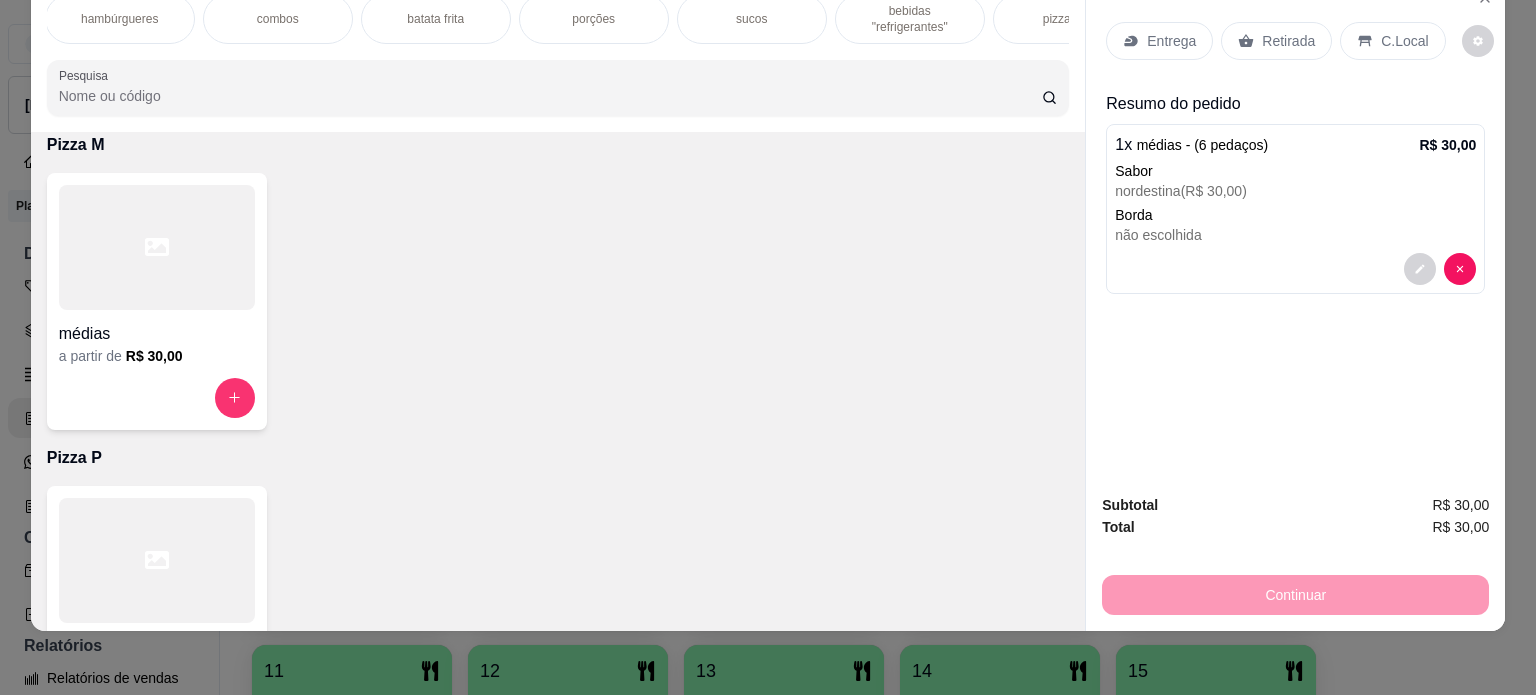 scroll, scrollTop: 0, scrollLeft: 520, axis: horizontal 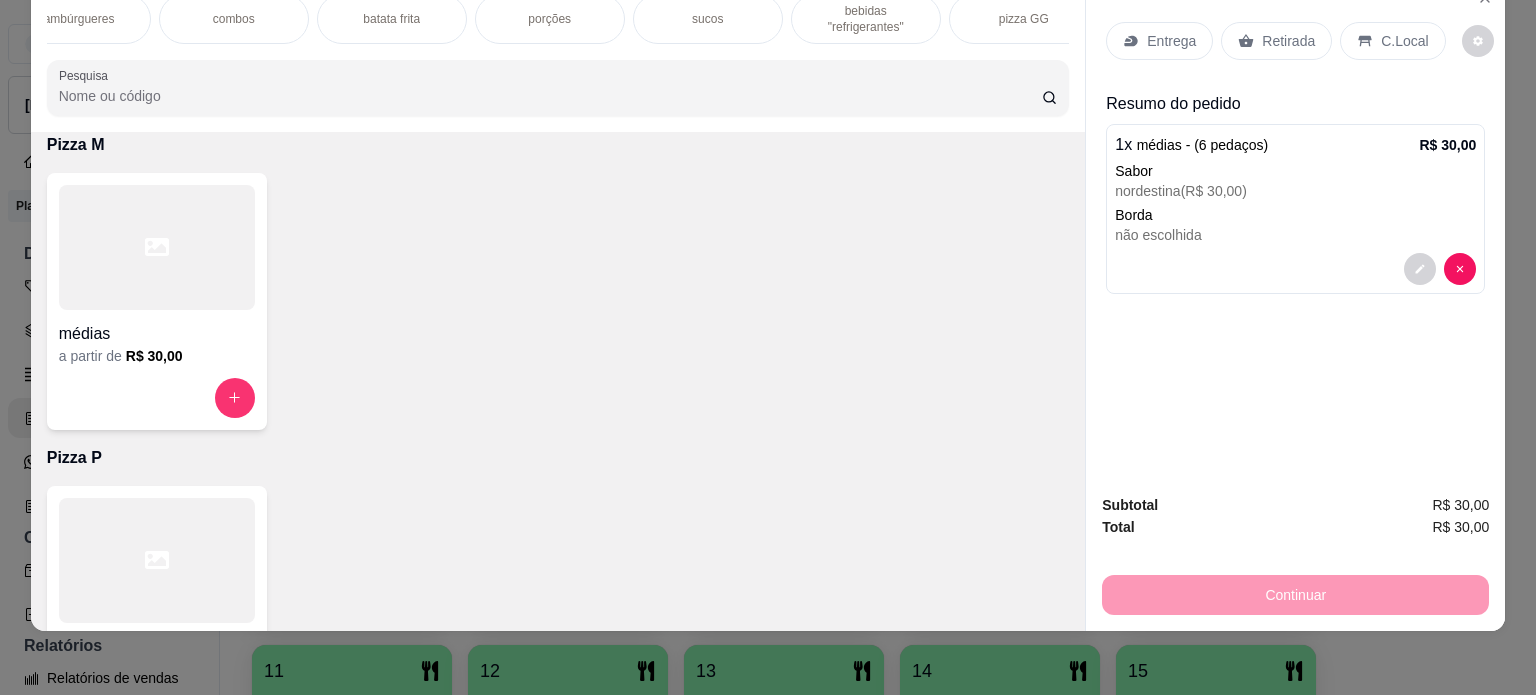 click on "sucos" at bounding box center [707, 19] 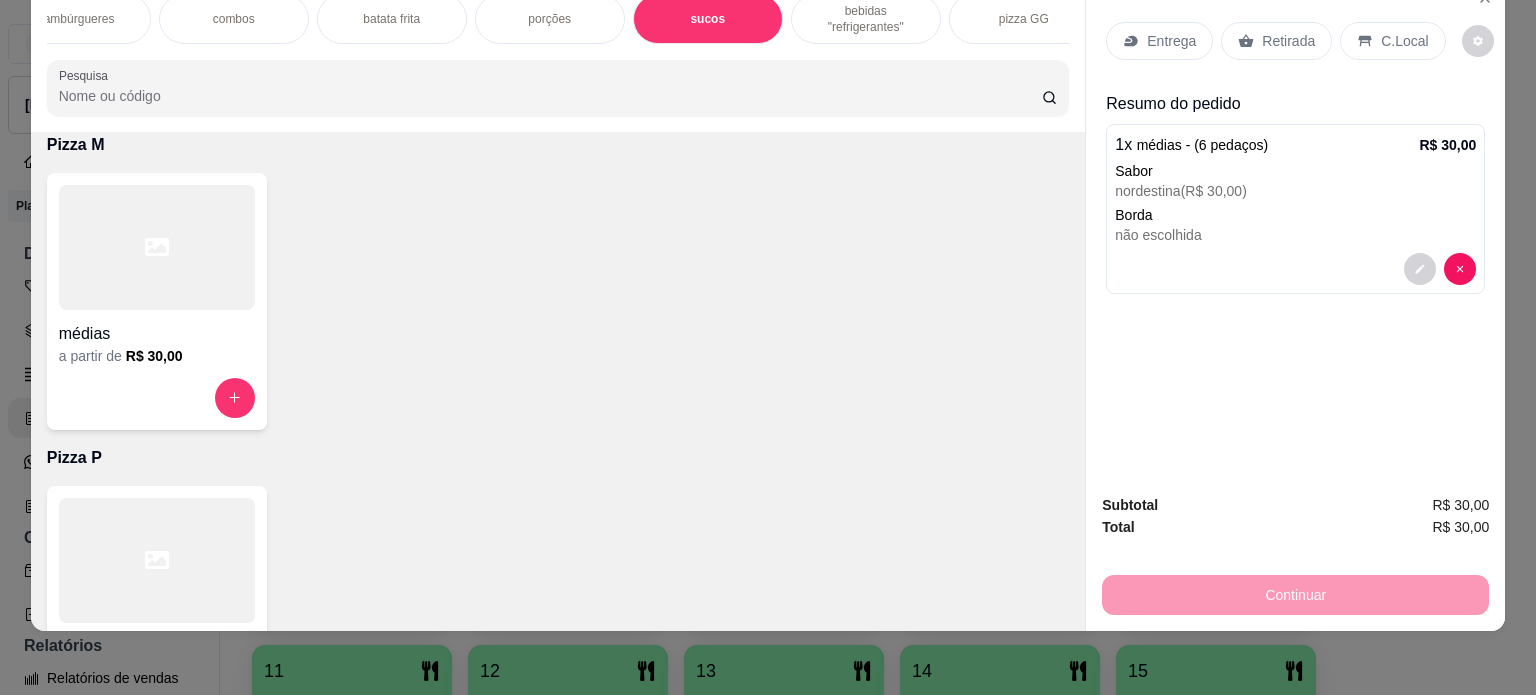 scroll, scrollTop: 2637, scrollLeft: 0, axis: vertical 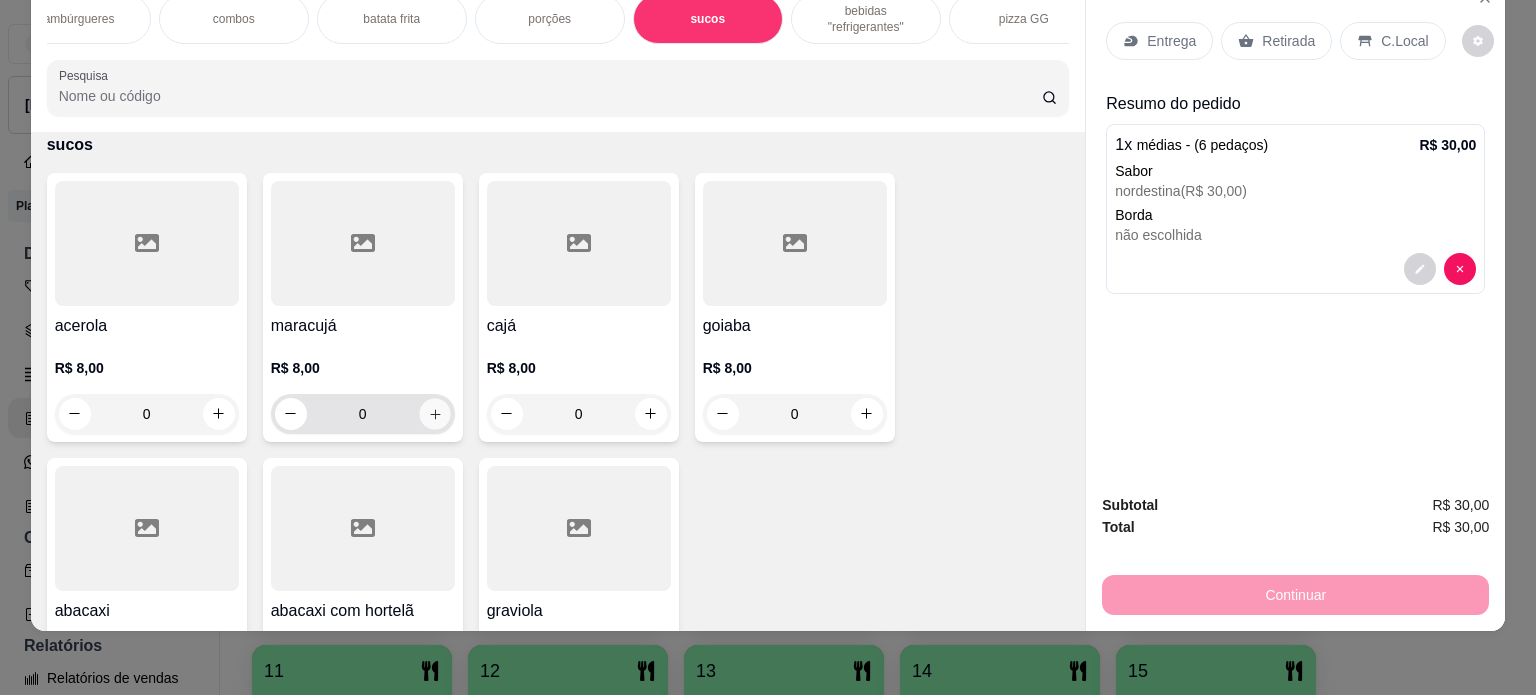 click at bounding box center [434, 413] 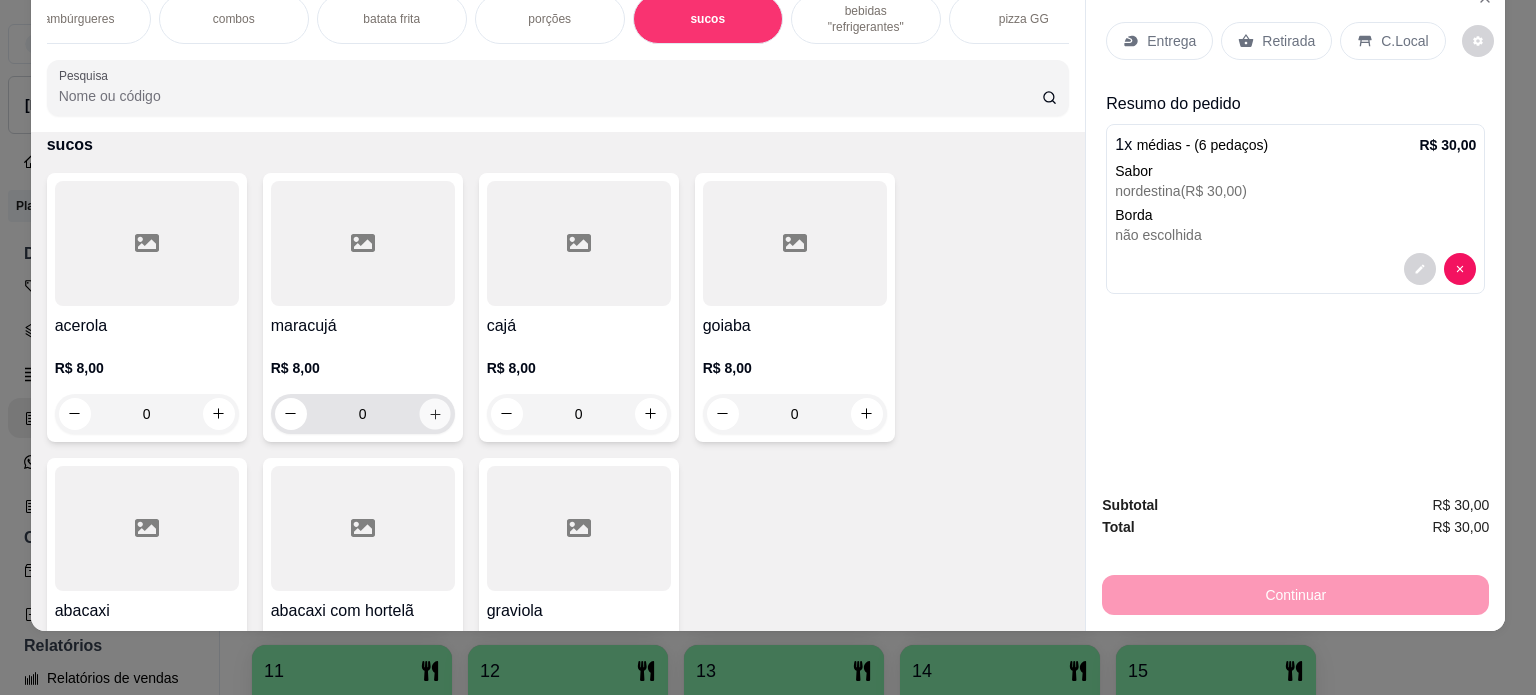 type on "1" 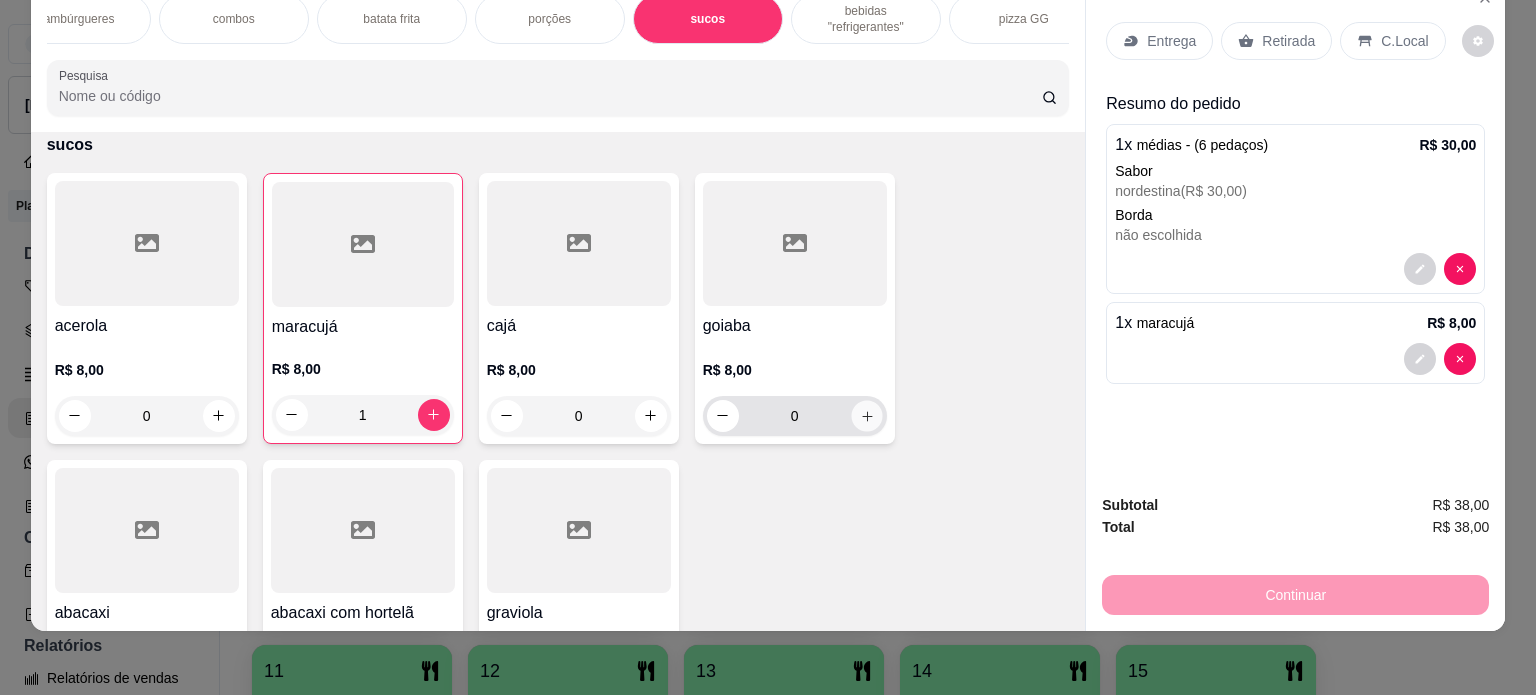 click 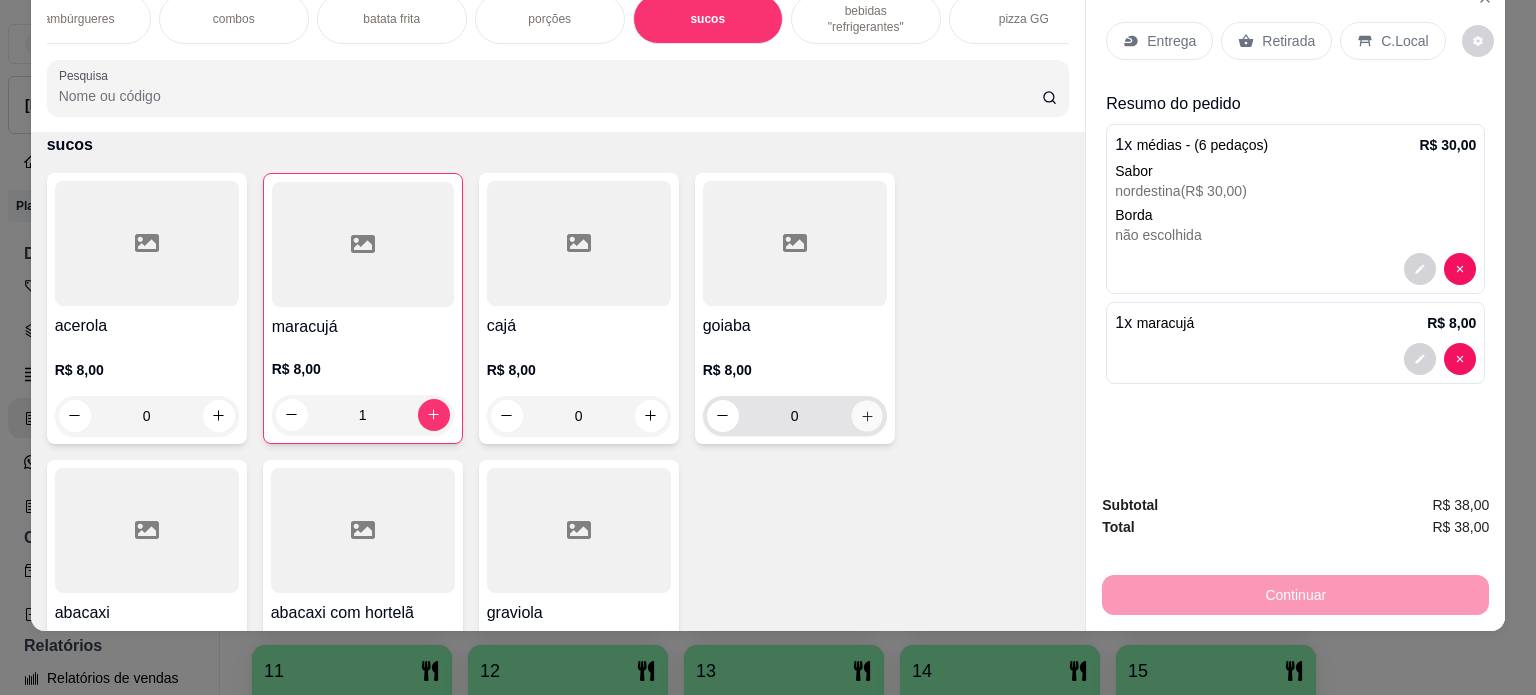 type on "1" 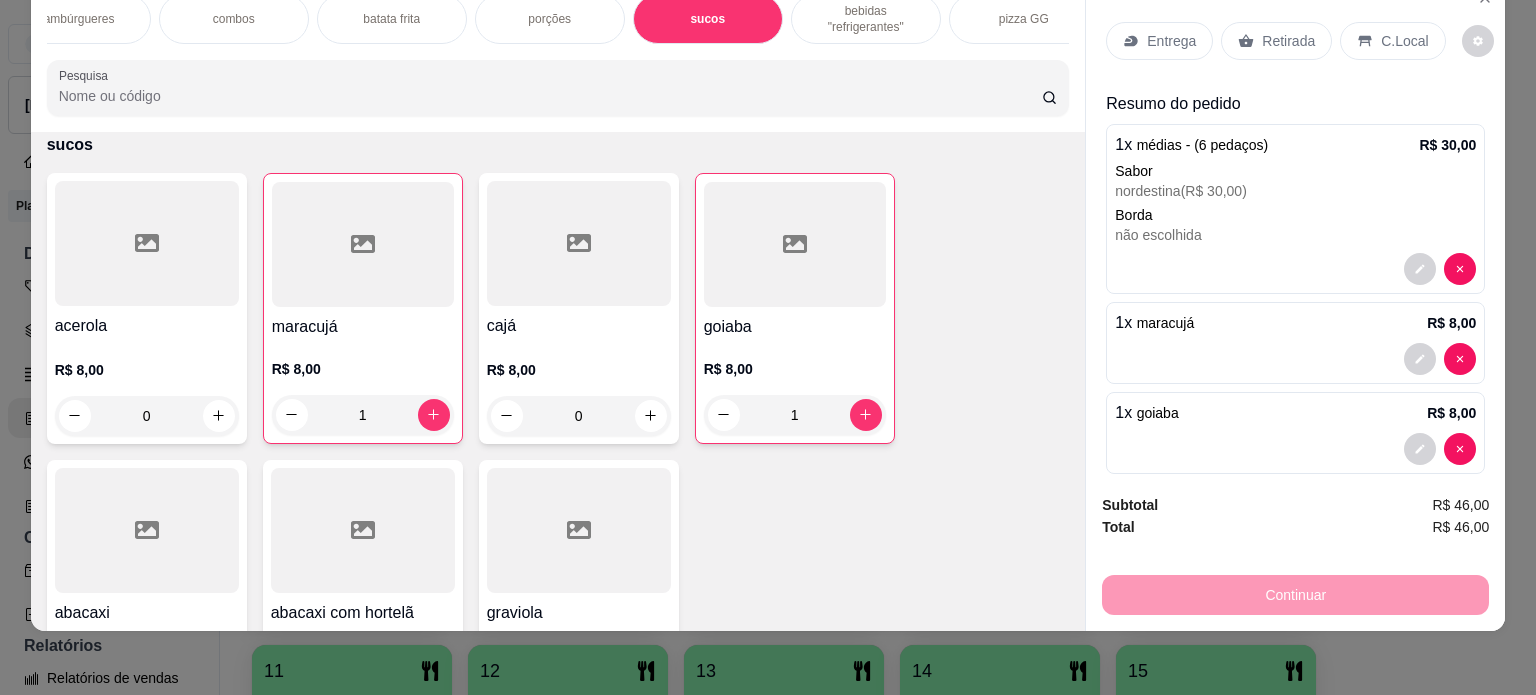 click on "Entrega" at bounding box center [1171, 41] 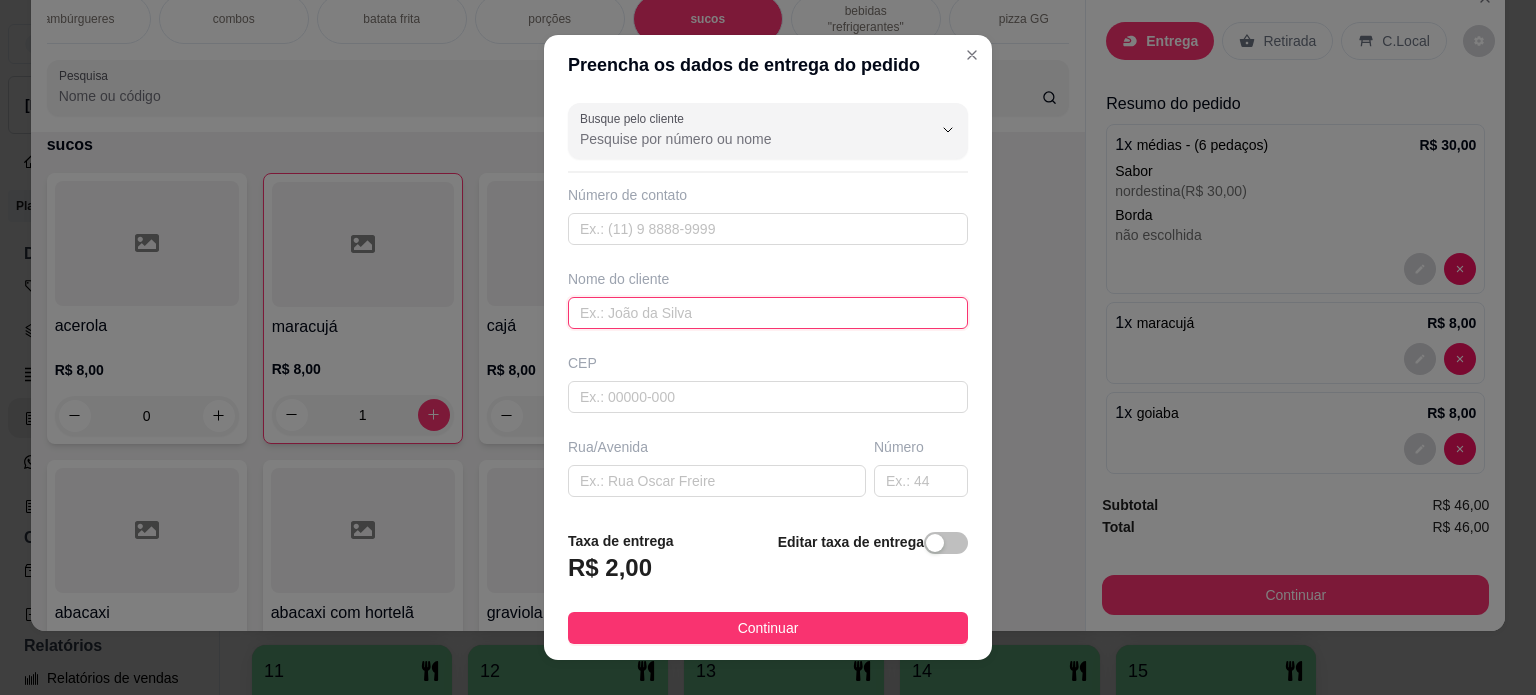 click at bounding box center [768, 313] 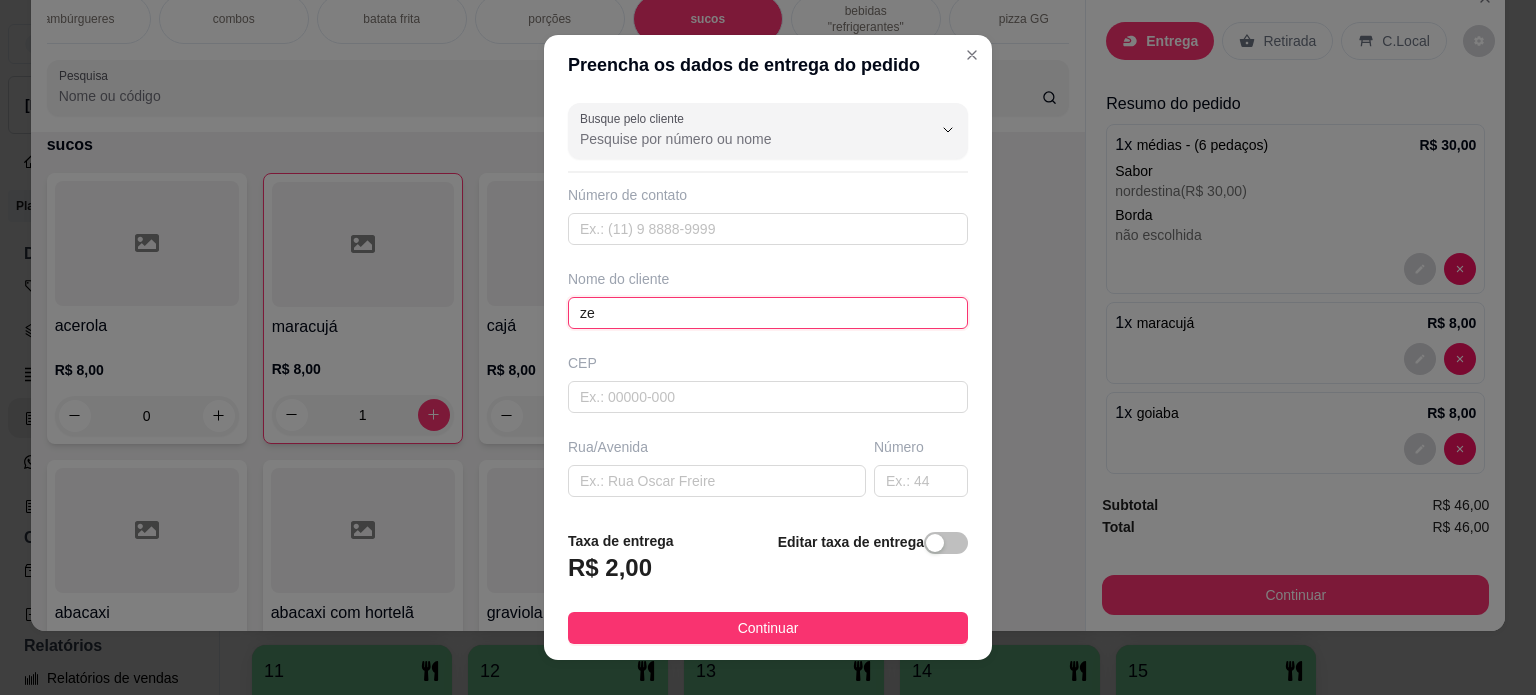 type on "z" 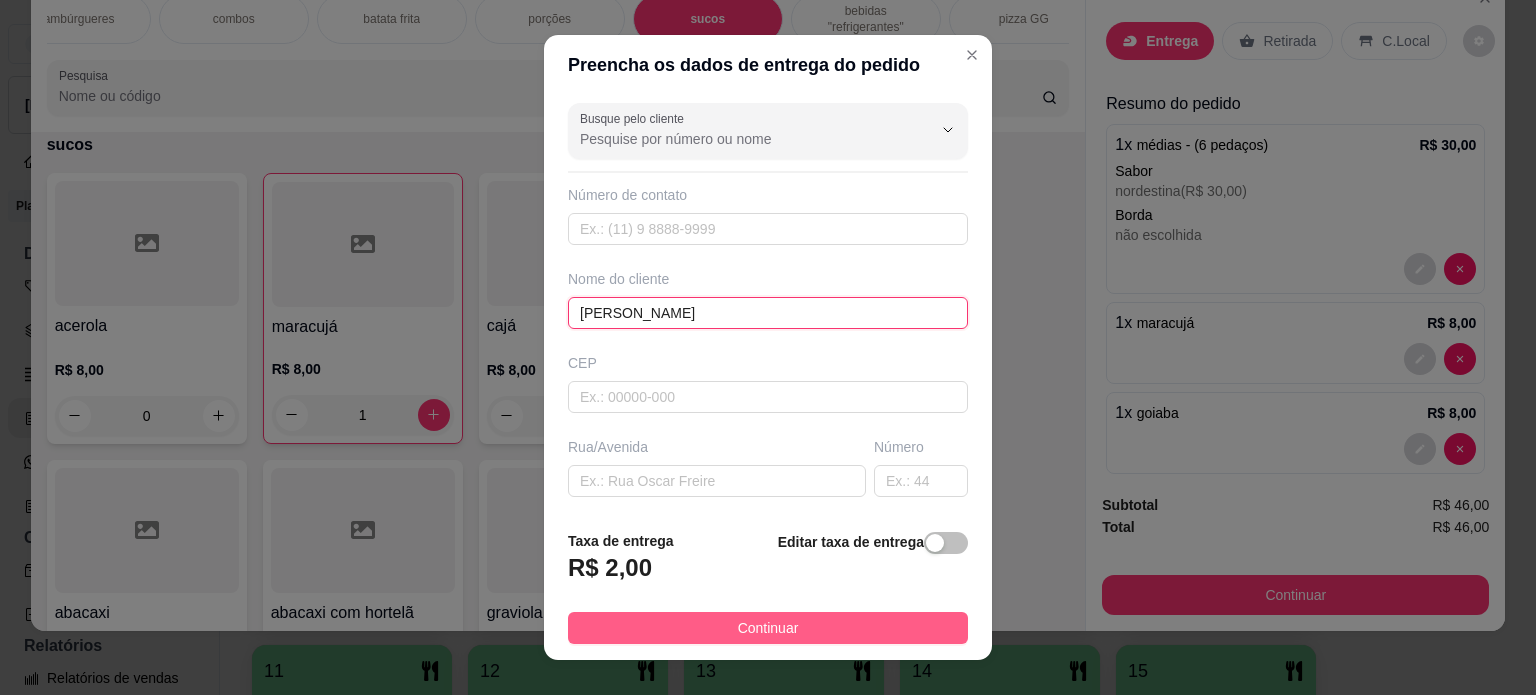 type on "[PERSON_NAME]" 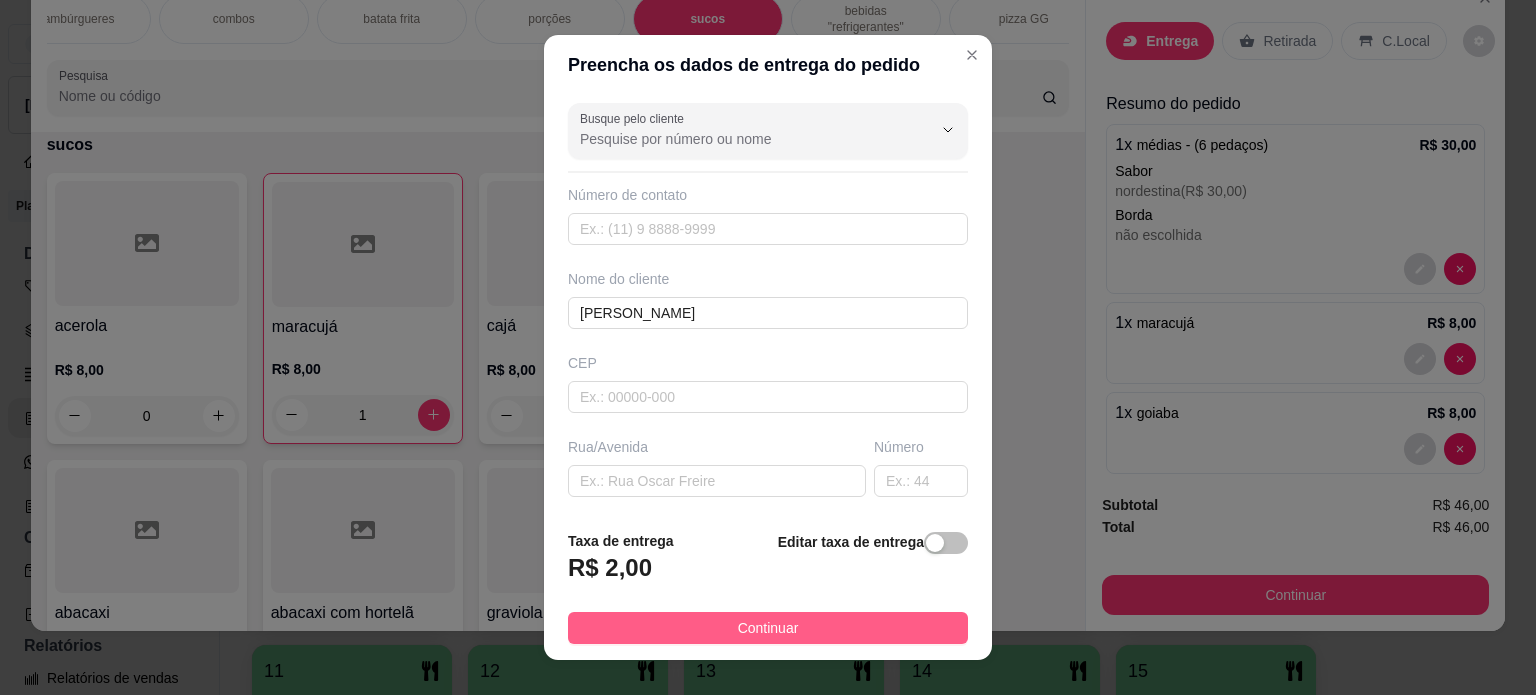click on "Continuar" at bounding box center (768, 628) 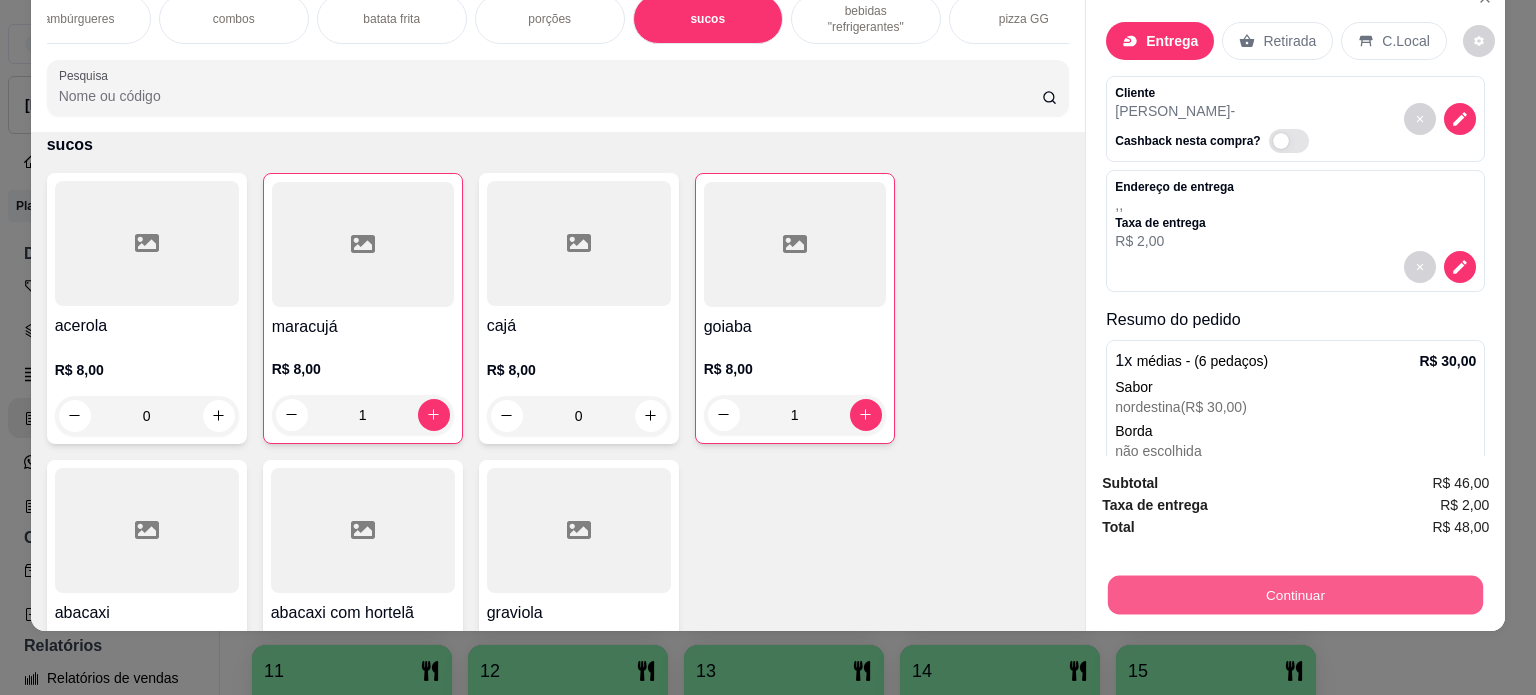 click on "Continuar" at bounding box center (1295, 595) 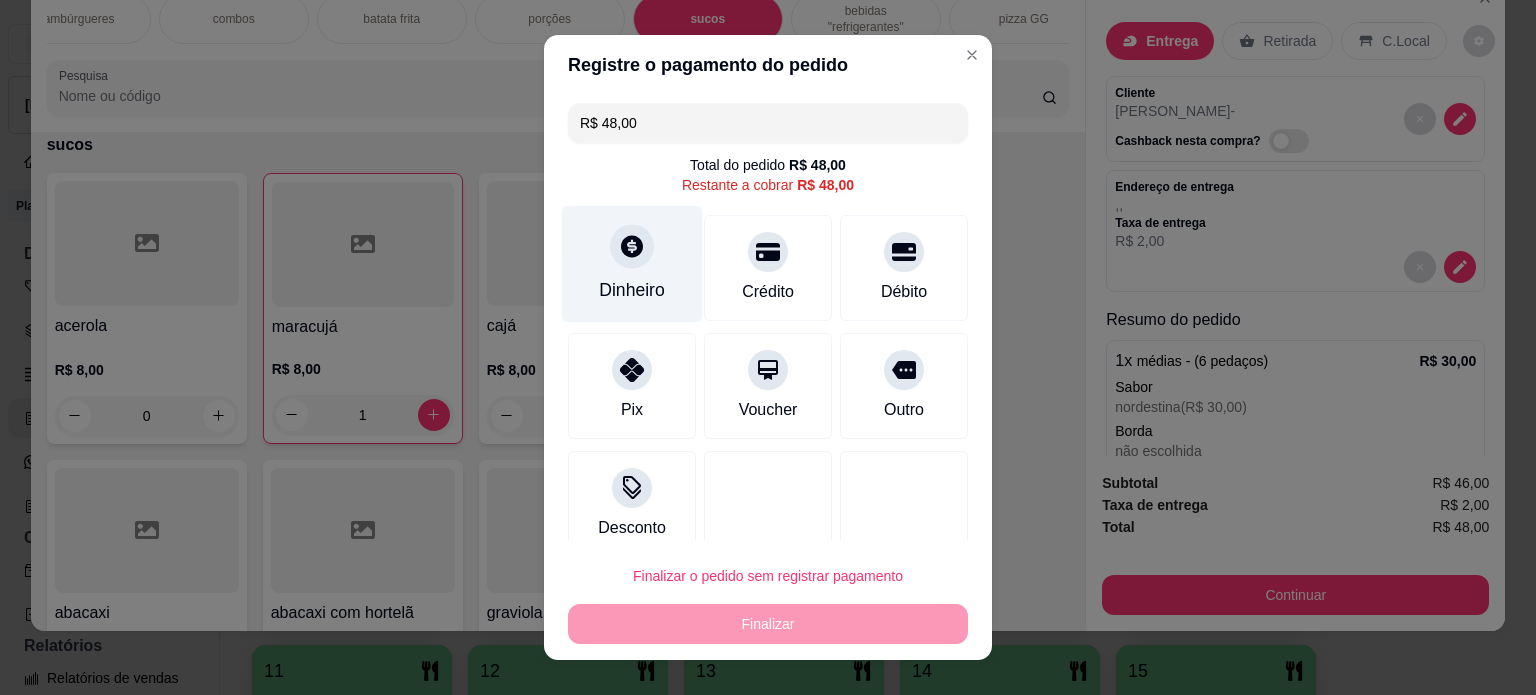 click 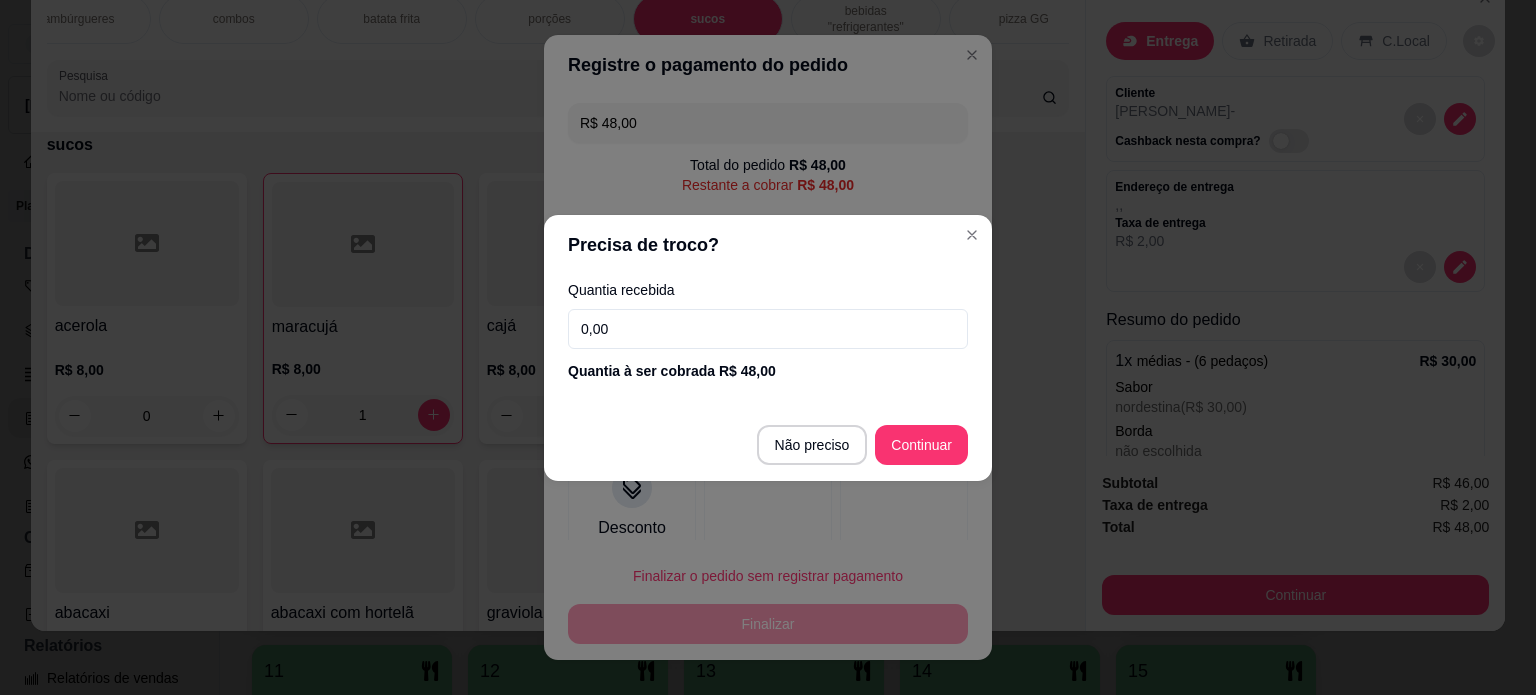click on "0,00" at bounding box center [768, 329] 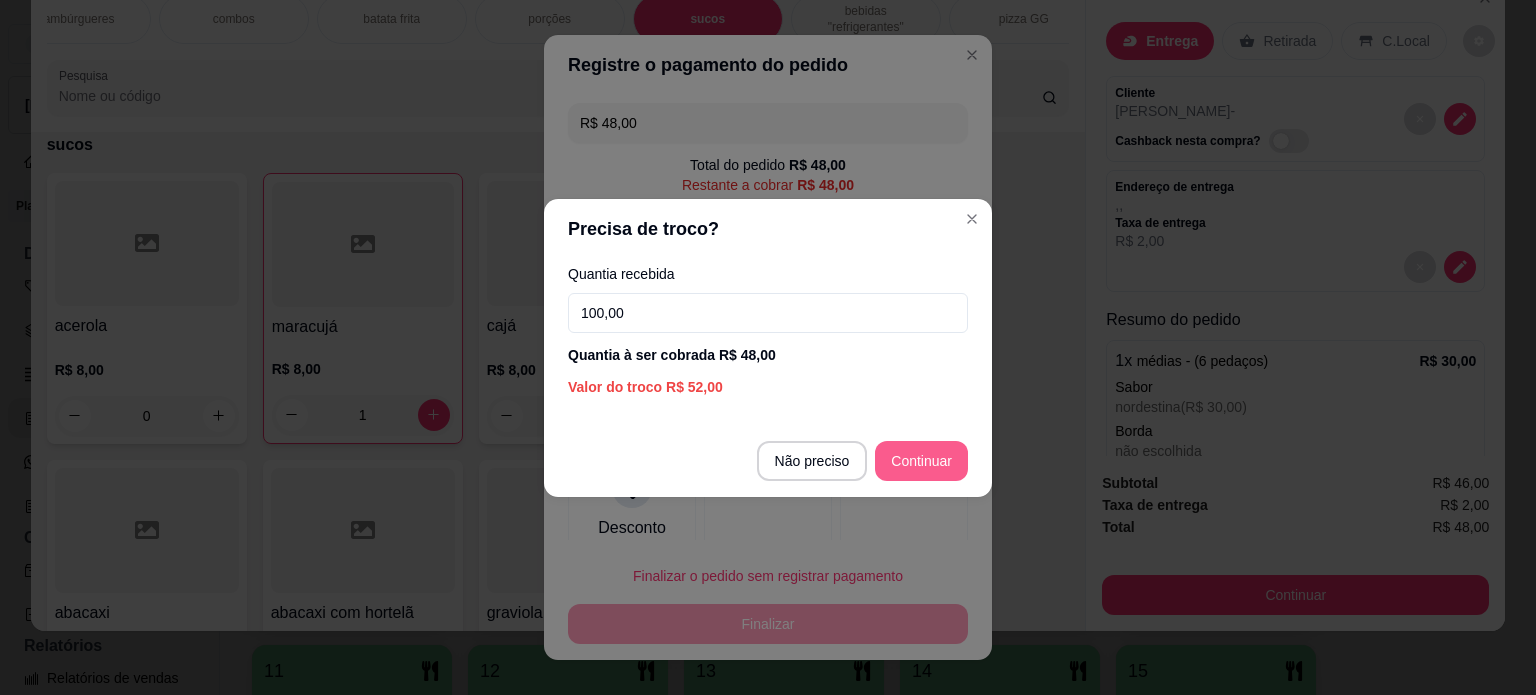 type on "100,00" 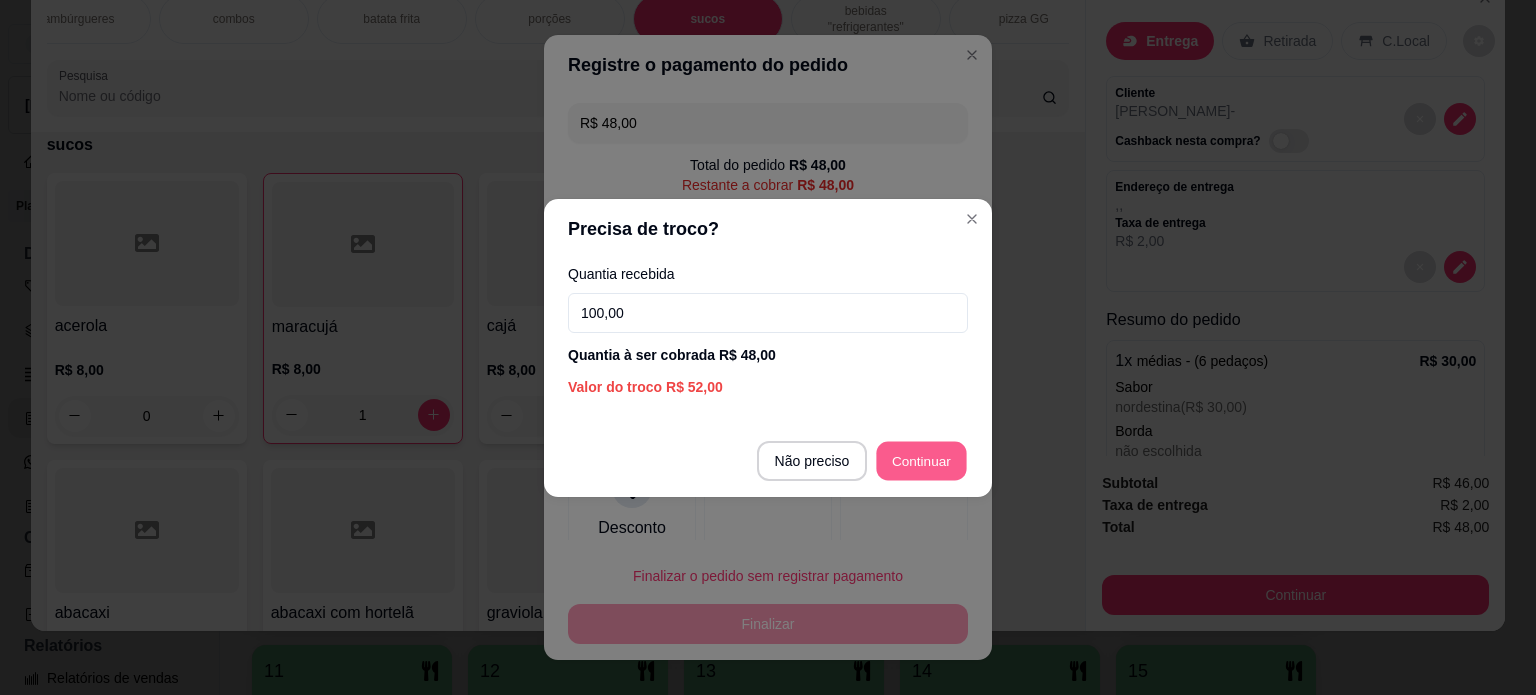 type on "R$ 0,00" 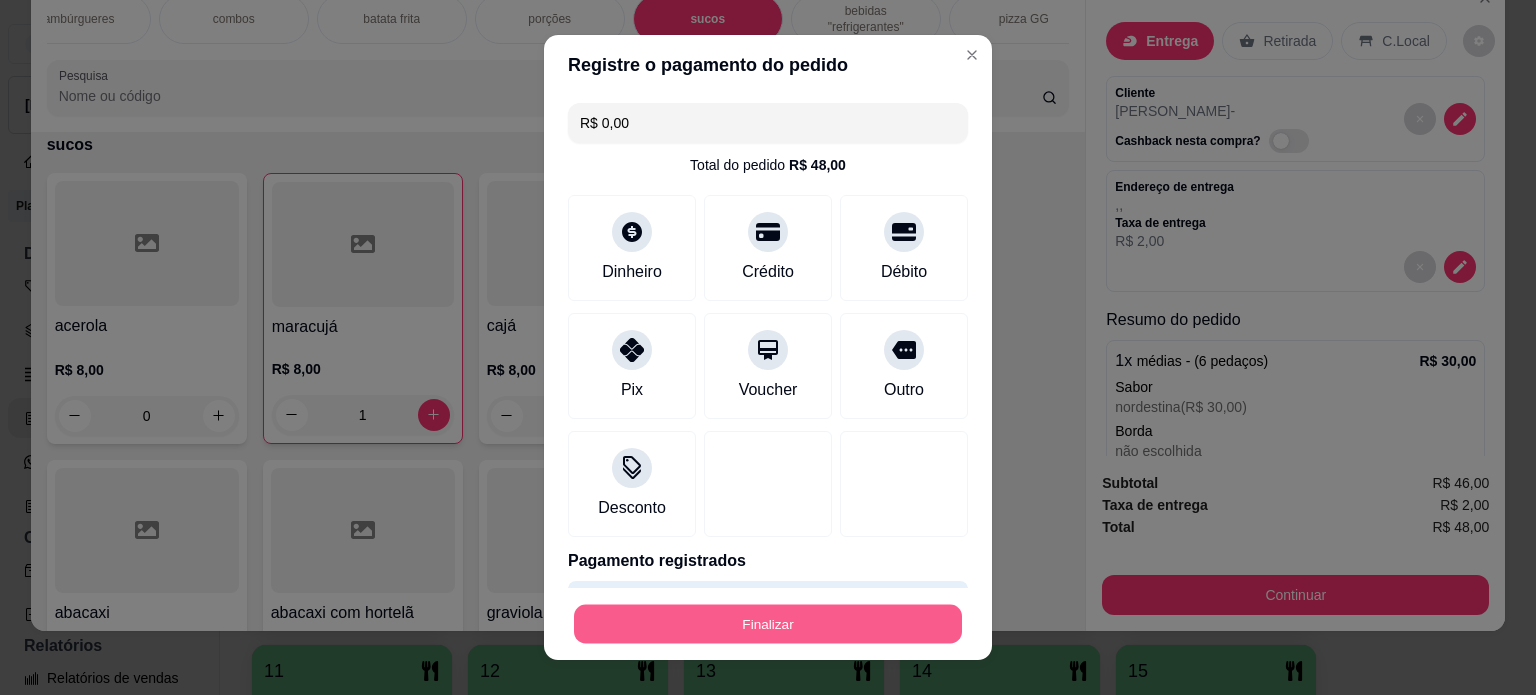 click on "Finalizar" at bounding box center (768, 624) 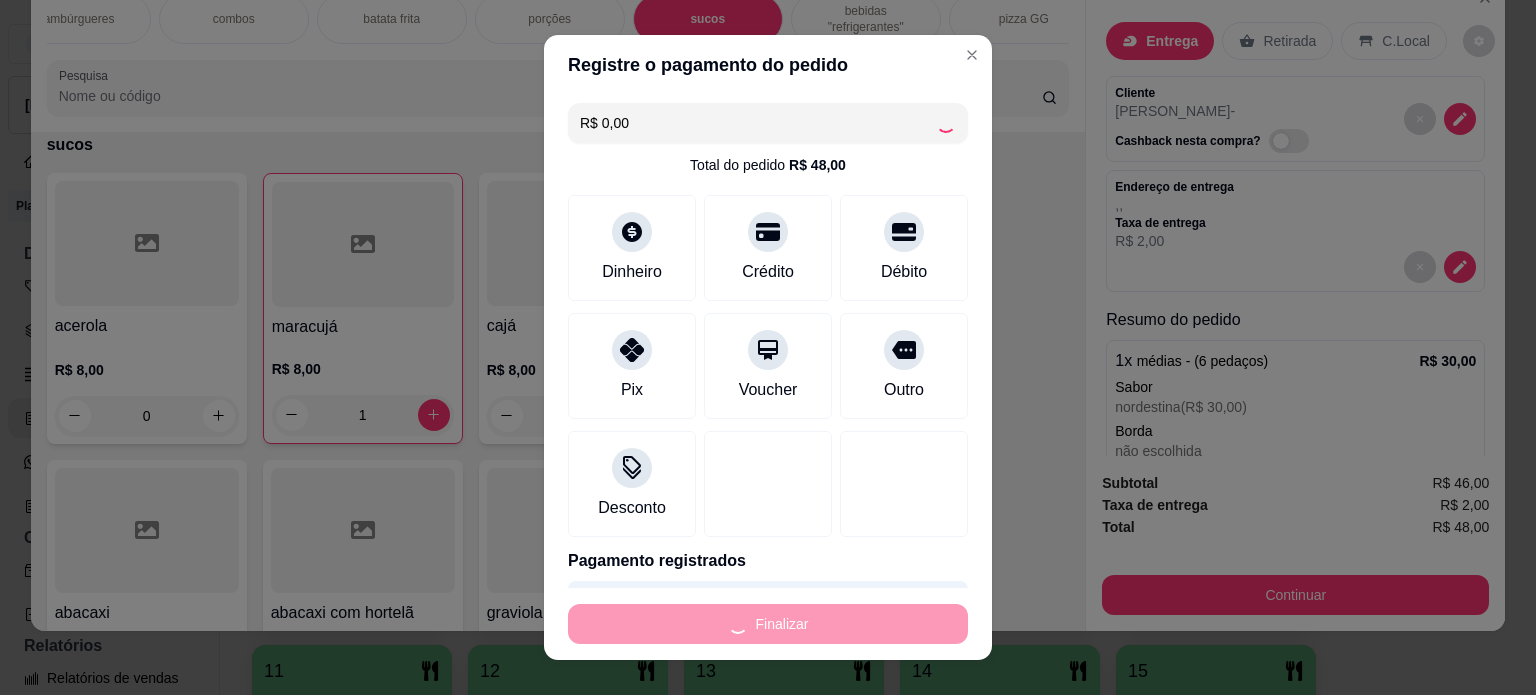 type on "0" 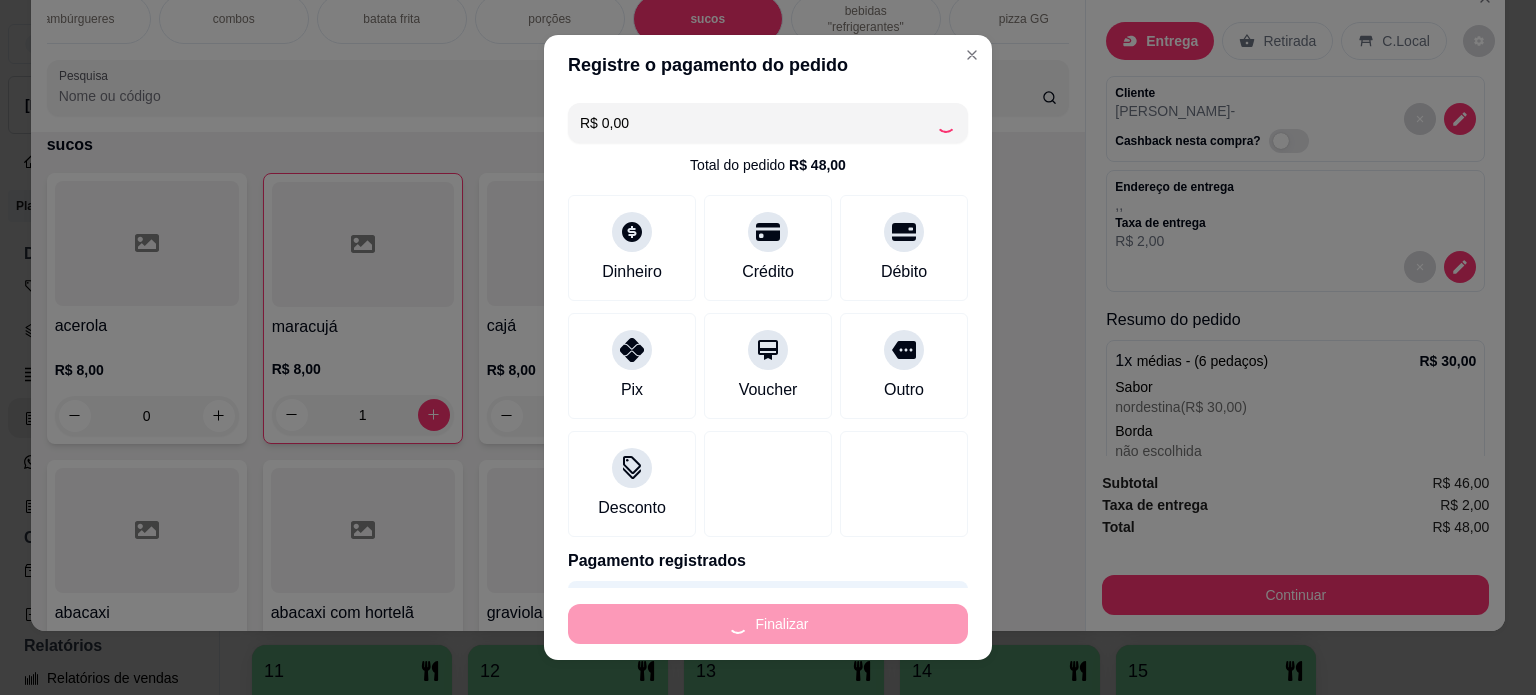 type on "0" 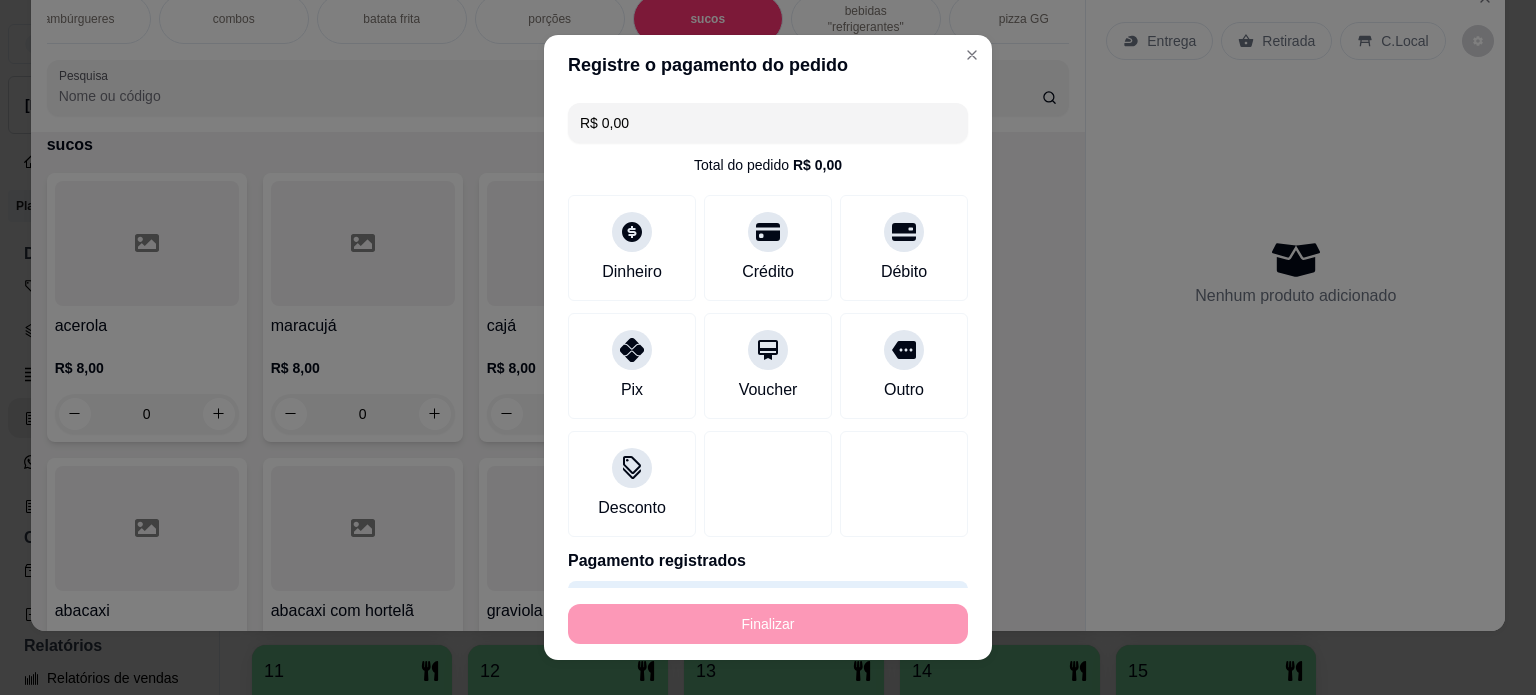 type on "-R$ 48,00" 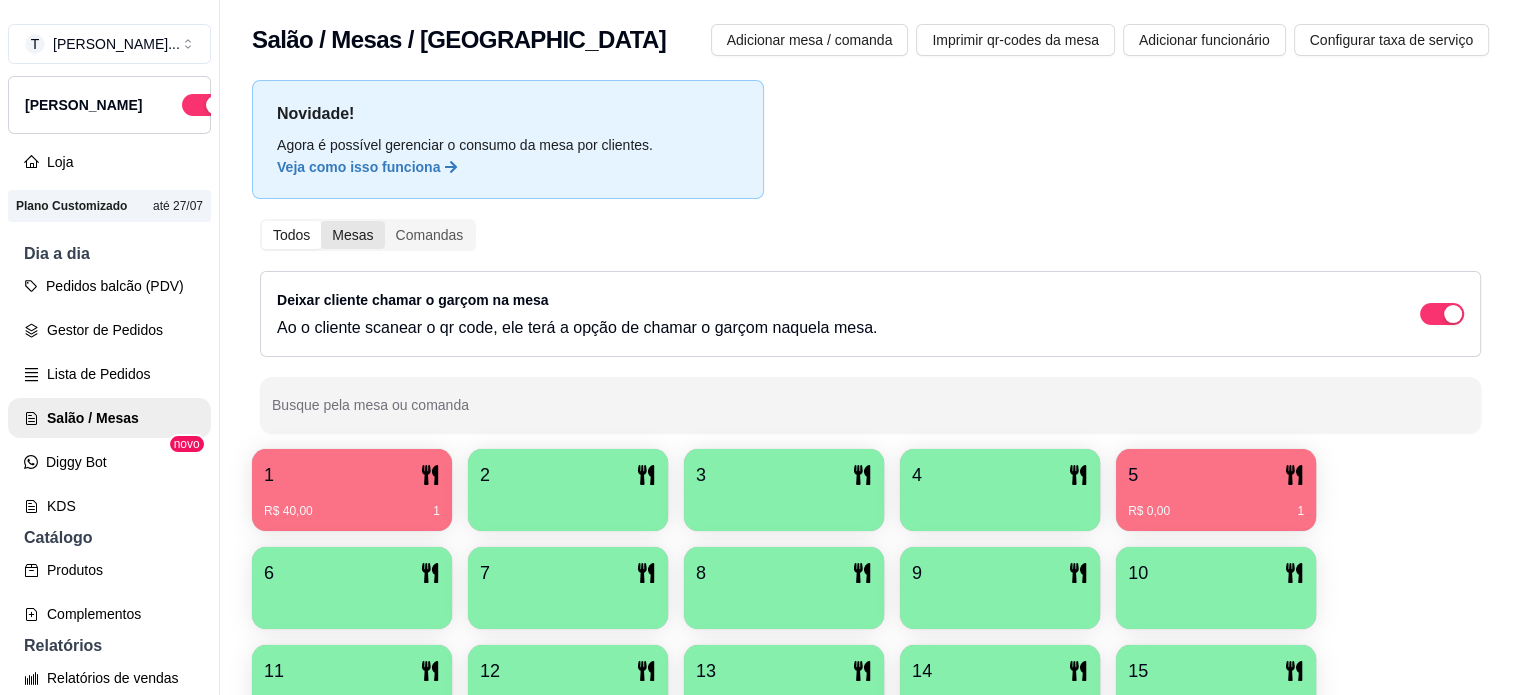 click on "Mesas" at bounding box center [352, 235] 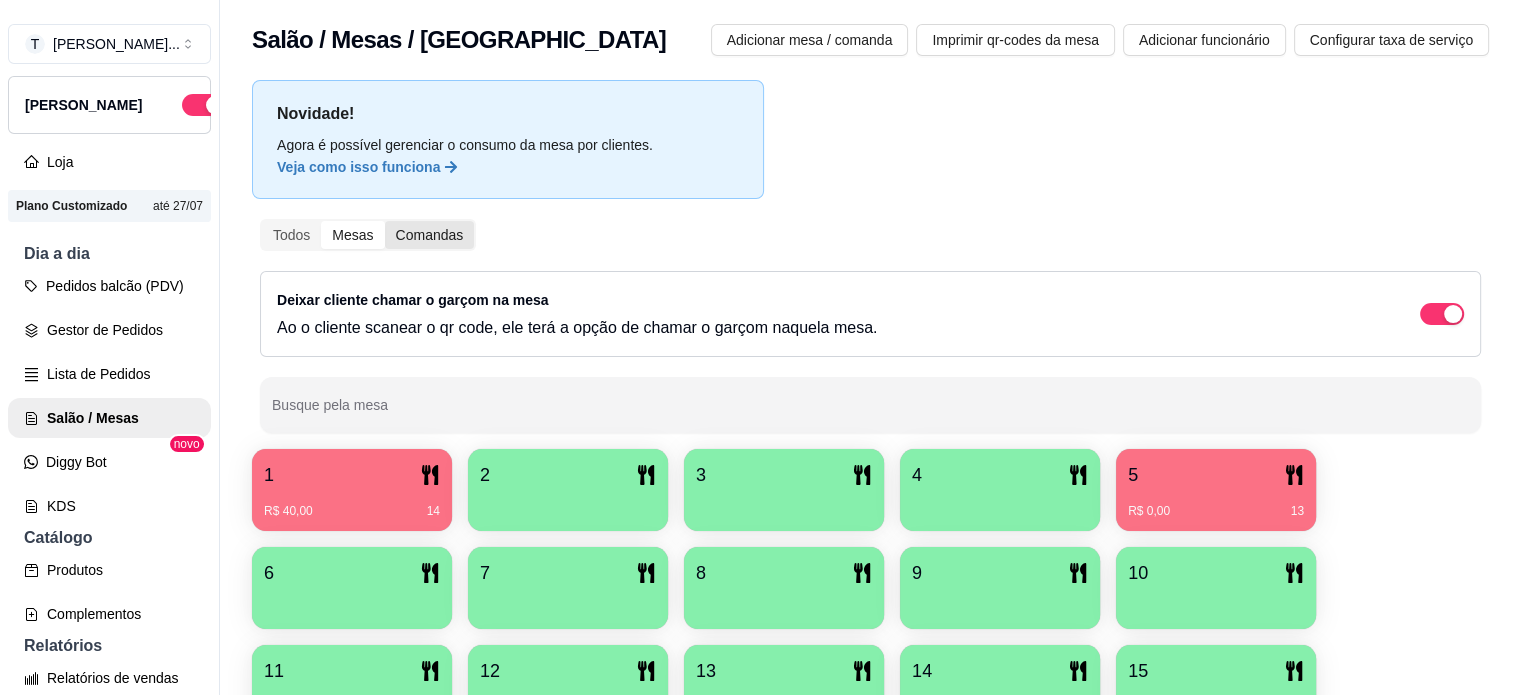 click on "Comandas" at bounding box center [430, 235] 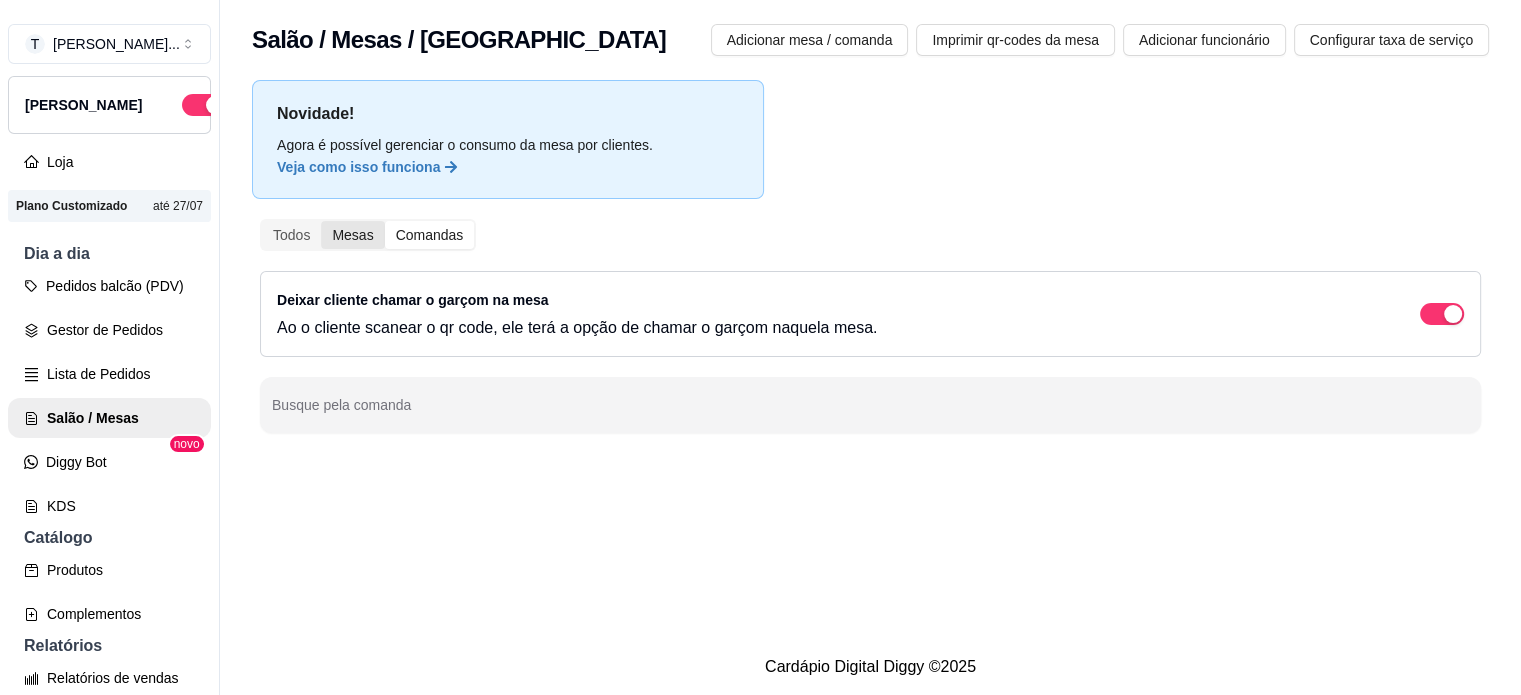 click on "Mesas" at bounding box center (352, 235) 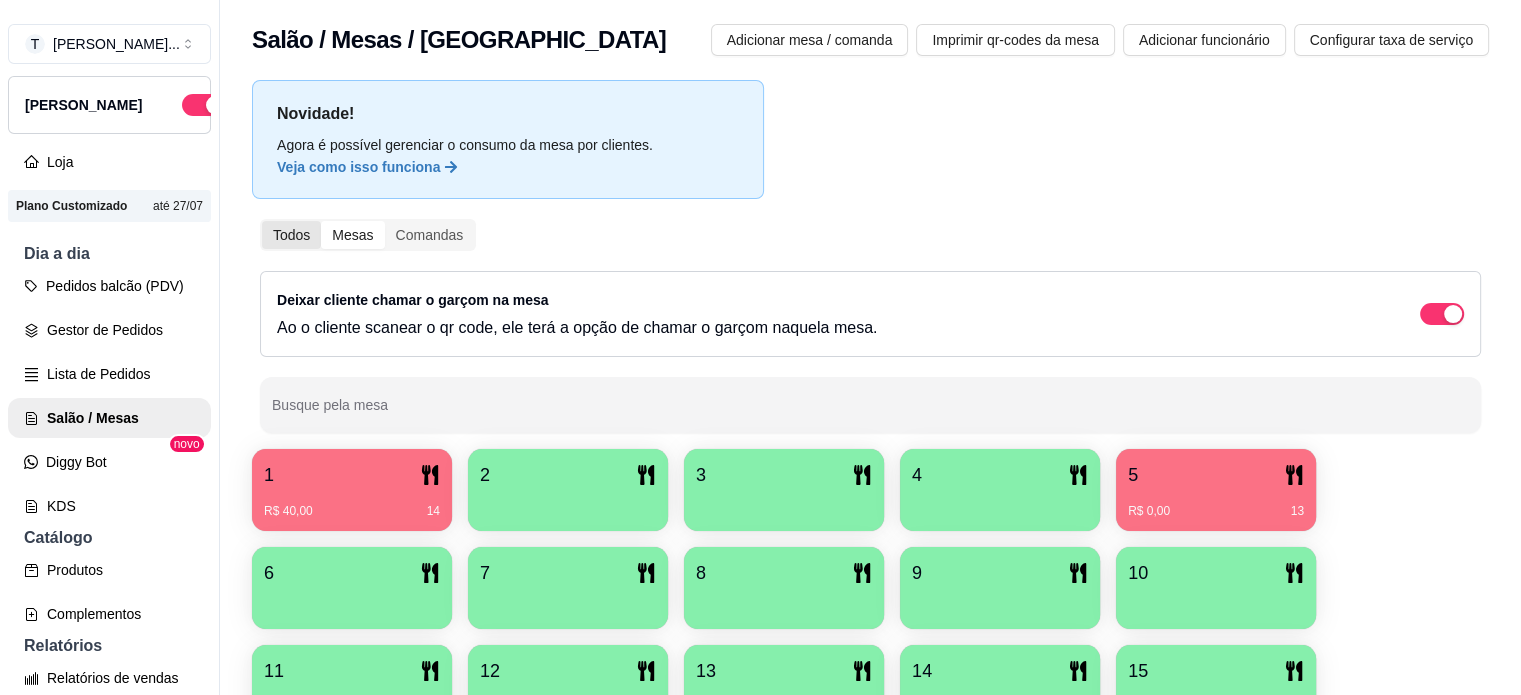 click on "Todos" at bounding box center [291, 235] 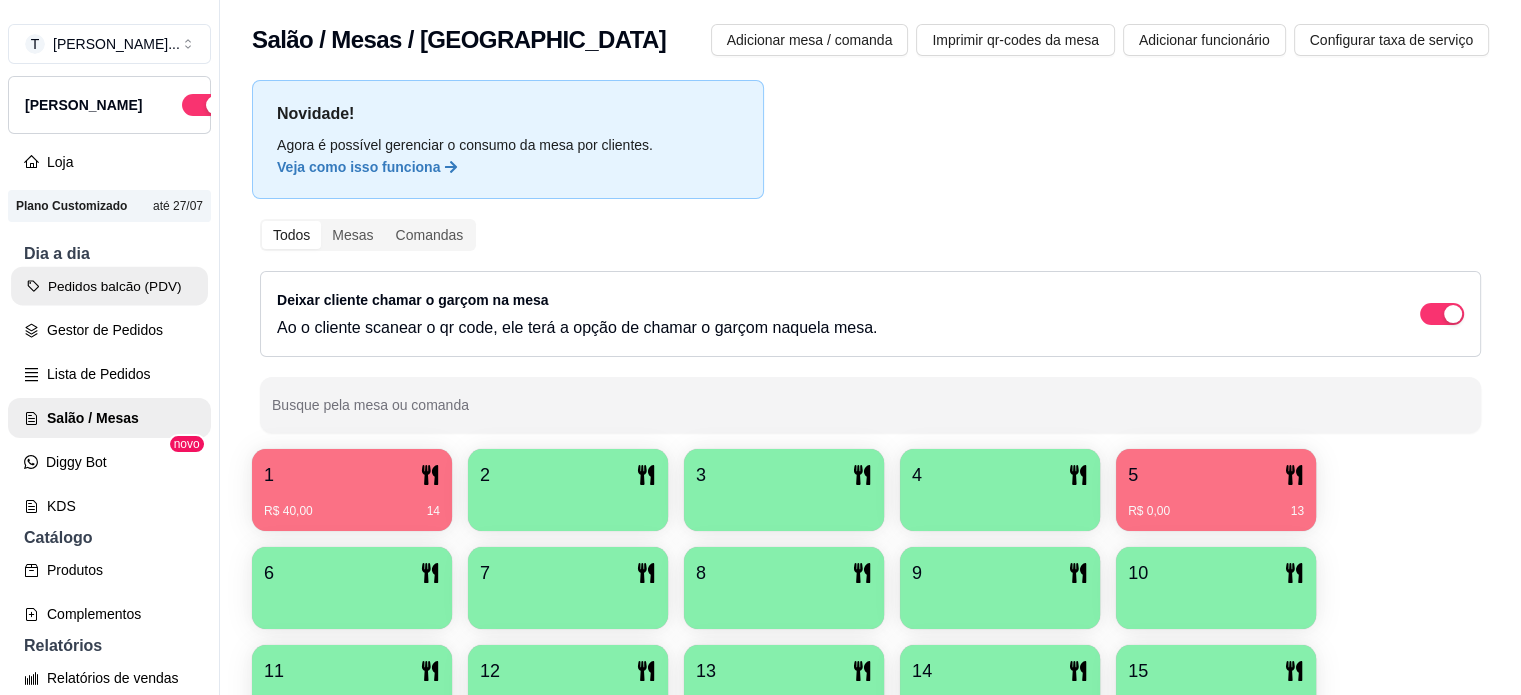 click on "Pedidos balcão (PDV)" at bounding box center (109, 286) 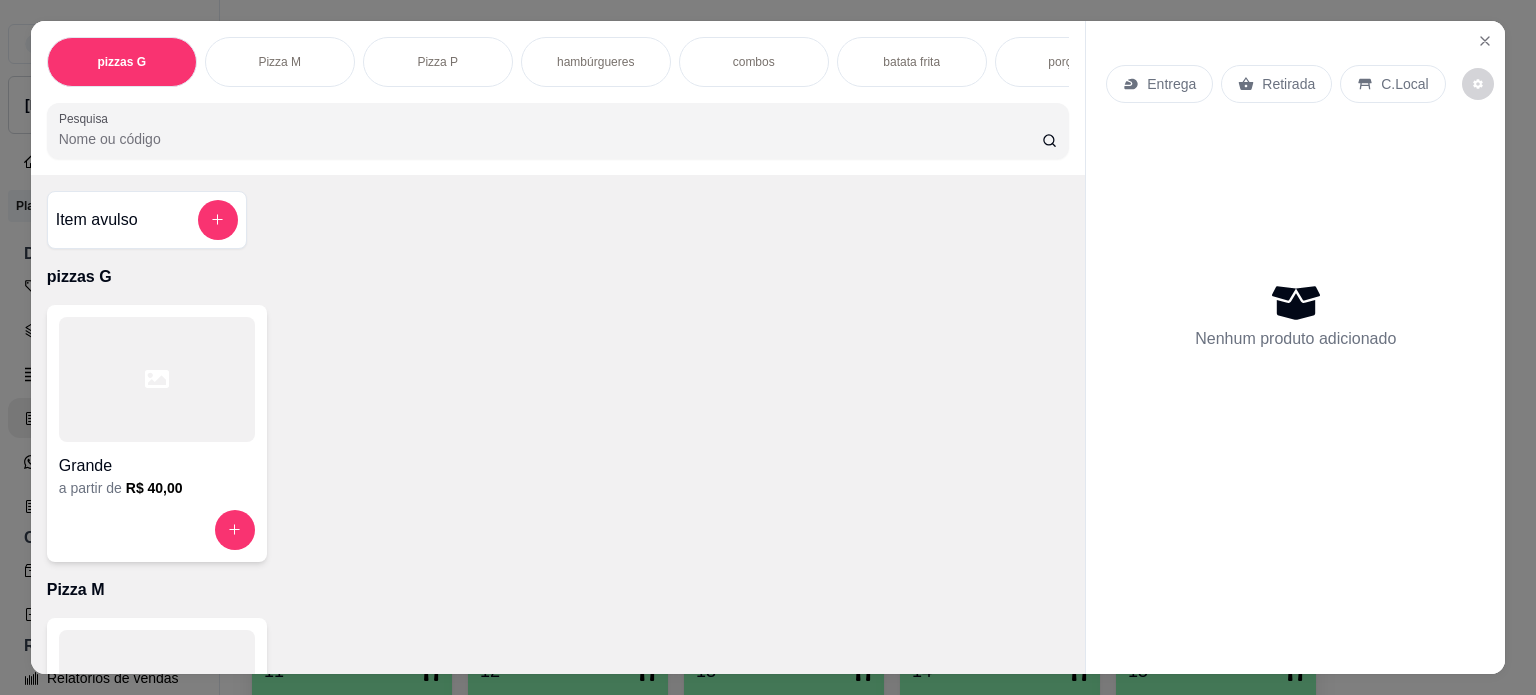 click on "combos" at bounding box center [754, 62] 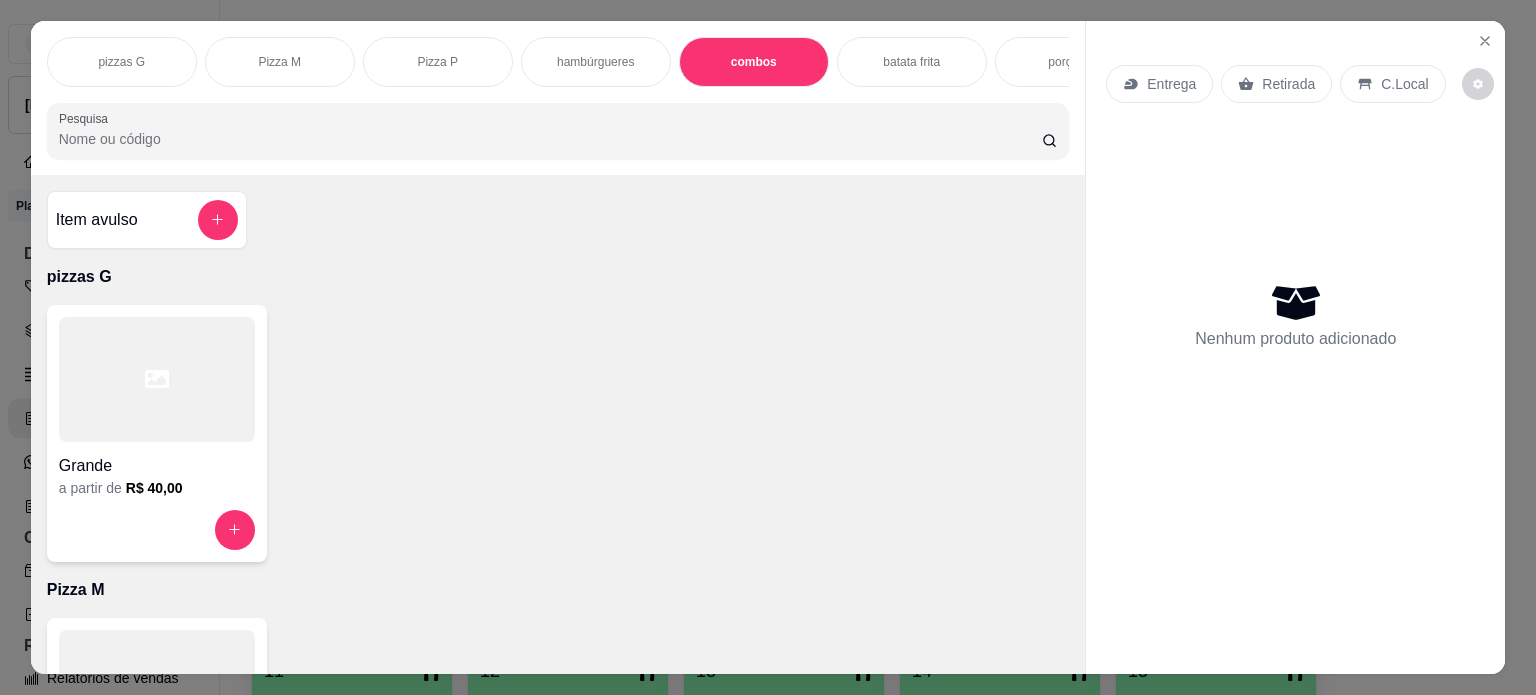 scroll, scrollTop: 1638, scrollLeft: 0, axis: vertical 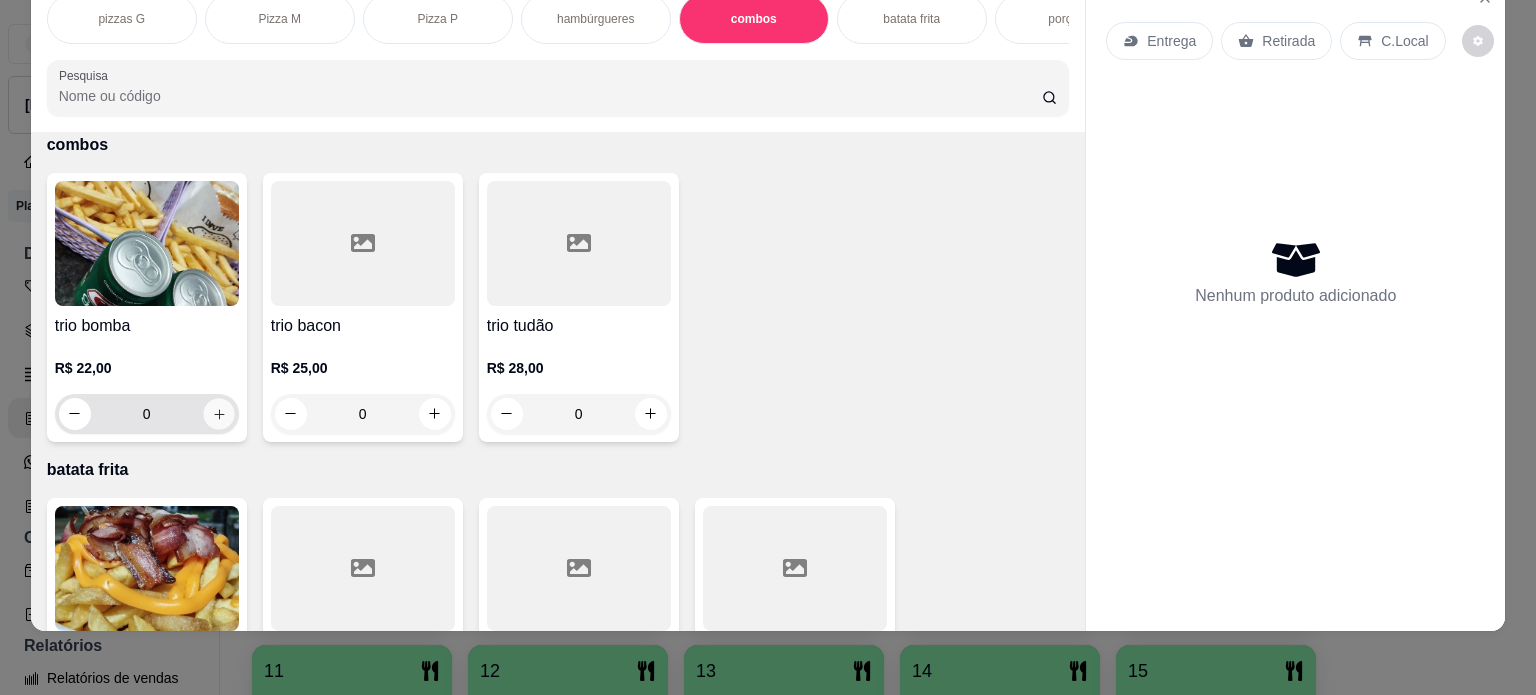 click 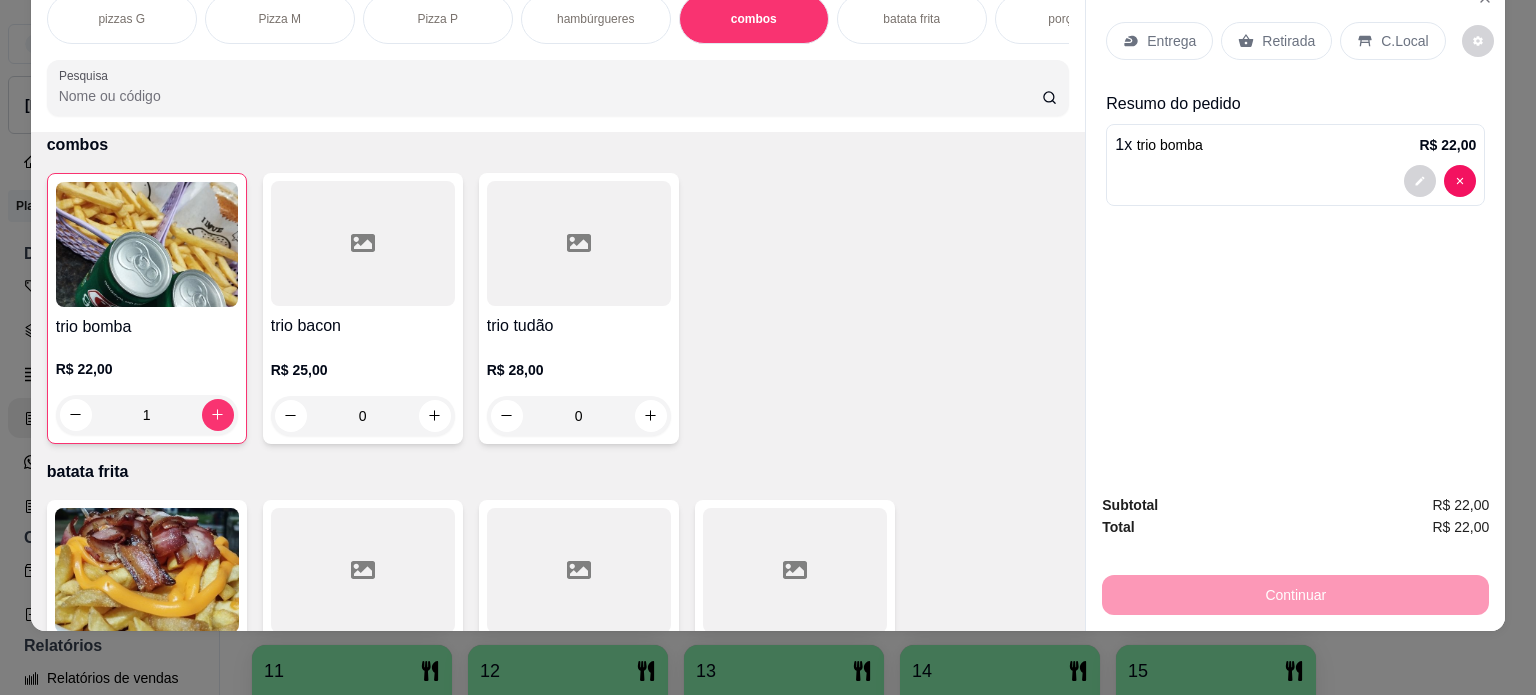 click on "Entrega" at bounding box center [1159, 41] 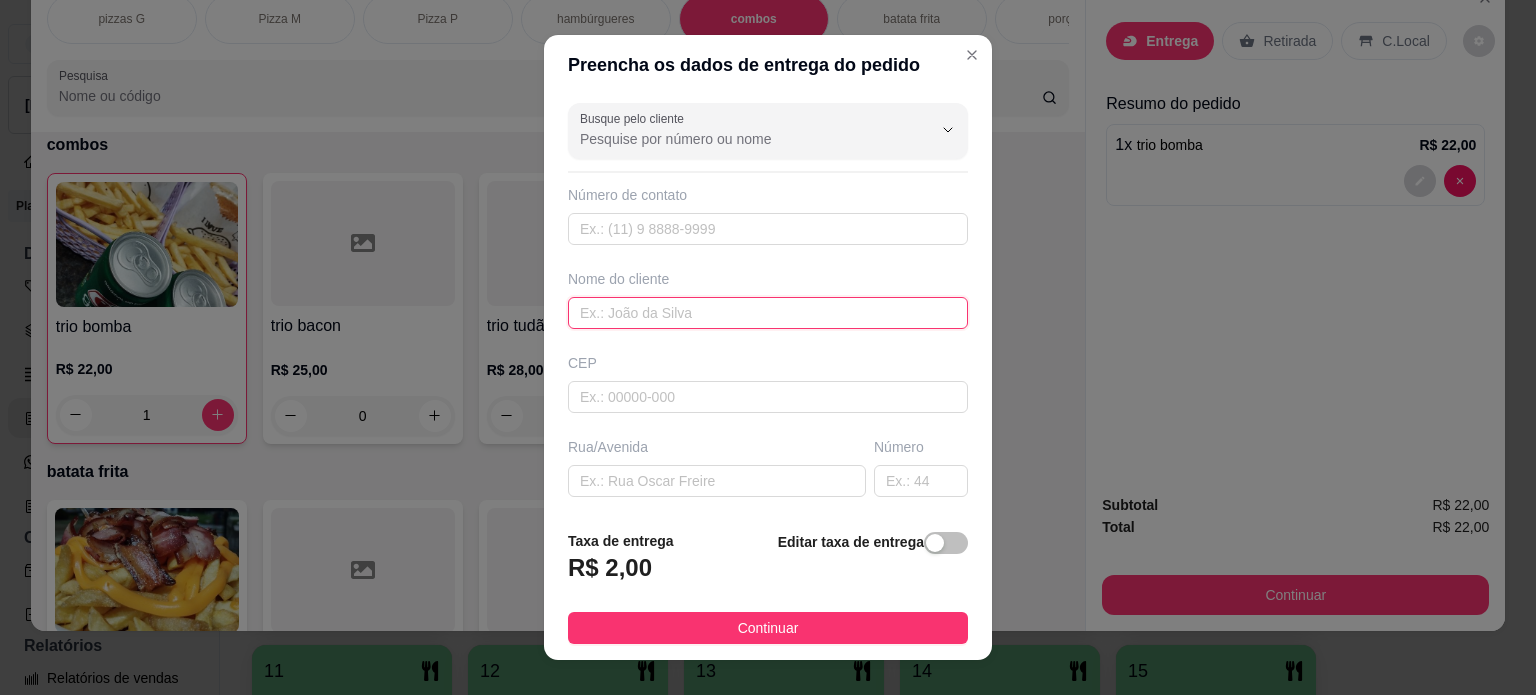click at bounding box center (768, 313) 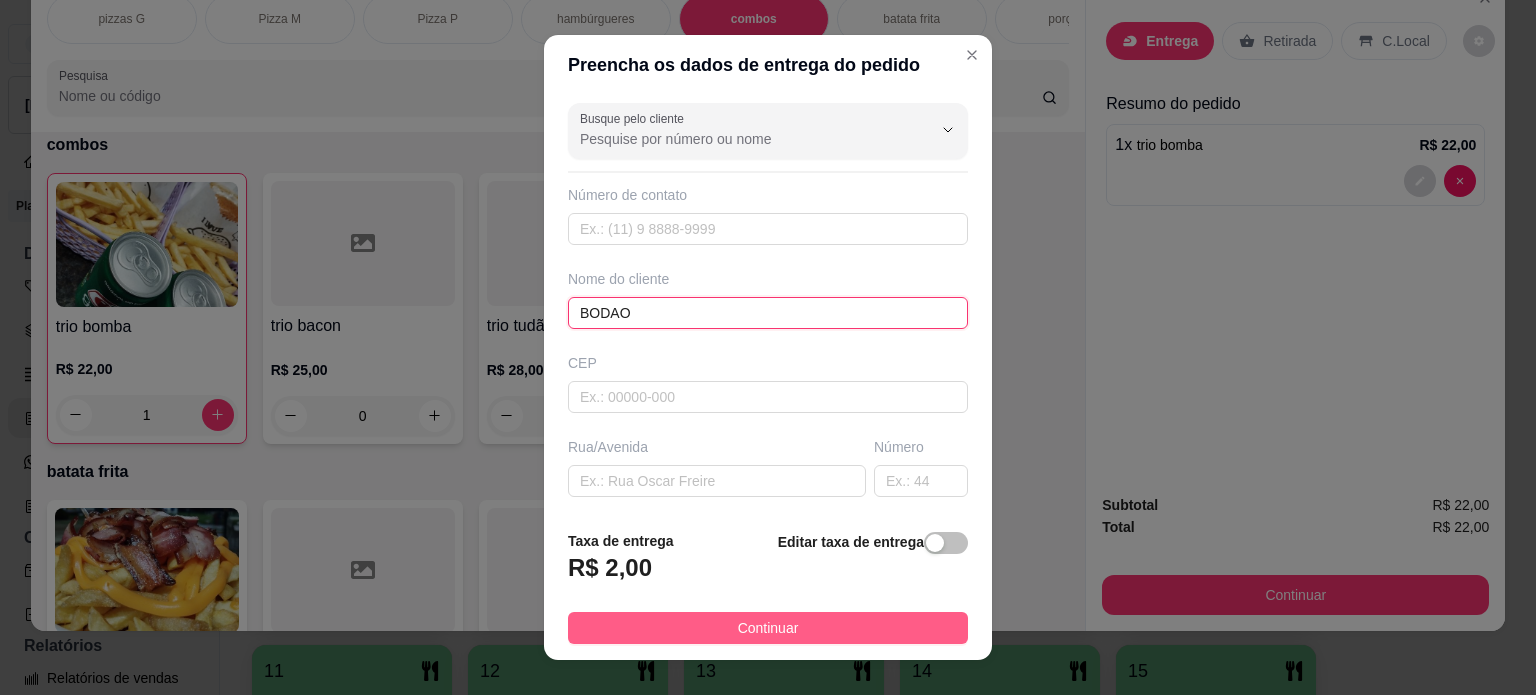 type on "BODAO" 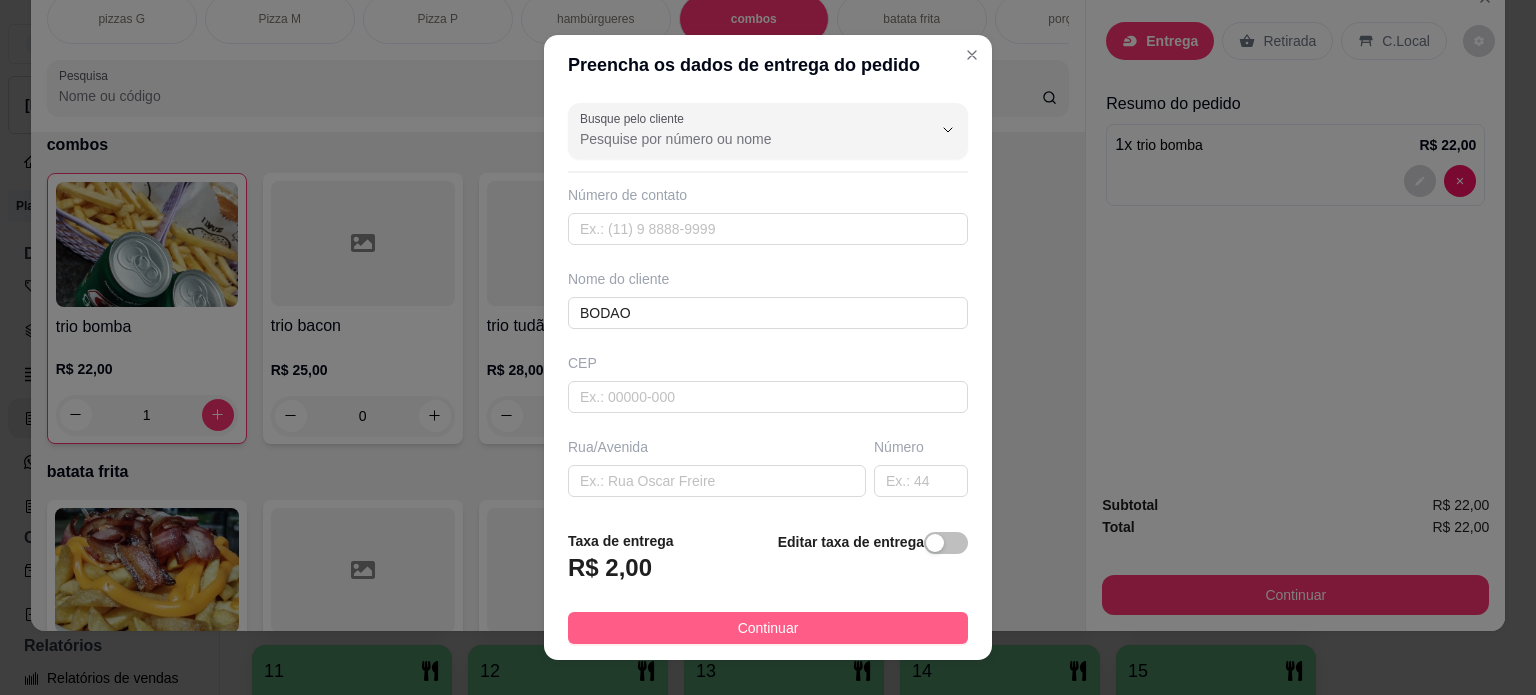 click on "Continuar" at bounding box center (768, 628) 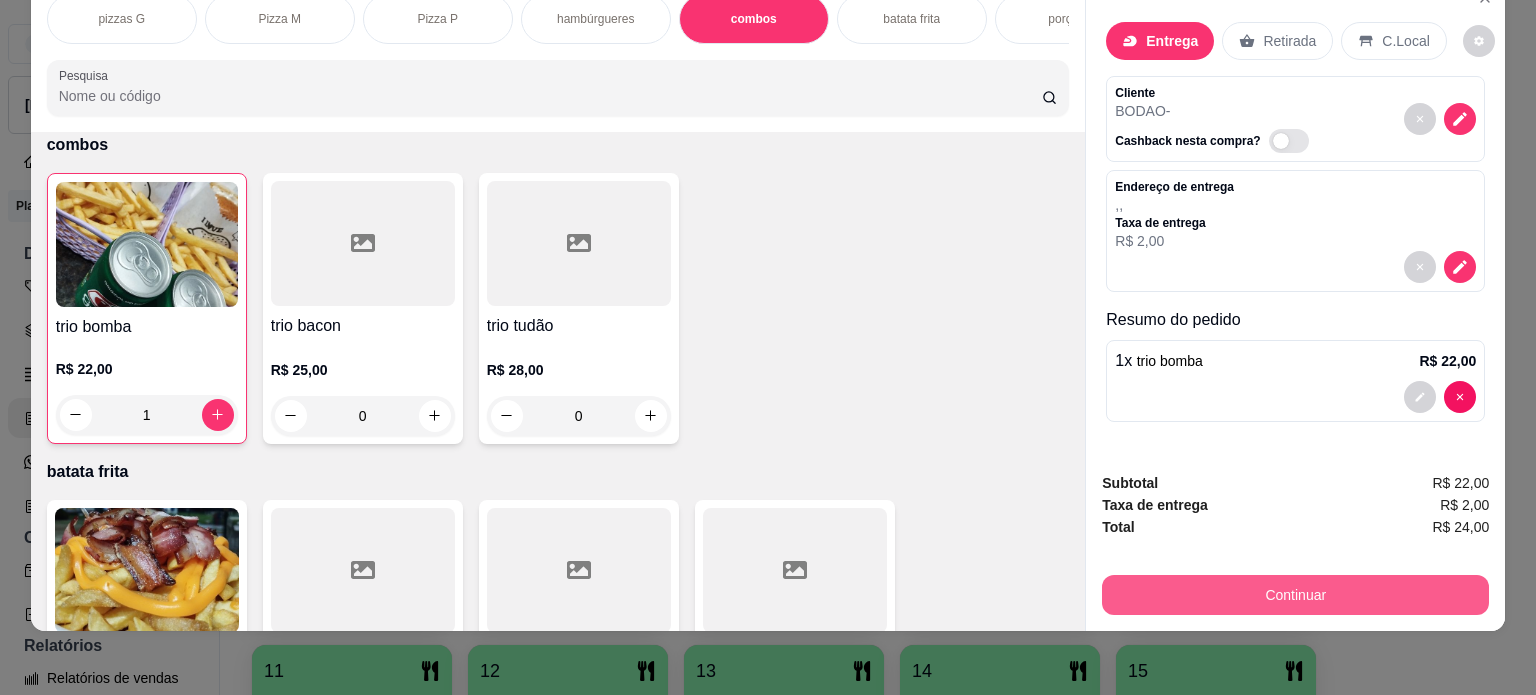 click on "Continuar" at bounding box center [1295, 595] 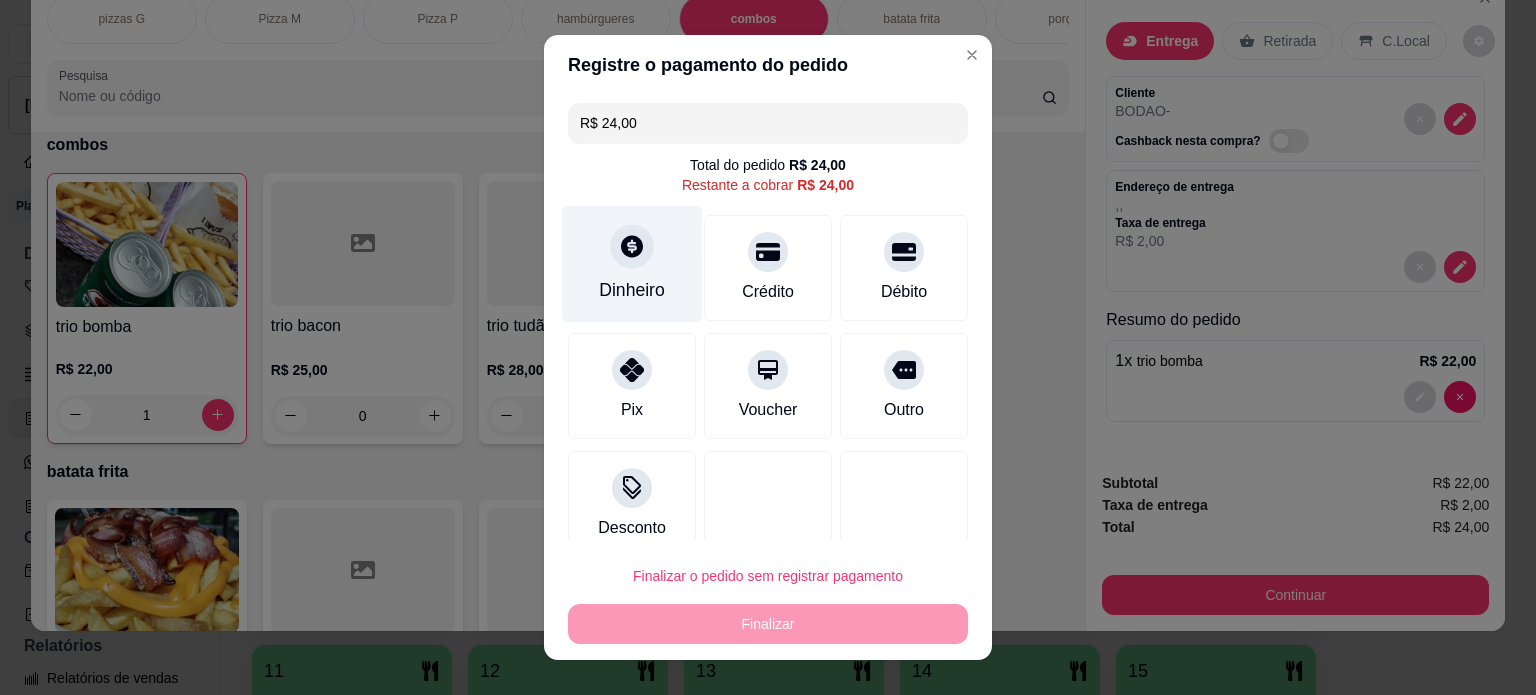 click on "Dinheiro" at bounding box center [632, 290] 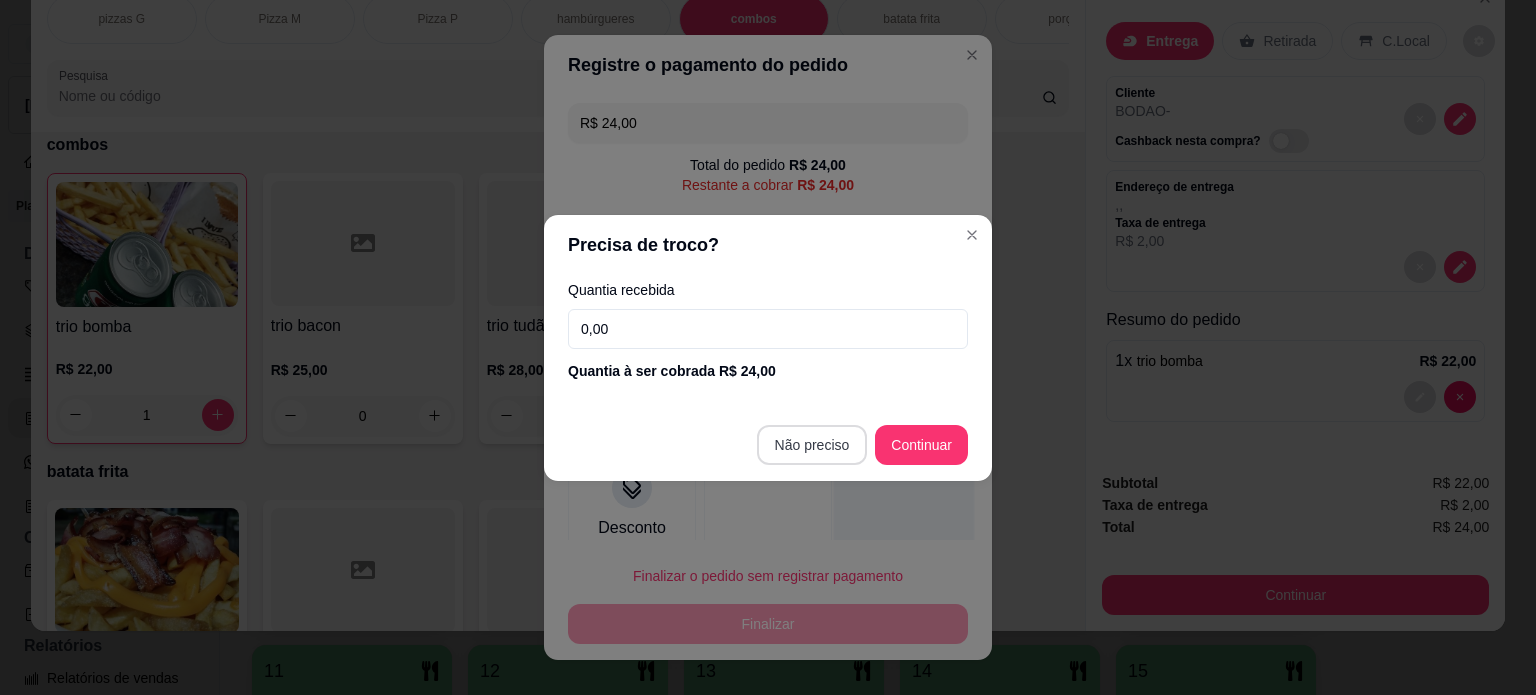 type on "R$ 0,00" 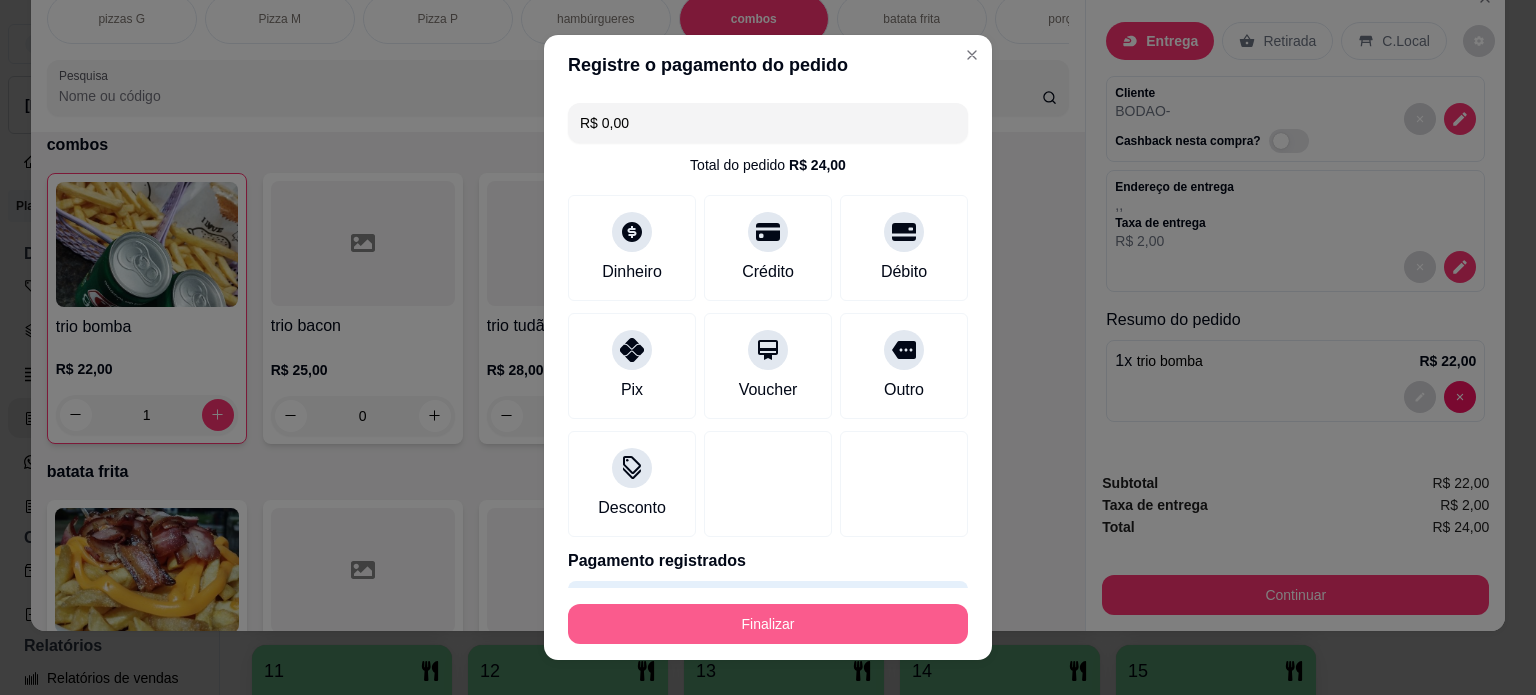 click on "Finalizar" at bounding box center [768, 624] 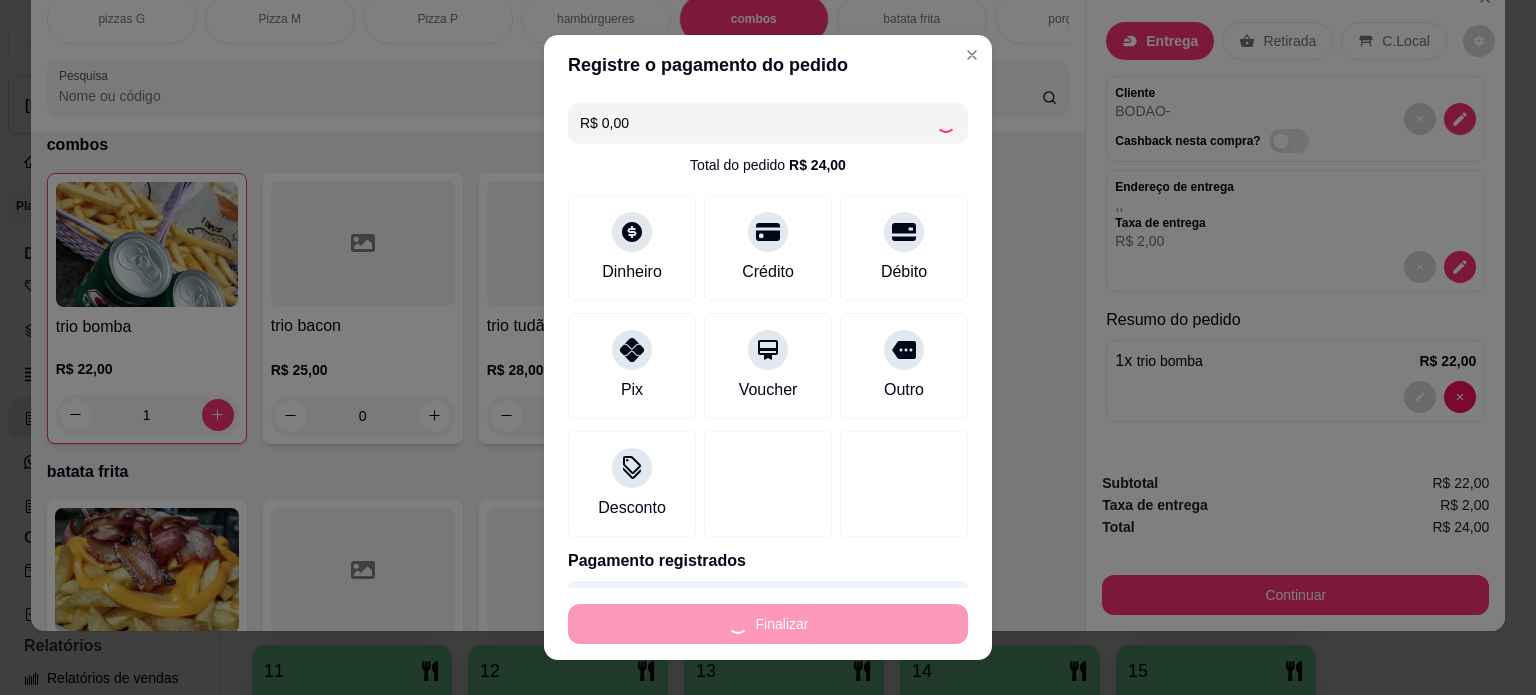 type on "0" 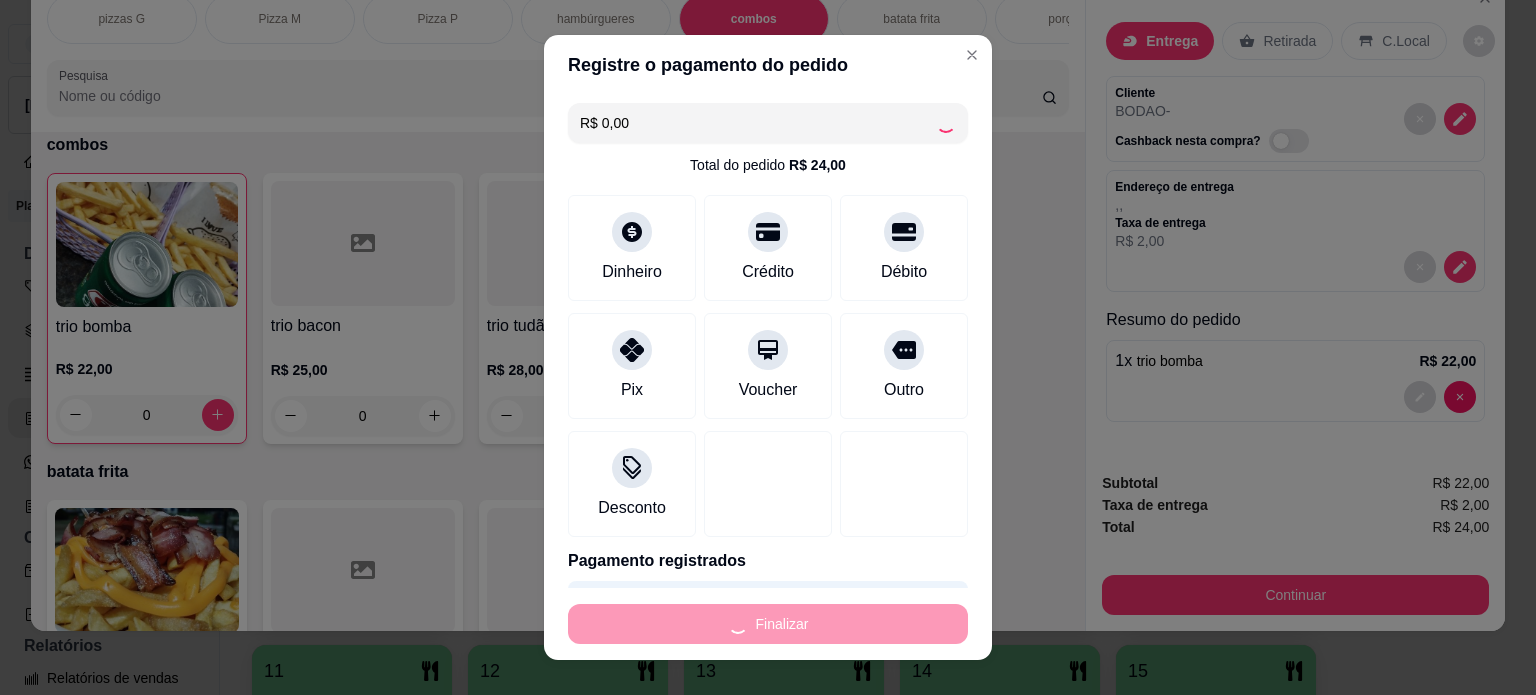 type on "-R$ 24,00" 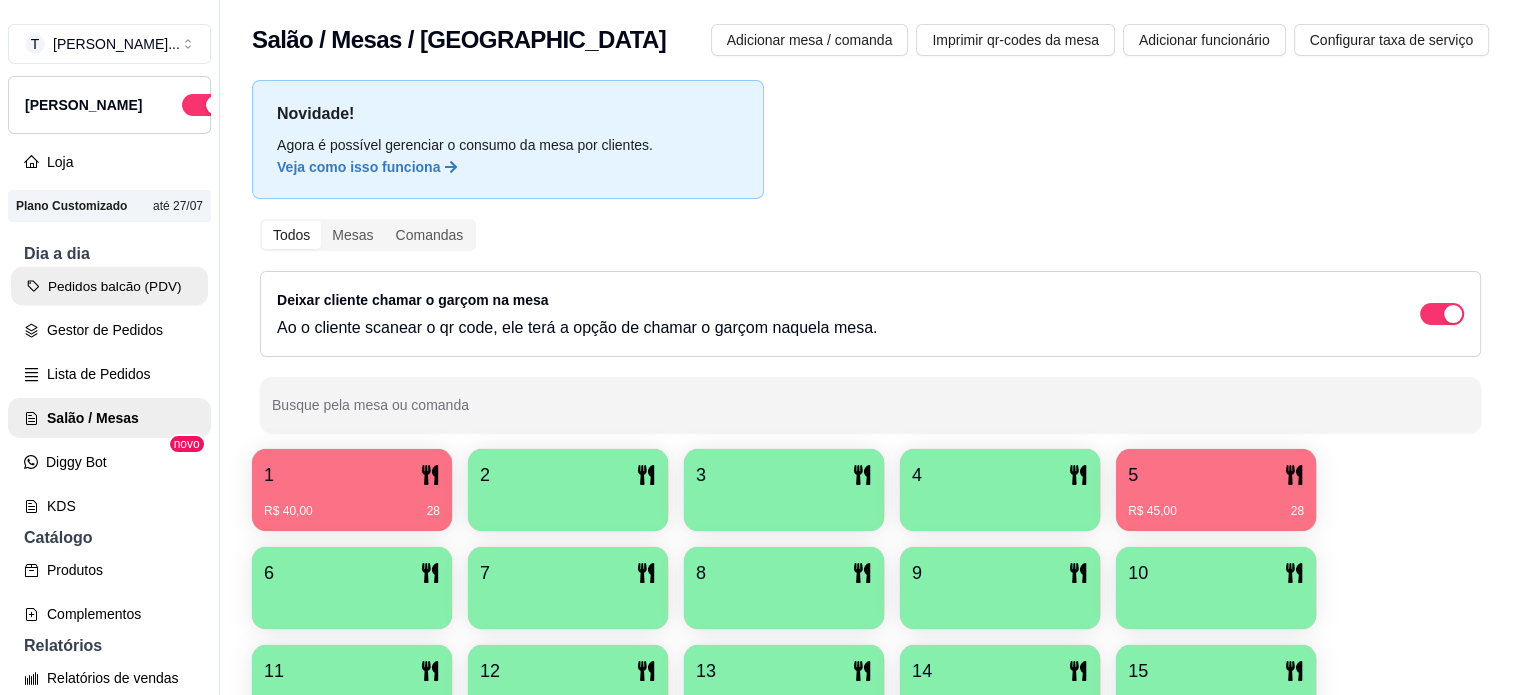 click on "Pedidos balcão (PDV)" at bounding box center (109, 286) 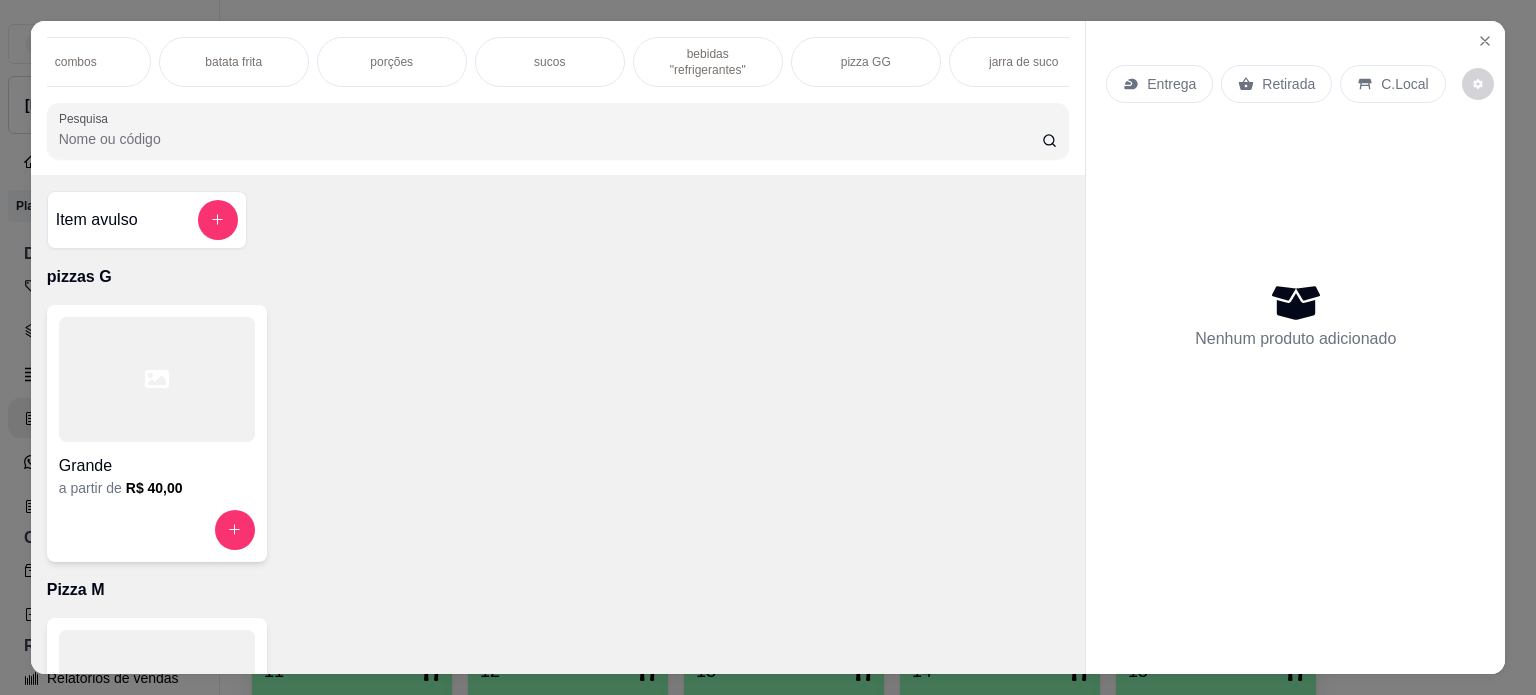 scroll, scrollTop: 0, scrollLeft: 680, axis: horizontal 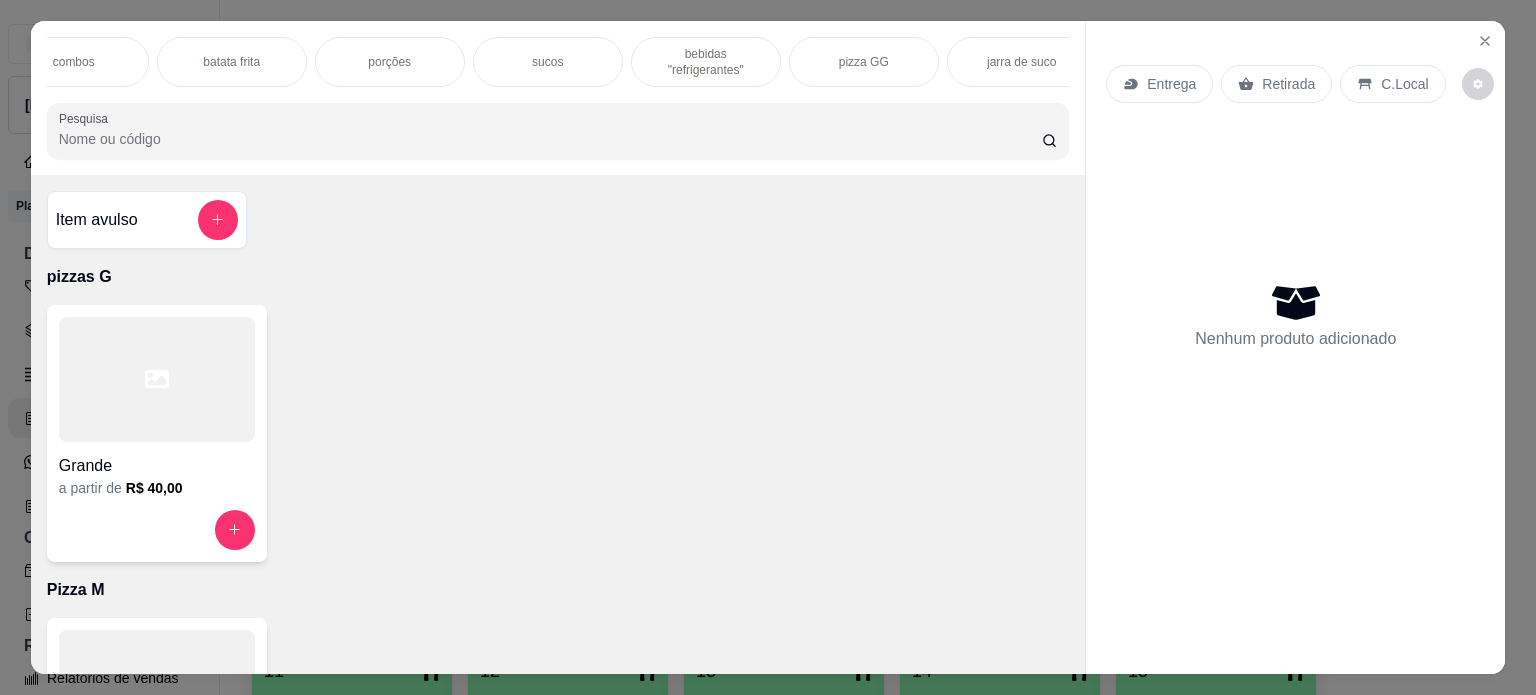 click on "pizza GG" at bounding box center [864, 62] 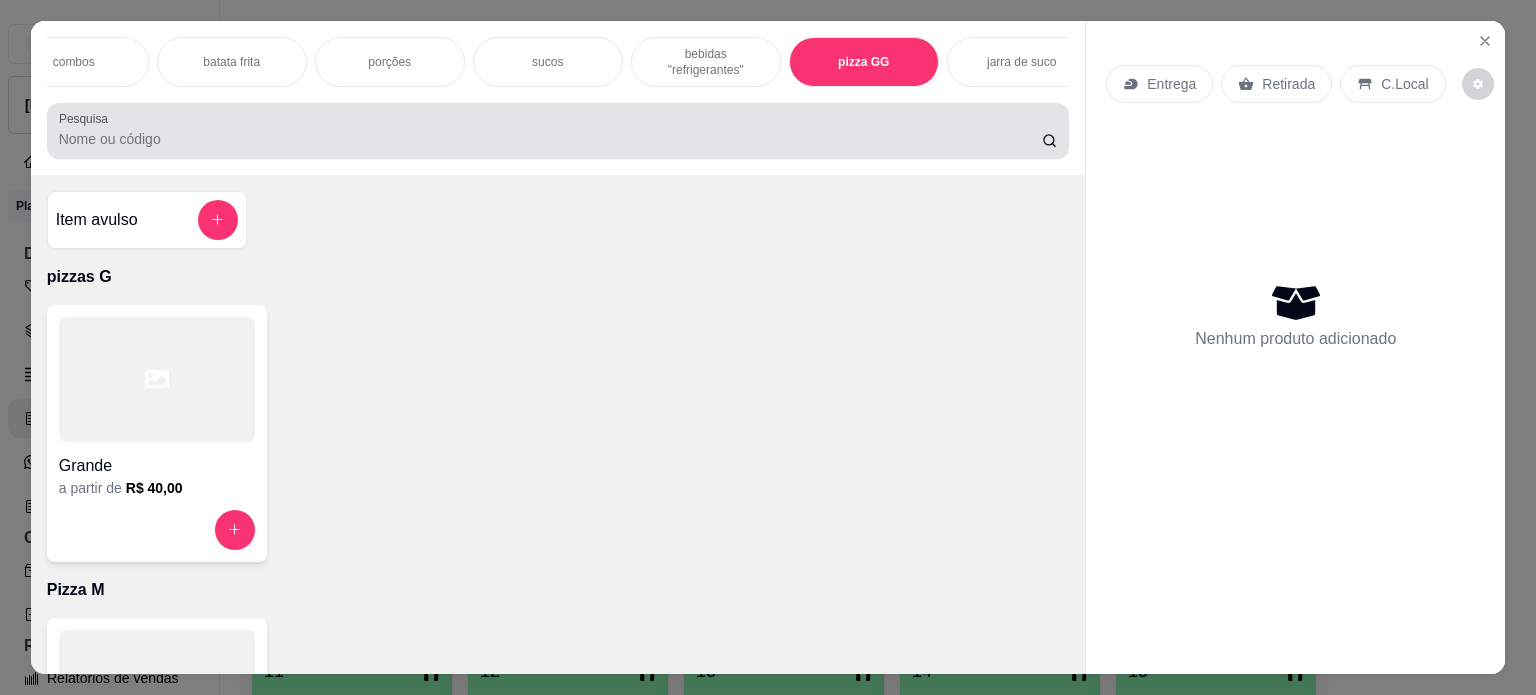 scroll, scrollTop: 4142, scrollLeft: 0, axis: vertical 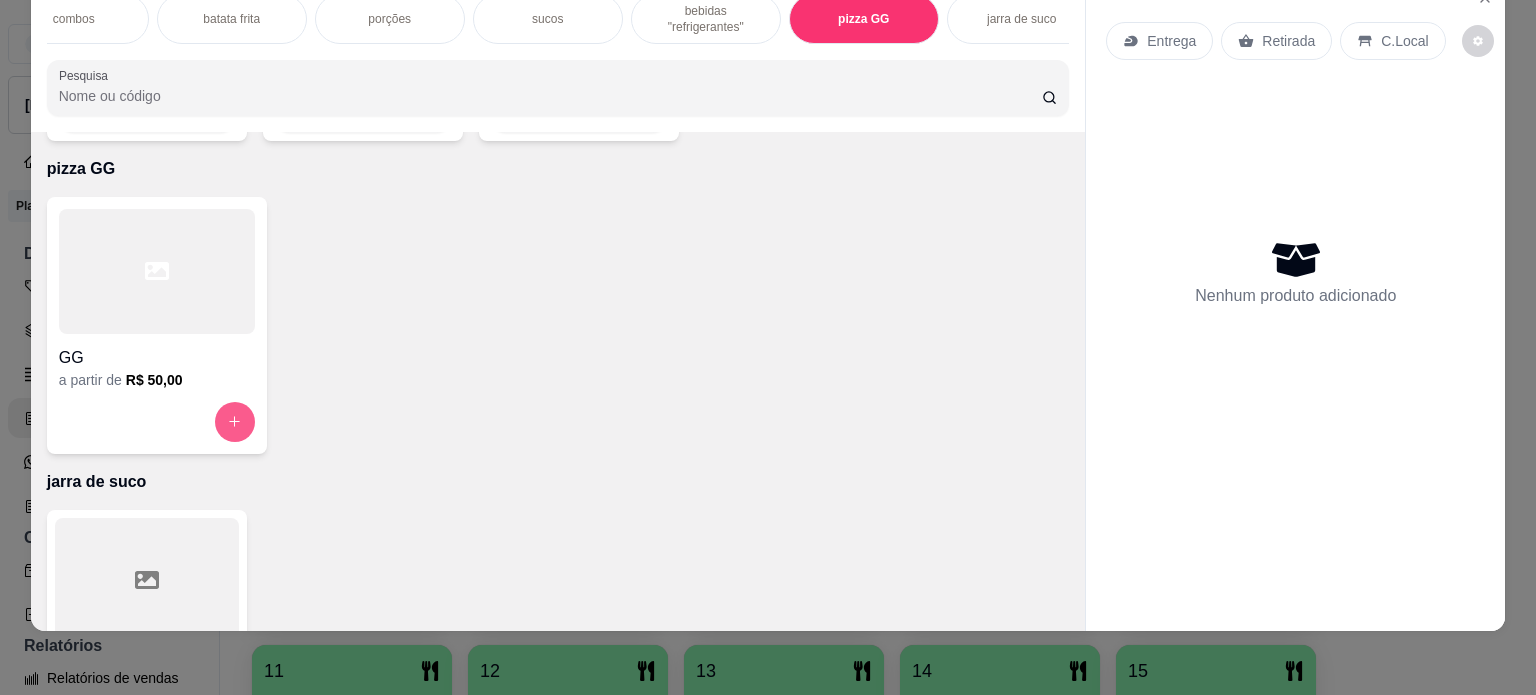 click at bounding box center (235, 422) 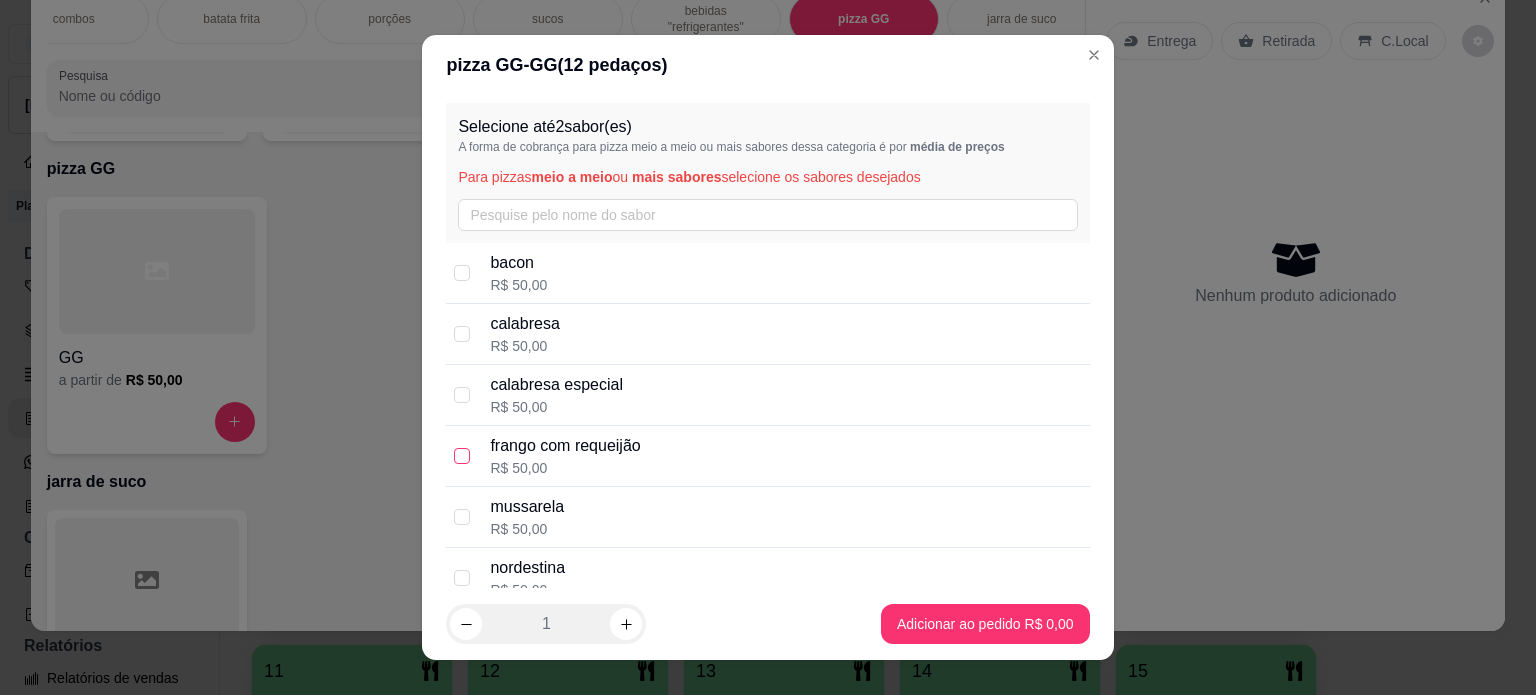 click at bounding box center [462, 456] 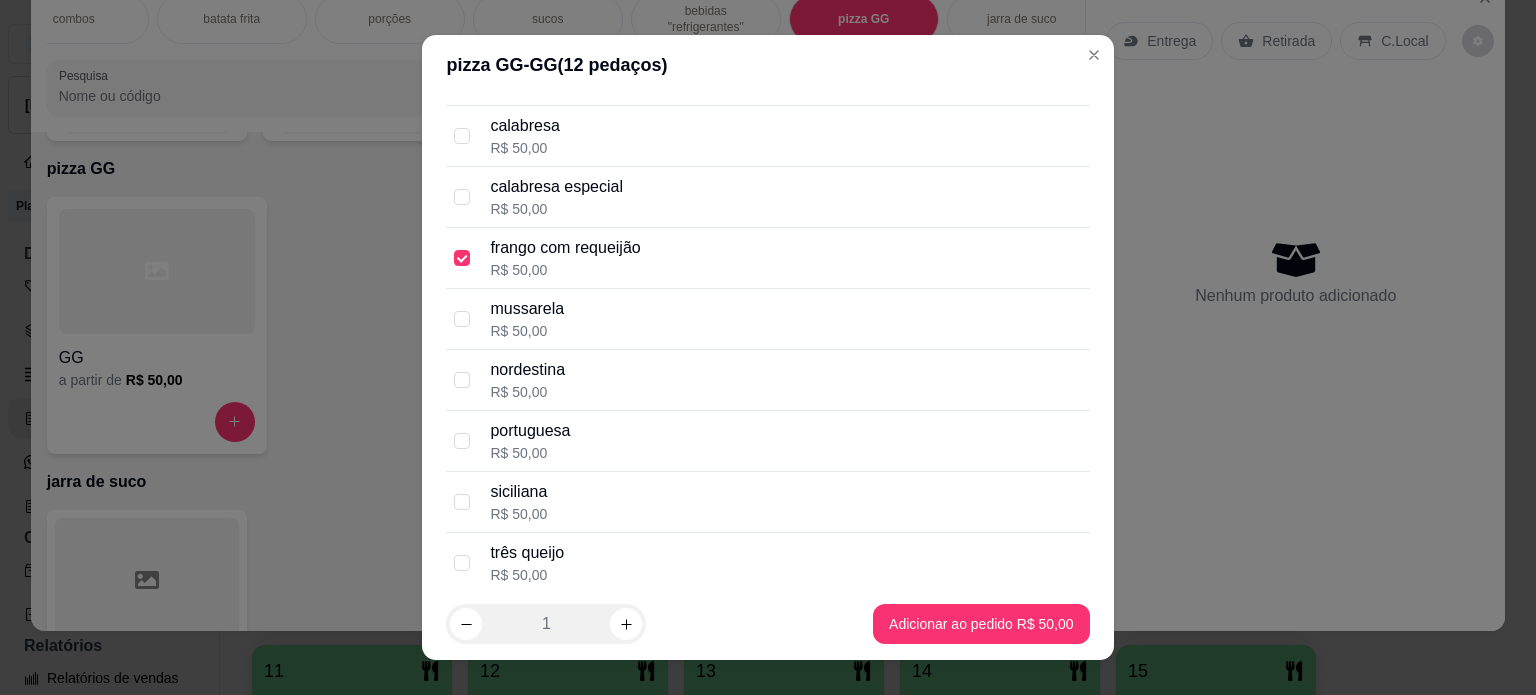 scroll, scrollTop: 200, scrollLeft: 0, axis: vertical 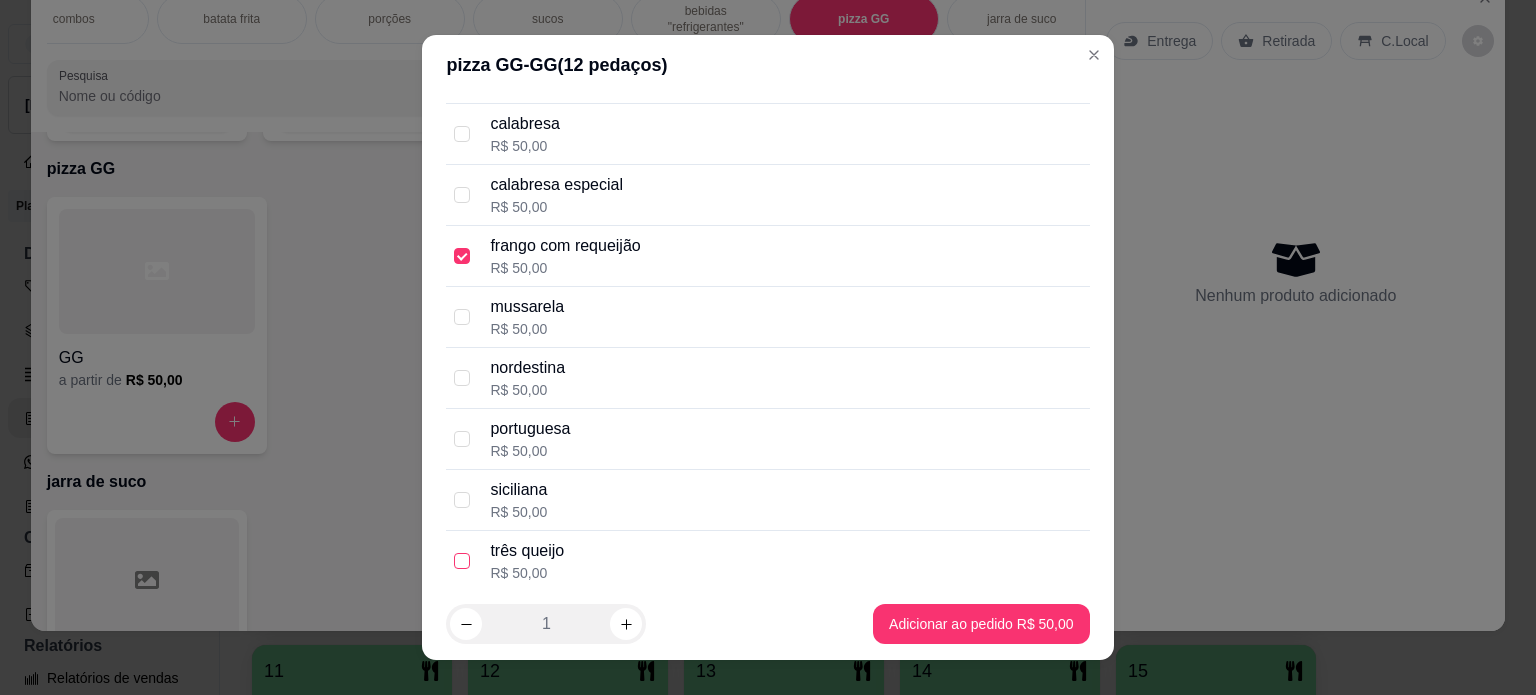 click at bounding box center (462, 561) 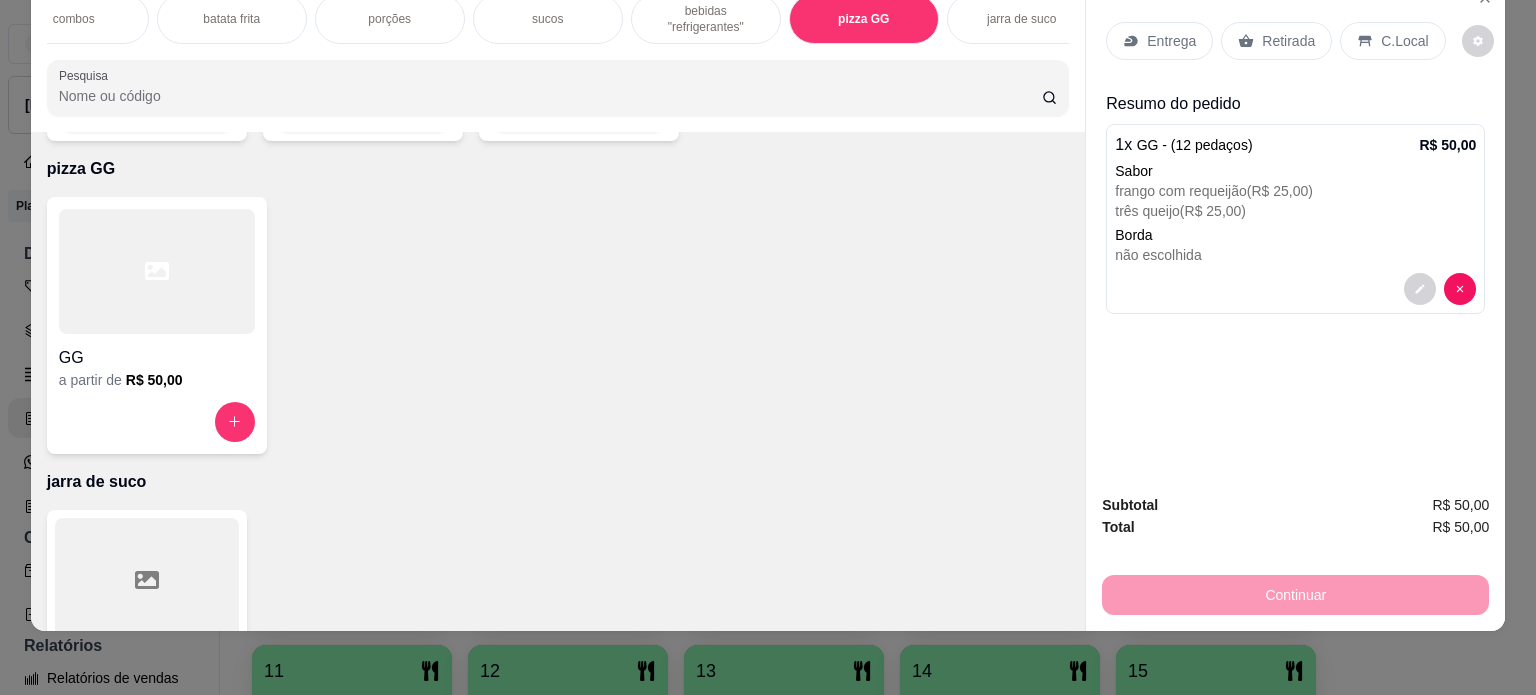 click on "Retirada" at bounding box center [1288, 41] 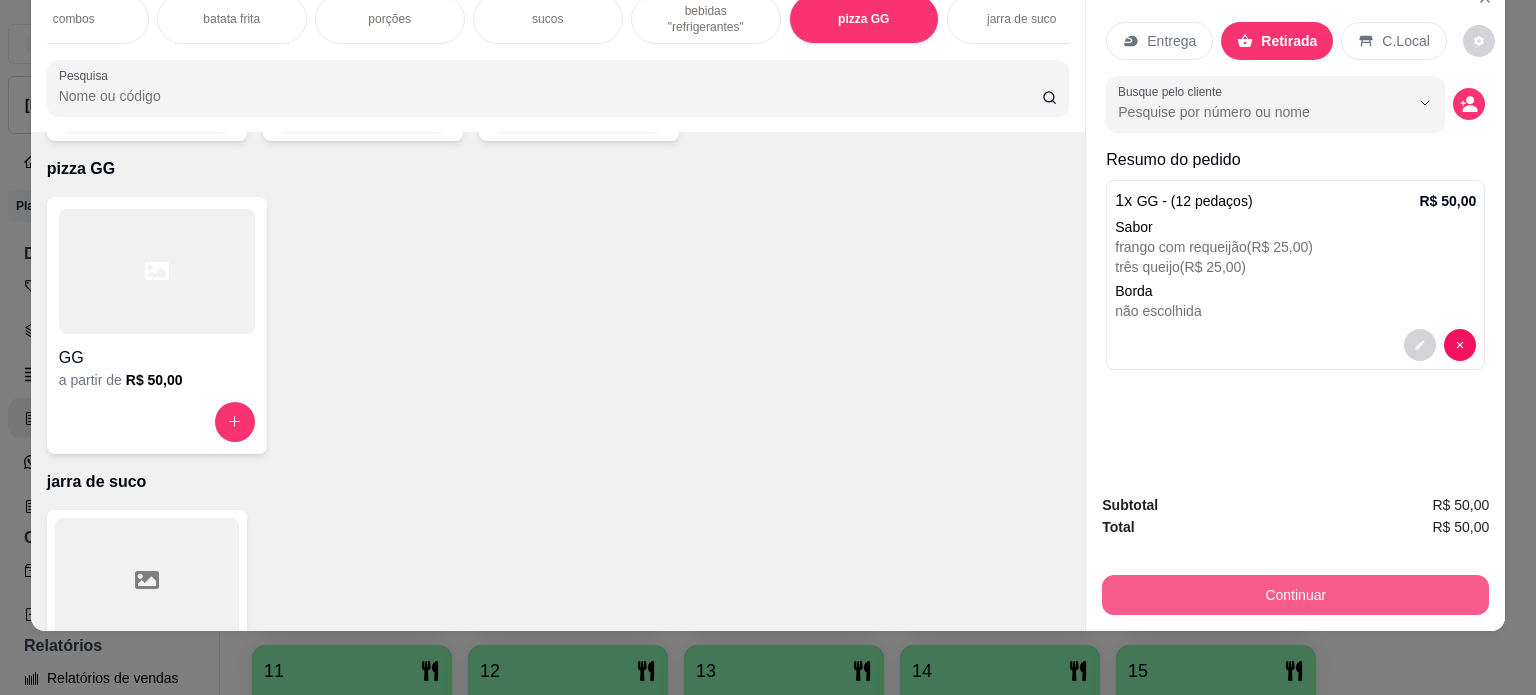 click on "Continuar" at bounding box center [1295, 595] 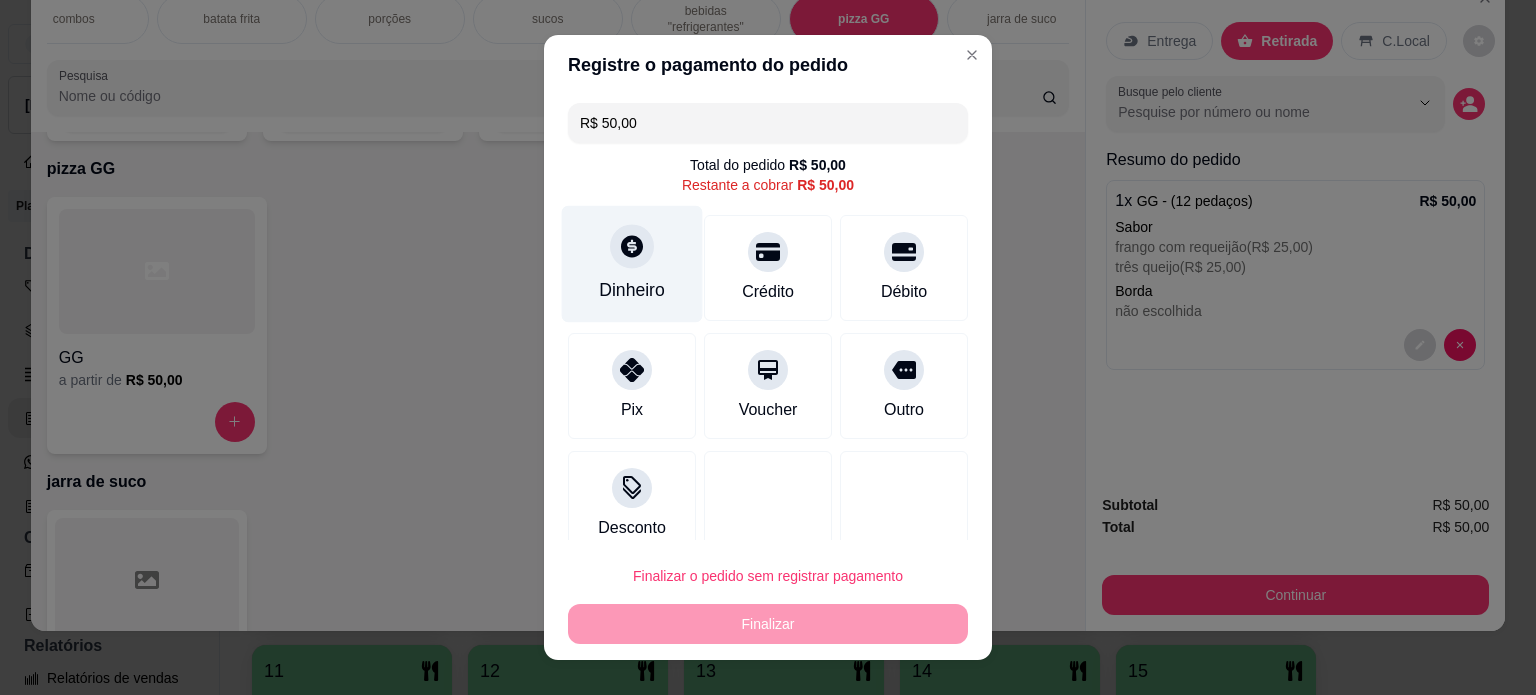 click on "Dinheiro" at bounding box center (632, 290) 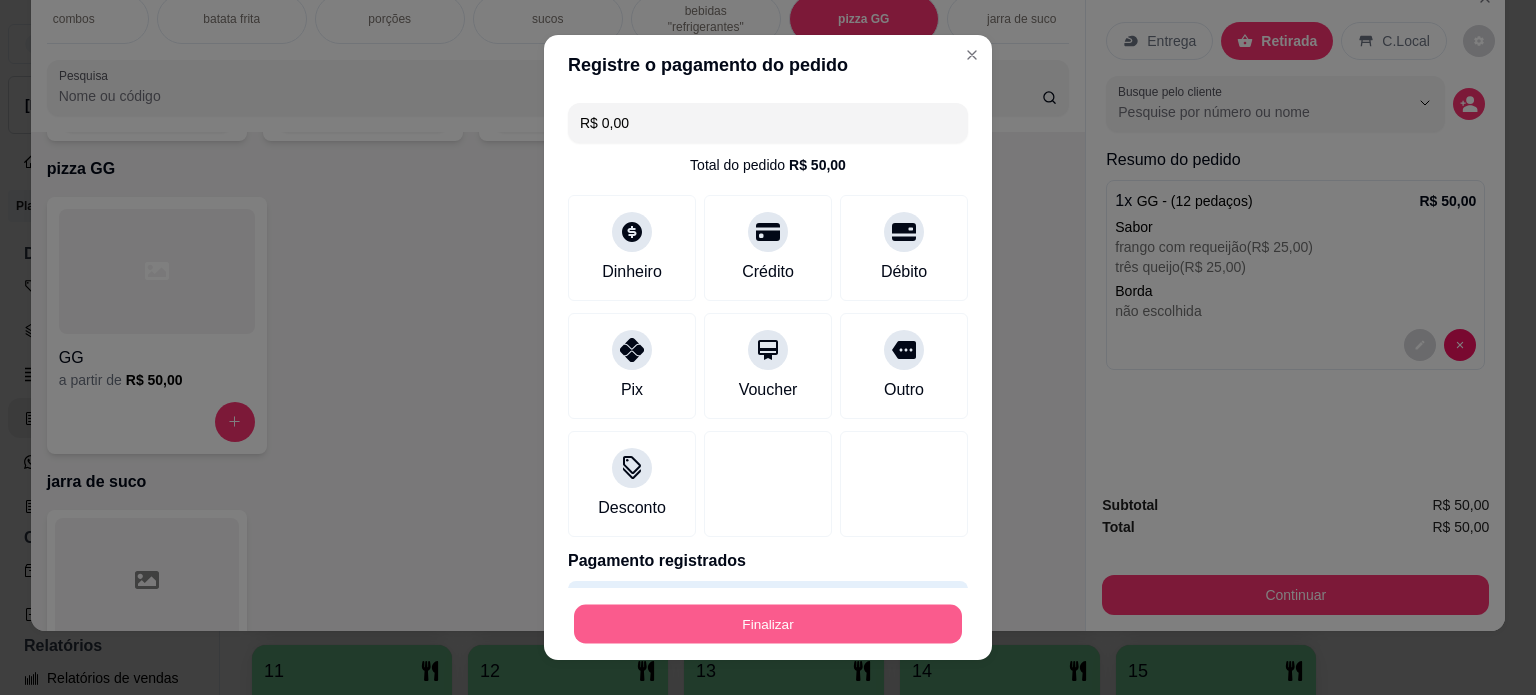 click on "Finalizar" at bounding box center (768, 624) 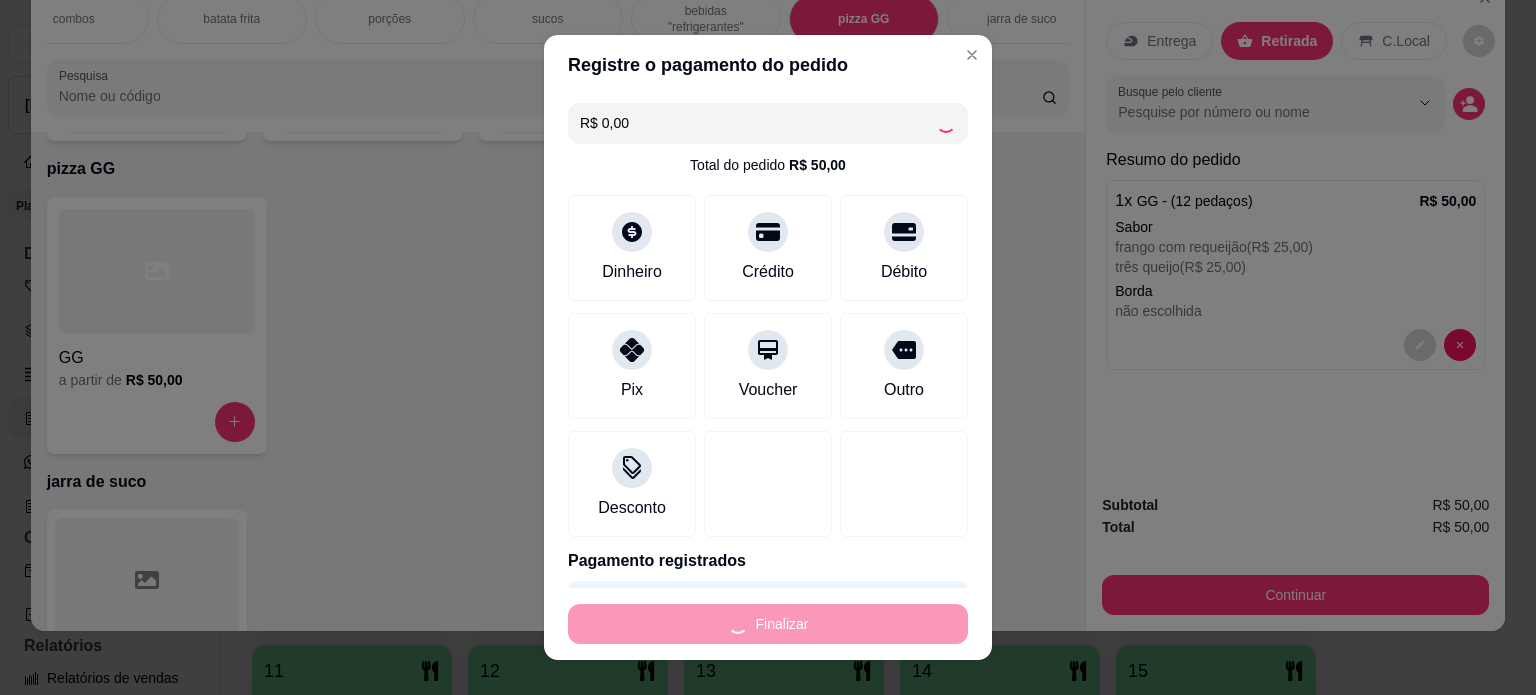 type on "-R$ 50,00" 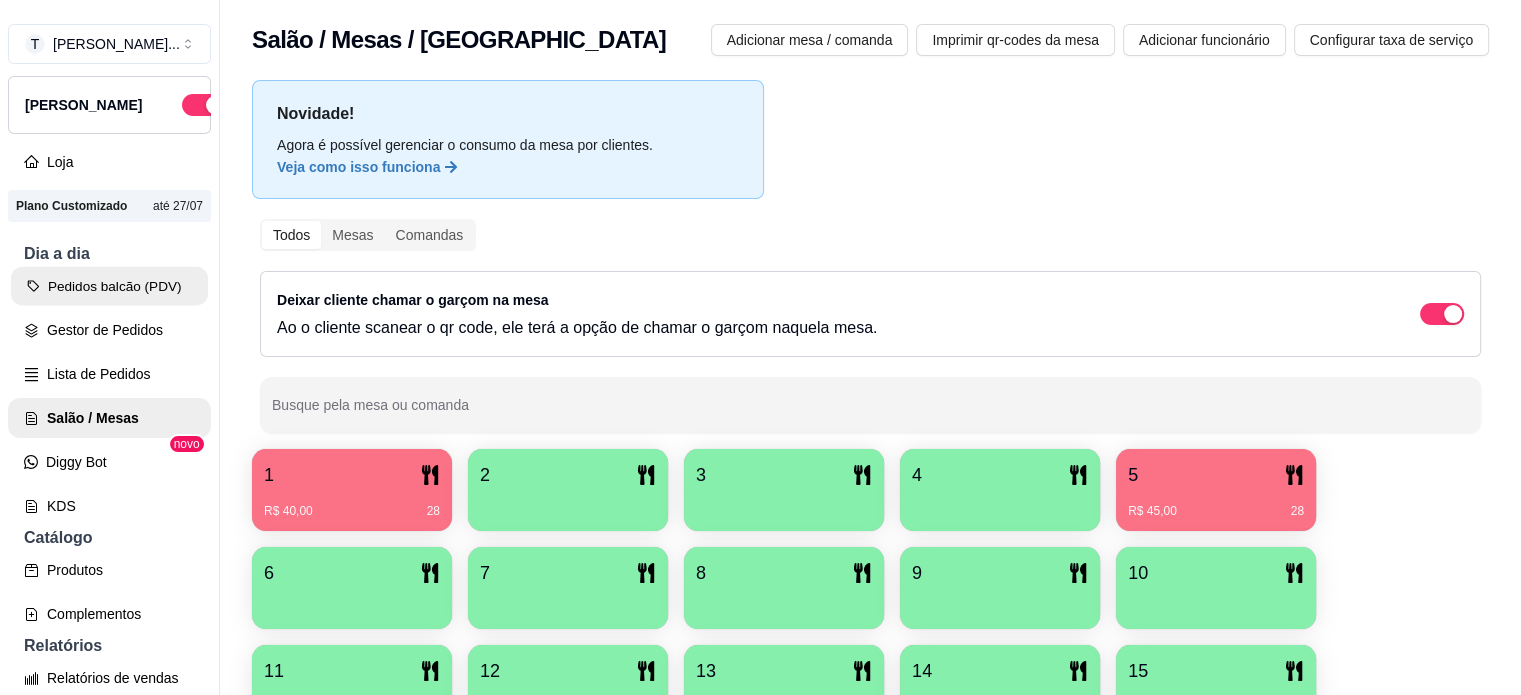 click on "Pedidos balcão (PDV)" at bounding box center [109, 286] 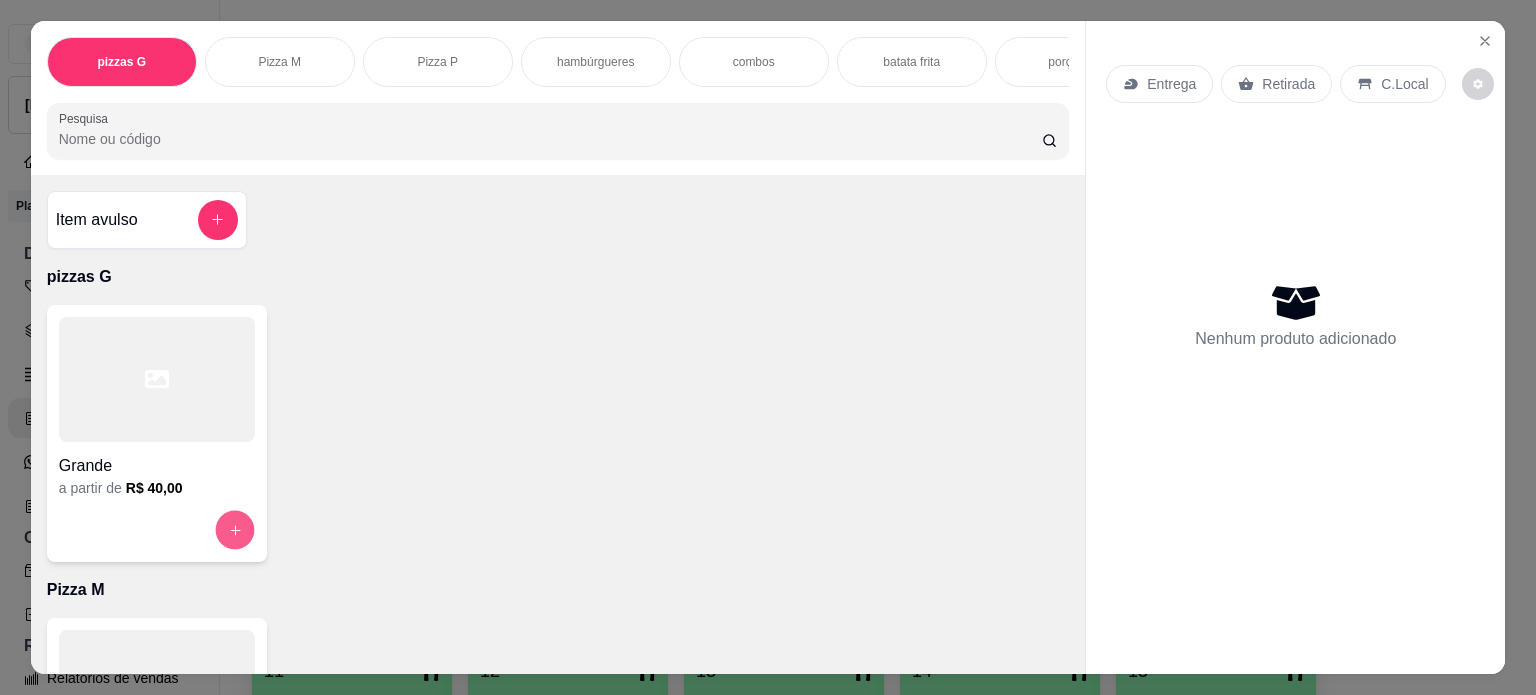click 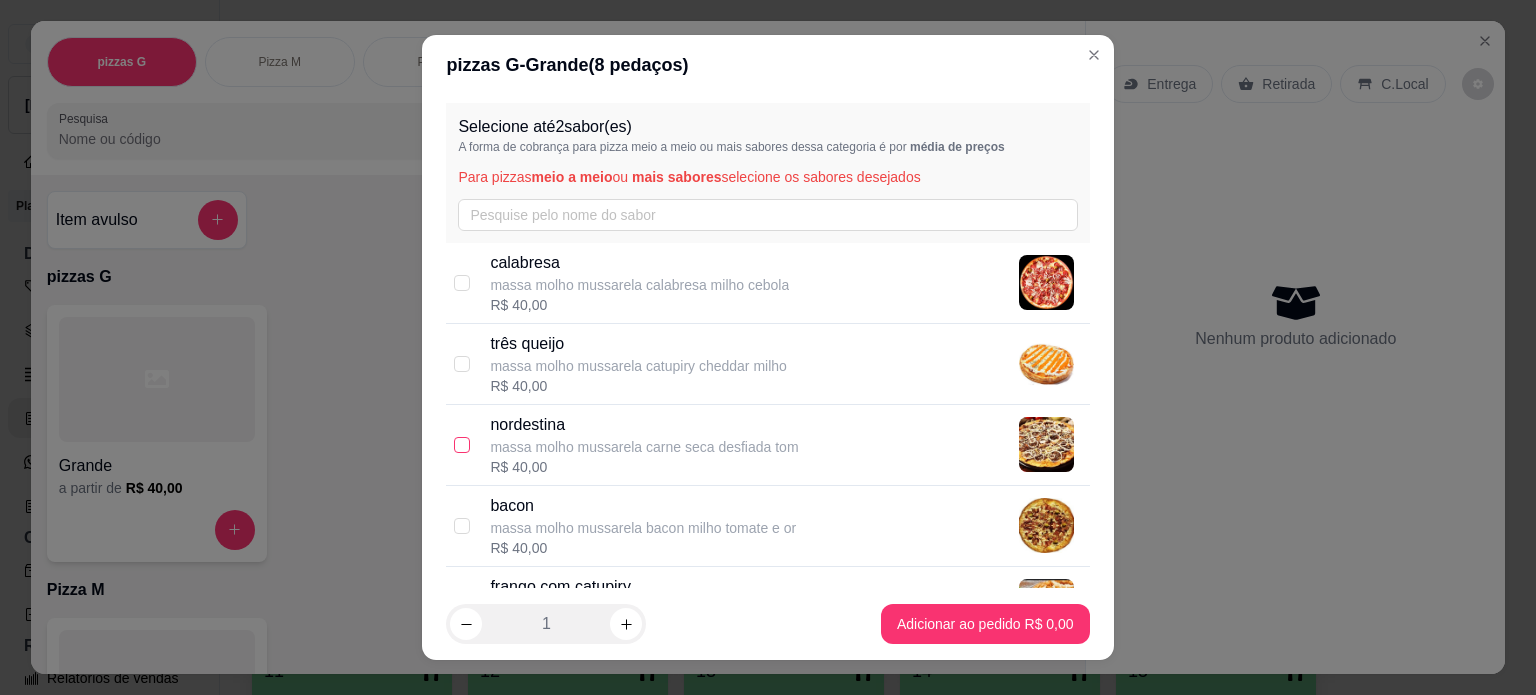 click at bounding box center (462, 445) 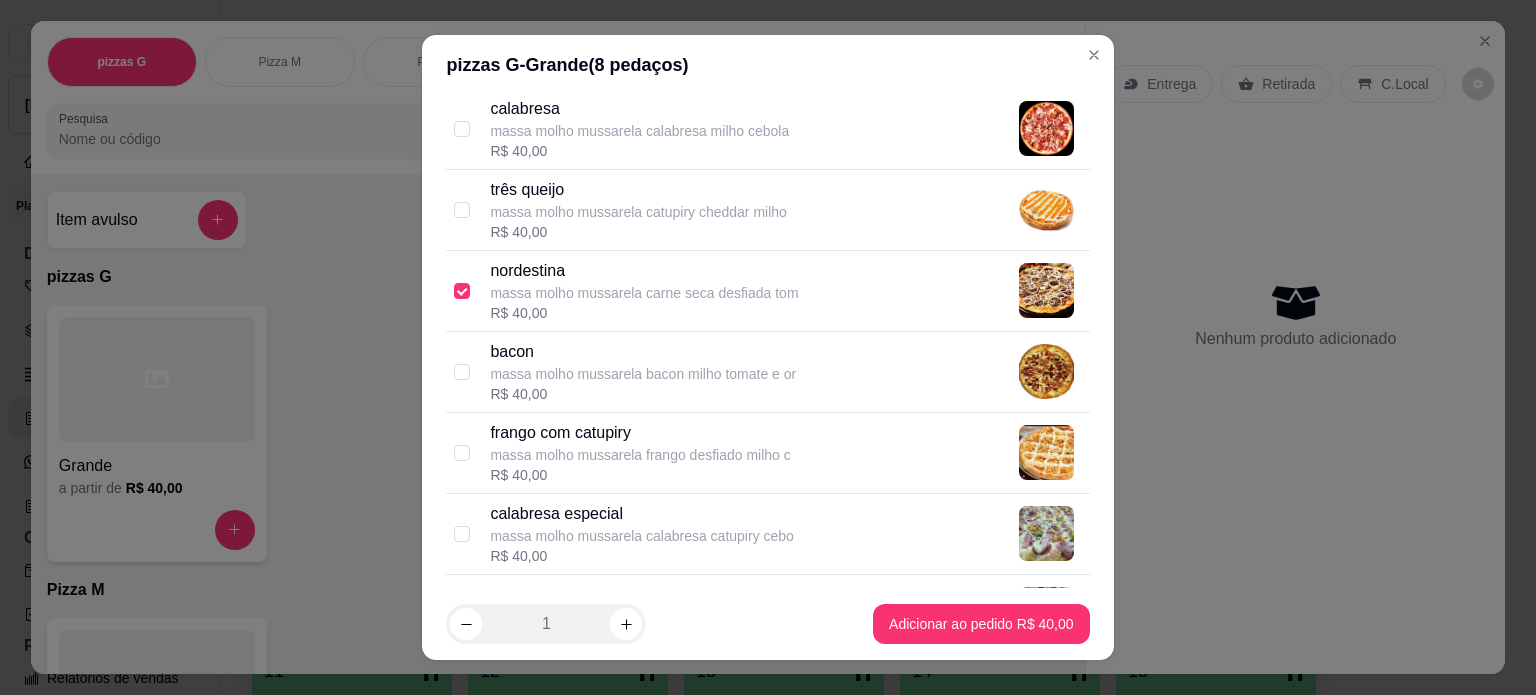 scroll, scrollTop: 200, scrollLeft: 0, axis: vertical 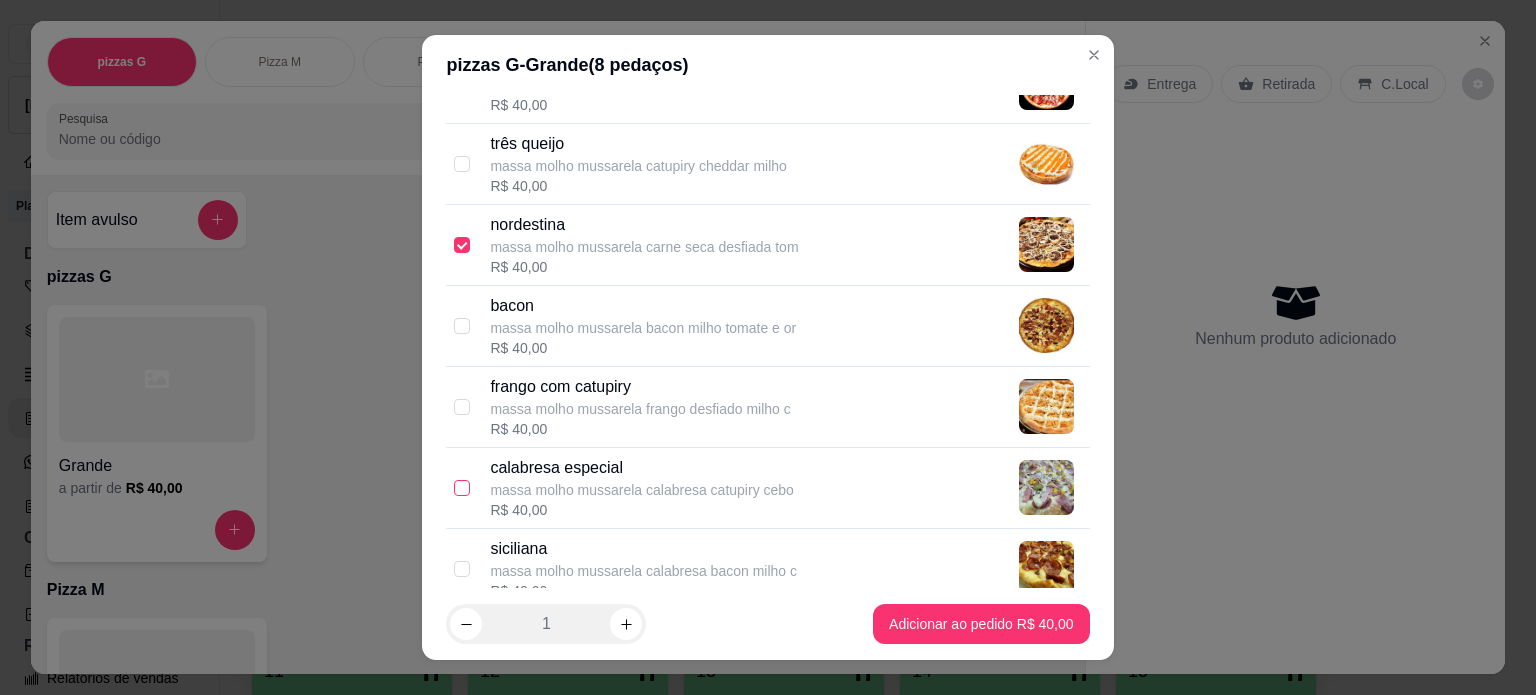 click at bounding box center (462, 488) 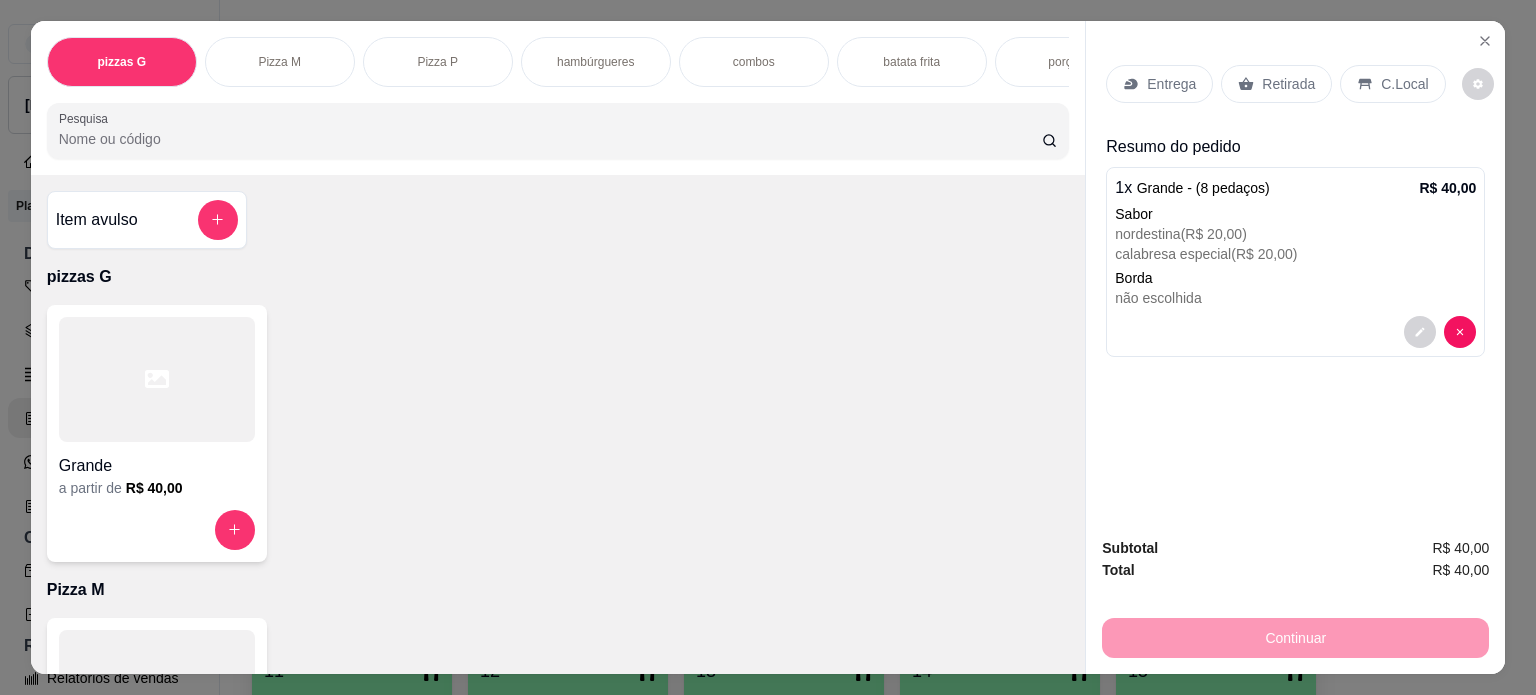 click on "Retirada" at bounding box center (1288, 84) 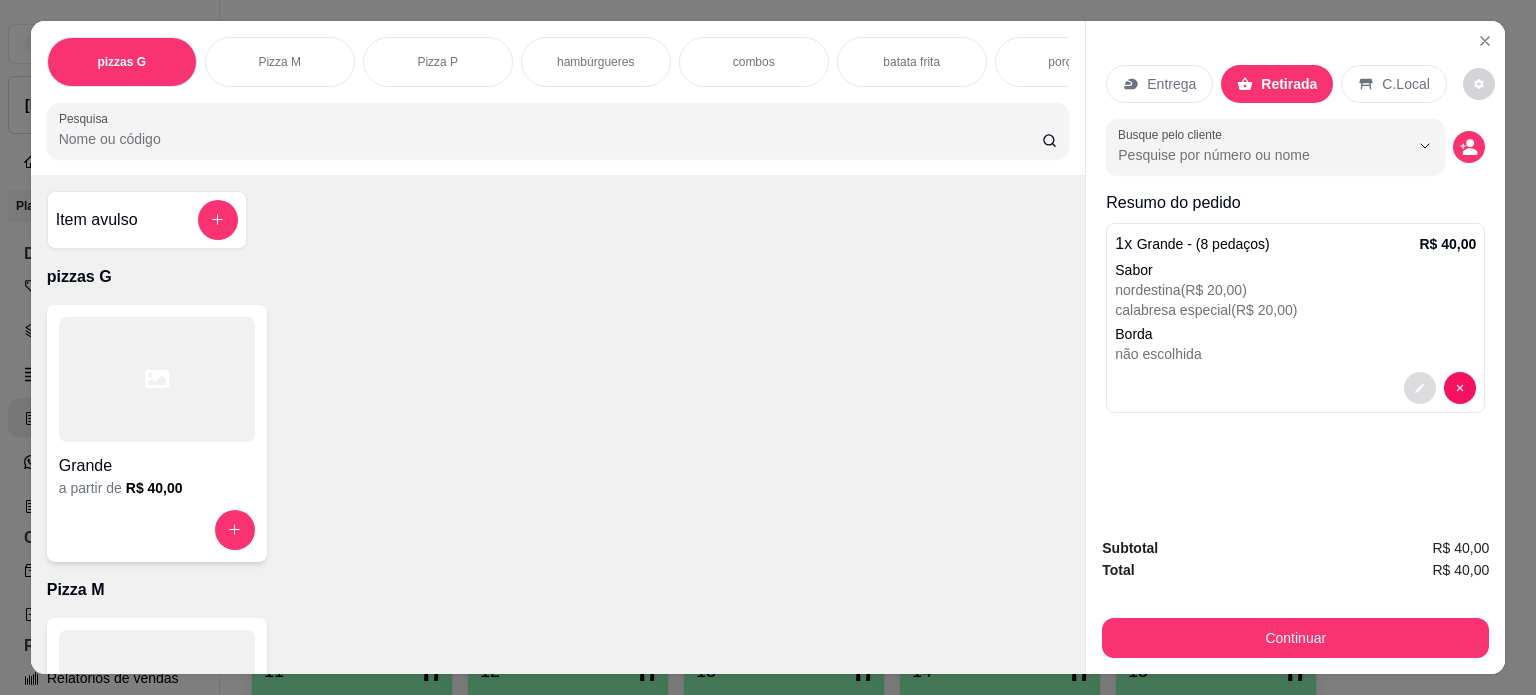 click 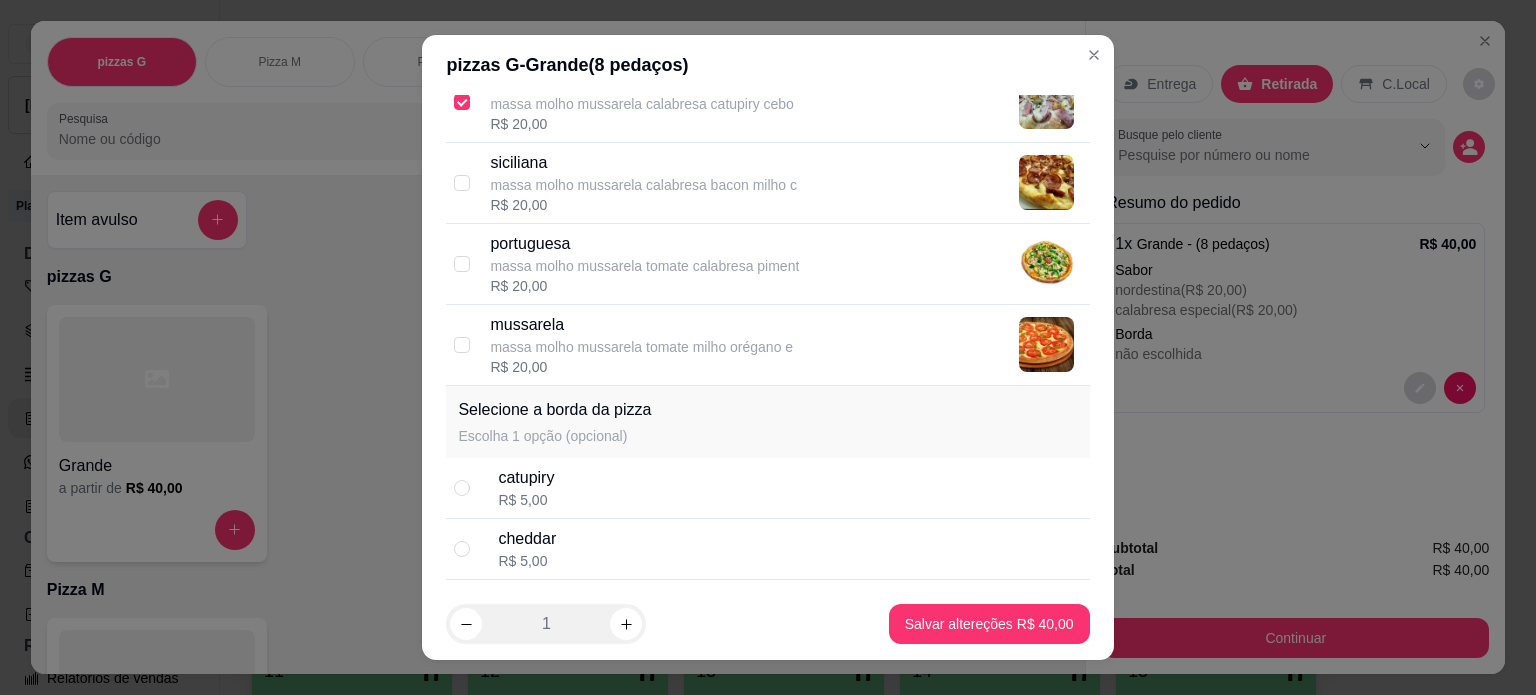 scroll, scrollTop: 661, scrollLeft: 0, axis: vertical 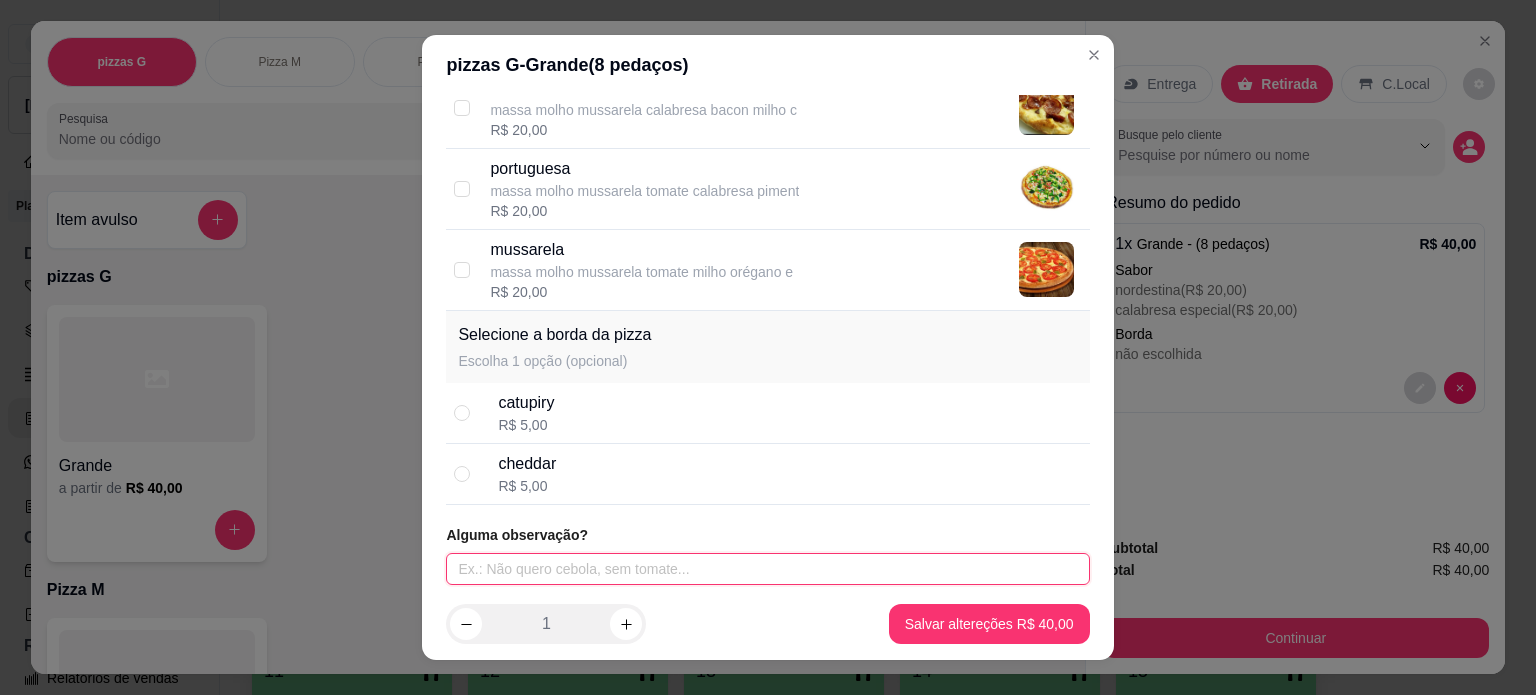 click at bounding box center [767, 569] 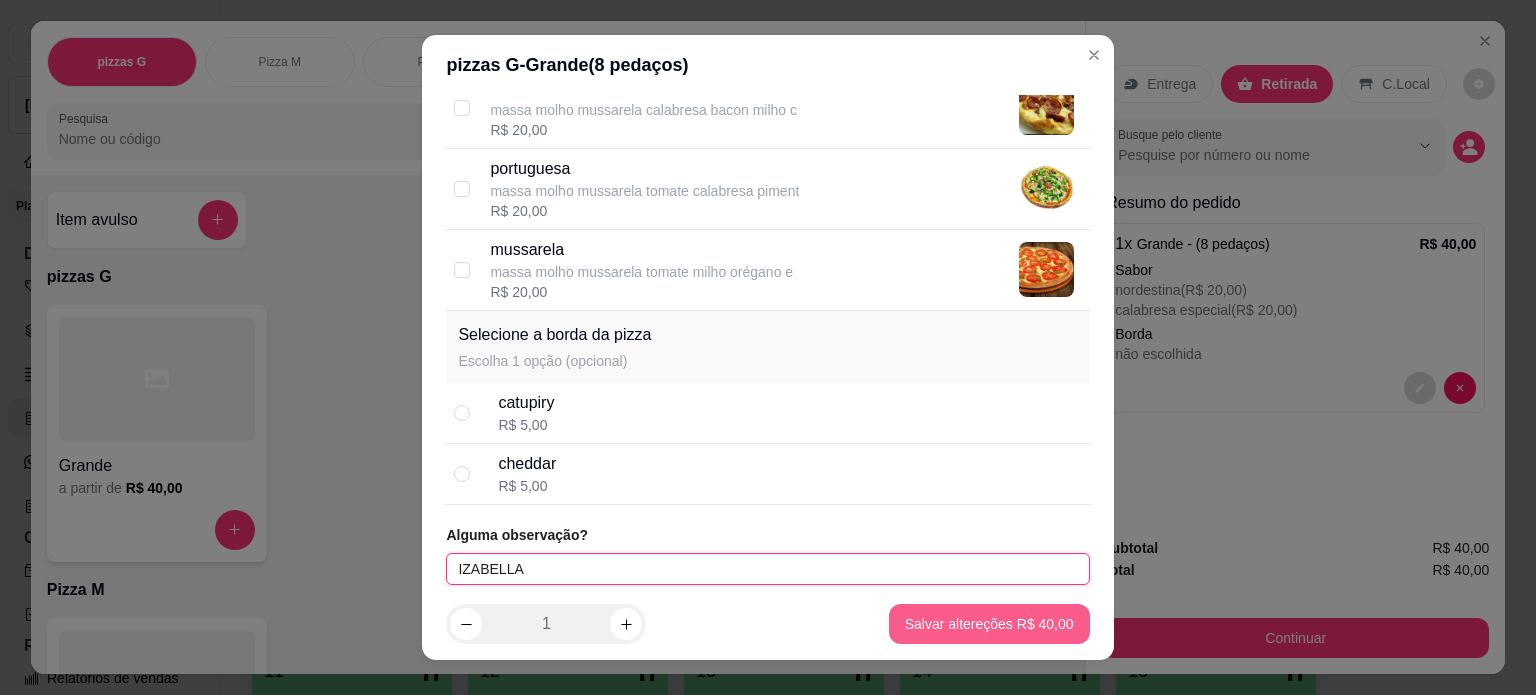 type on "IZABELLA" 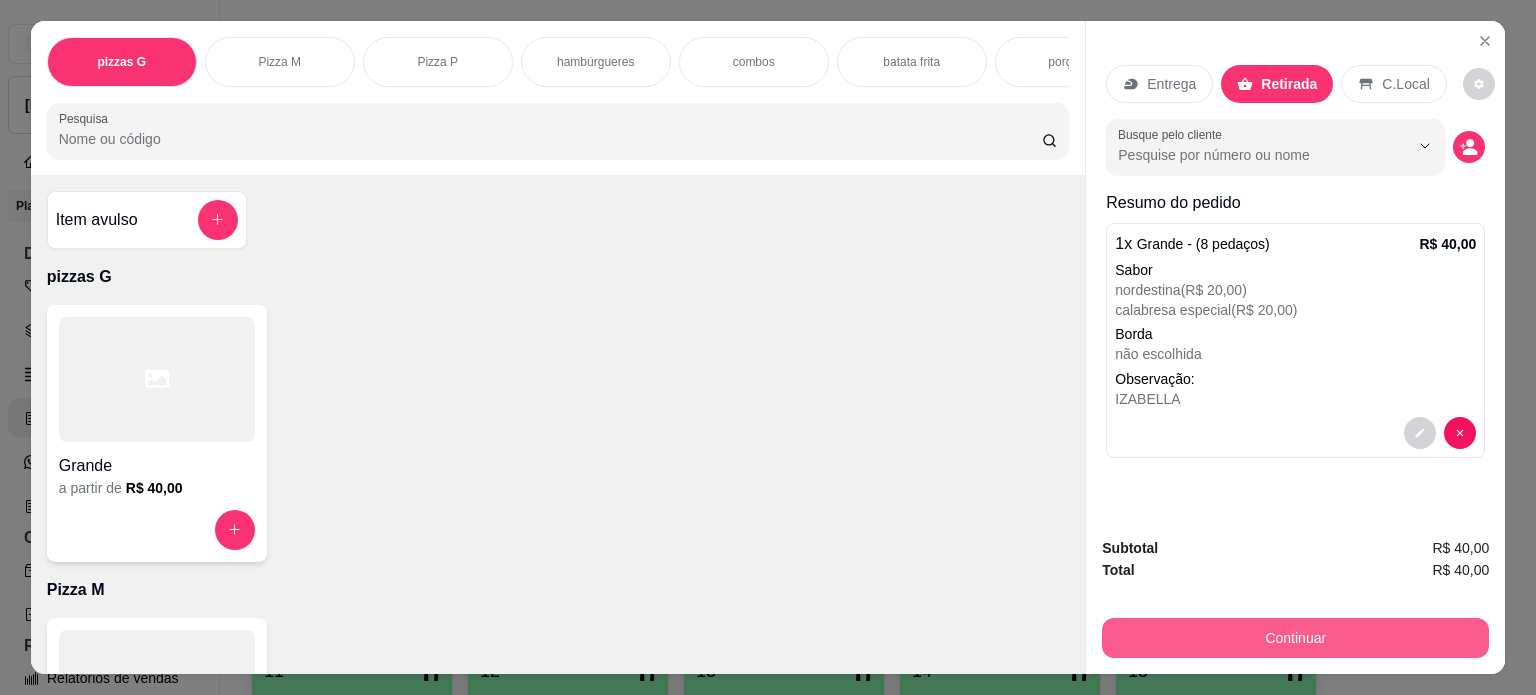 click on "Continuar" at bounding box center [1295, 638] 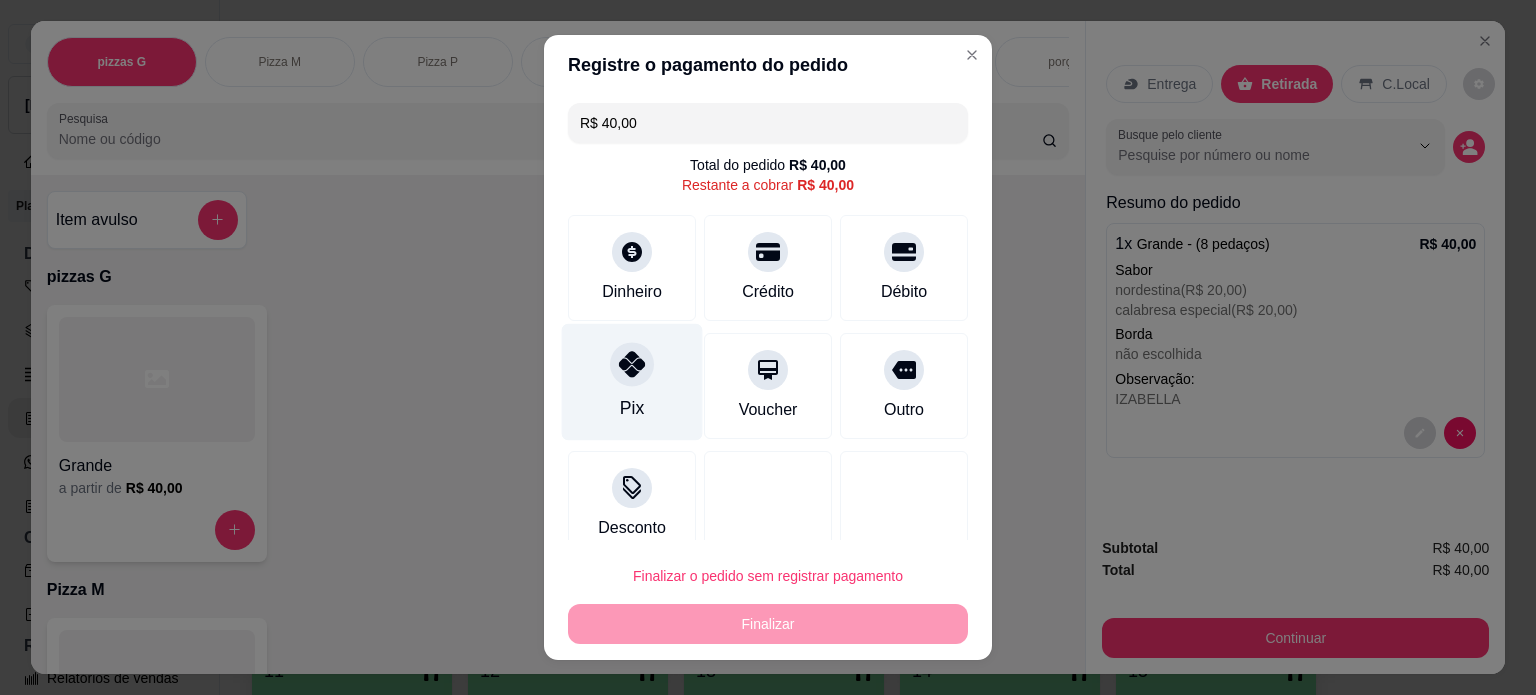 click at bounding box center (632, 364) 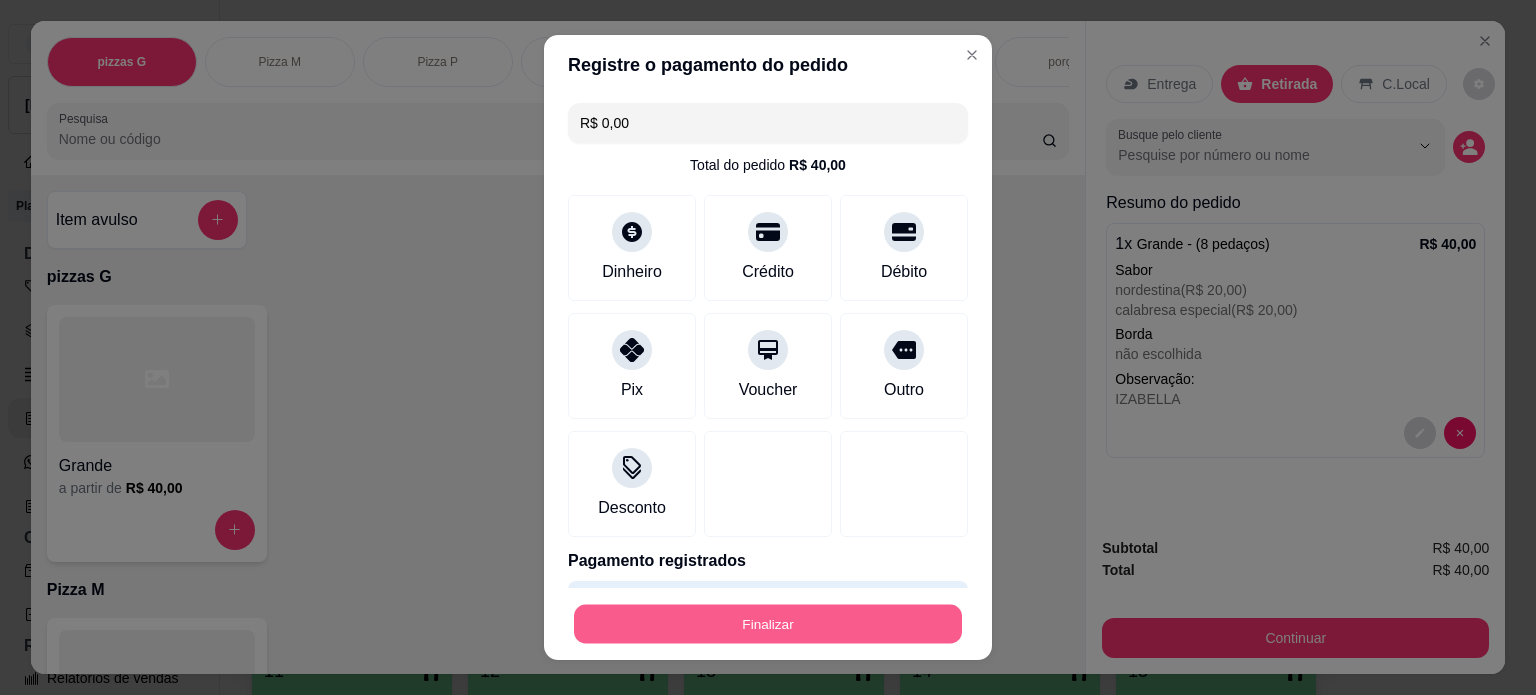 click on "Finalizar" at bounding box center [768, 624] 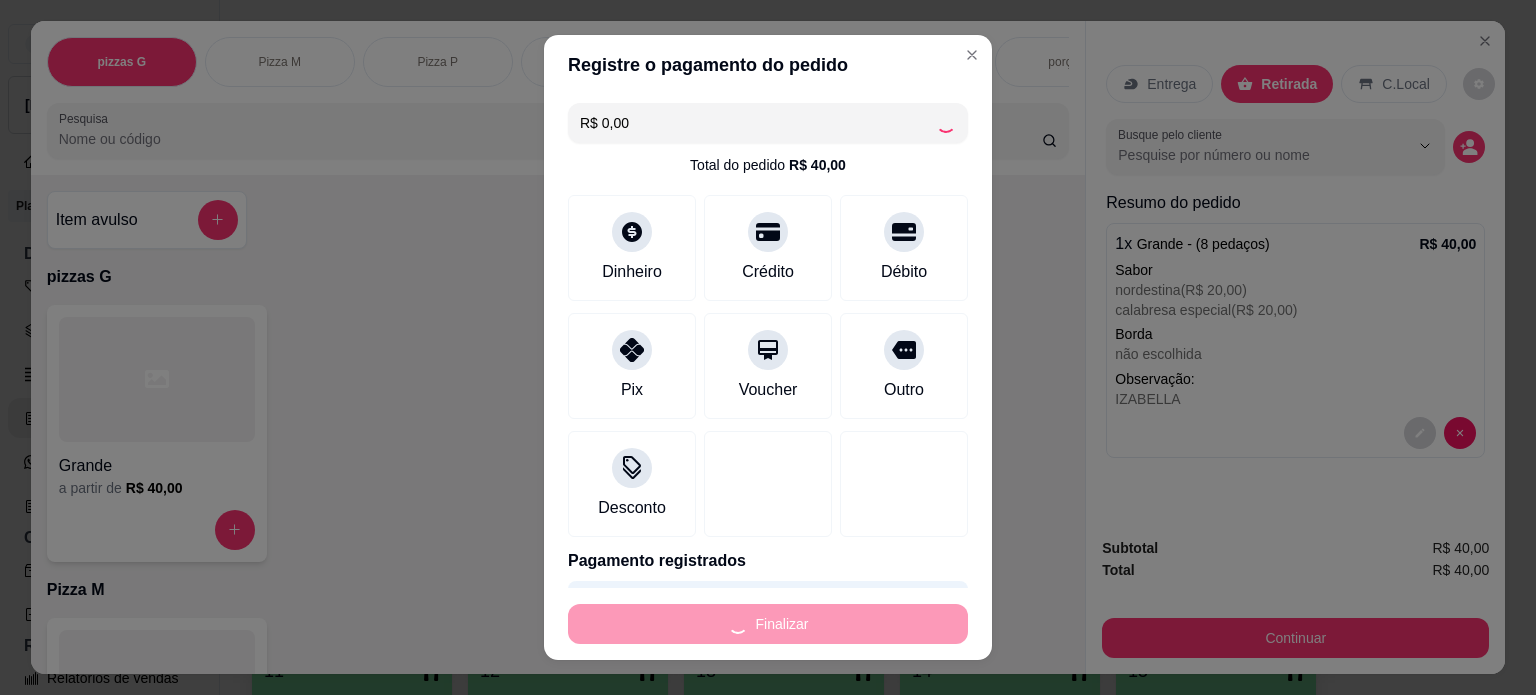 type on "-R$ 40,00" 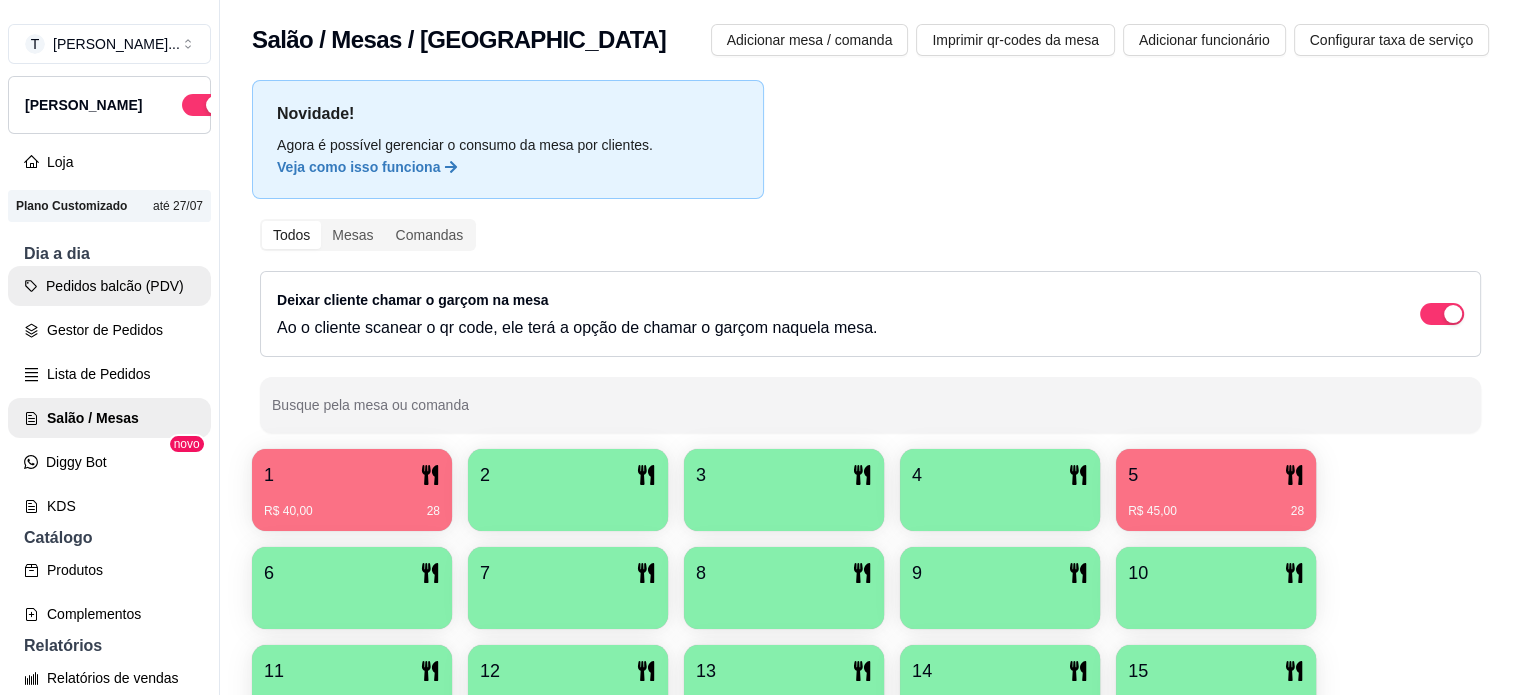 click on "Pedidos balcão (PDV)" at bounding box center (109, 286) 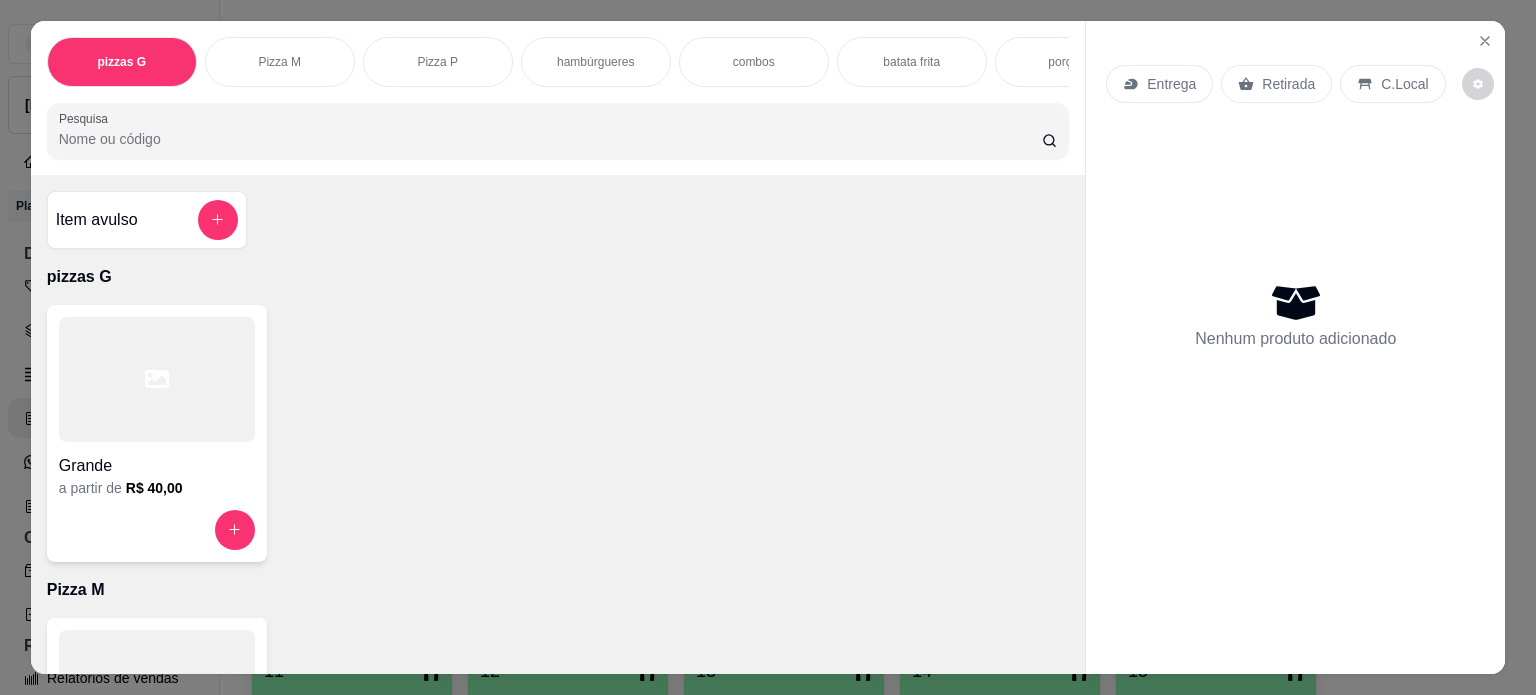 click on "Pizza P" at bounding box center [438, 62] 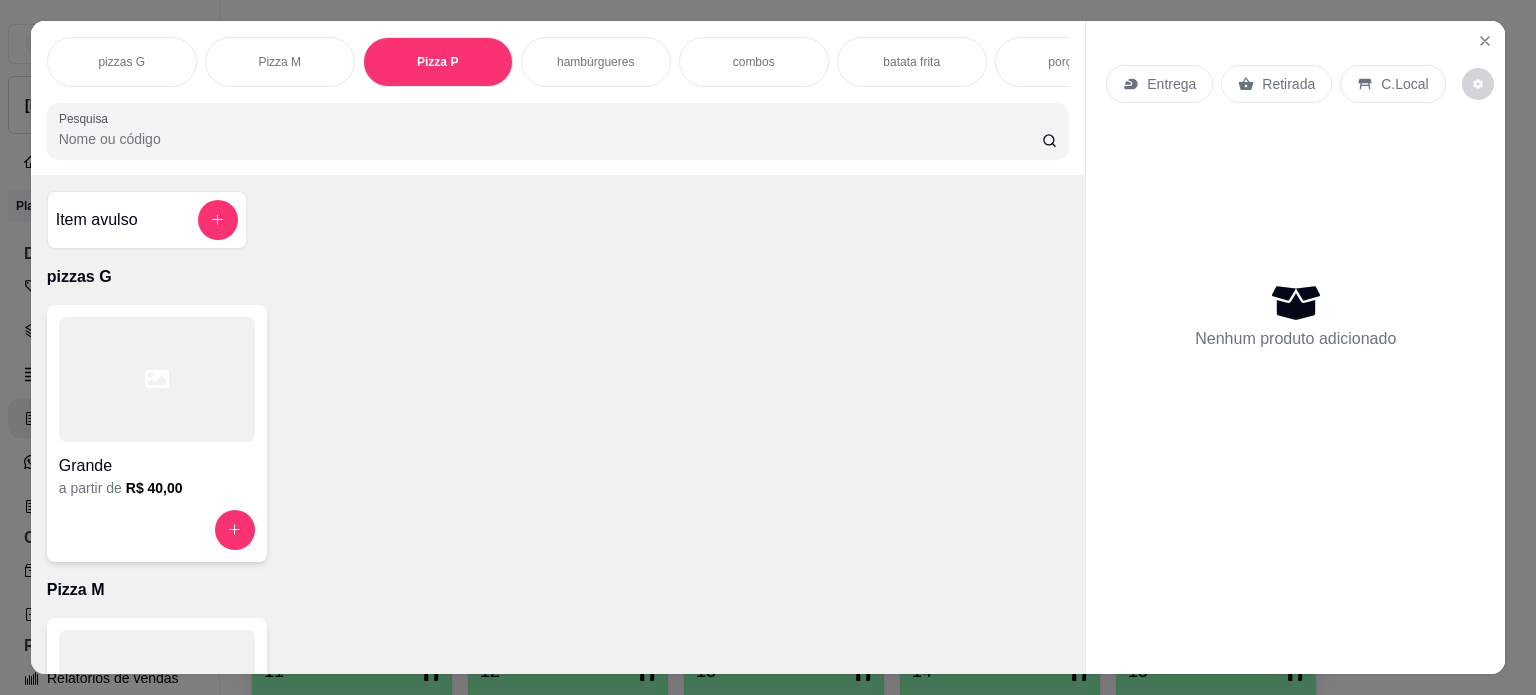scroll, scrollTop: 716, scrollLeft: 0, axis: vertical 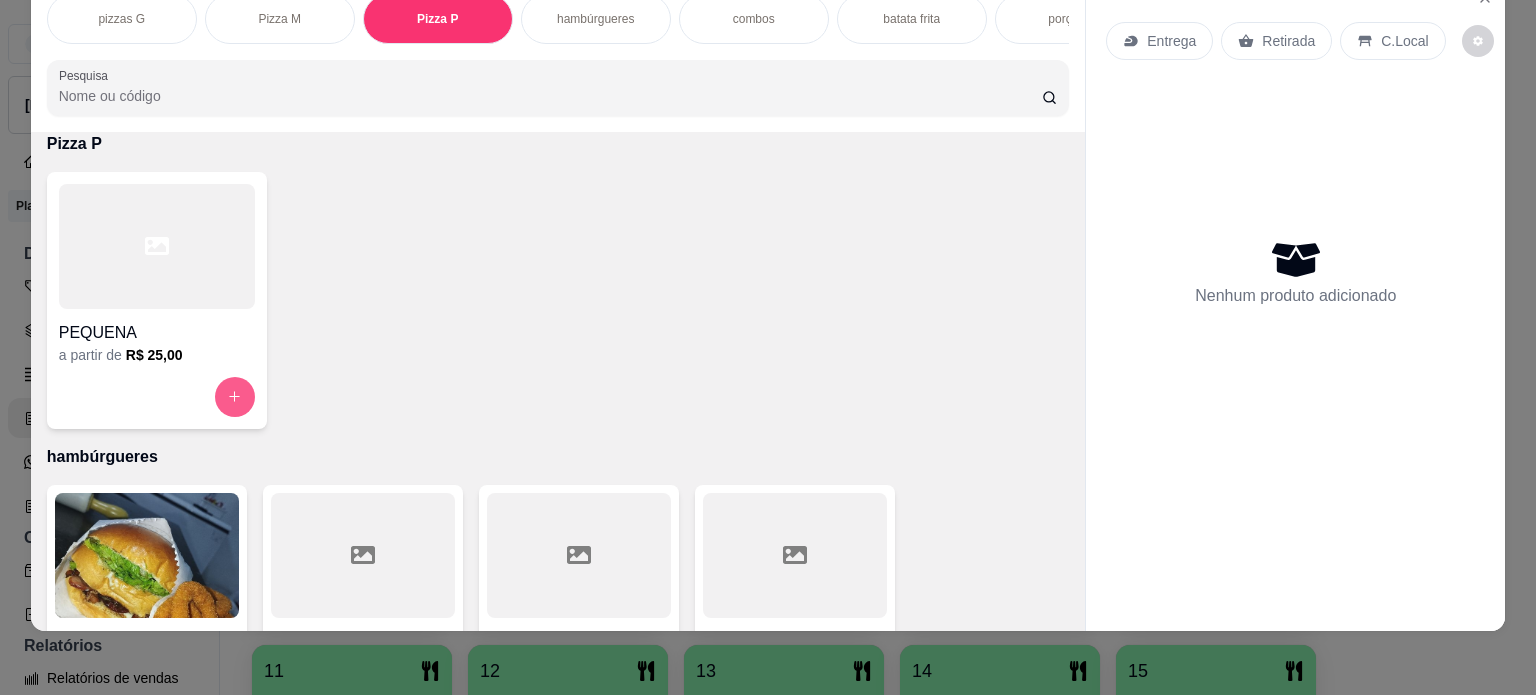 click 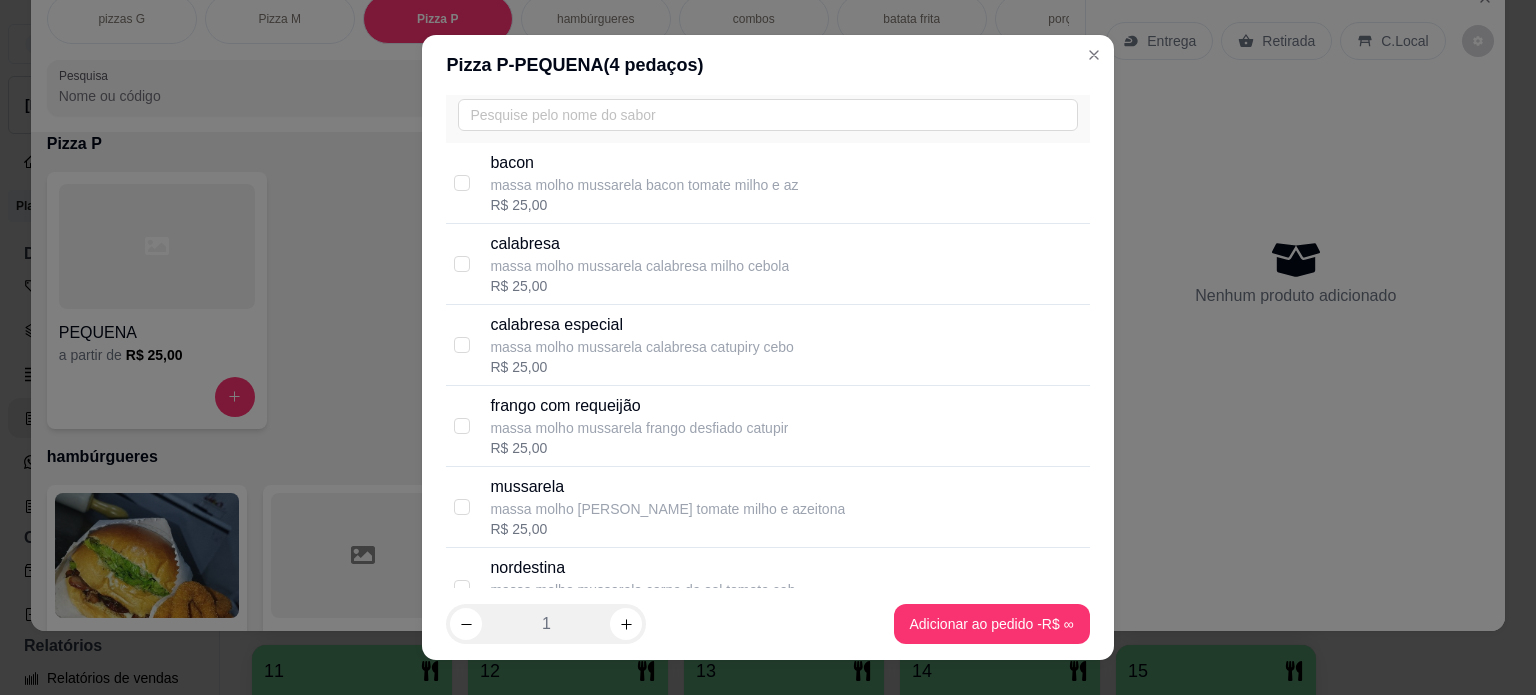 scroll, scrollTop: 200, scrollLeft: 0, axis: vertical 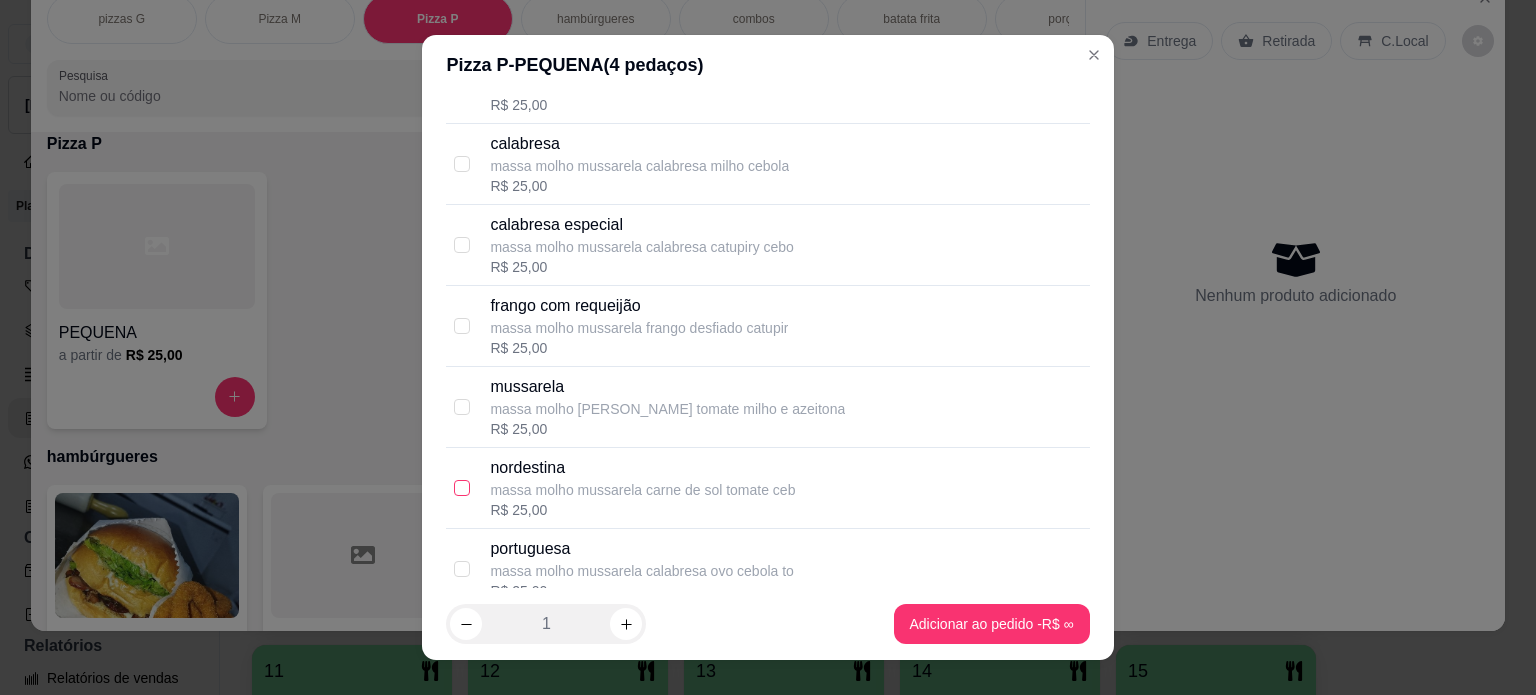 click at bounding box center [462, 488] 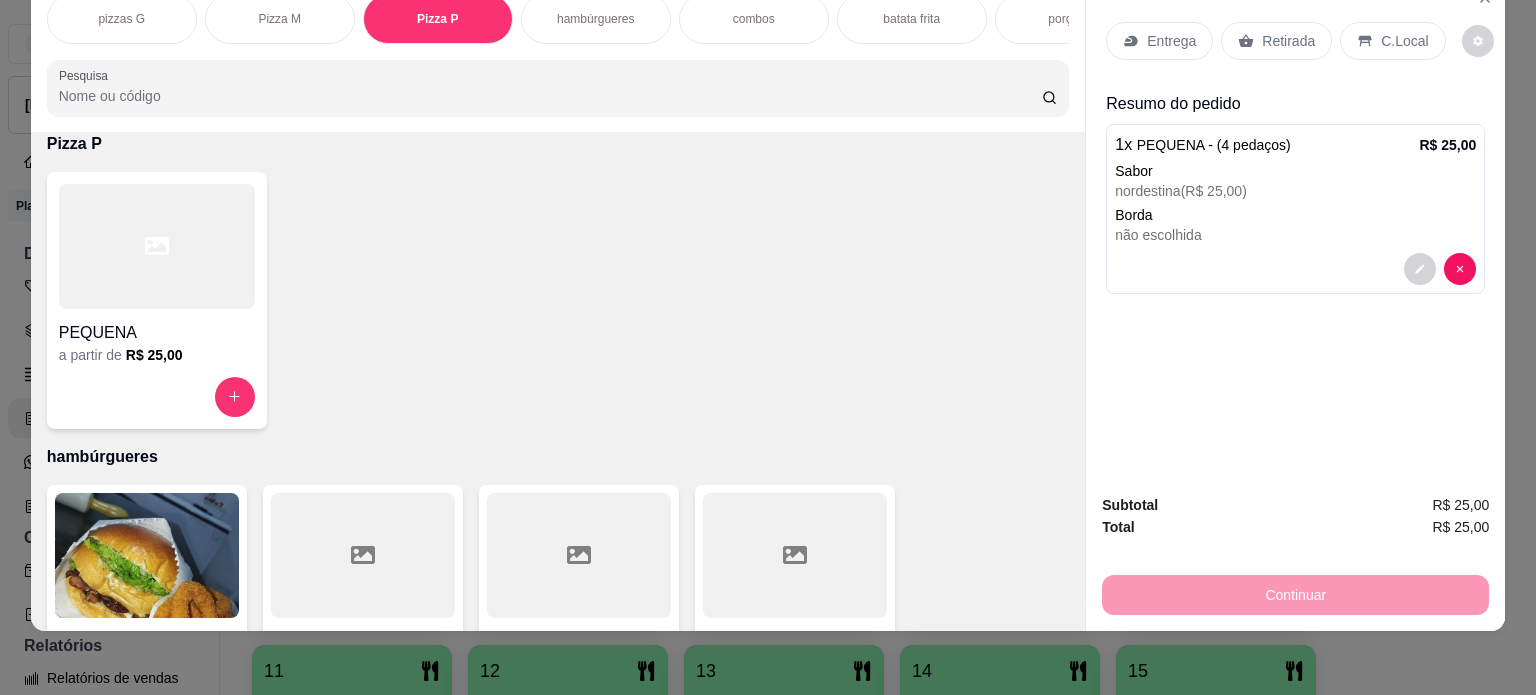 click on "Entrega" at bounding box center (1171, 41) 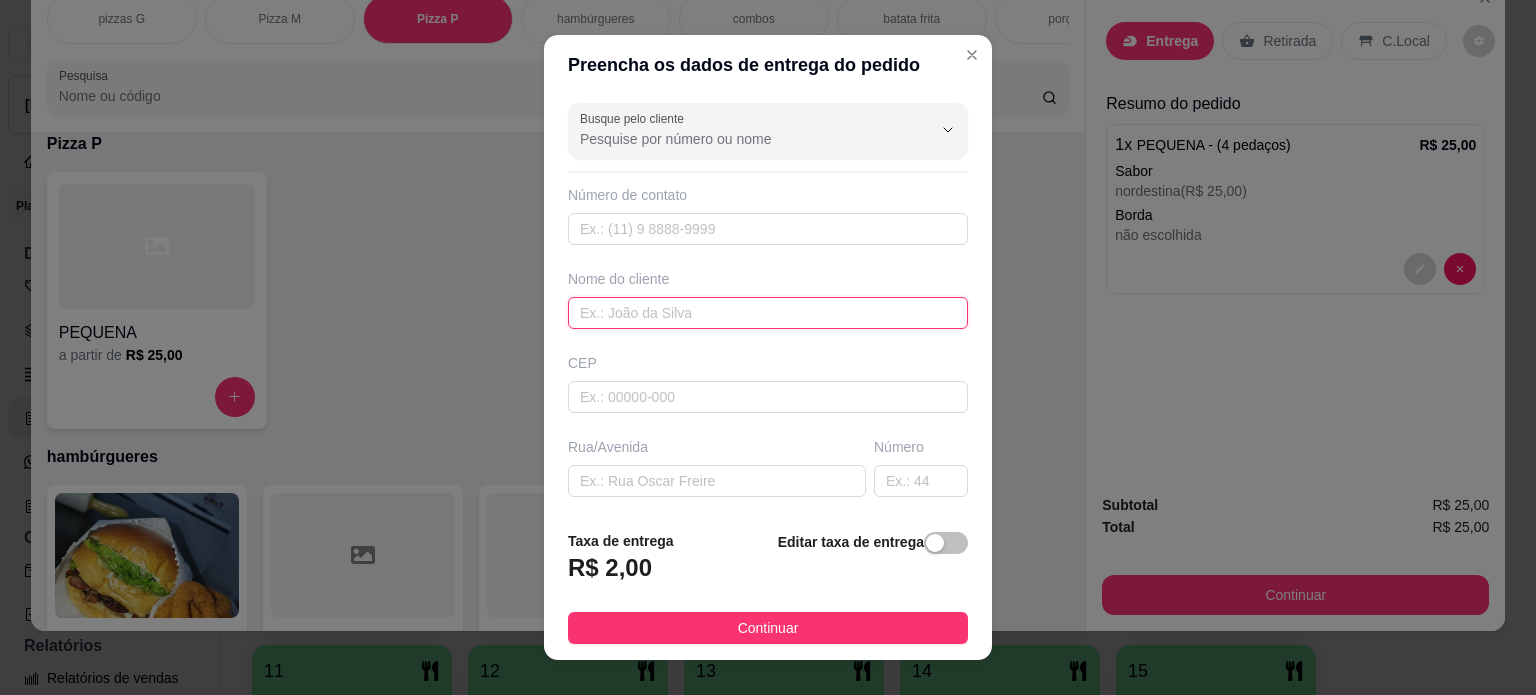 click at bounding box center (768, 313) 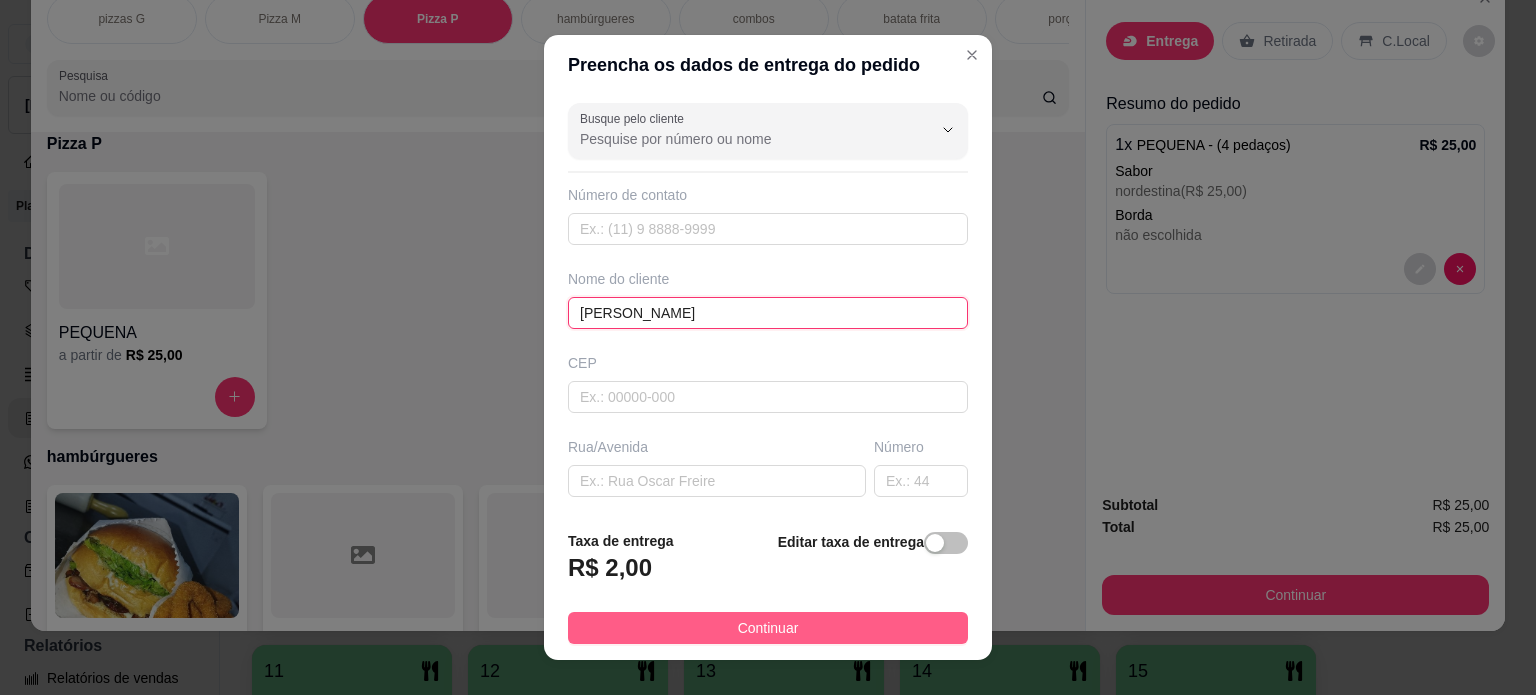 type on "[PERSON_NAME]" 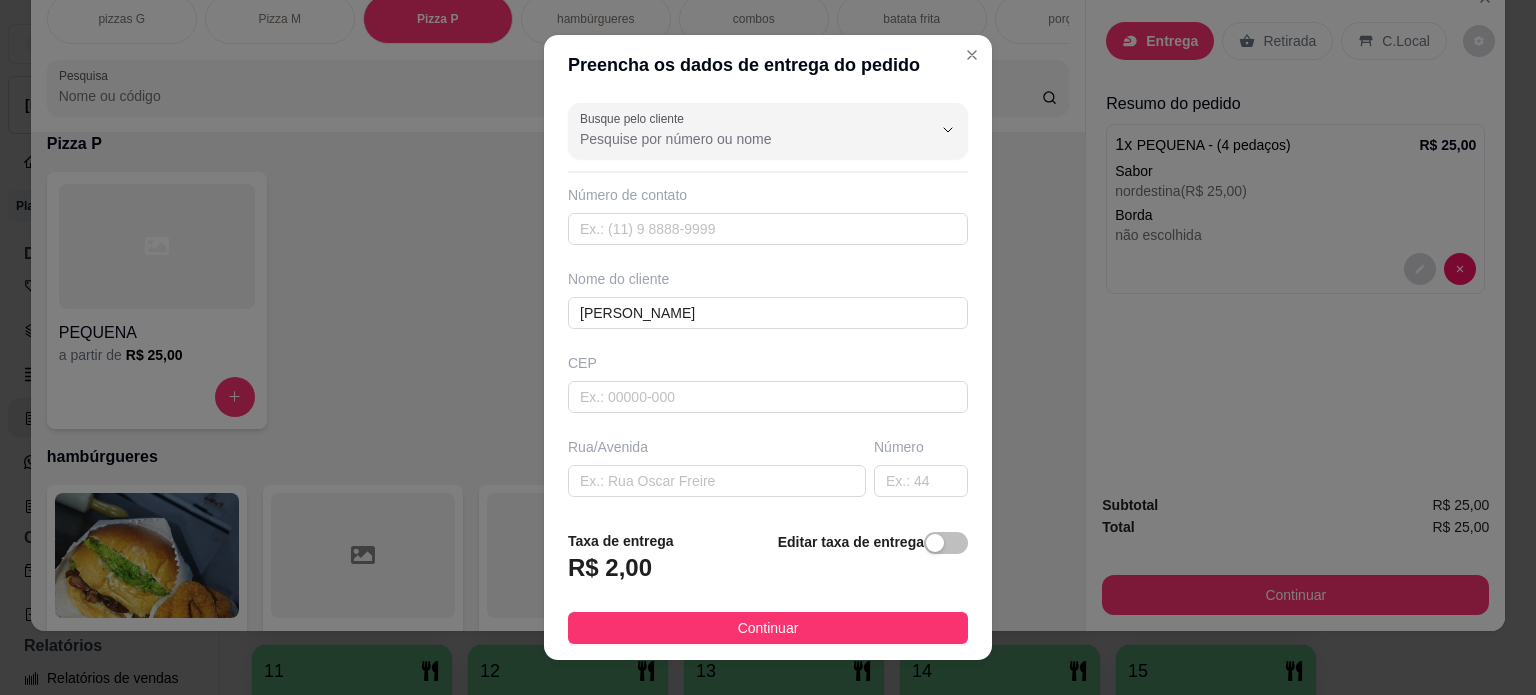 click on "Continuar" at bounding box center [768, 628] 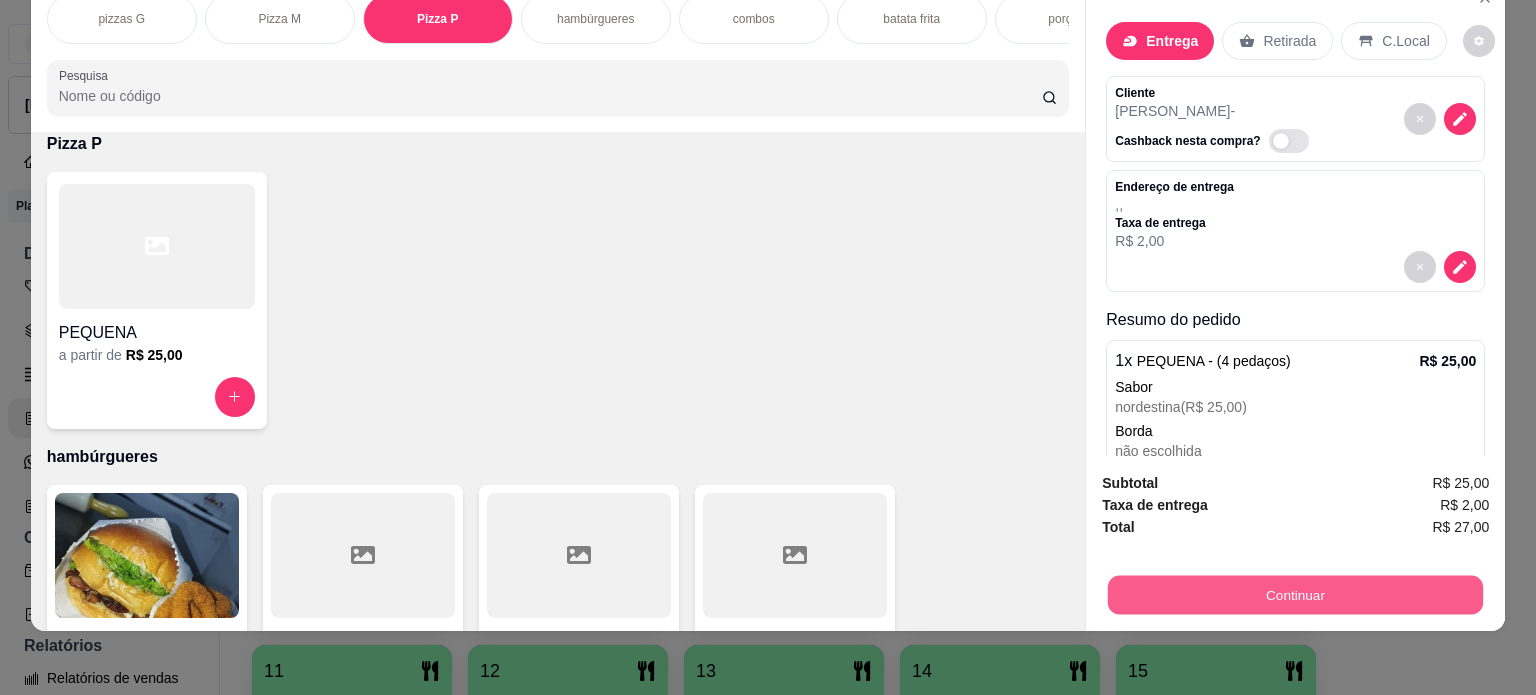 click on "Continuar" at bounding box center (1295, 595) 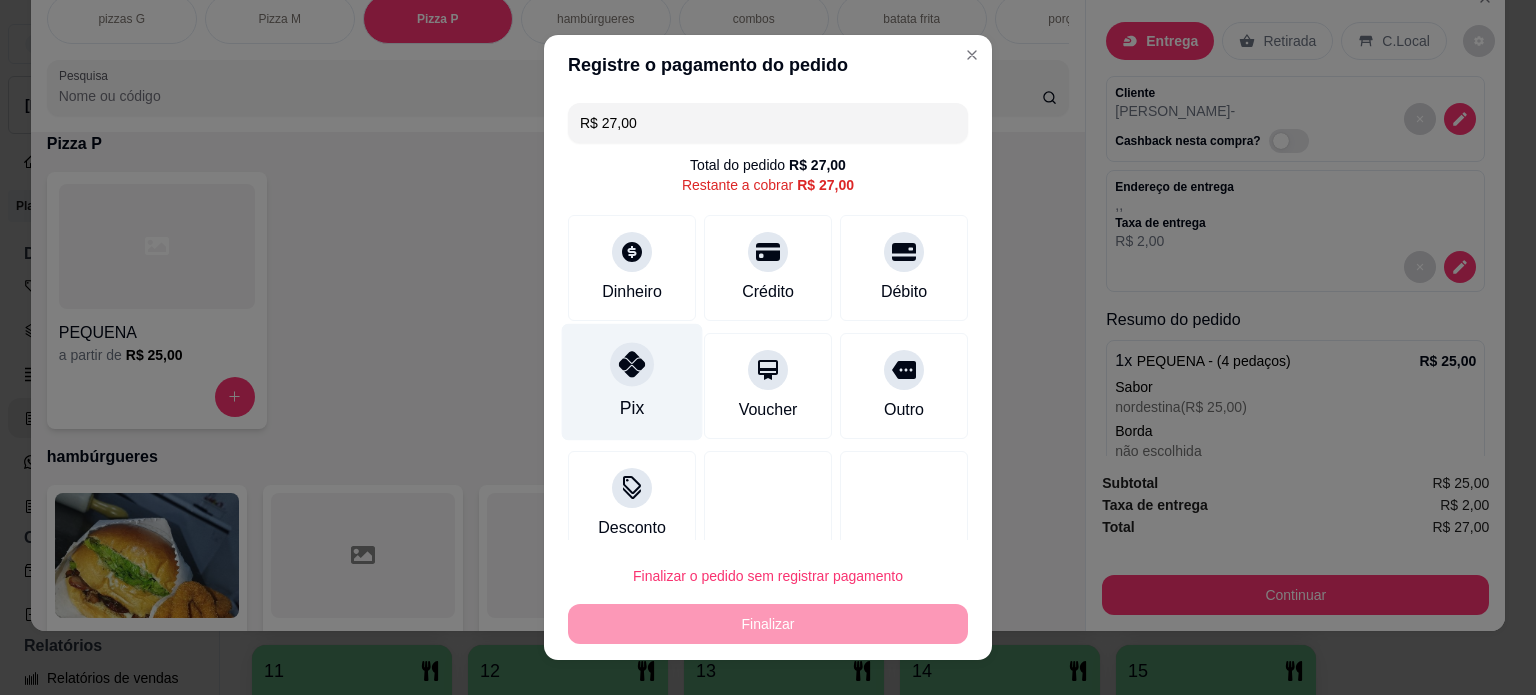 click at bounding box center [632, 364] 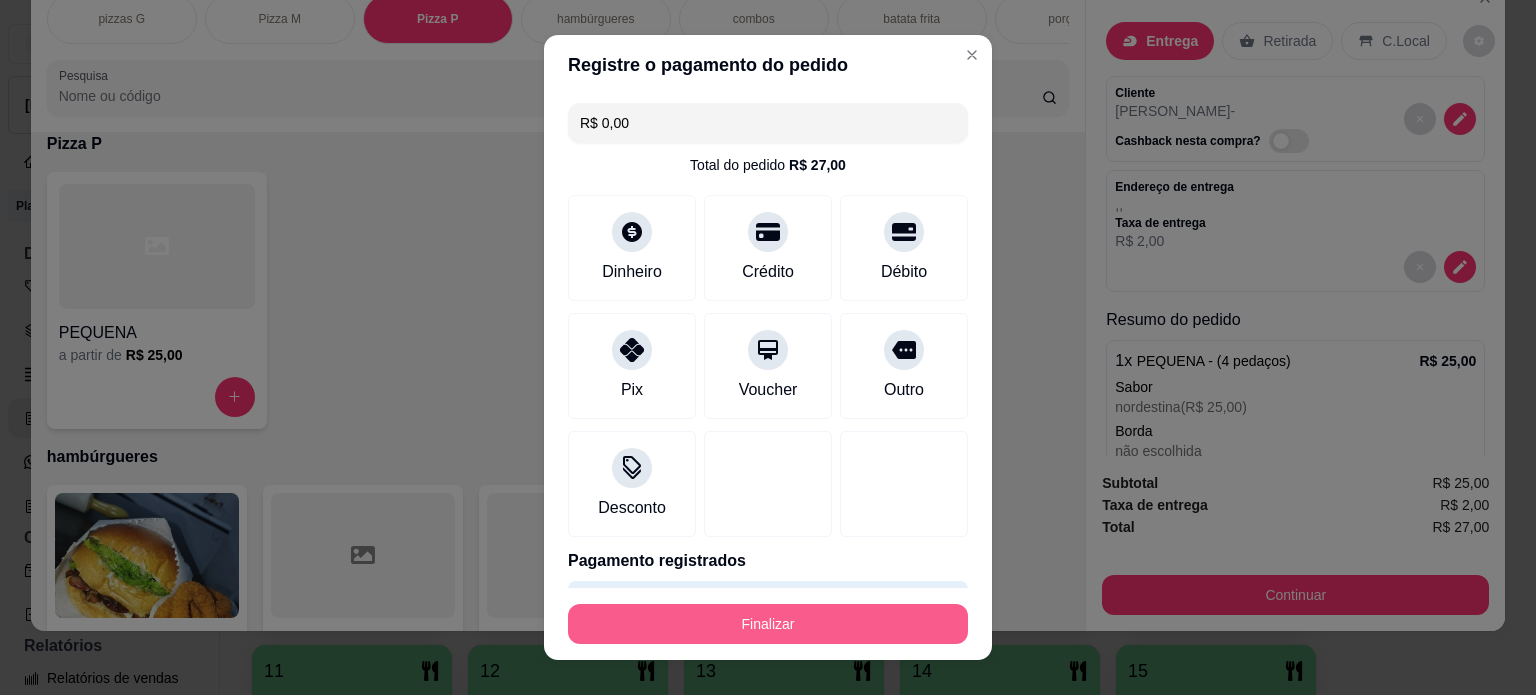 click on "Finalizar" at bounding box center [768, 624] 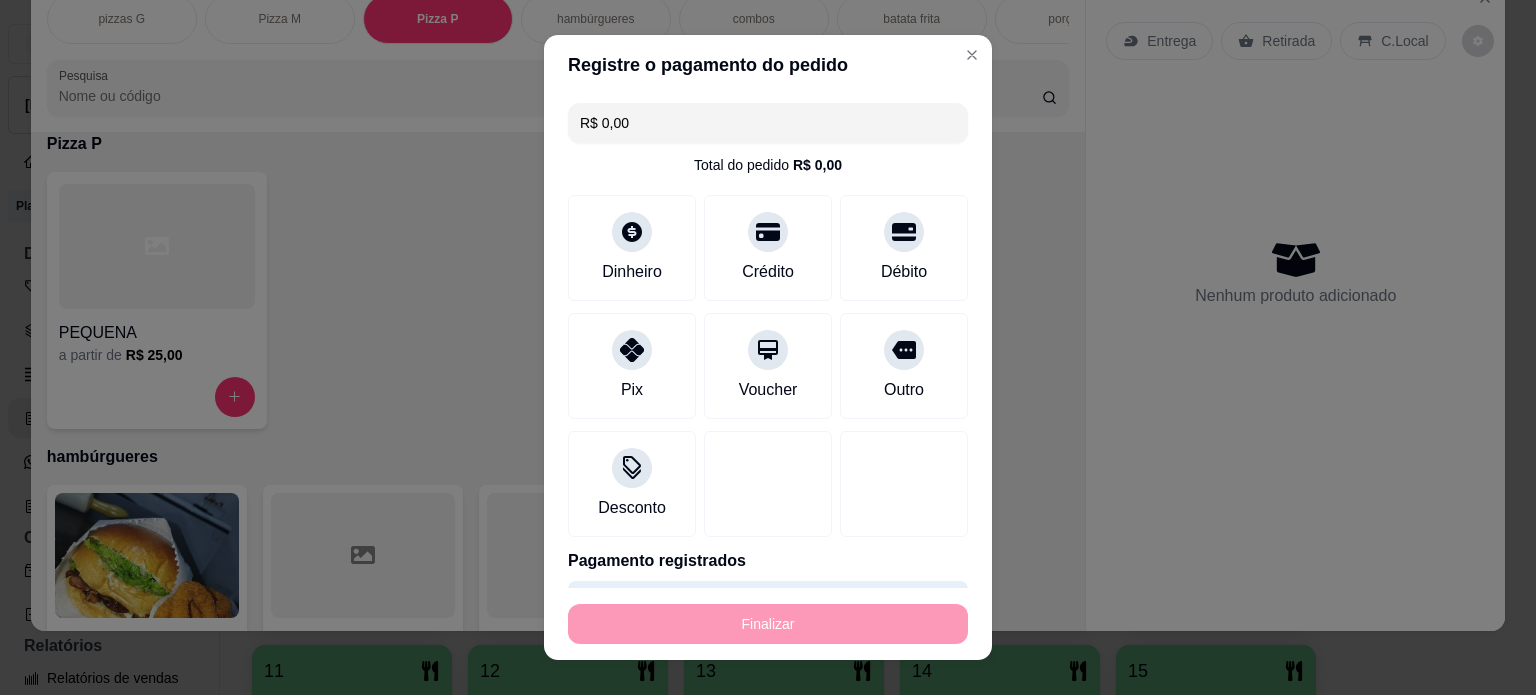 type on "-R$ 27,00" 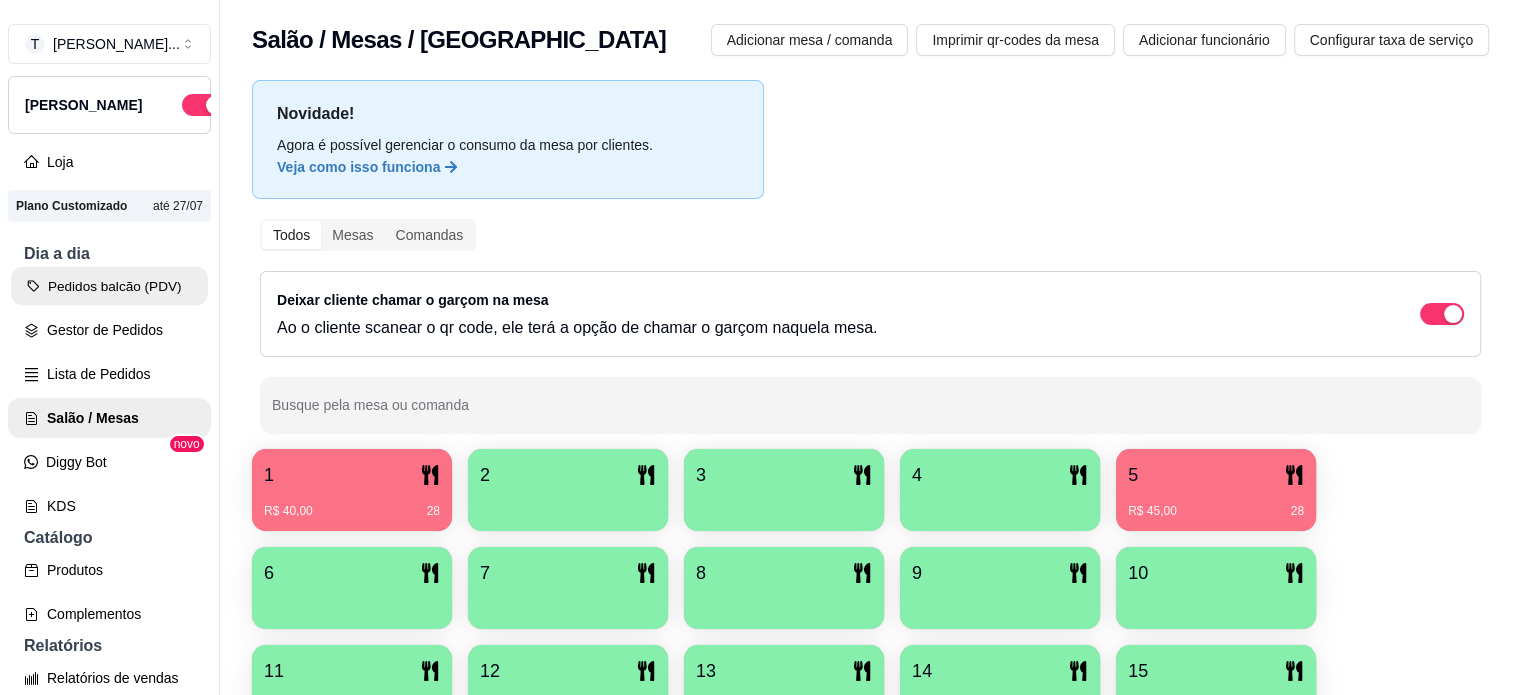 click on "Pedidos balcão (PDV)" at bounding box center [109, 286] 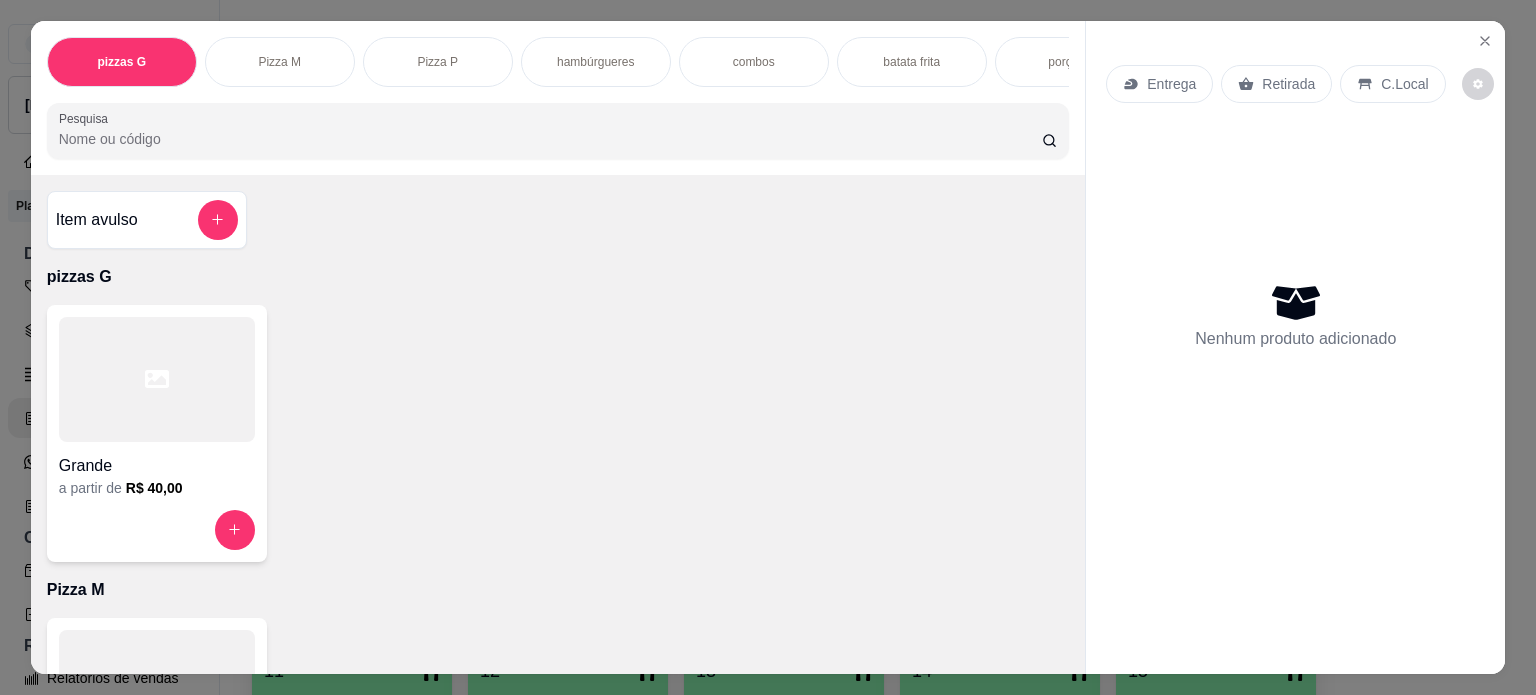 click on "hambúrgueres" at bounding box center [595, 62] 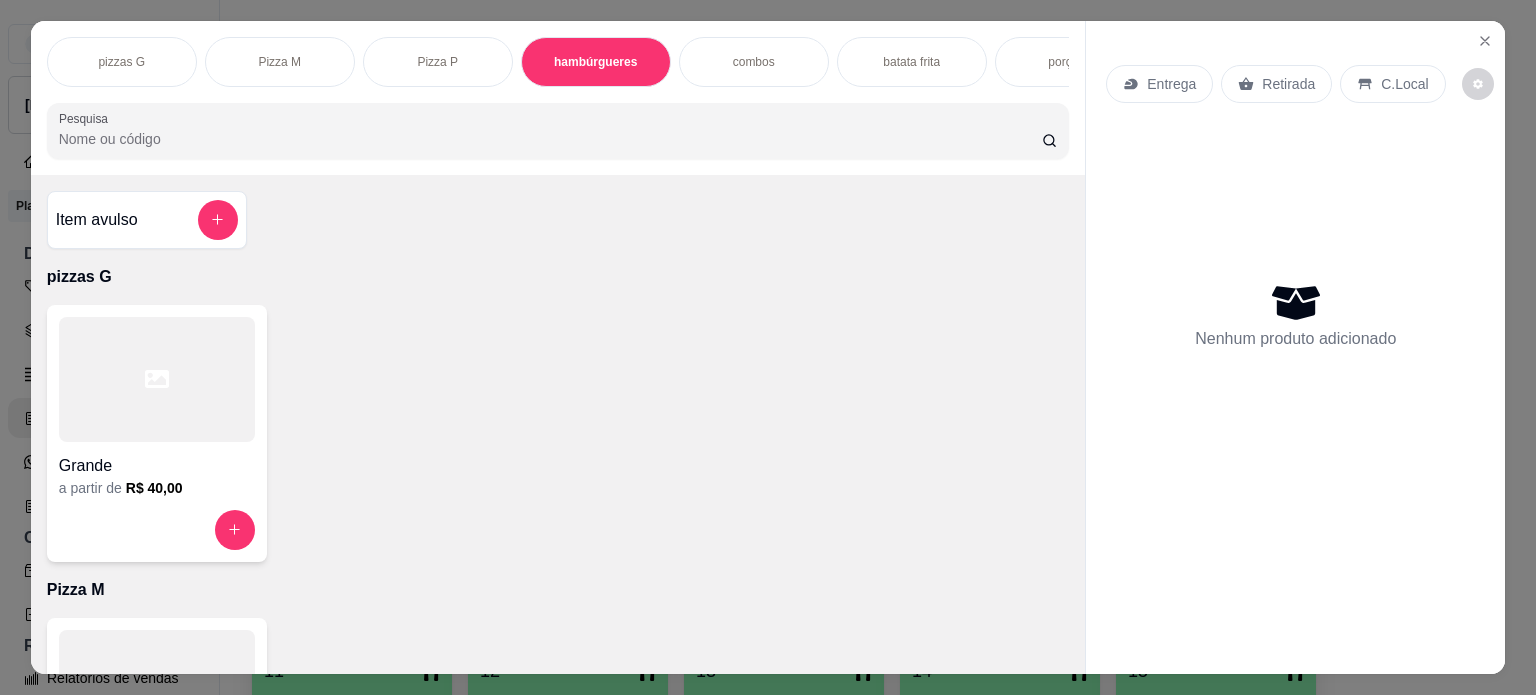 scroll, scrollTop: 1028, scrollLeft: 0, axis: vertical 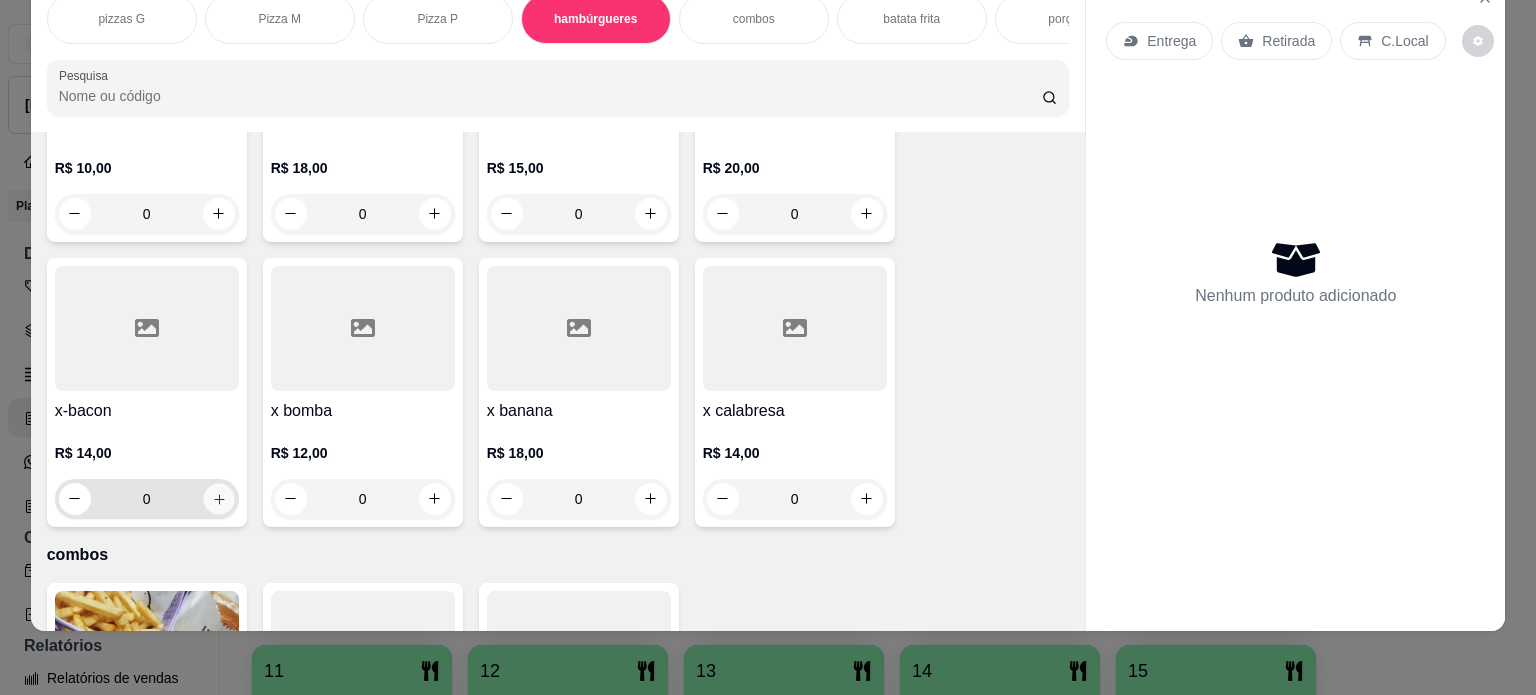 click 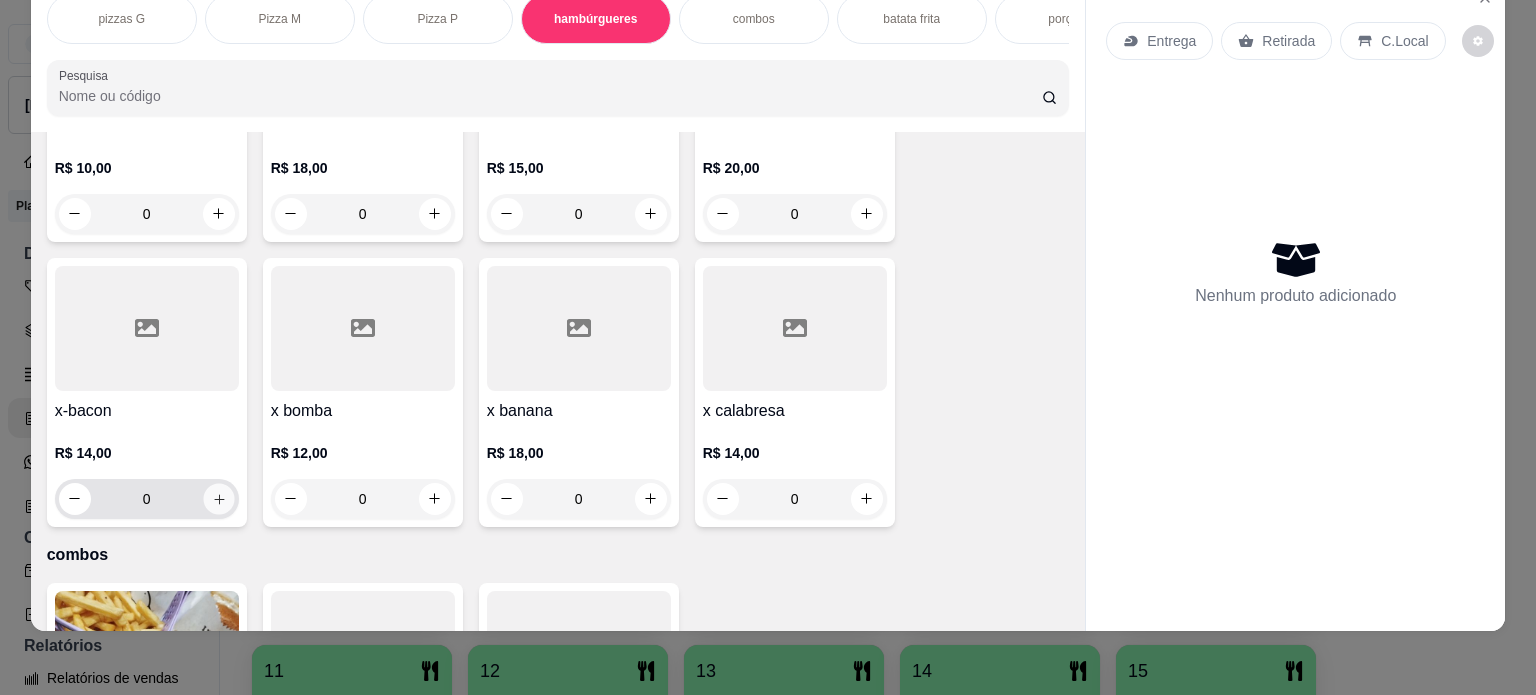 type on "1" 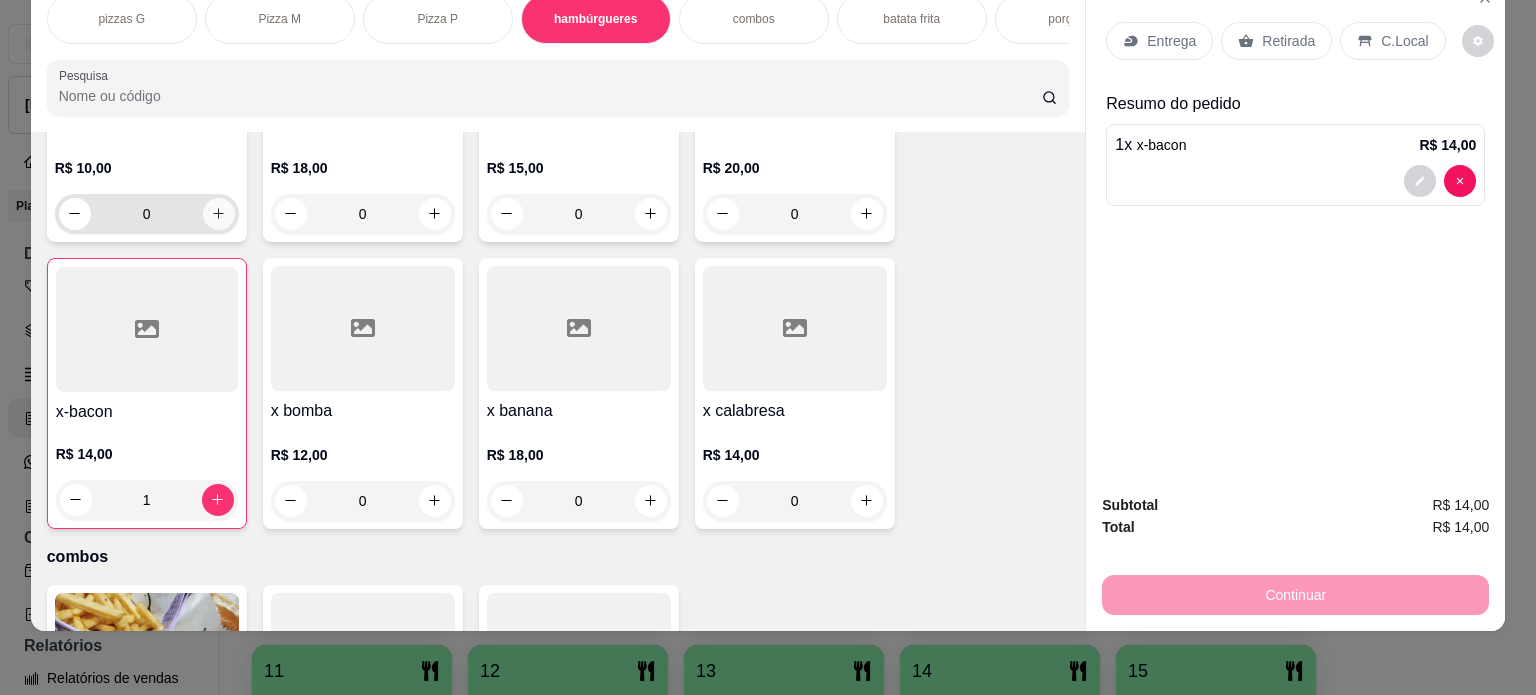 click 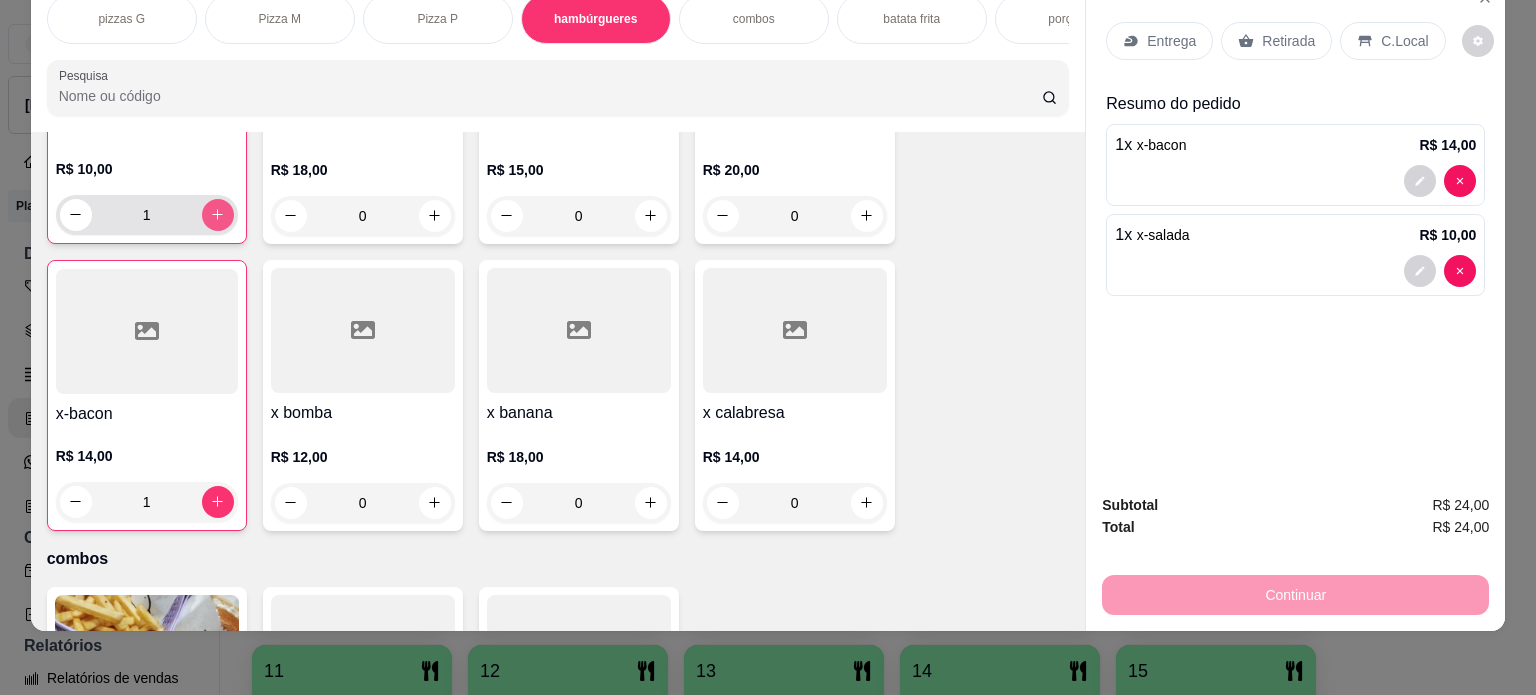 scroll, scrollTop: 1229, scrollLeft: 0, axis: vertical 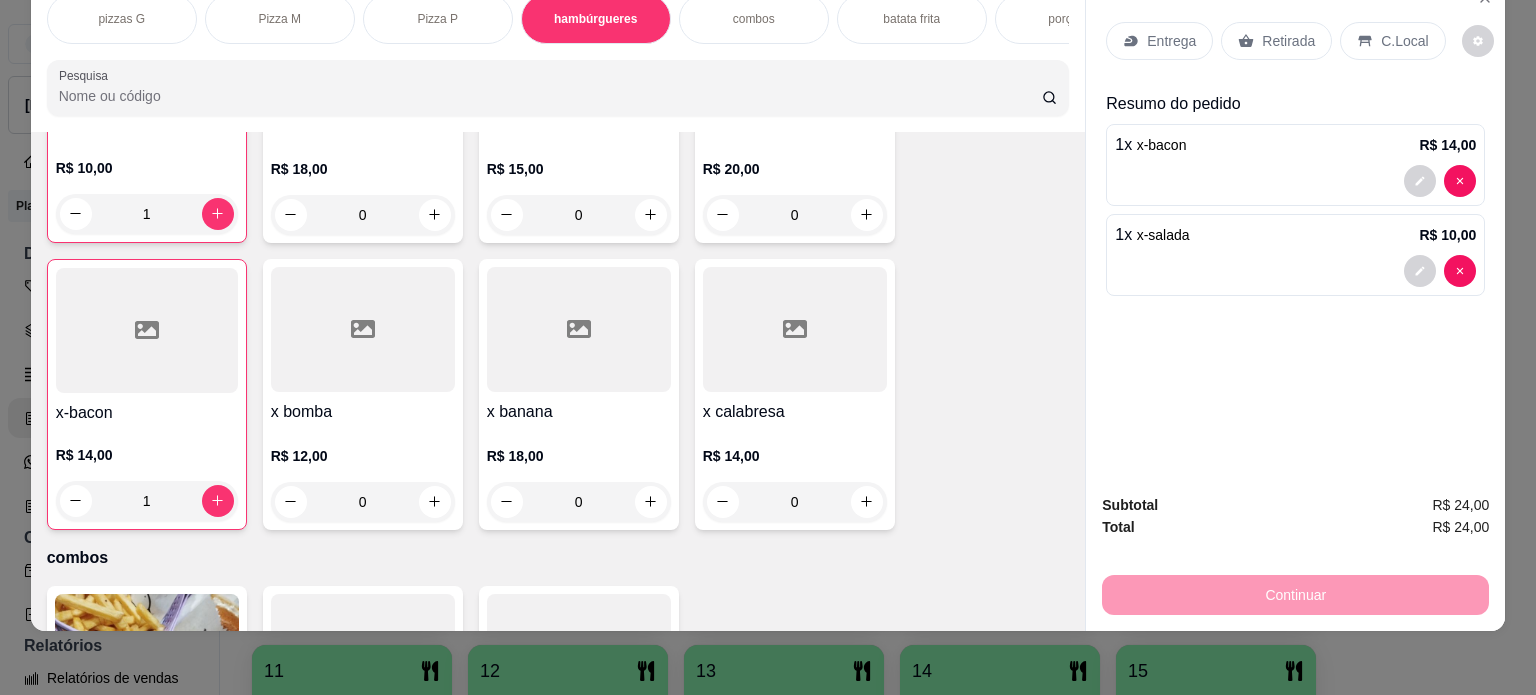 click on "Entrega" at bounding box center [1171, 41] 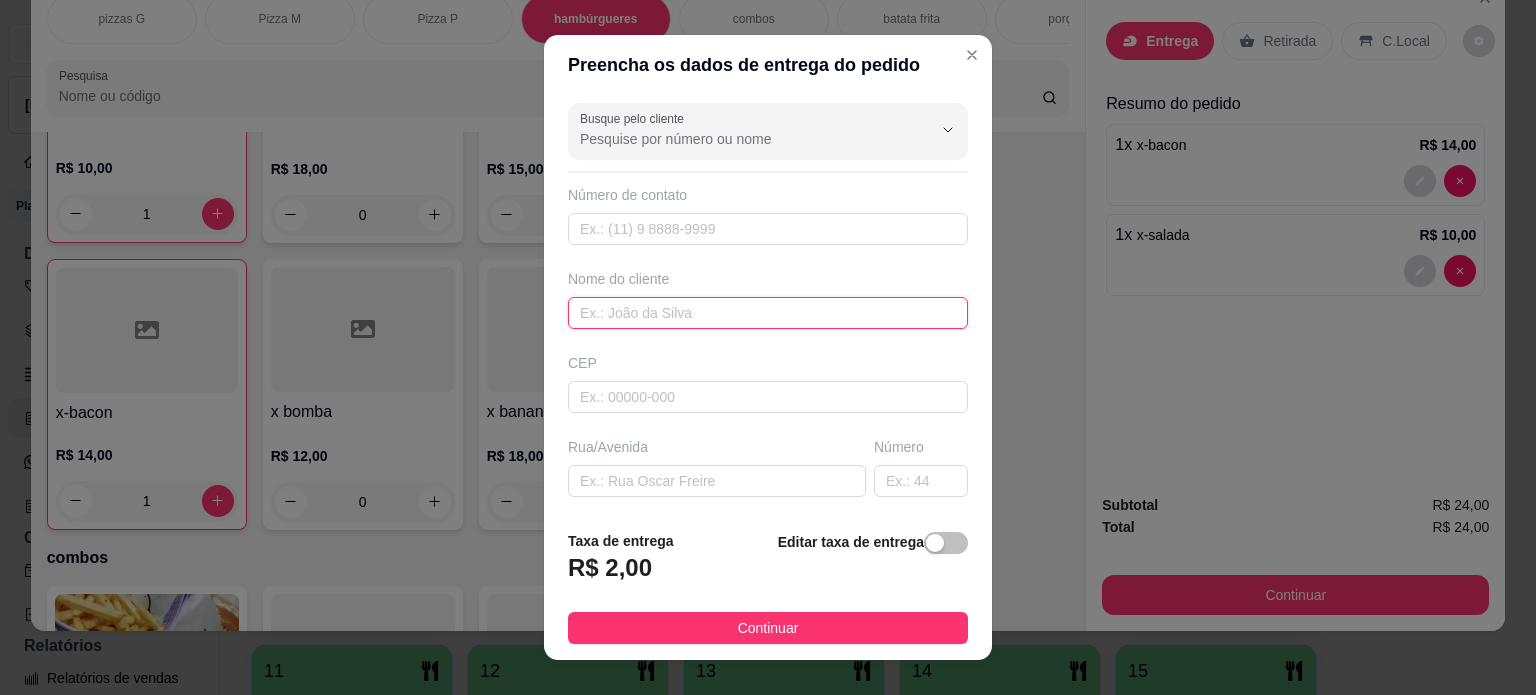 click at bounding box center (768, 313) 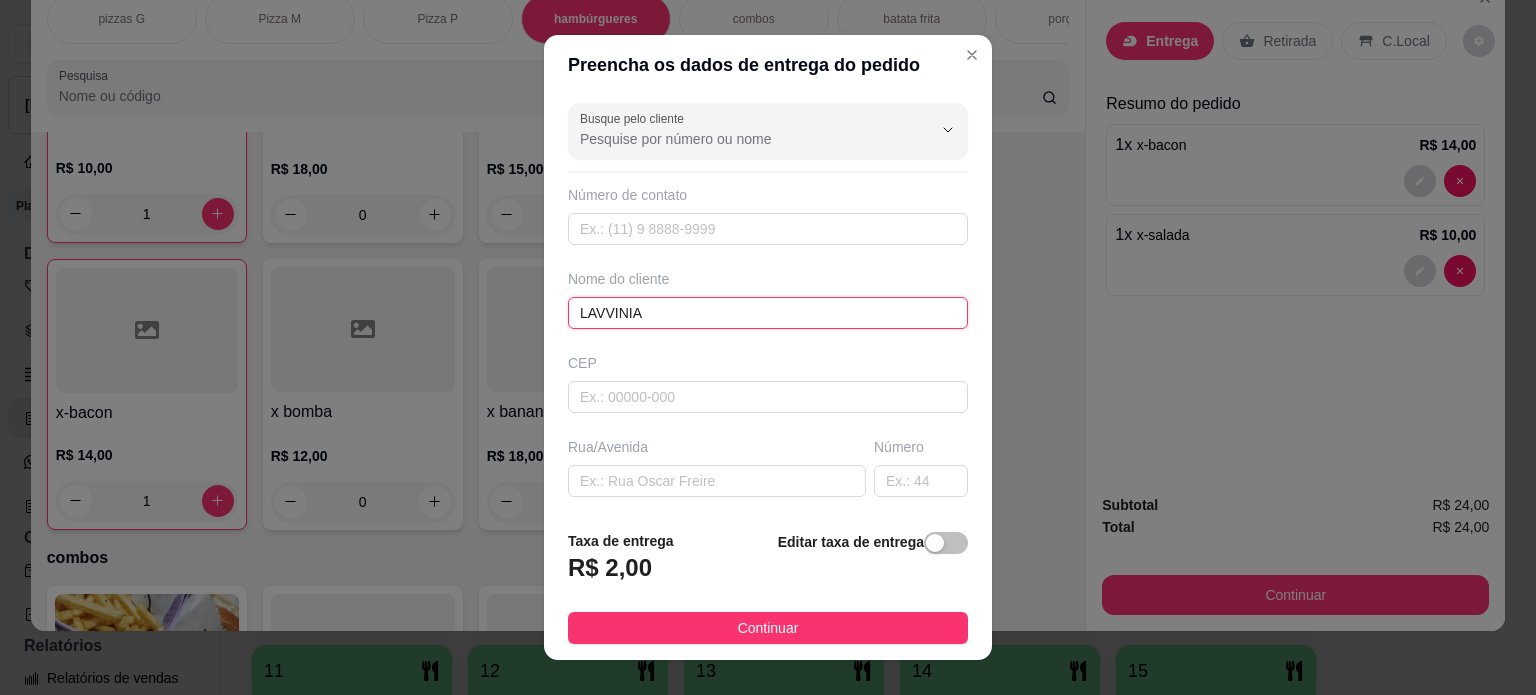 click on "LAVVINIA" at bounding box center [768, 313] 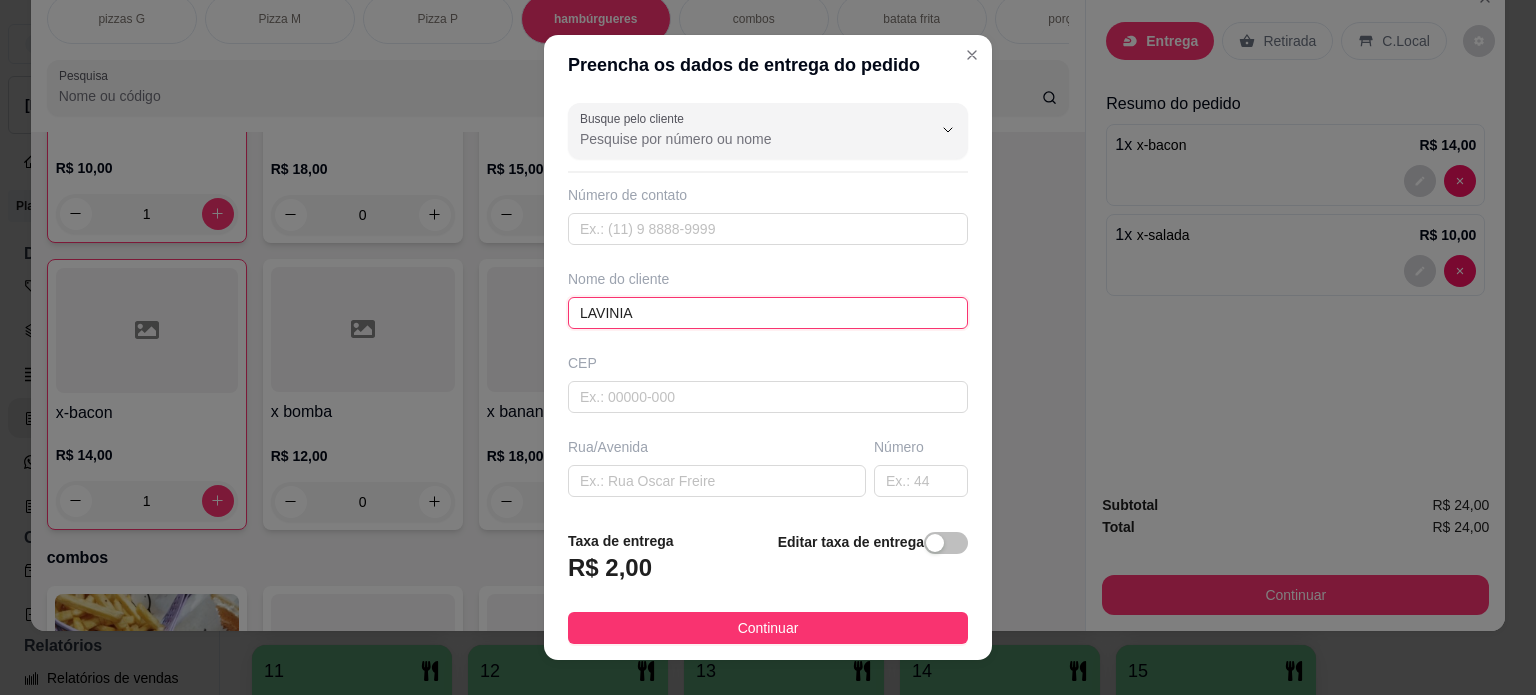 type on "LAVINIA" 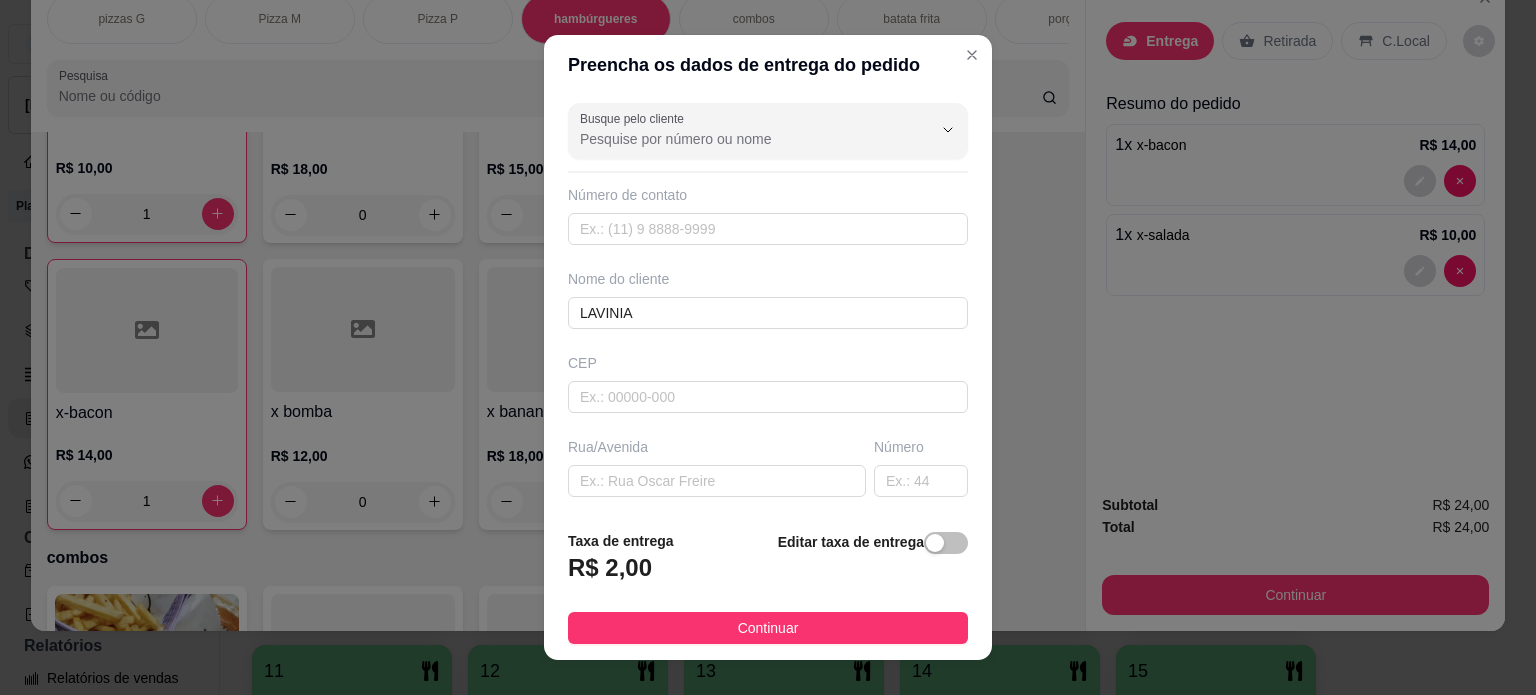 click on "Taxa de entrega R$ 2,00 Editar taxa de entrega  Continuar" at bounding box center [768, 587] 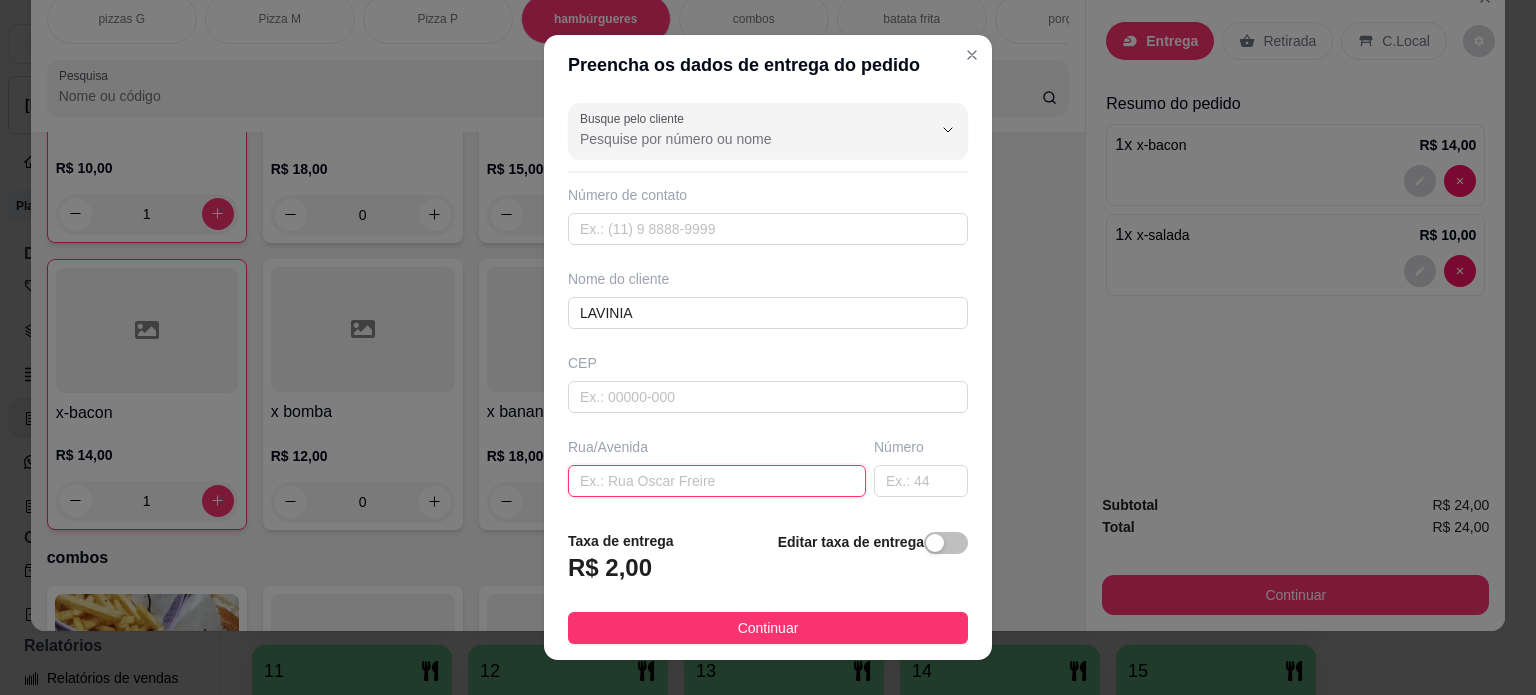 click at bounding box center [717, 481] 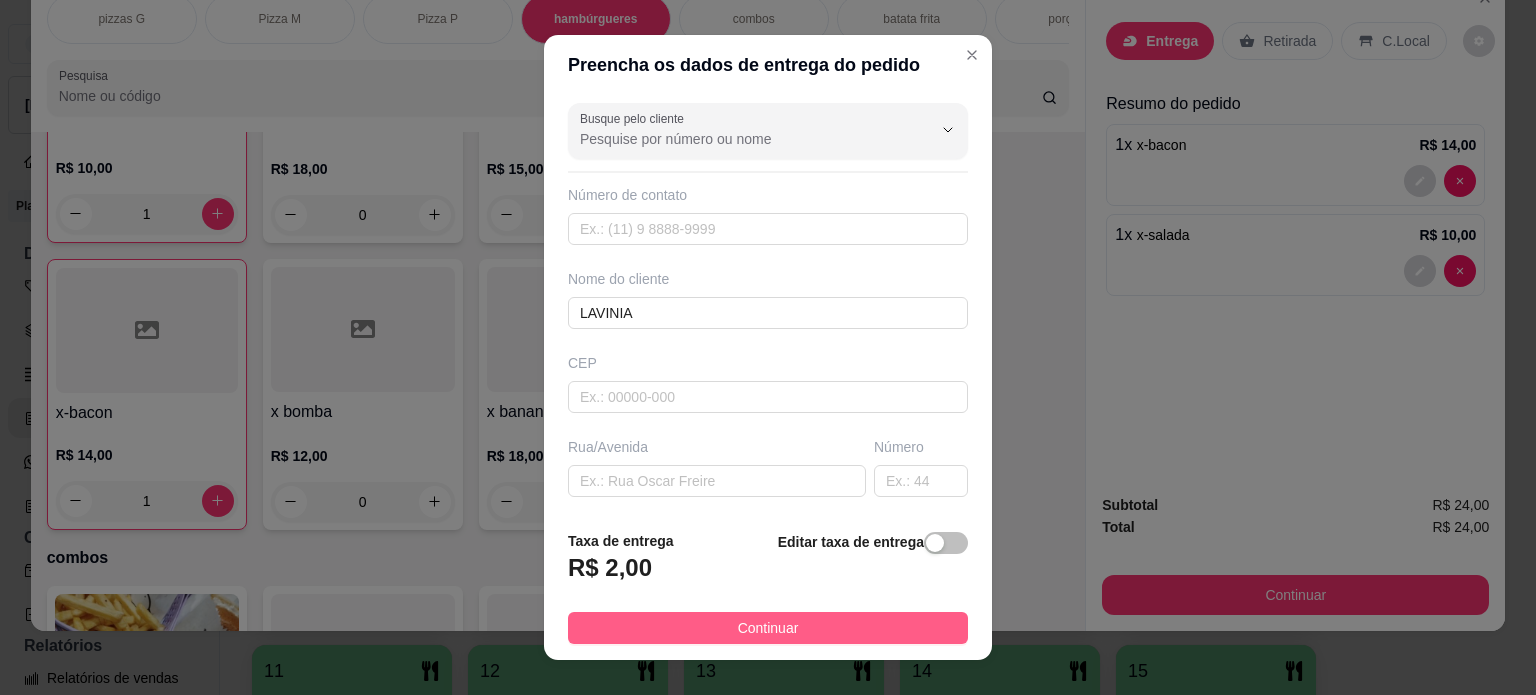 click on "Continuar" at bounding box center (768, 628) 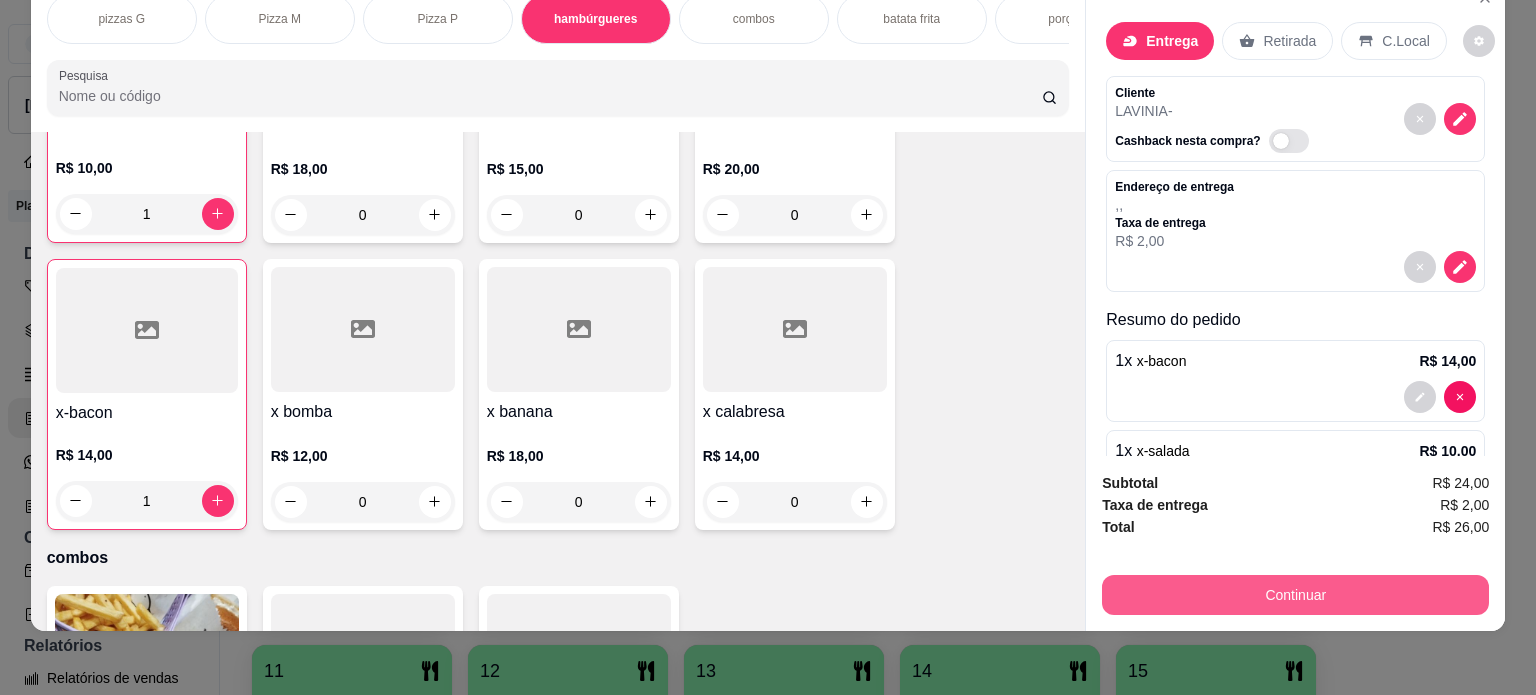 click on "Continuar" at bounding box center [1295, 595] 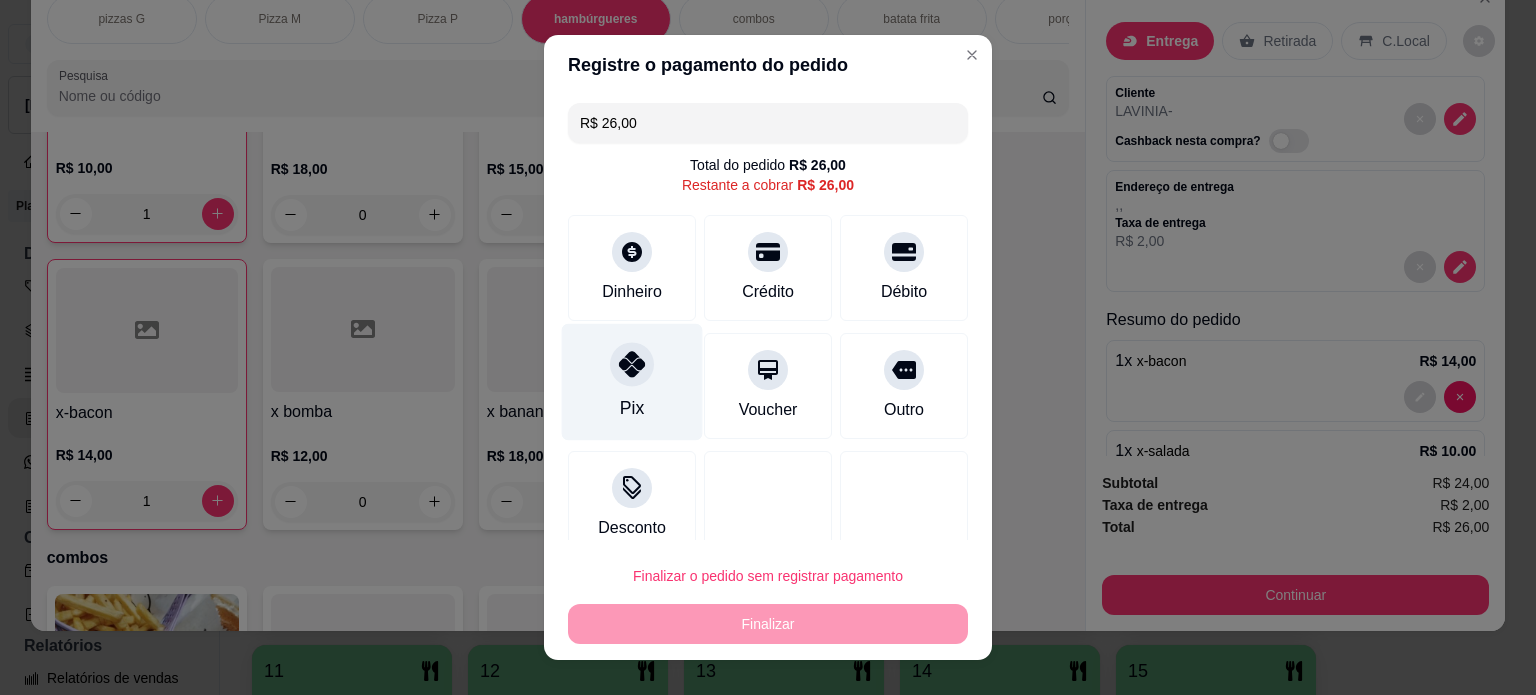 click on "Pix" at bounding box center [632, 381] 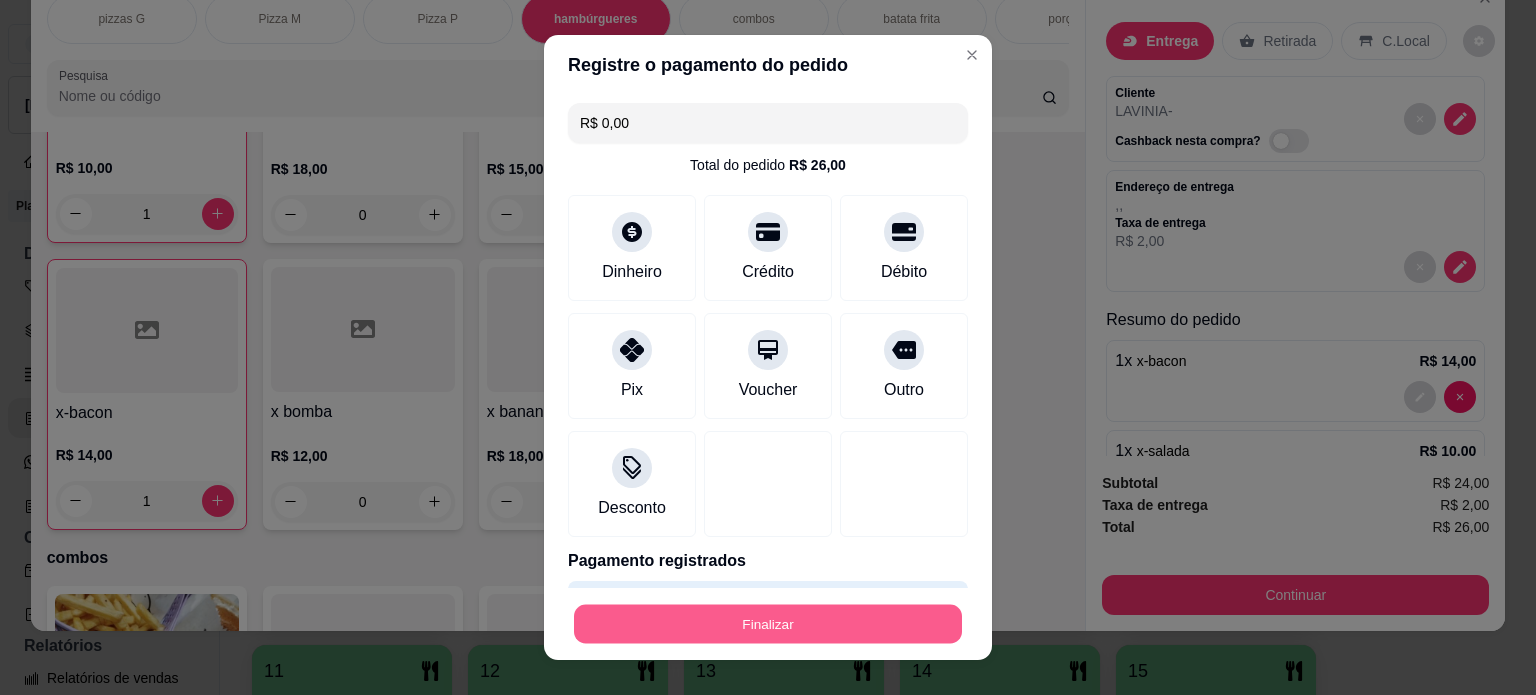 click on "Finalizar" at bounding box center [768, 624] 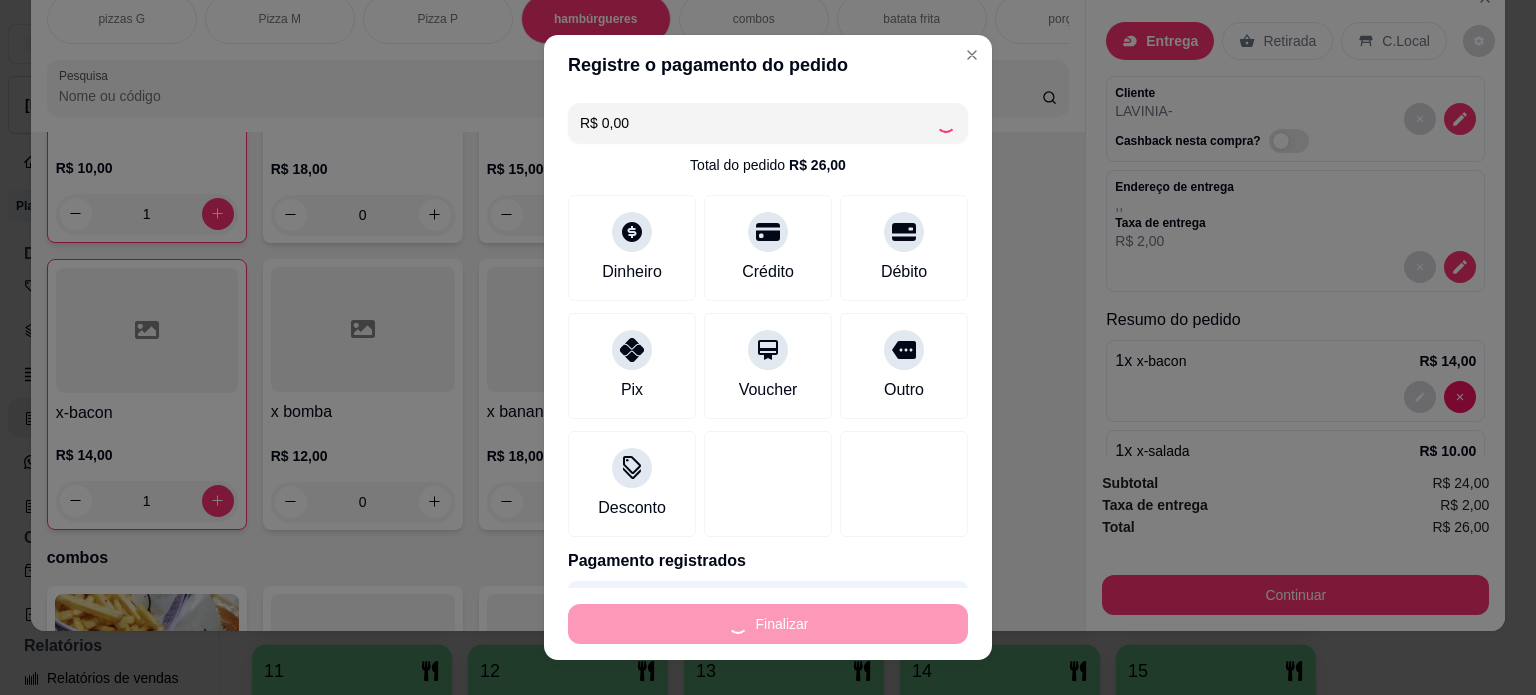 type on "0" 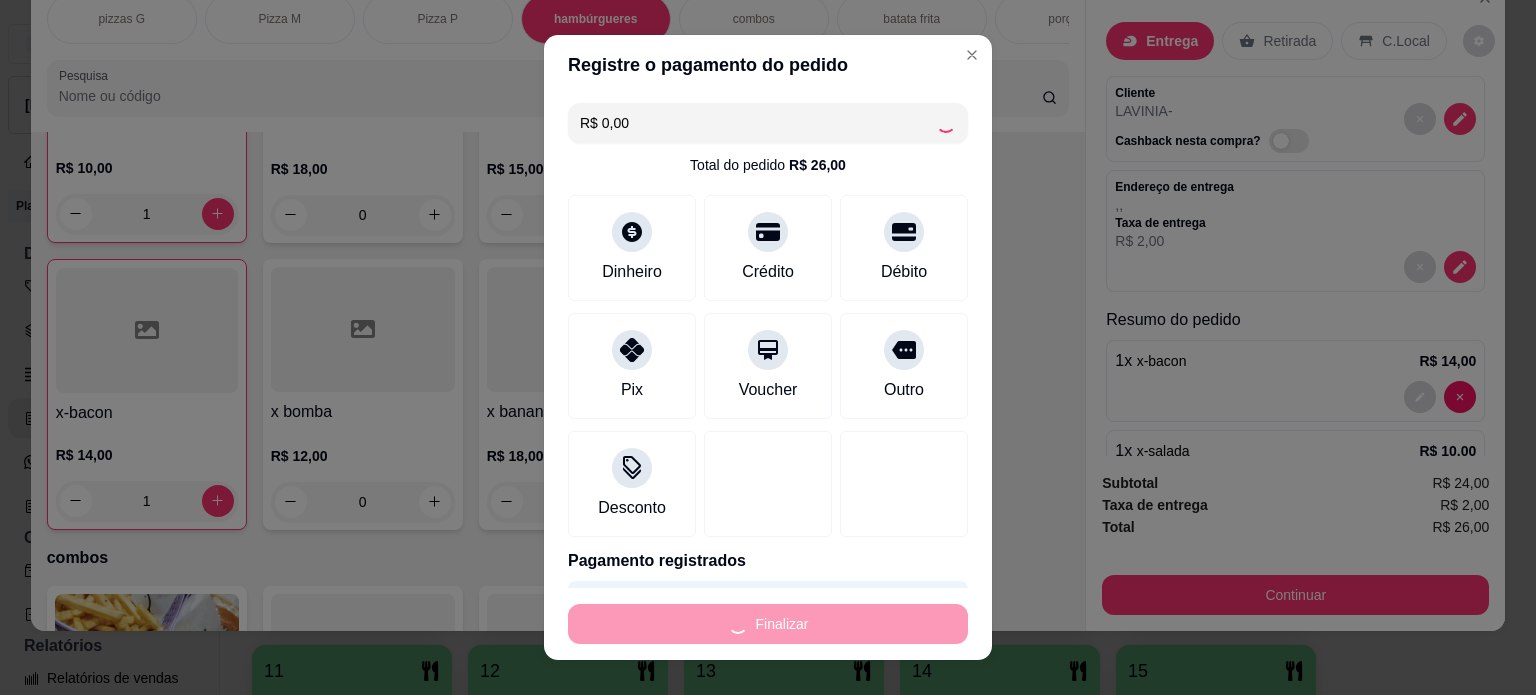 type on "0" 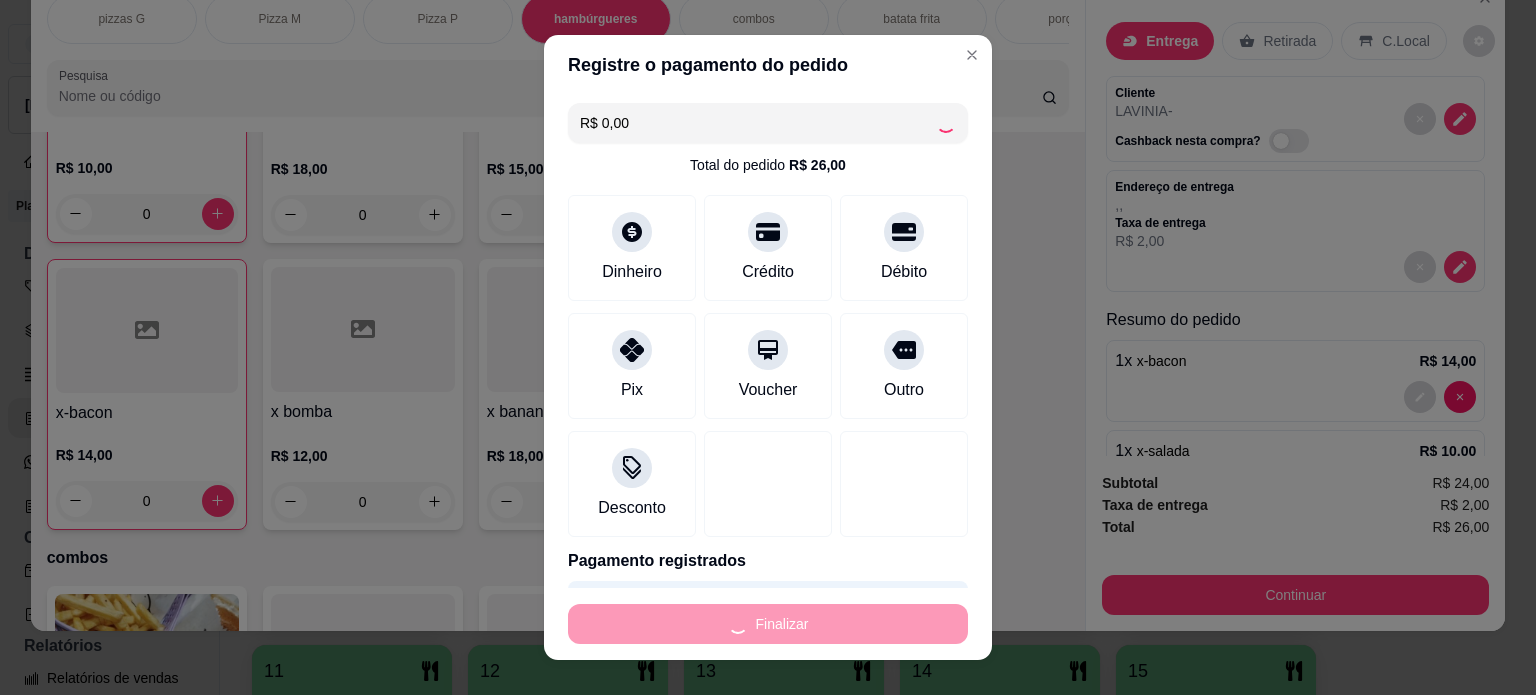 type on "-R$ 26,00" 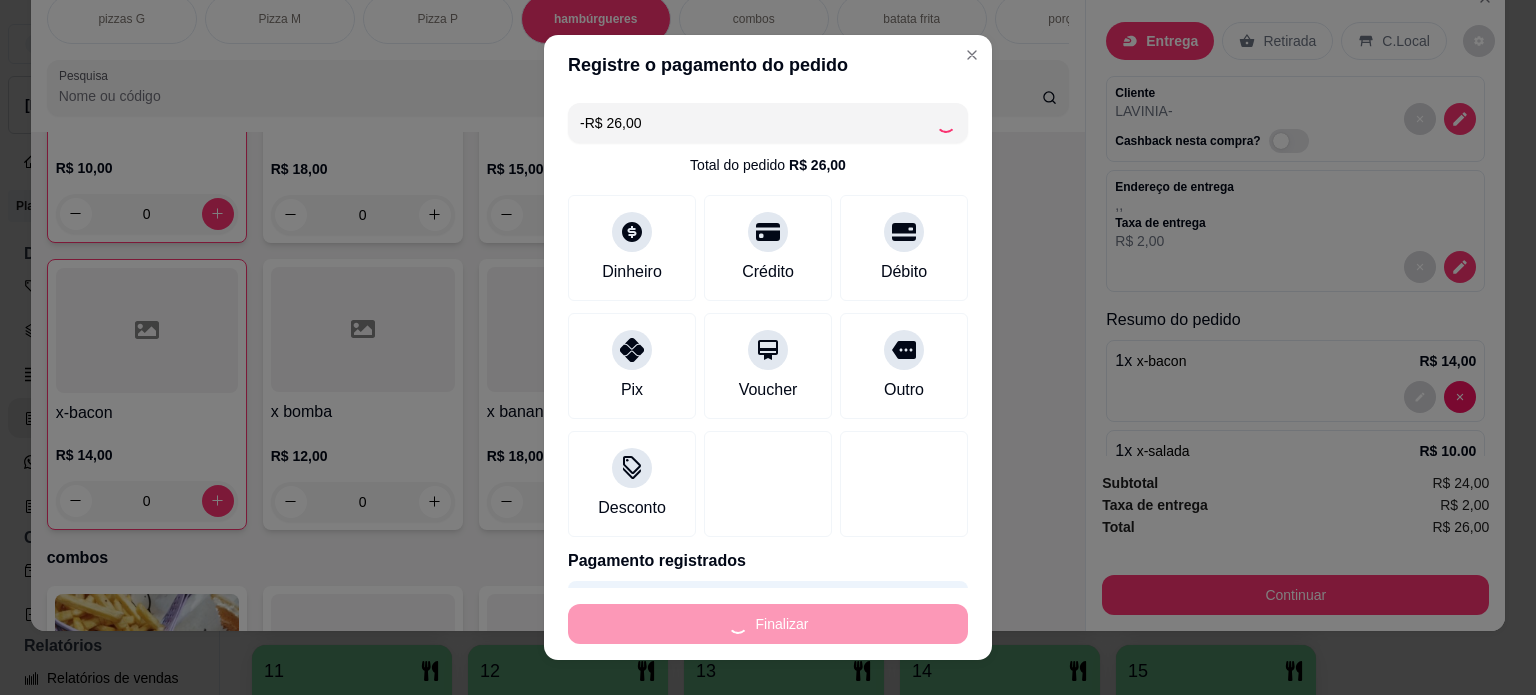 scroll, scrollTop: 1228, scrollLeft: 0, axis: vertical 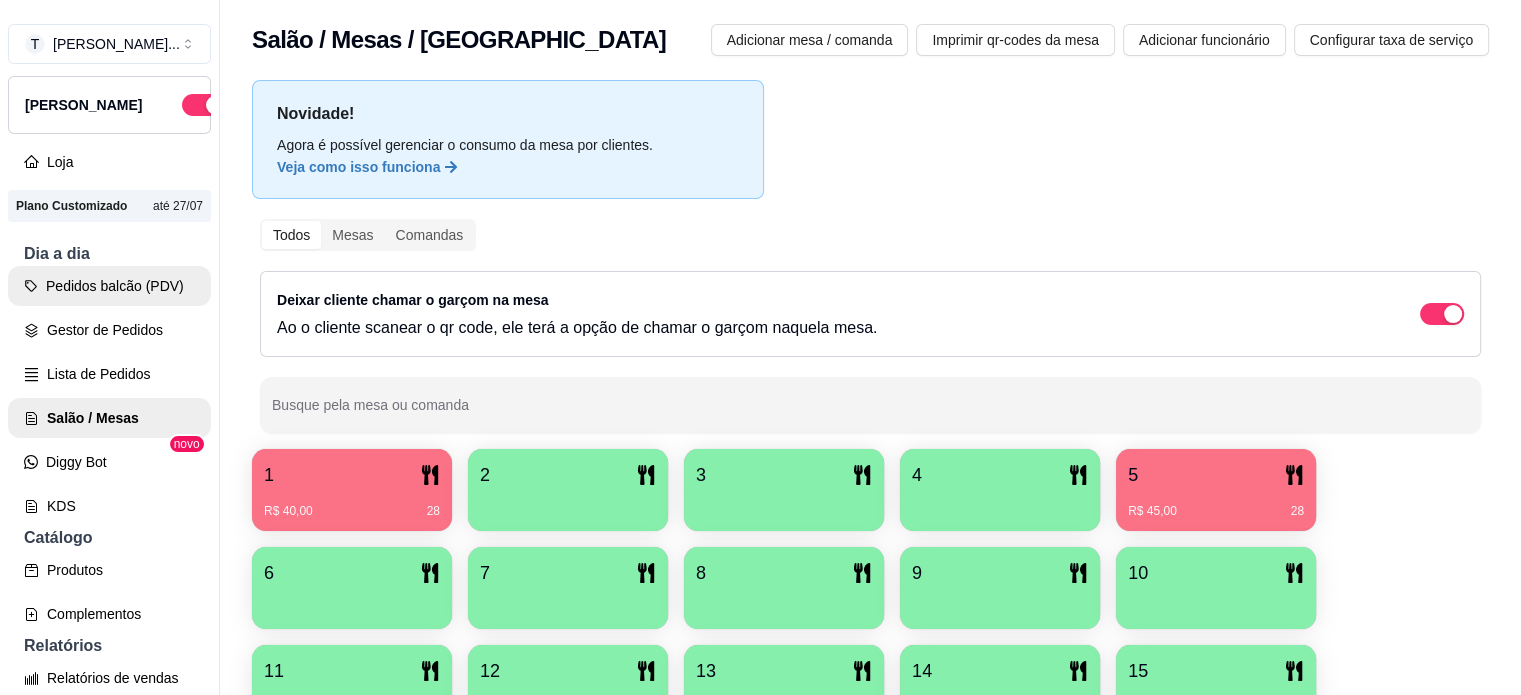 click on "Pedidos balcão (PDV)" at bounding box center [109, 286] 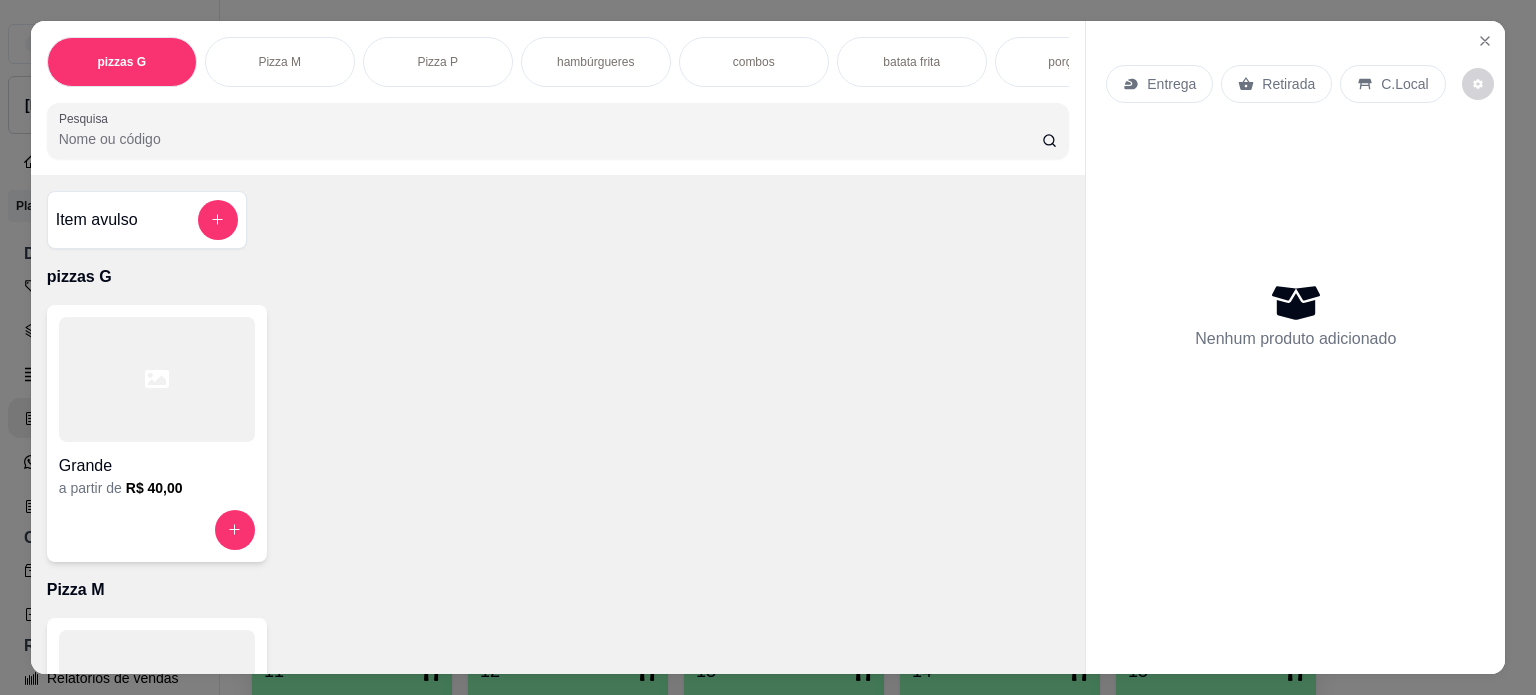 click on "hambúrgueres" at bounding box center [596, 62] 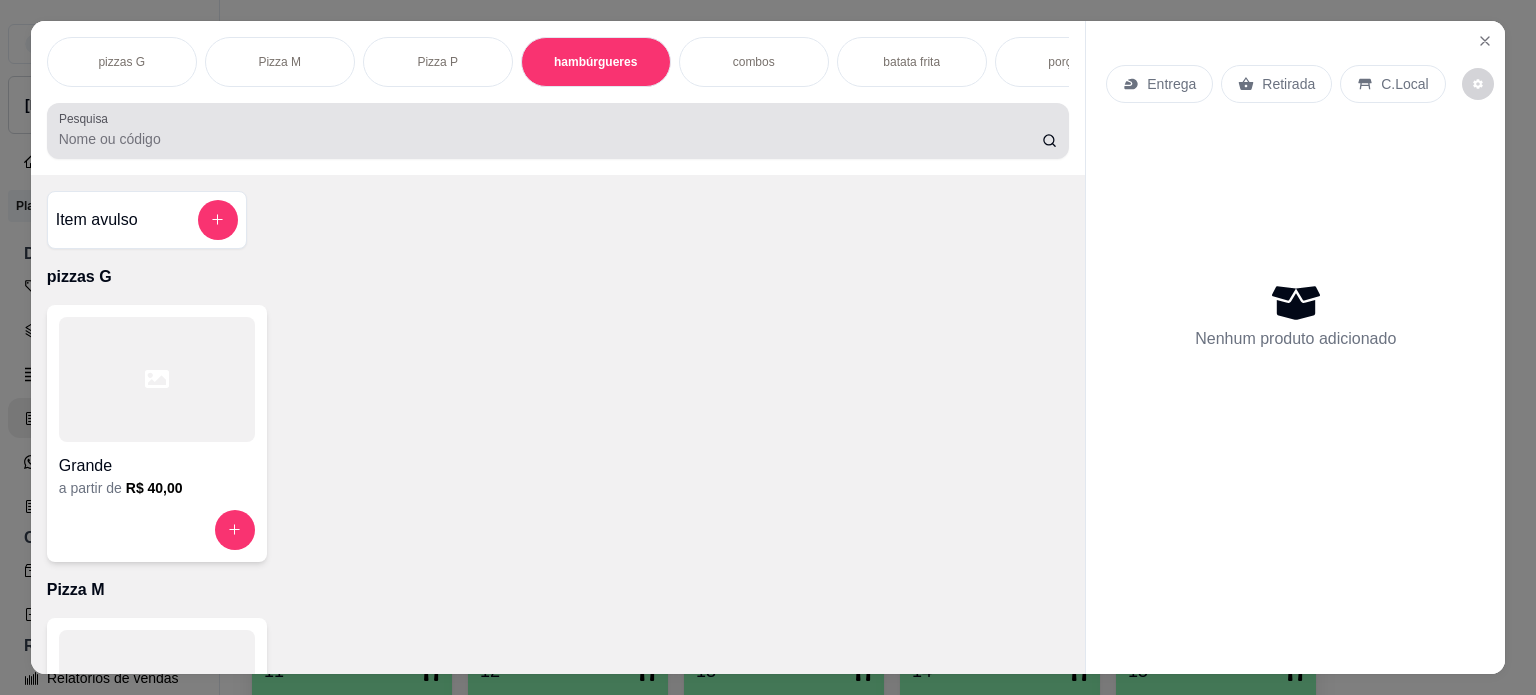 scroll, scrollTop: 1028, scrollLeft: 0, axis: vertical 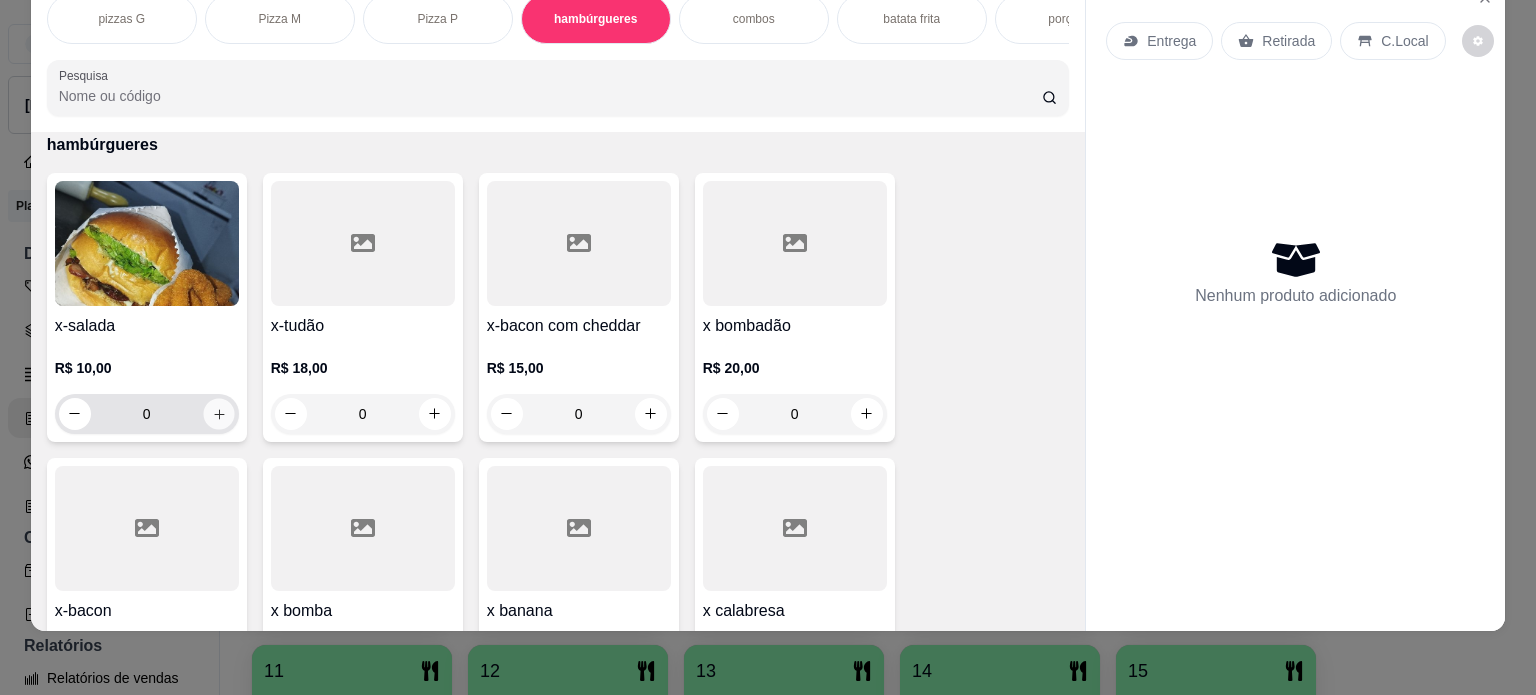 click 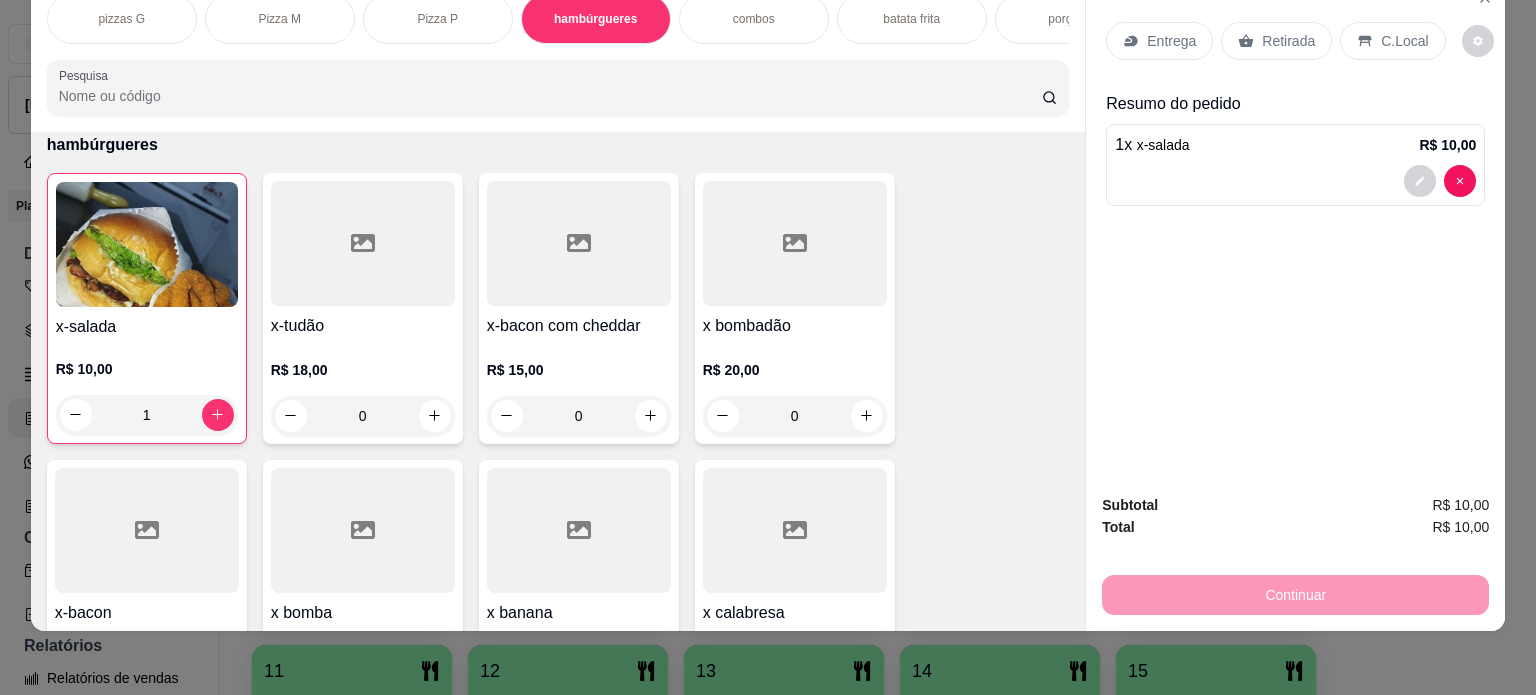 click on "Retirada" at bounding box center [1276, 41] 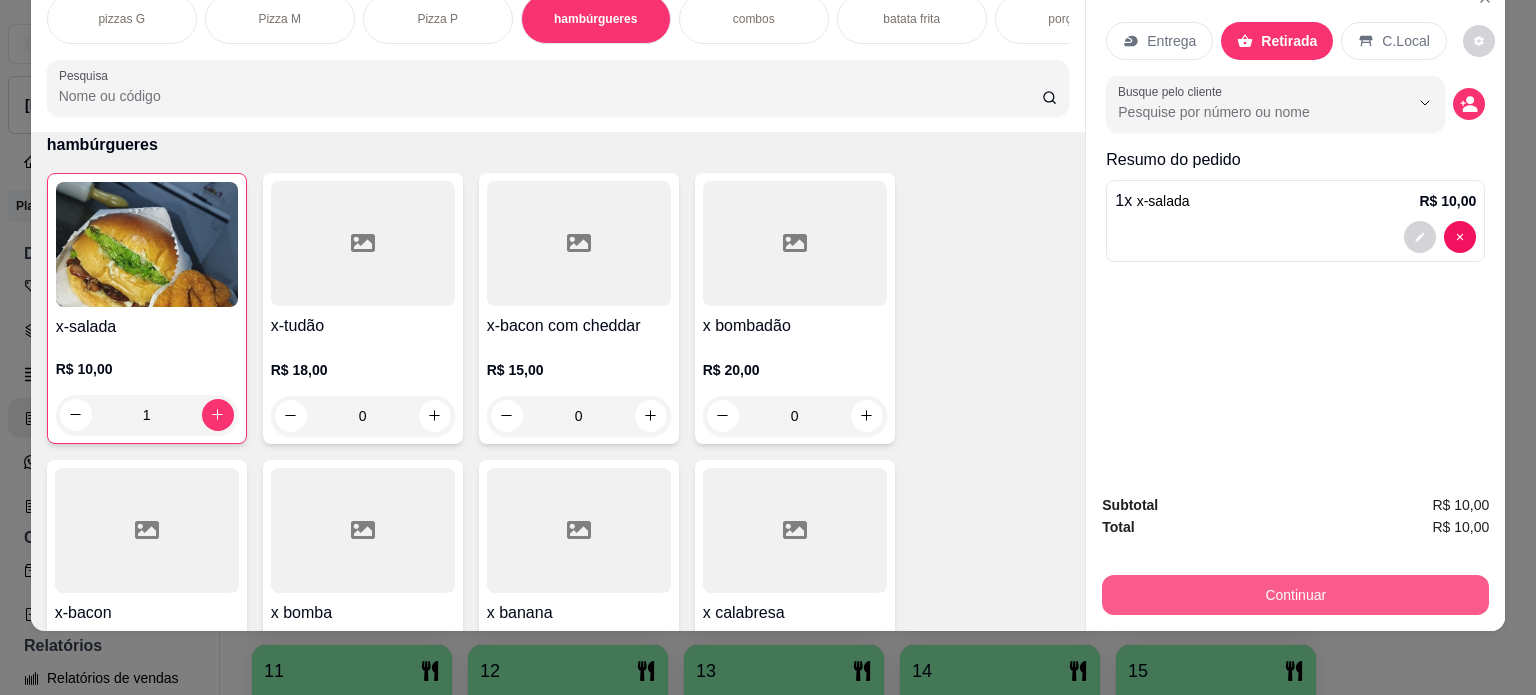 click on "Continuar" at bounding box center (1295, 595) 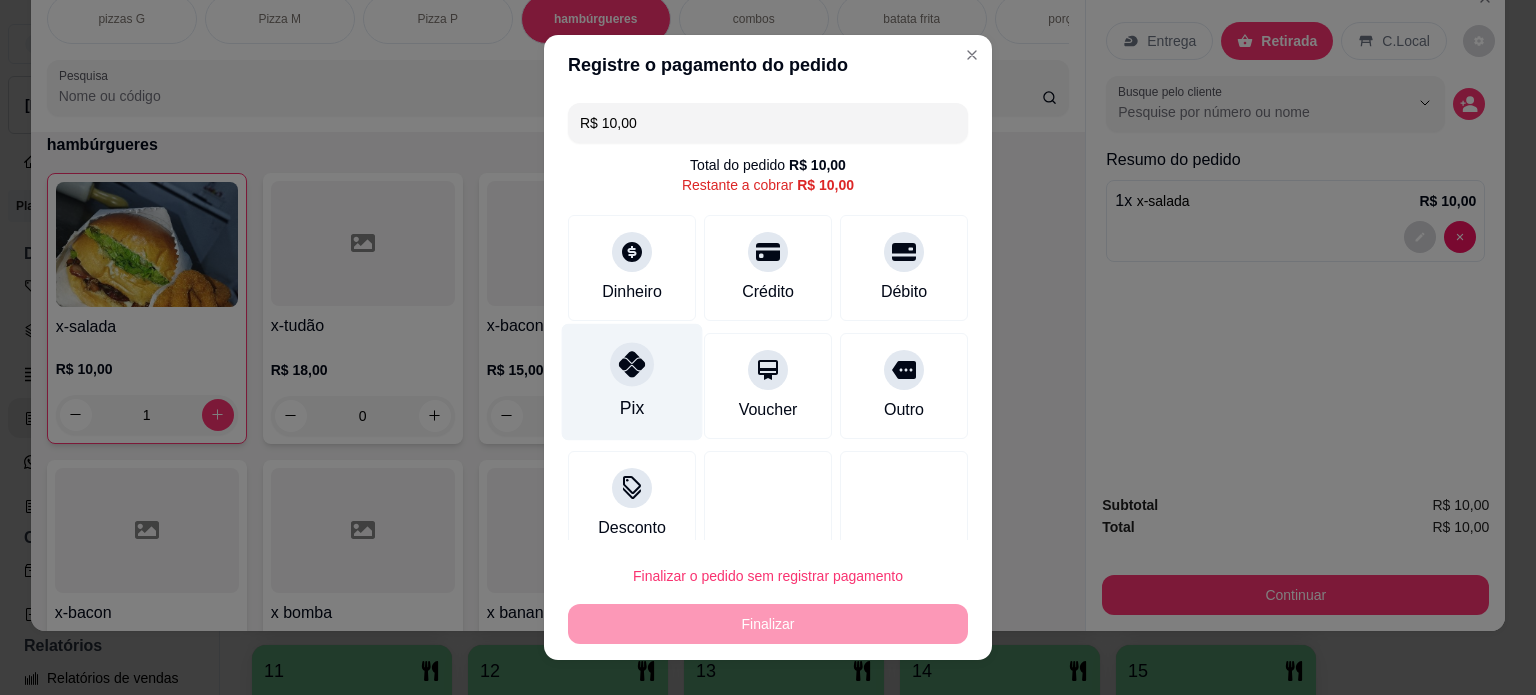 click on "Pix" at bounding box center [632, 381] 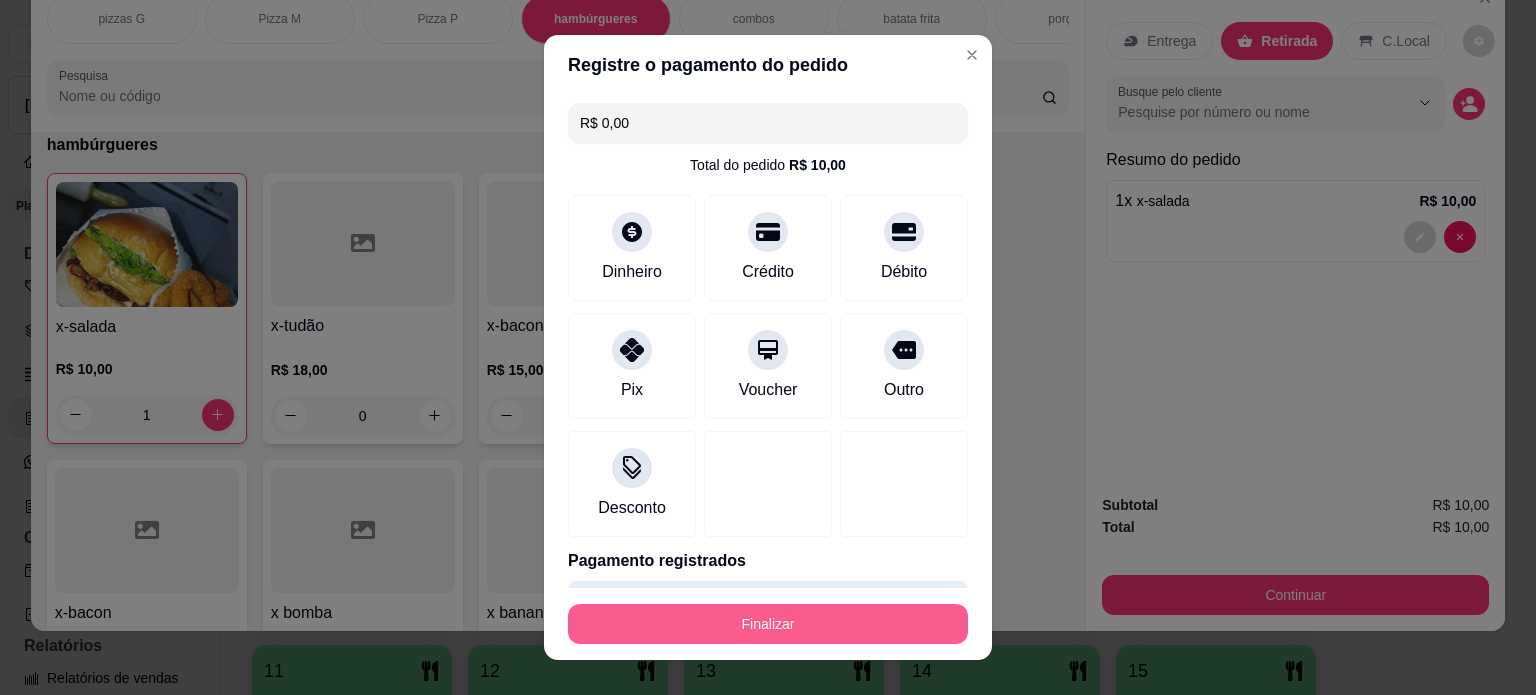 click on "Finalizar" at bounding box center [768, 624] 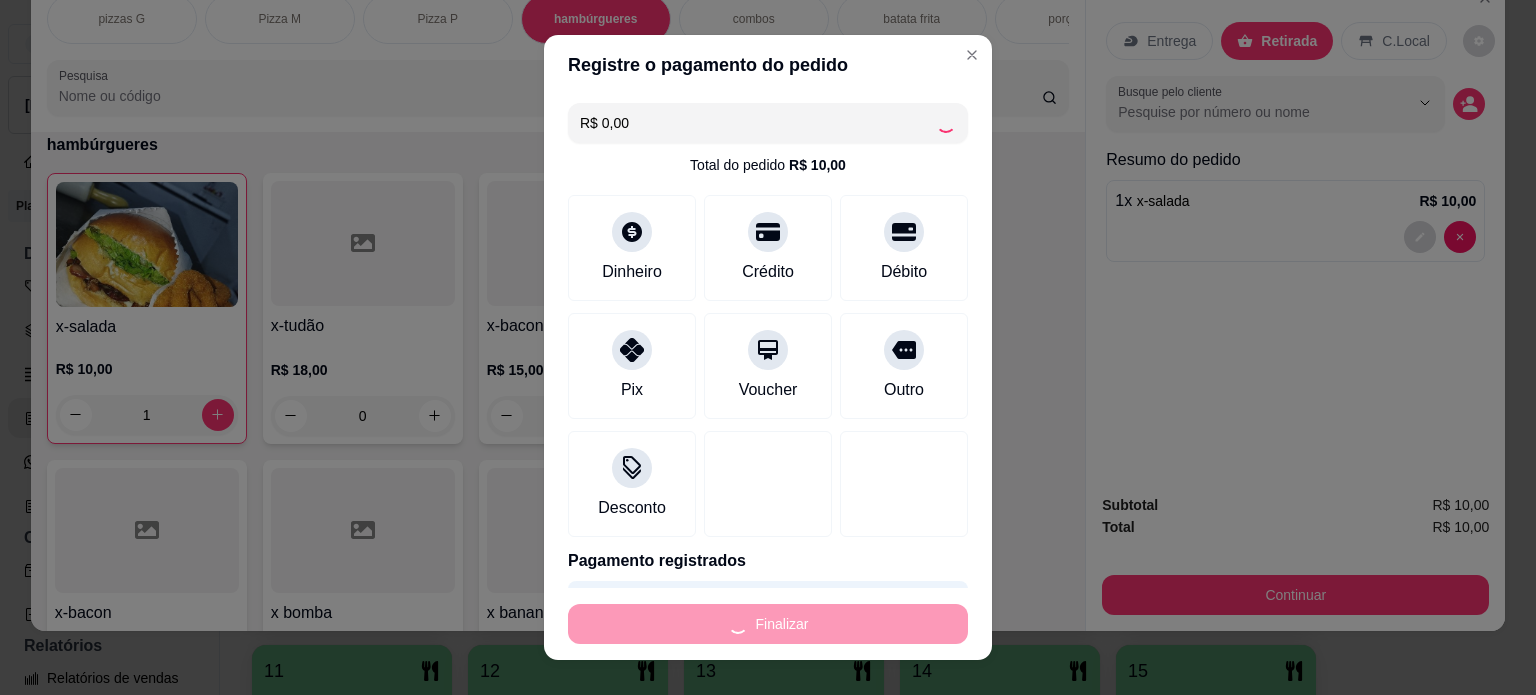 type on "0" 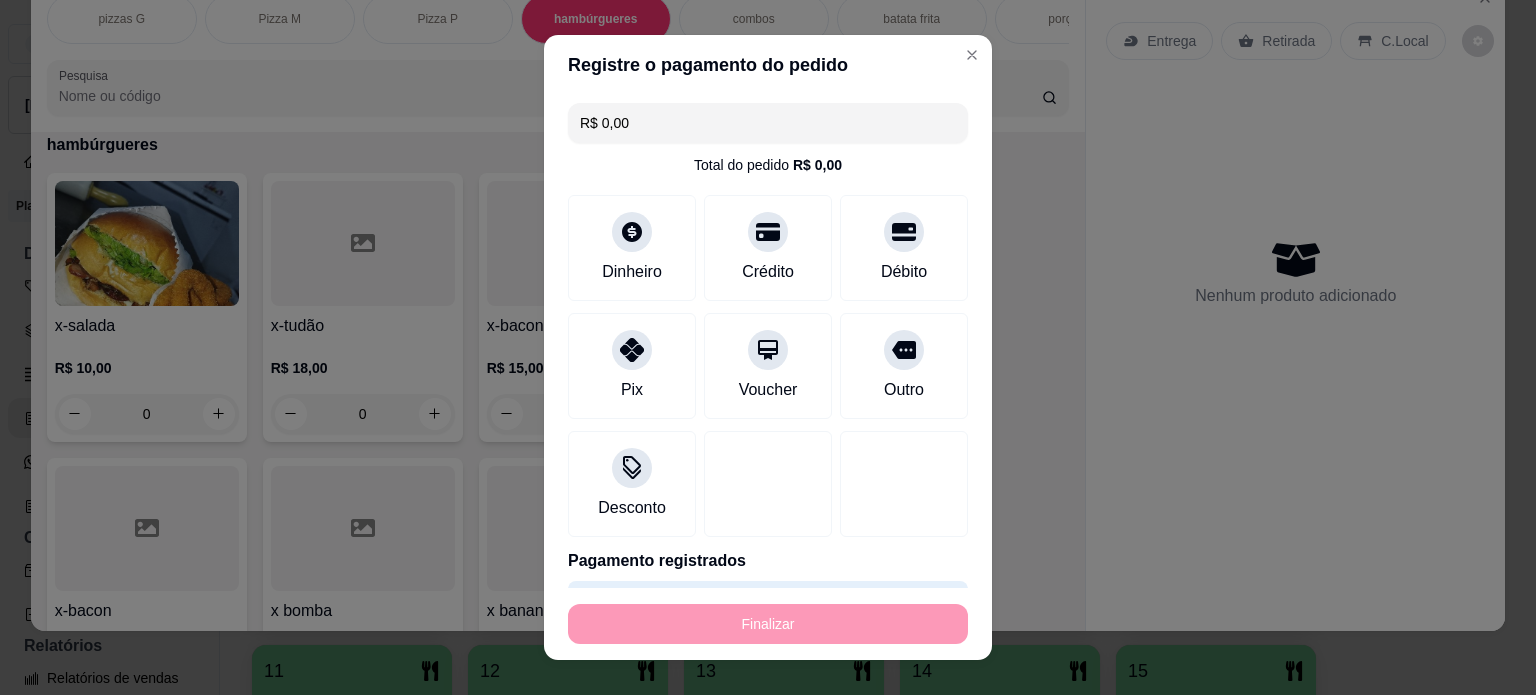 type on "-R$ 10,00" 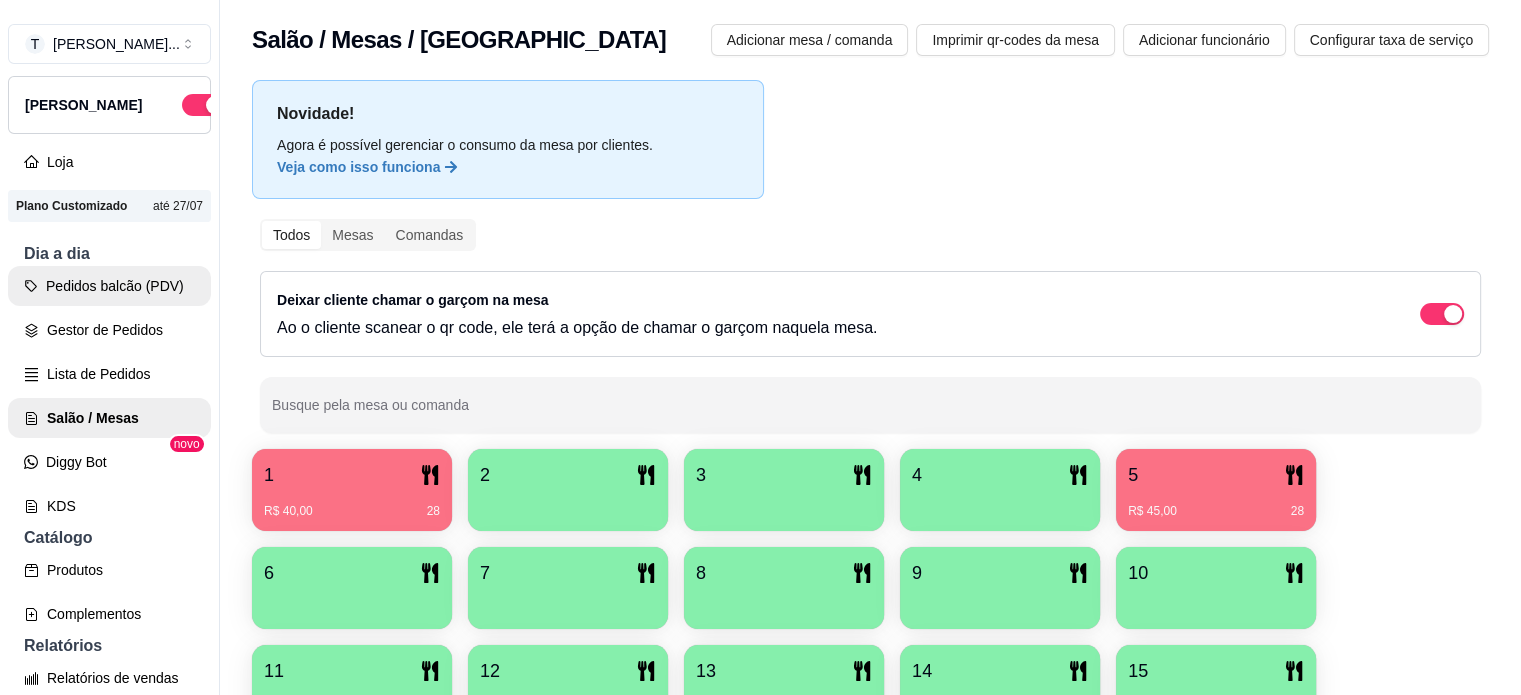 click on "Pedidos balcão (PDV)" at bounding box center (109, 286) 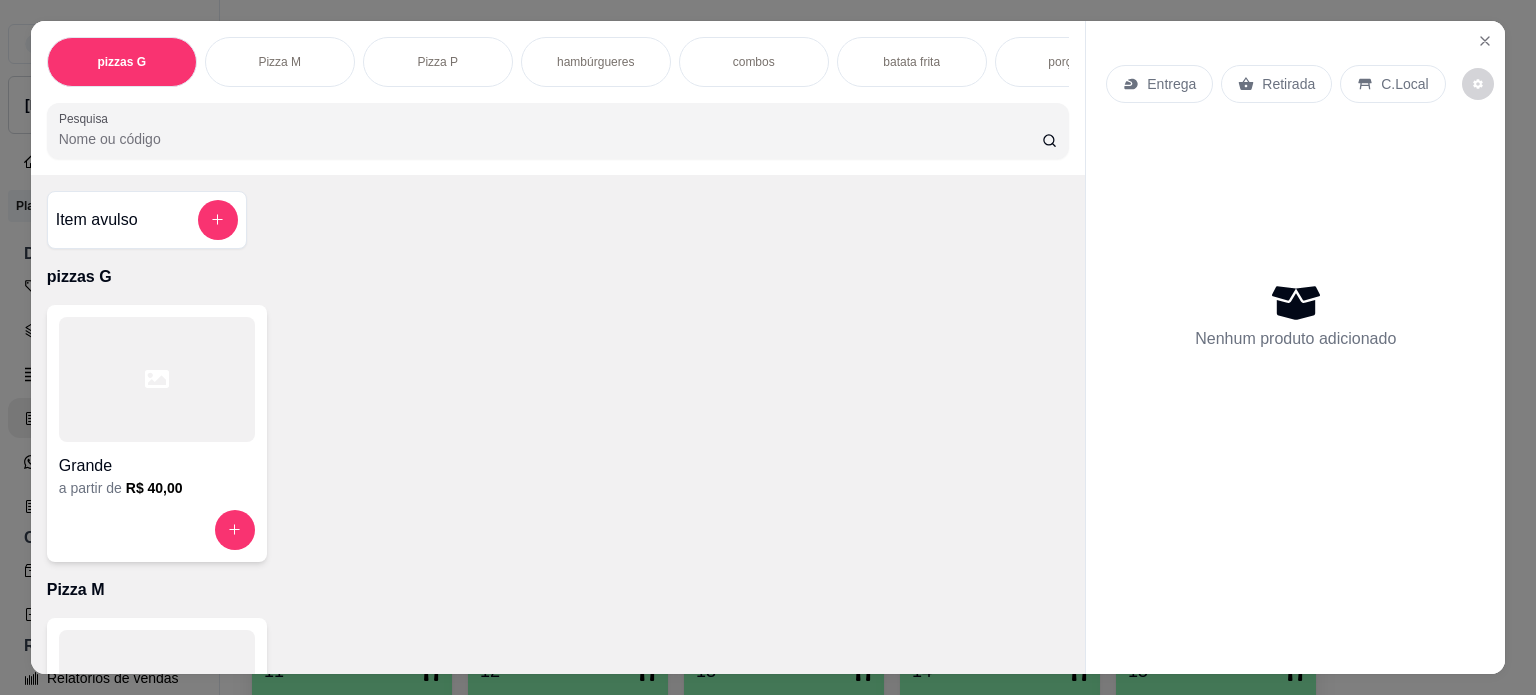 click on "Pizza P" at bounding box center [438, 62] 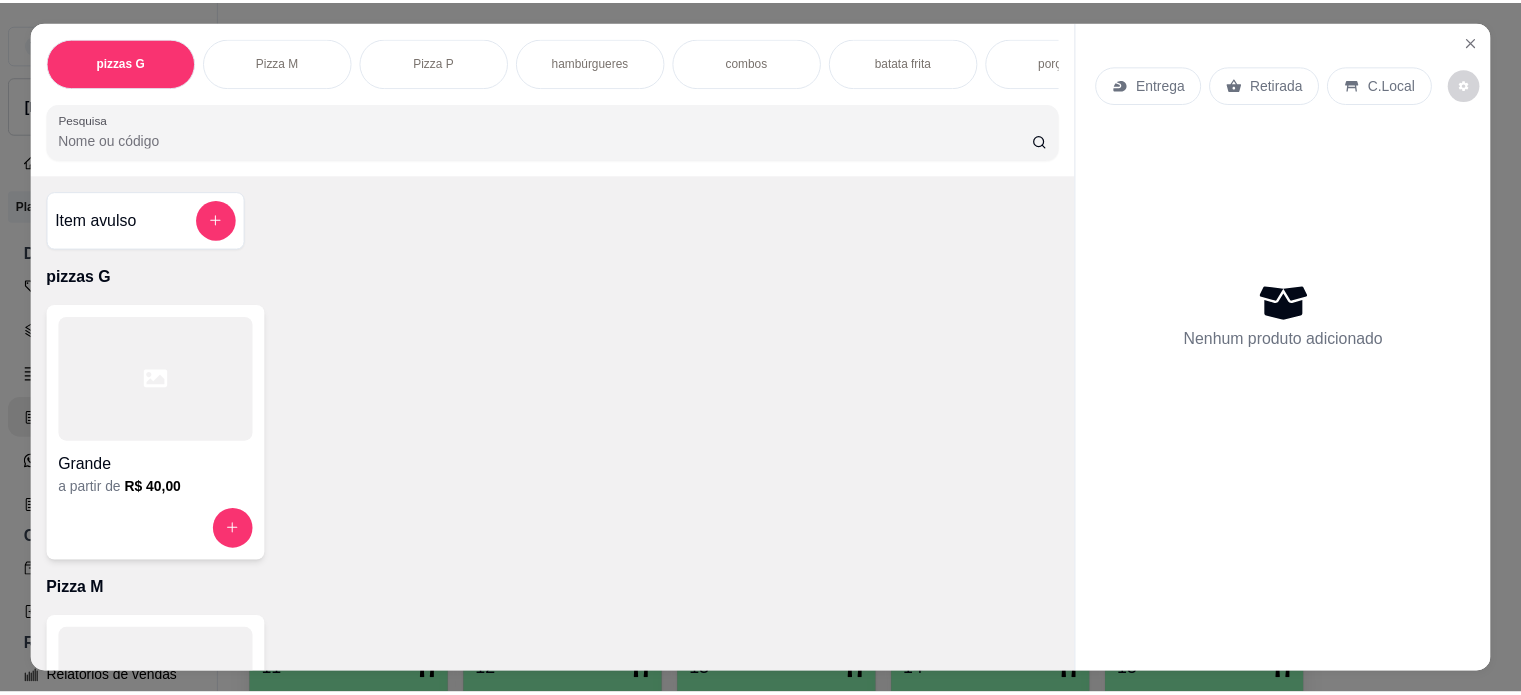 scroll, scrollTop: 50, scrollLeft: 0, axis: vertical 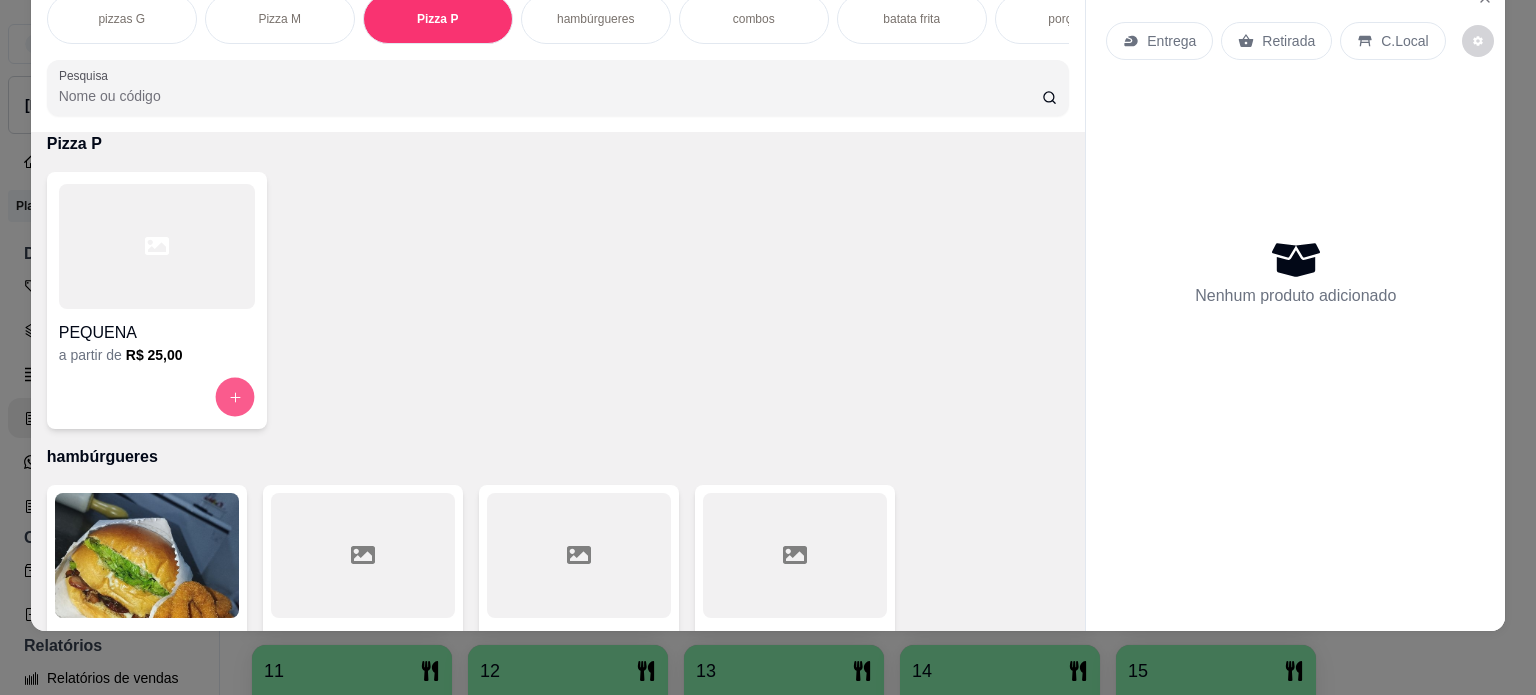 click at bounding box center (234, 396) 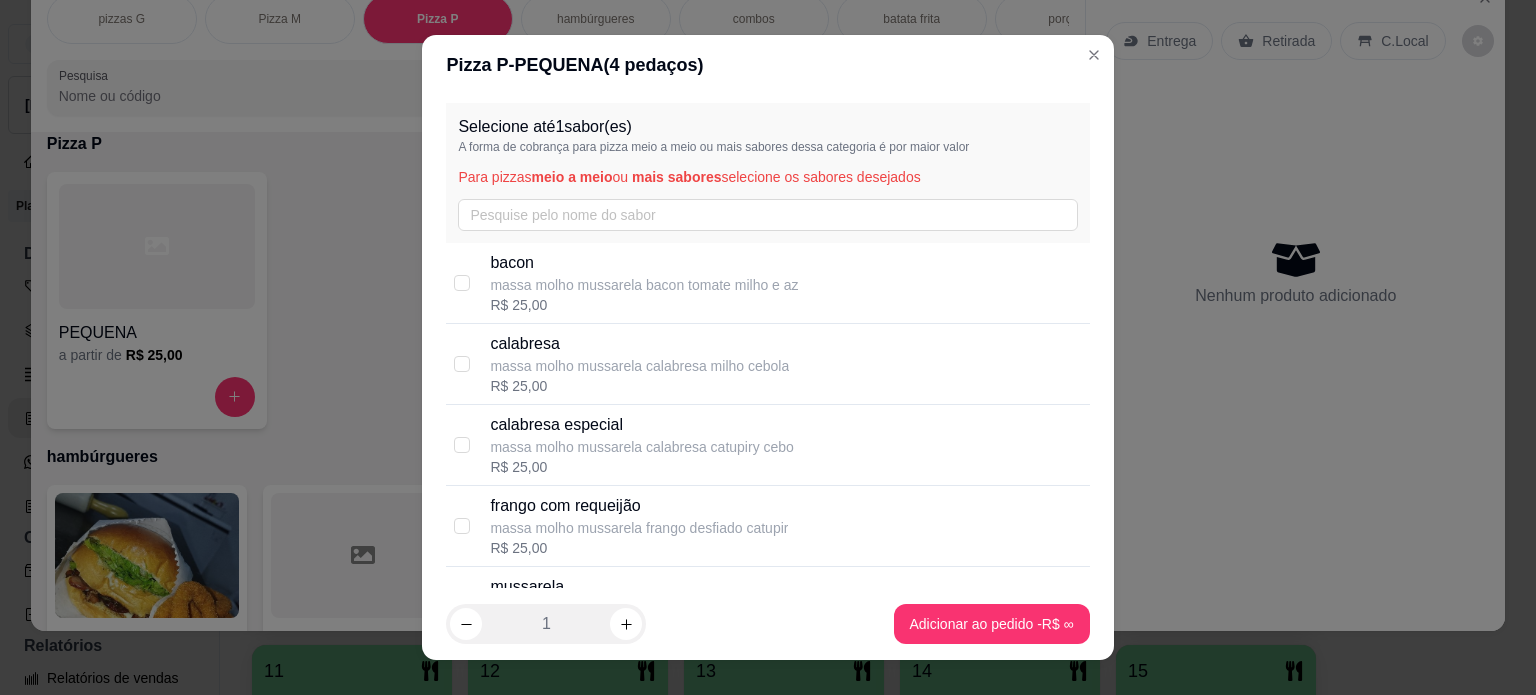 drag, startPoint x: 457, startPoint y: 364, endPoint x: 512, endPoint y: 406, distance: 69.2026 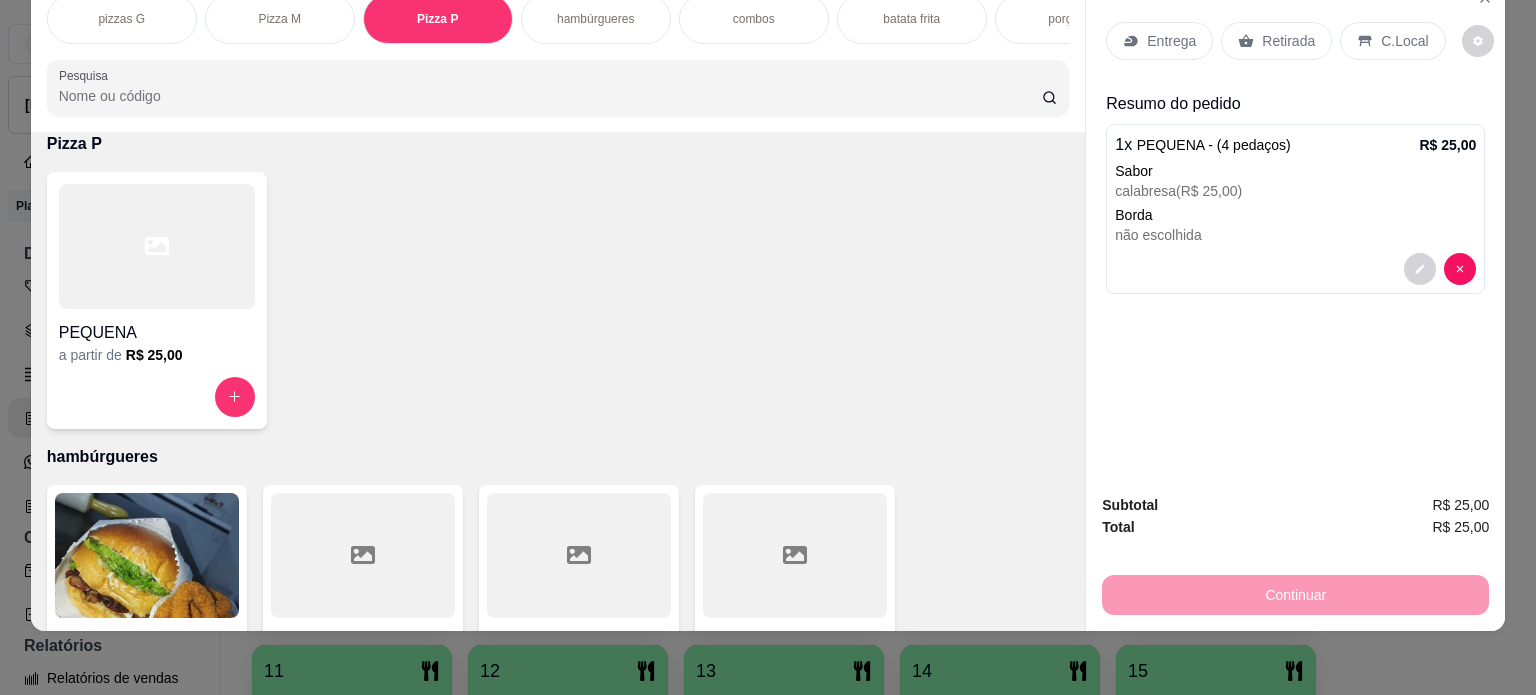 click on "Entrega" at bounding box center [1171, 41] 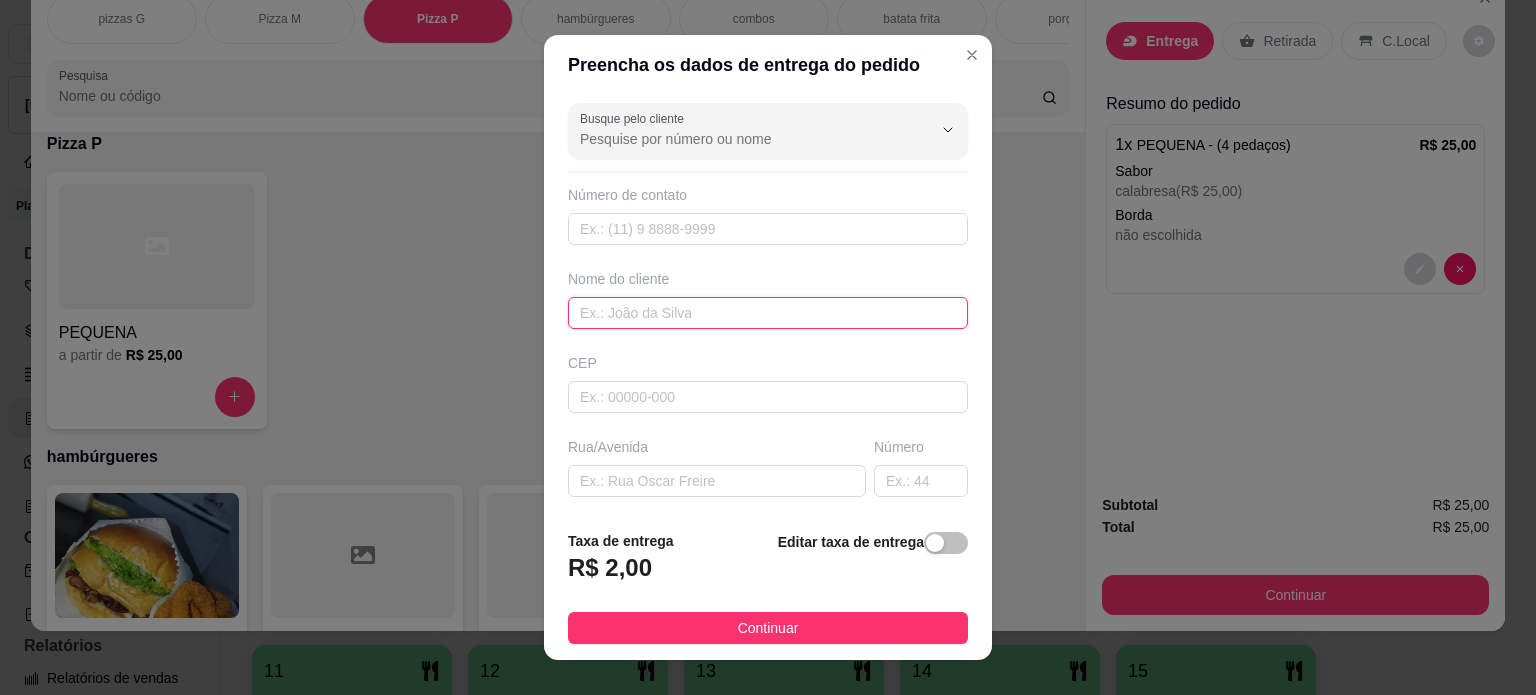click at bounding box center [768, 313] 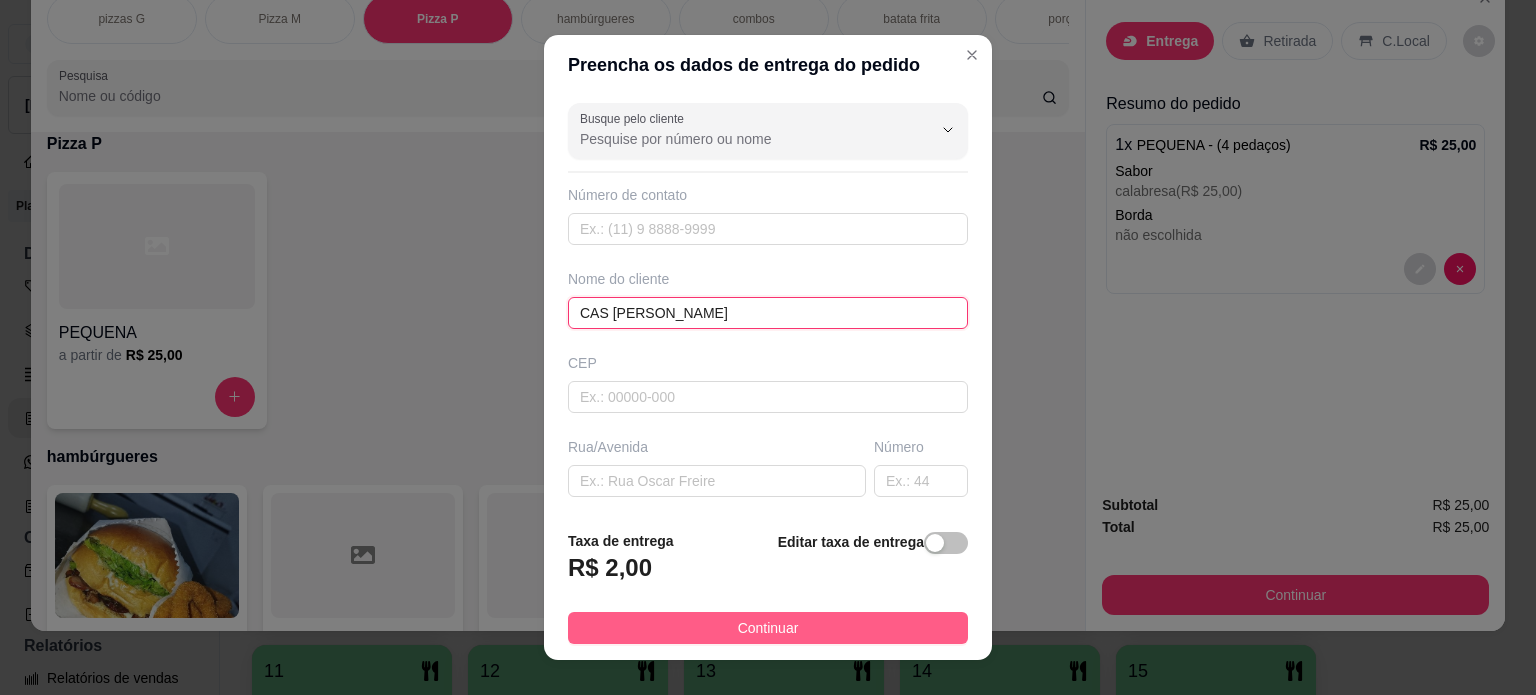 type on "CAS [PERSON_NAME]" 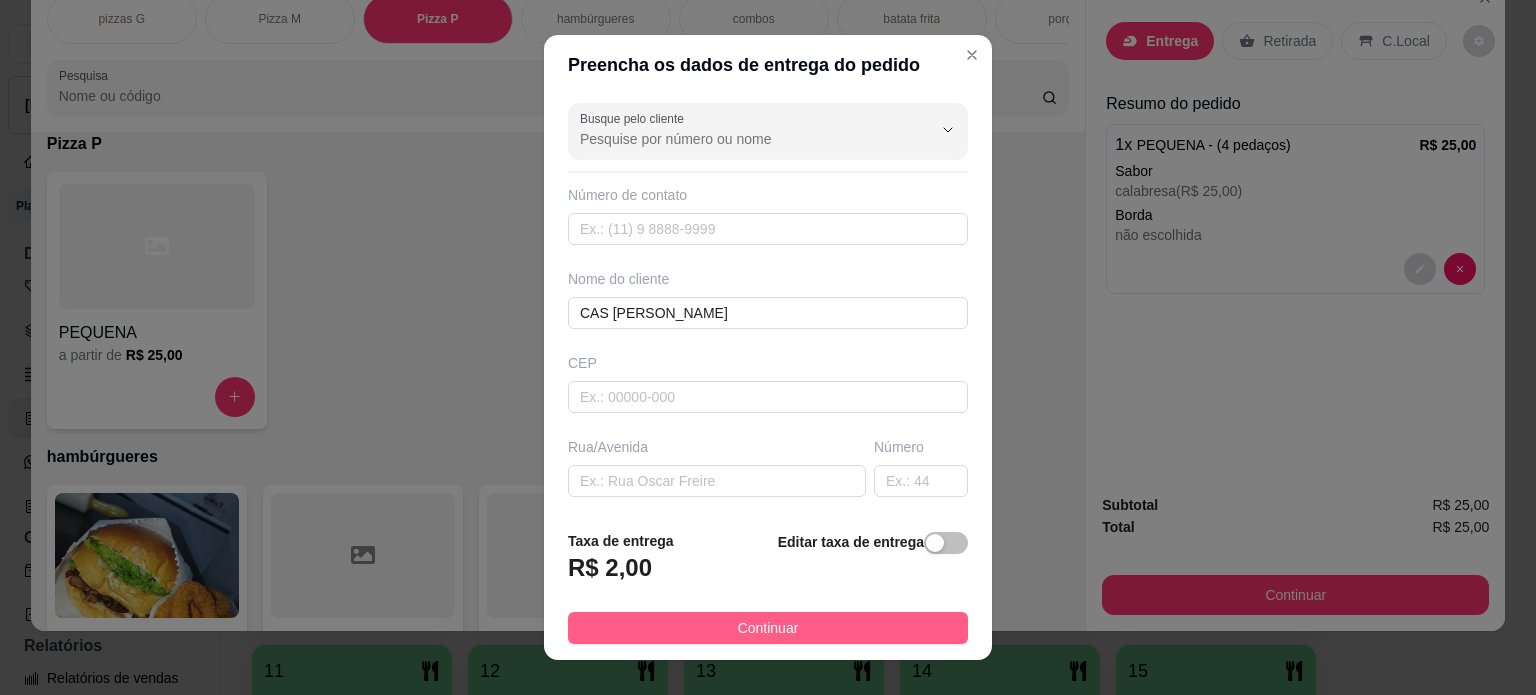 click on "Continuar" at bounding box center [768, 628] 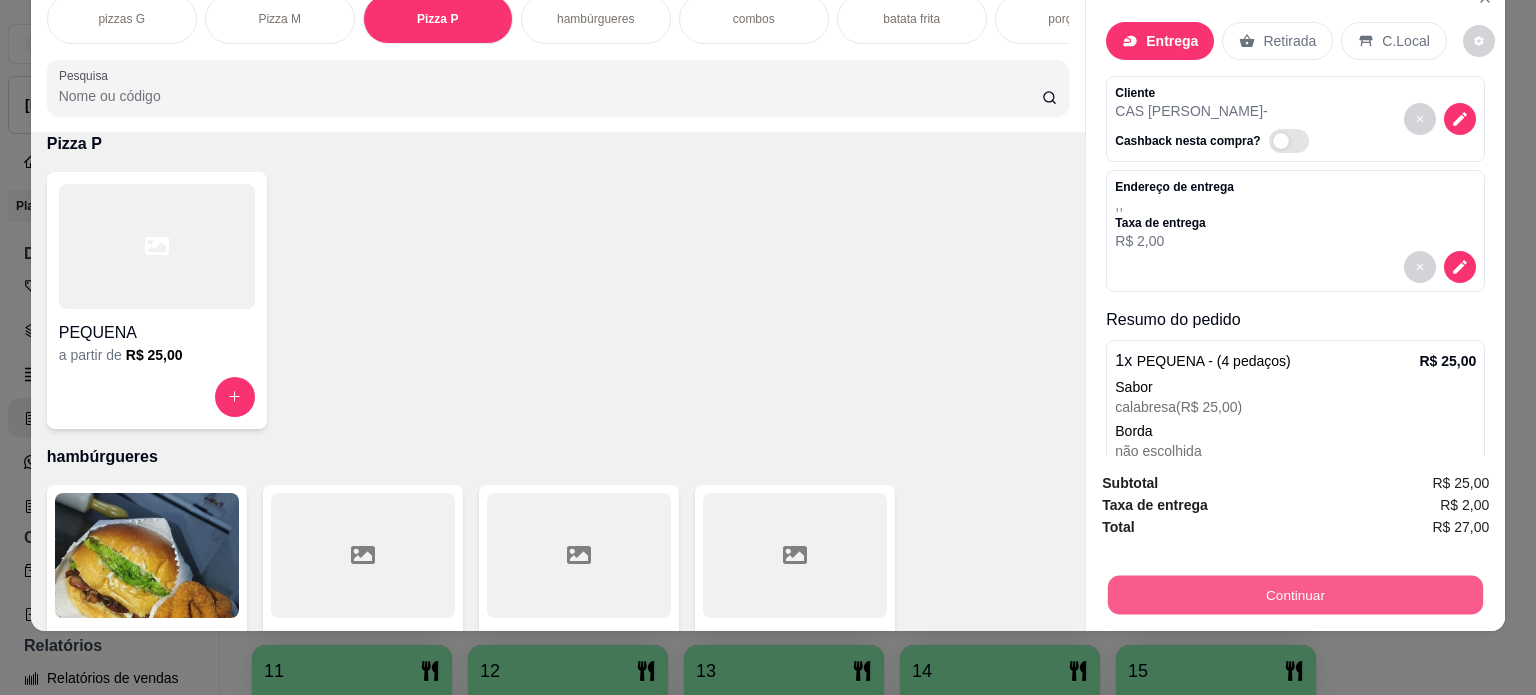 click on "Continuar" at bounding box center (1295, 595) 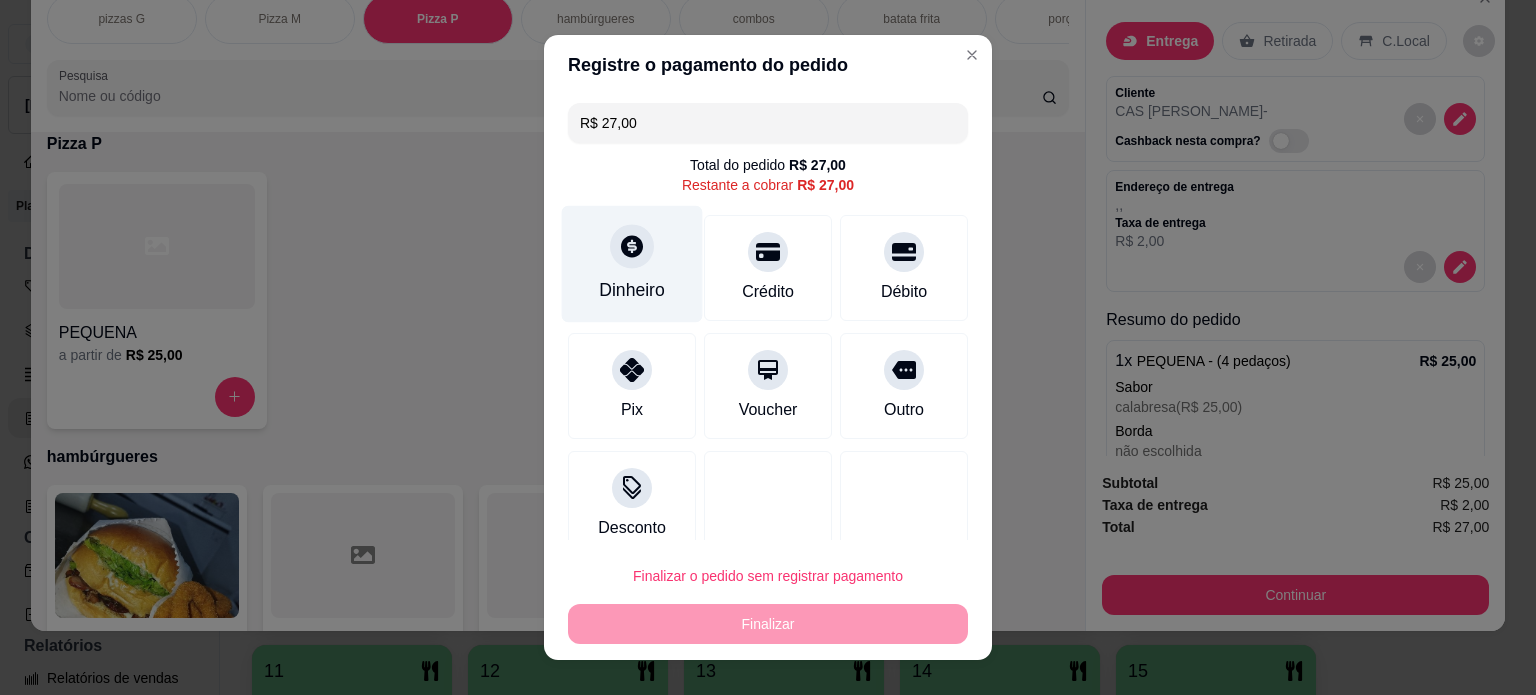 click on "Dinheiro" at bounding box center (632, 263) 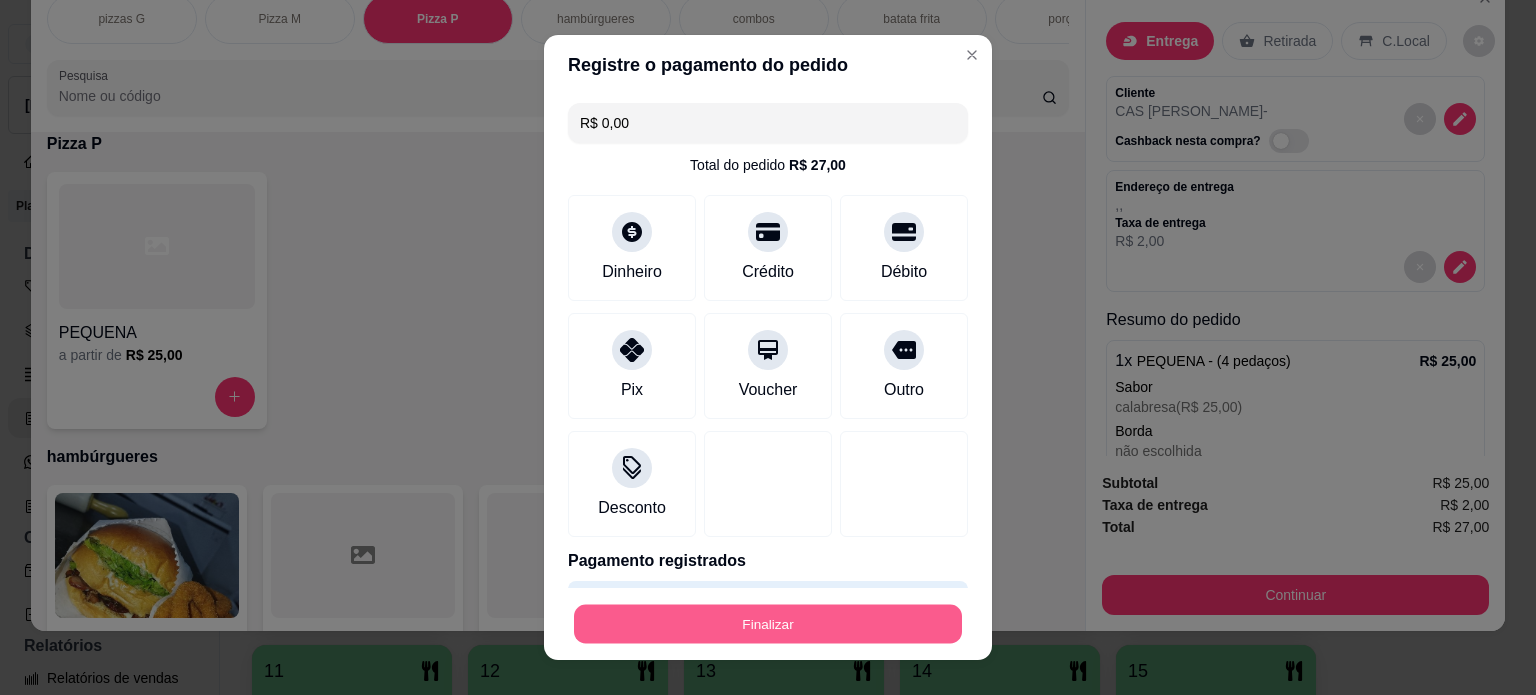 click on "Finalizar" at bounding box center (768, 624) 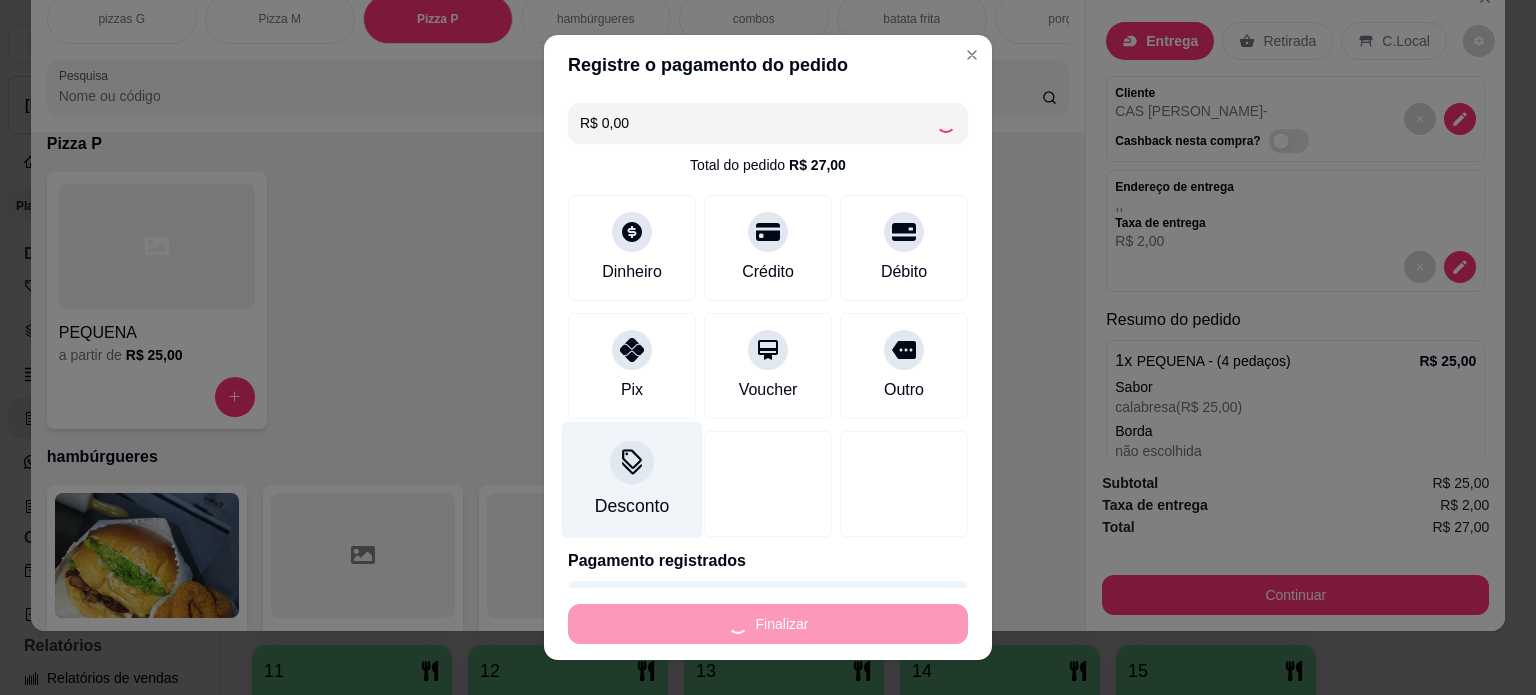 type on "-R$ 27,00" 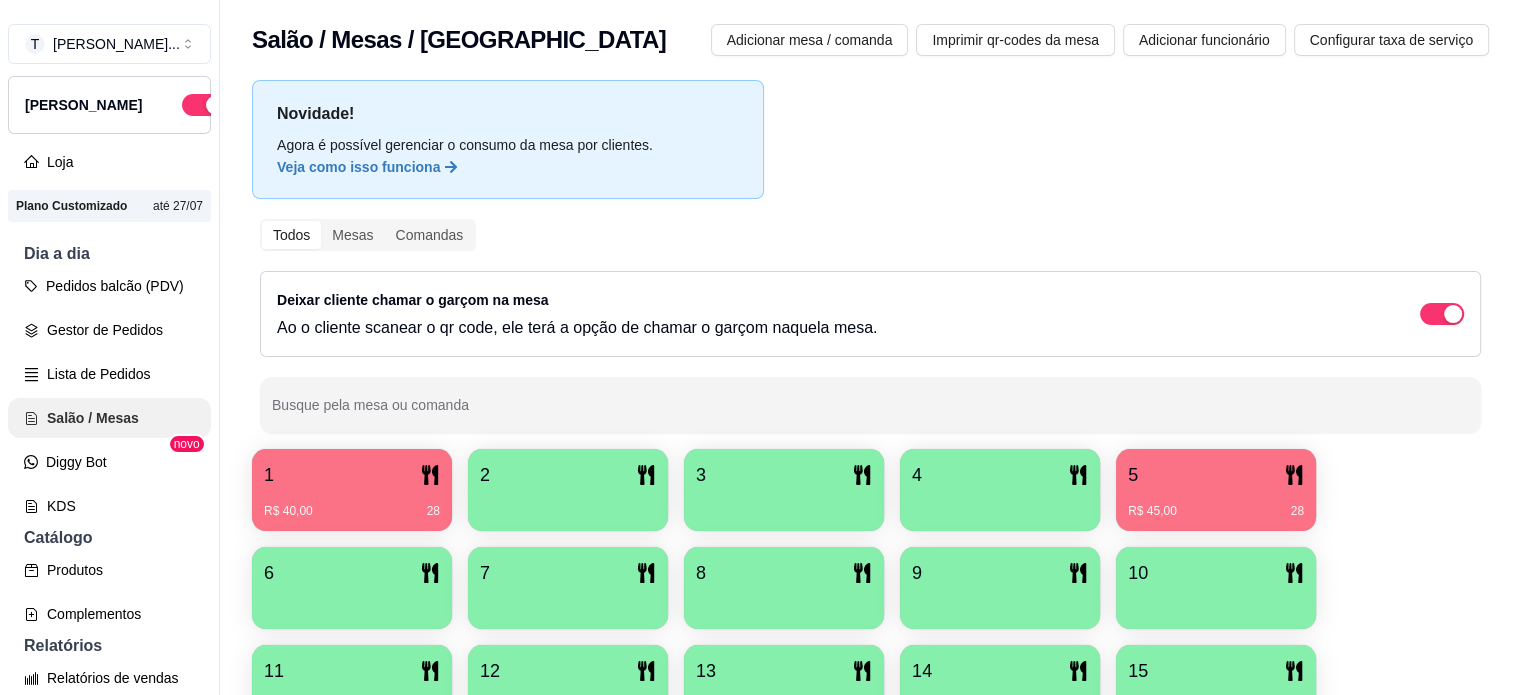 click on "Salão / Mesas" at bounding box center [109, 418] 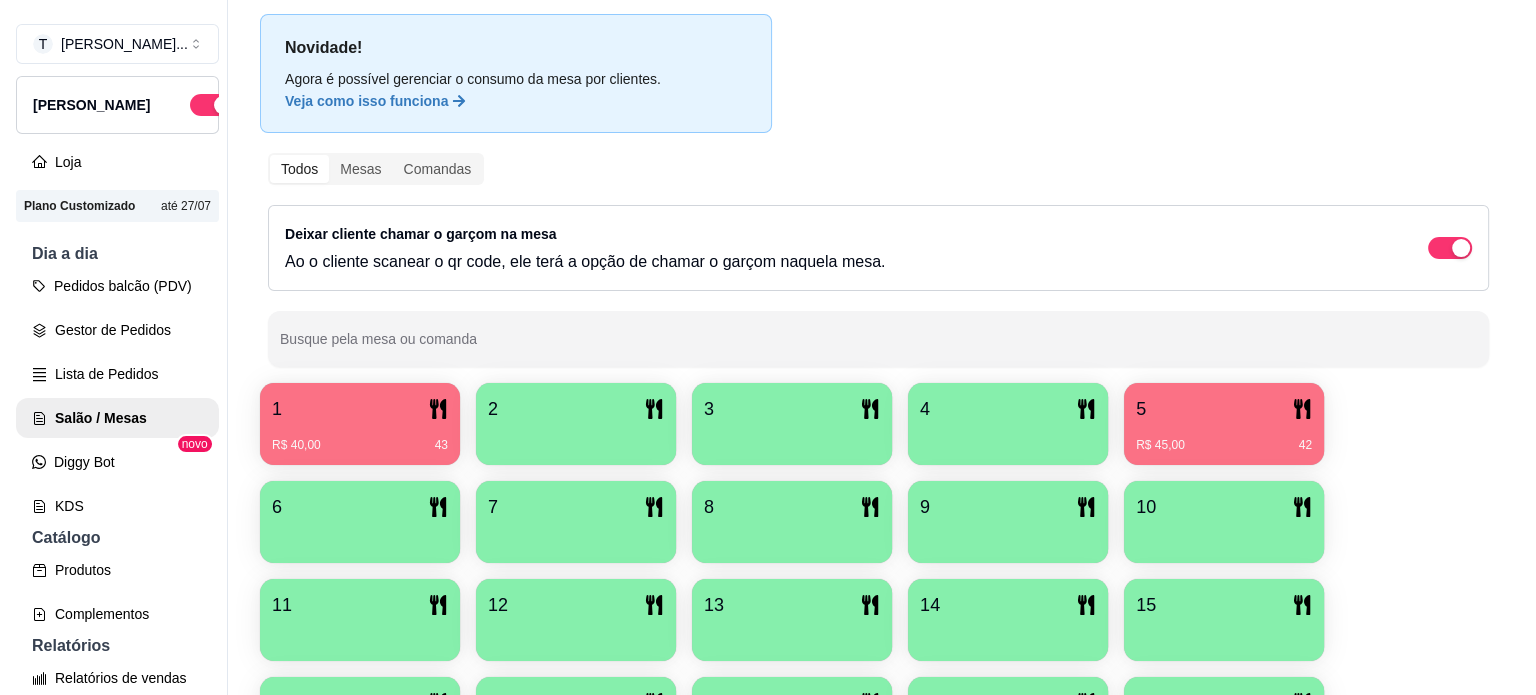 scroll, scrollTop: 100, scrollLeft: 0, axis: vertical 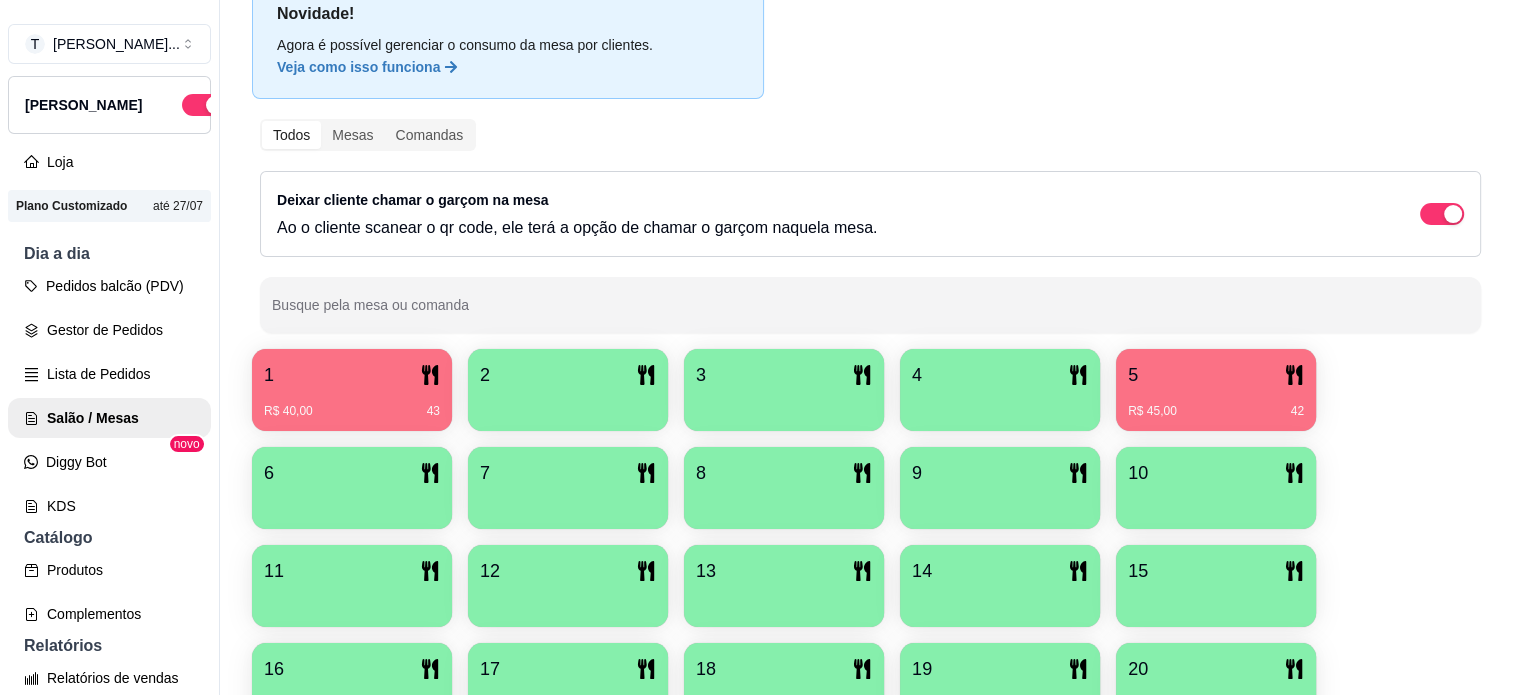 click on "10" at bounding box center [1216, 473] 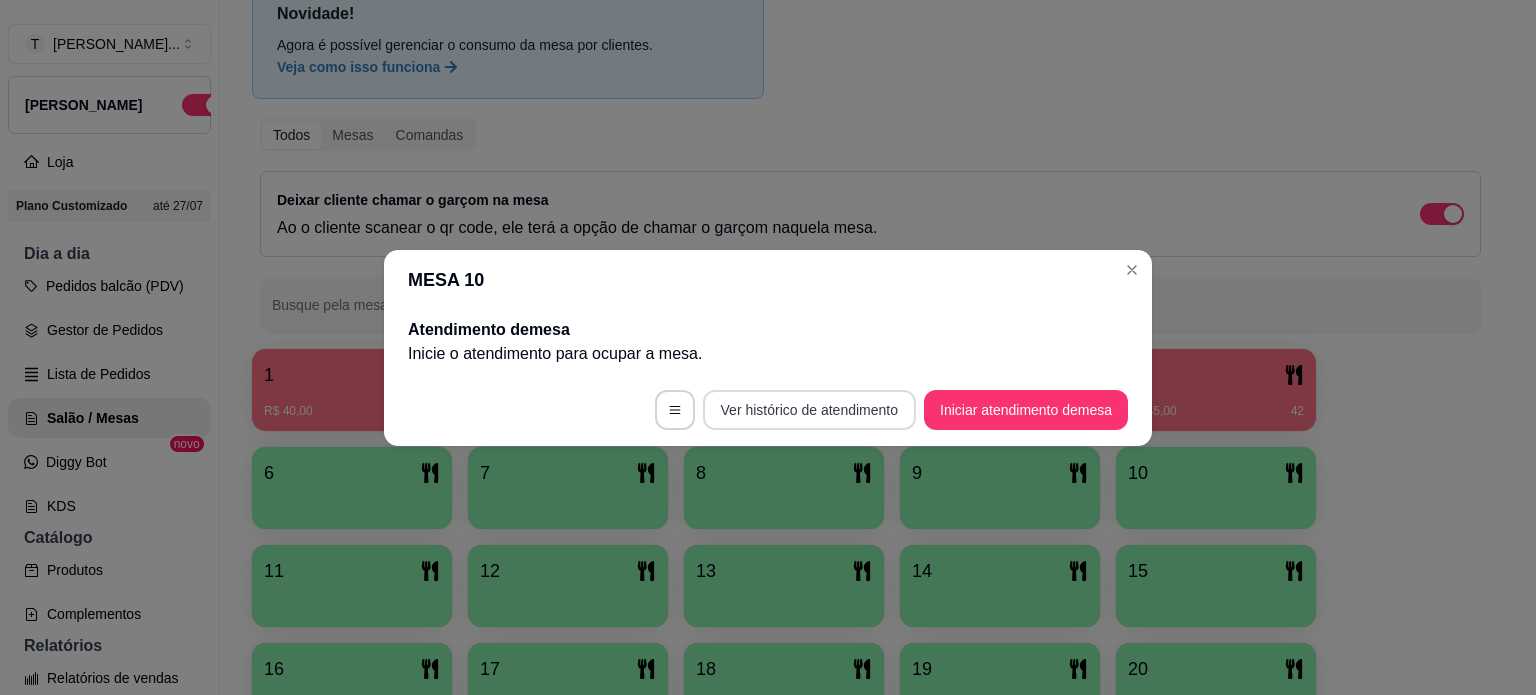 click on "Ver histórico de atendimento" at bounding box center [809, 410] 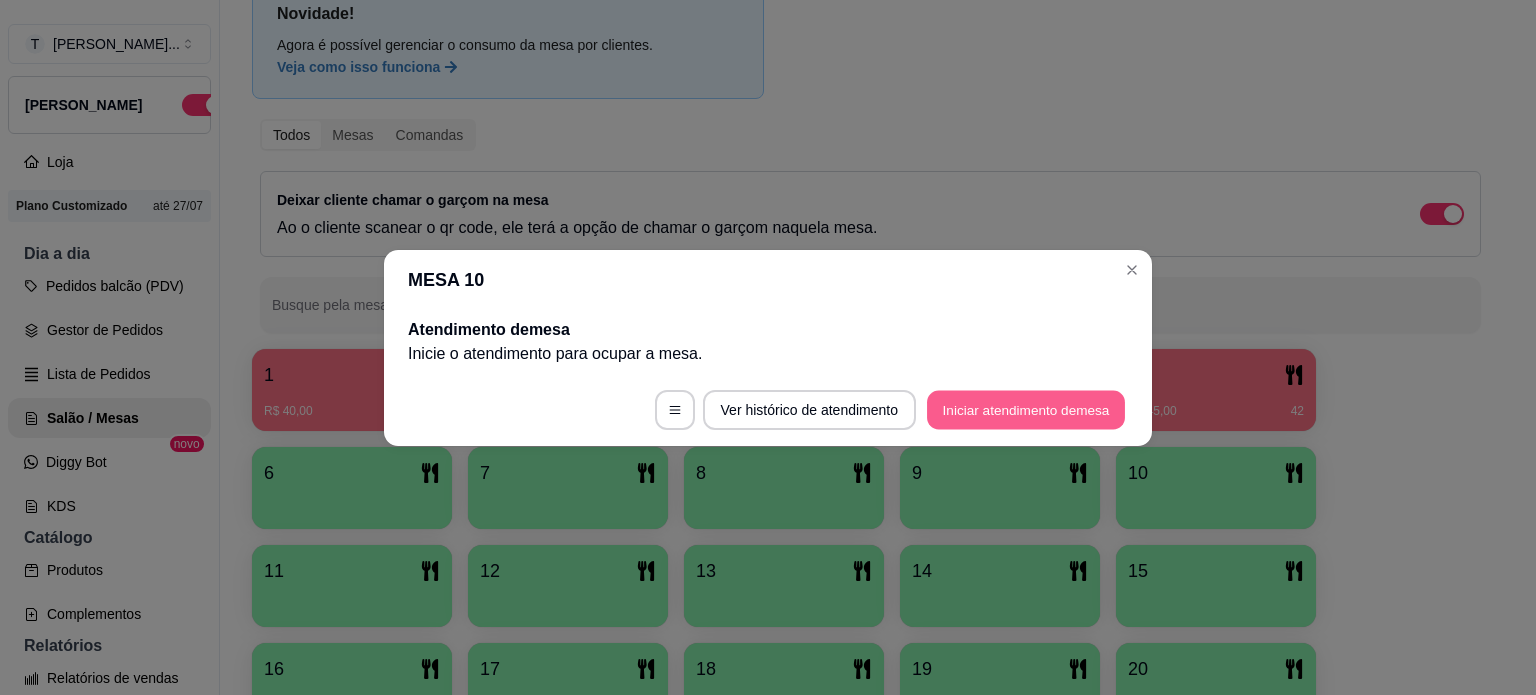 click on "Iniciar atendimento de  mesa" at bounding box center (1026, 409) 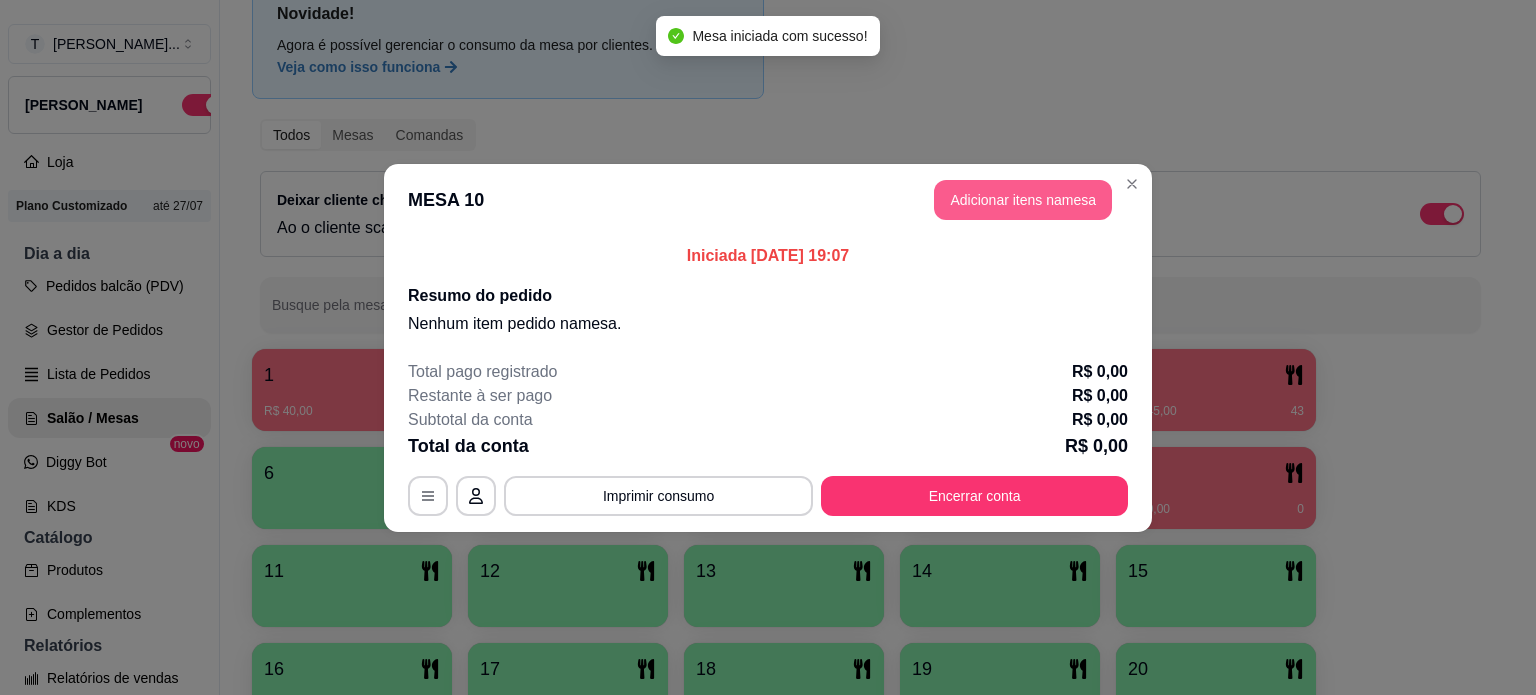 click on "Adicionar itens na  mesa" at bounding box center [1023, 200] 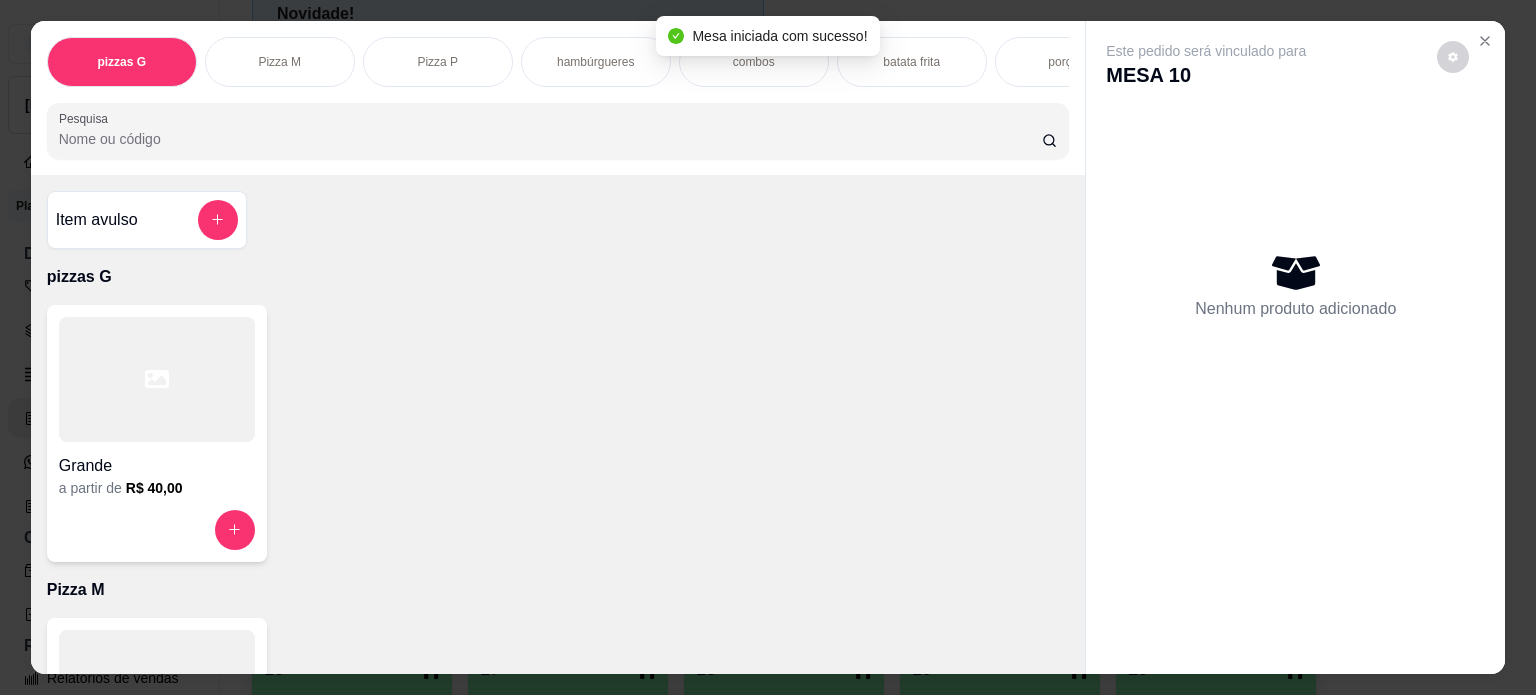 click on "hambúrgueres" at bounding box center (595, 62) 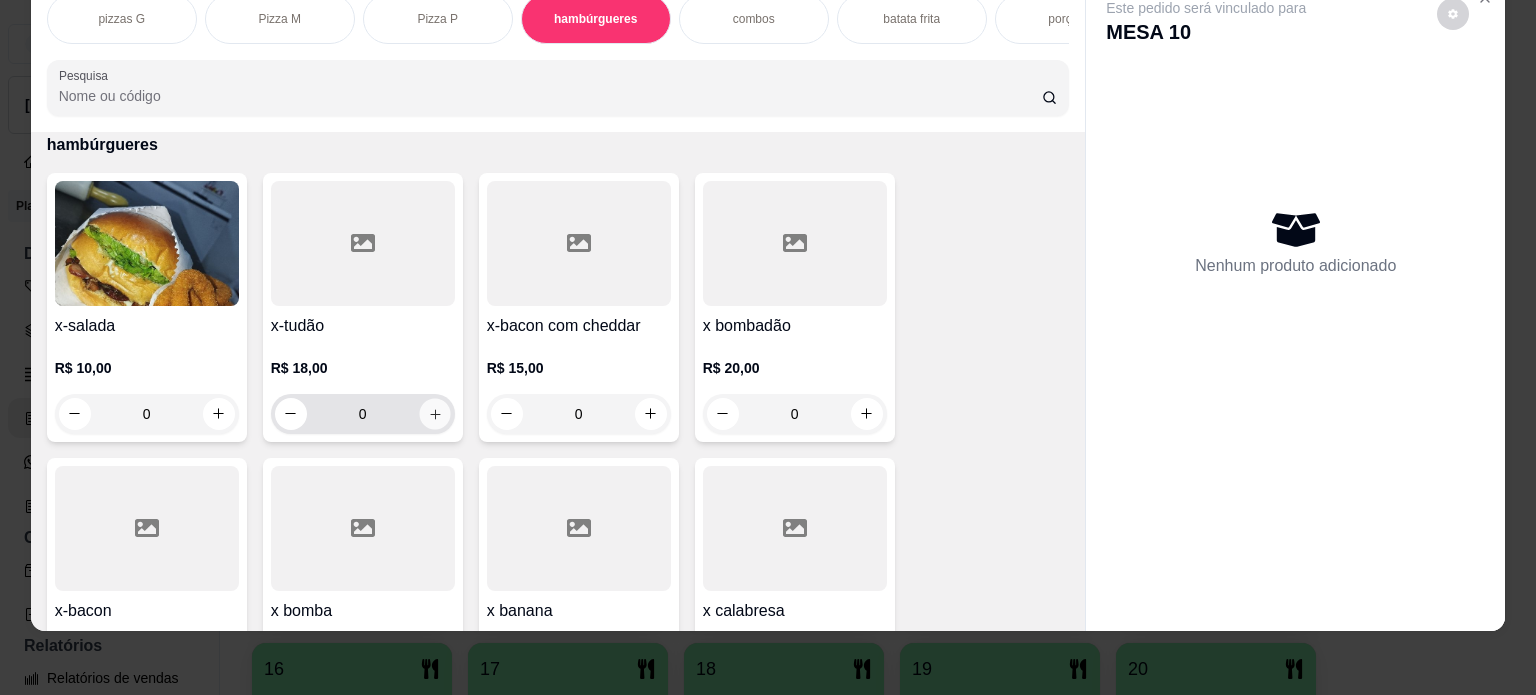 click at bounding box center [434, 413] 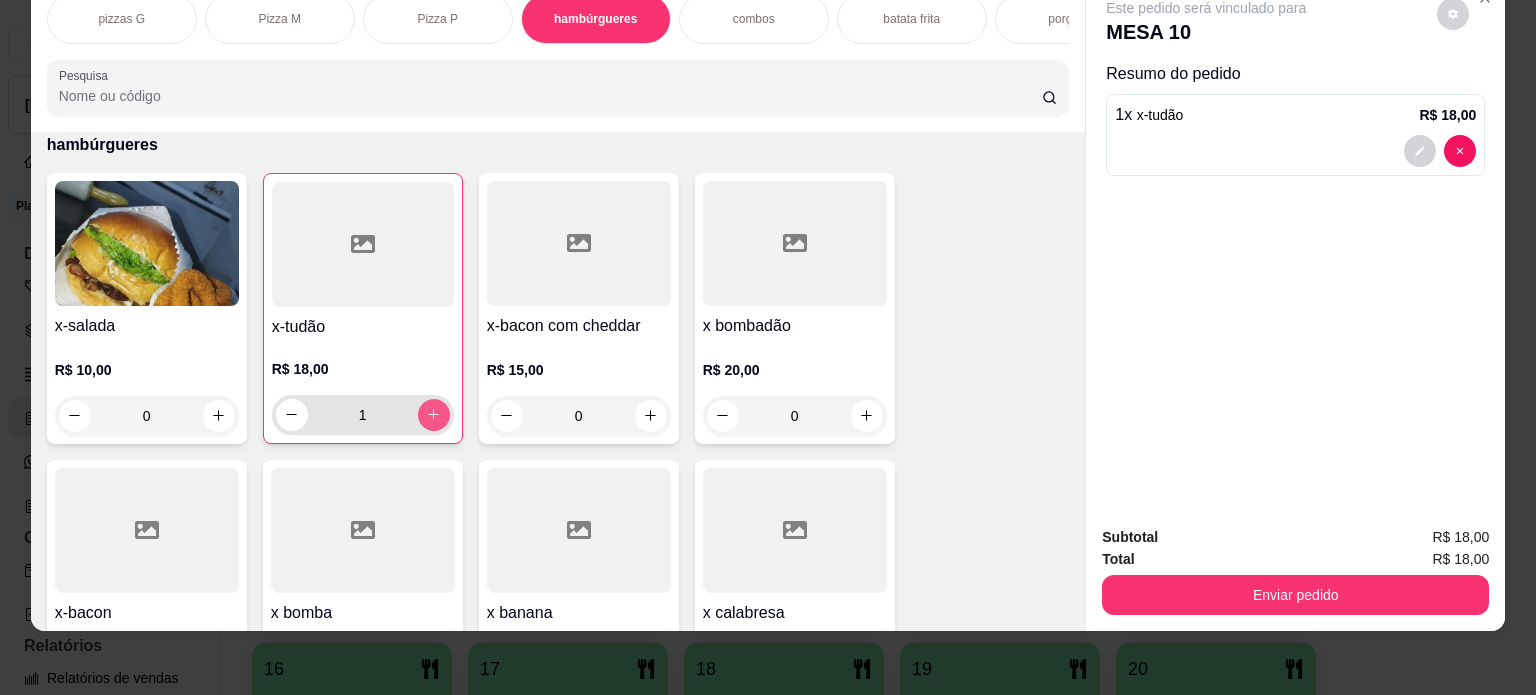 scroll, scrollTop: 1128, scrollLeft: 0, axis: vertical 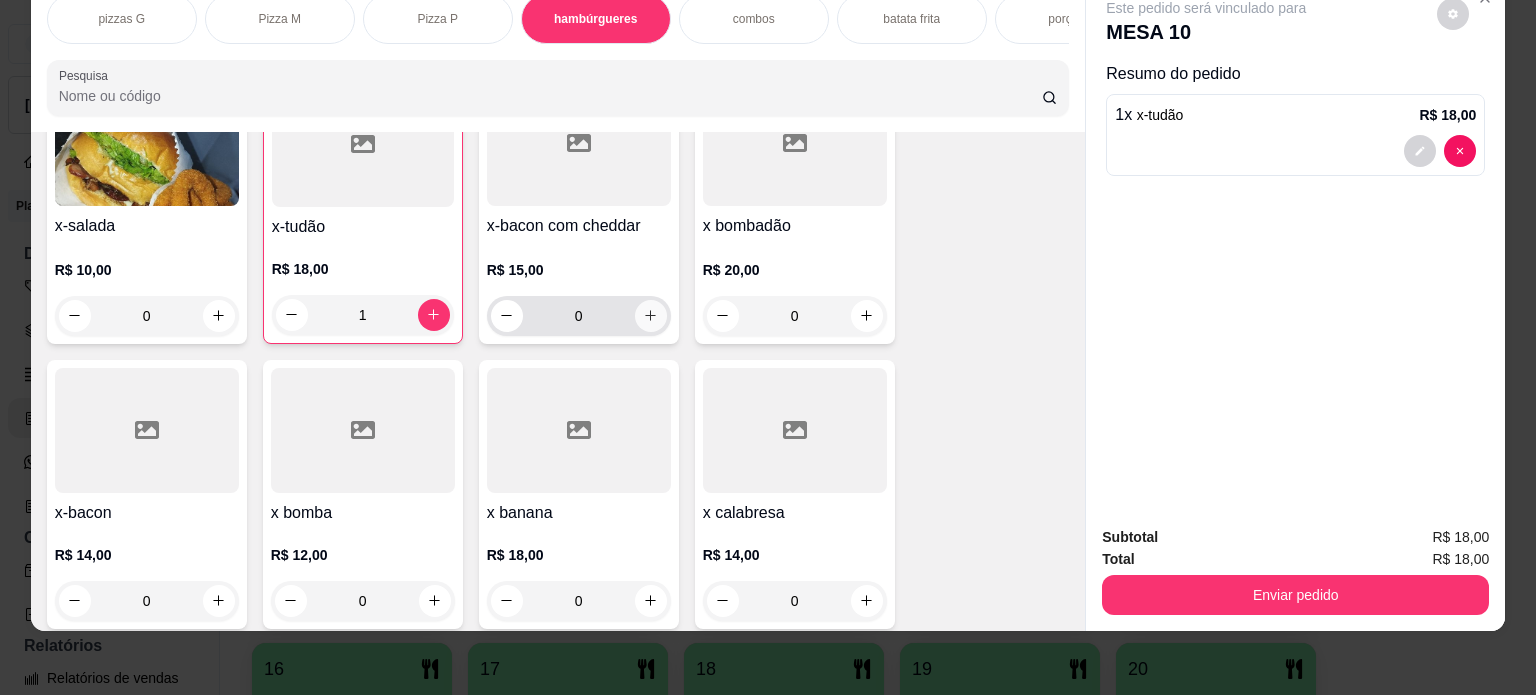 click 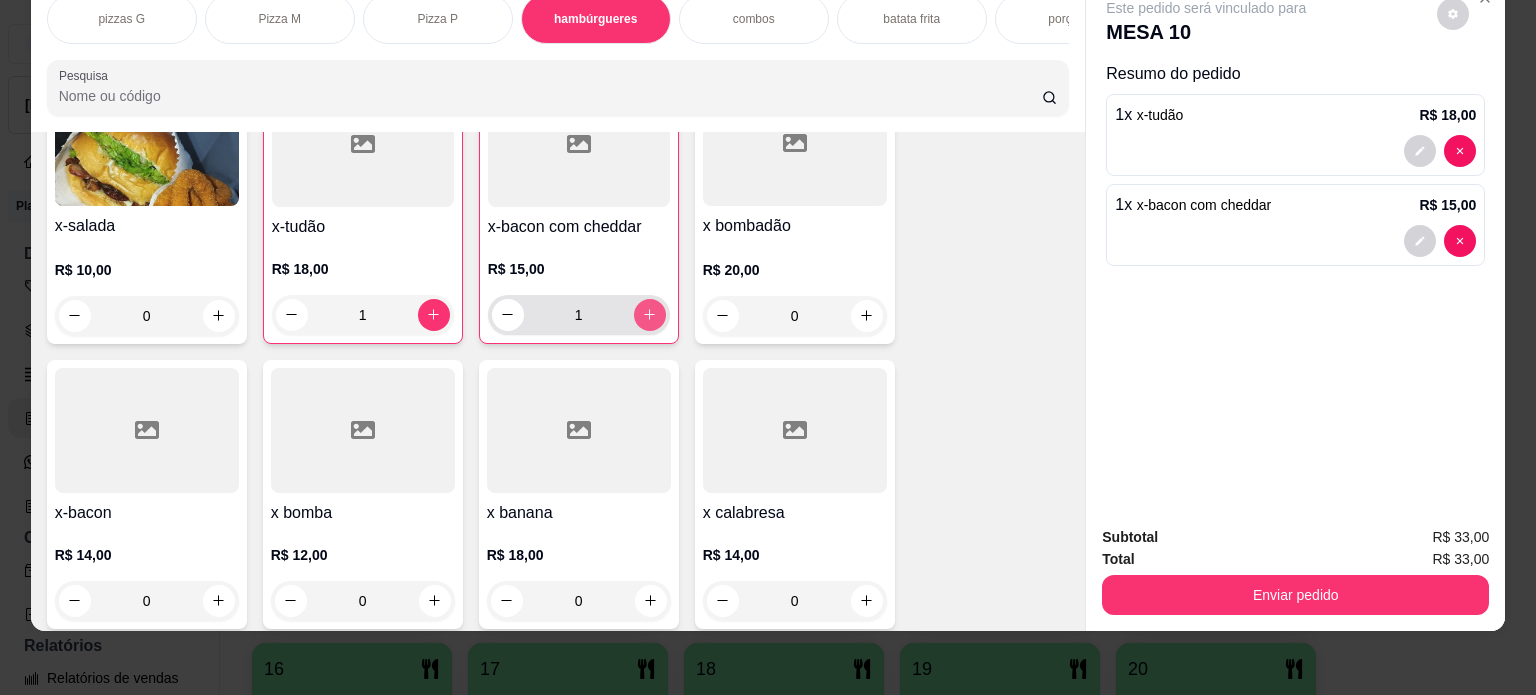 type on "1" 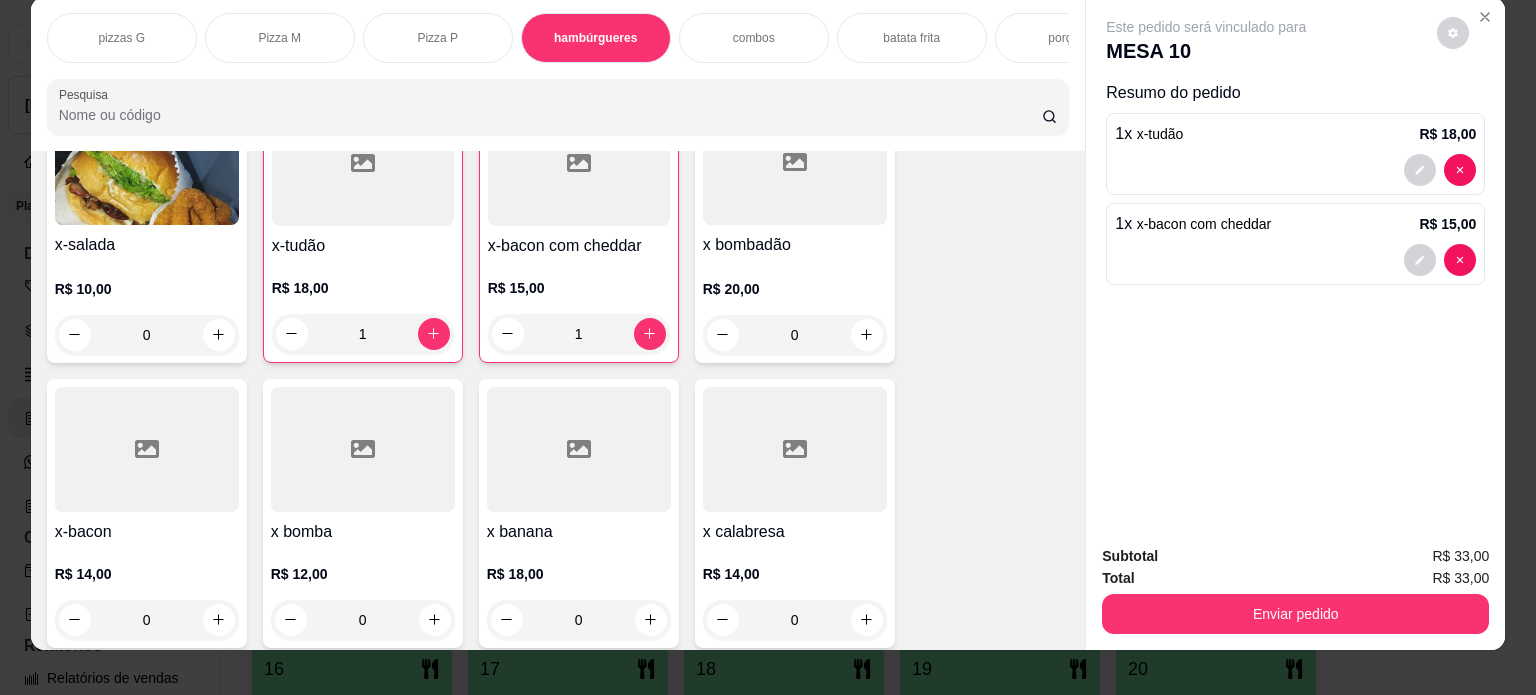 scroll, scrollTop: 0, scrollLeft: 0, axis: both 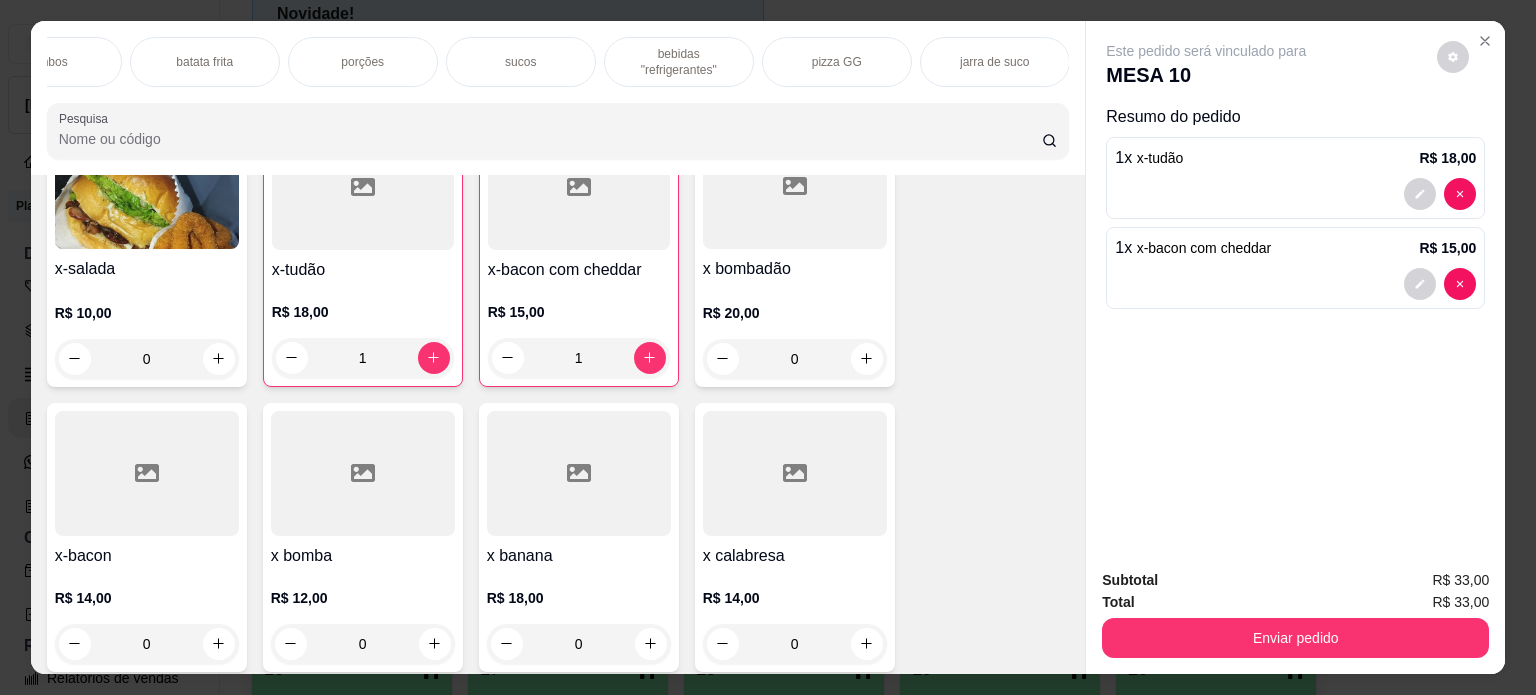 click on "sucos" at bounding box center (520, 62) 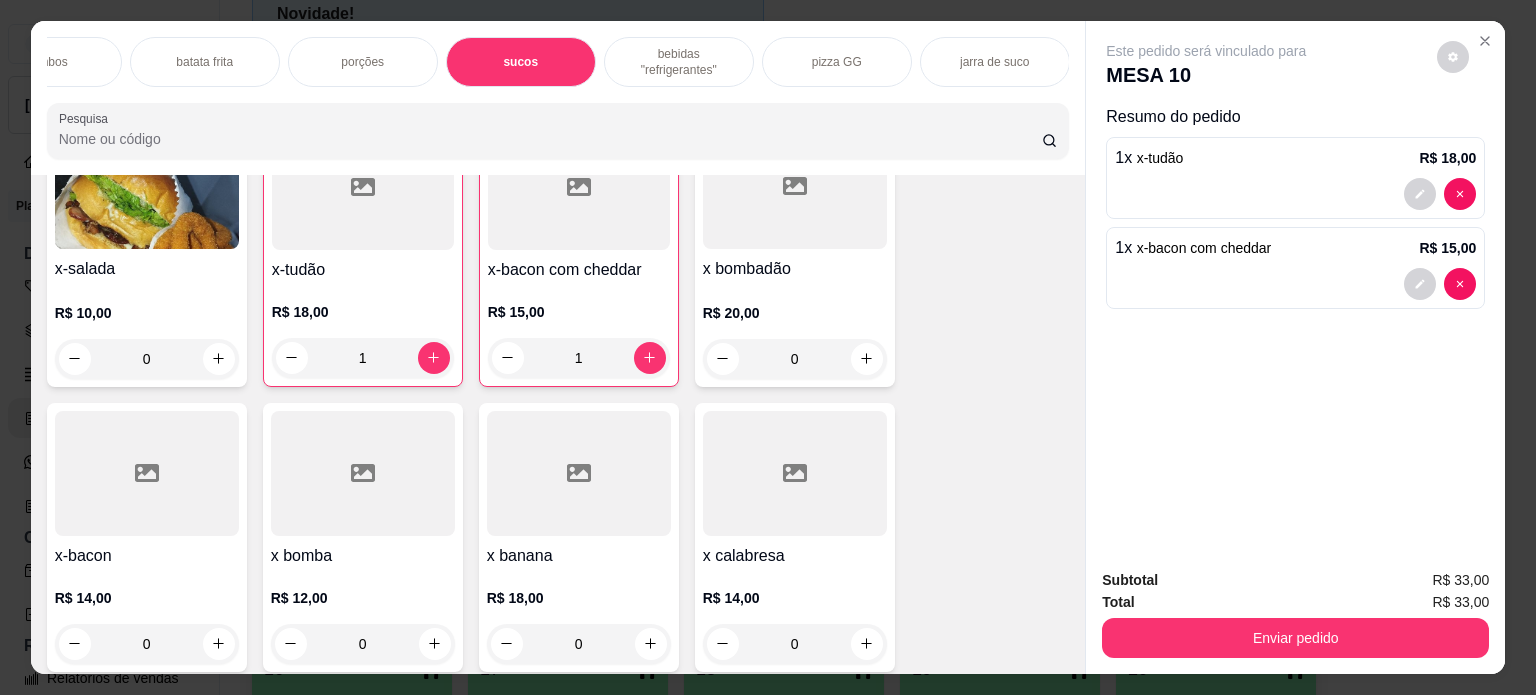 scroll, scrollTop: 2639, scrollLeft: 0, axis: vertical 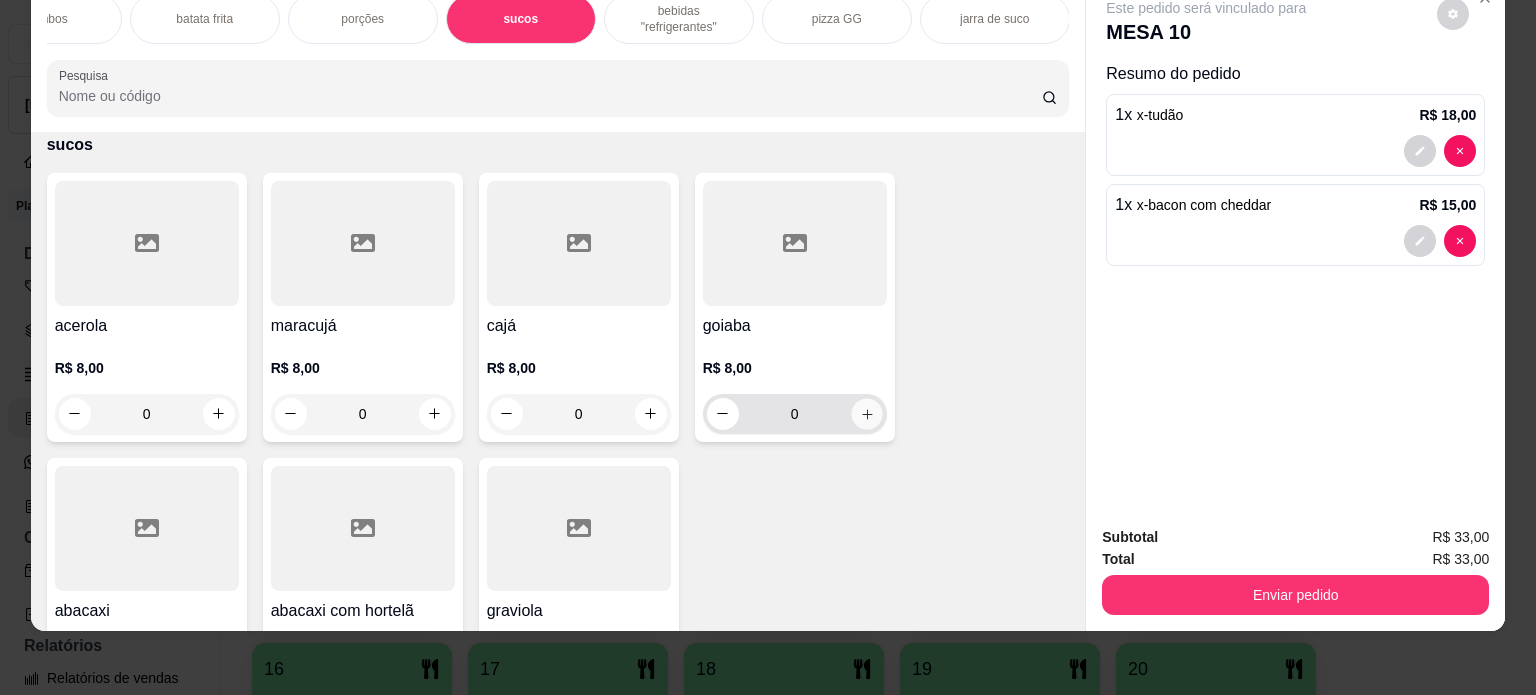click at bounding box center [866, 413] 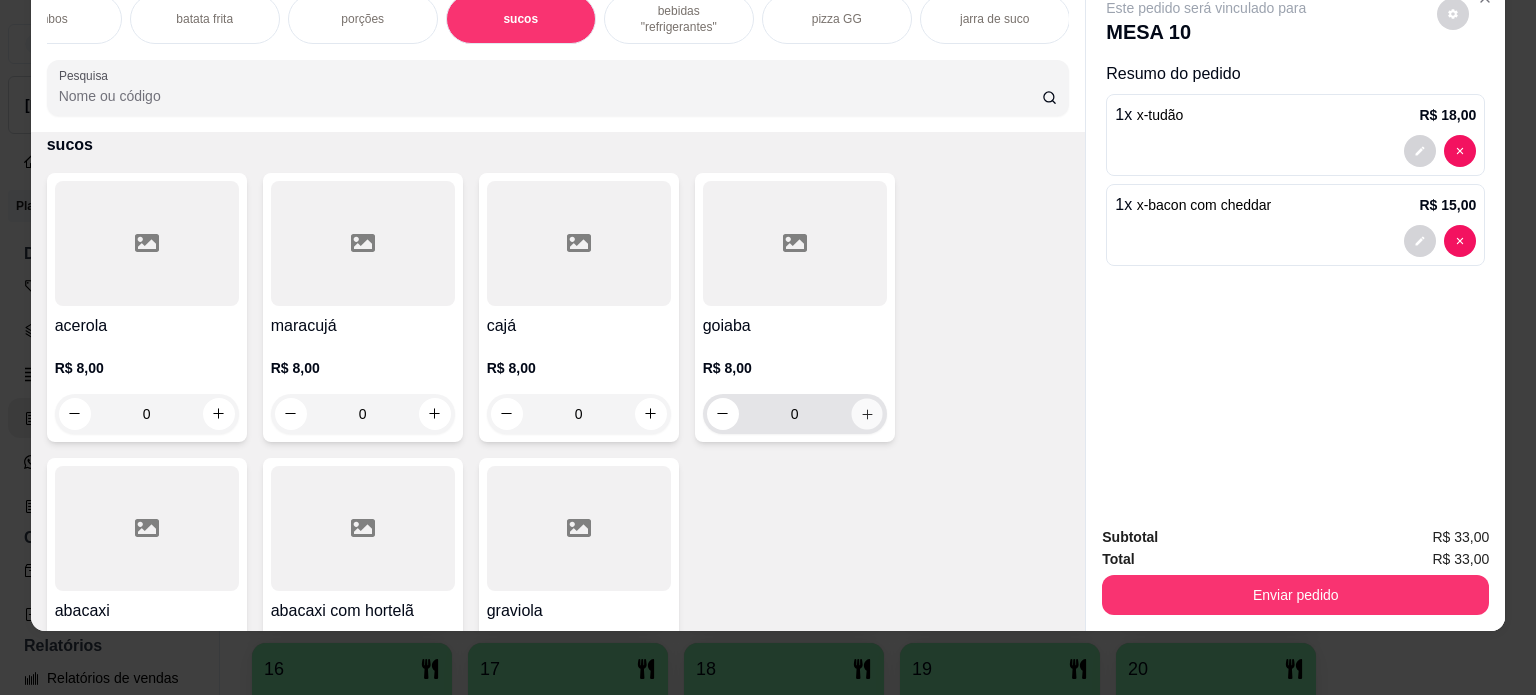 type on "1" 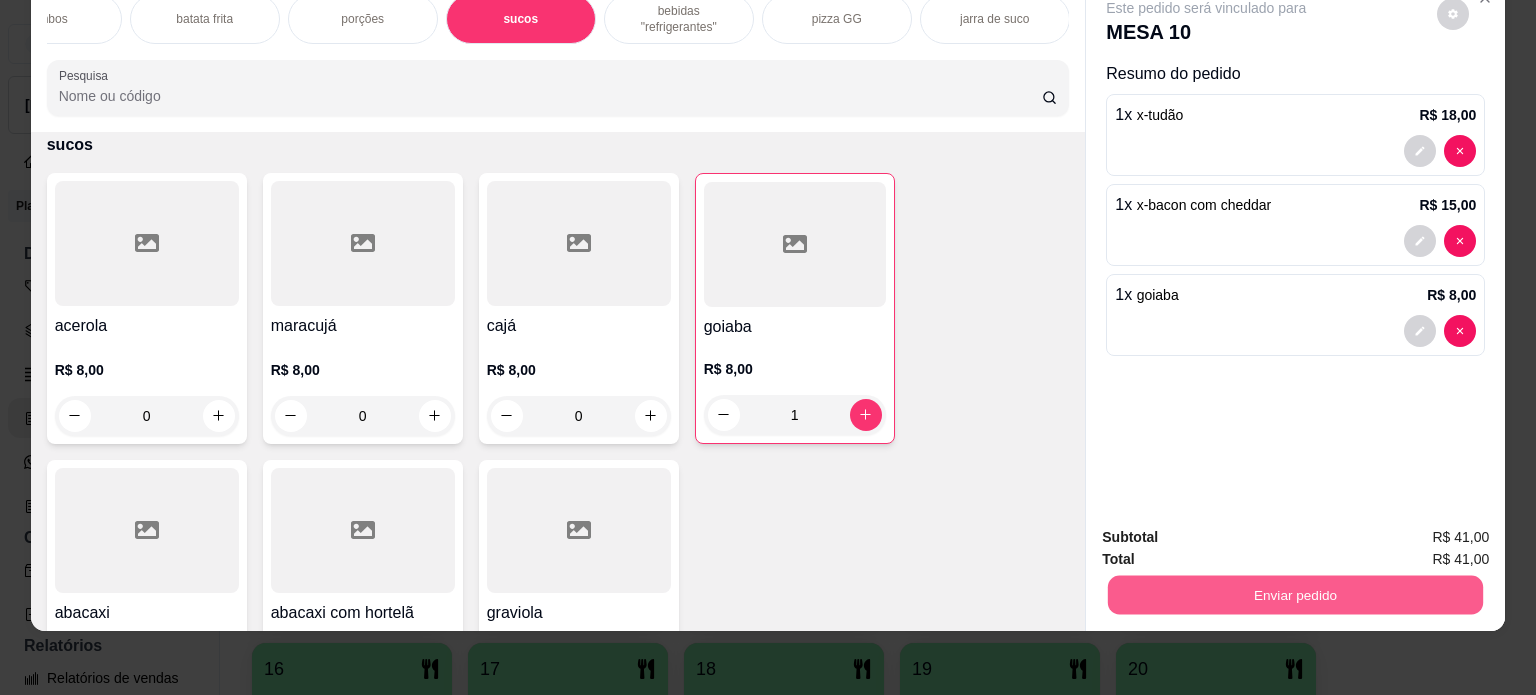 click on "Enviar pedido" at bounding box center (1295, 595) 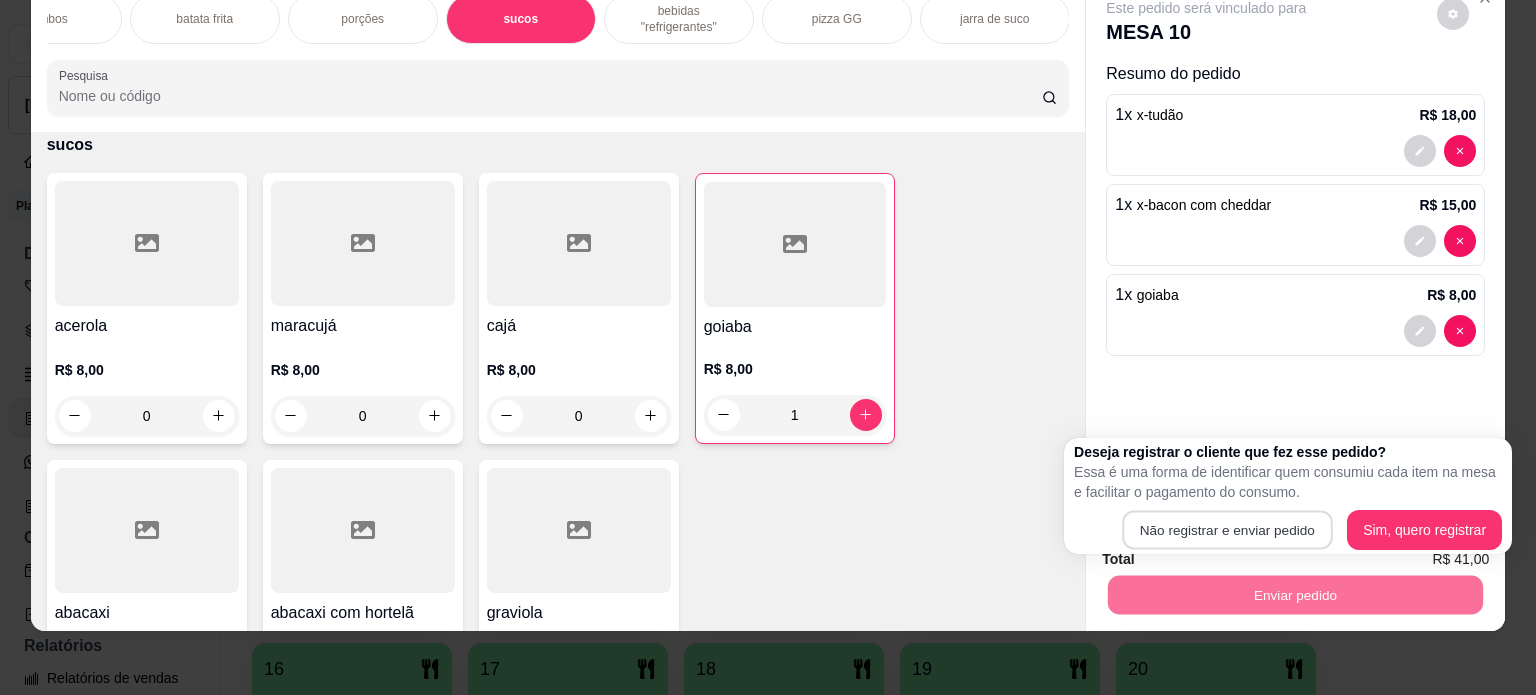 click on "Não registrar e enviar pedido" at bounding box center (1227, 530) 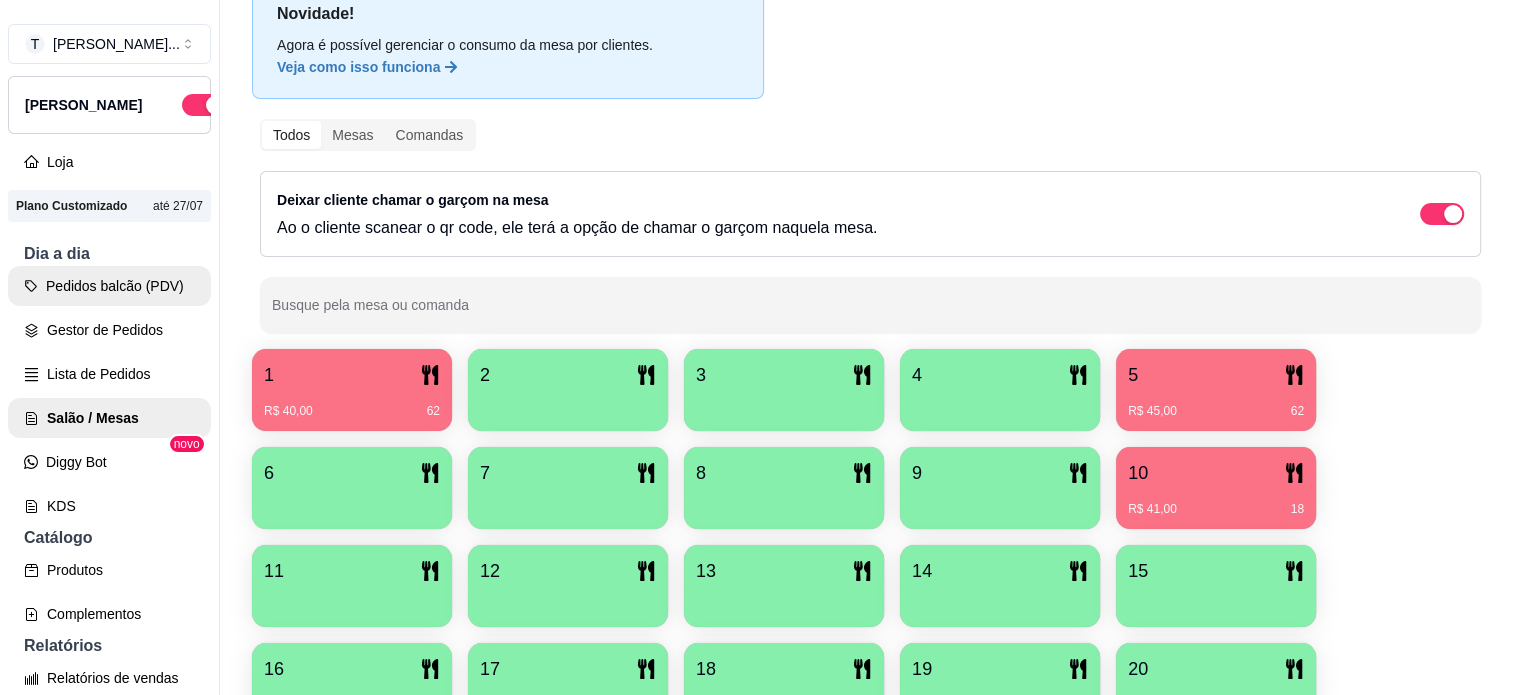 click on "Pedidos balcão (PDV)" at bounding box center (109, 286) 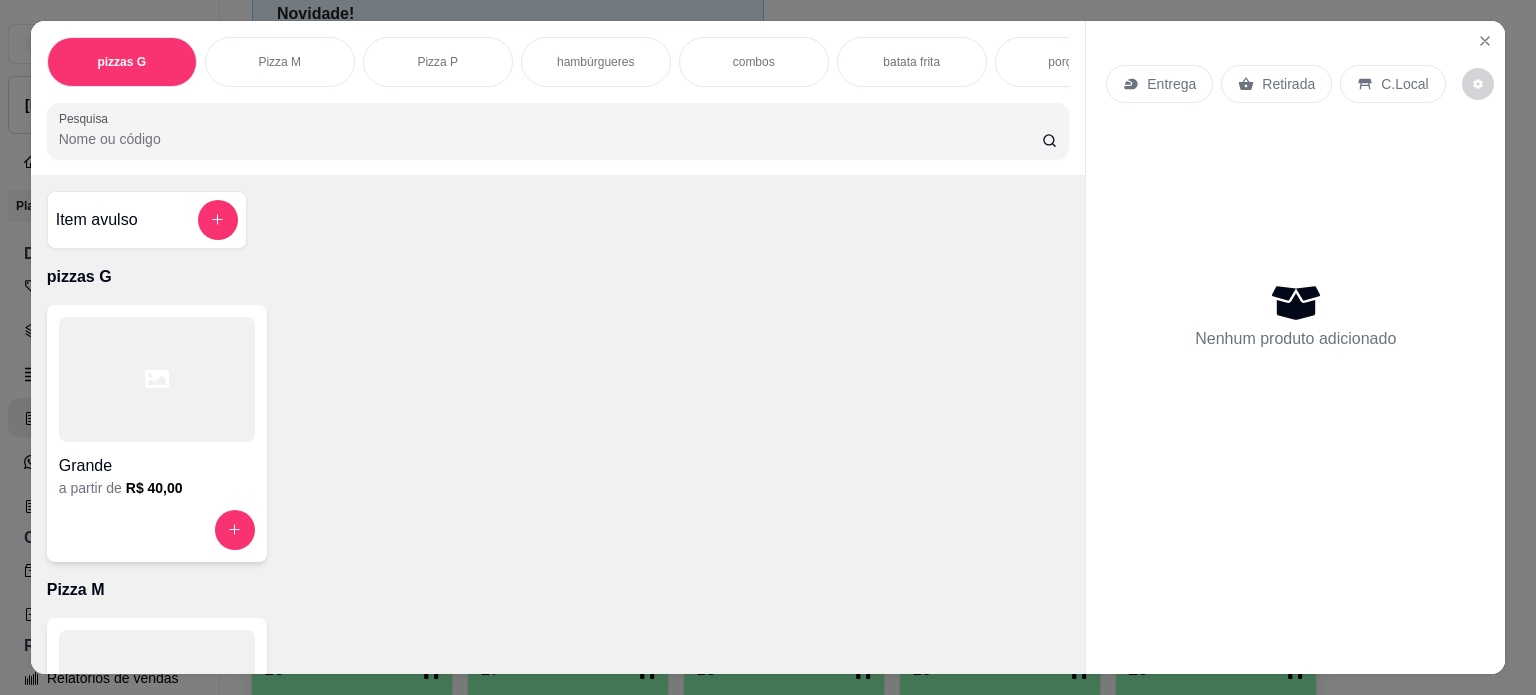 click on "porções" at bounding box center (1069, 62) 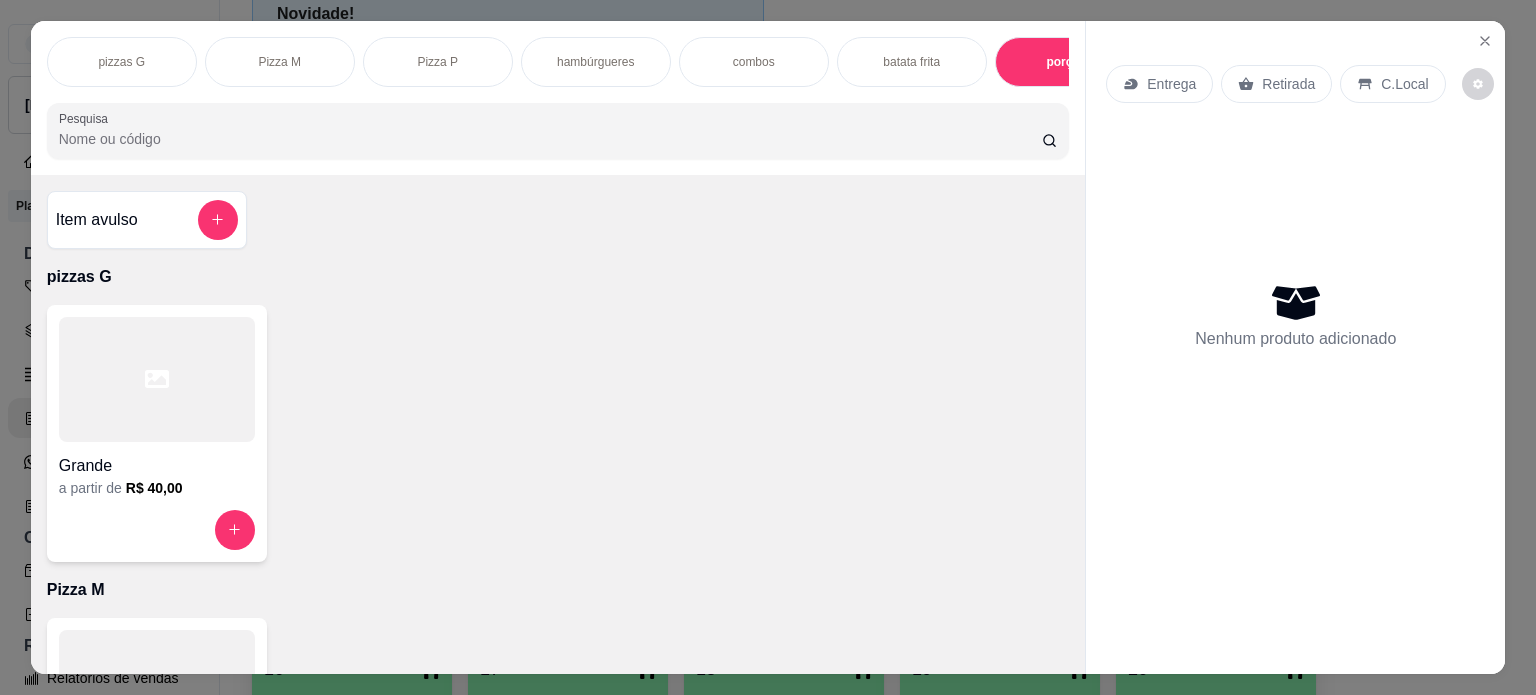 scroll, scrollTop: 2288, scrollLeft: 0, axis: vertical 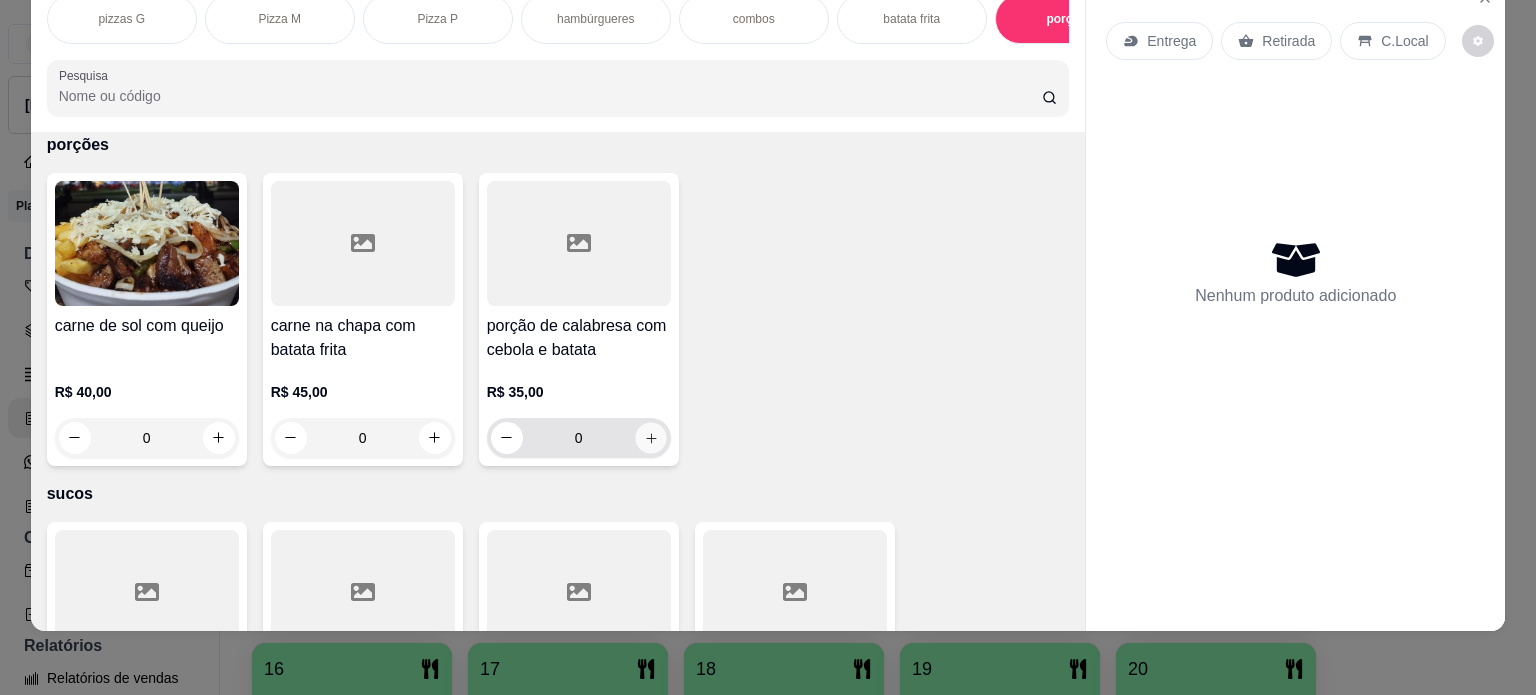 click at bounding box center (650, 437) 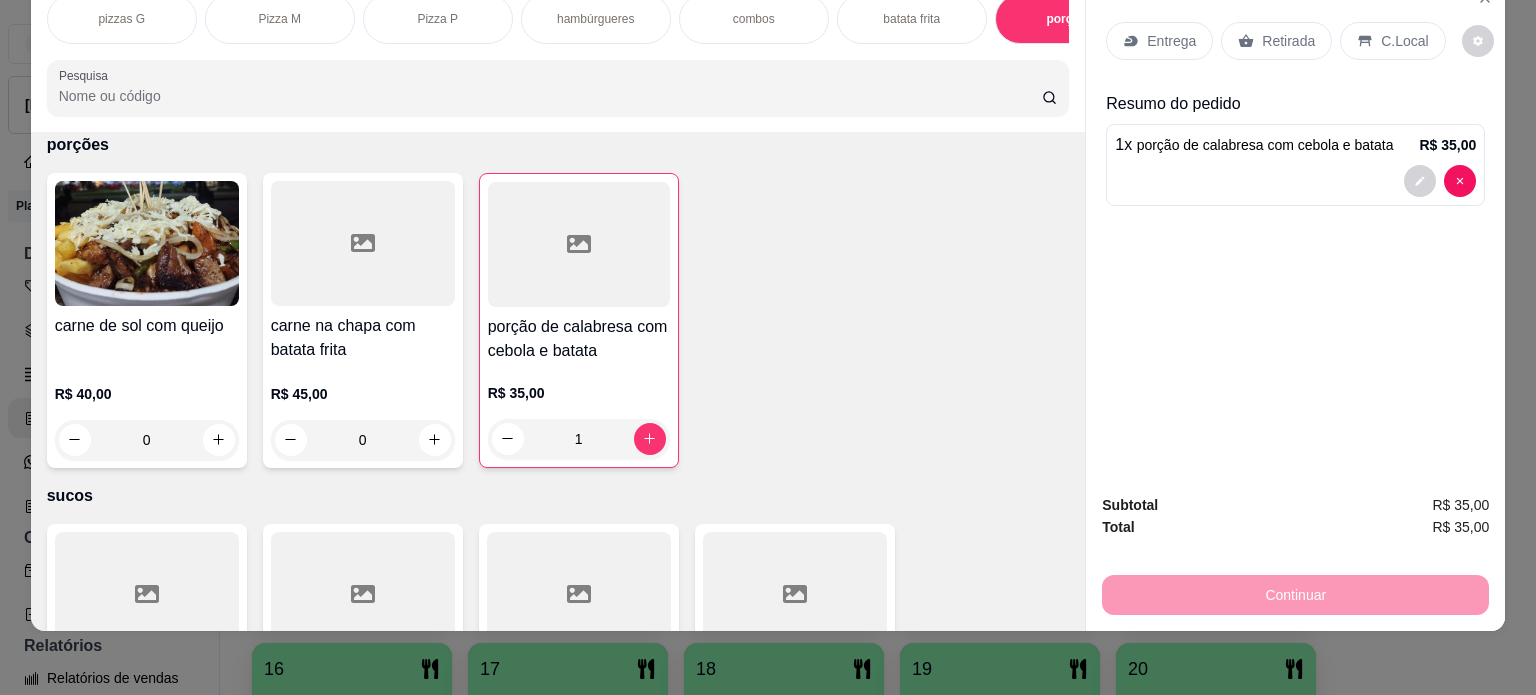 click on "hambúrgueres" at bounding box center (596, 19) 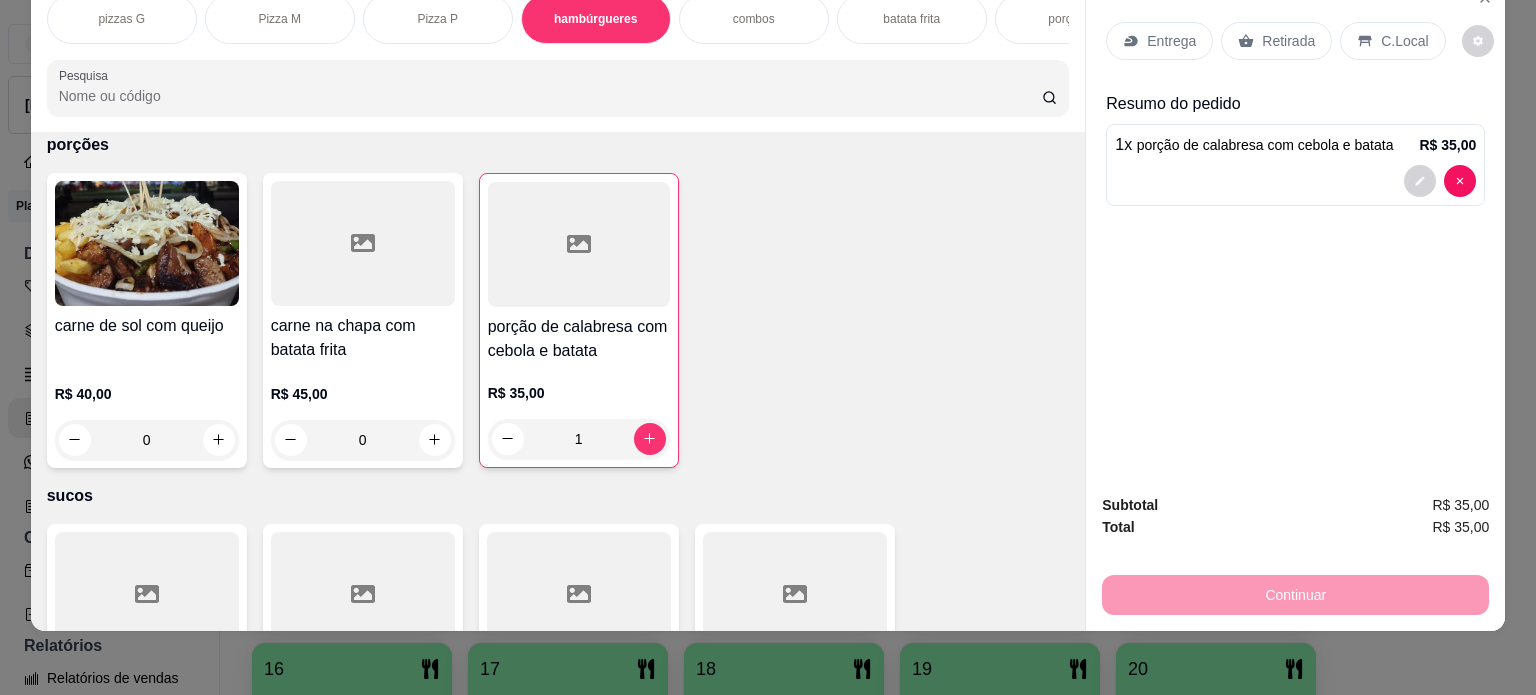 scroll, scrollTop: 1028, scrollLeft: 0, axis: vertical 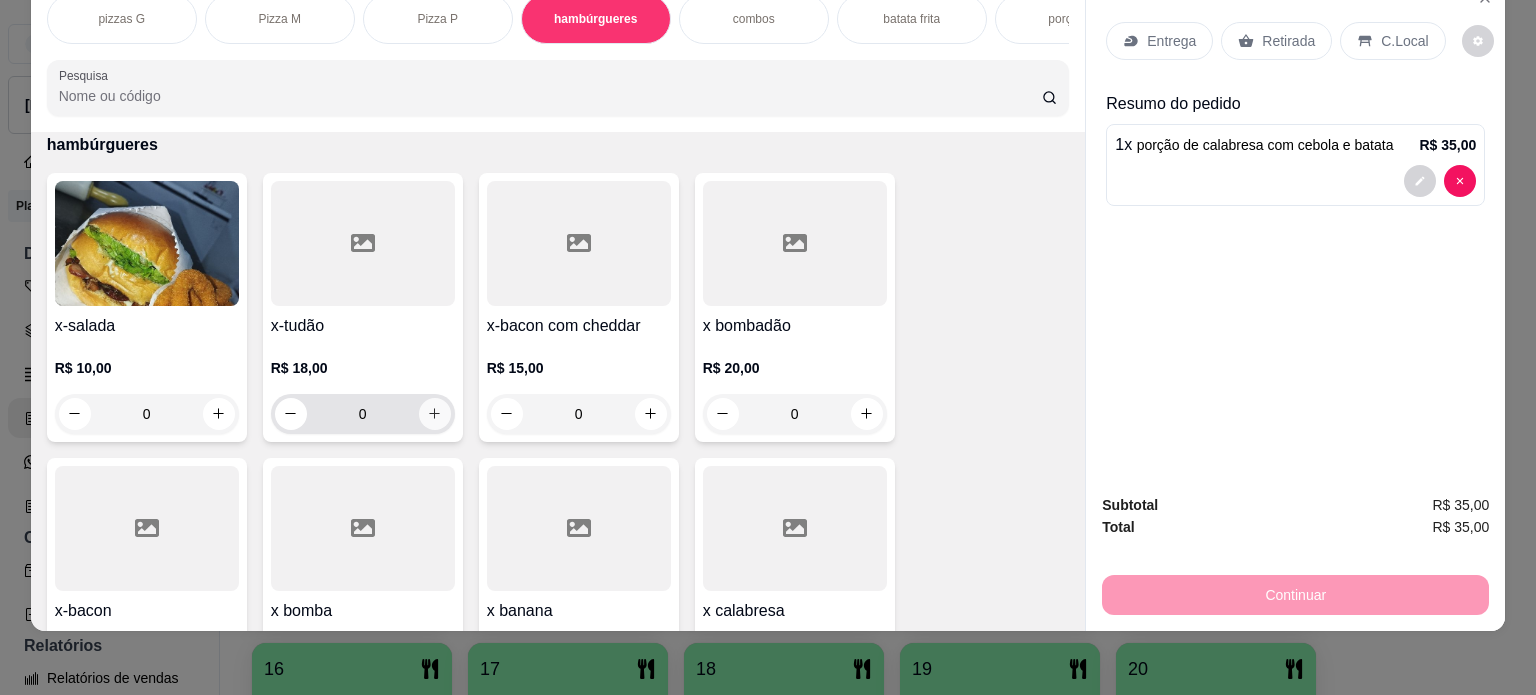 click 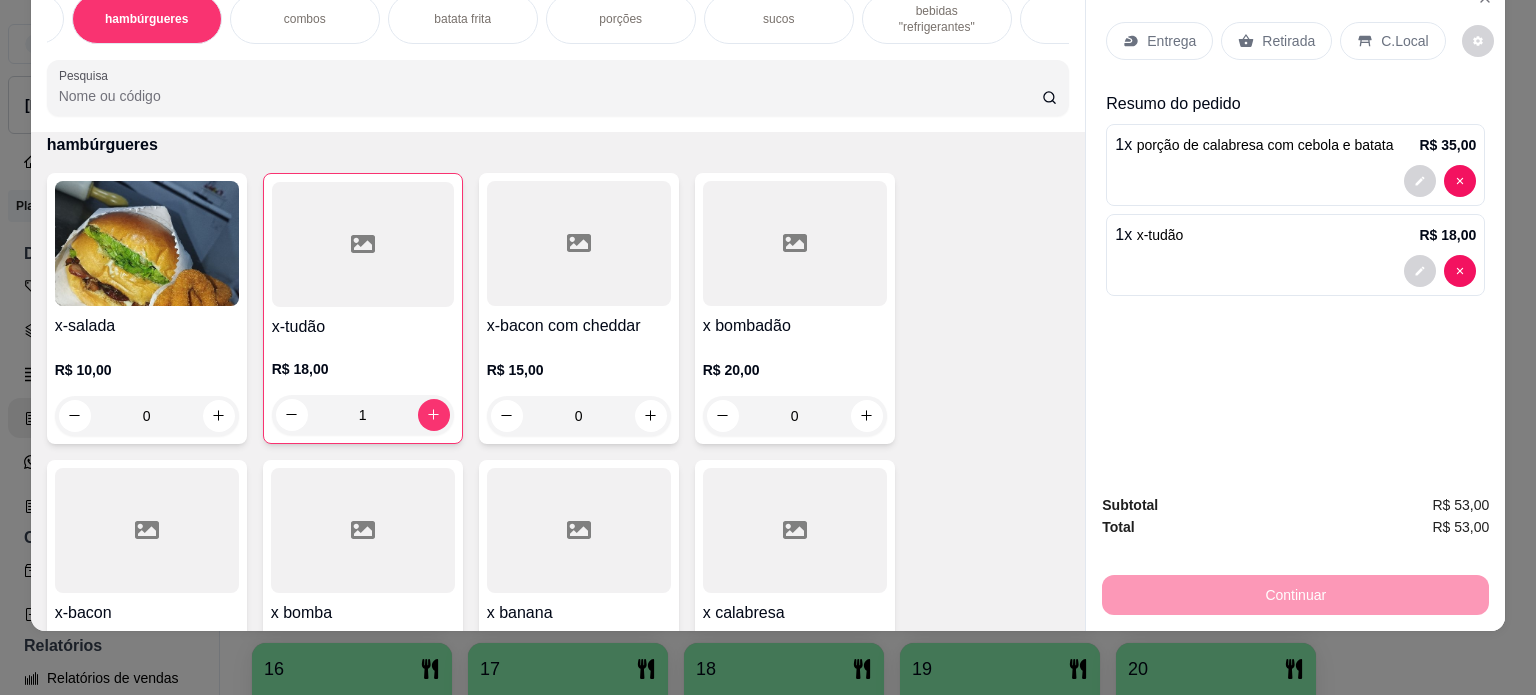 scroll, scrollTop: 0, scrollLeft: 520, axis: horizontal 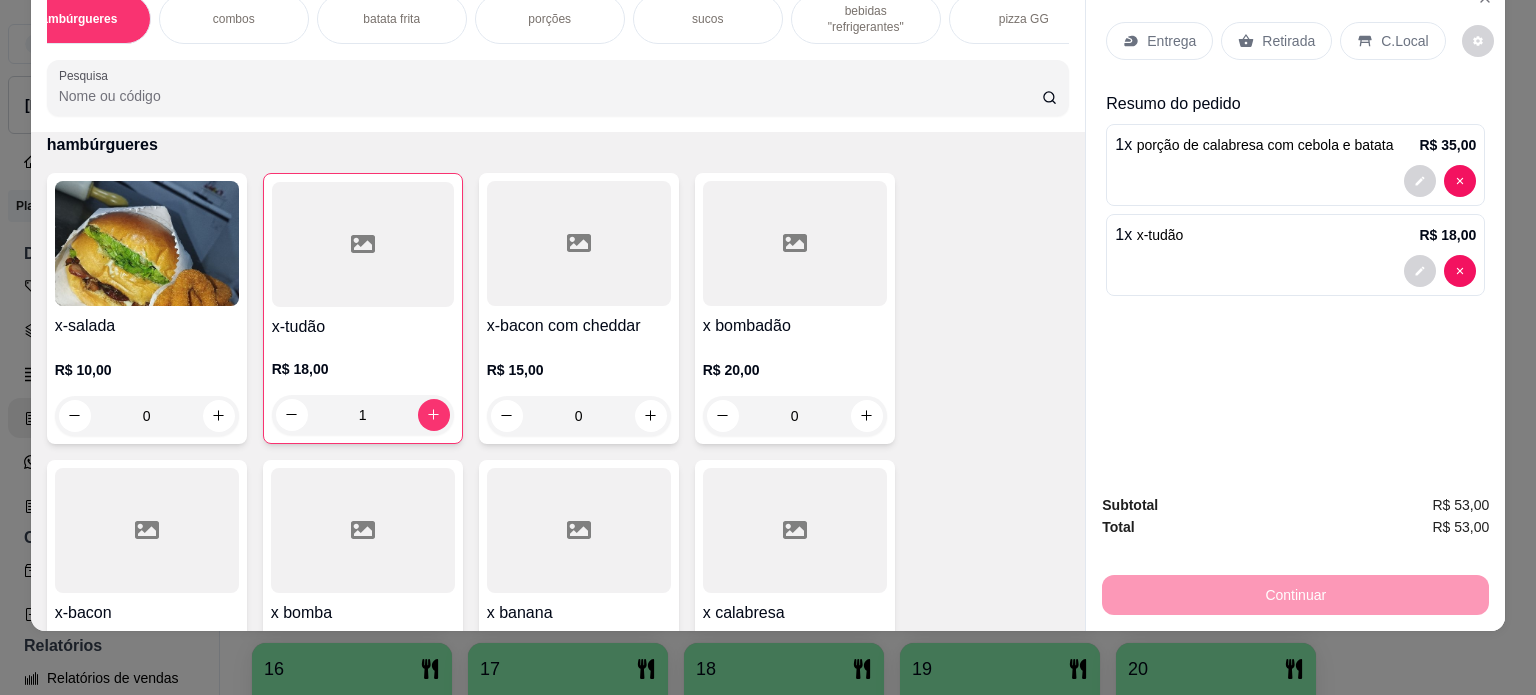 click on "sucos" at bounding box center (708, 19) 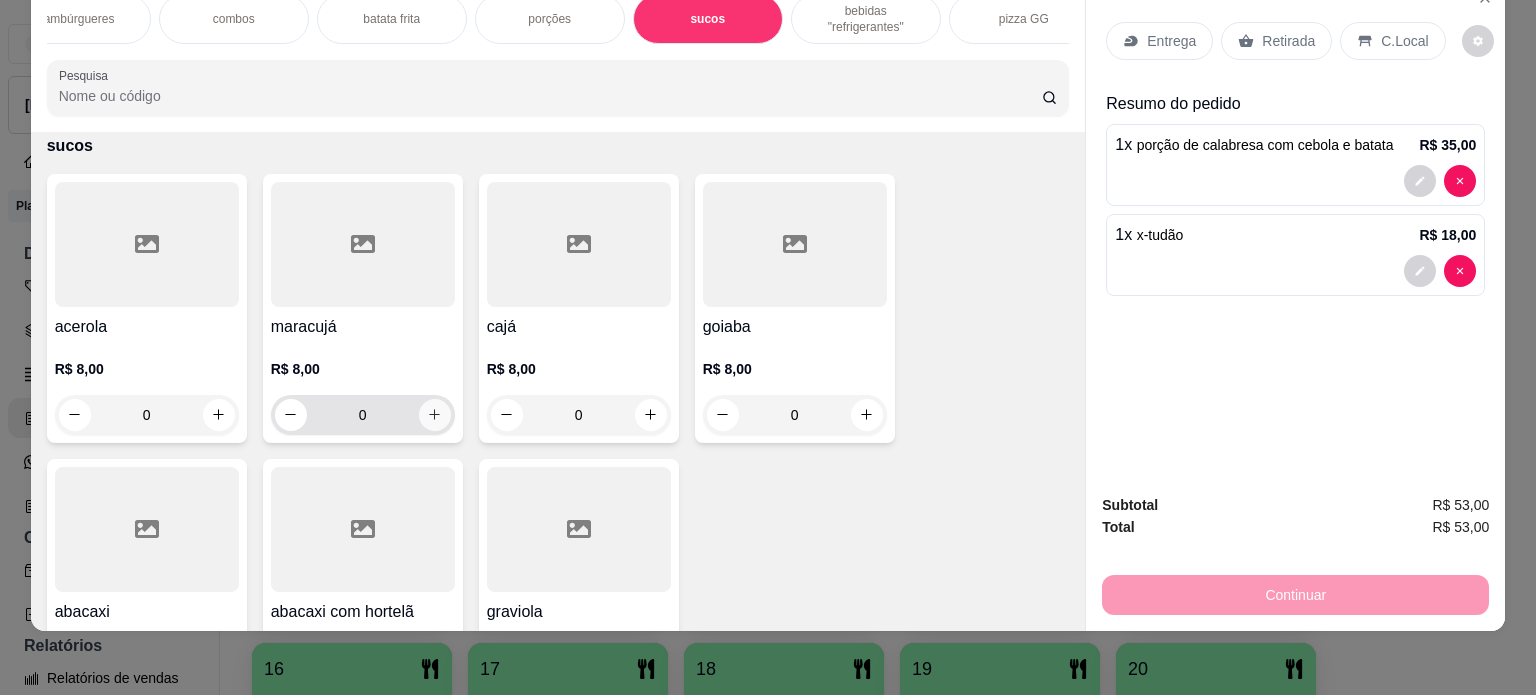 click 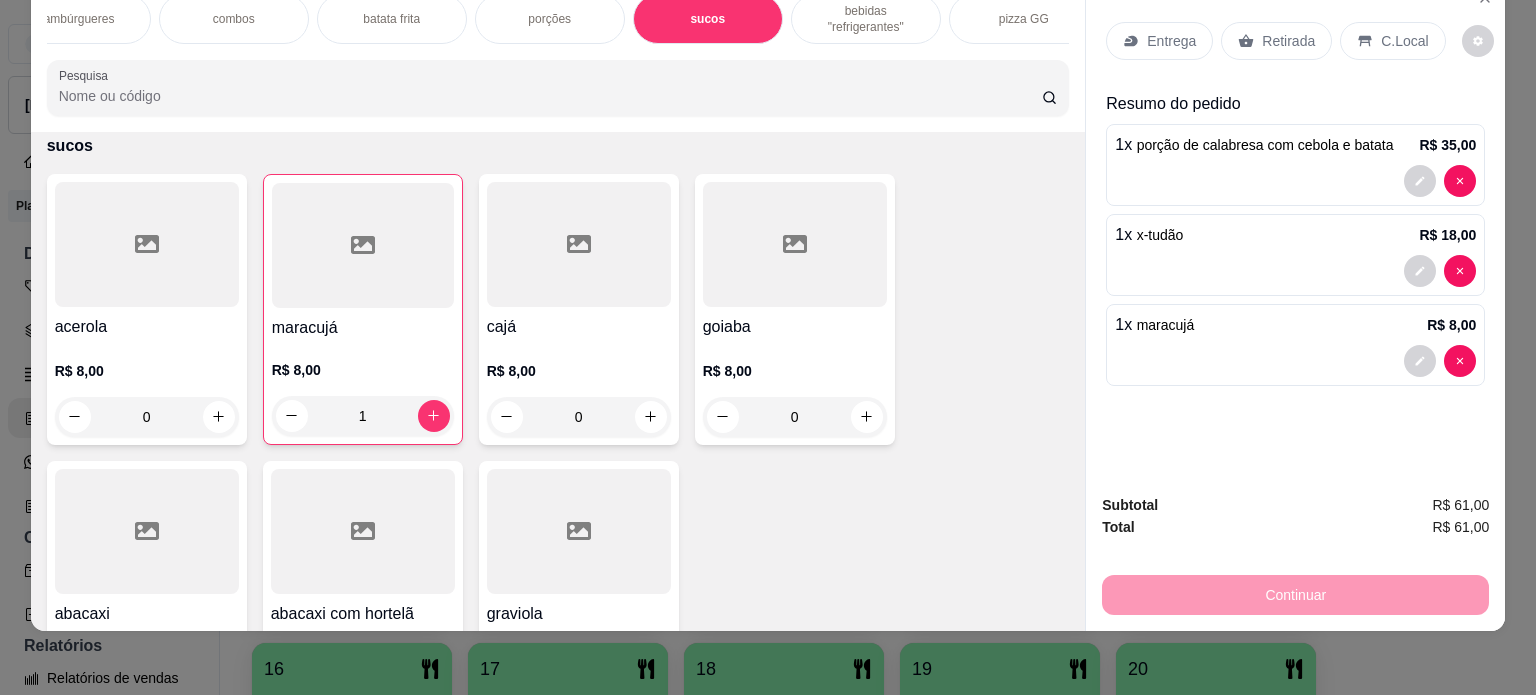 click on "Entrega" at bounding box center (1171, 41) 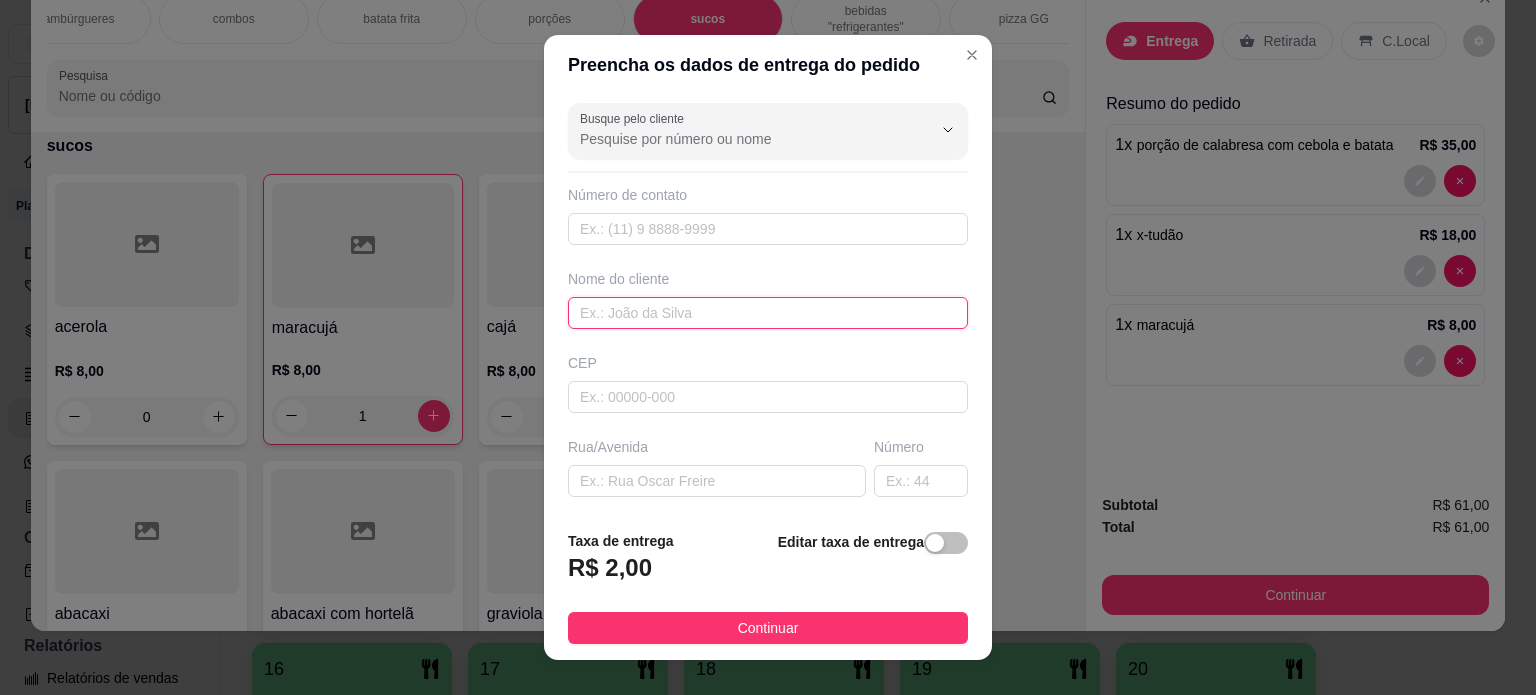 click at bounding box center [768, 313] 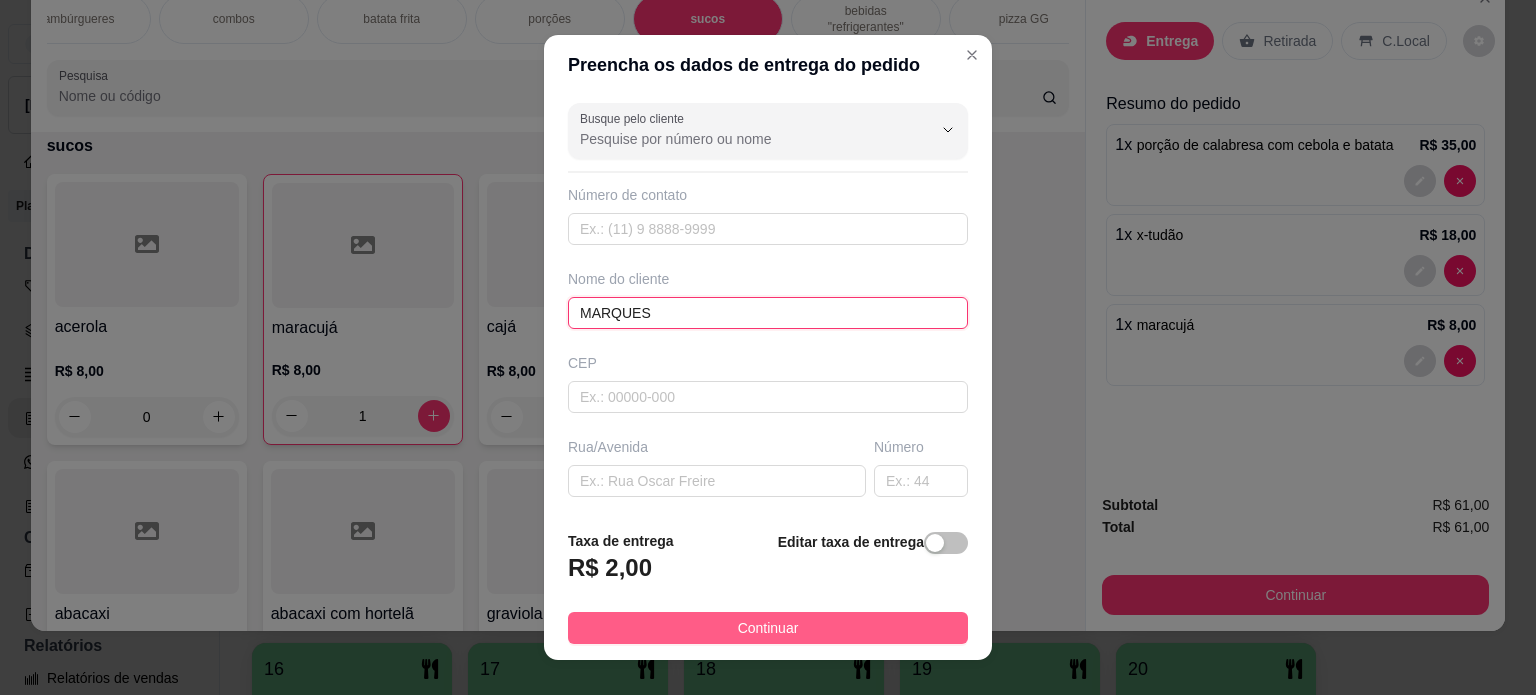 type on "MARQUES" 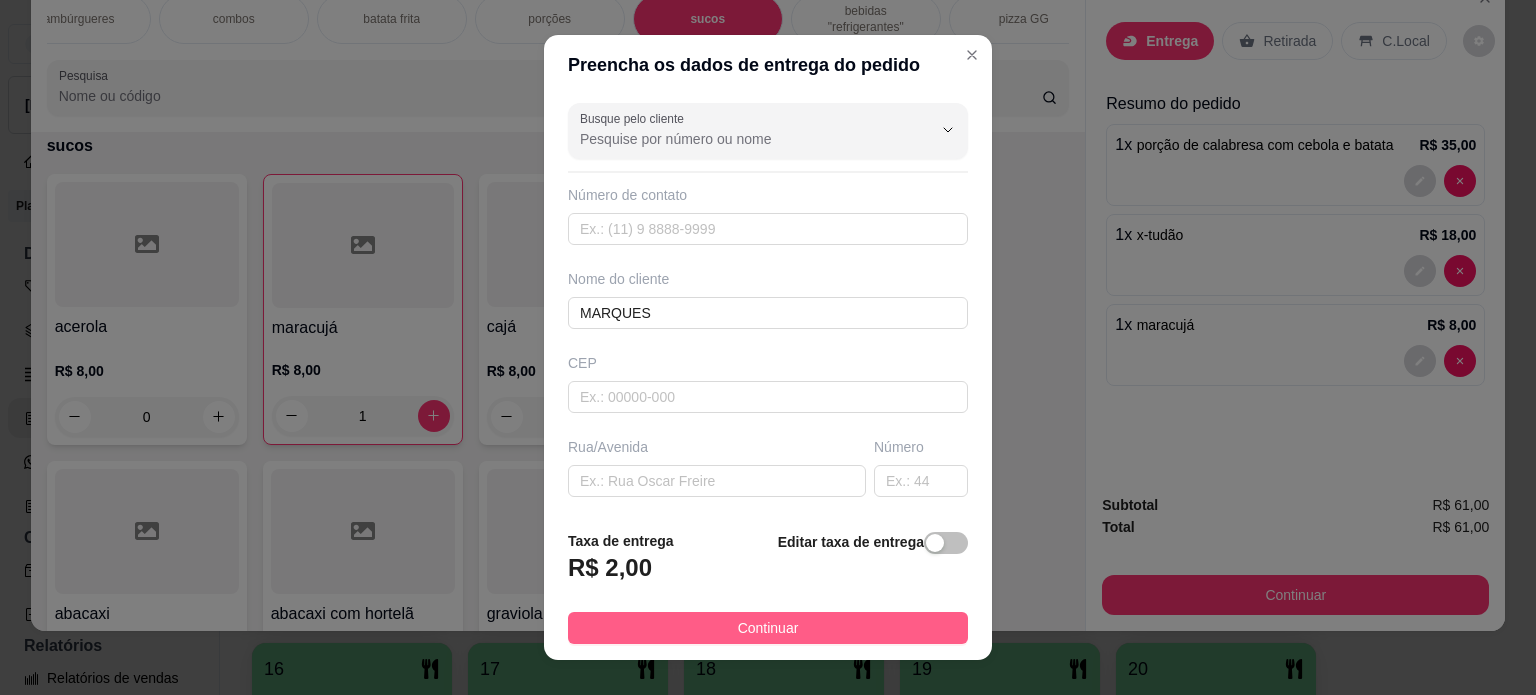 click on "Continuar" at bounding box center [768, 628] 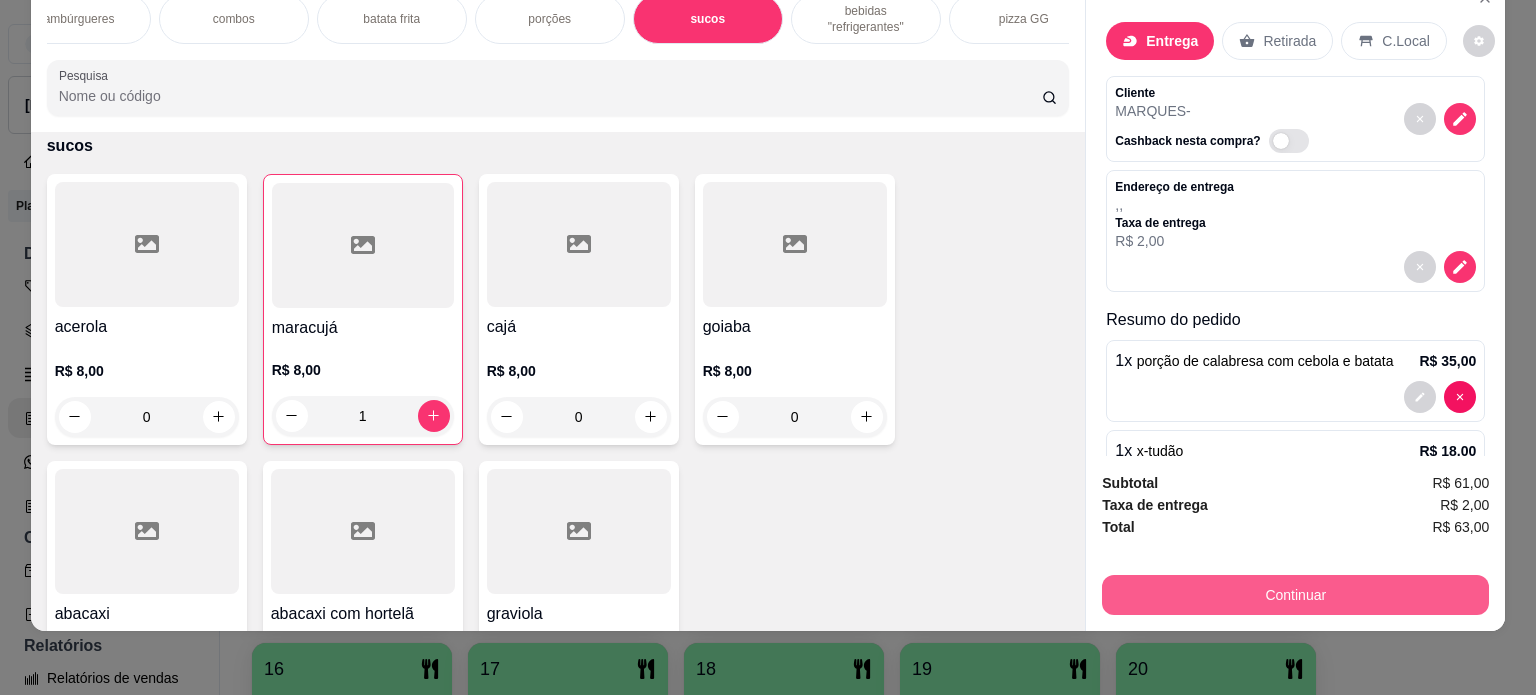 click on "Continuar" at bounding box center [1295, 595] 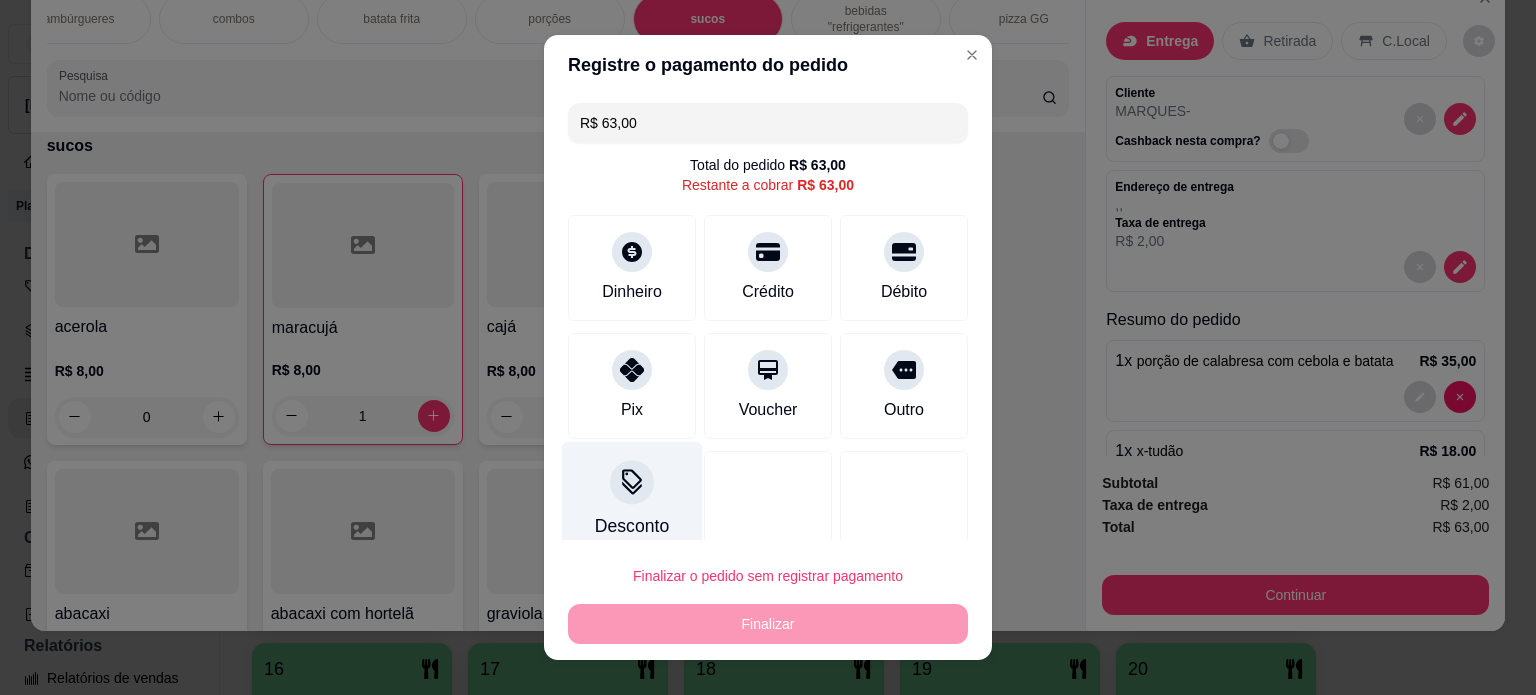 click 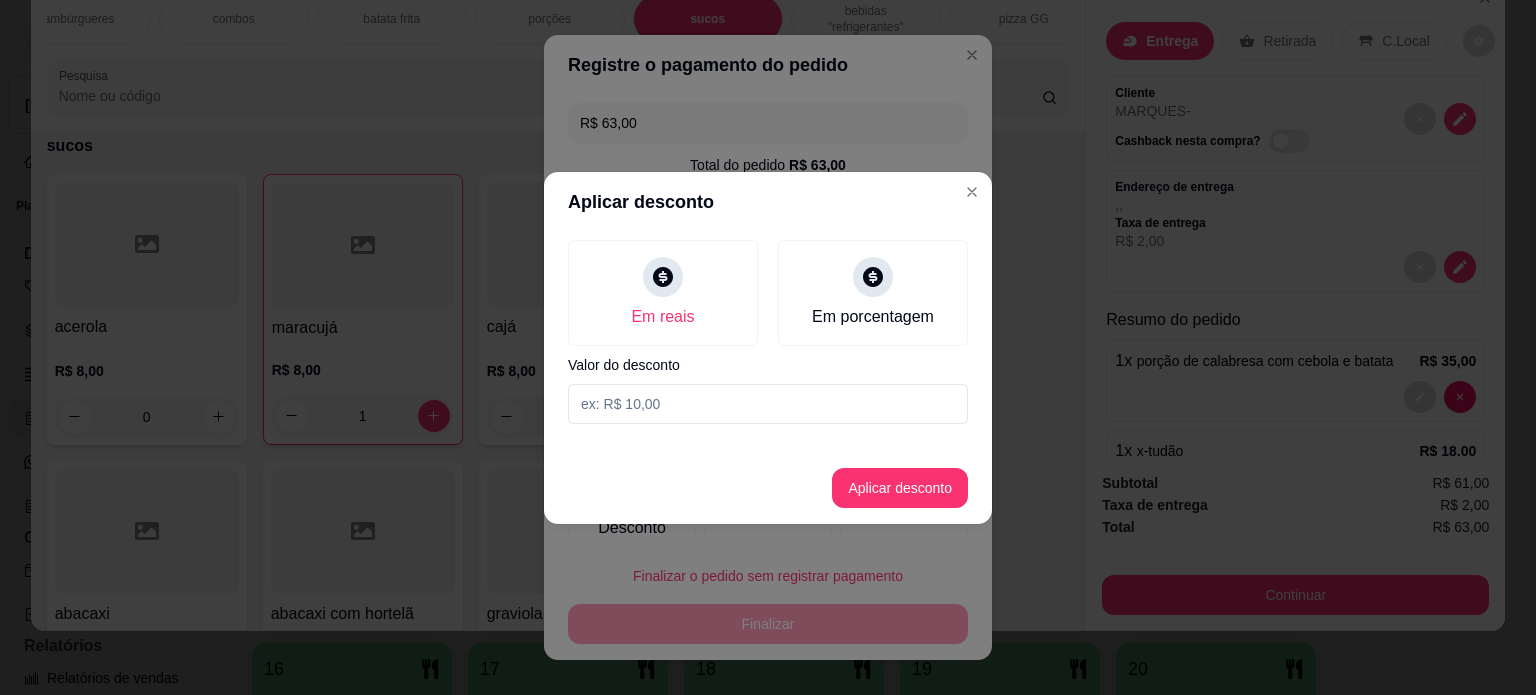 click at bounding box center [768, 404] 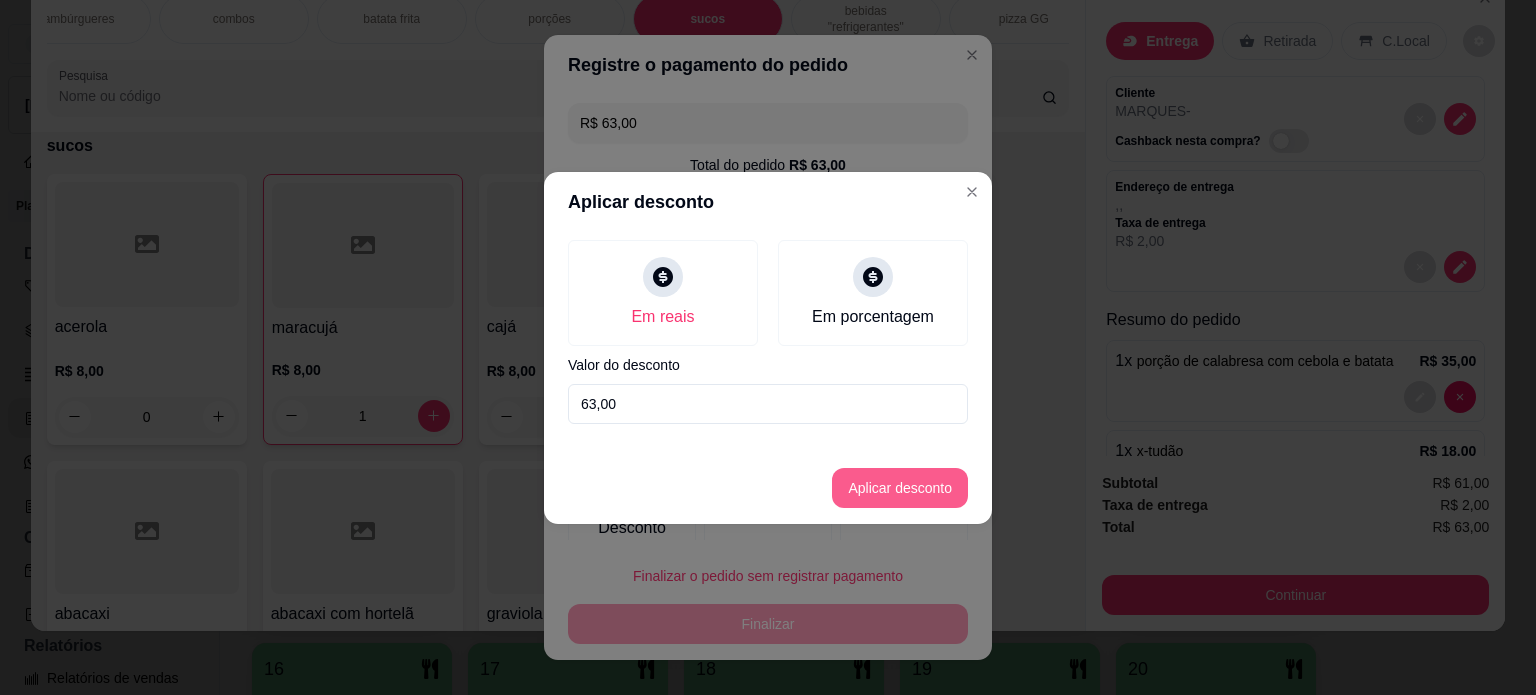 type on "63,00" 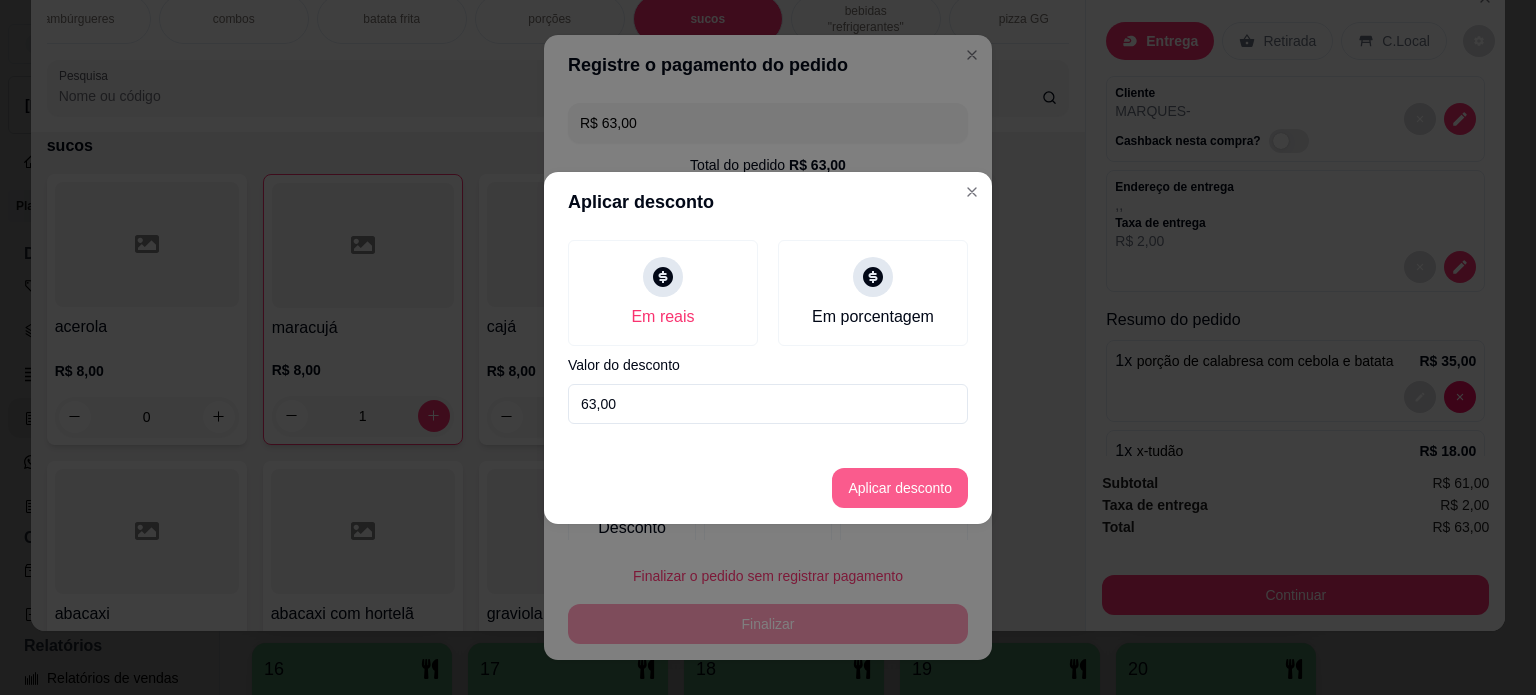 click on "Aplicar desconto" at bounding box center (900, 488) 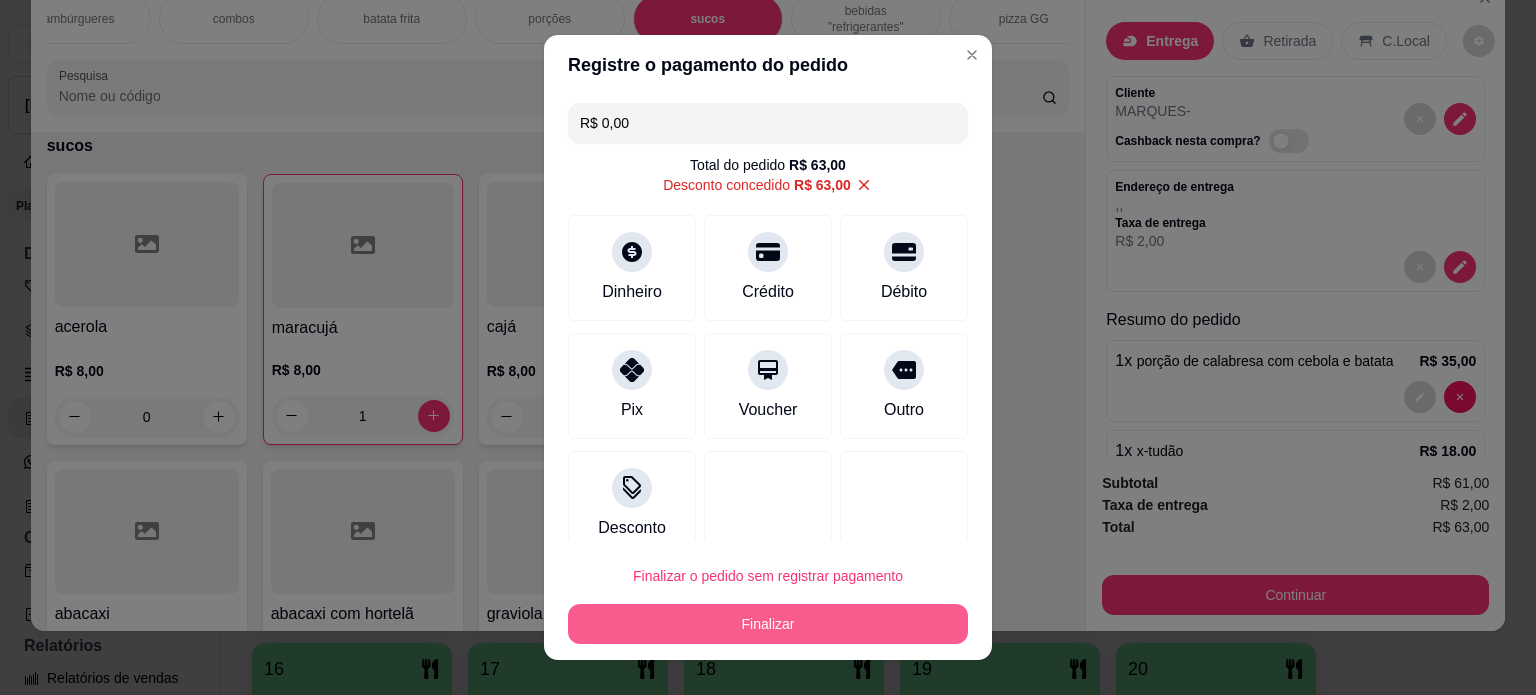 click on "Finalizar" at bounding box center (768, 624) 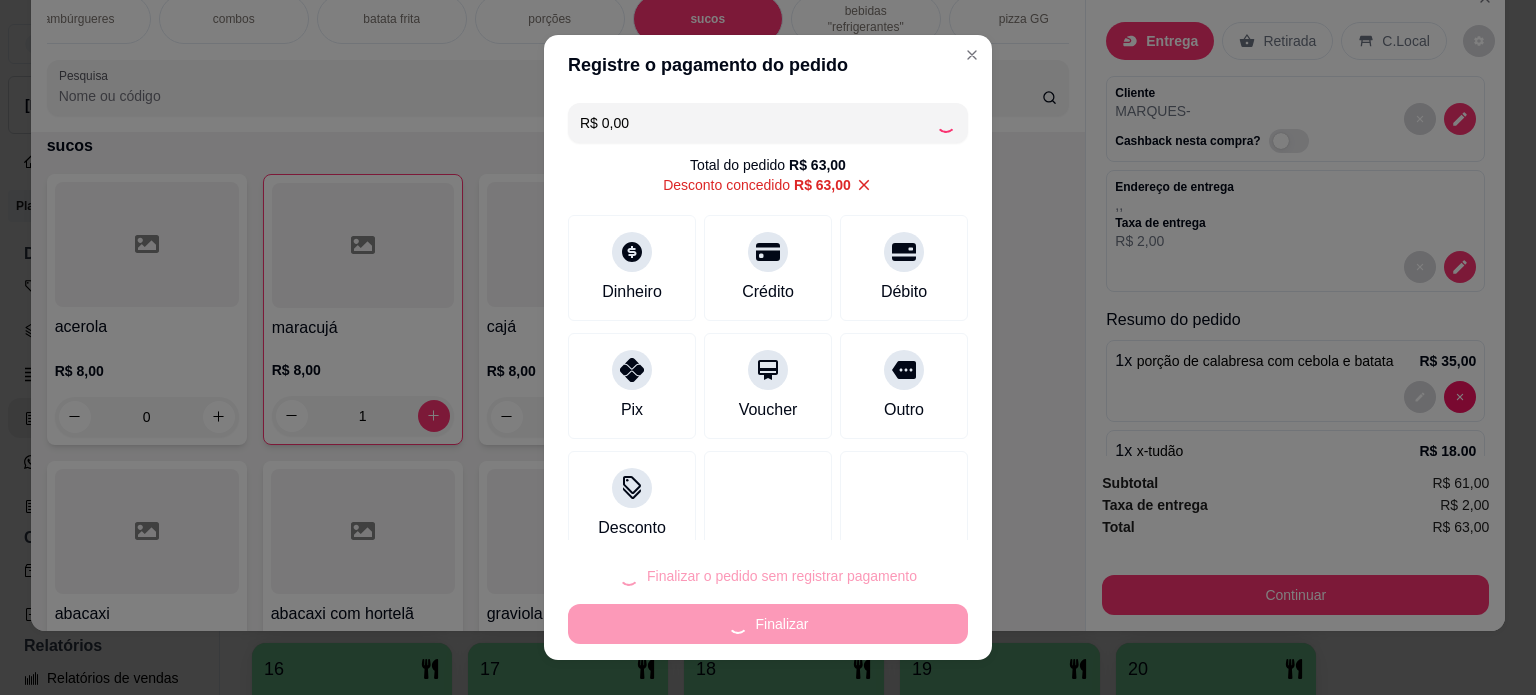type on "0" 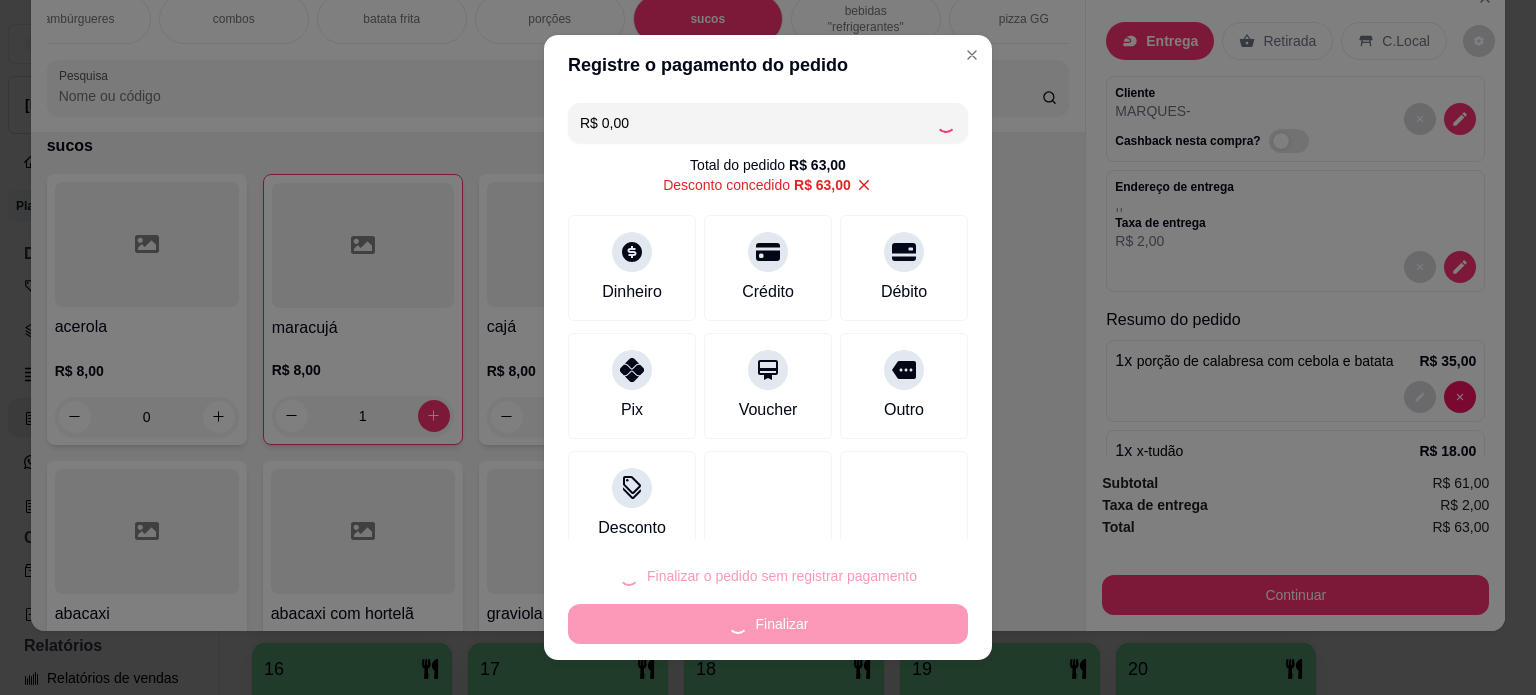 type on "0" 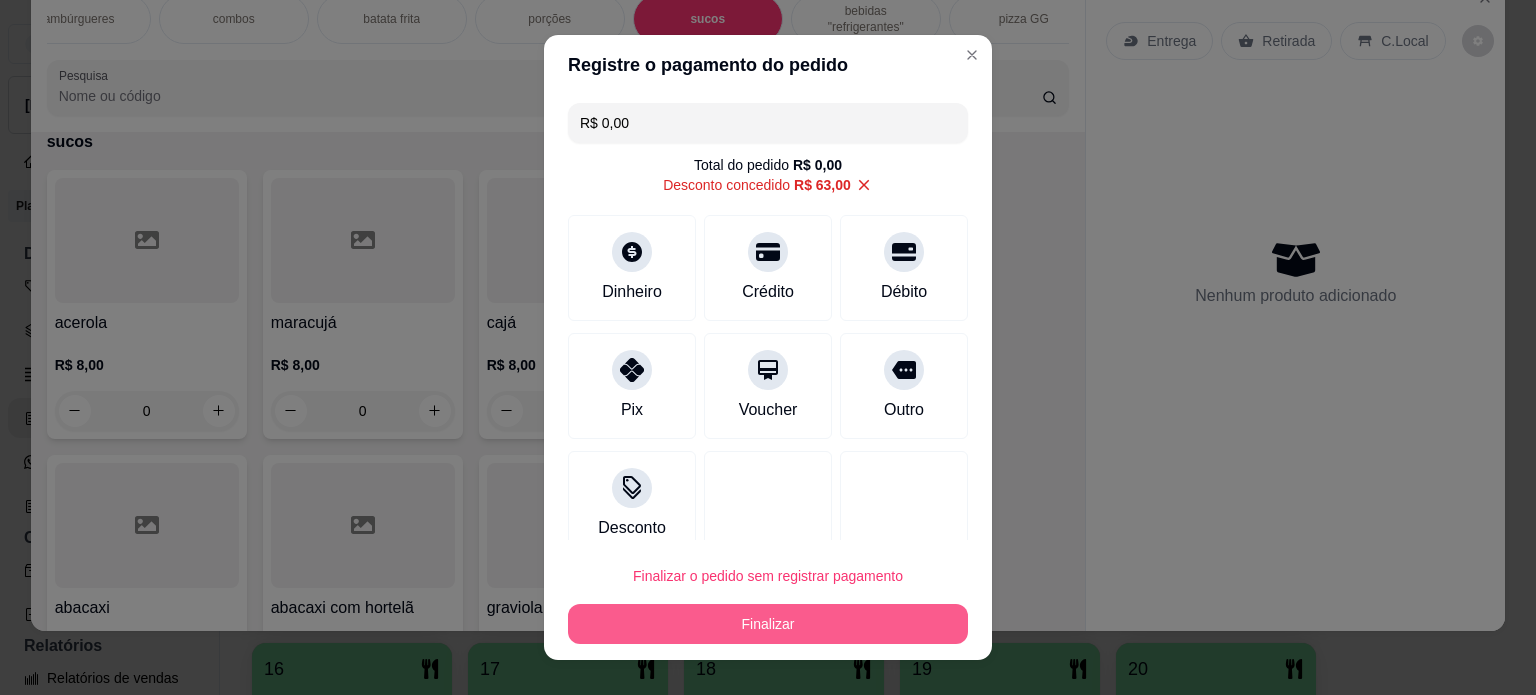 type on "-R$ 63,00" 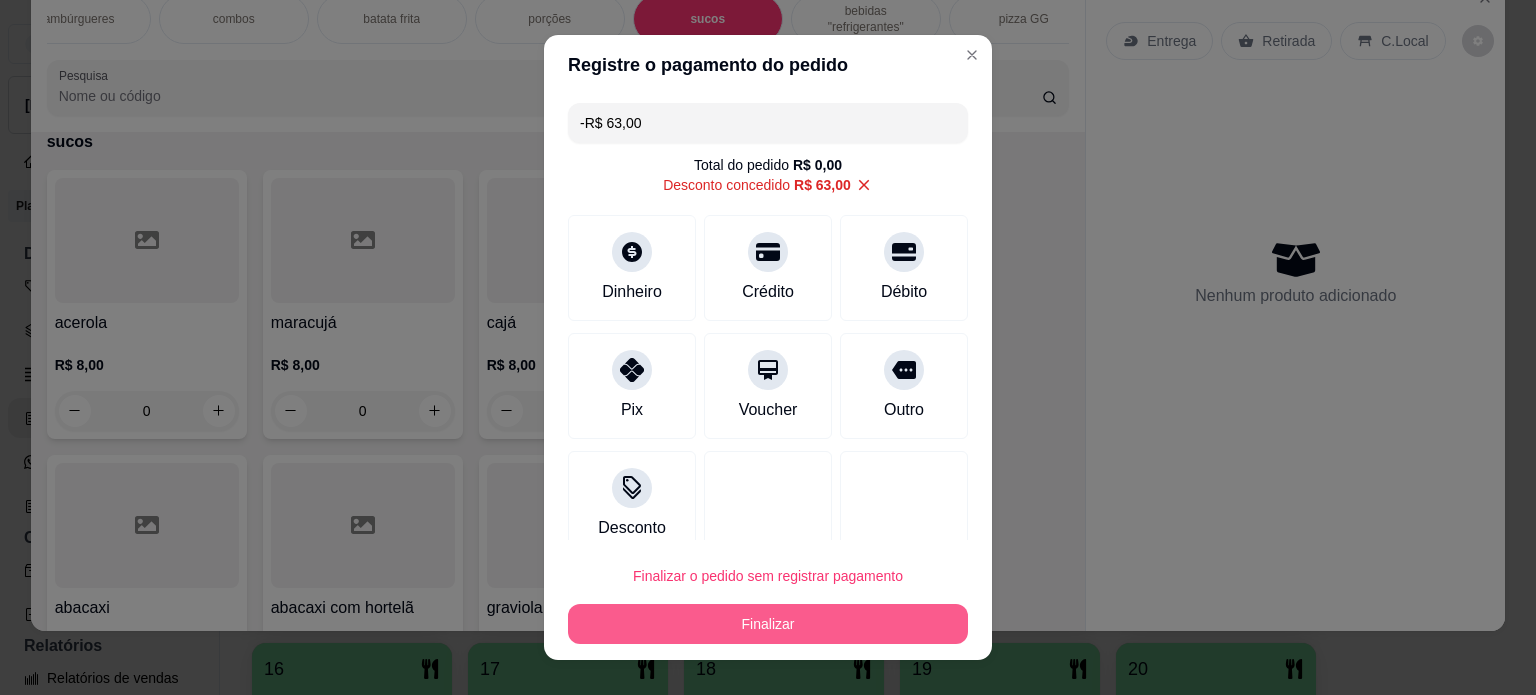 scroll, scrollTop: 2637, scrollLeft: 0, axis: vertical 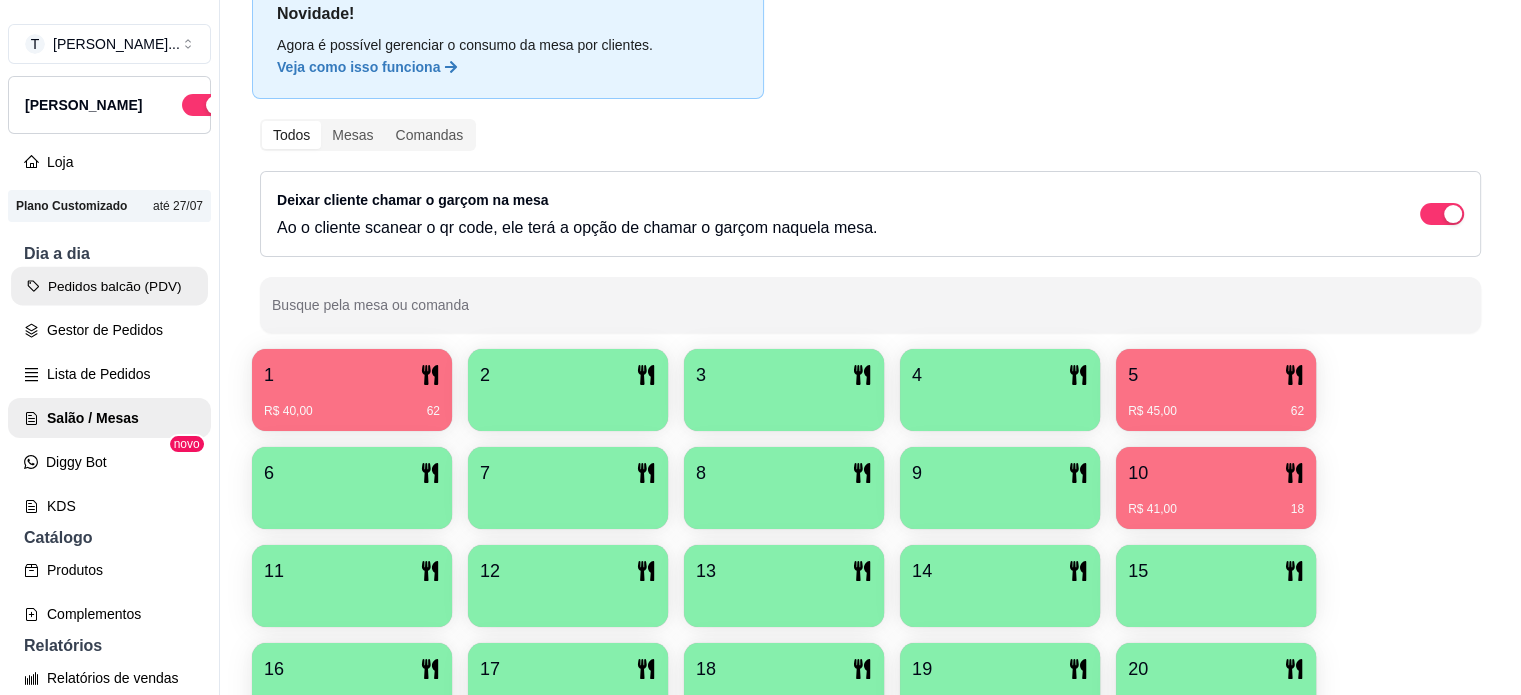click on "Pedidos balcão (PDV)" at bounding box center [109, 286] 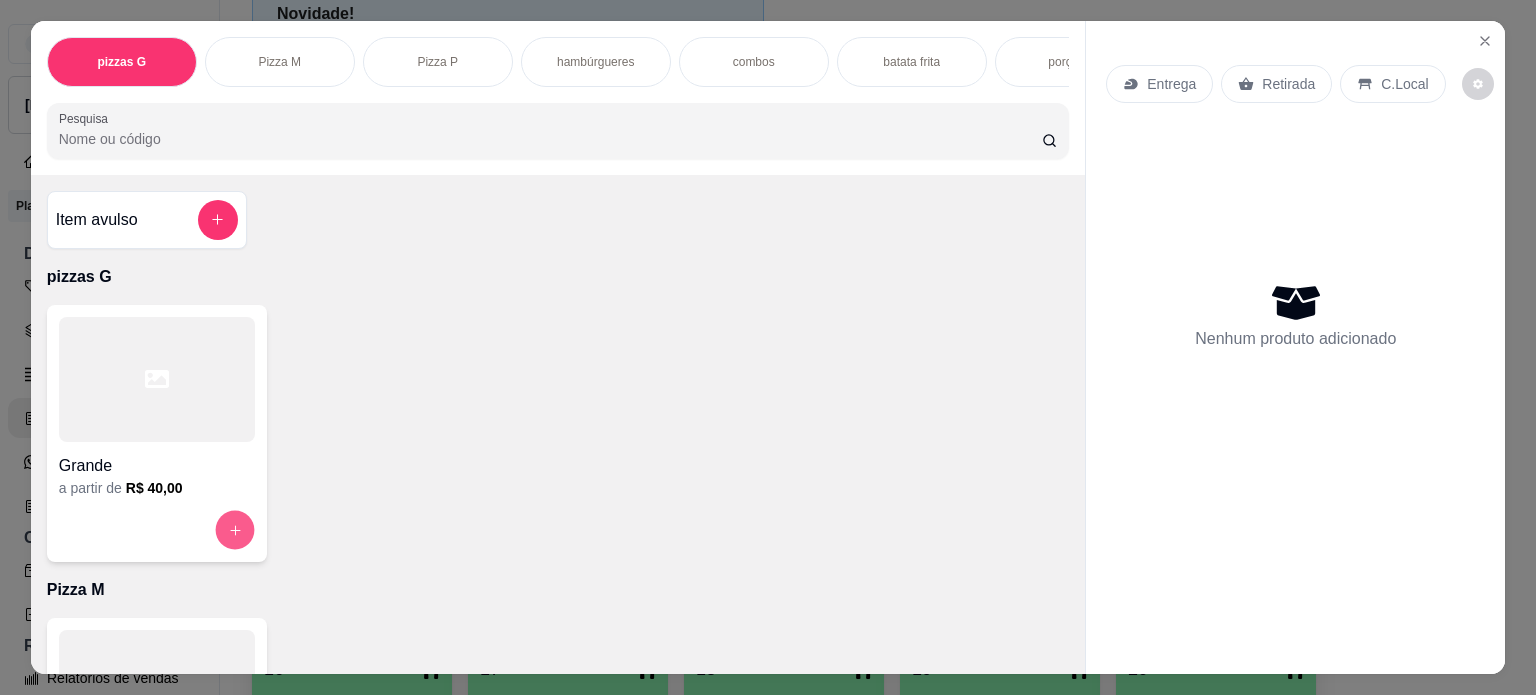 click at bounding box center (234, 529) 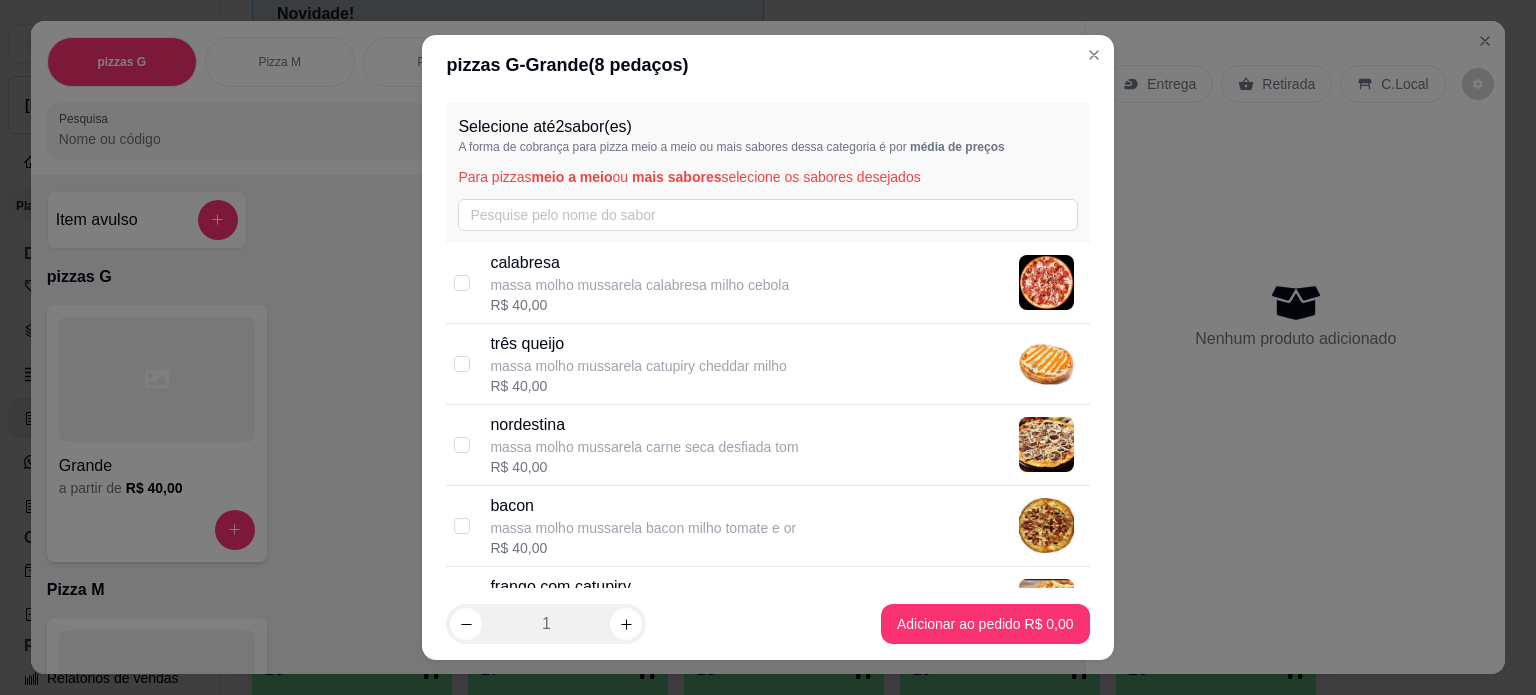 scroll, scrollTop: 300, scrollLeft: 0, axis: vertical 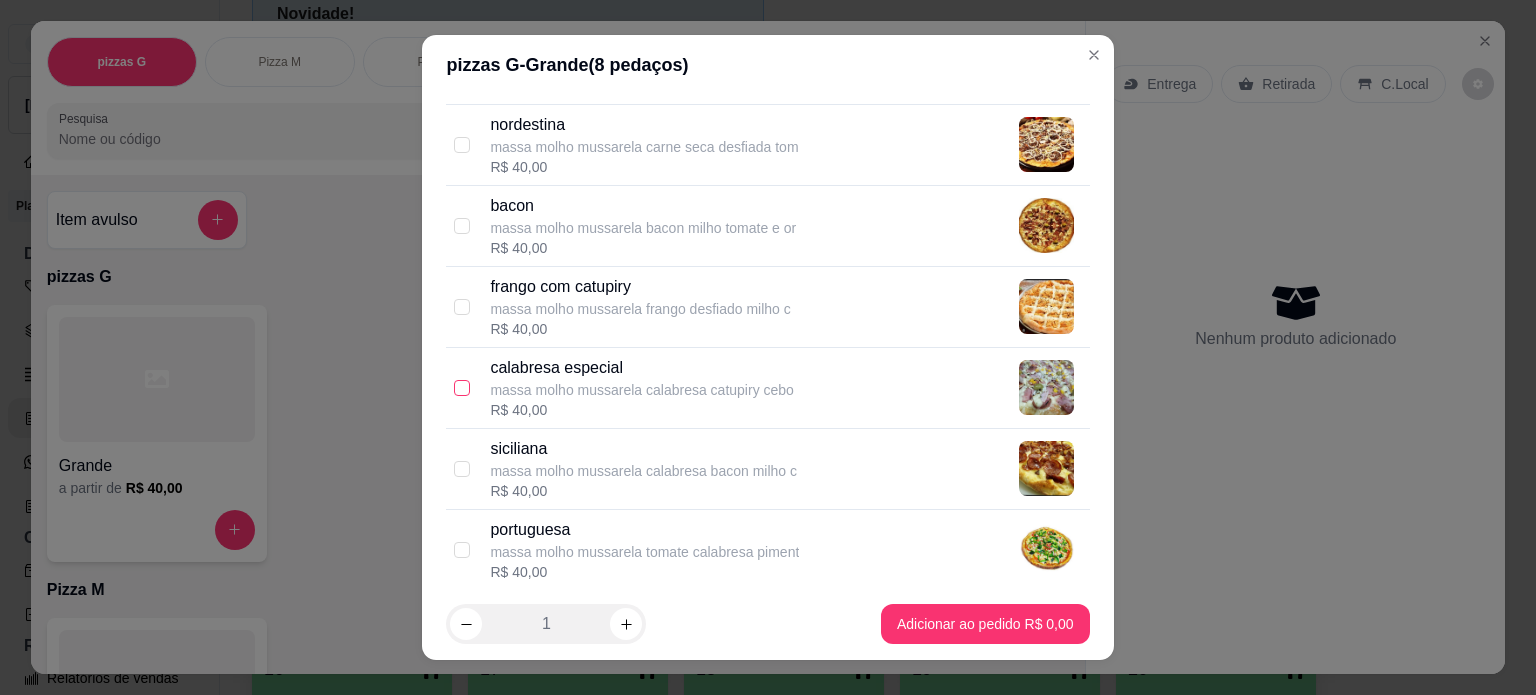 click at bounding box center (462, 388) 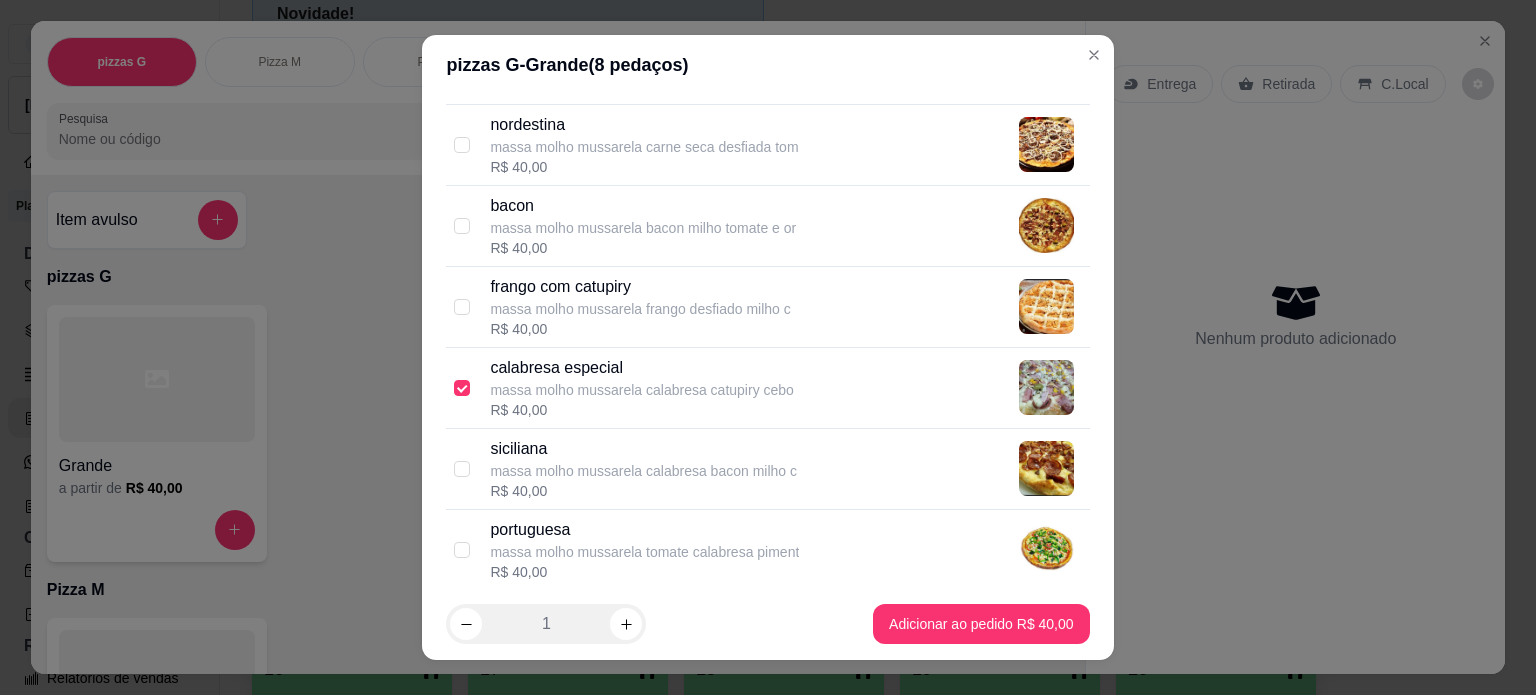 scroll, scrollTop: 661, scrollLeft: 0, axis: vertical 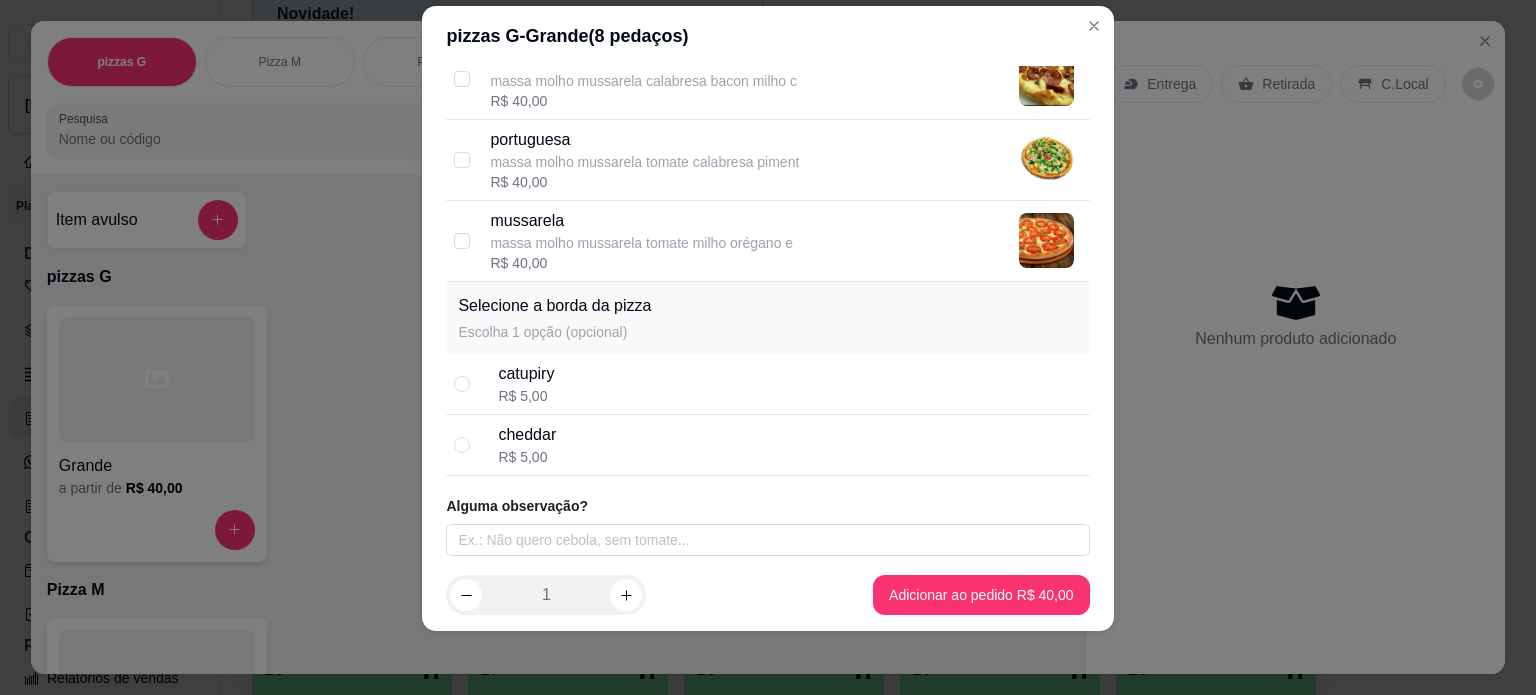drag, startPoint x: 460, startPoint y: 433, endPoint x: 502, endPoint y: 482, distance: 64.53681 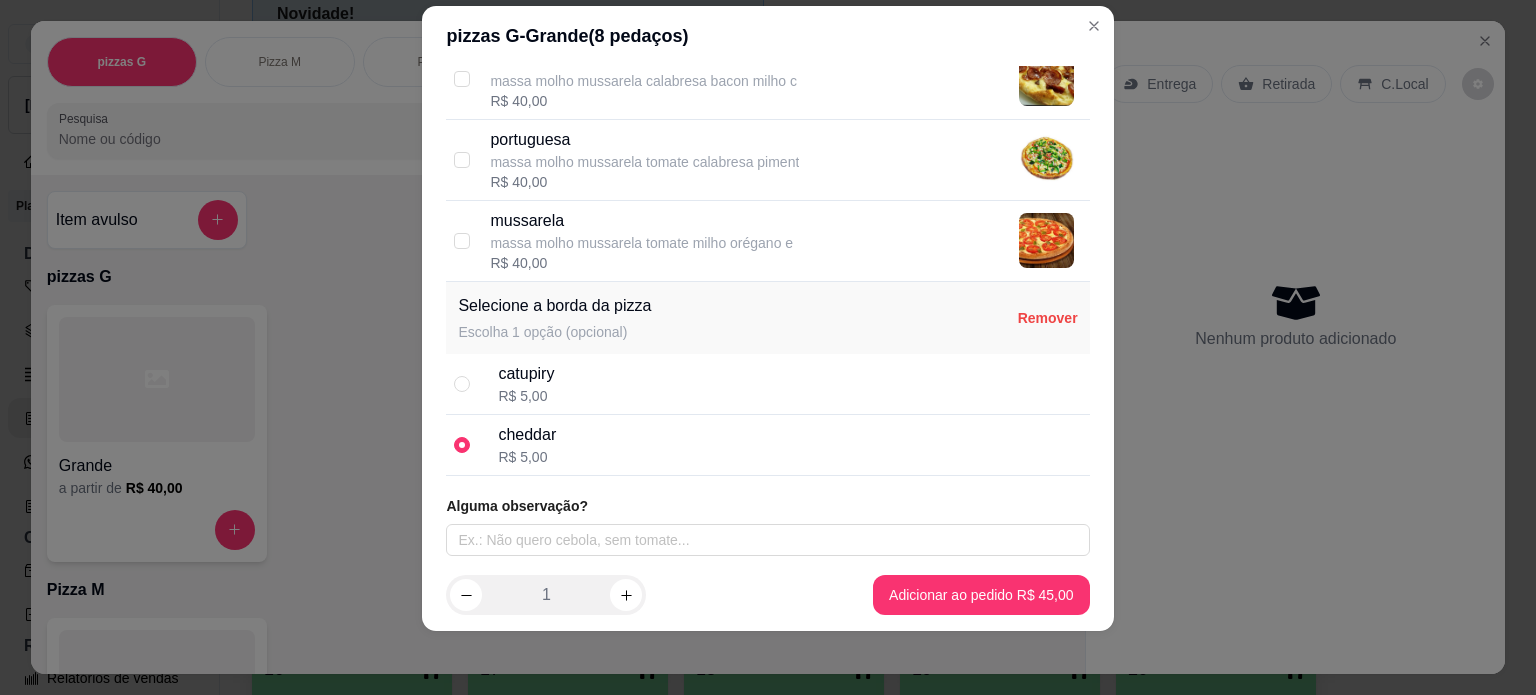 click on "Alguma observação?" at bounding box center (767, 526) 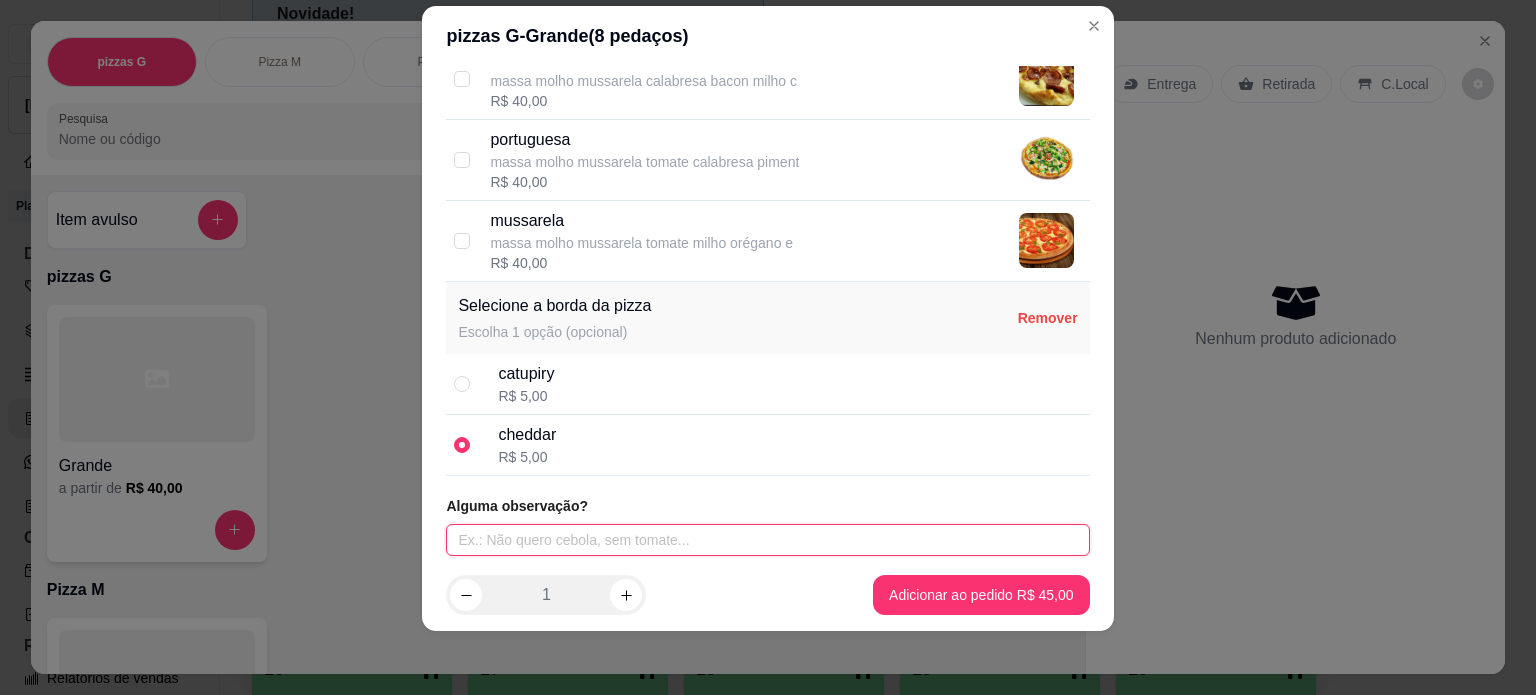 click at bounding box center [767, 540] 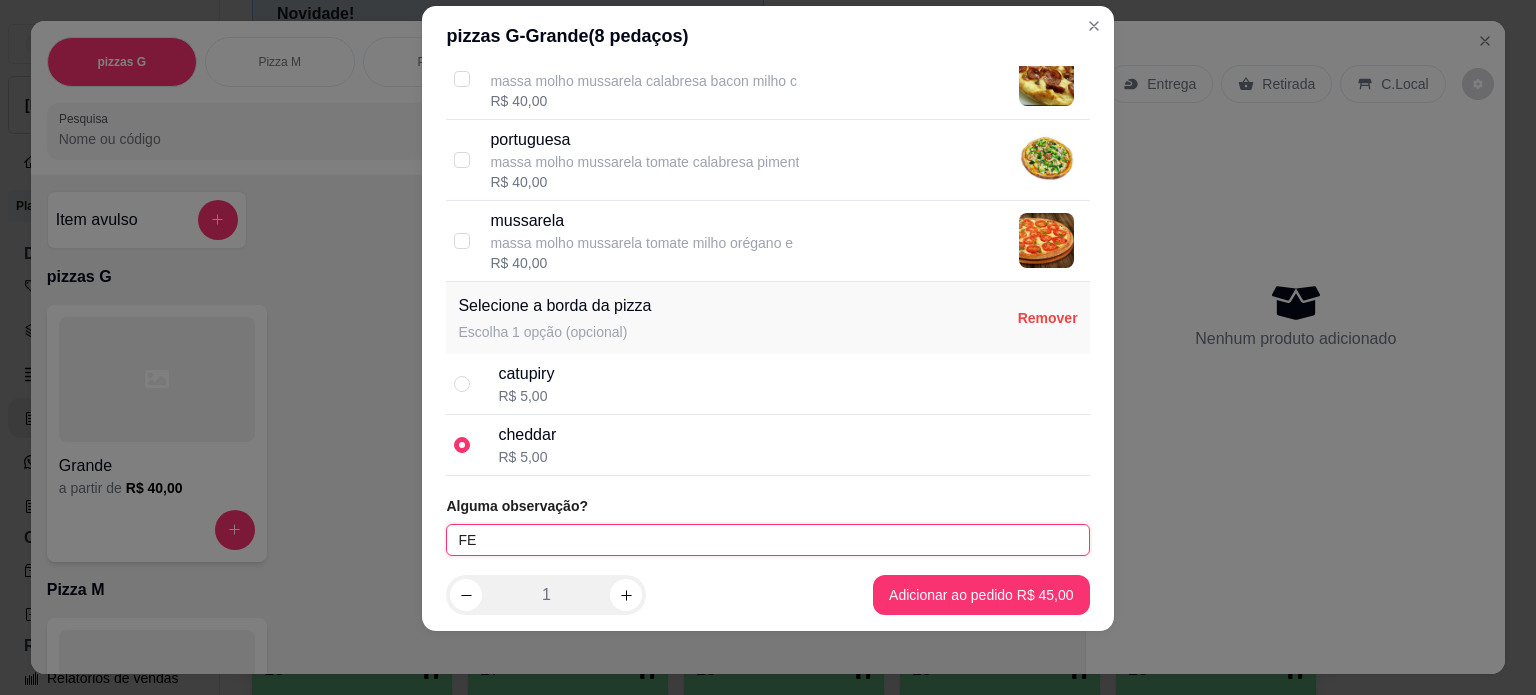 type on "F" 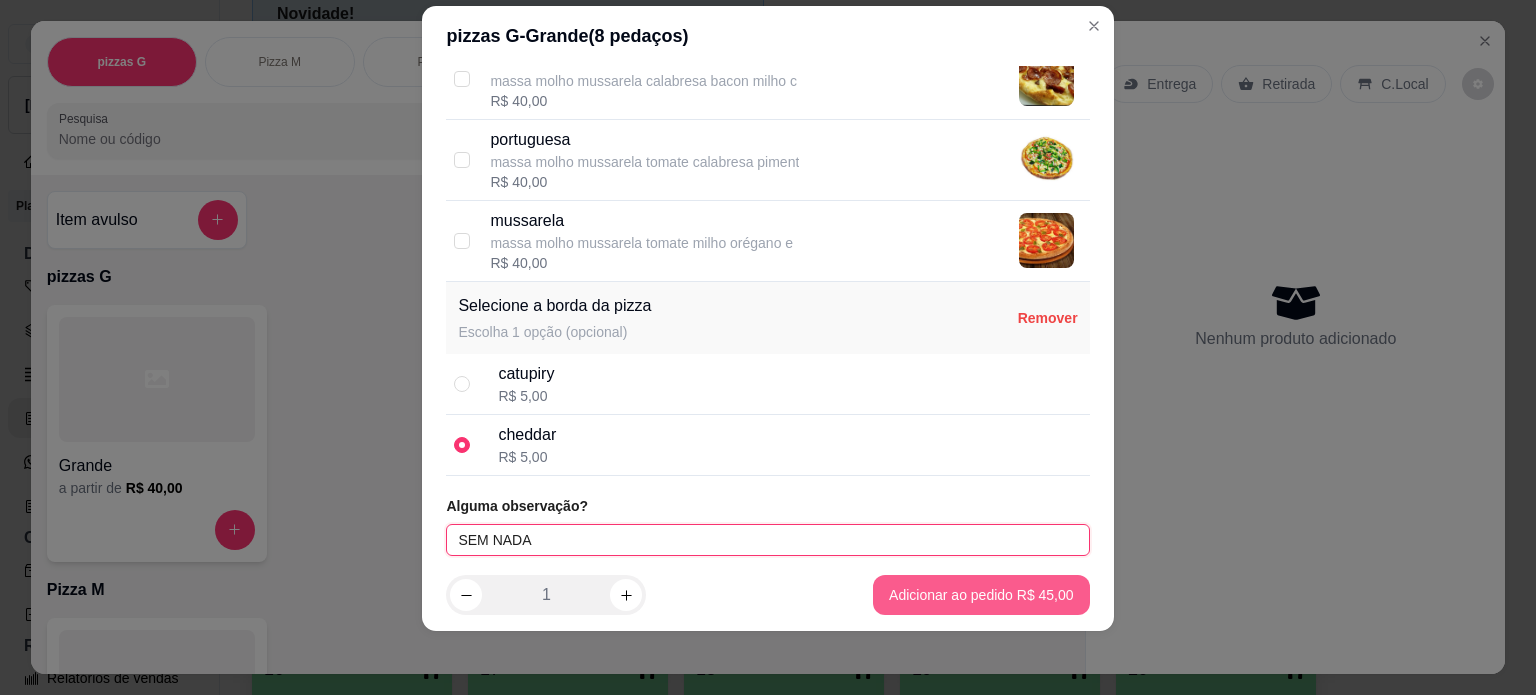 type on "SEM NADA" 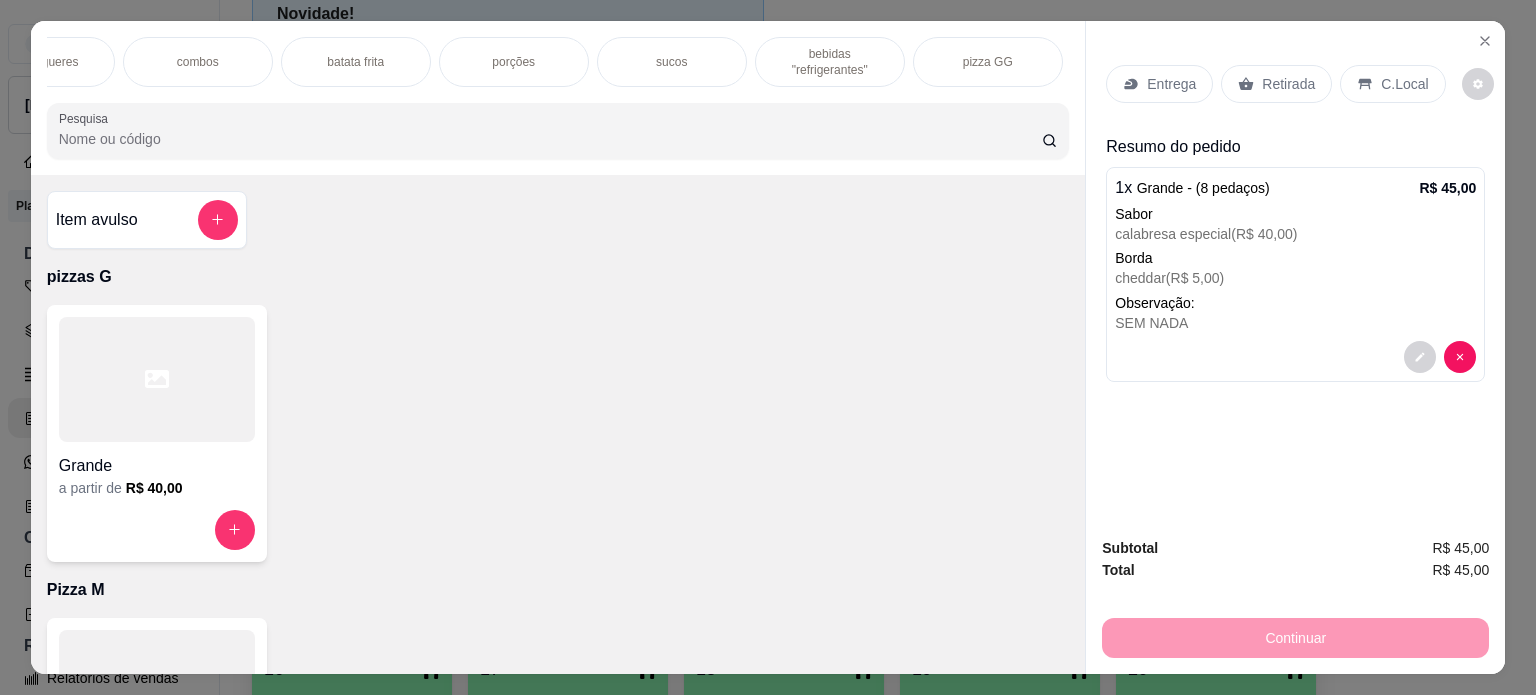 scroll, scrollTop: 0, scrollLeft: 600, axis: horizontal 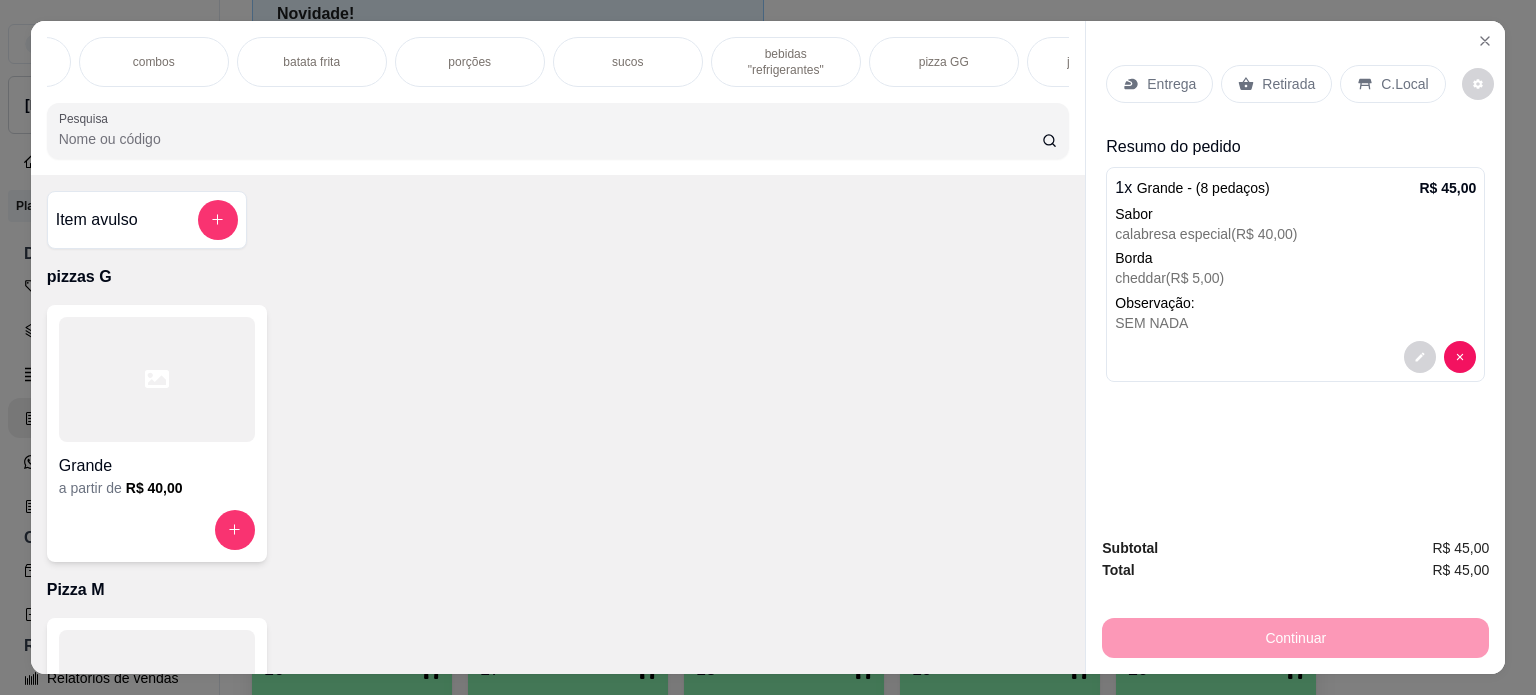 drag, startPoint x: 797, startPoint y: 49, endPoint x: 797, endPoint y: 70, distance: 21 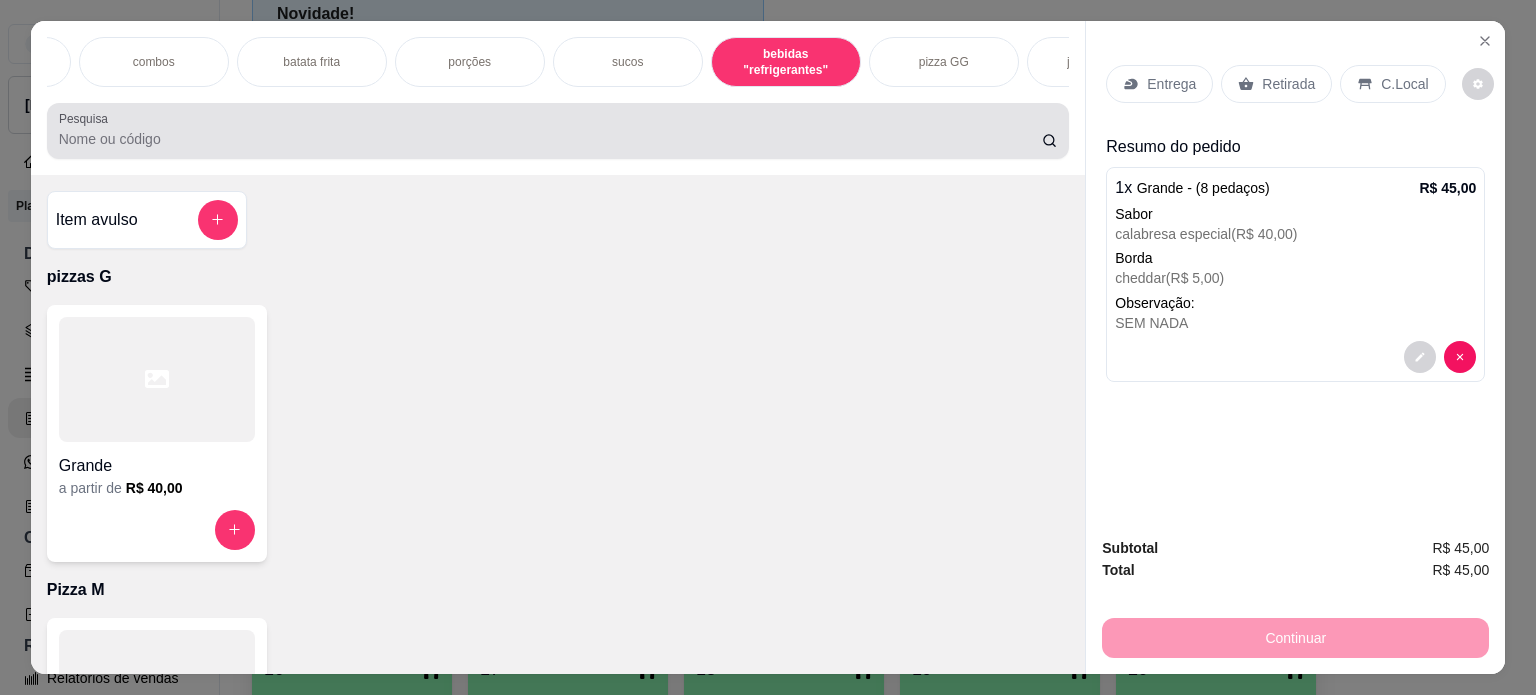 scroll, scrollTop: 3248, scrollLeft: 0, axis: vertical 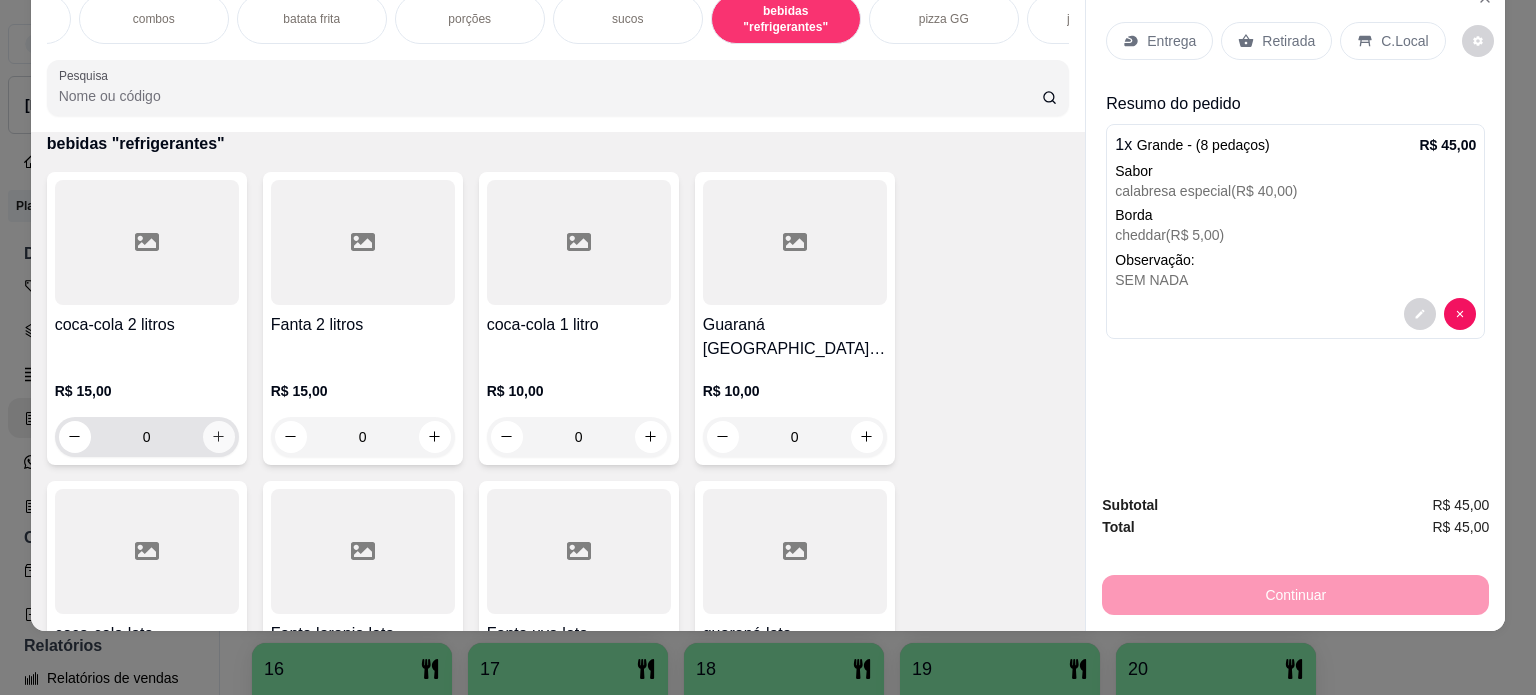 click at bounding box center (219, 437) 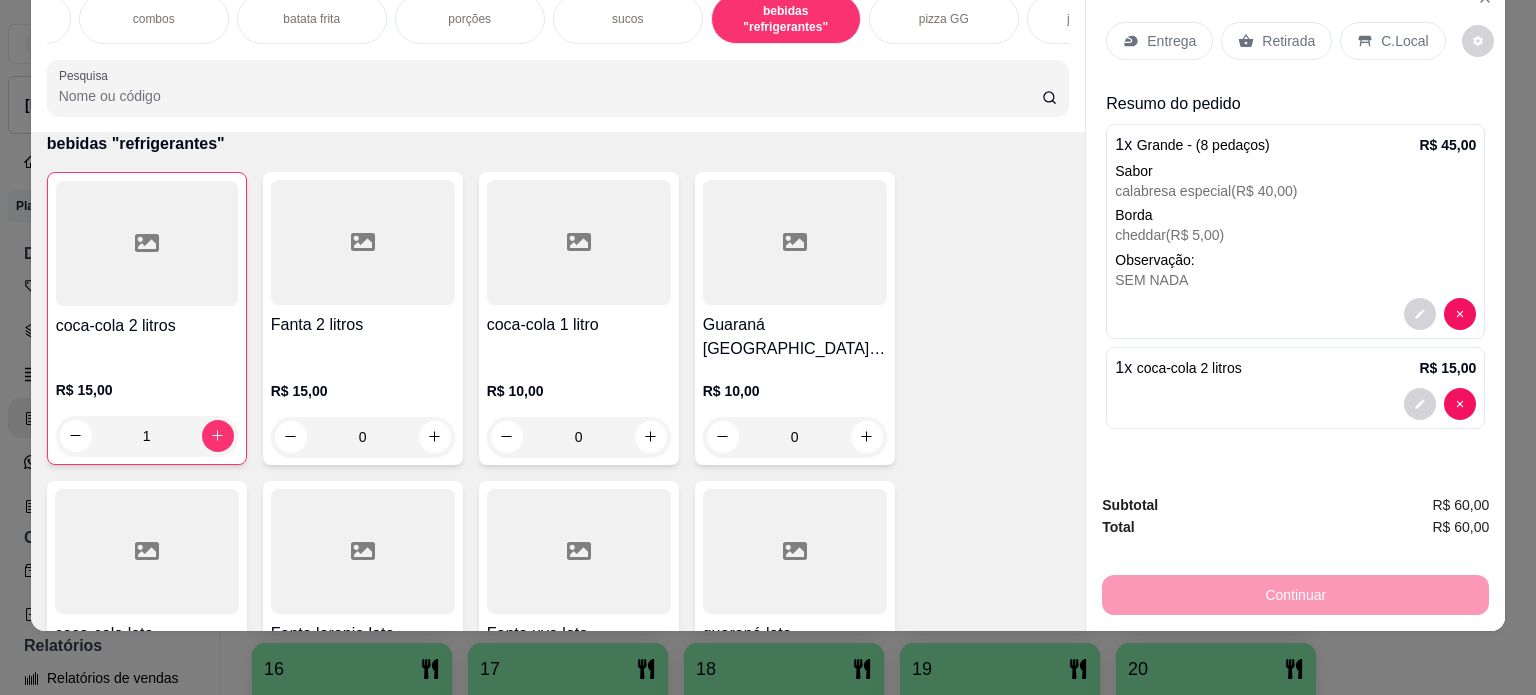 click on "Entrega" at bounding box center [1171, 41] 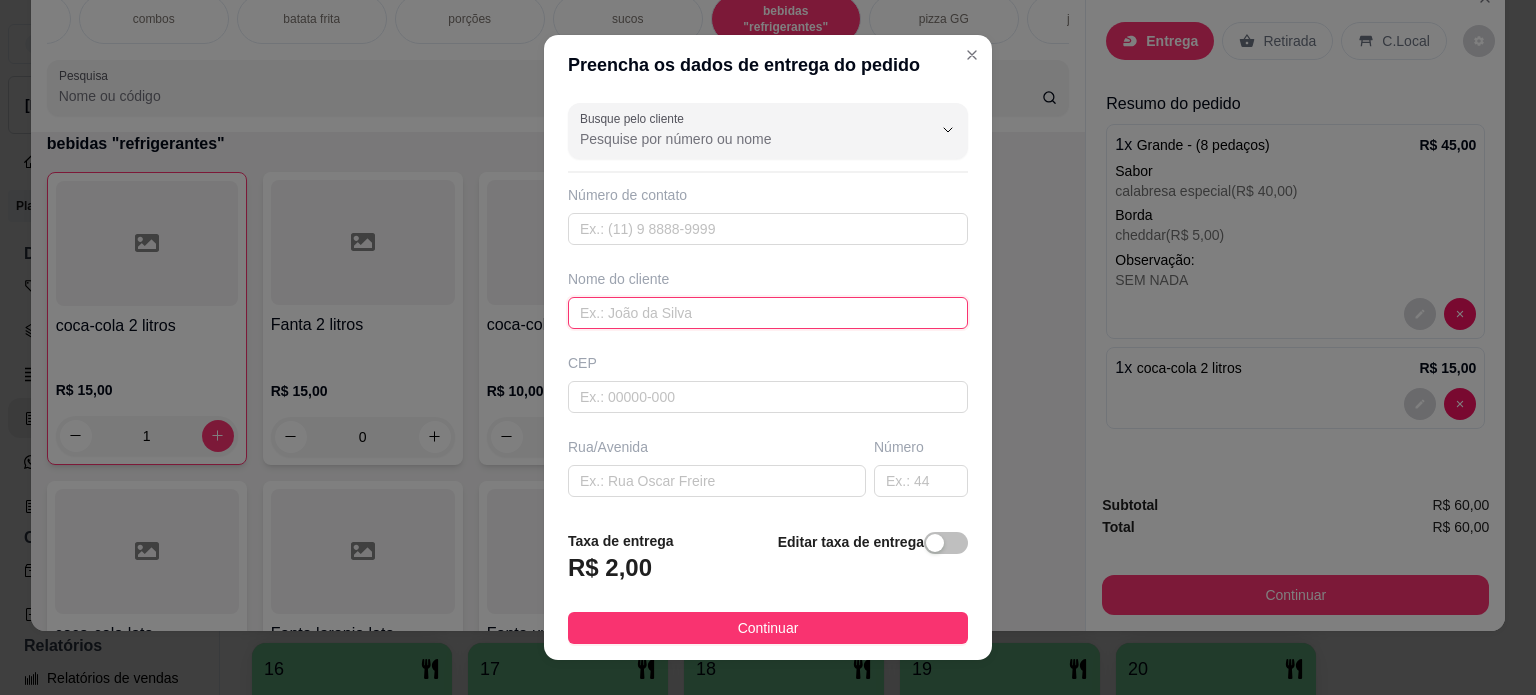 click at bounding box center [768, 313] 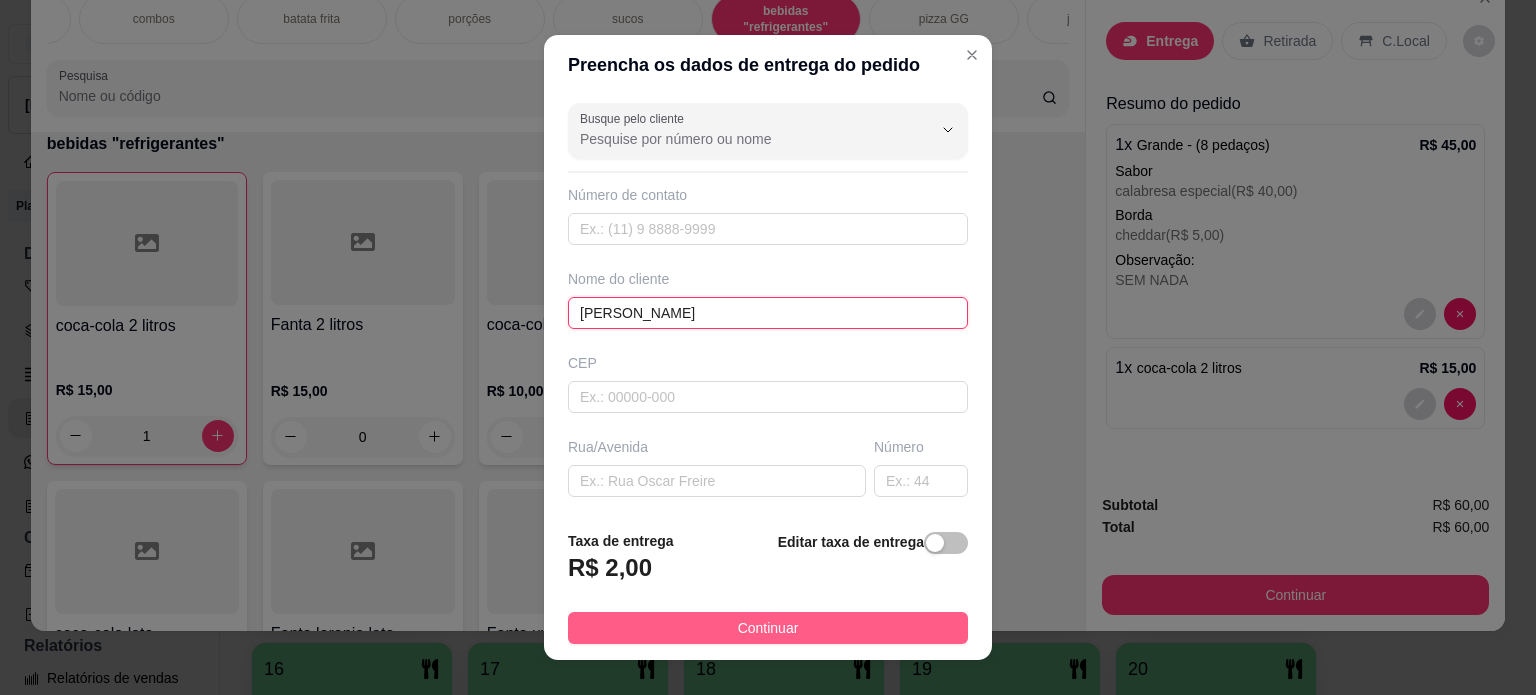 type on "[PERSON_NAME]" 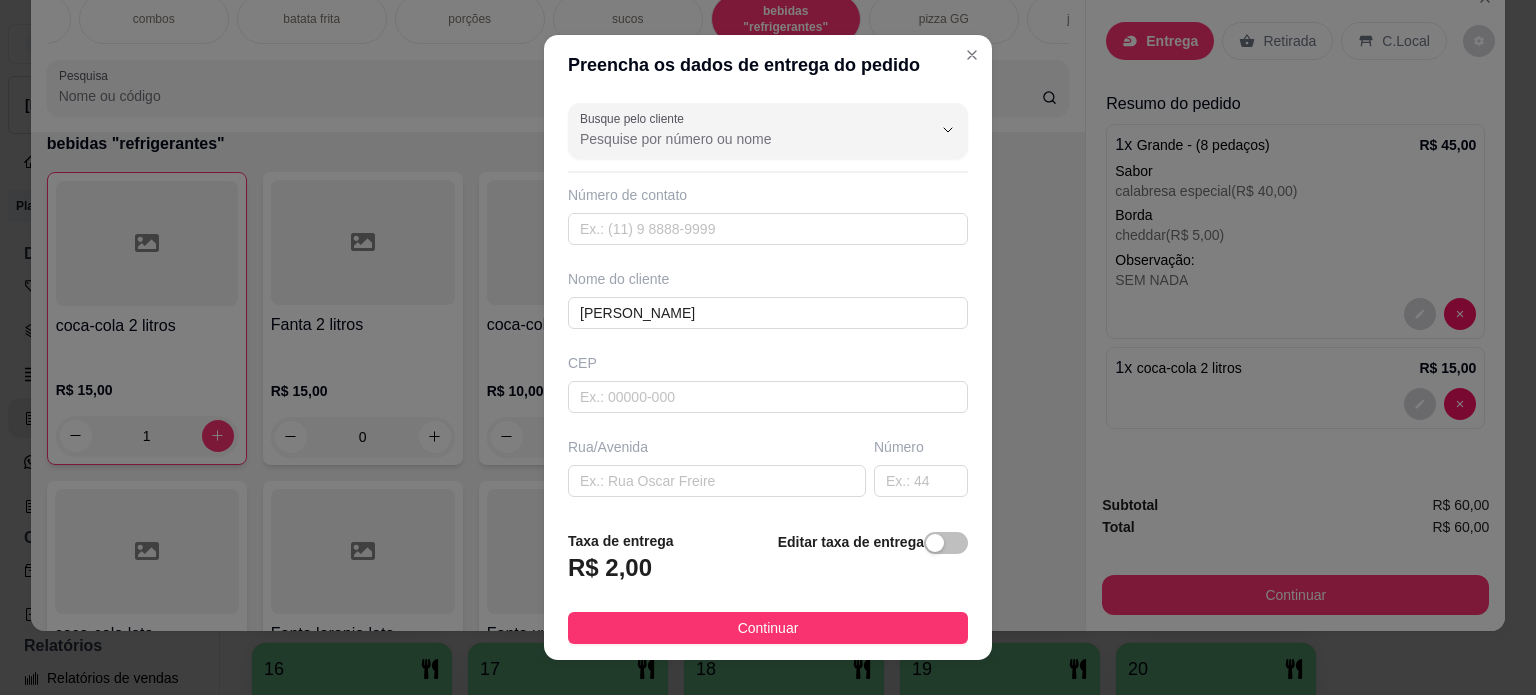 drag, startPoint x: 715, startPoint y: 621, endPoint x: 752, endPoint y: 627, distance: 37.48333 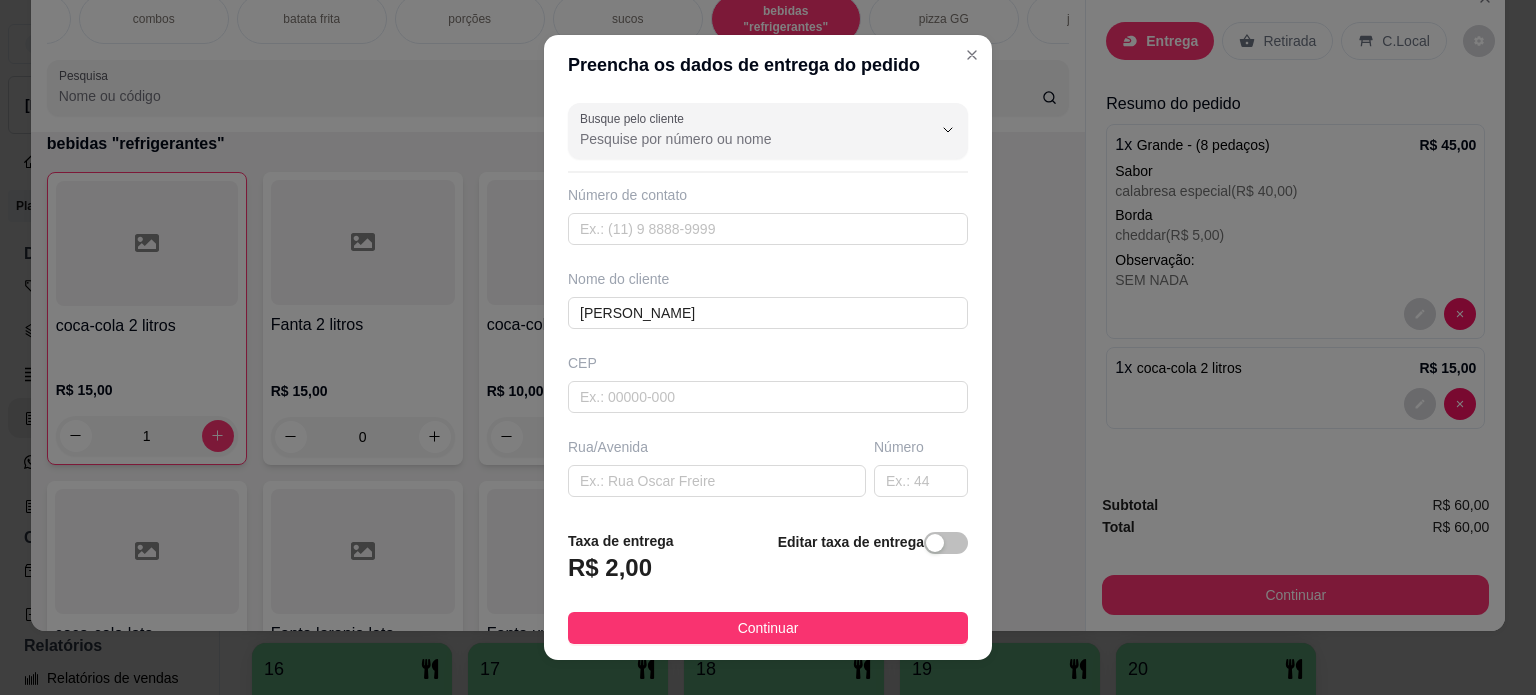click on "Continuar" at bounding box center [768, 628] 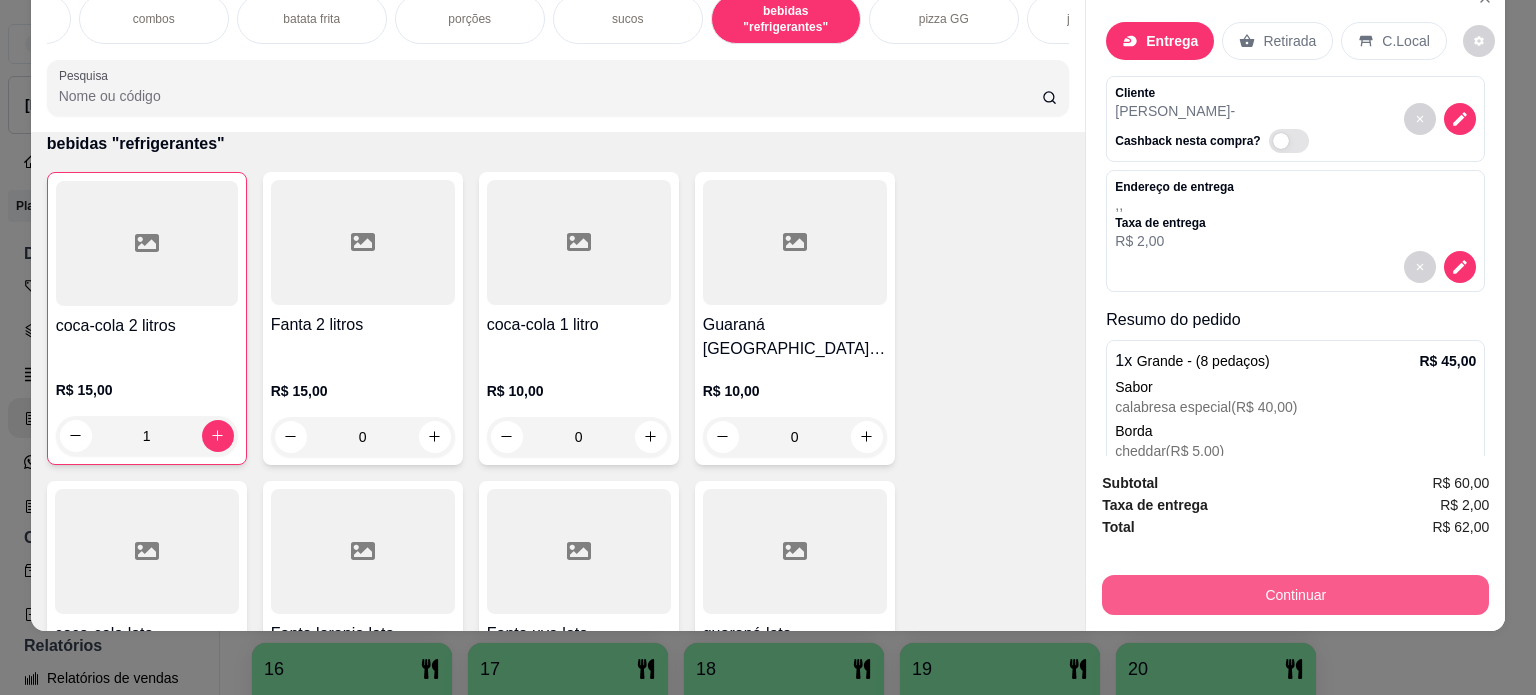 click on "Continuar" at bounding box center [1295, 595] 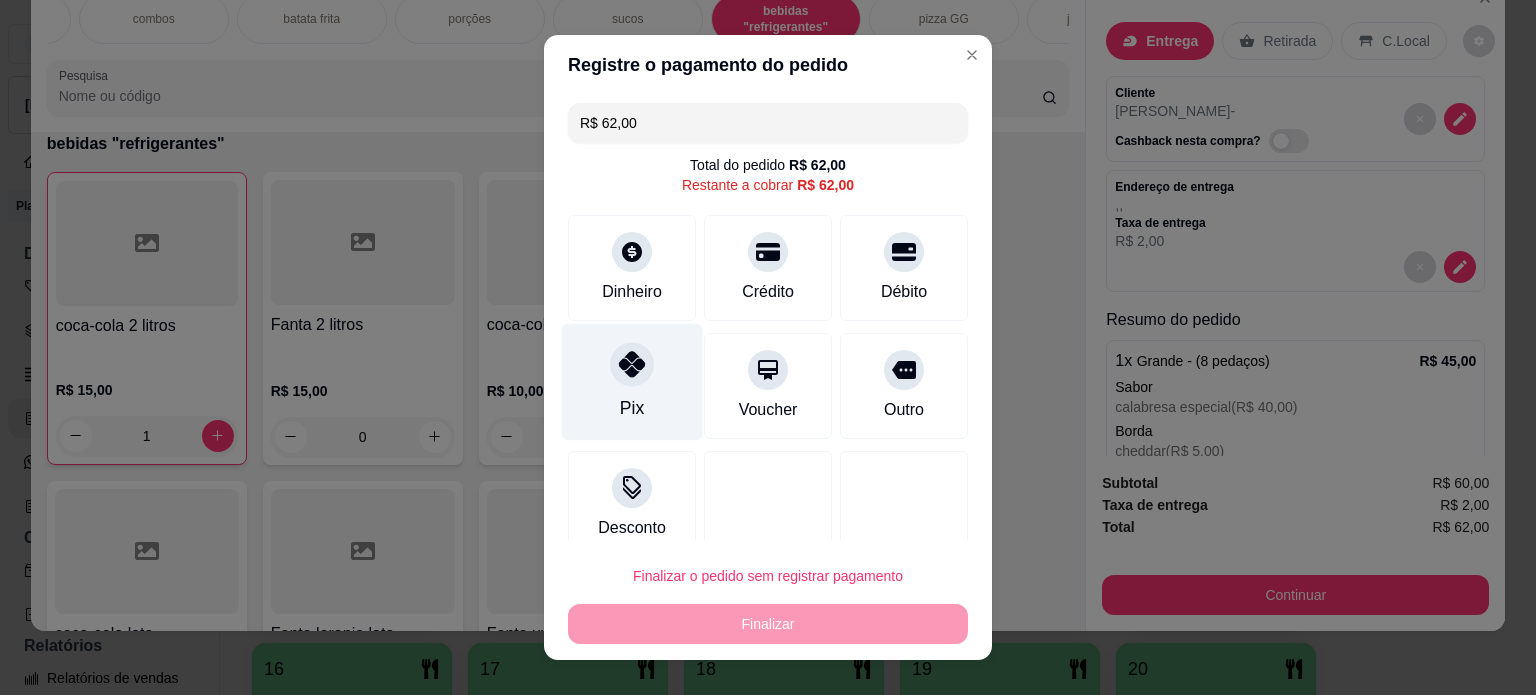 click at bounding box center [632, 364] 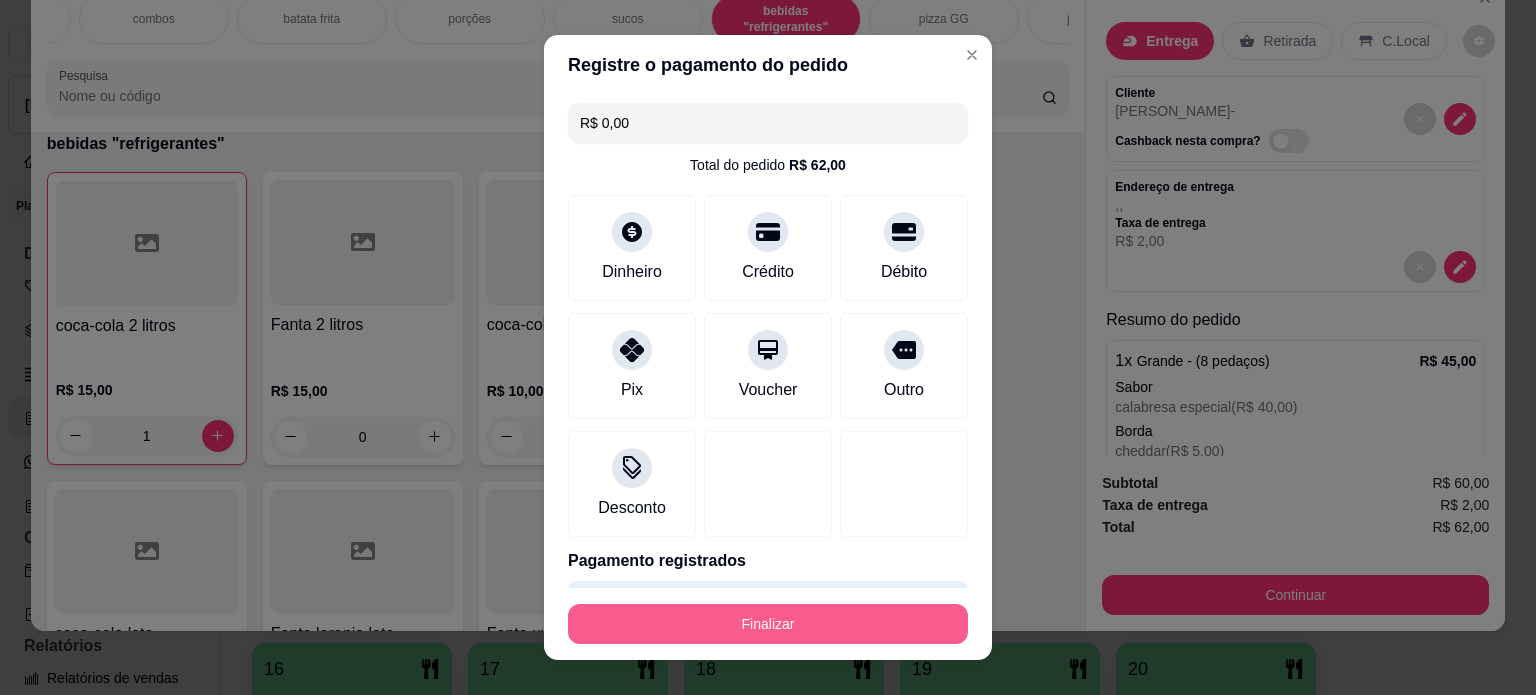 click on "Finalizar" at bounding box center [768, 624] 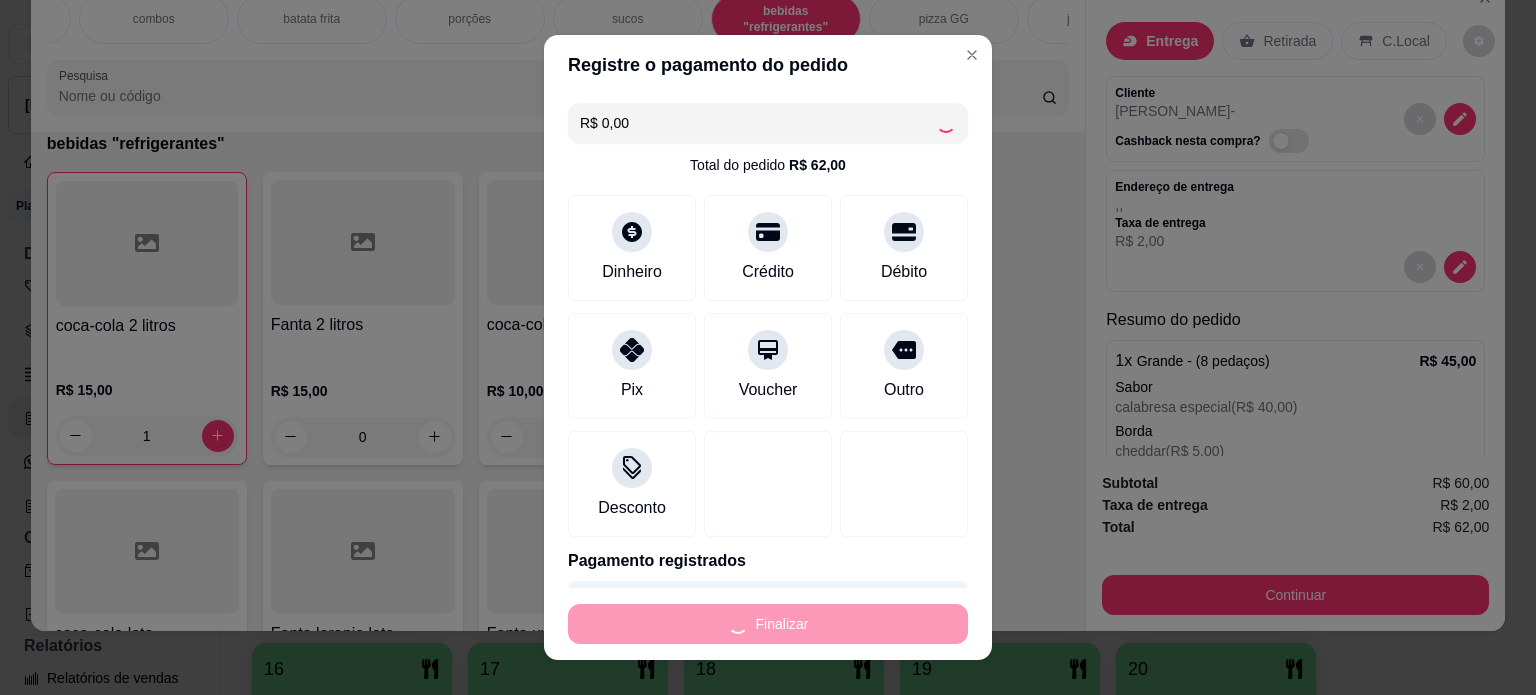 type on "0" 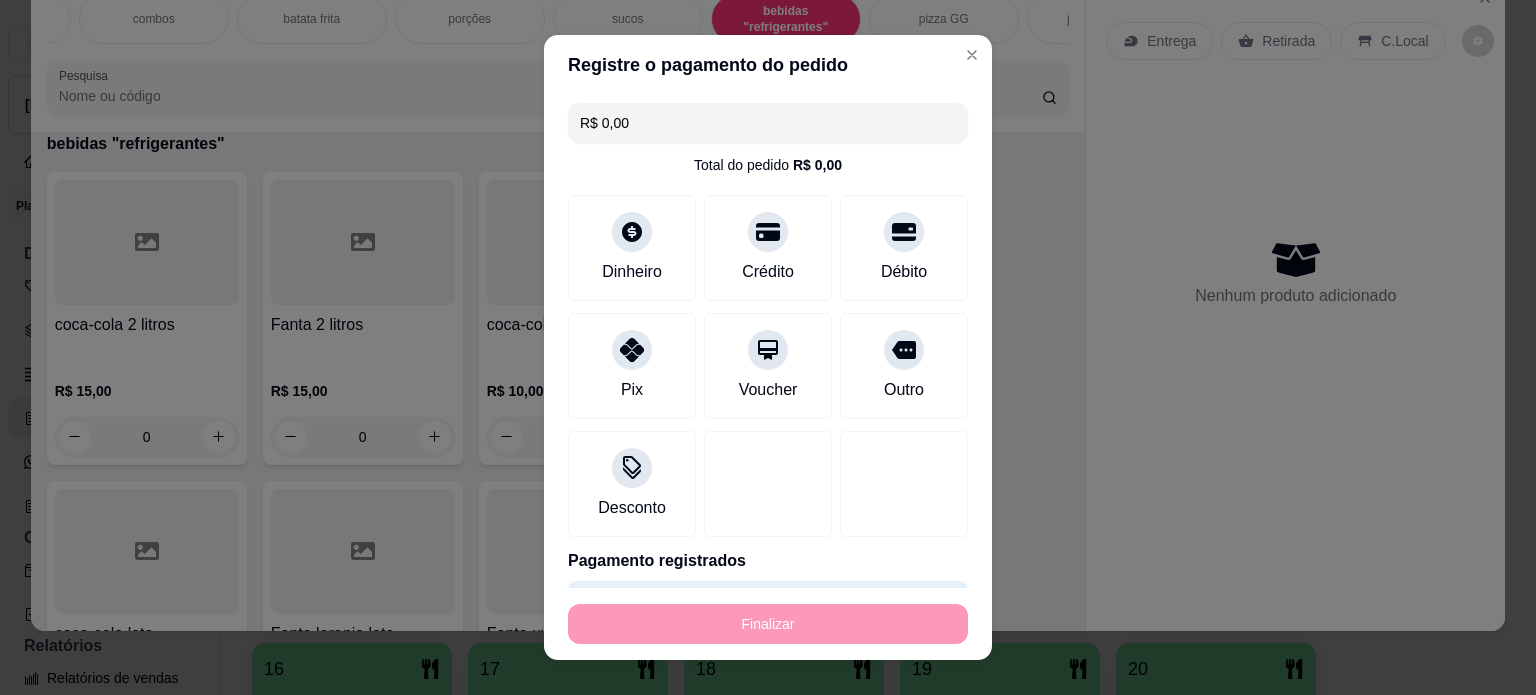 type on "-R$ 62,00" 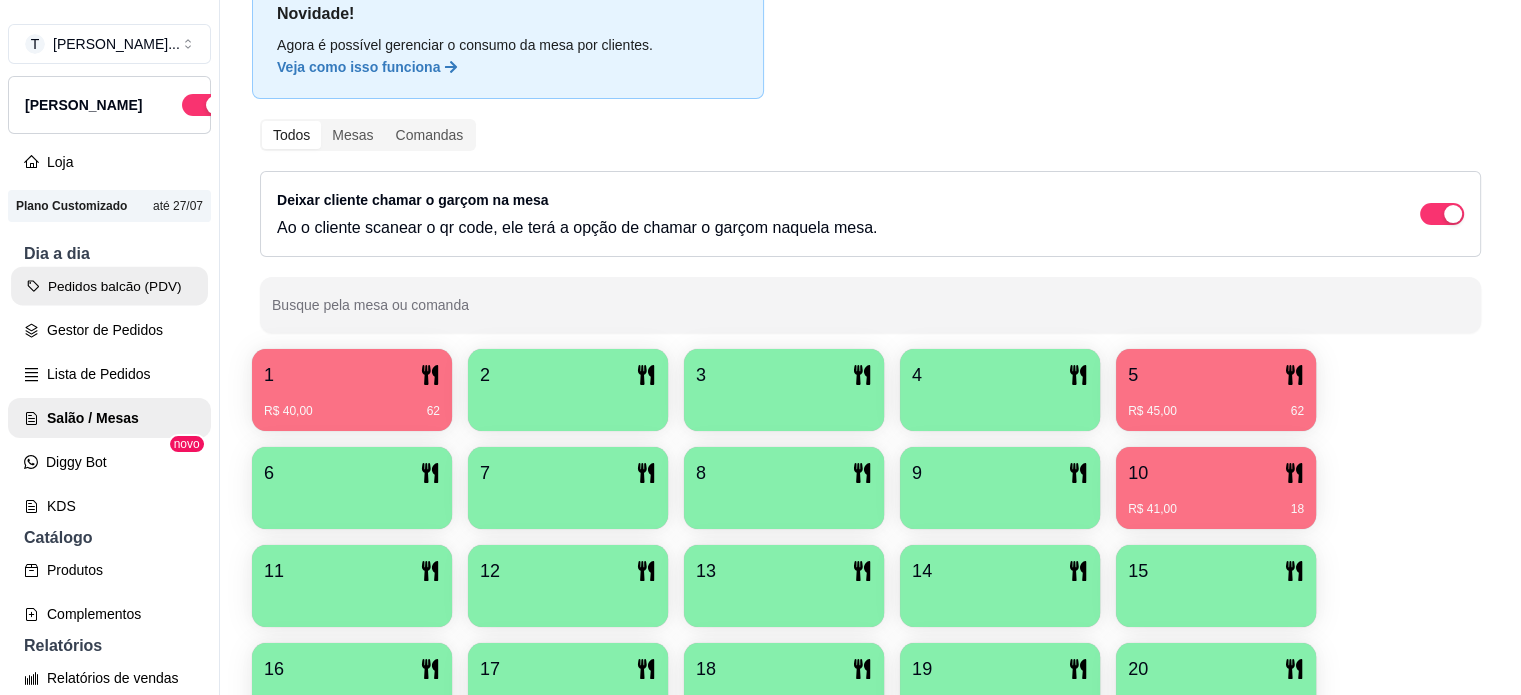 click on "Pedidos balcão (PDV)" at bounding box center (109, 286) 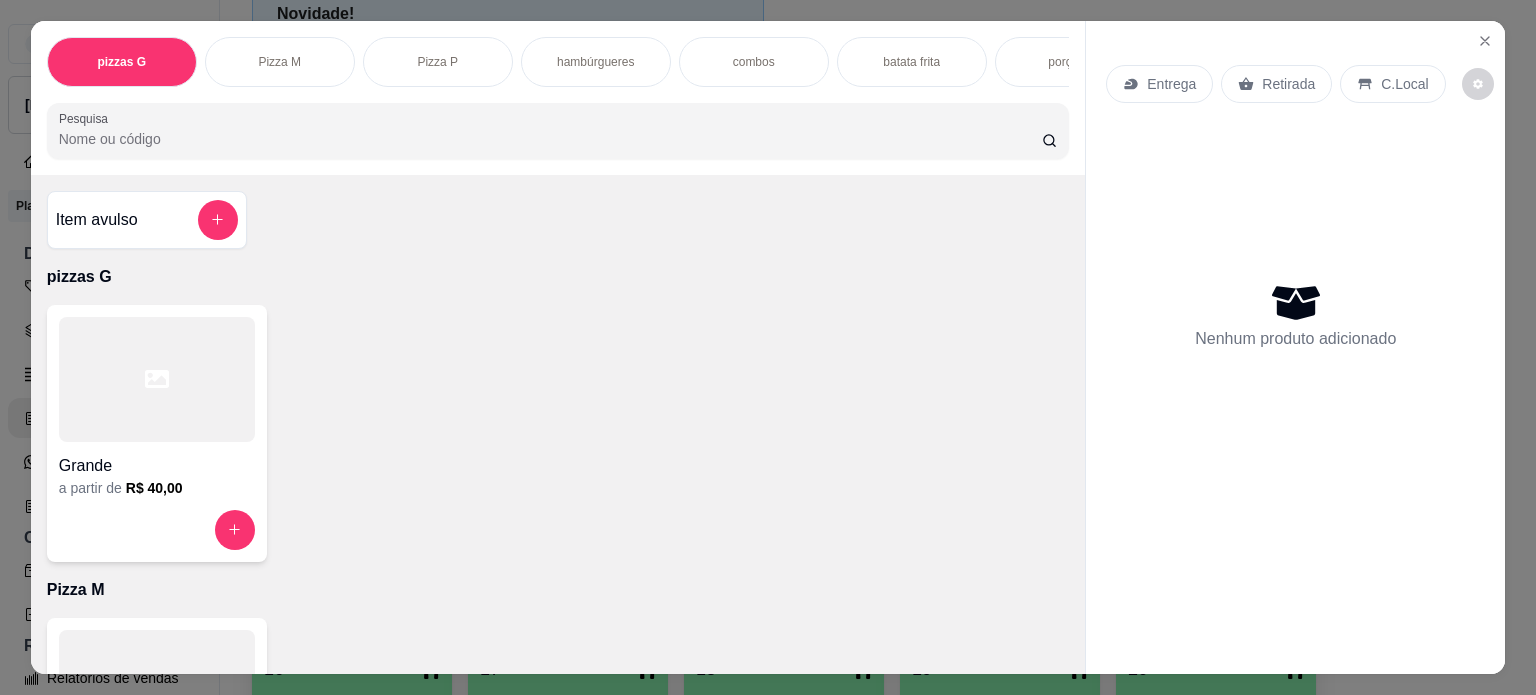 click on "combos" at bounding box center [754, 62] 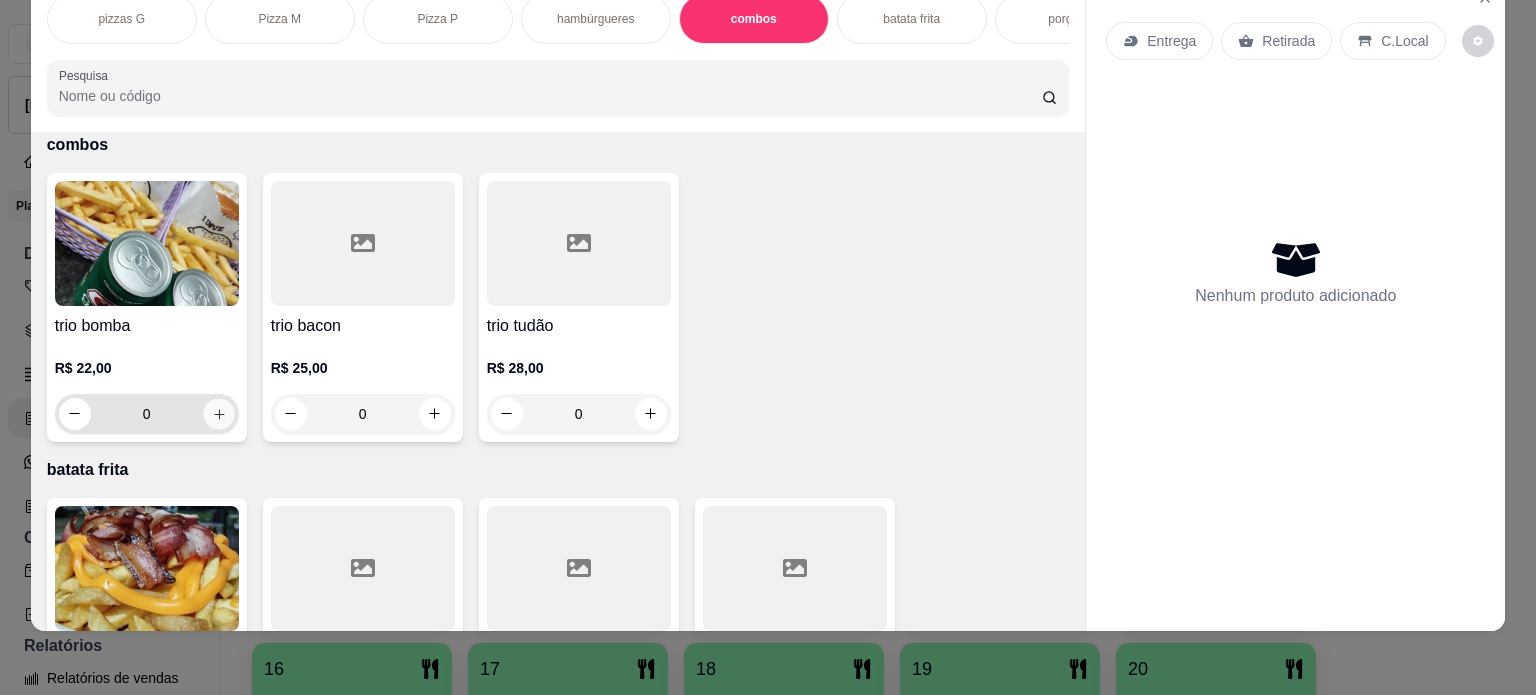 click 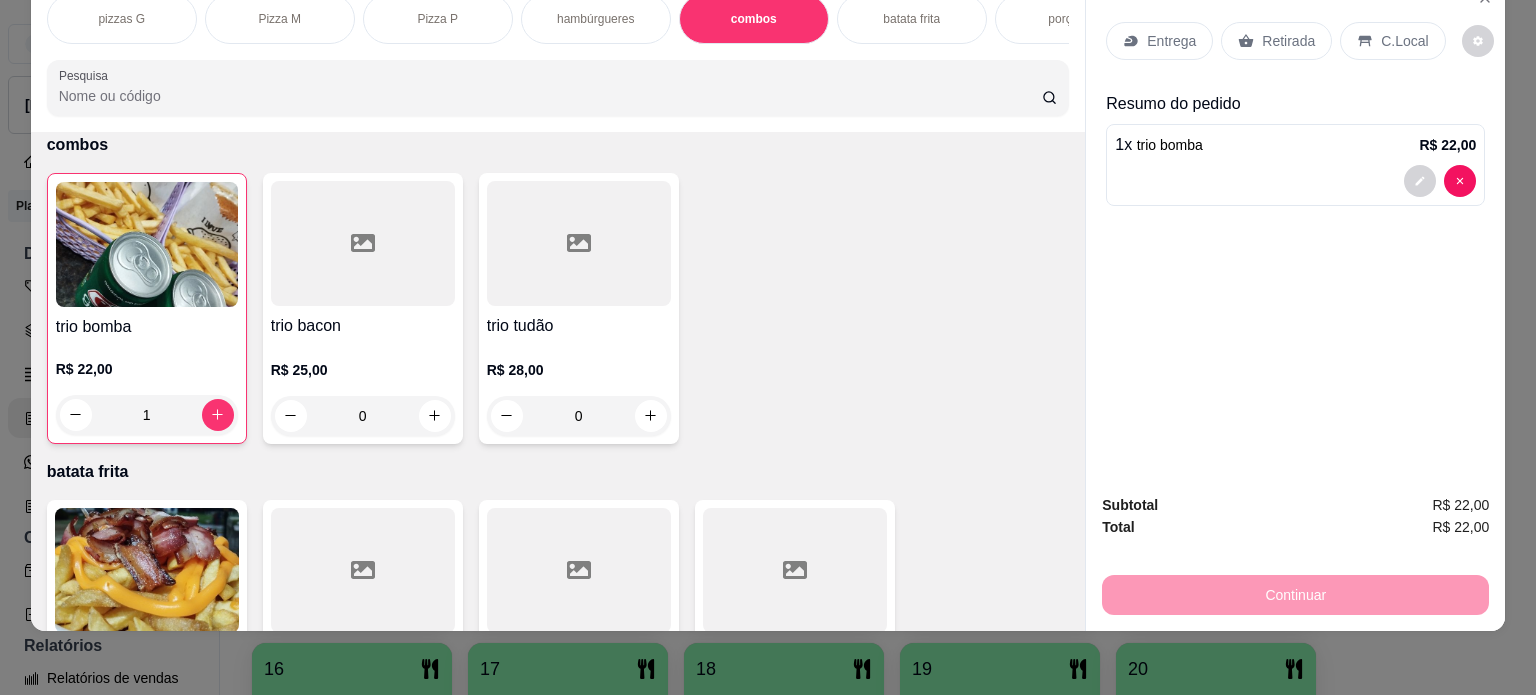 click on "Entrega" at bounding box center [1171, 41] 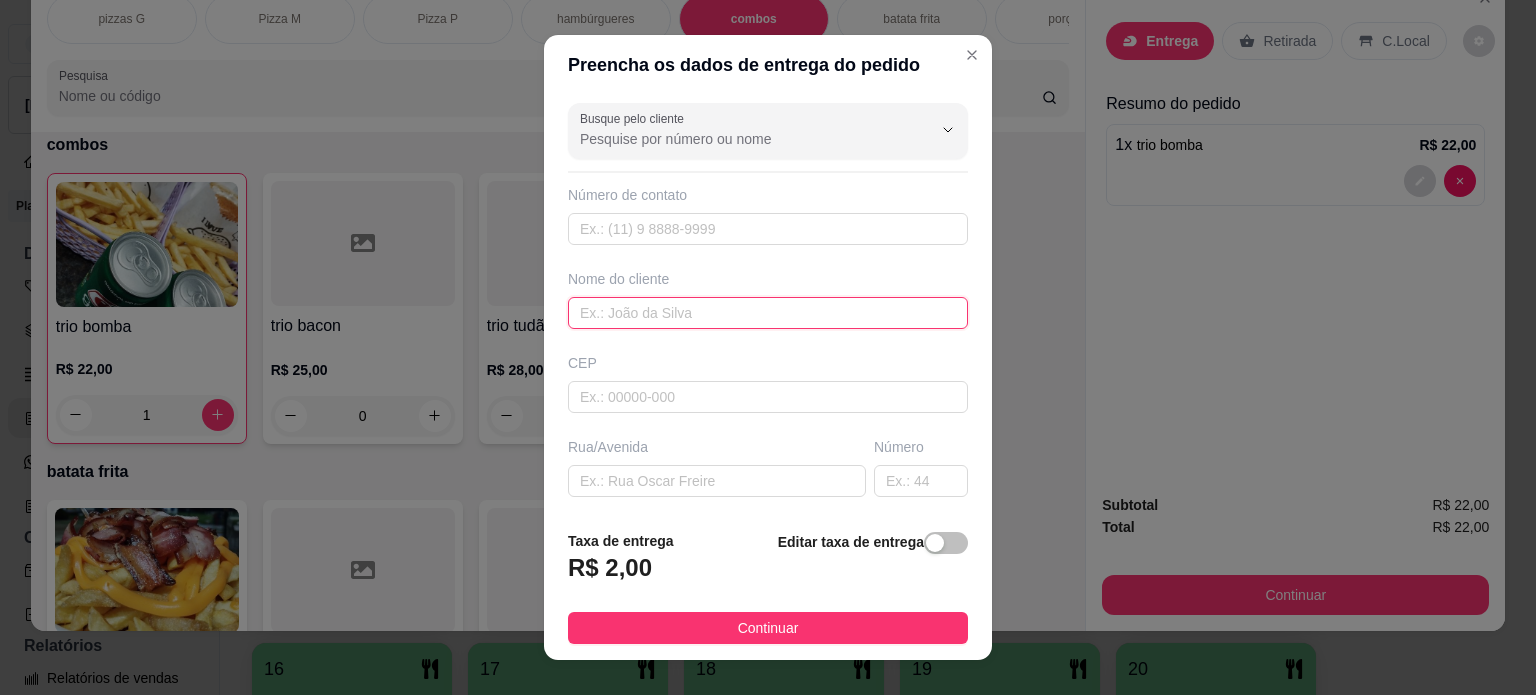 click at bounding box center (768, 313) 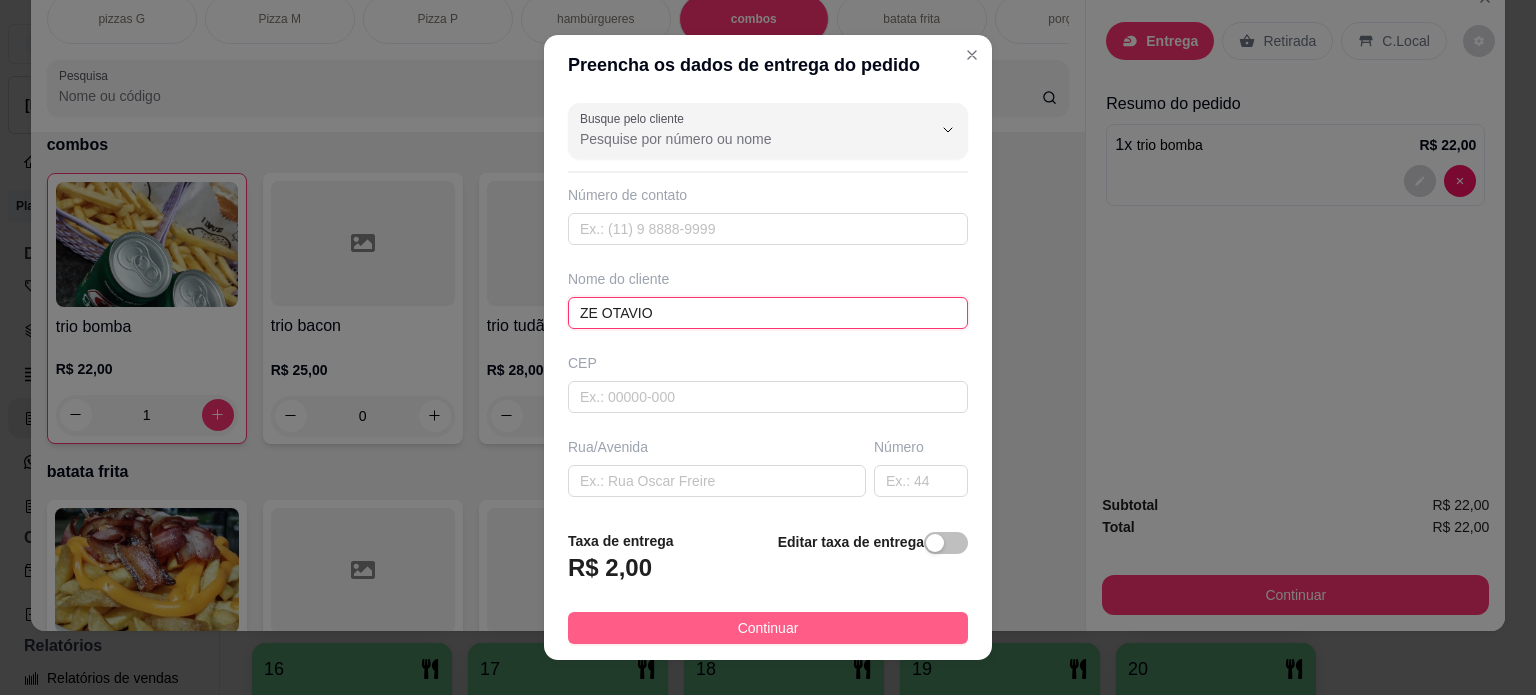 type on "ZE OTAVIO" 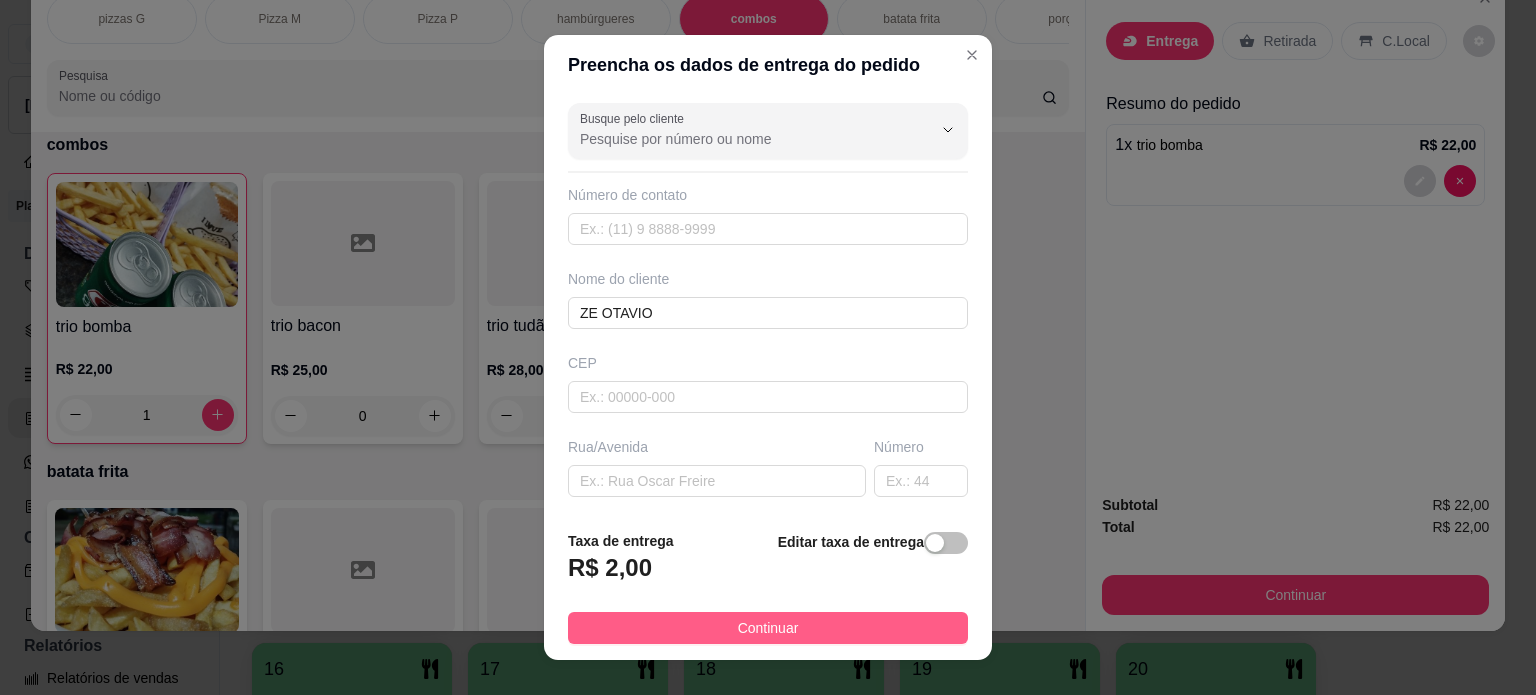 click on "Continuar" at bounding box center [768, 628] 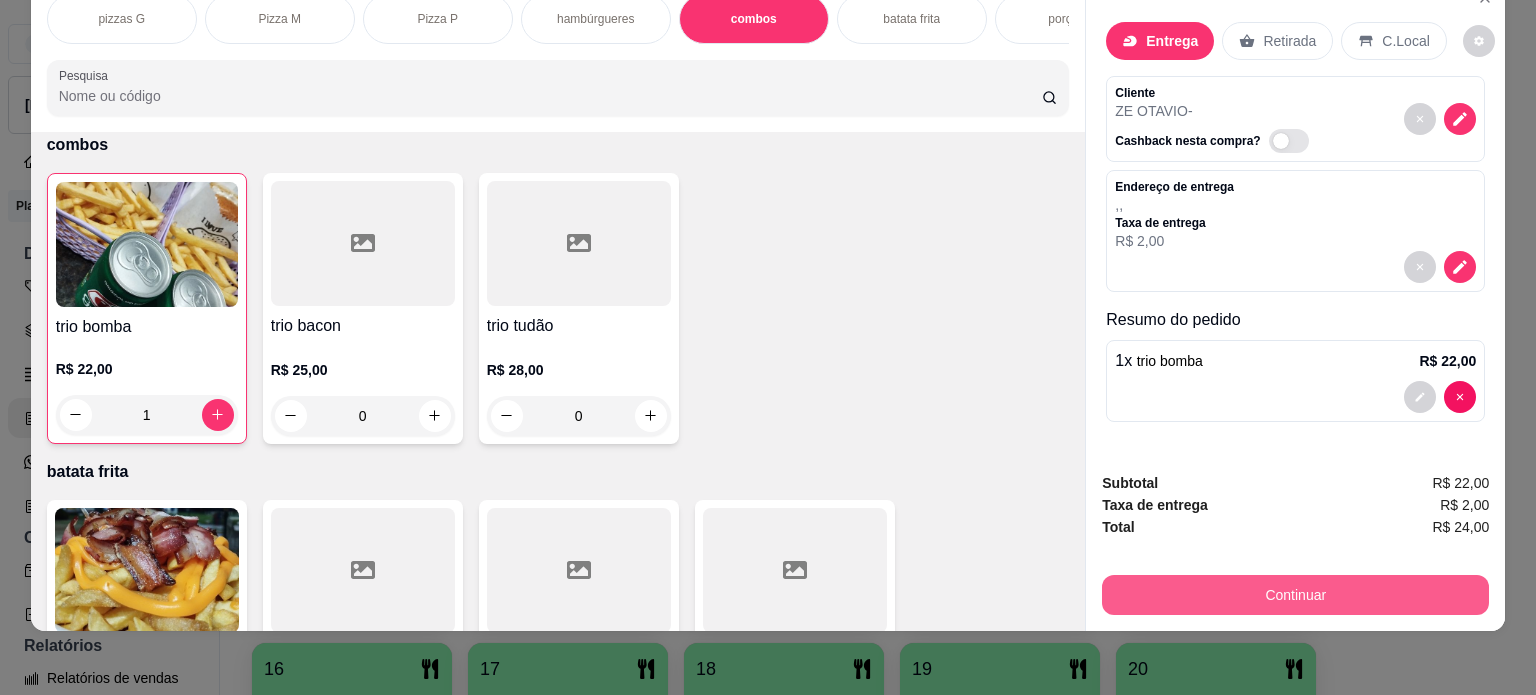 click on "Continuar" at bounding box center (1295, 595) 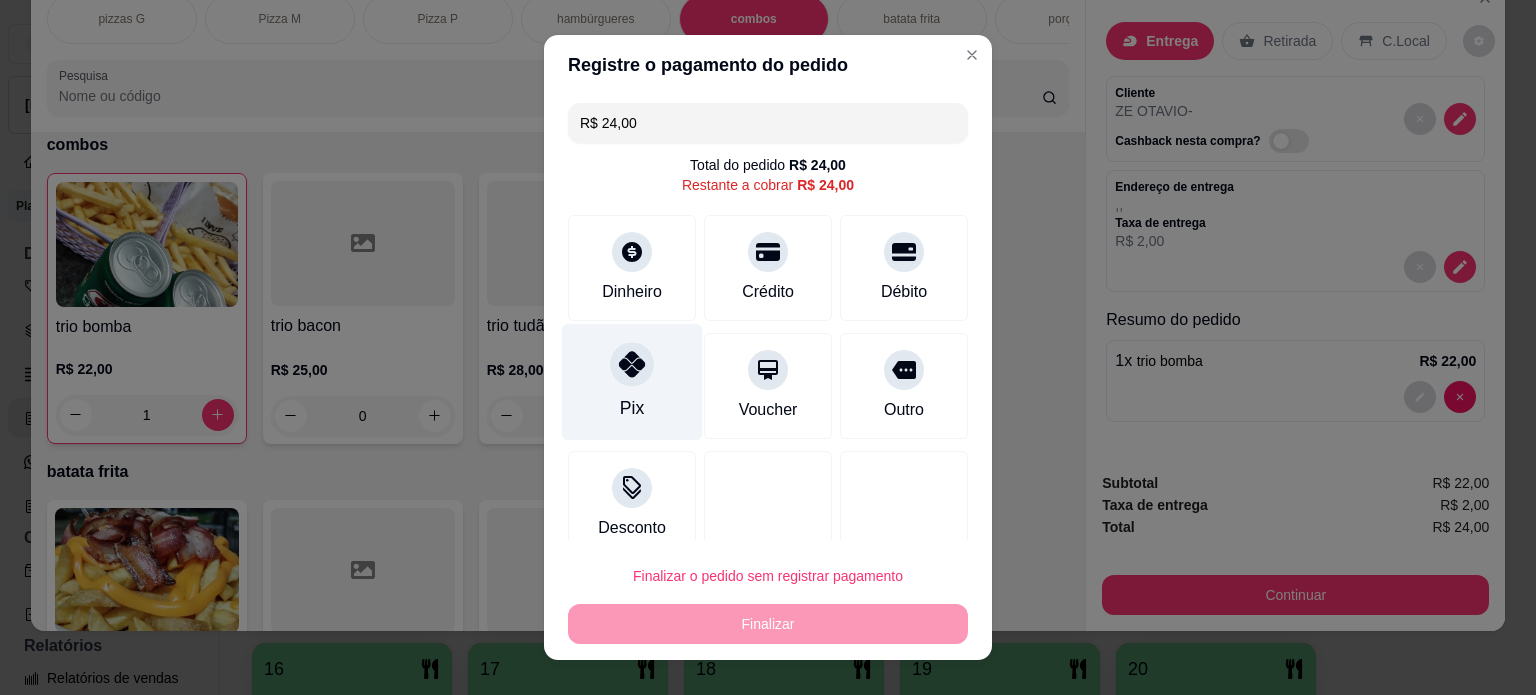 click on "Pix" at bounding box center [632, 408] 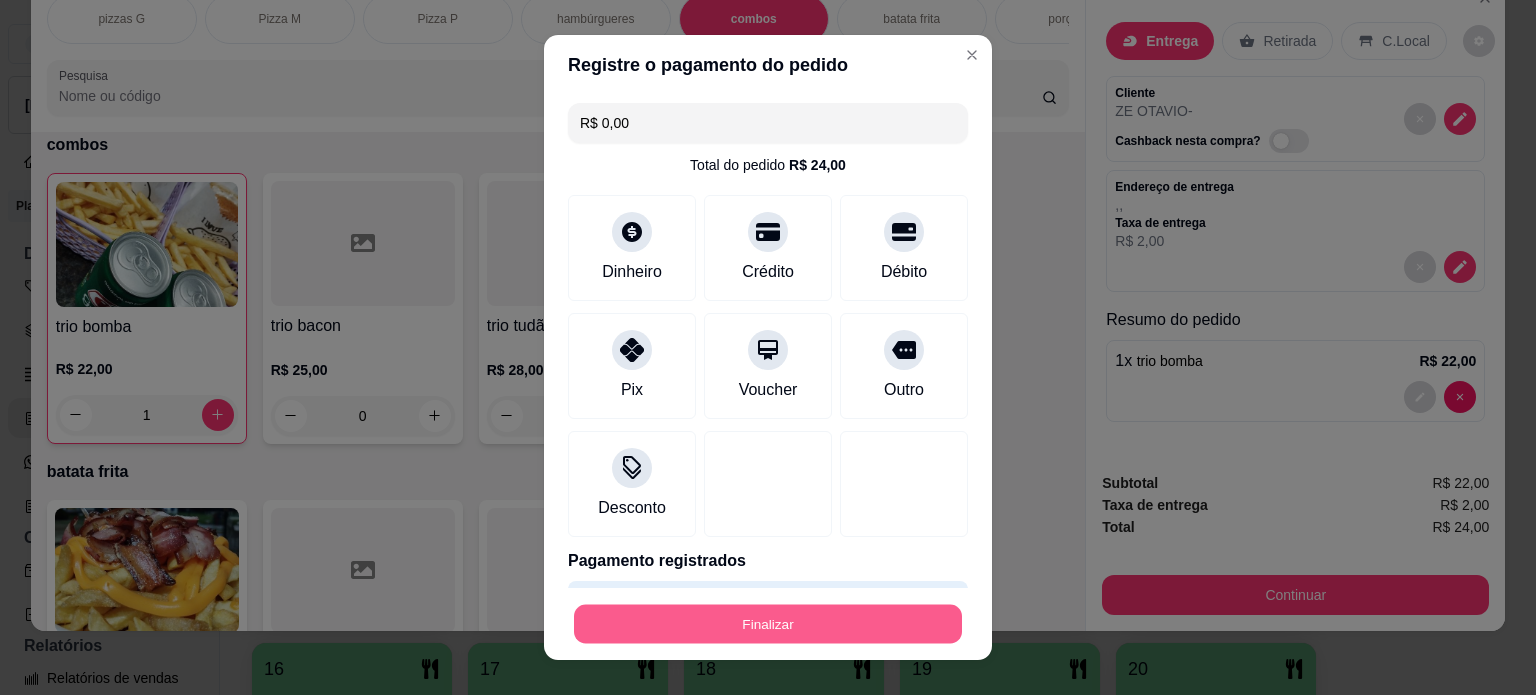 click on "Finalizar" at bounding box center [768, 624] 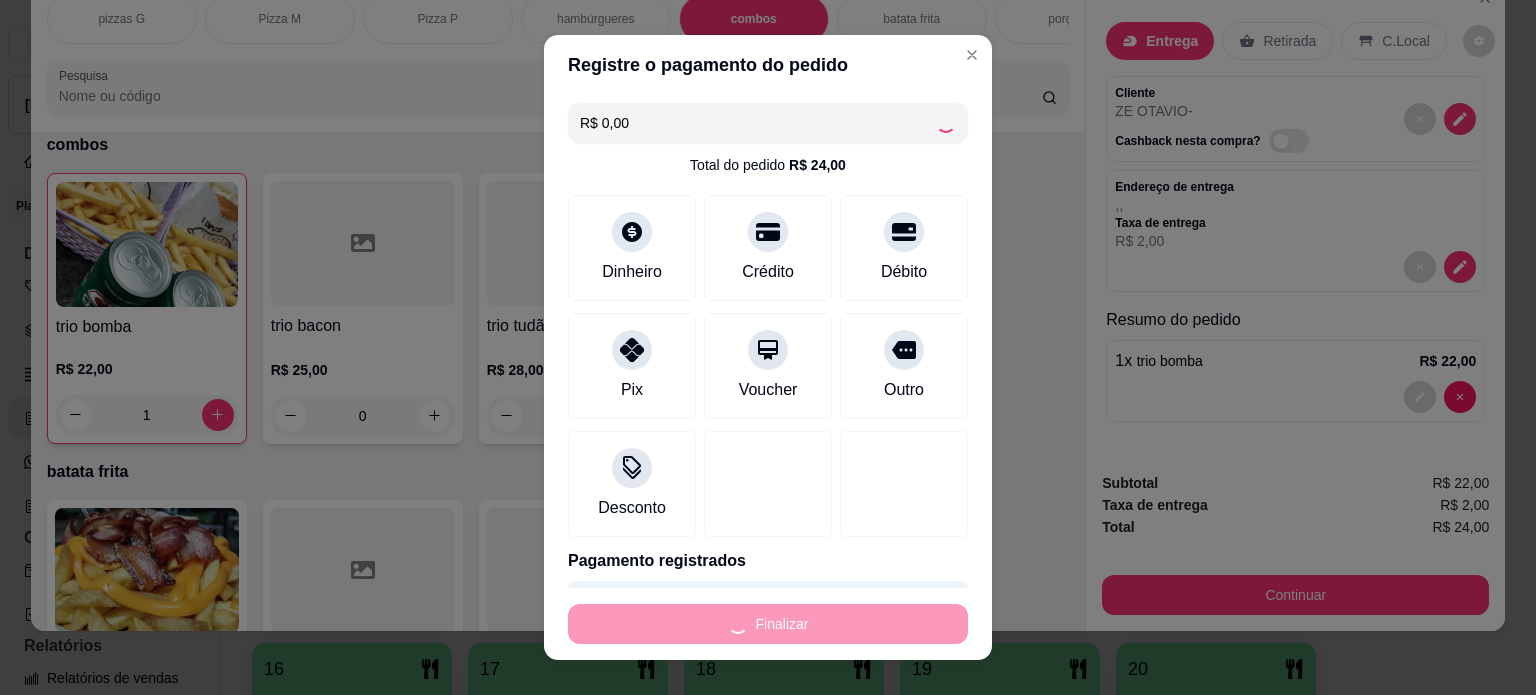 type on "0" 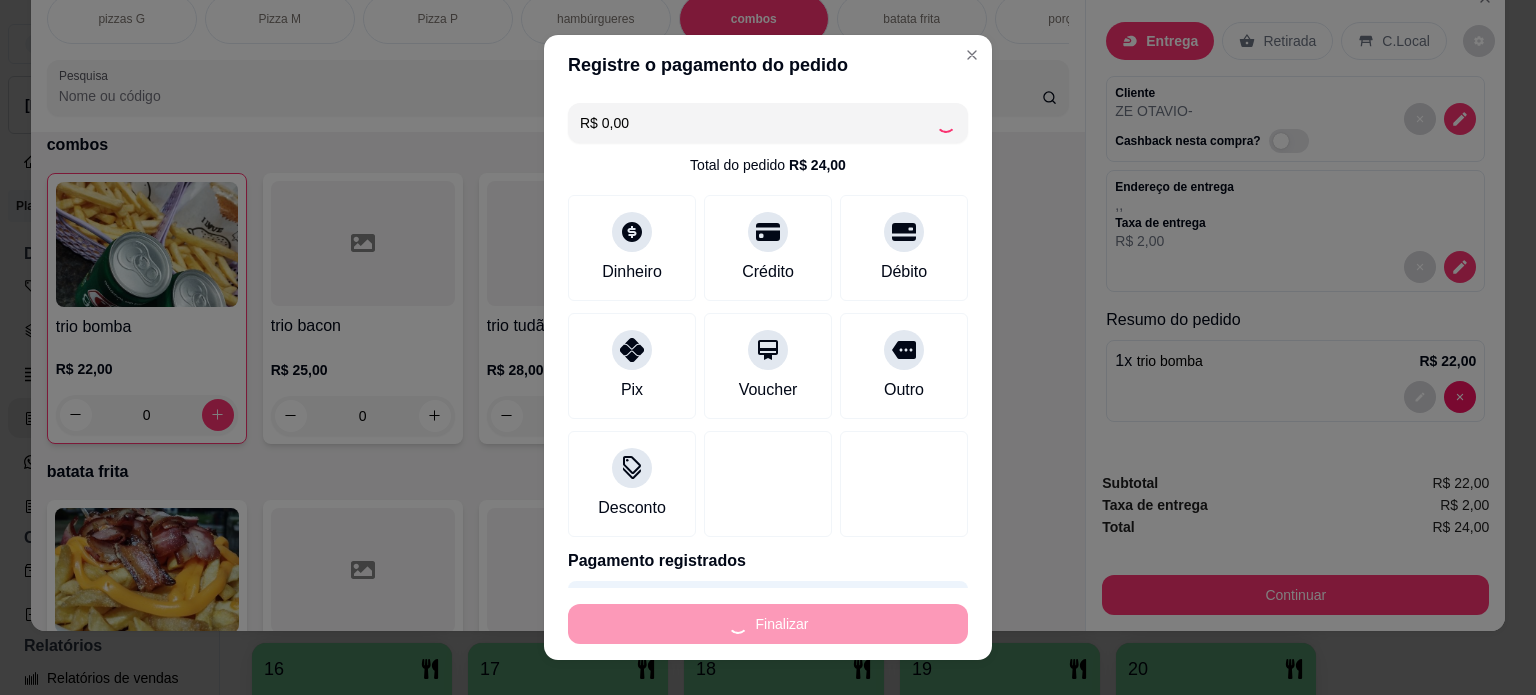 type on "-R$ 24,00" 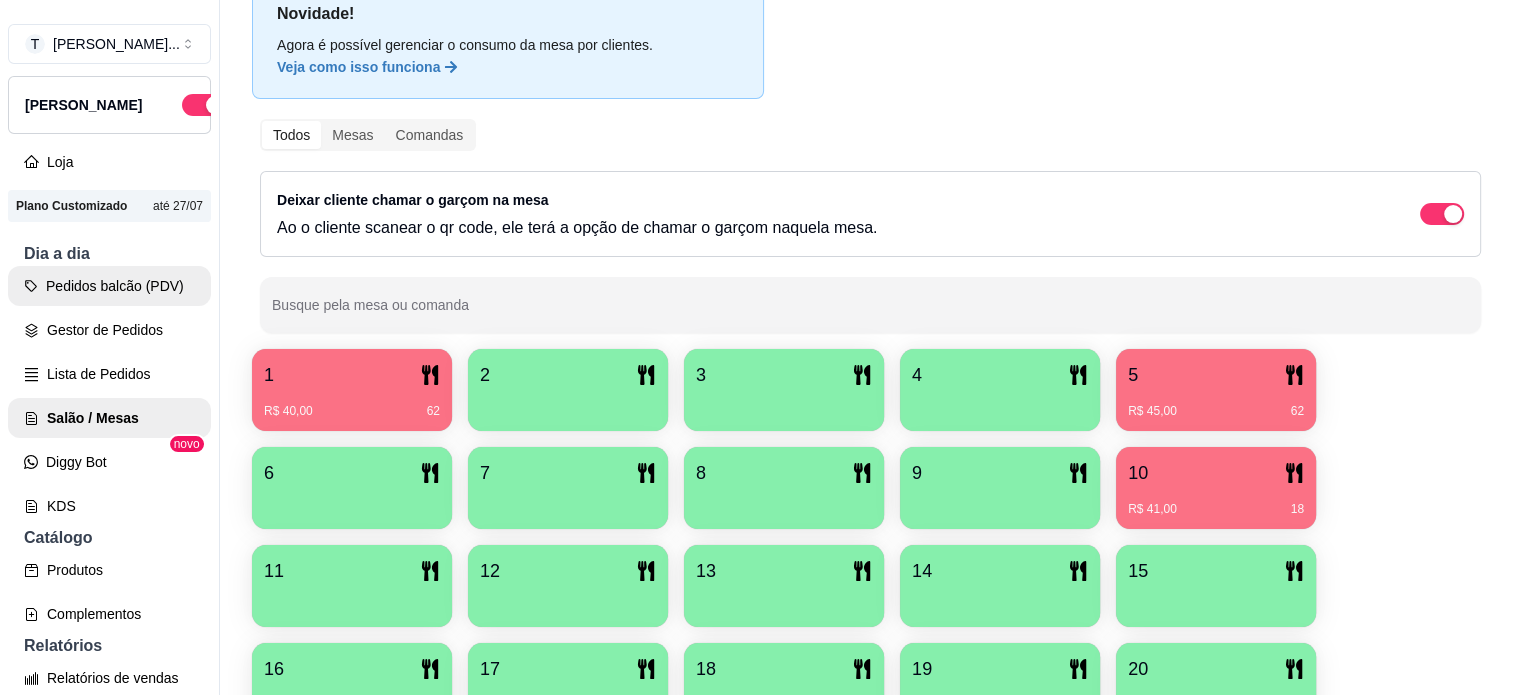 click on "Pedidos balcão (PDV)" at bounding box center (109, 286) 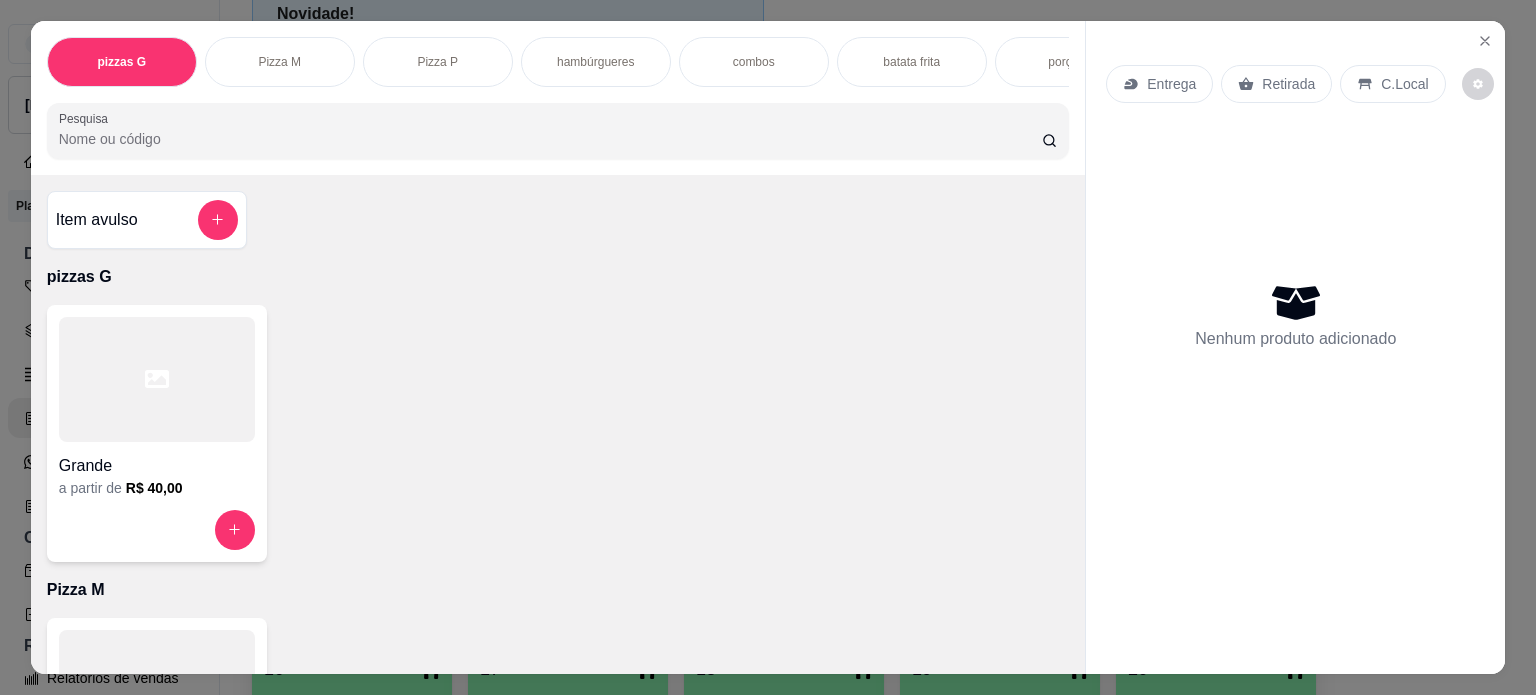 click on "Pizza M" at bounding box center (280, 62) 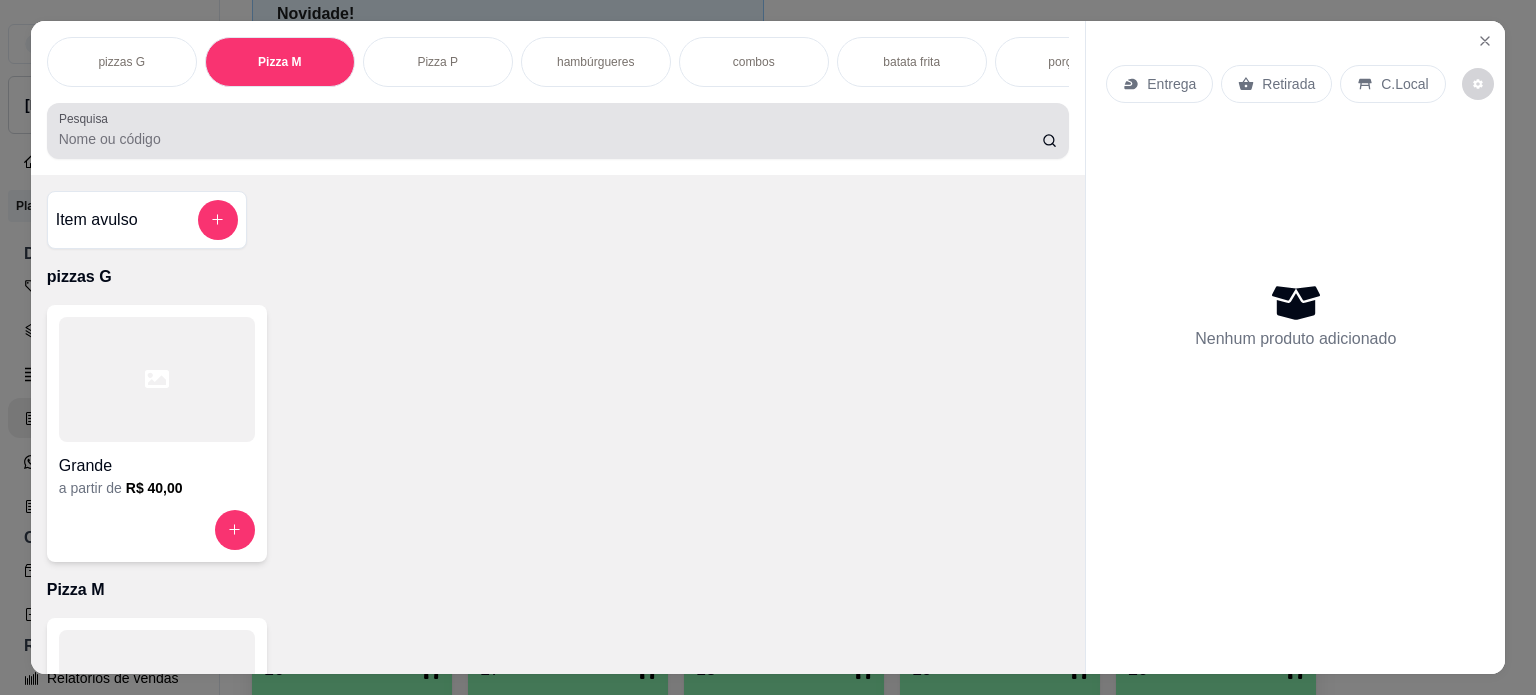 scroll, scrollTop: 402, scrollLeft: 0, axis: vertical 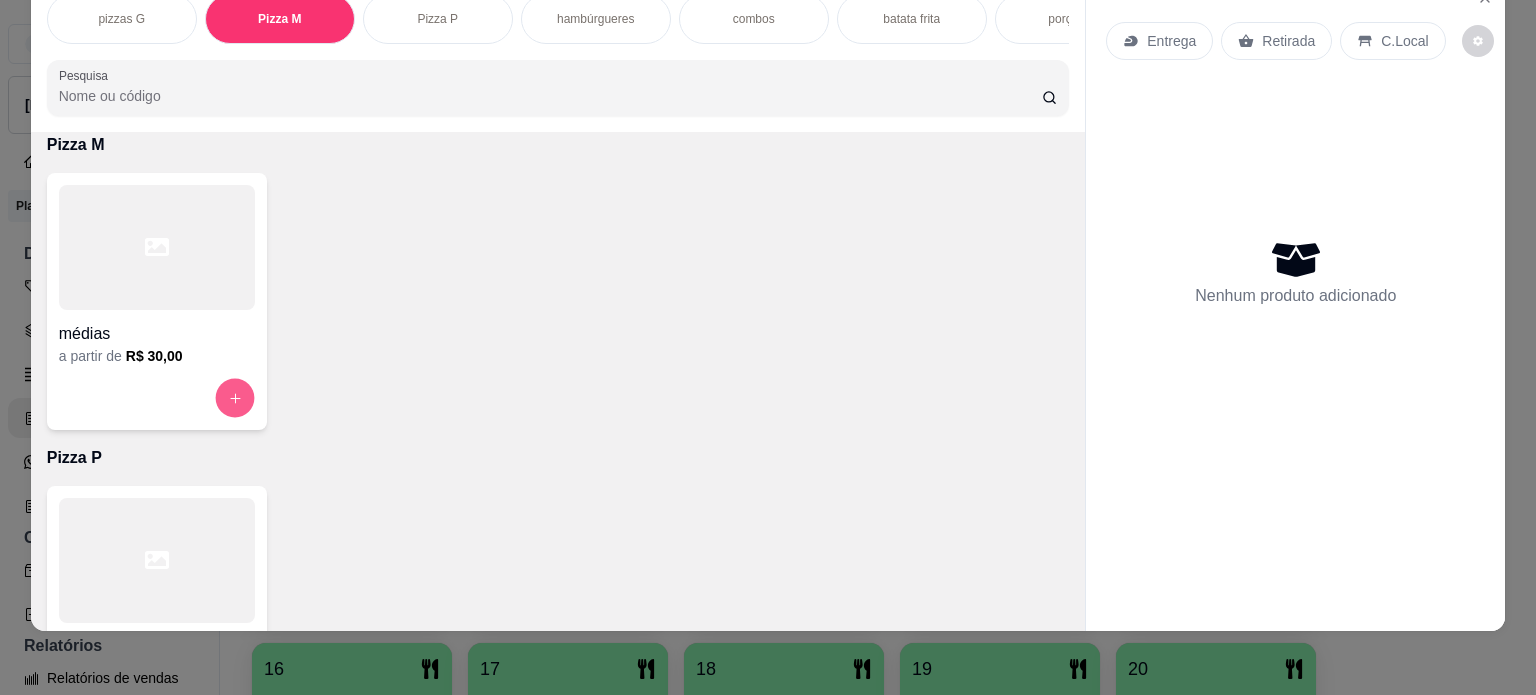 click 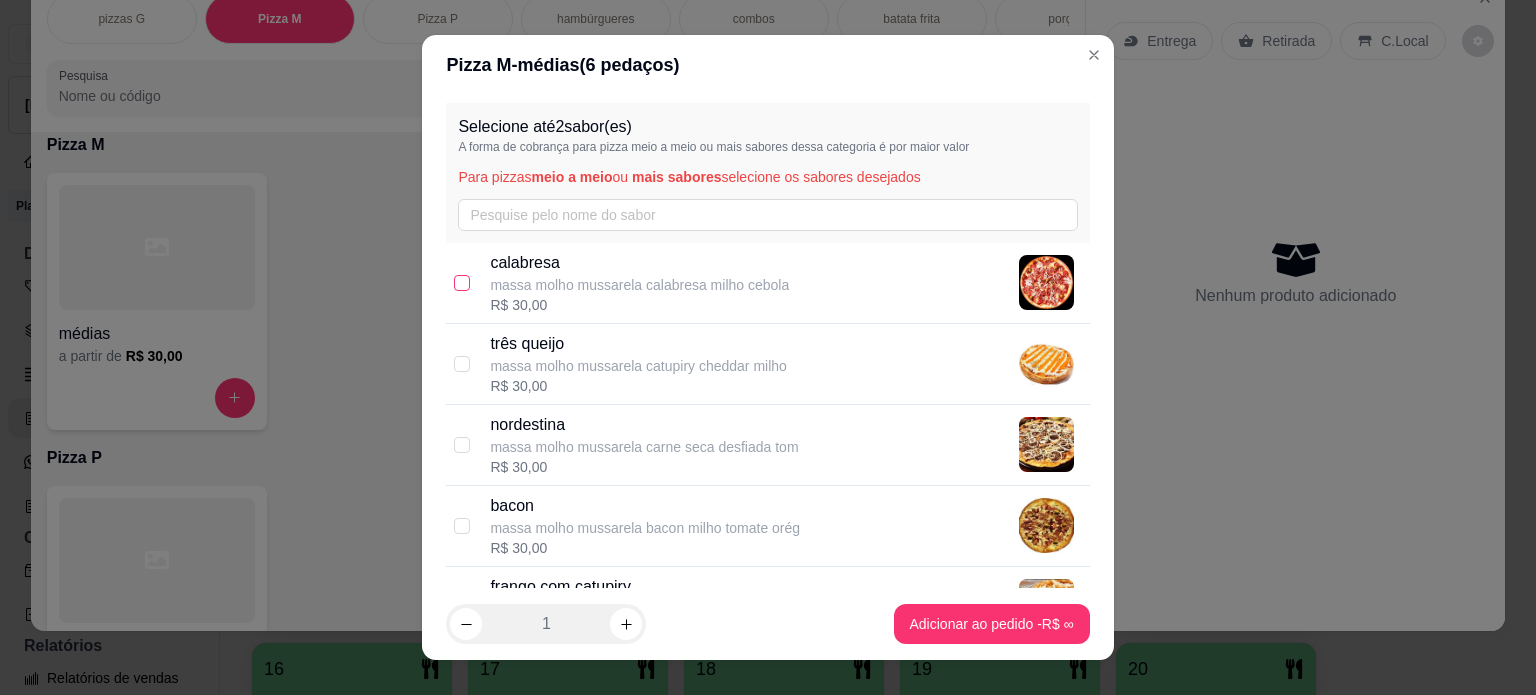 click at bounding box center [462, 283] 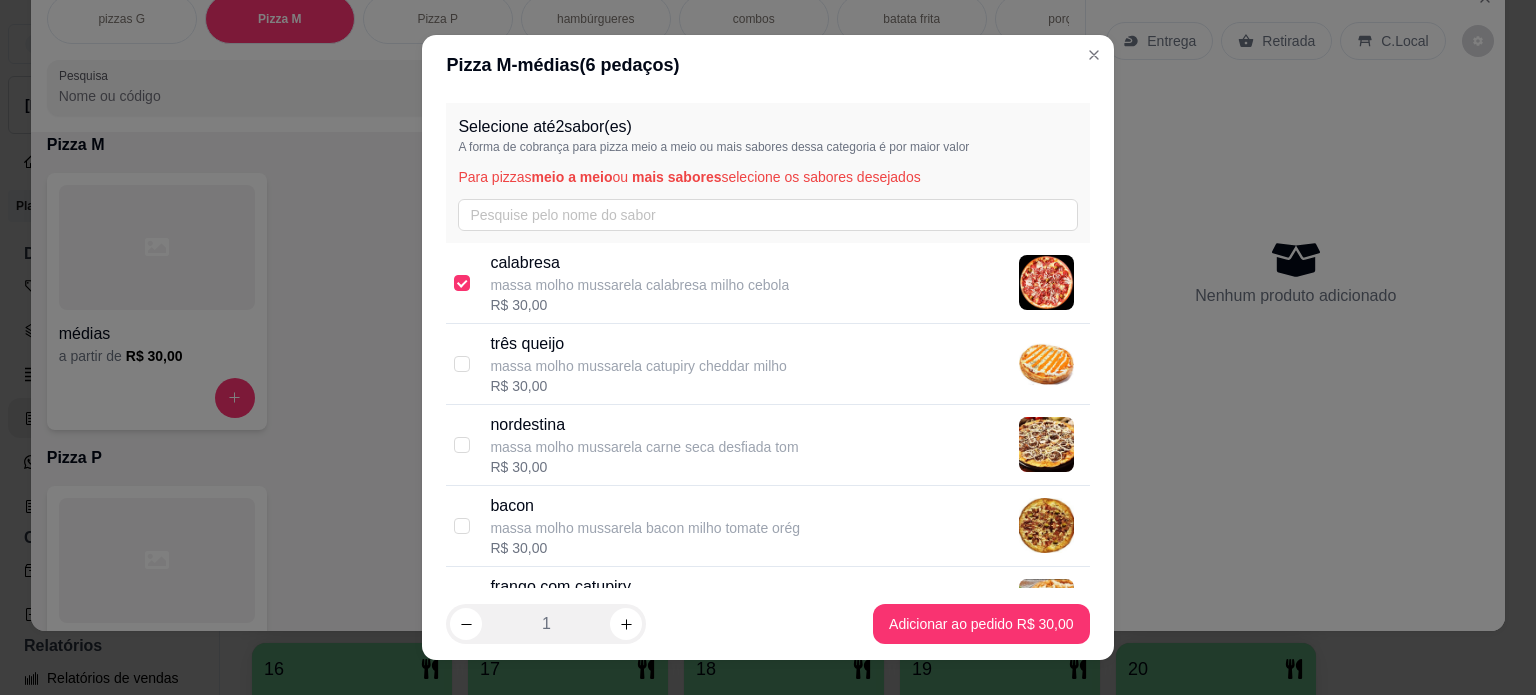 scroll, scrollTop: 200, scrollLeft: 0, axis: vertical 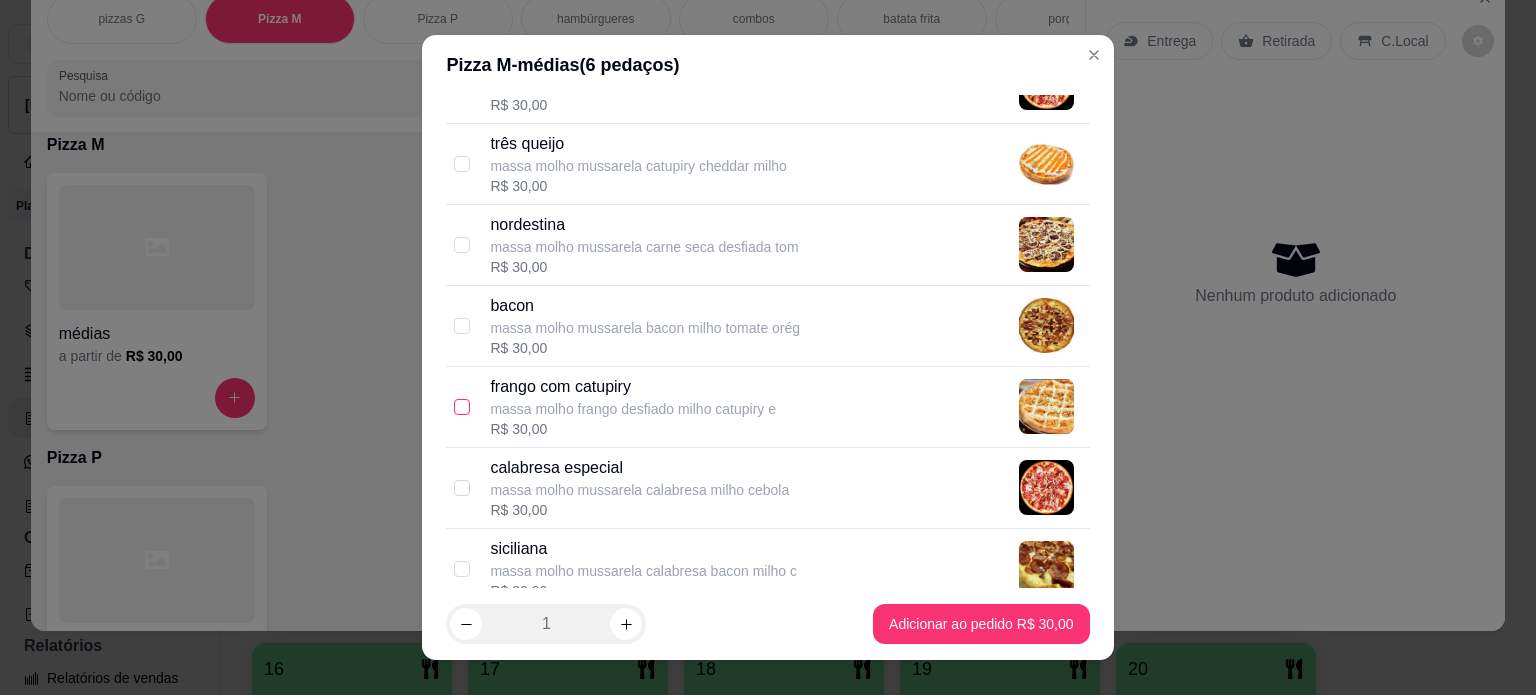 click at bounding box center (462, 407) 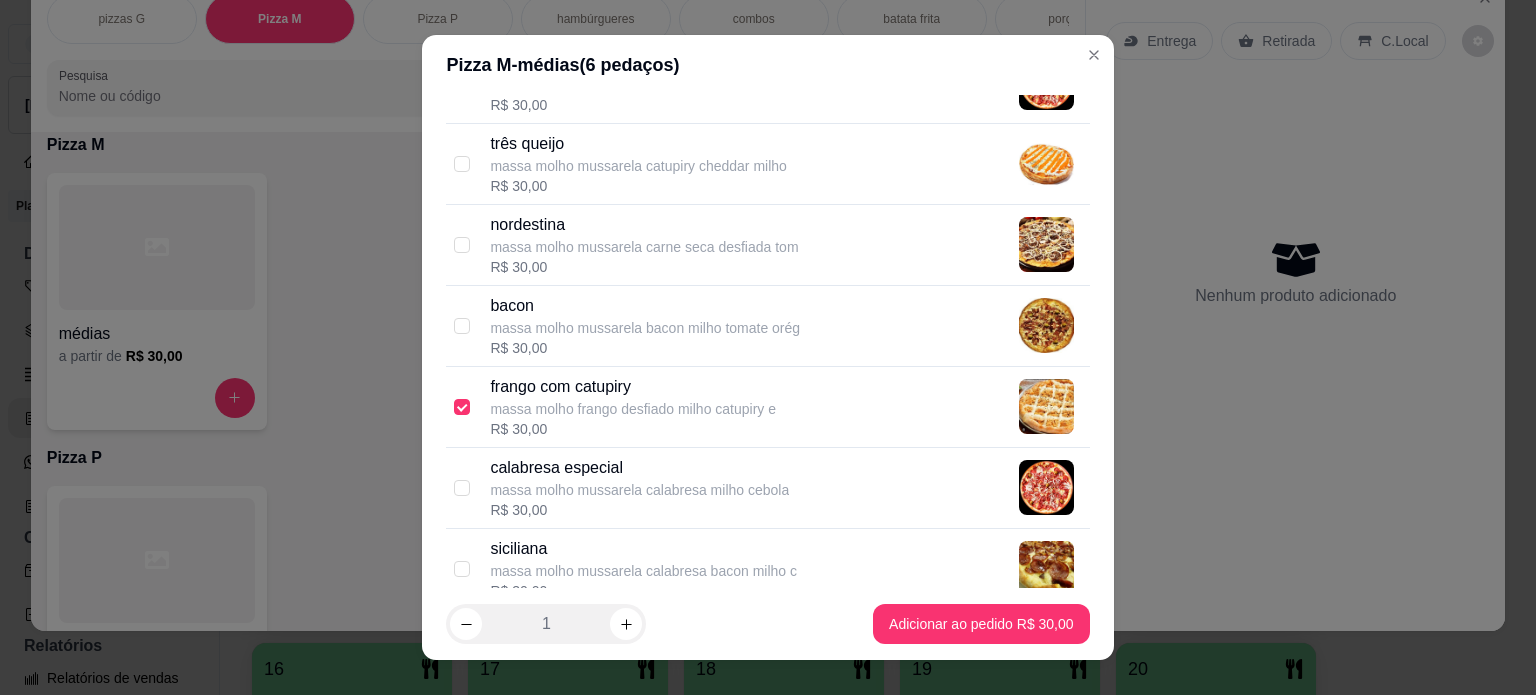 scroll, scrollTop: 600, scrollLeft: 0, axis: vertical 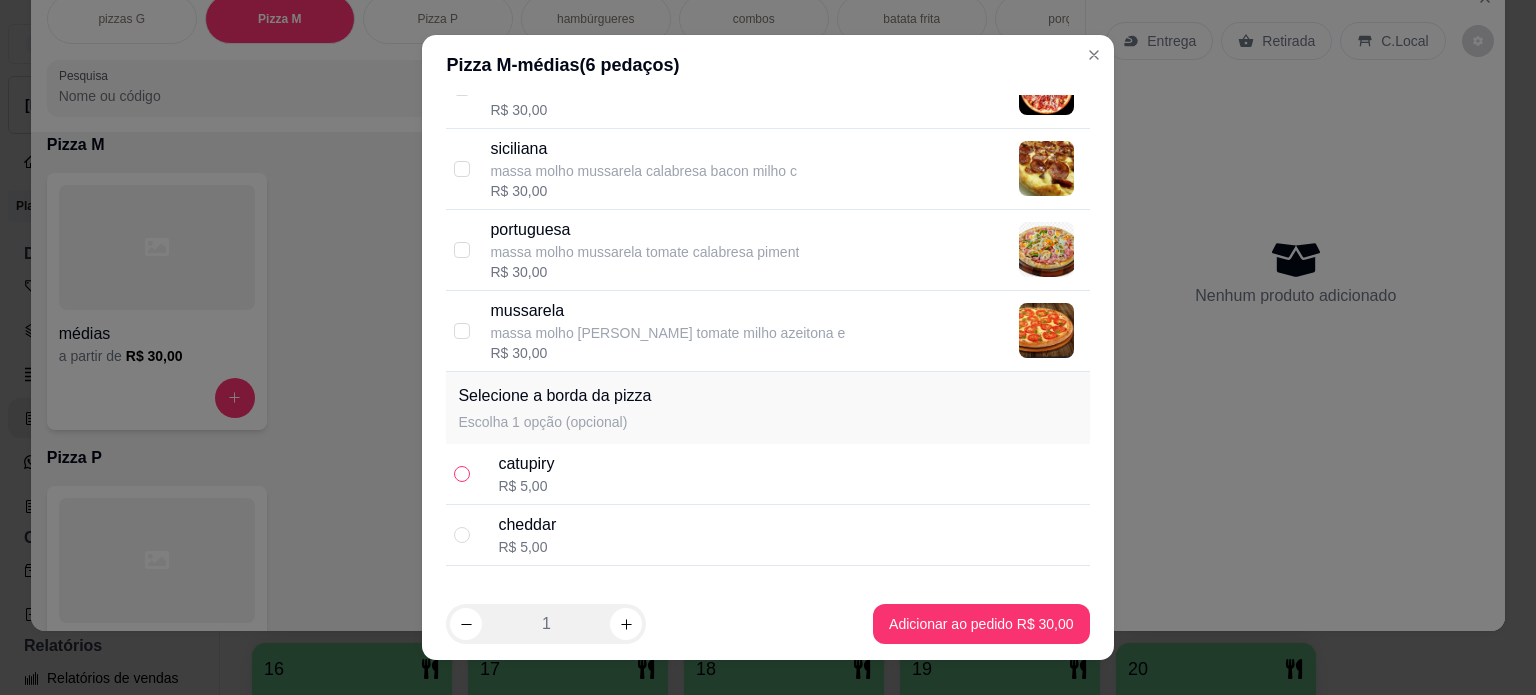 click at bounding box center [462, 474] 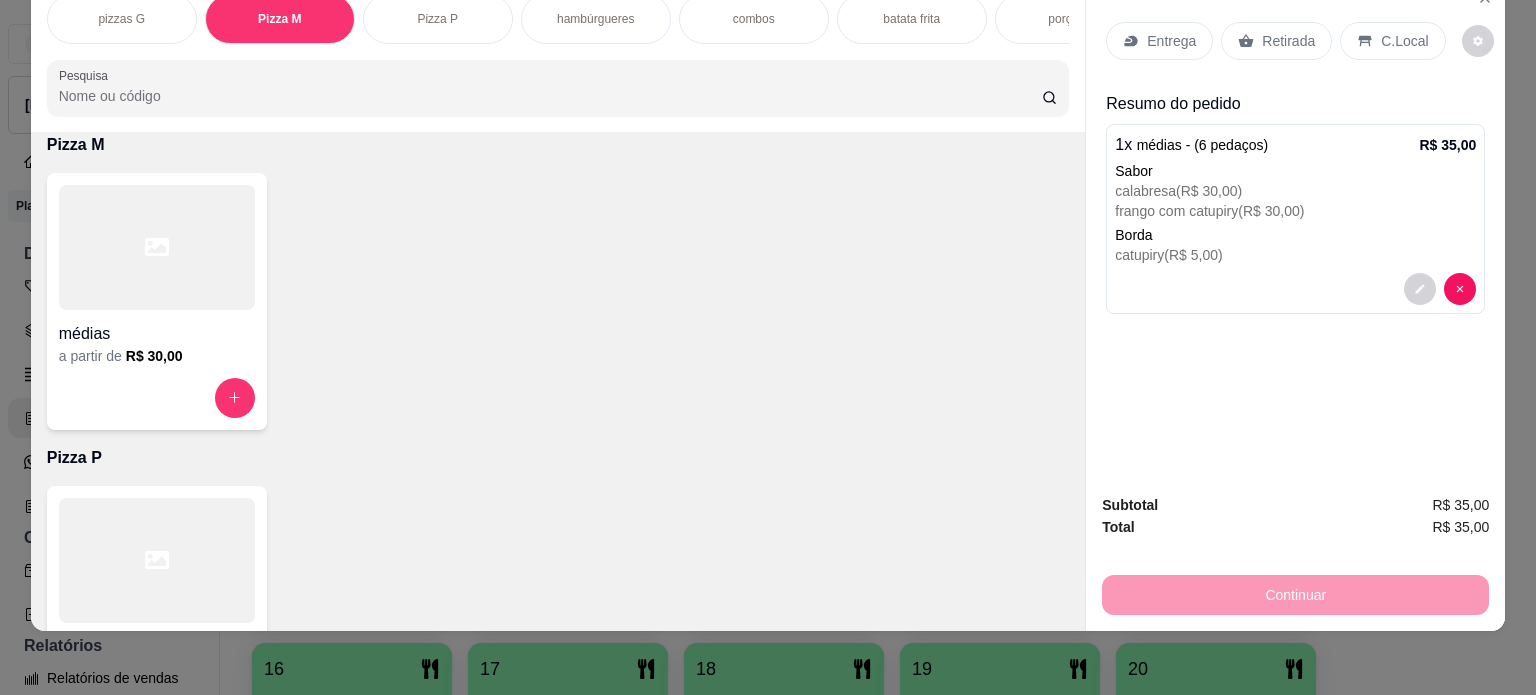 click on "Entrega" at bounding box center (1159, 41) 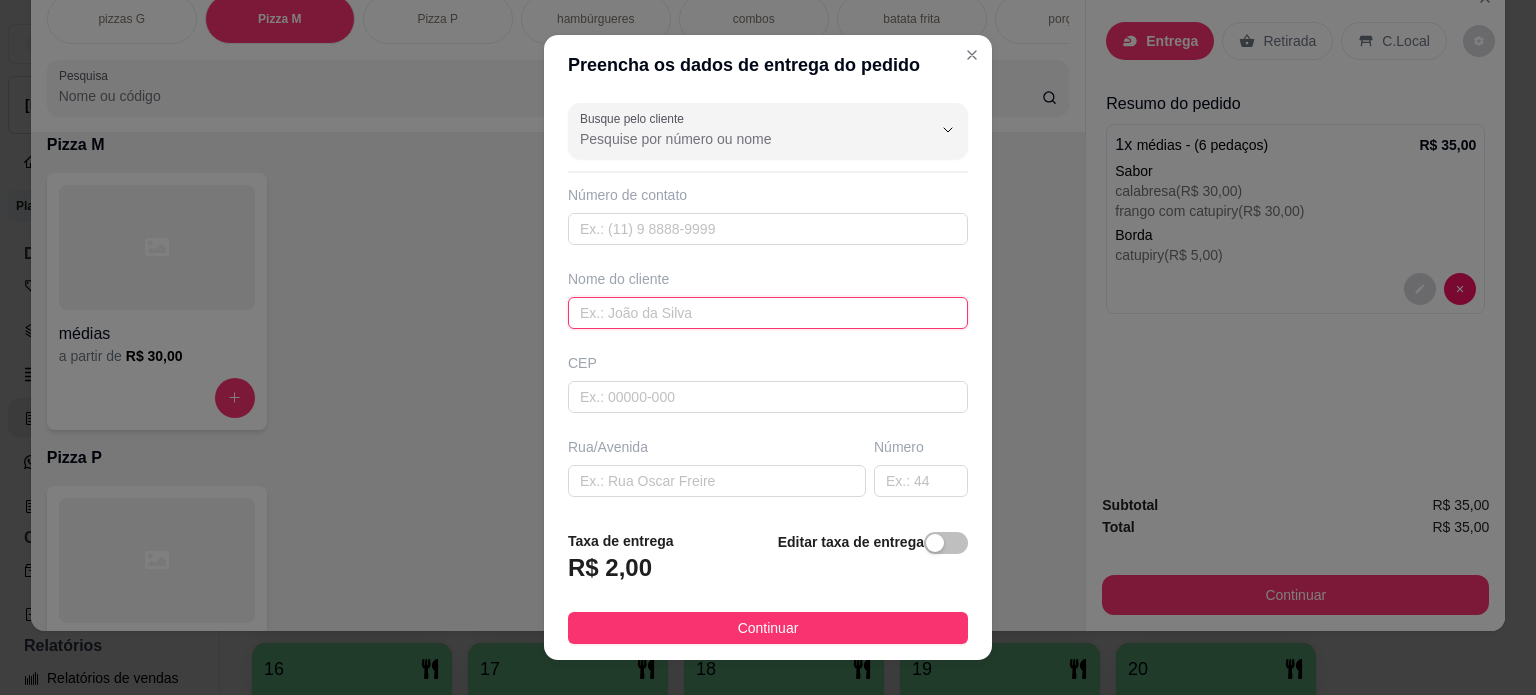 click at bounding box center [768, 313] 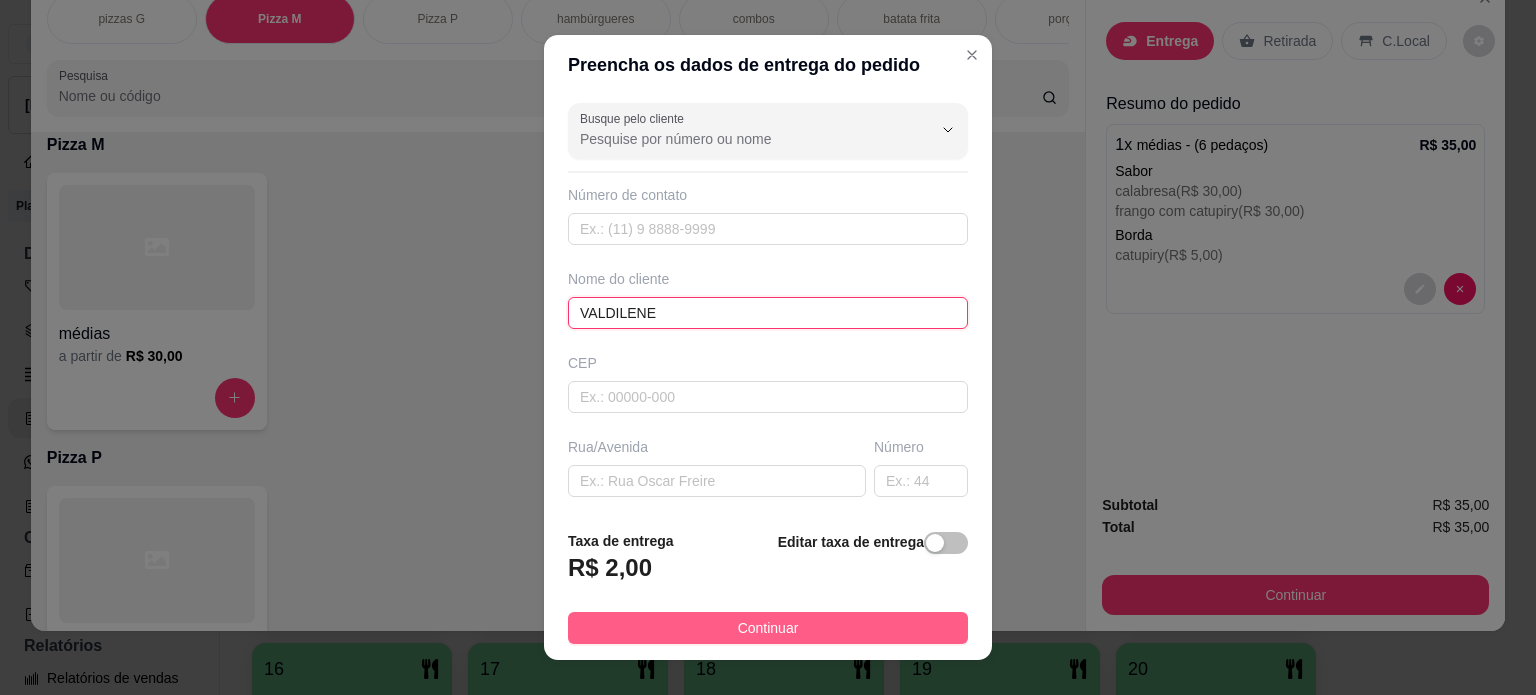 type on "VALDILENE" 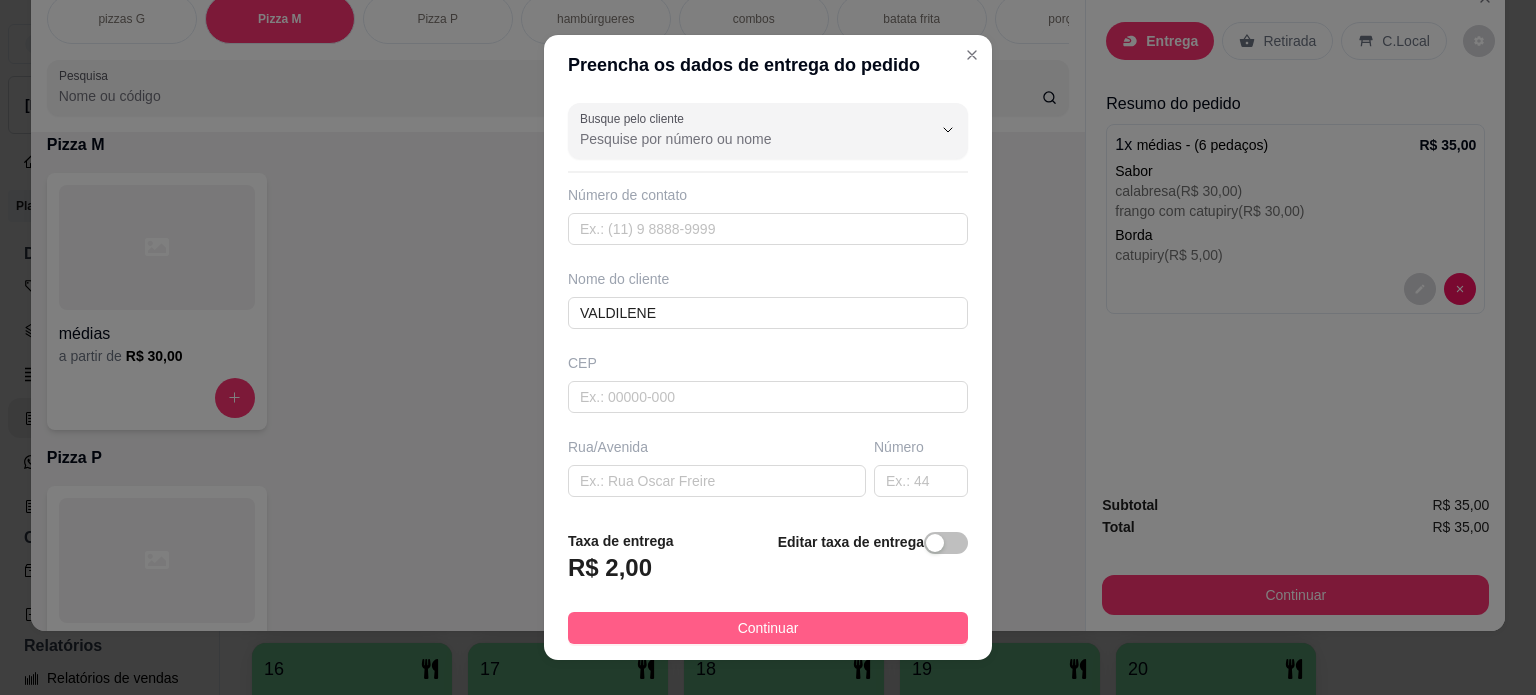 click on "Continuar" at bounding box center [768, 628] 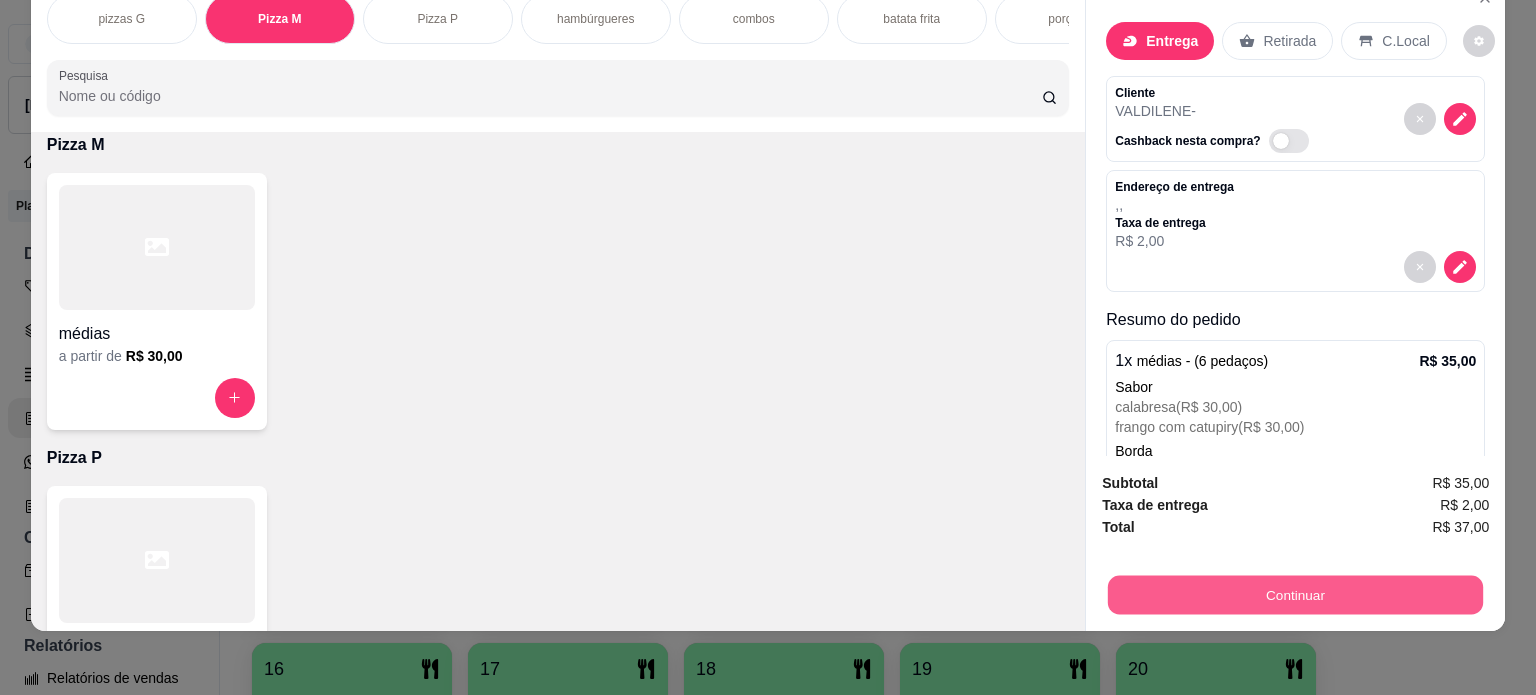 click on "Continuar" at bounding box center [1295, 595] 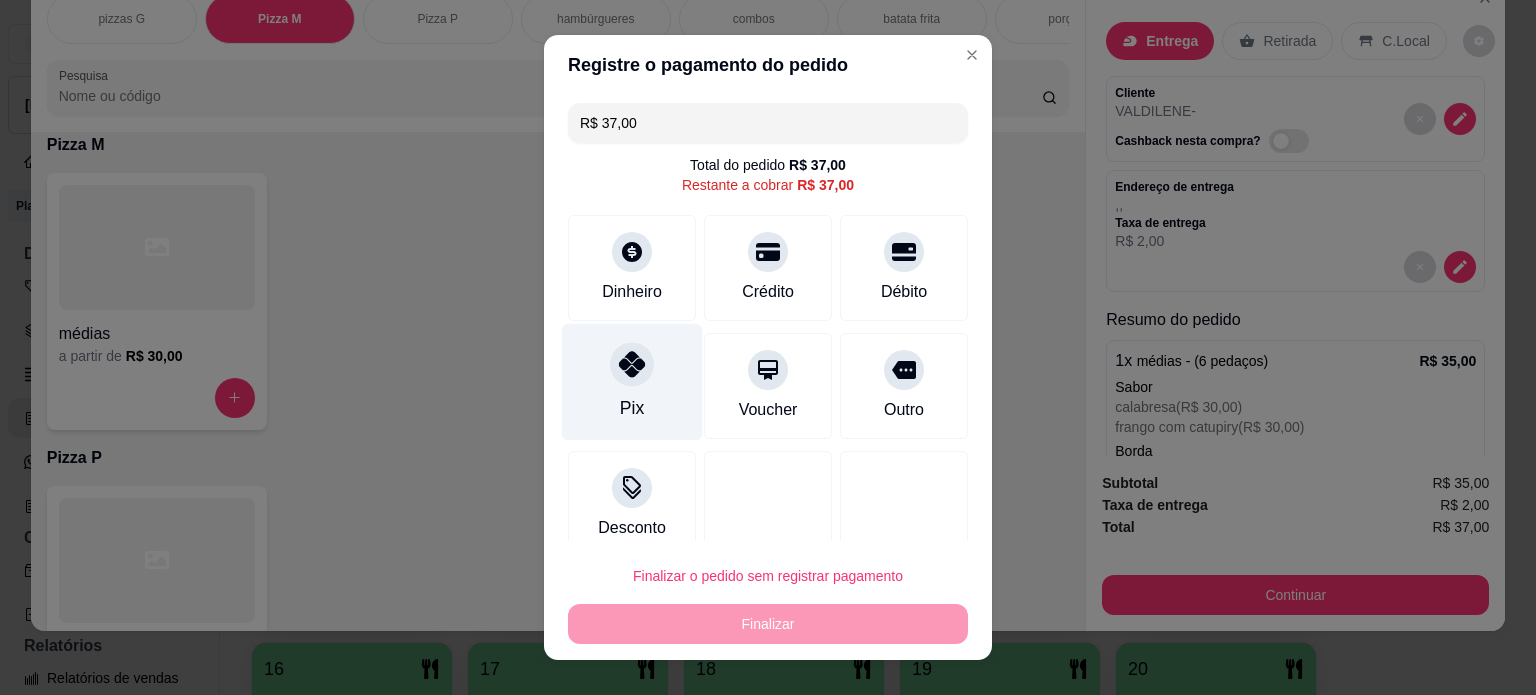 click on "Pix" at bounding box center (632, 381) 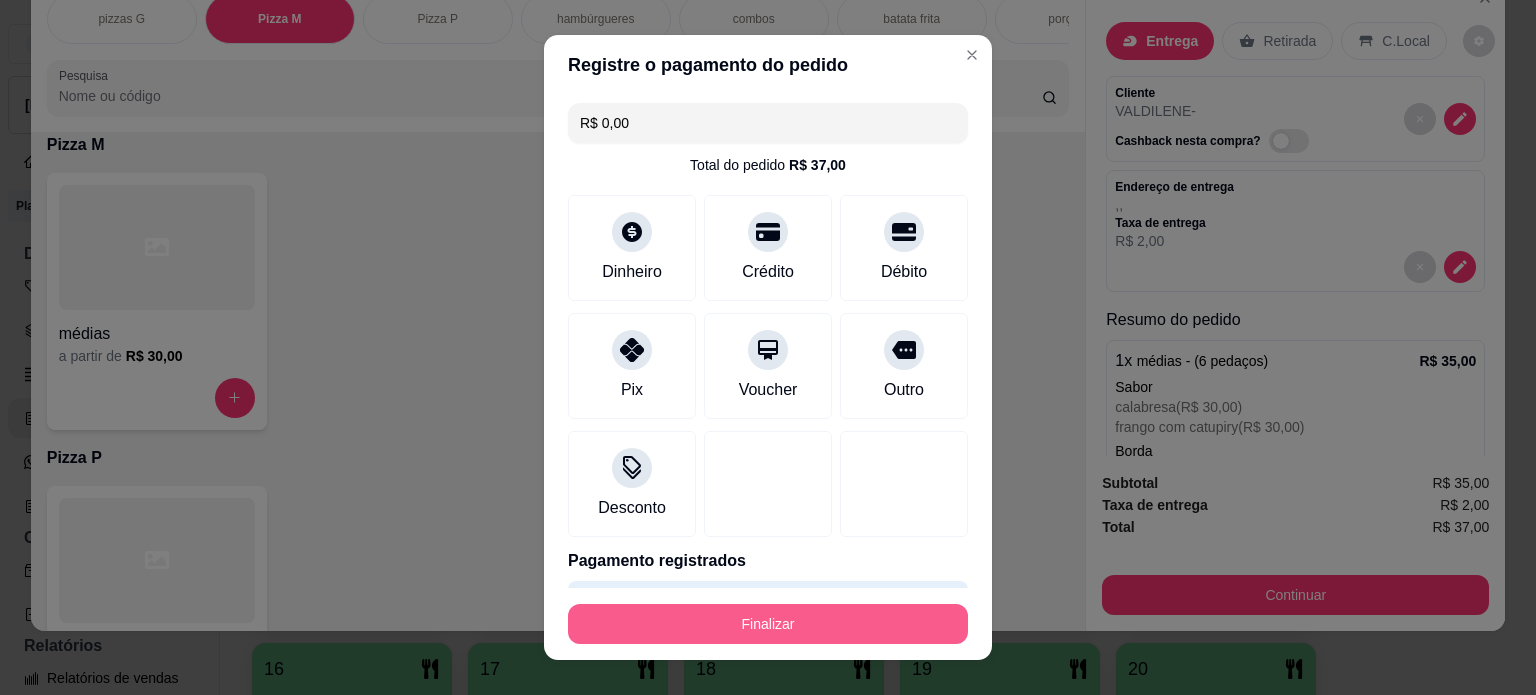 click on "Finalizar" at bounding box center [768, 624] 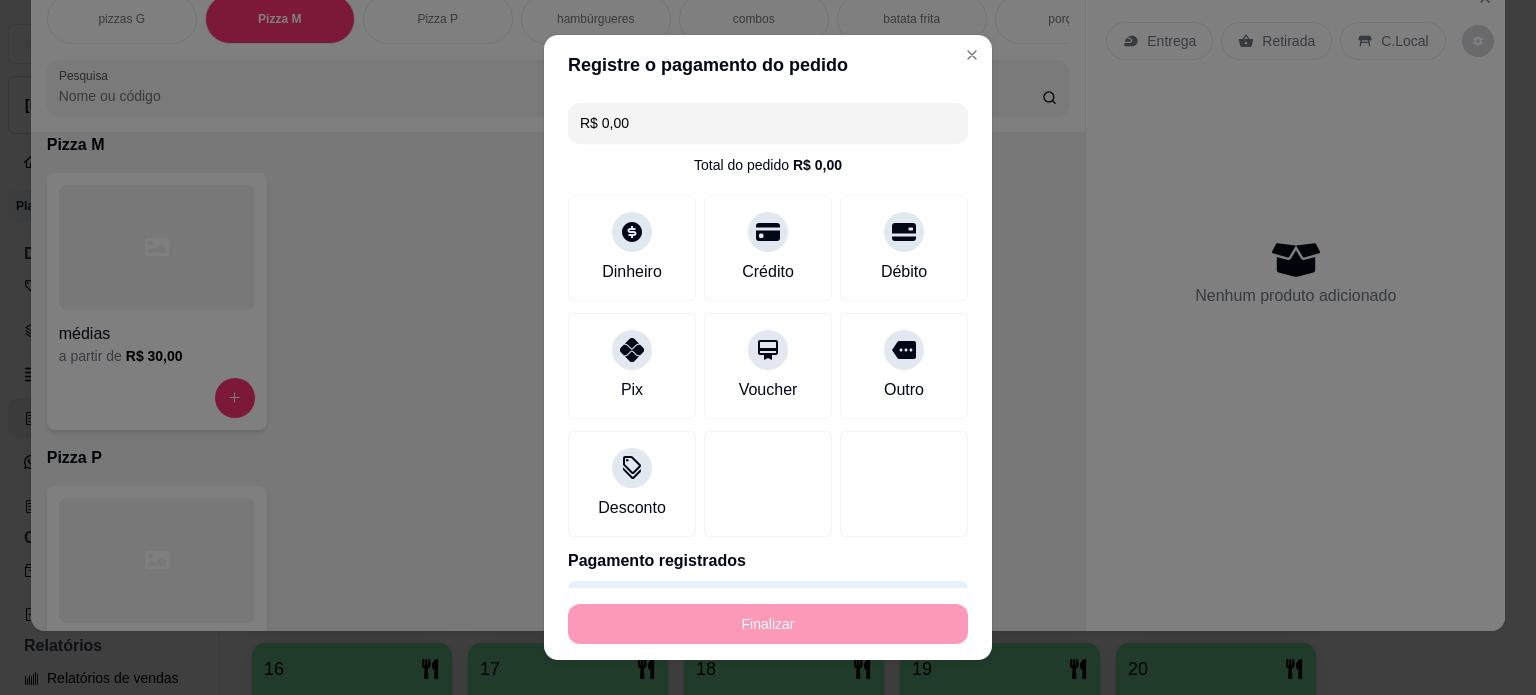 type on "-R$ 37,00" 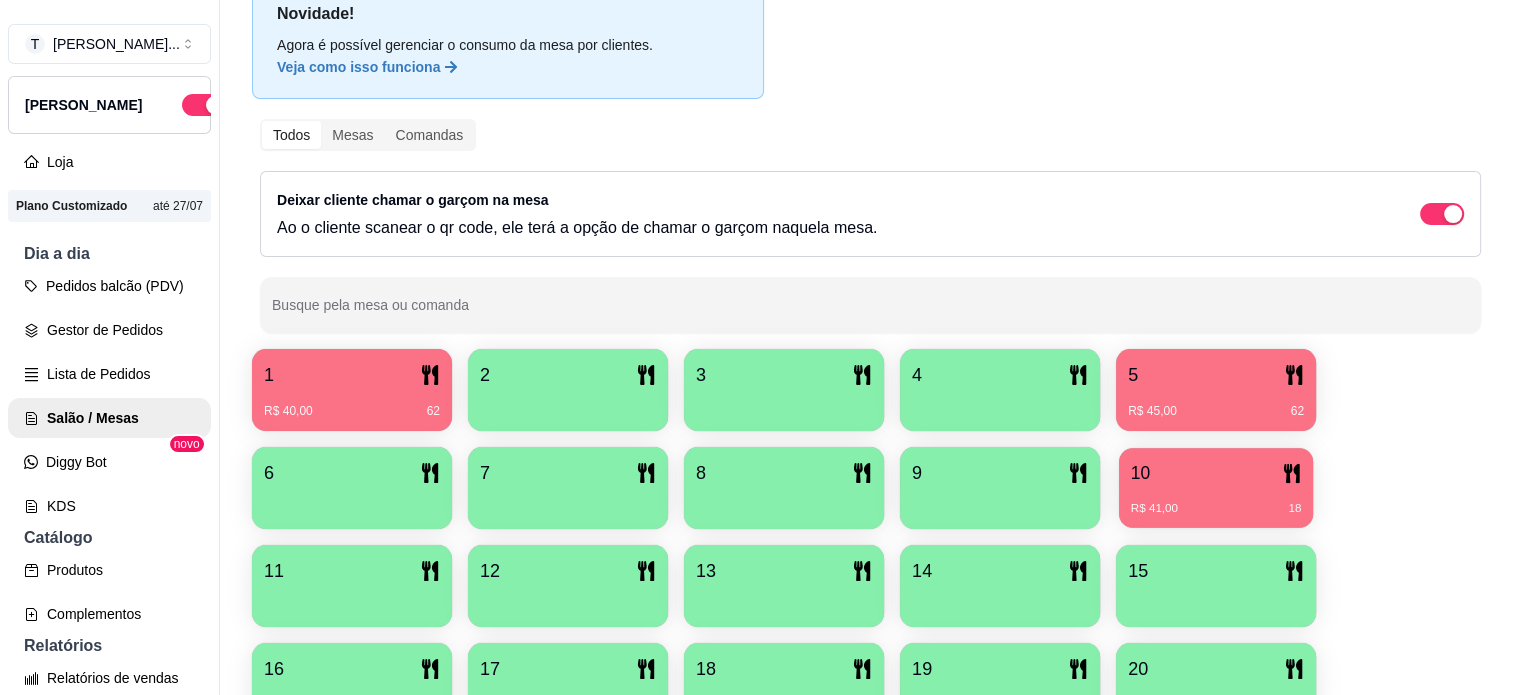 click on "10" at bounding box center (1216, 473) 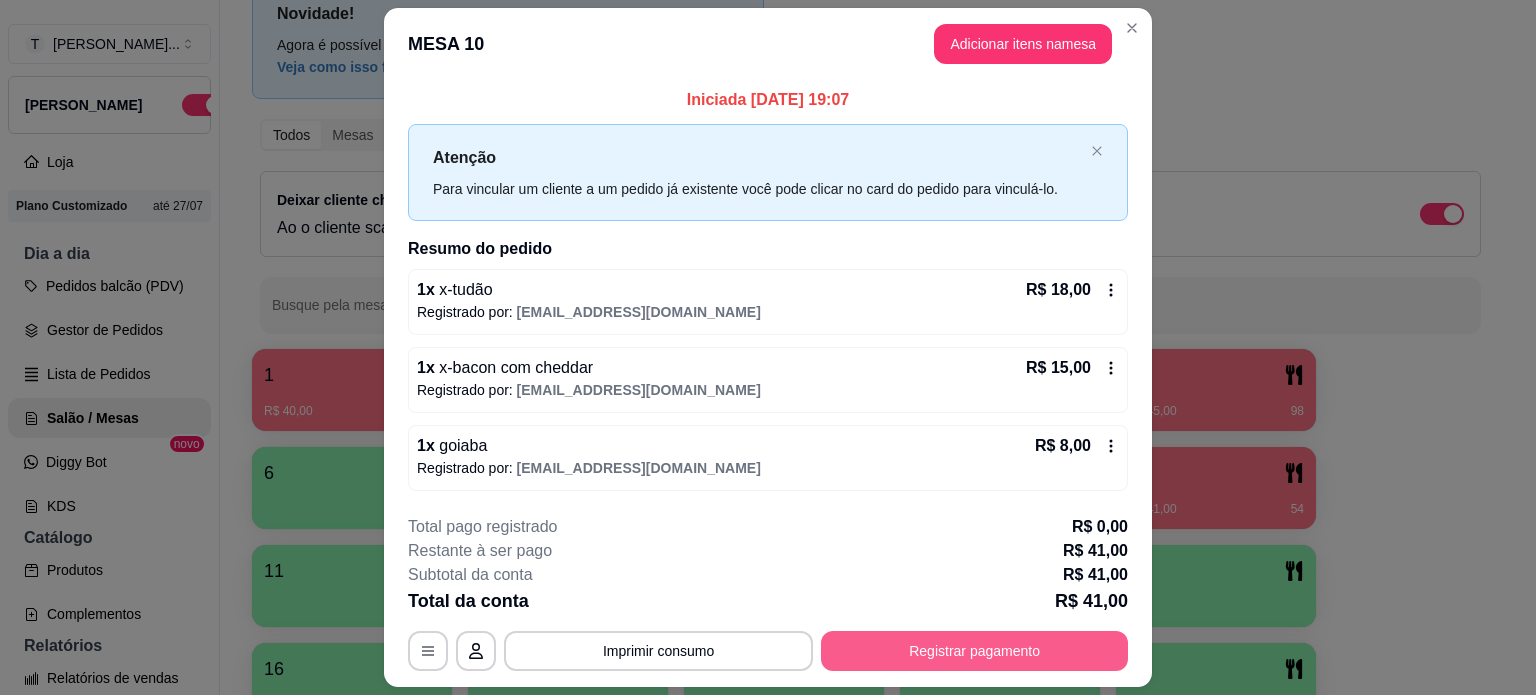 click on "Registrar pagamento" at bounding box center [974, 651] 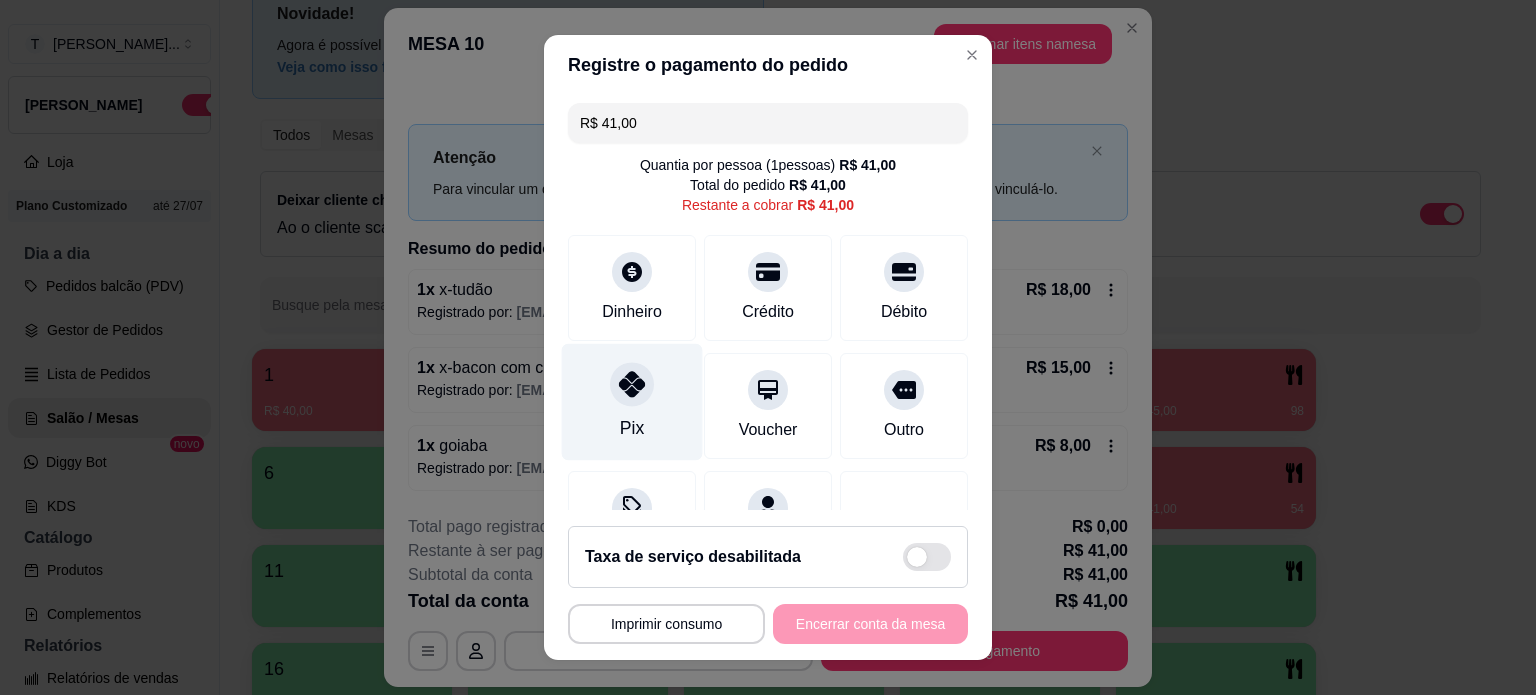 click on "Pix" at bounding box center [632, 401] 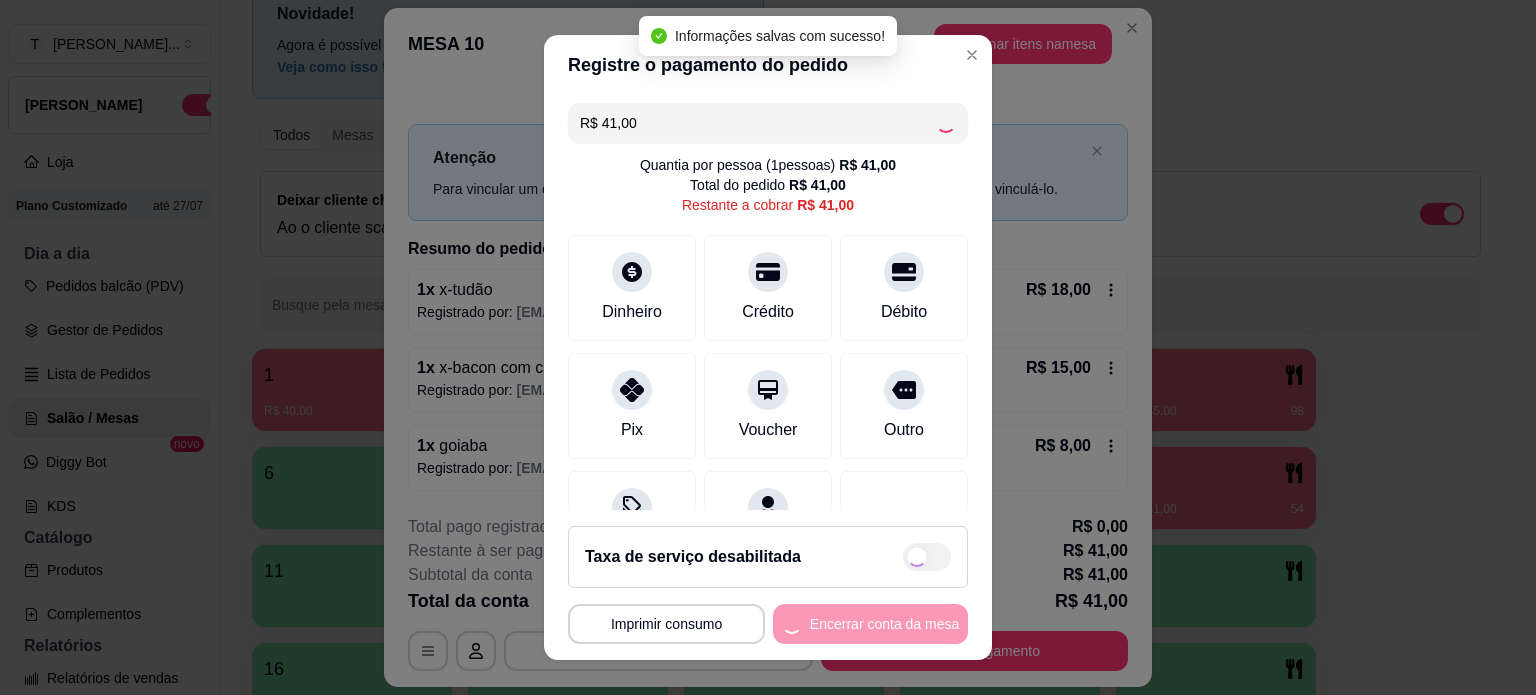 type on "R$ 0,00" 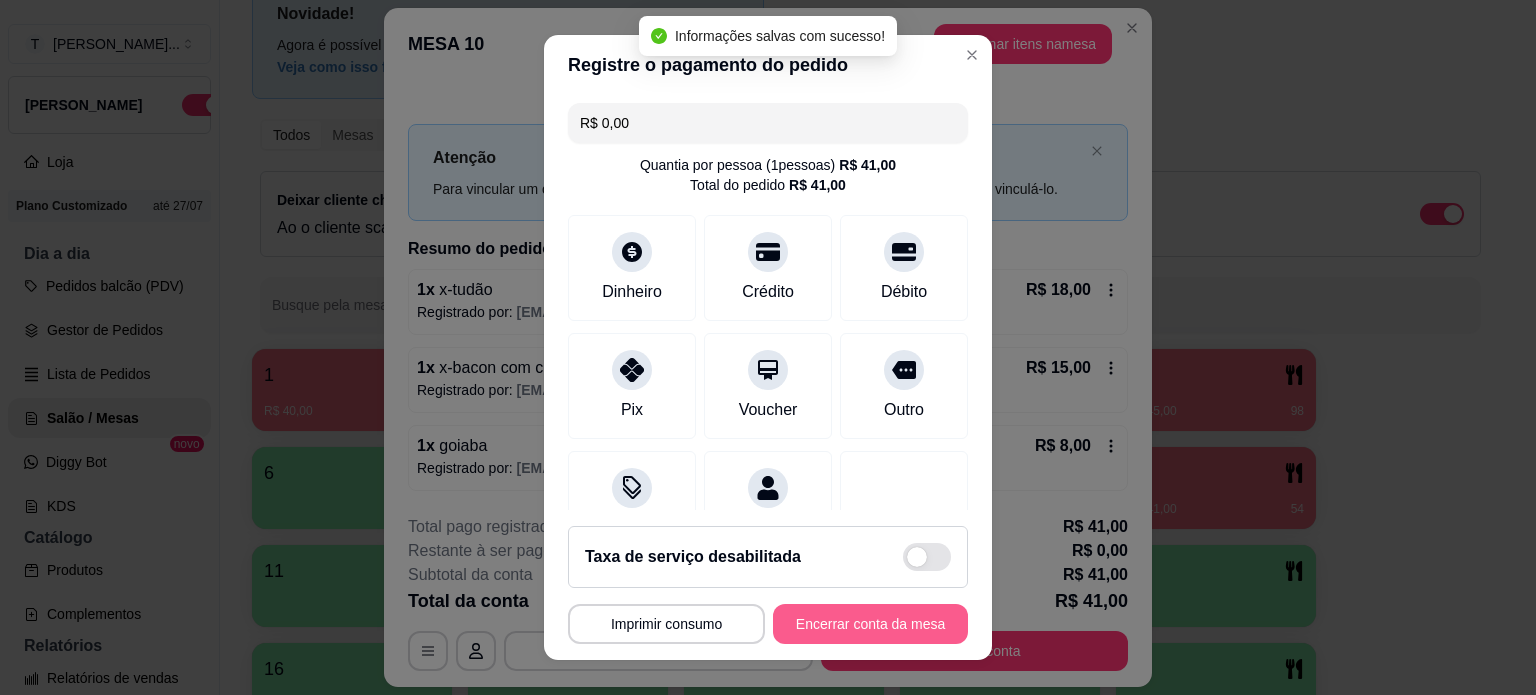 click on "Encerrar conta da mesa" at bounding box center [870, 624] 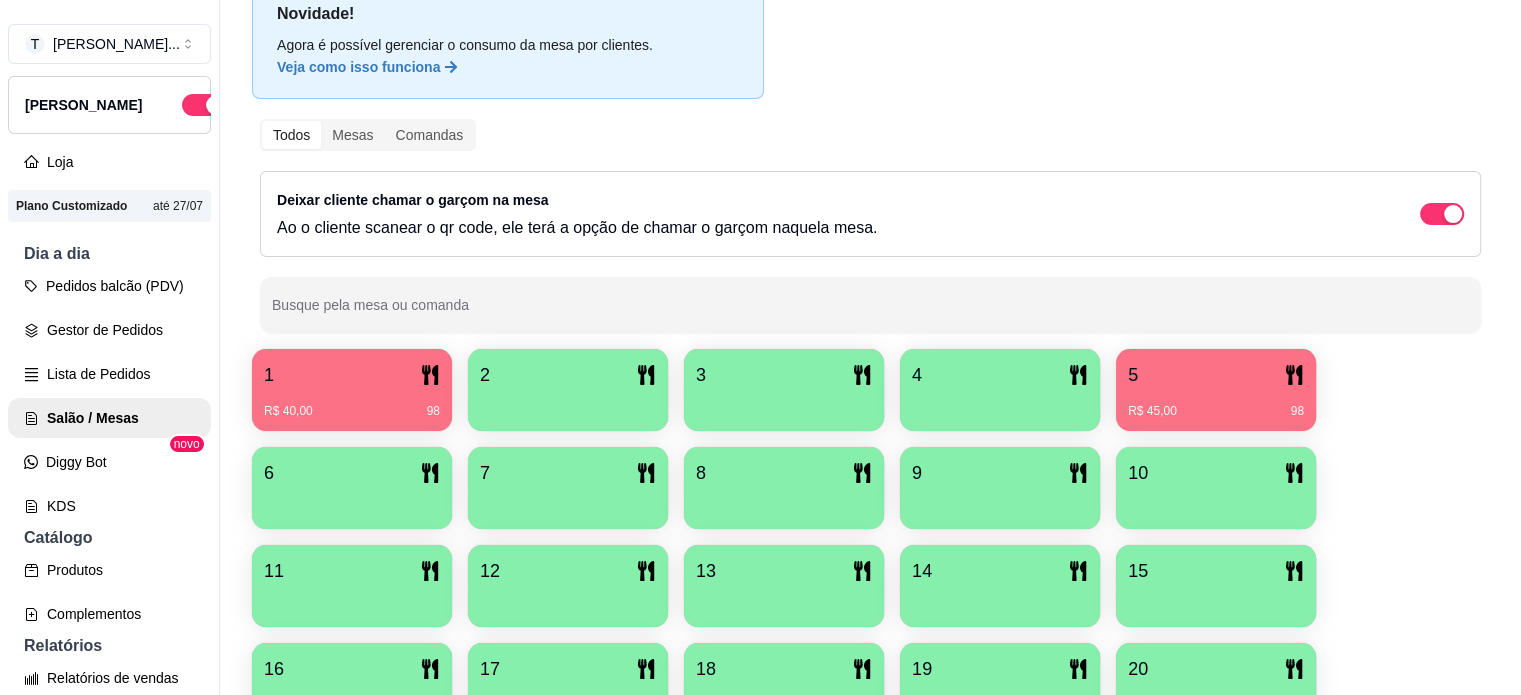 click on "5" at bounding box center (1216, 375) 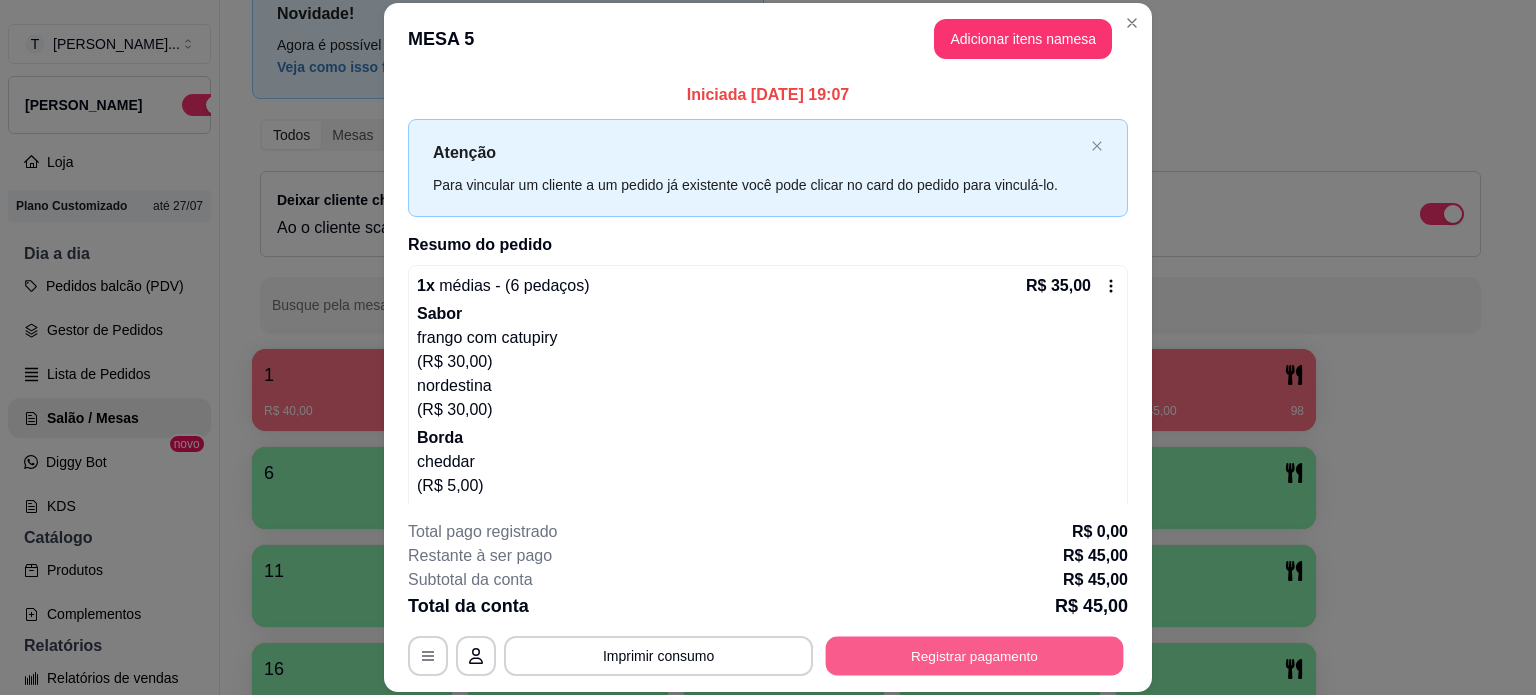 click on "Registrar pagamento" at bounding box center [975, 655] 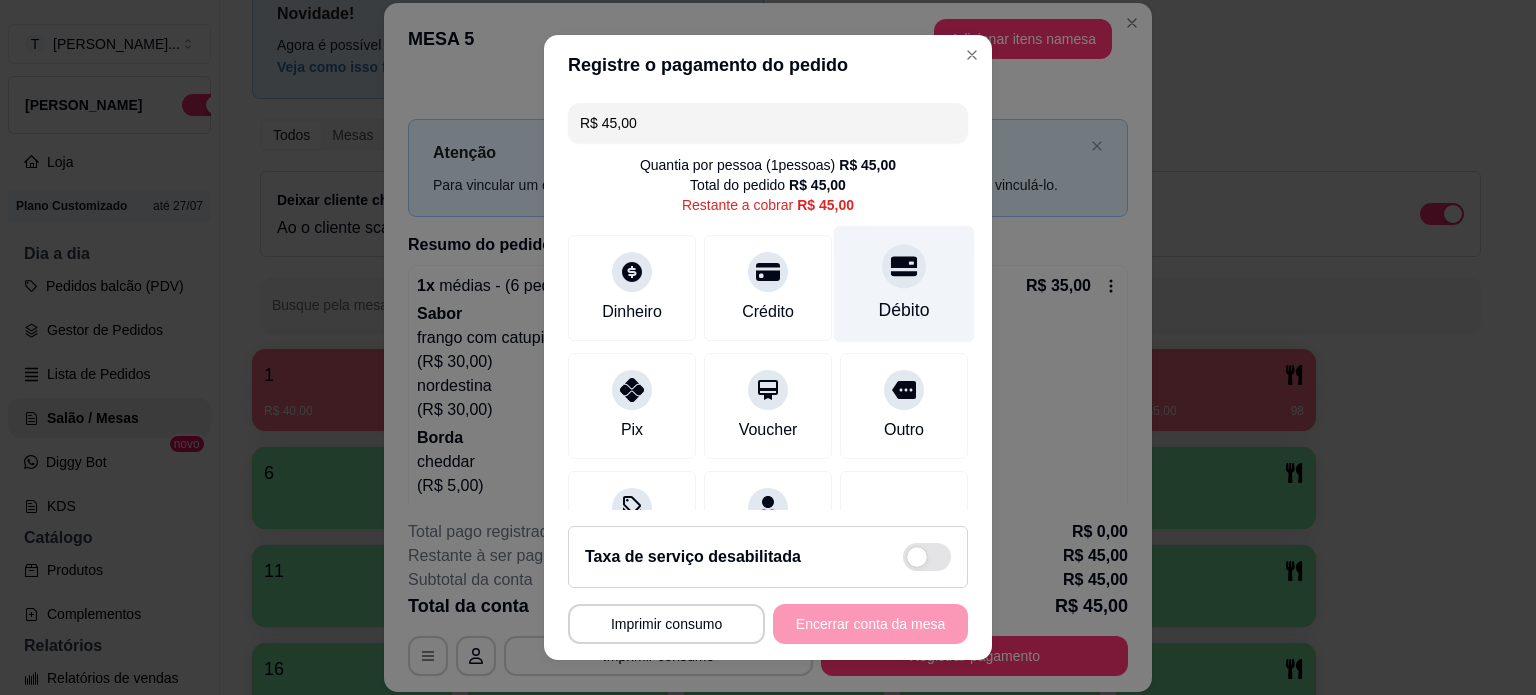 click at bounding box center [904, 266] 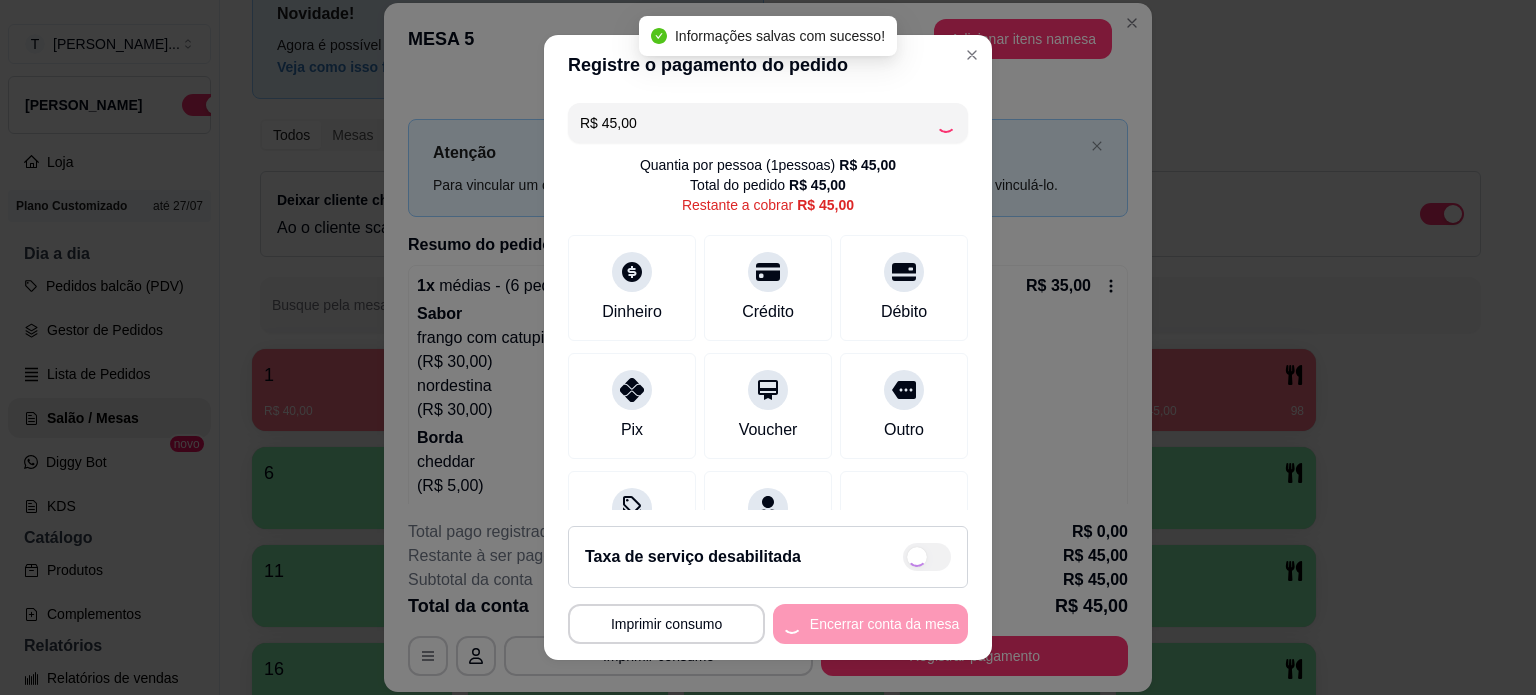 type on "R$ 0,00" 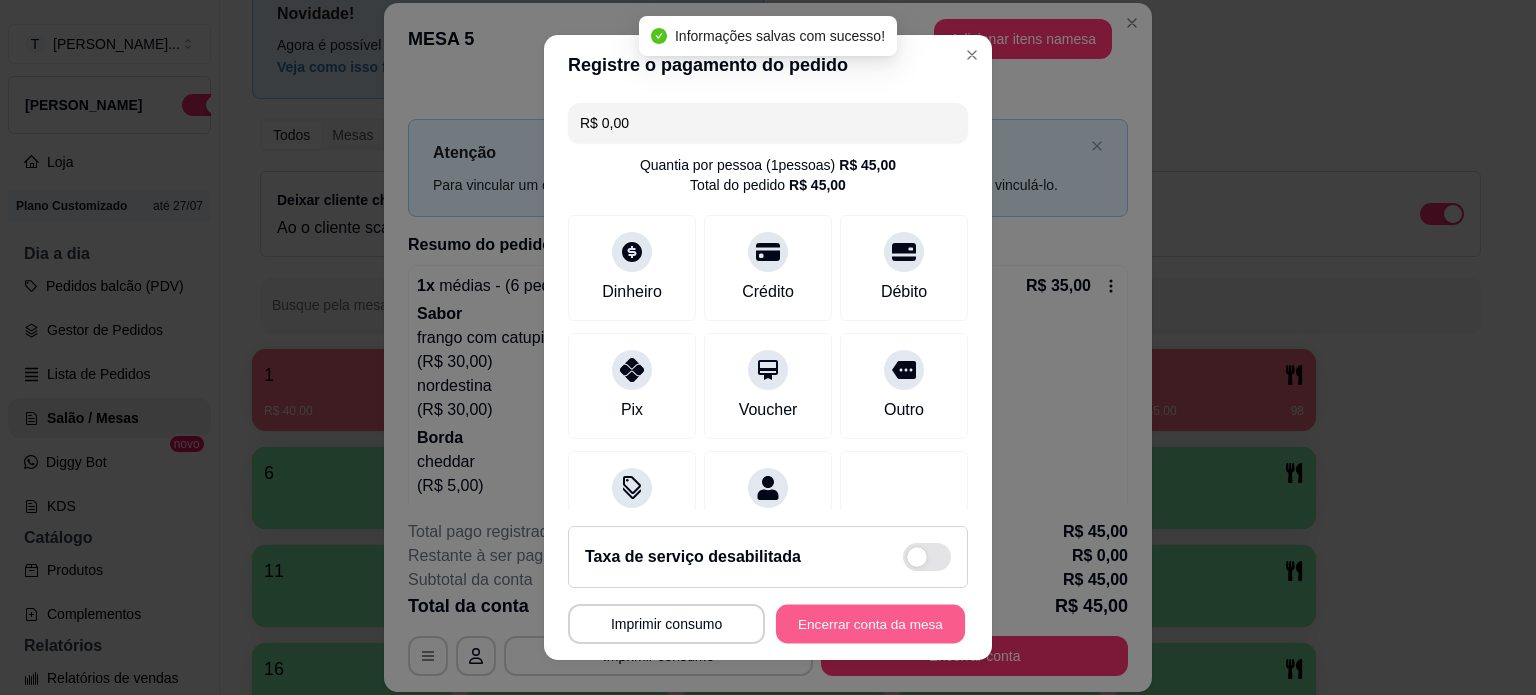 click on "Encerrar conta da mesa" at bounding box center [870, 624] 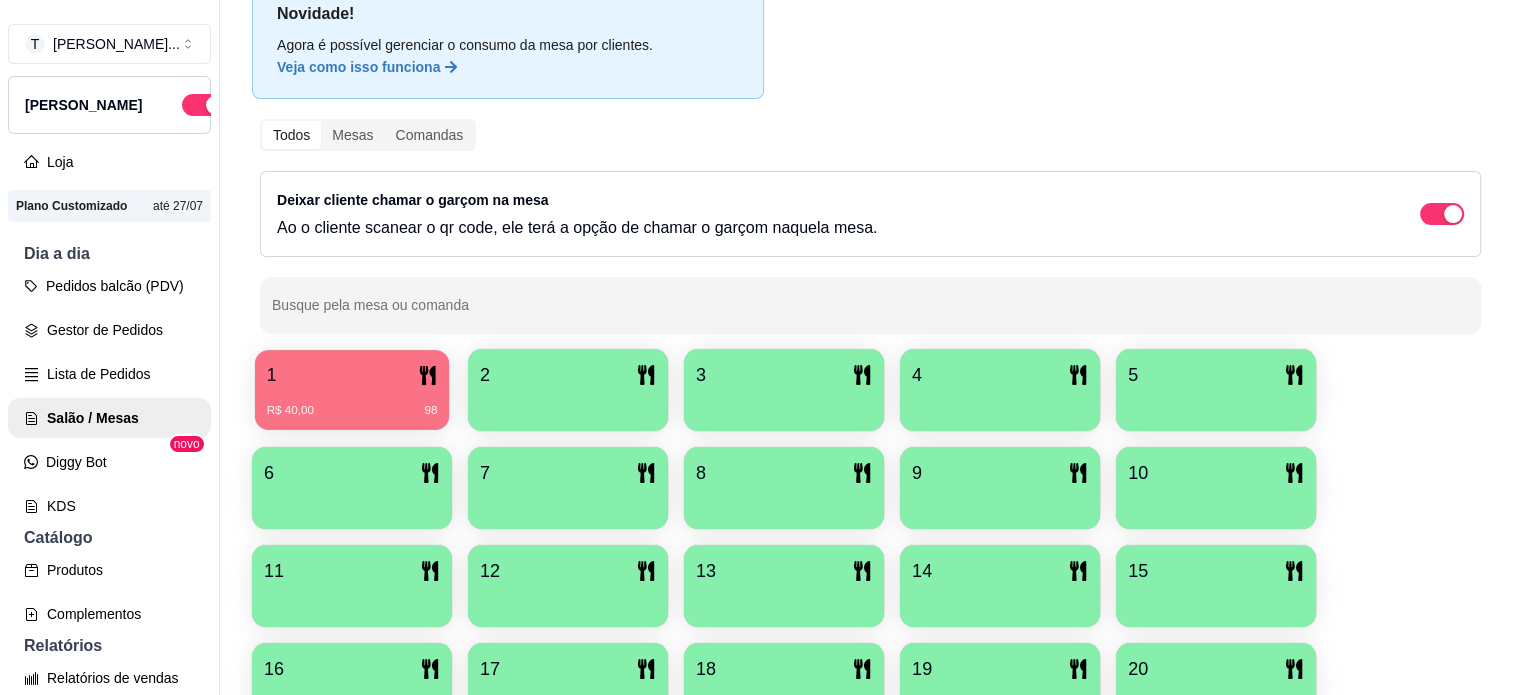 click on "1" at bounding box center (352, 375) 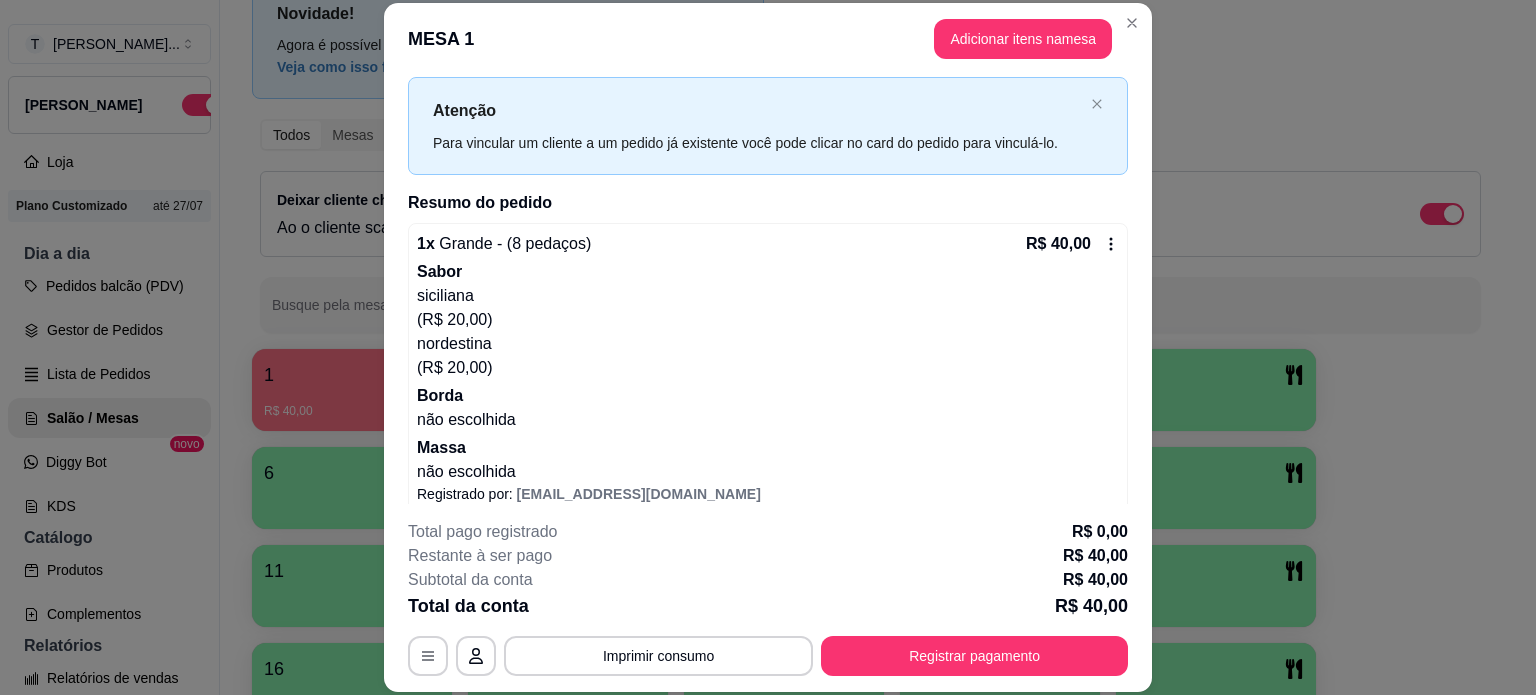 scroll, scrollTop: 61, scrollLeft: 0, axis: vertical 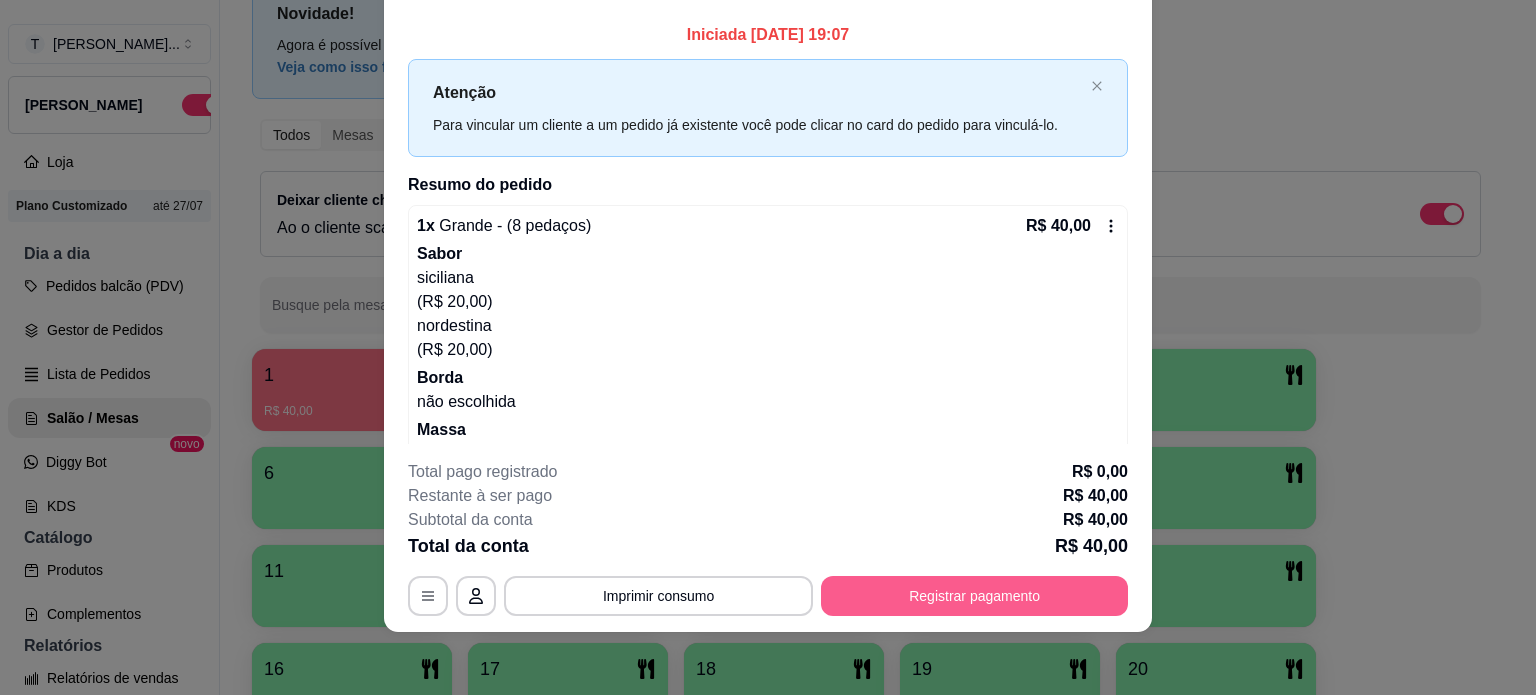 click on "Registrar pagamento" at bounding box center (974, 596) 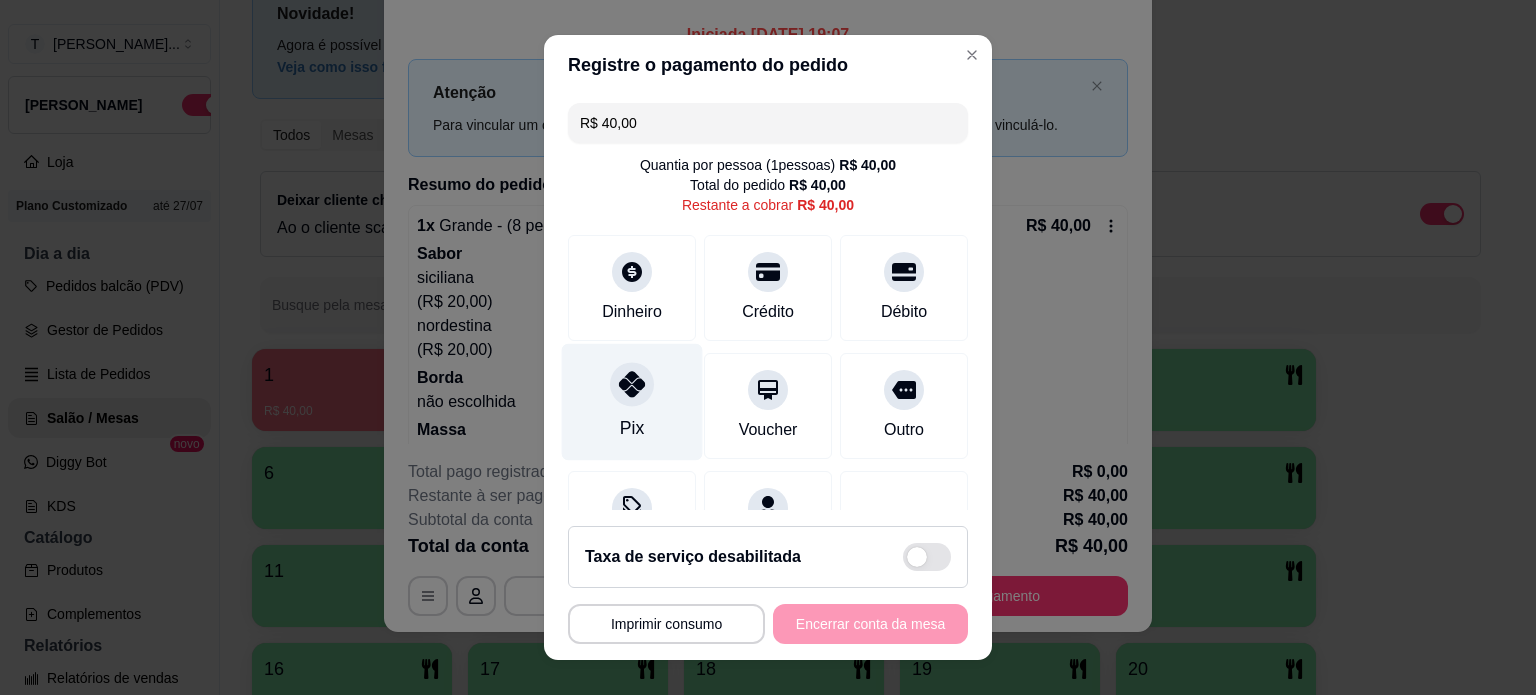 click on "Pix" at bounding box center (632, 401) 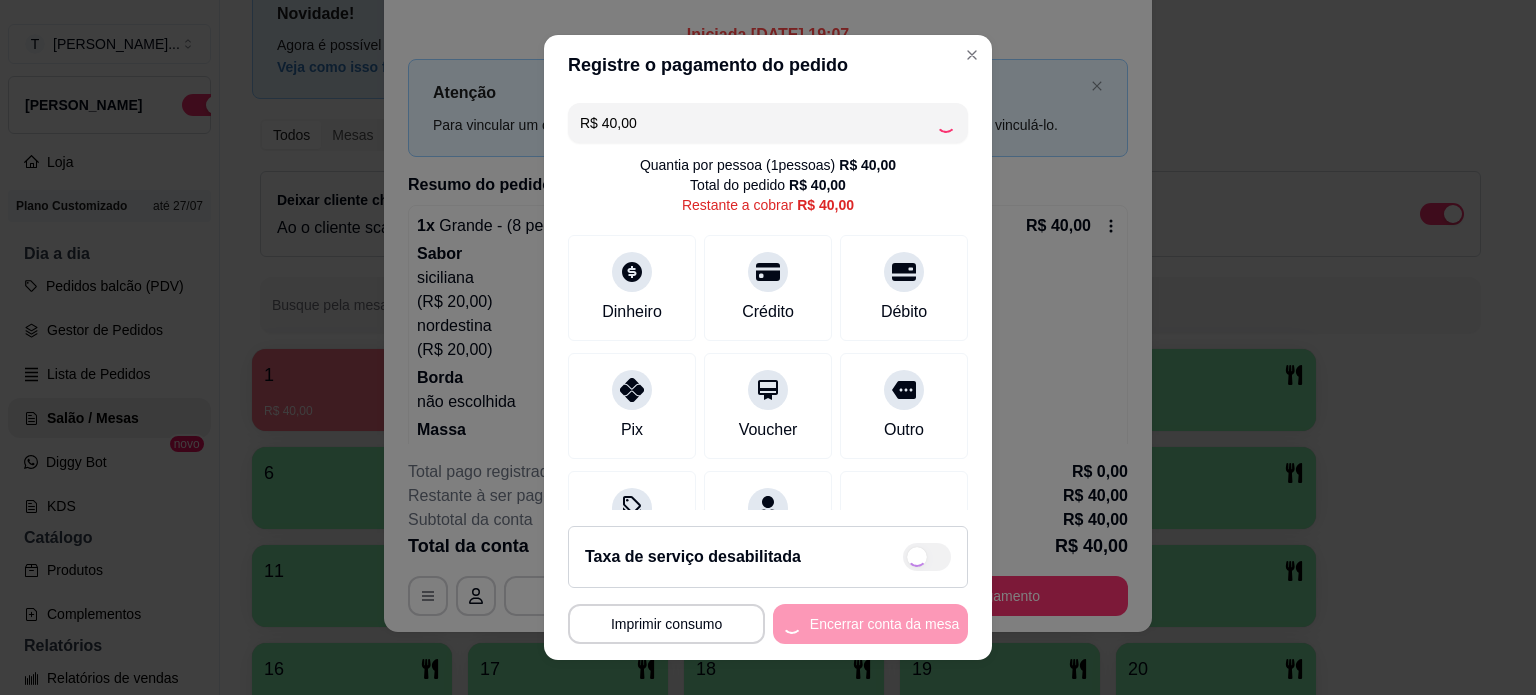 type on "R$ 0,00" 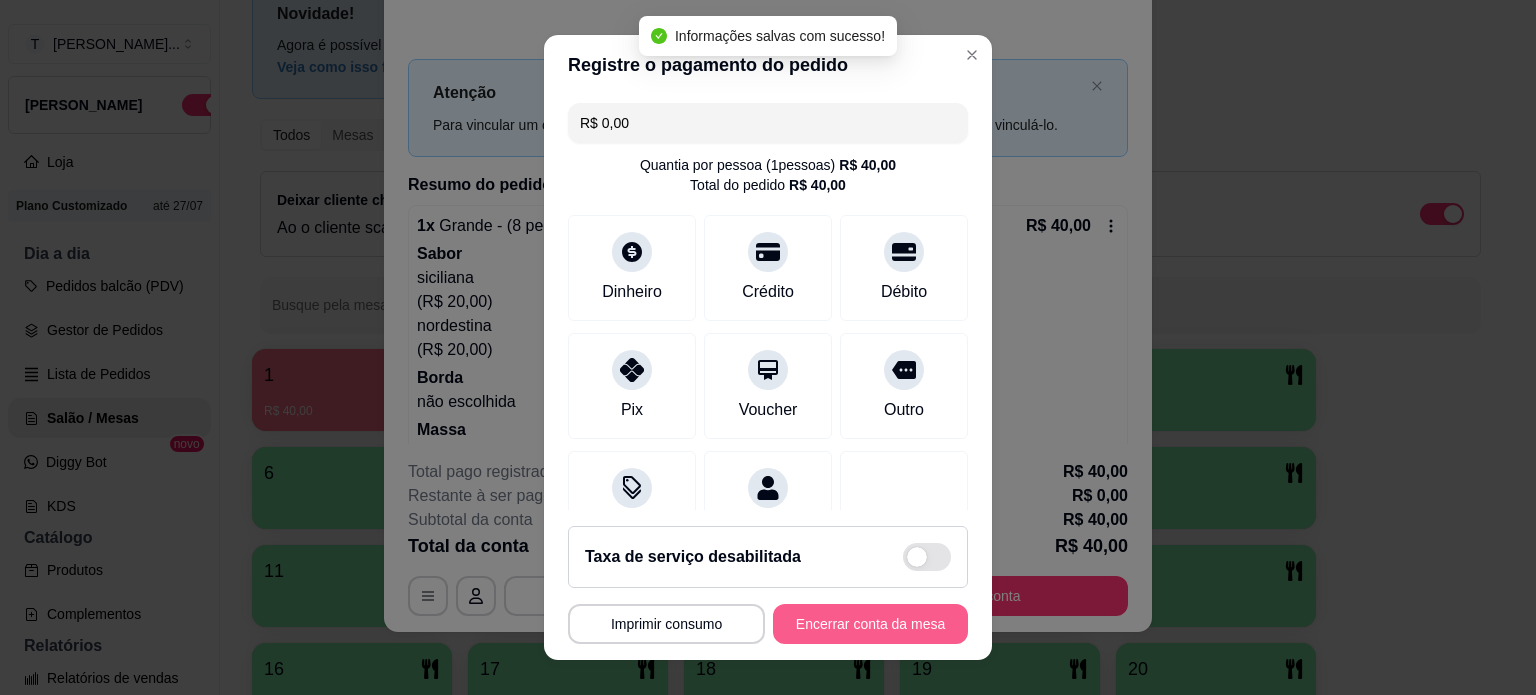 click on "Encerrar conta da mesa" at bounding box center [870, 624] 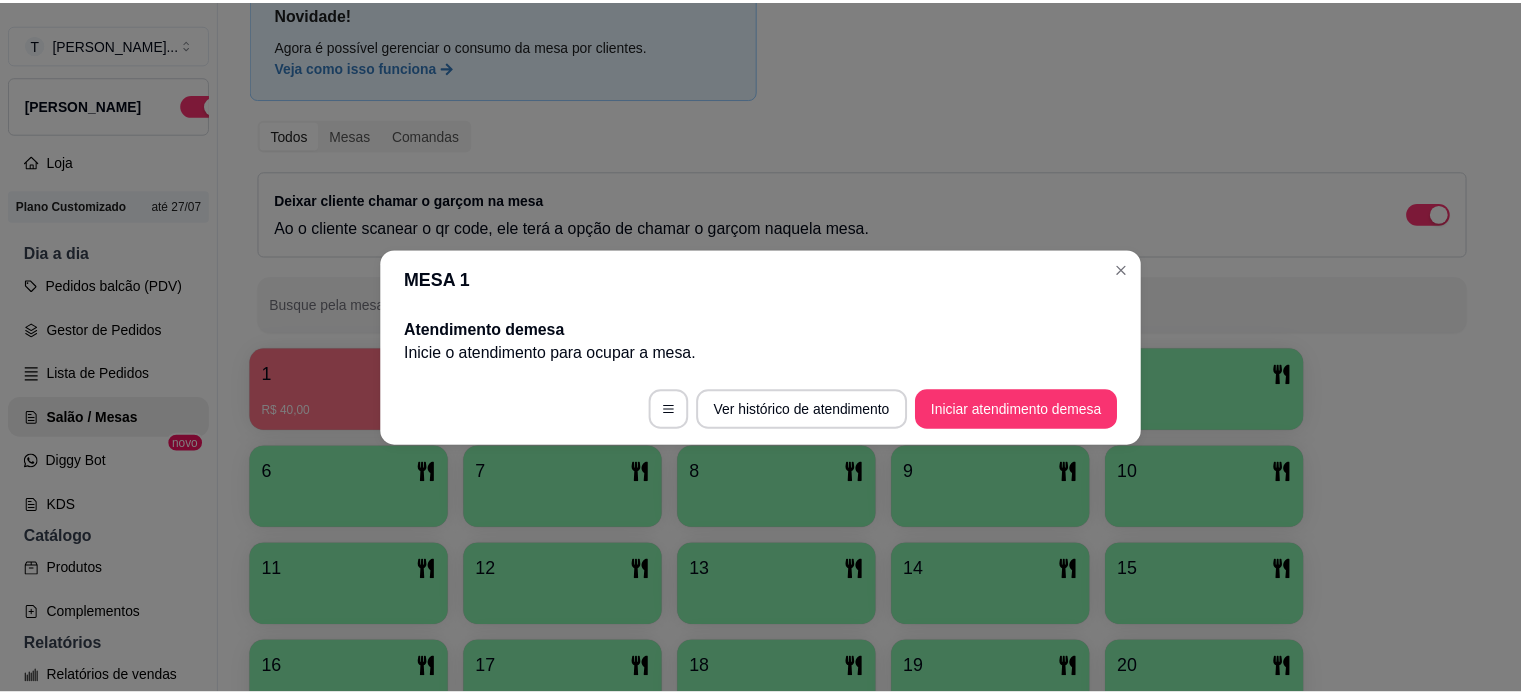 scroll, scrollTop: 0, scrollLeft: 0, axis: both 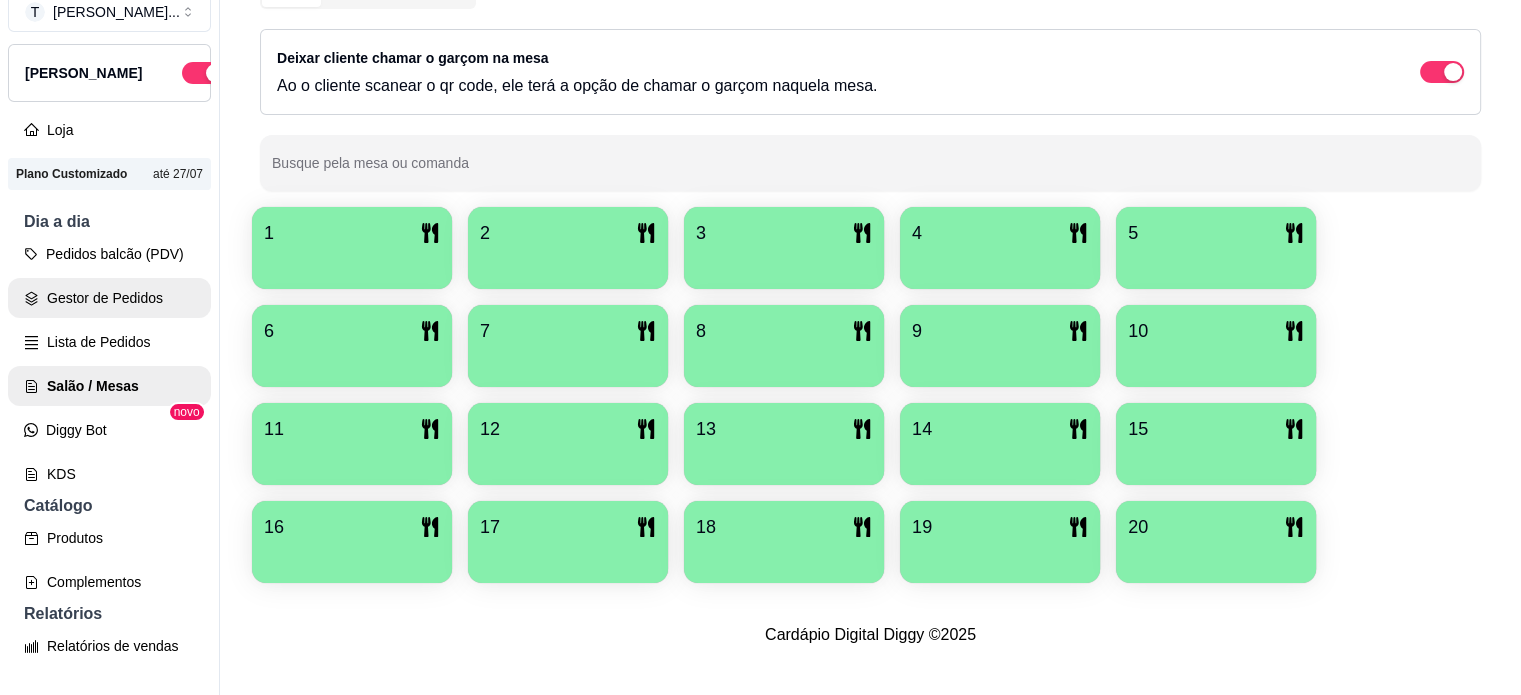 click on "Gestor de Pedidos" at bounding box center [109, 298] 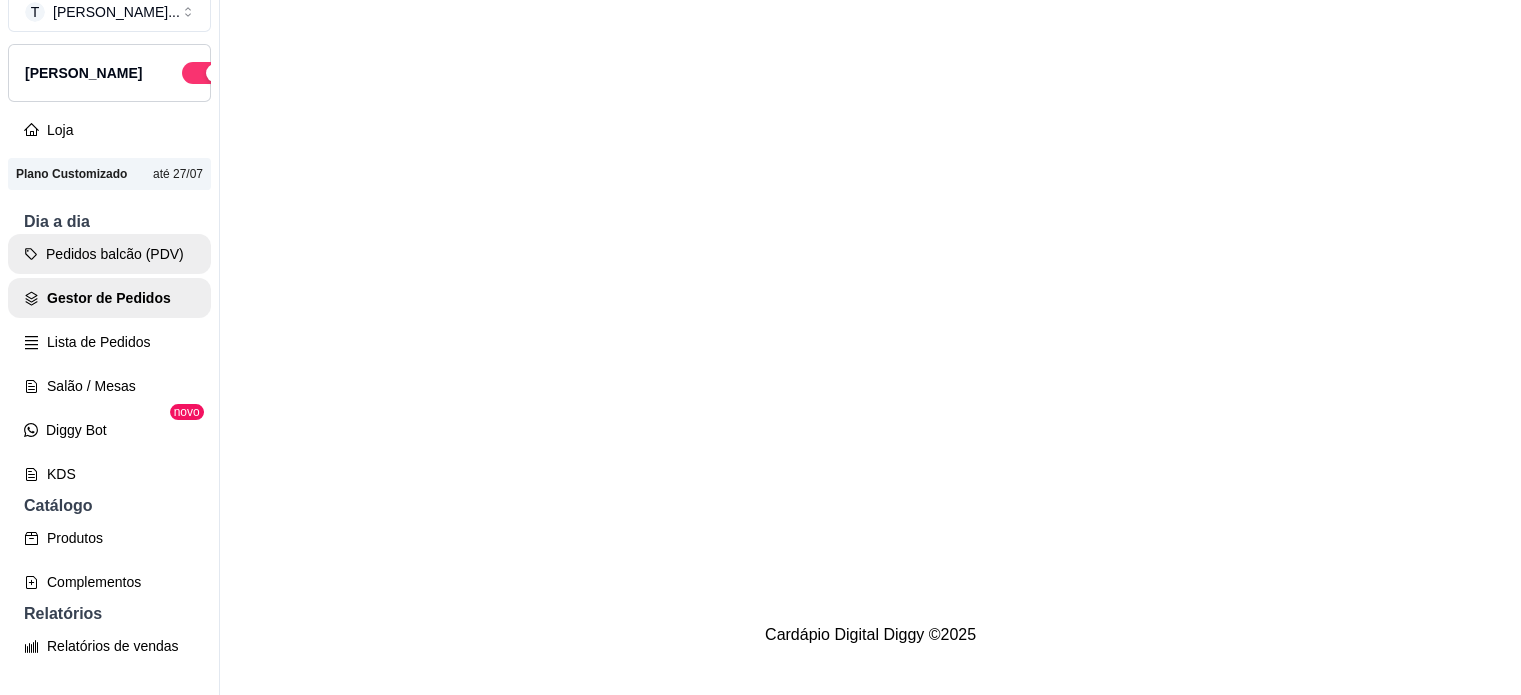 scroll, scrollTop: 0, scrollLeft: 0, axis: both 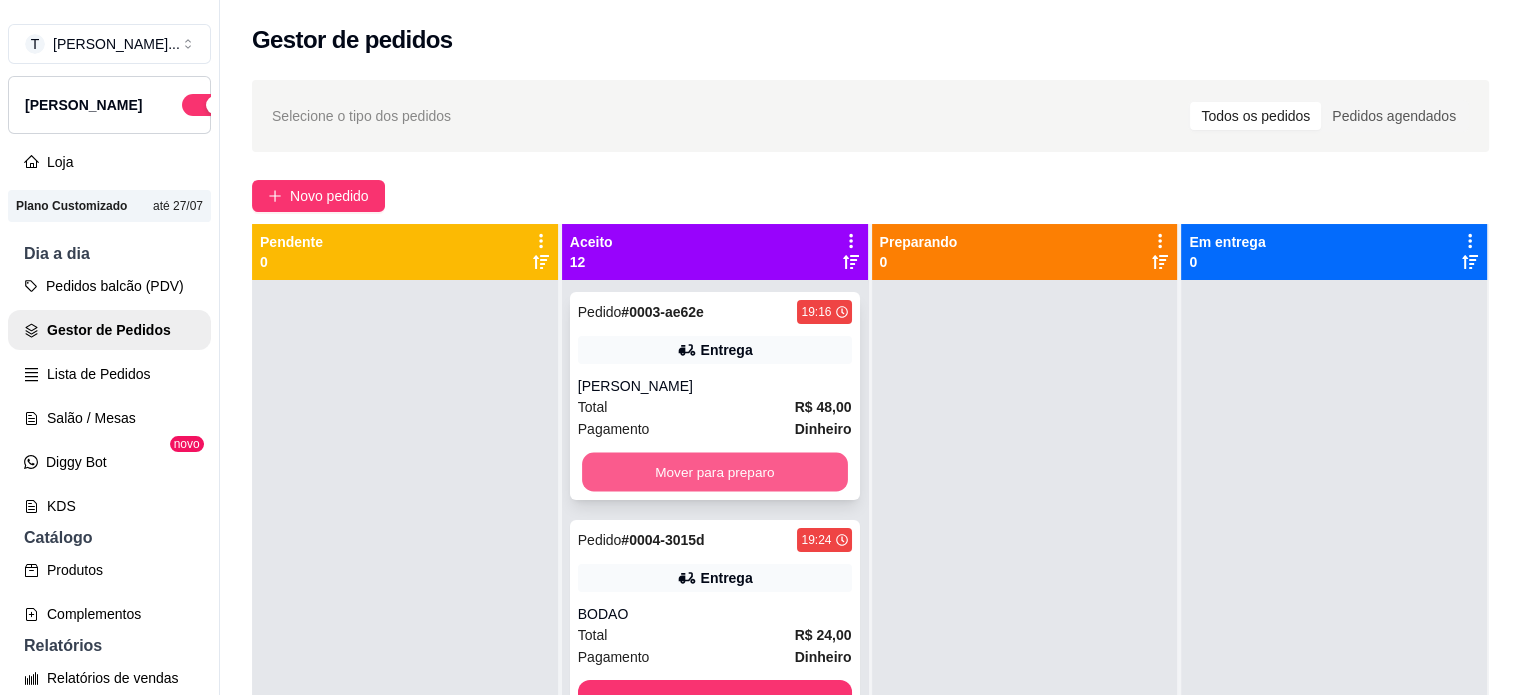 click on "Mover para preparo" at bounding box center [715, 472] 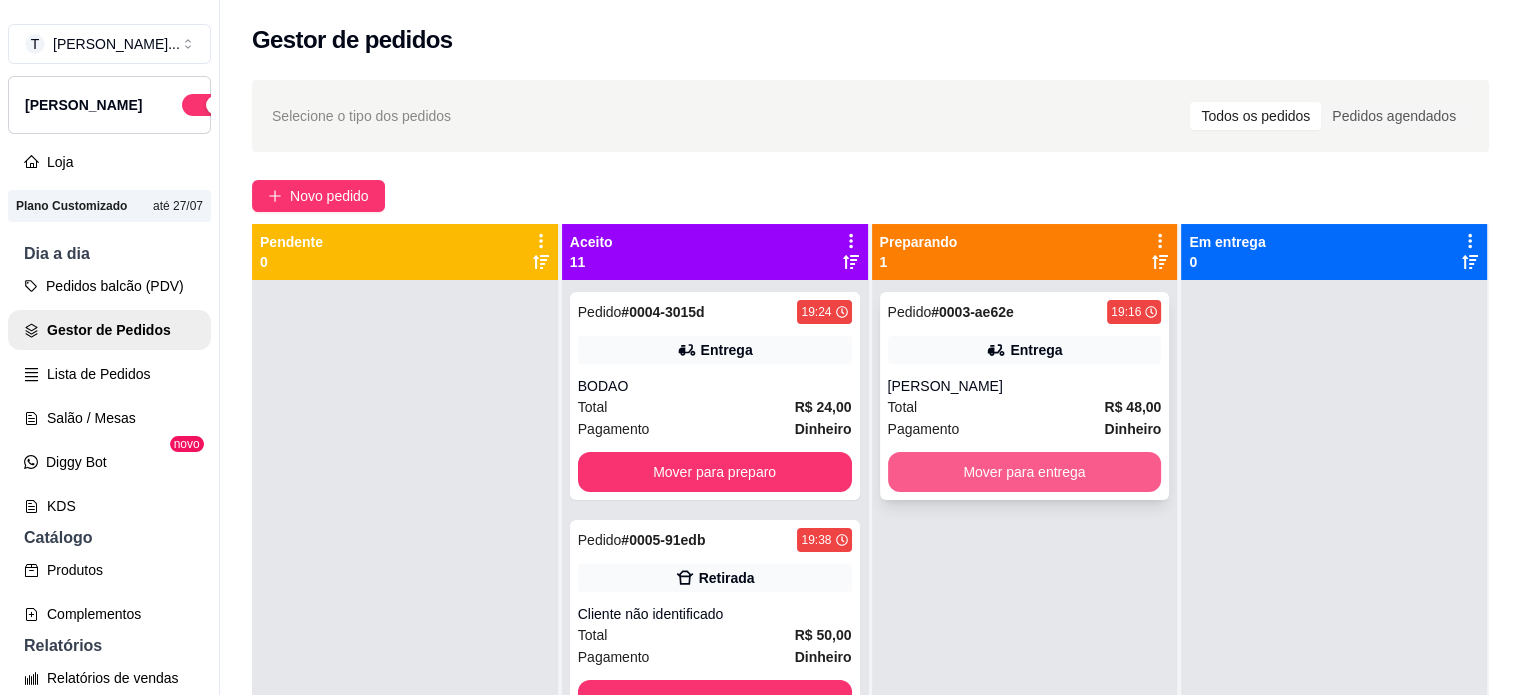 click on "Mover para entrega" at bounding box center [1025, 472] 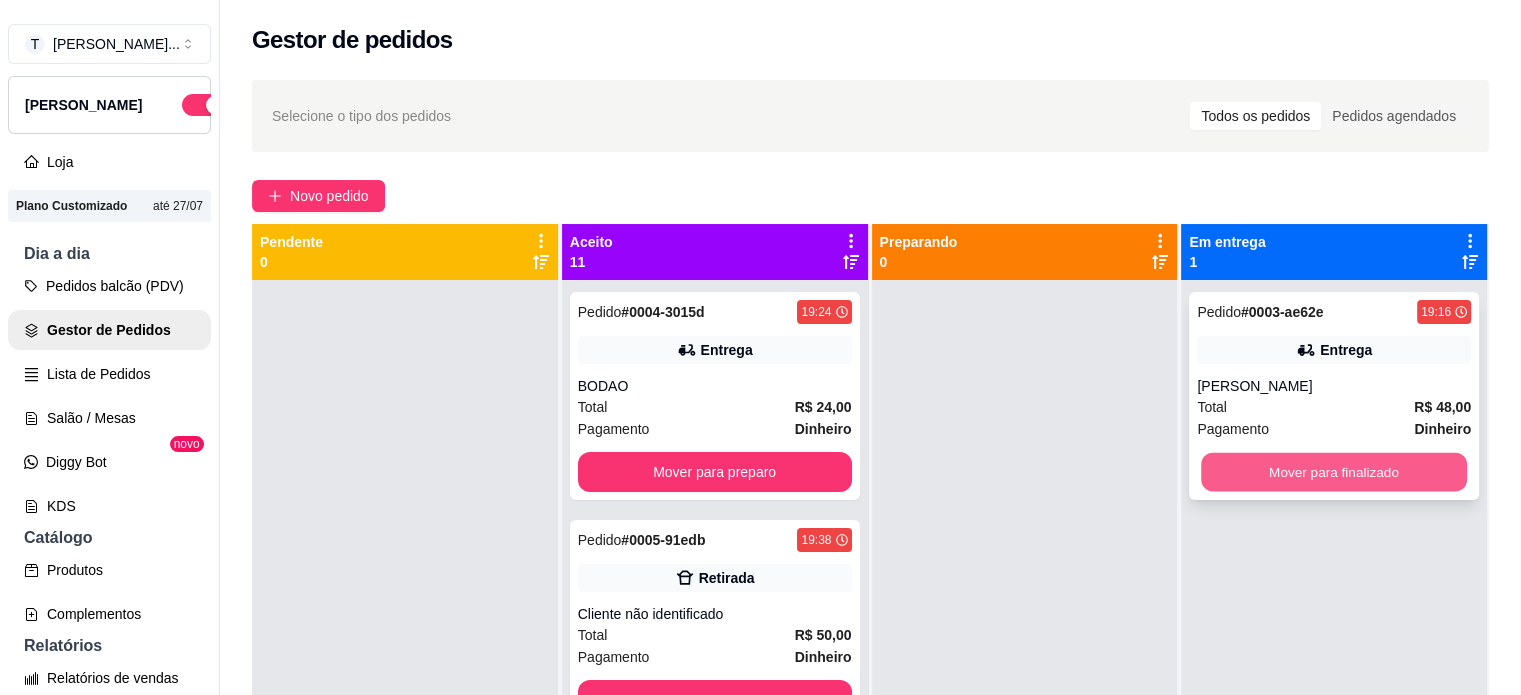 click on "Mover para finalizado" at bounding box center (1334, 472) 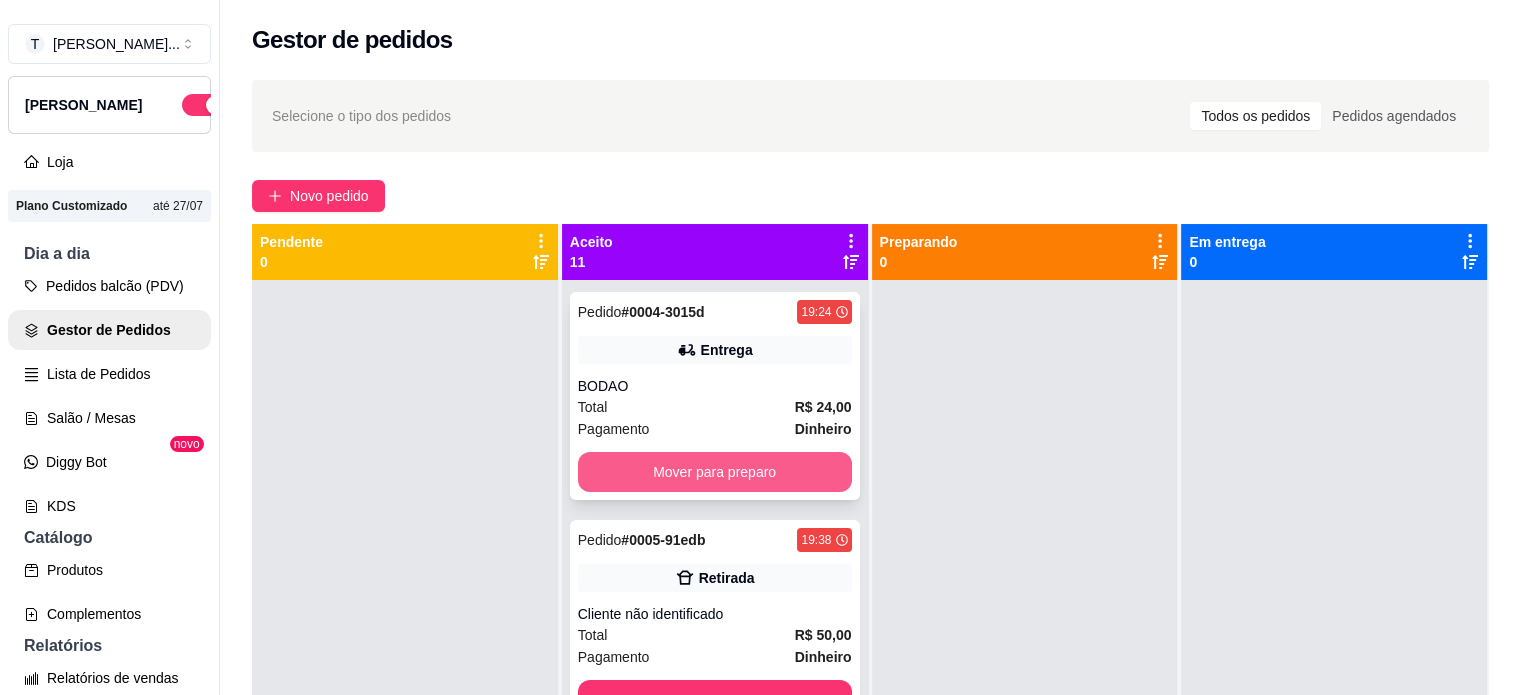 click on "Mover para preparo" at bounding box center (715, 472) 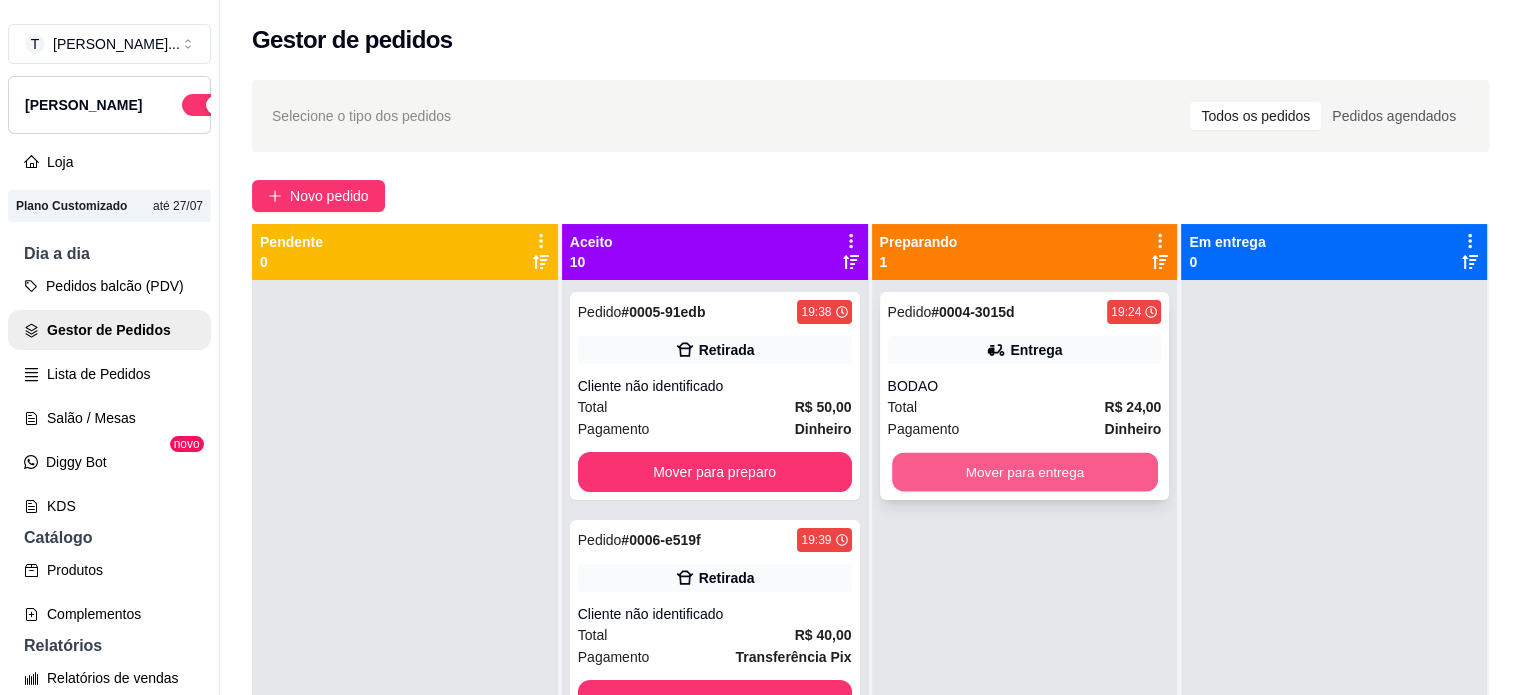 click on "Mover para entrega" at bounding box center [1025, 472] 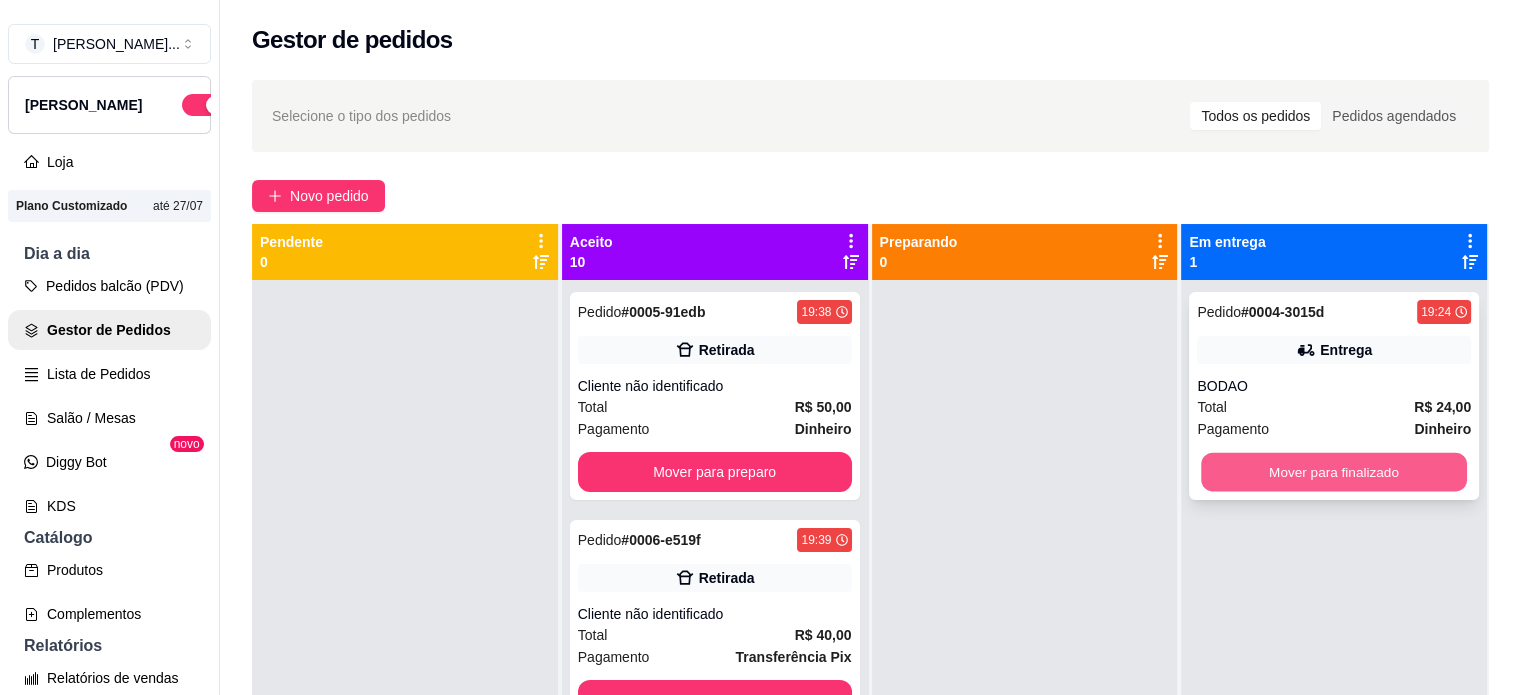 click on "Mover para finalizado" at bounding box center [1334, 472] 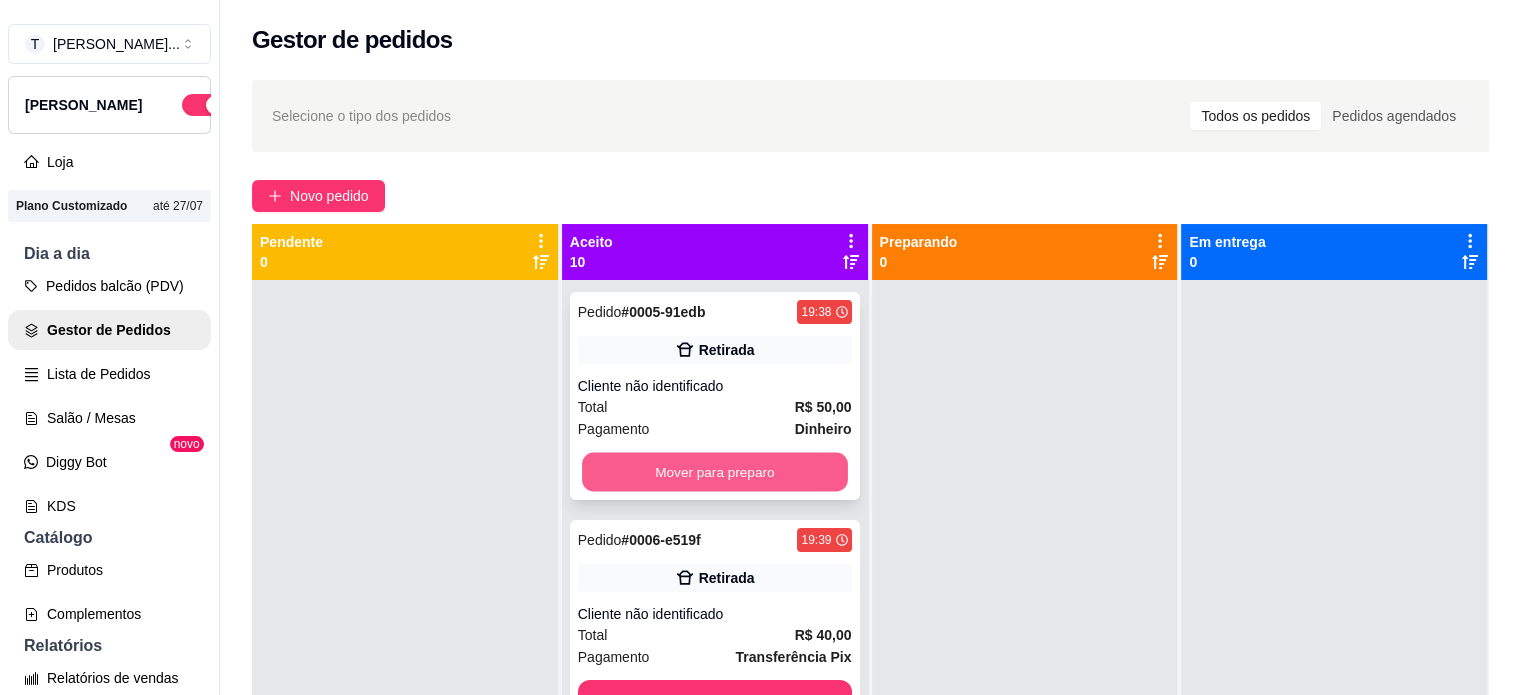 click on "Mover para preparo" at bounding box center (715, 472) 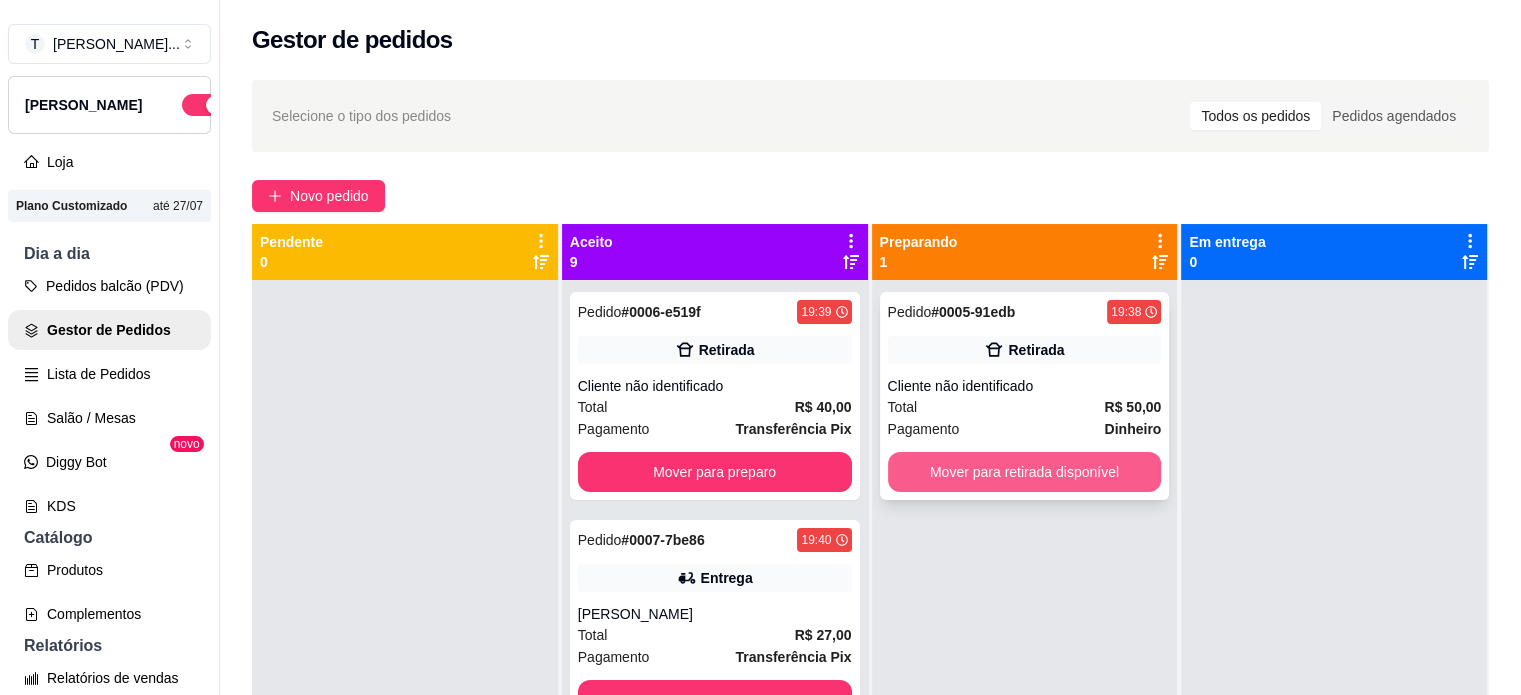 click on "Mover para retirada disponível" at bounding box center (1025, 472) 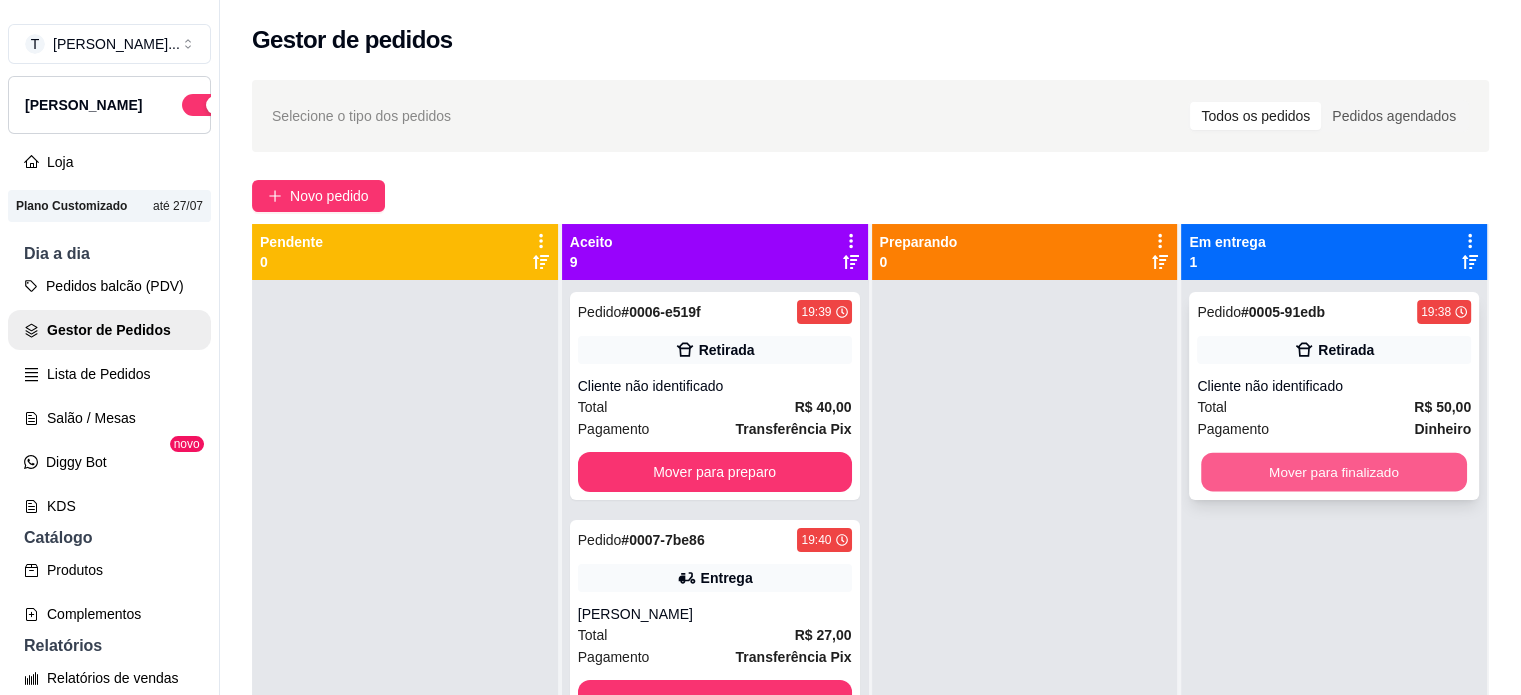 click on "Mover para finalizado" at bounding box center (1334, 472) 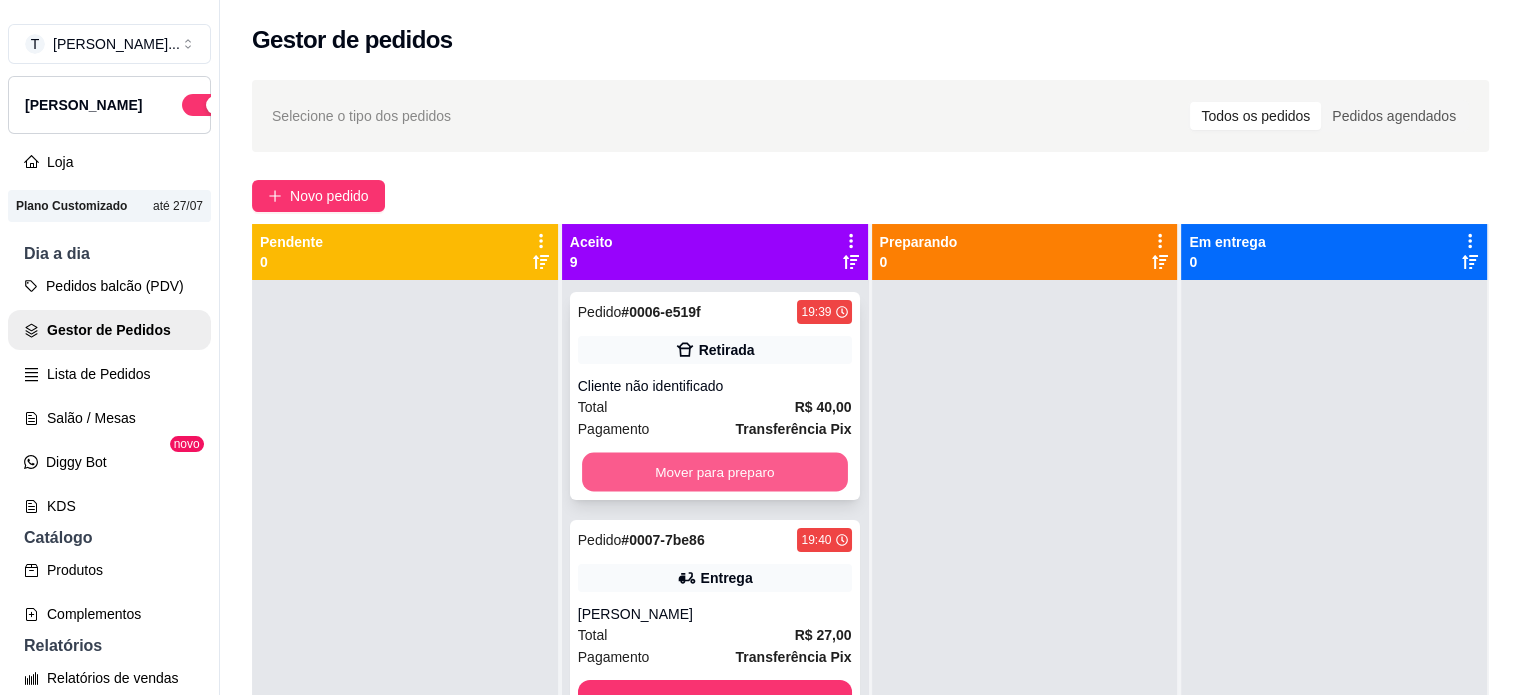 click on "Mover para preparo" at bounding box center (715, 472) 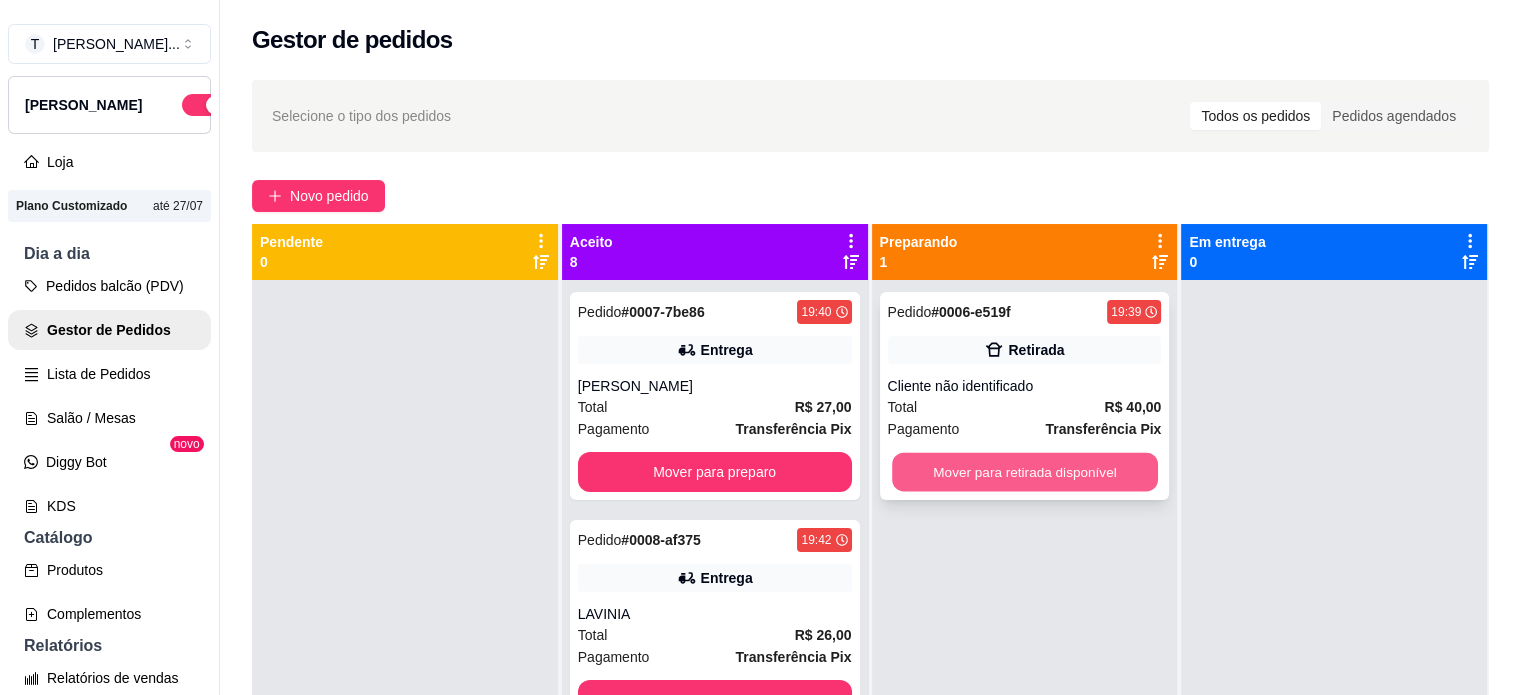 click on "Mover para retirada disponível" at bounding box center (1025, 472) 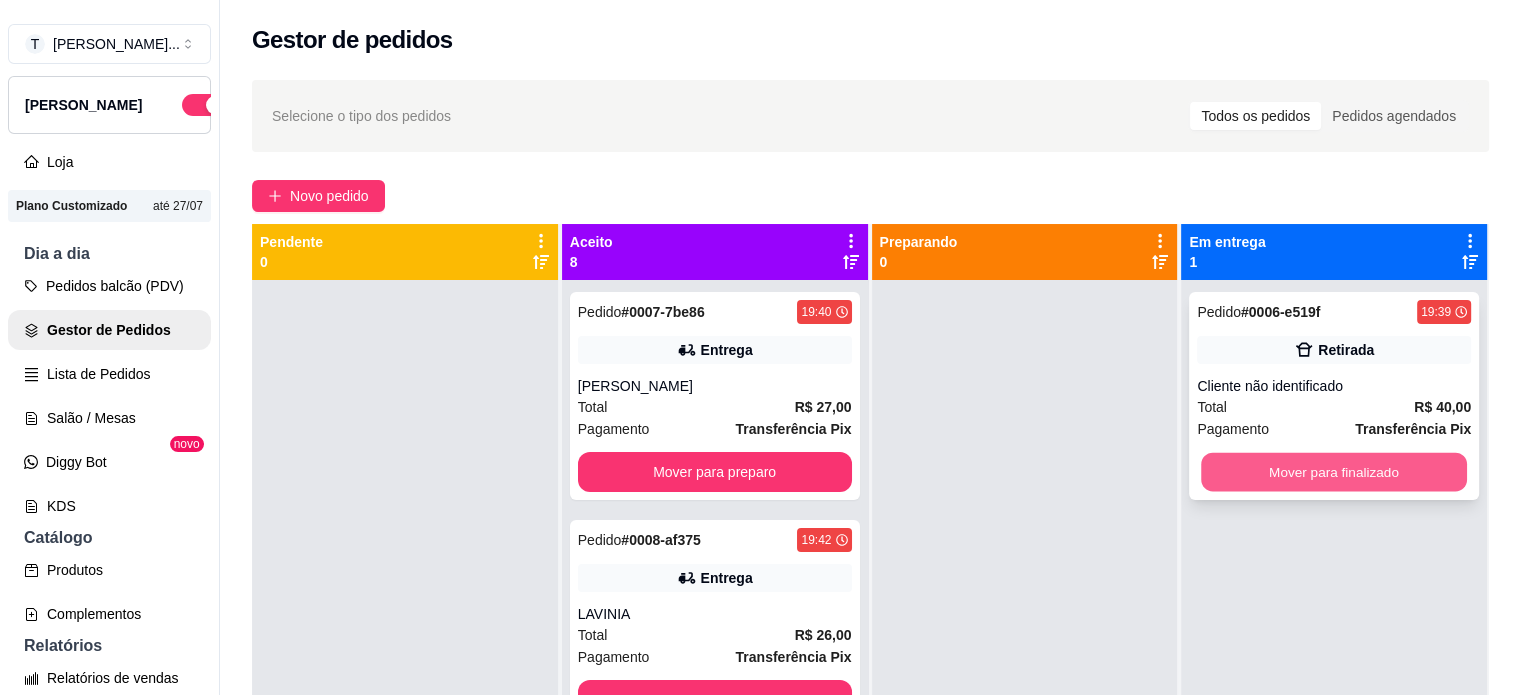 click on "Mover para finalizado" at bounding box center [1334, 472] 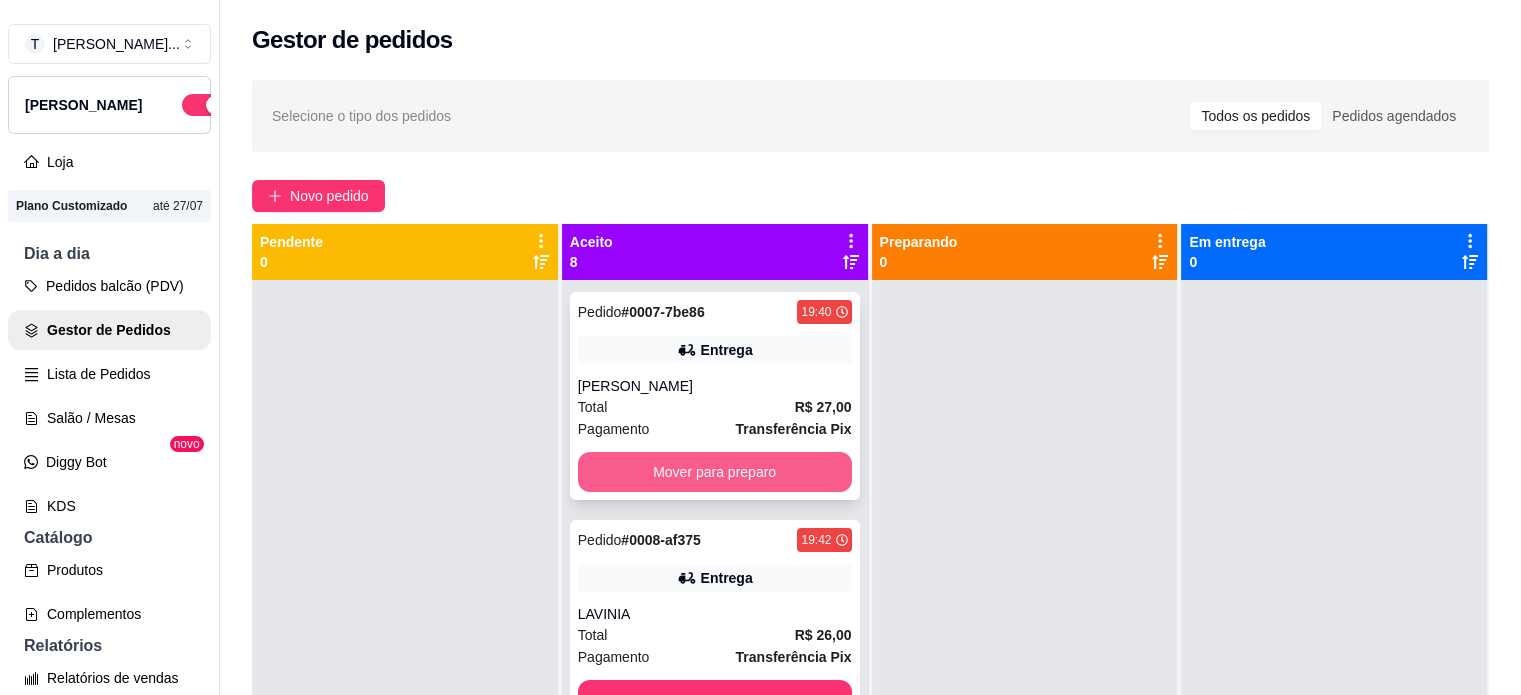 click on "Mover para preparo" at bounding box center [715, 472] 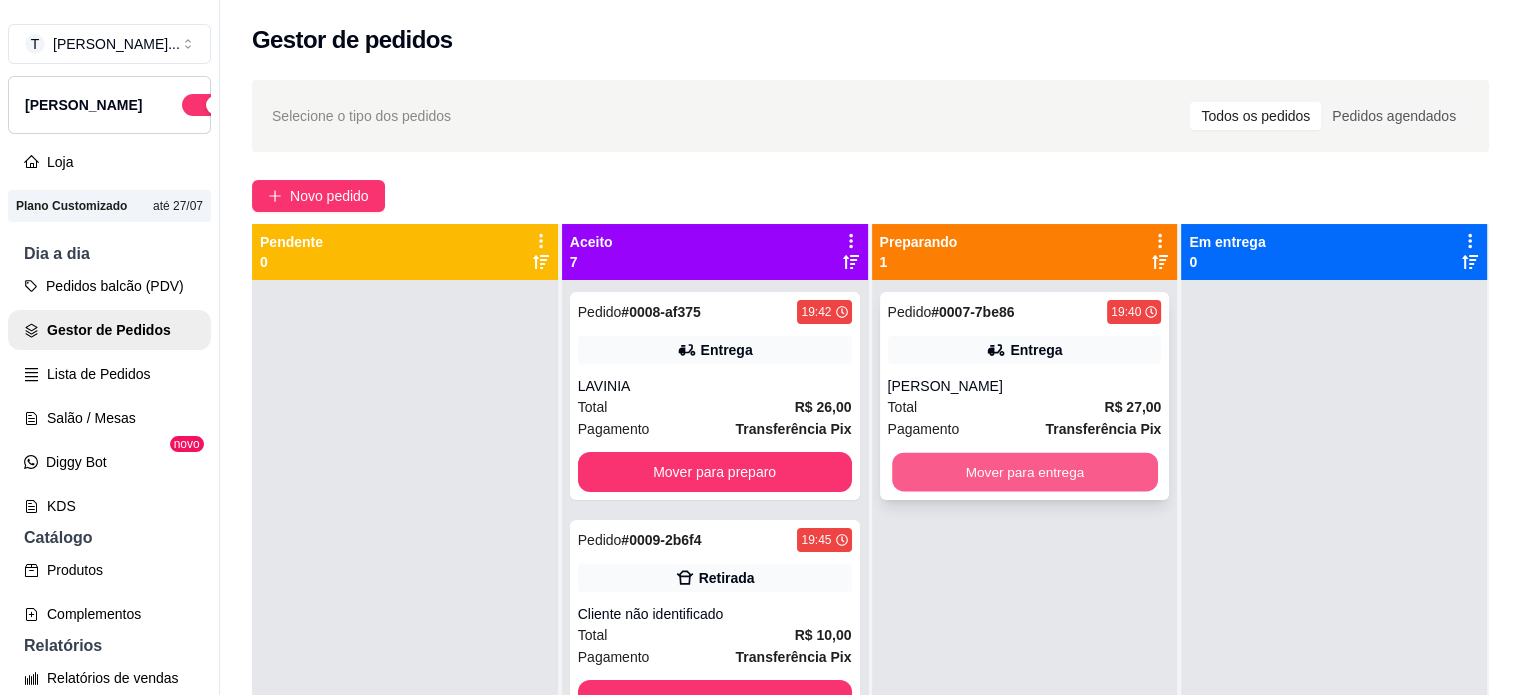 click on "Mover para entrega" at bounding box center [1025, 472] 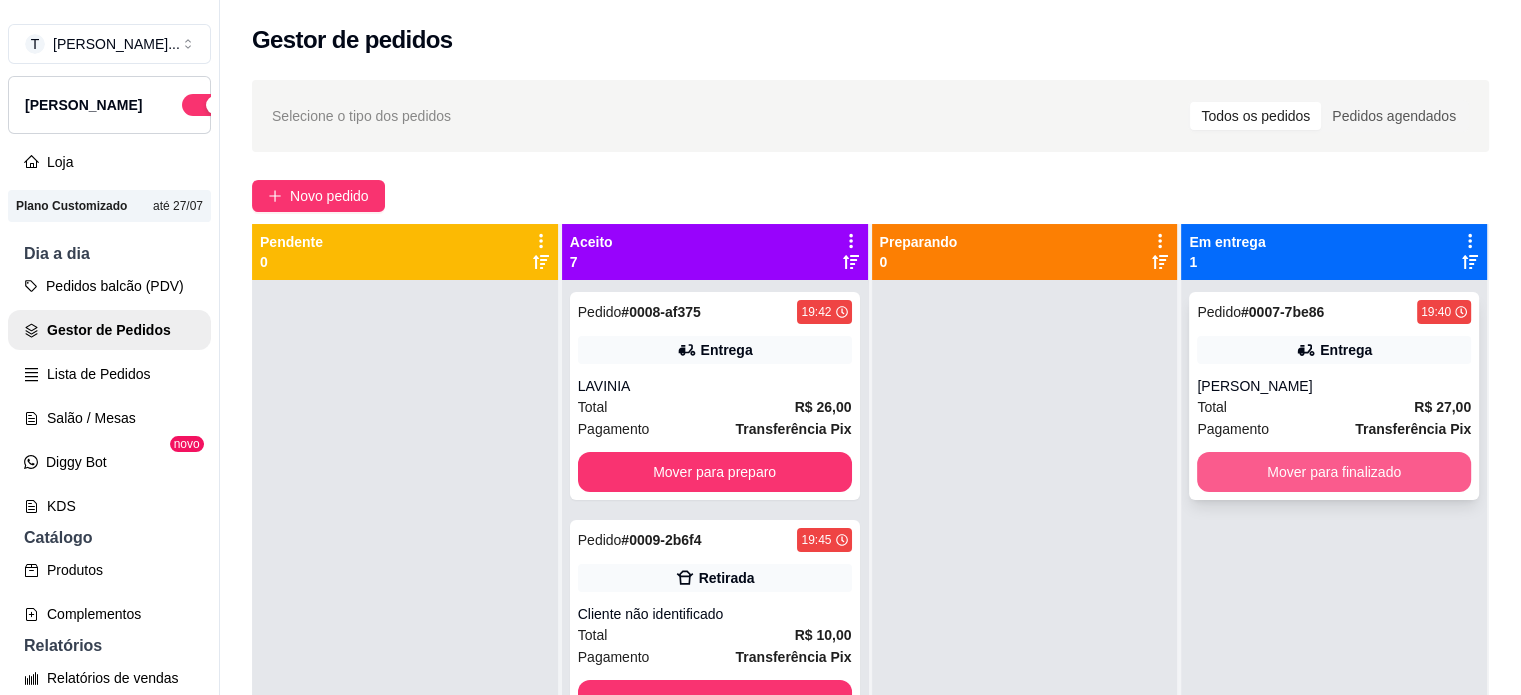 click on "Mover para finalizado" at bounding box center (1334, 472) 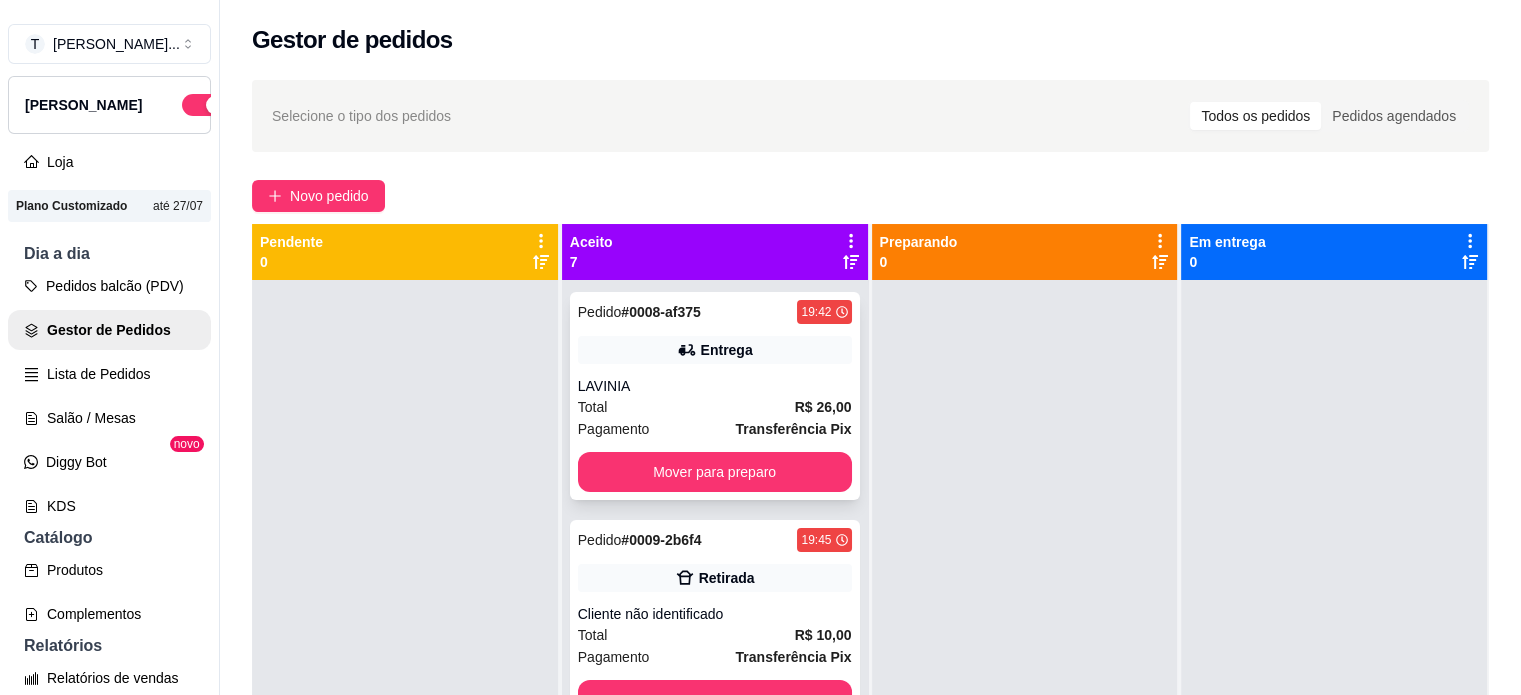 click on "Pedido  # 0008-af375 19:42 Entrega LAVINIA Total R$ 26,00 Pagamento Transferência Pix Mover para preparo" at bounding box center (715, 396) 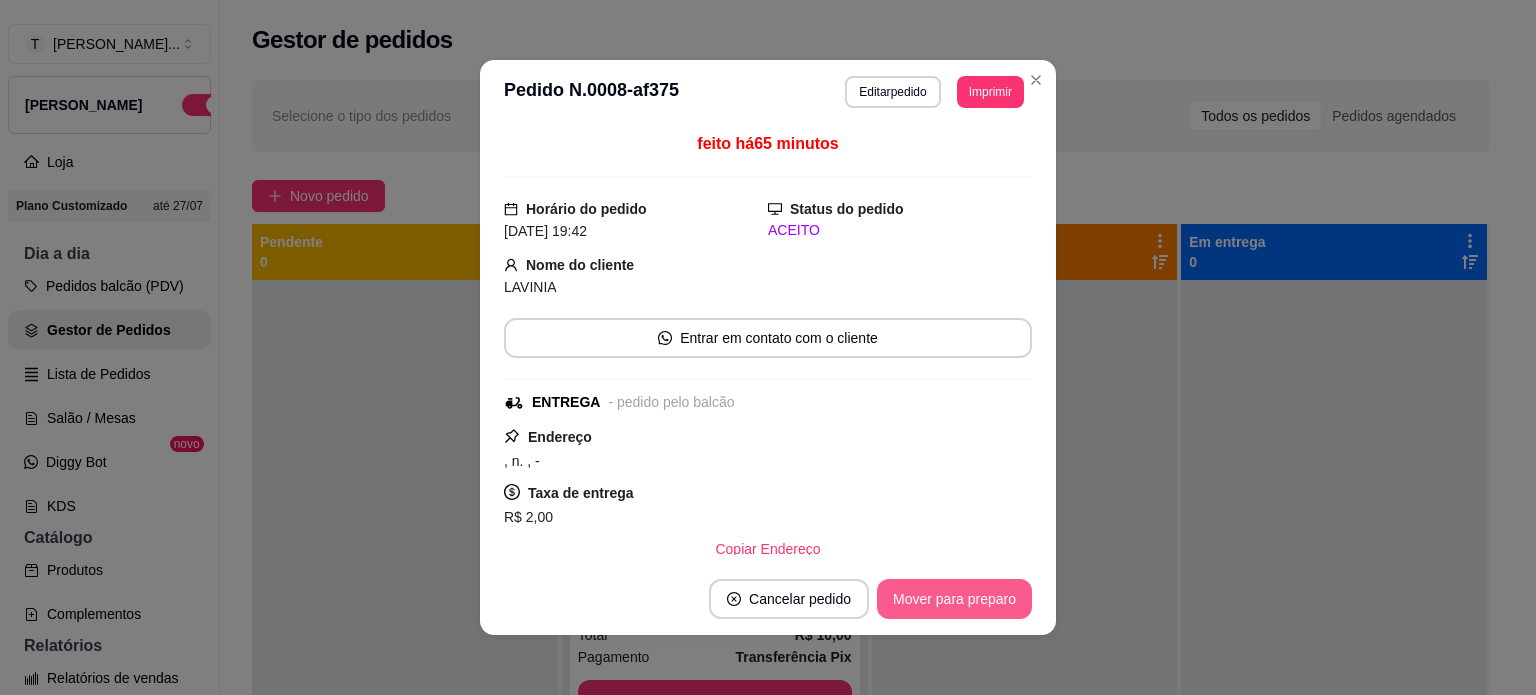 click on "Mover para preparo" at bounding box center (954, 599) 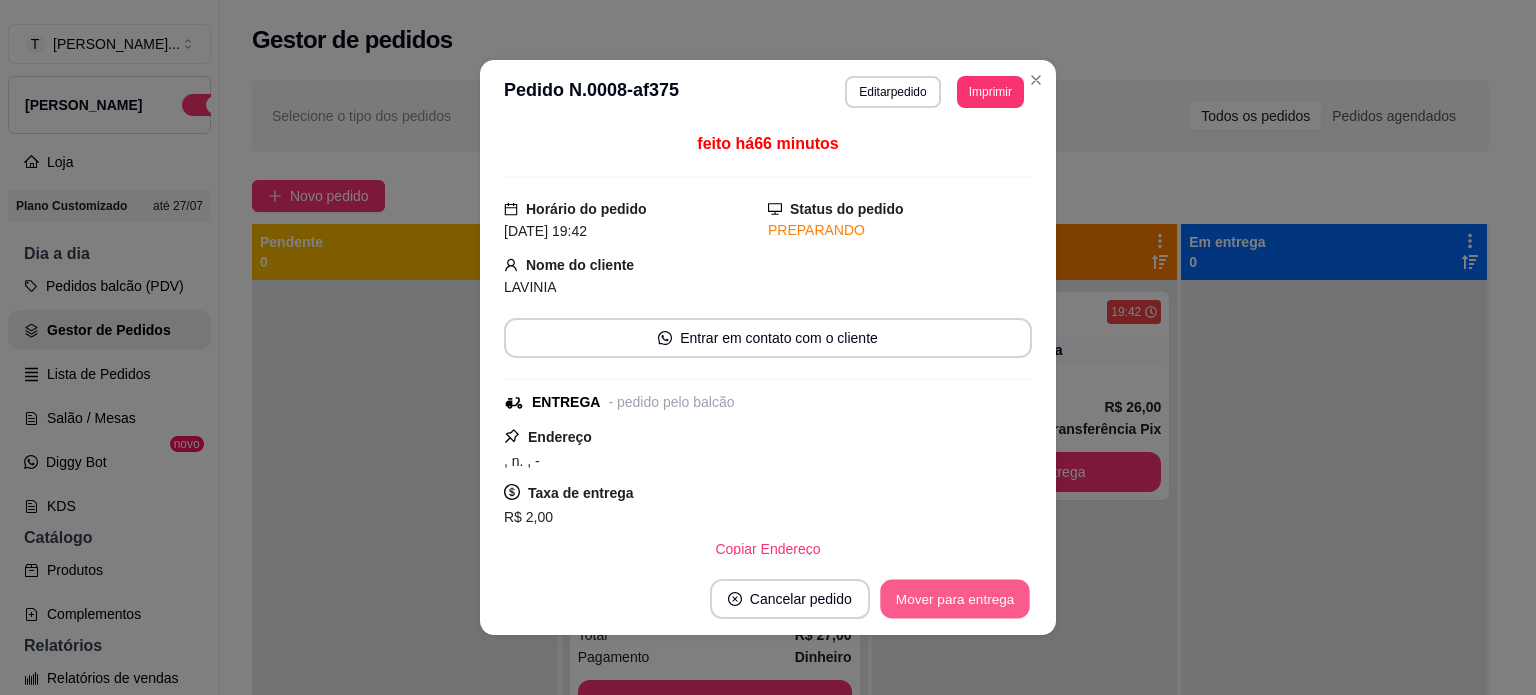 click on "Mover para entrega" at bounding box center (955, 599) 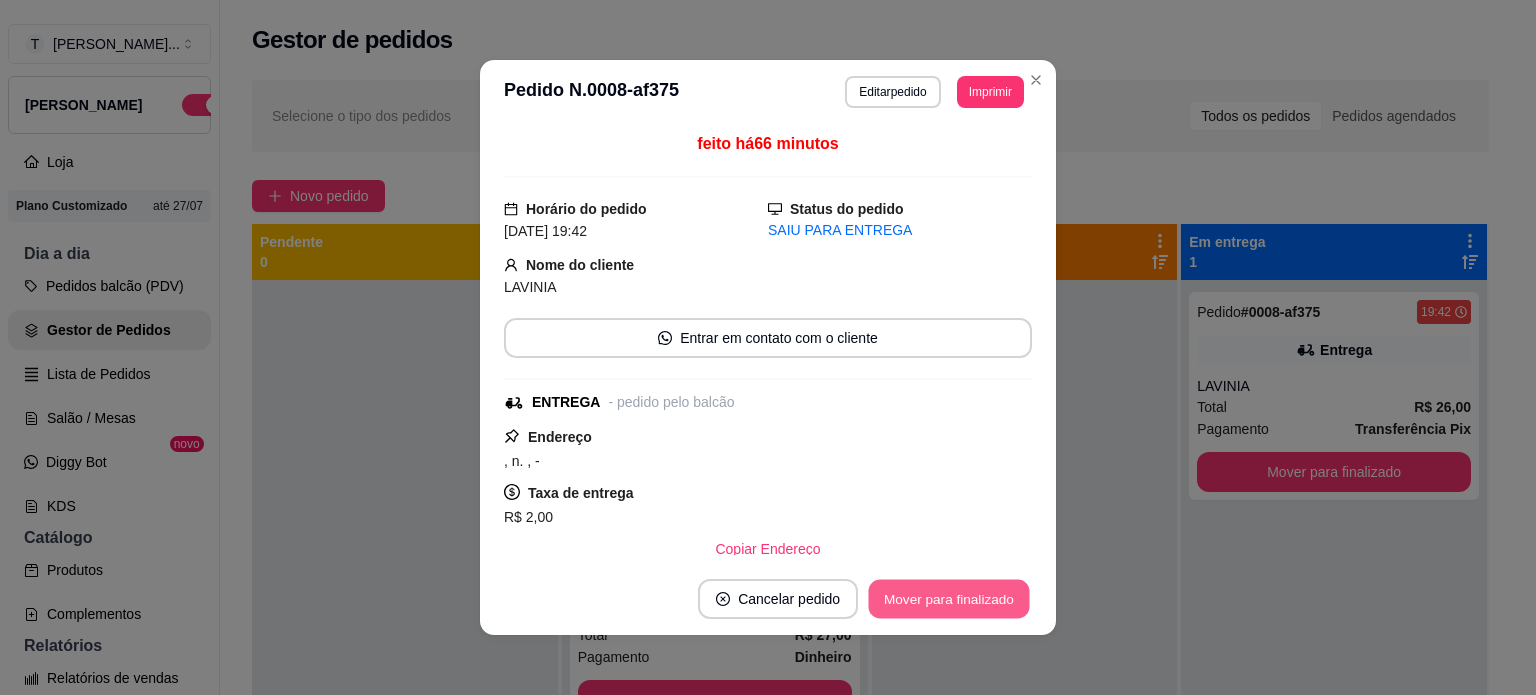 click on "Mover para finalizado" at bounding box center [949, 599] 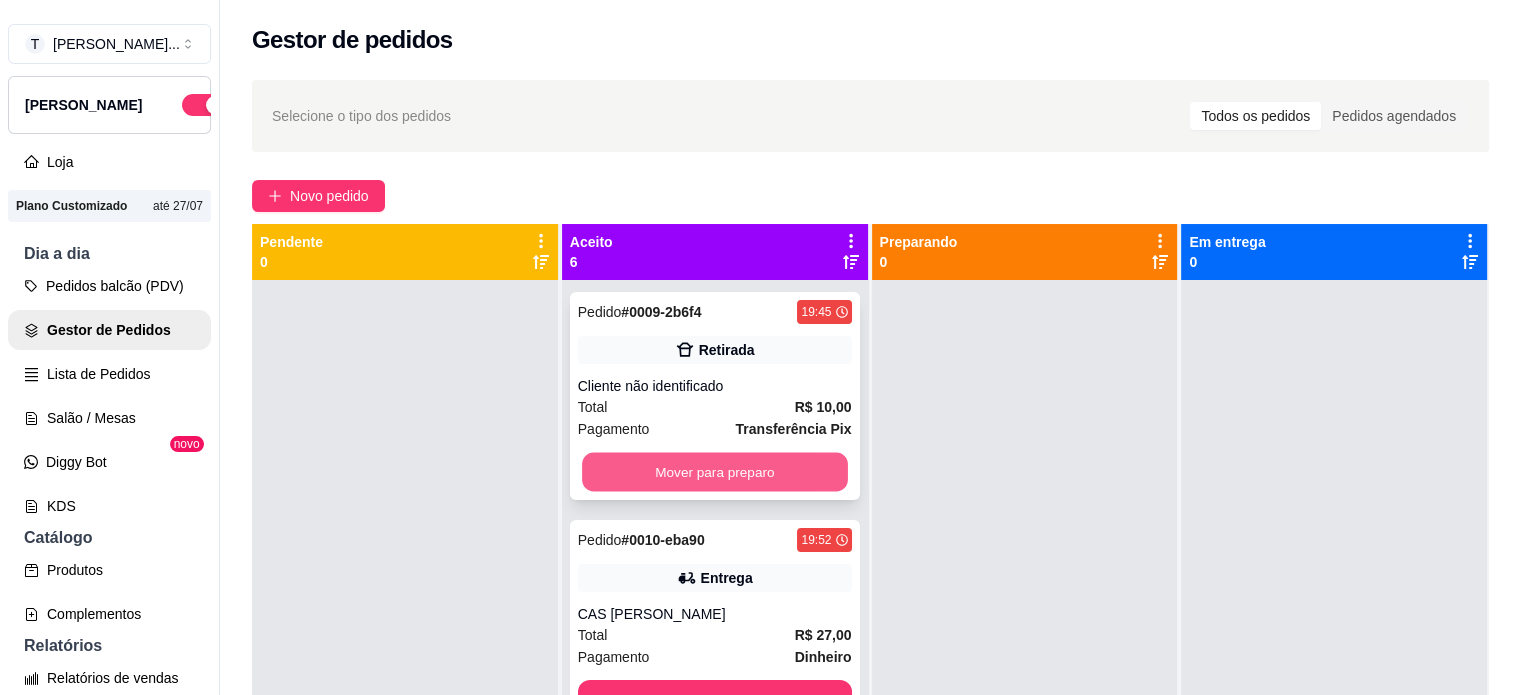 click on "Mover para preparo" at bounding box center [715, 472] 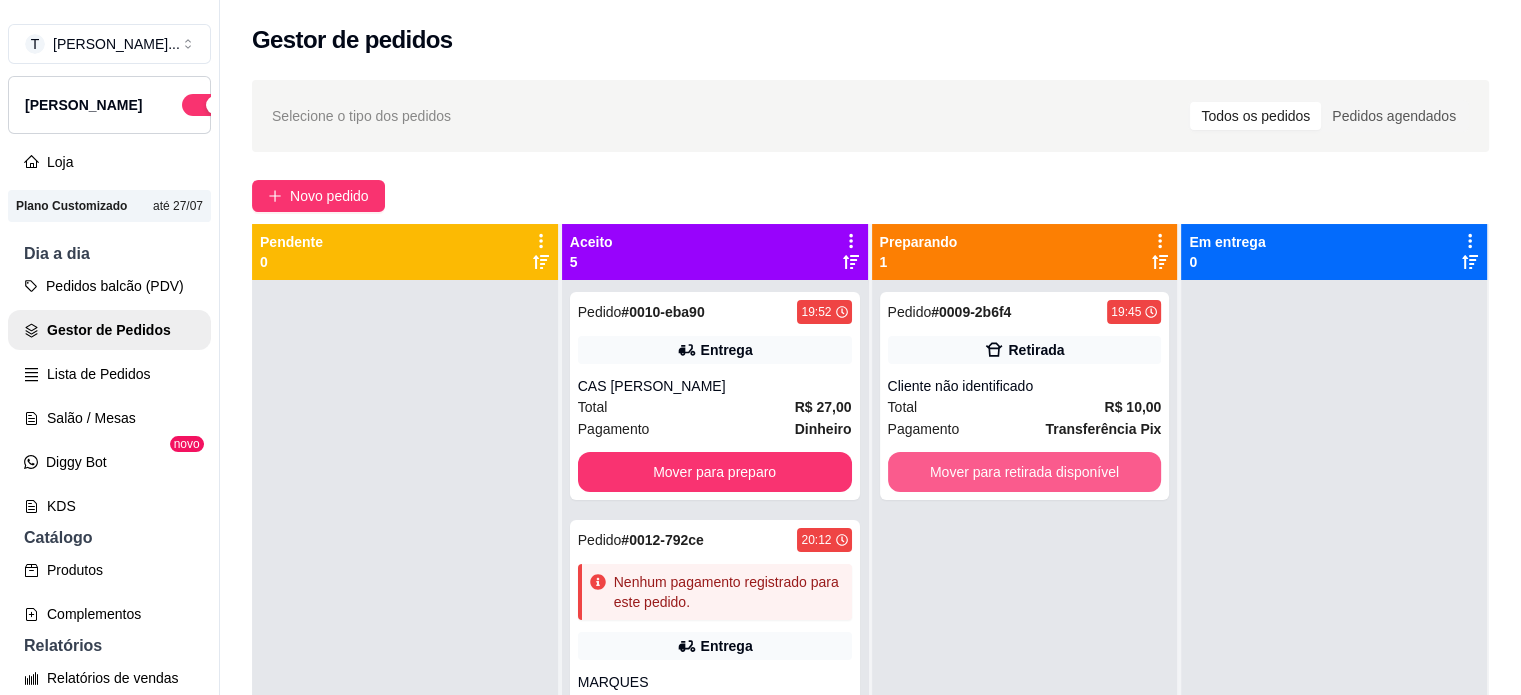 click on "Mover para retirada disponível" at bounding box center [1025, 472] 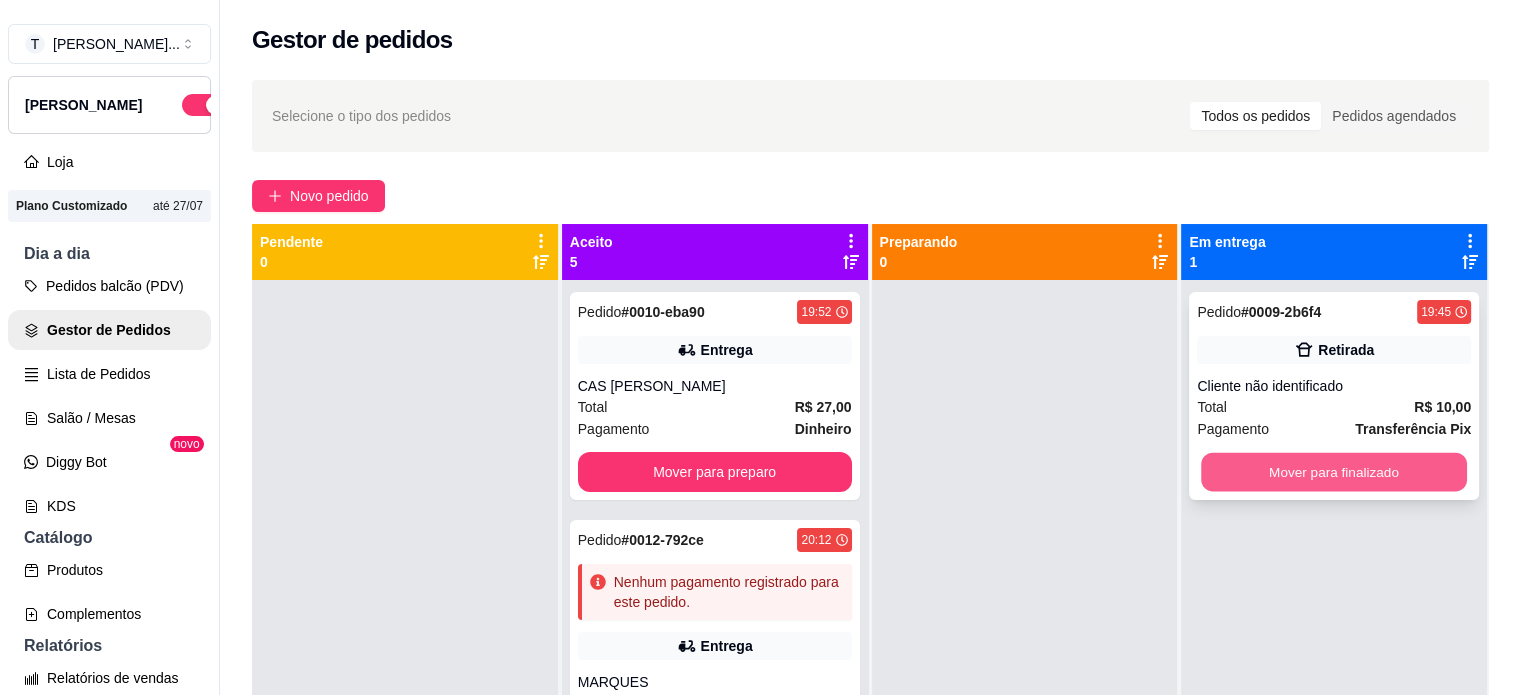 click on "Mover para finalizado" at bounding box center [1334, 472] 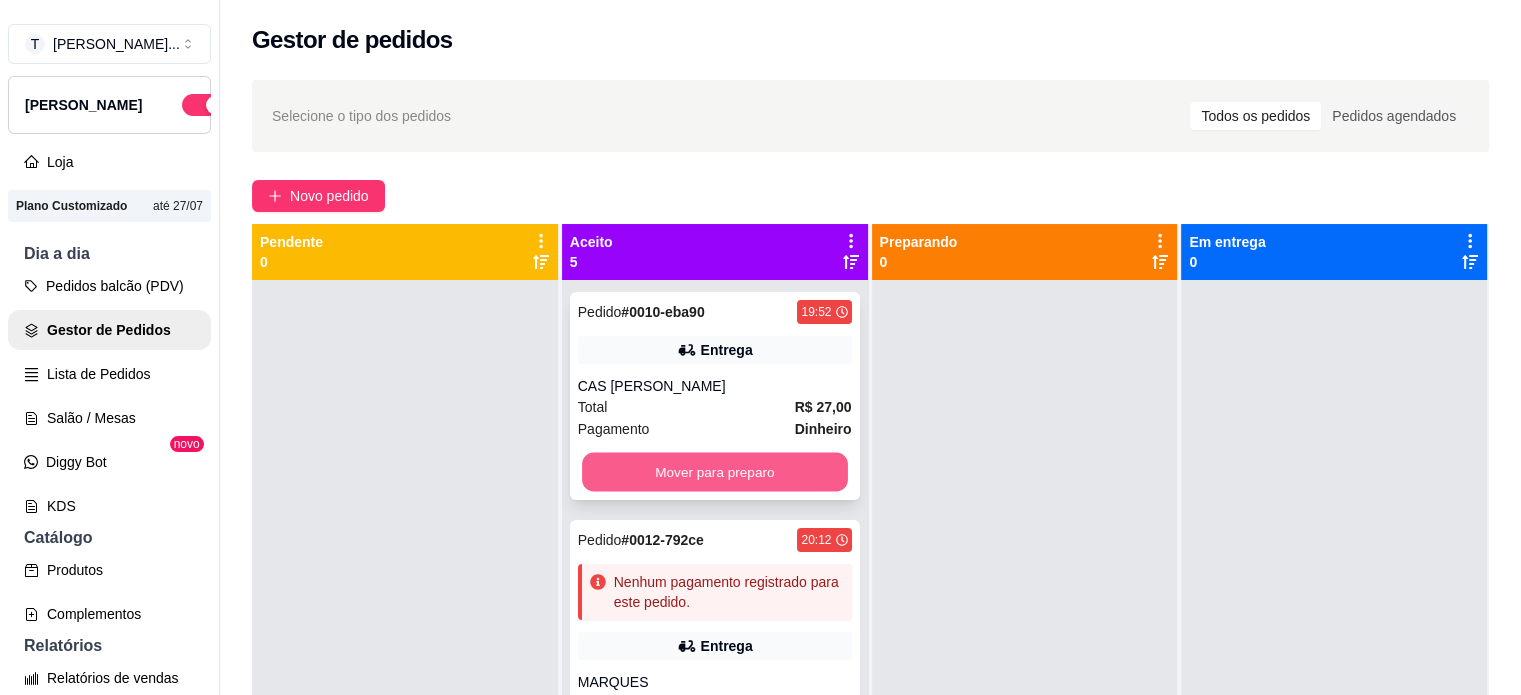 click on "Mover para preparo" at bounding box center (715, 472) 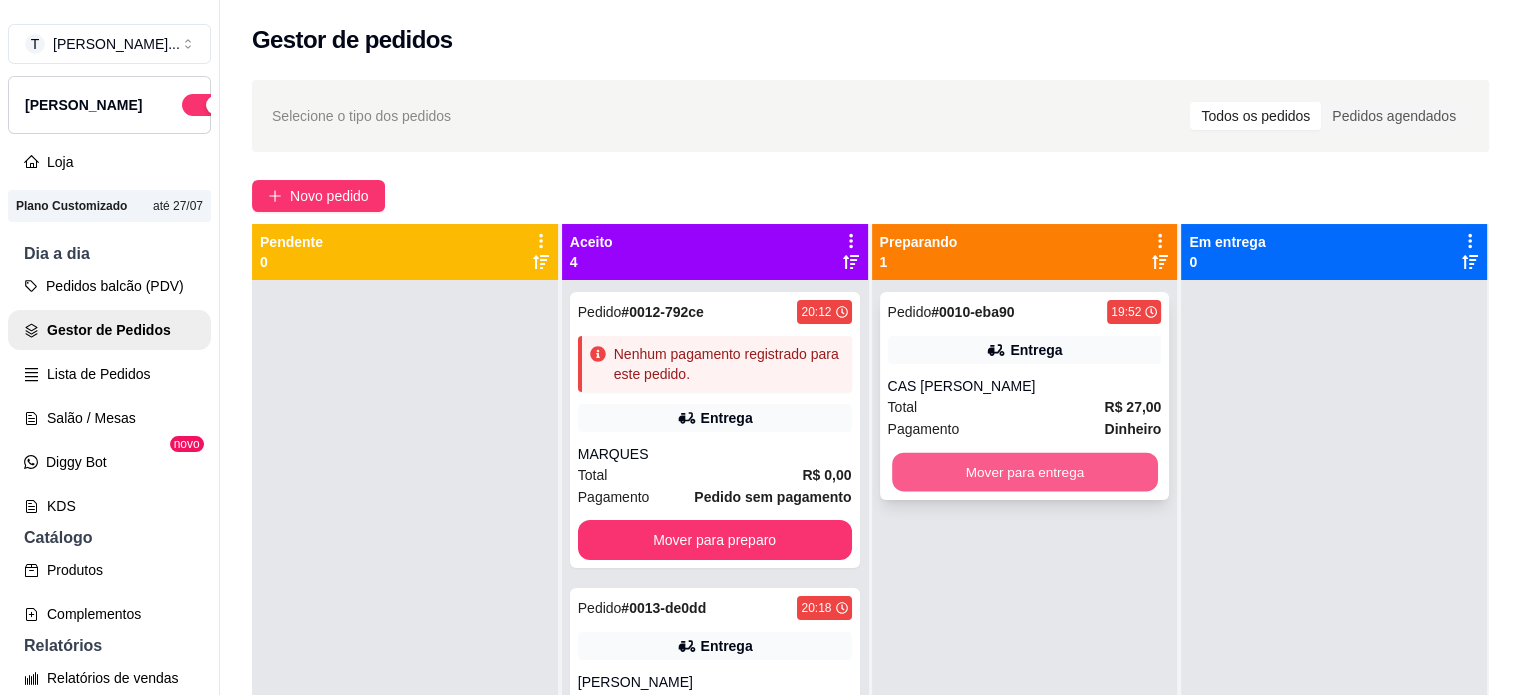 click on "Mover para entrega" at bounding box center [1025, 472] 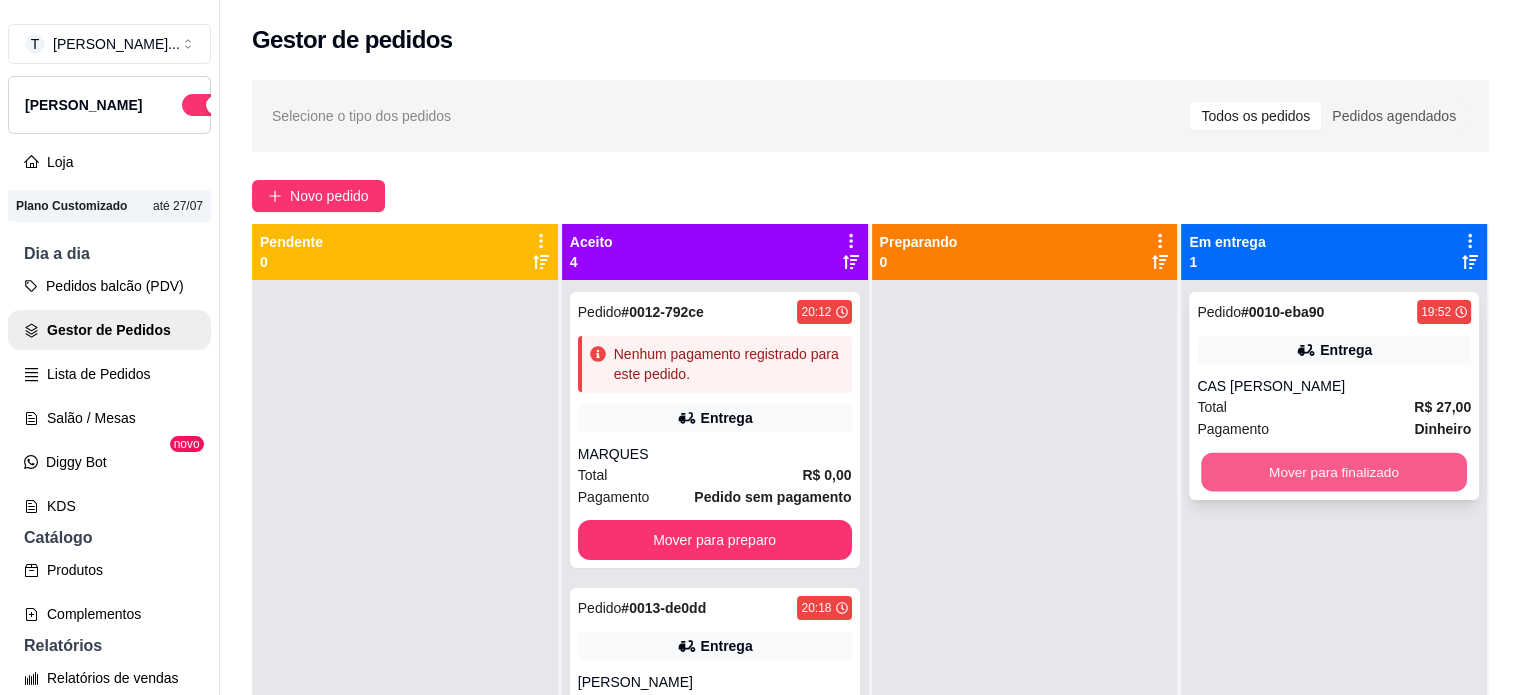 click on "Mover para finalizado" at bounding box center [1334, 472] 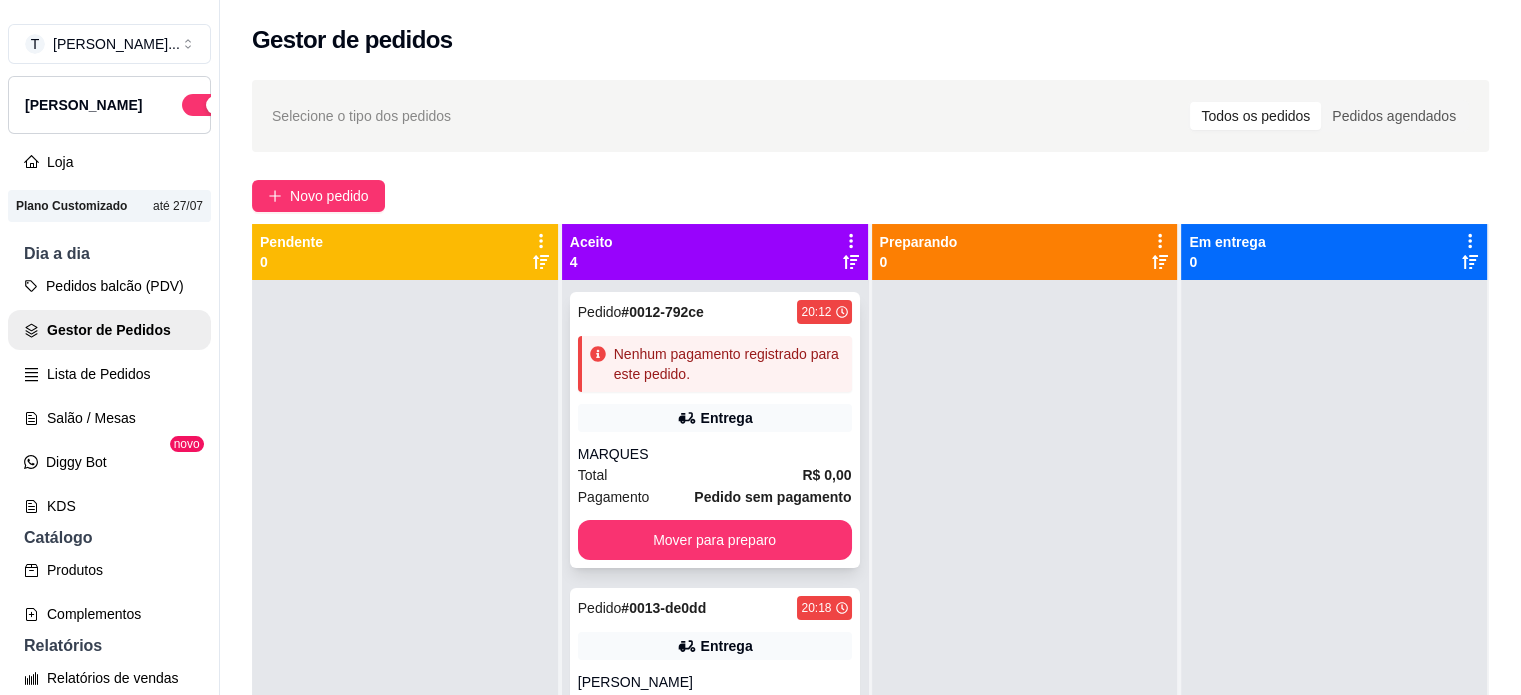 click on "Pedido  # 0012-792ce 20:12 Nenhum pagamento registrado para este pedido. Entrega MARQUES Total R$ 0,00 Pagamento Pedido sem pagamento Mover para preparo" at bounding box center (715, 430) 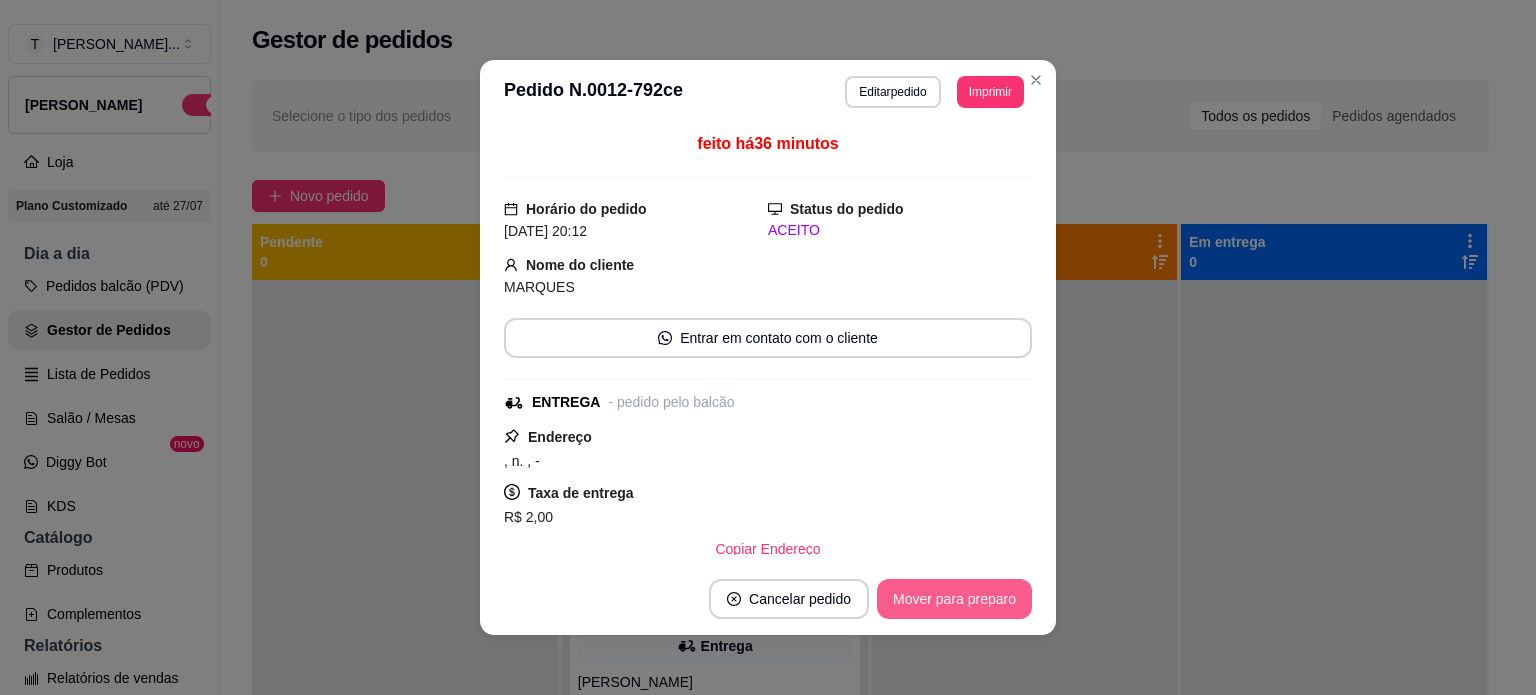 click on "Mover para preparo" at bounding box center (954, 599) 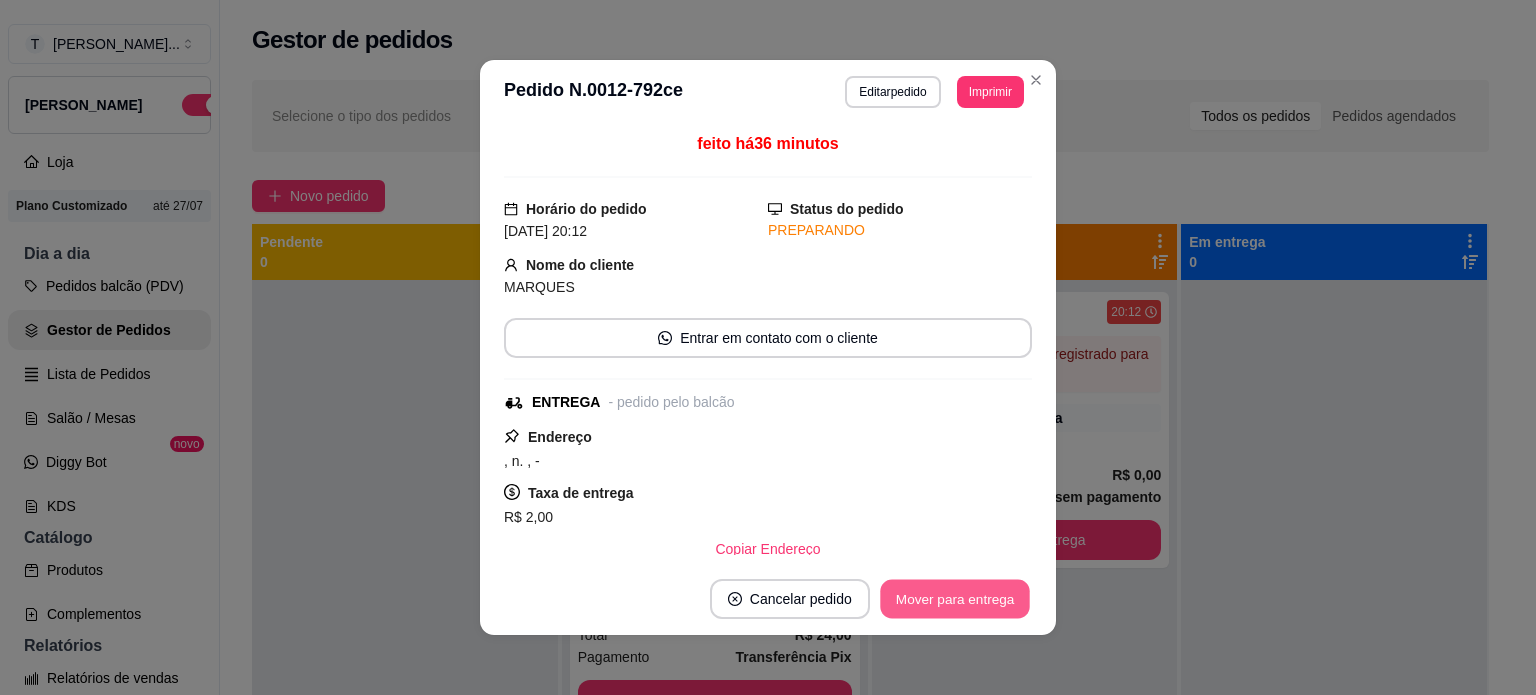 click on "Mover para entrega" at bounding box center (955, 599) 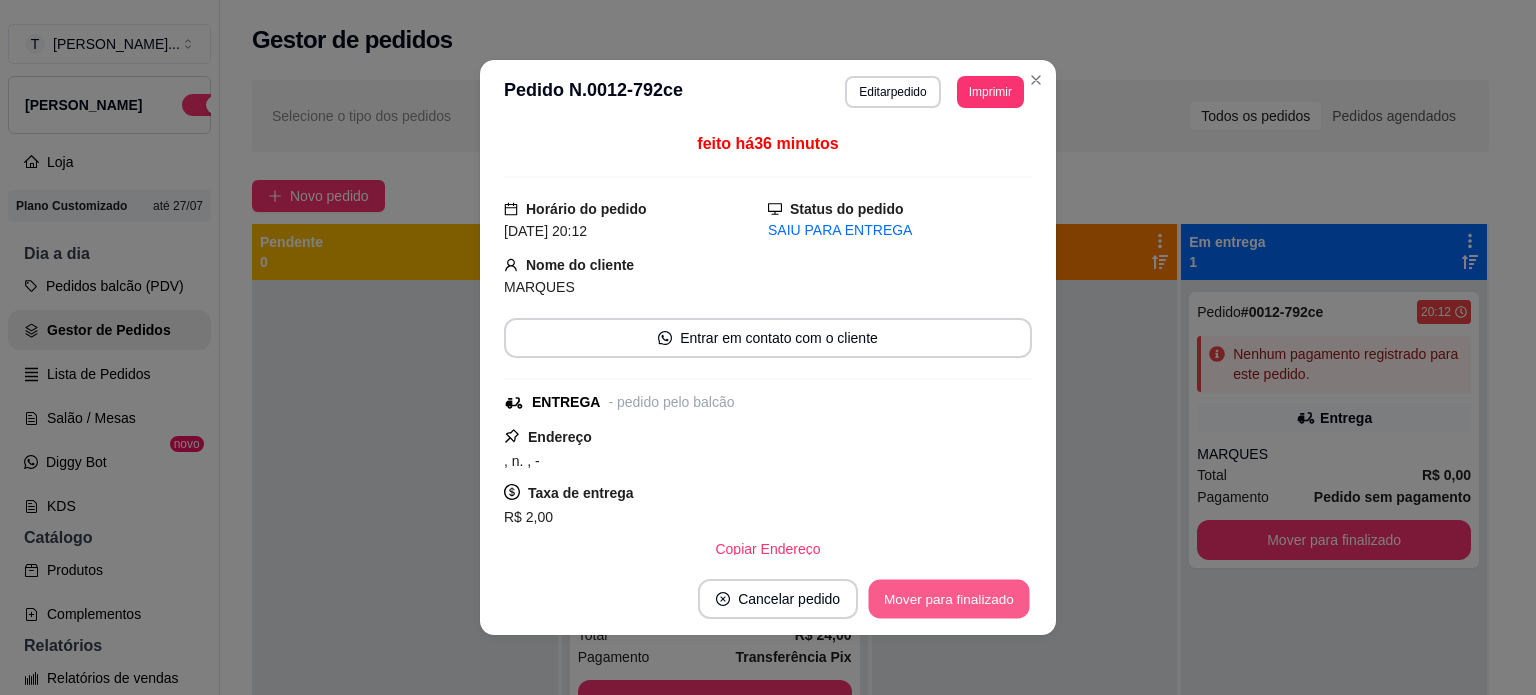 click on "Mover para finalizado" at bounding box center (949, 599) 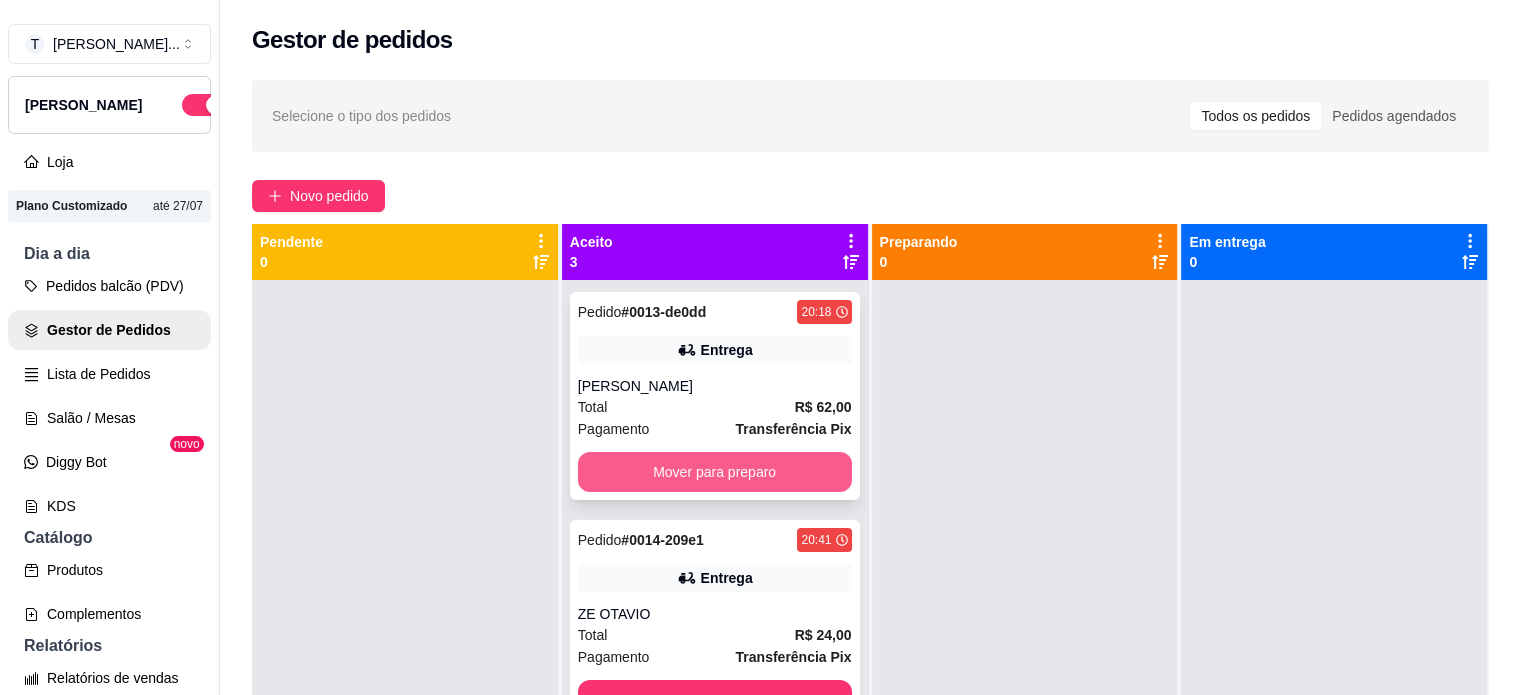 click on "Mover para preparo" at bounding box center (715, 472) 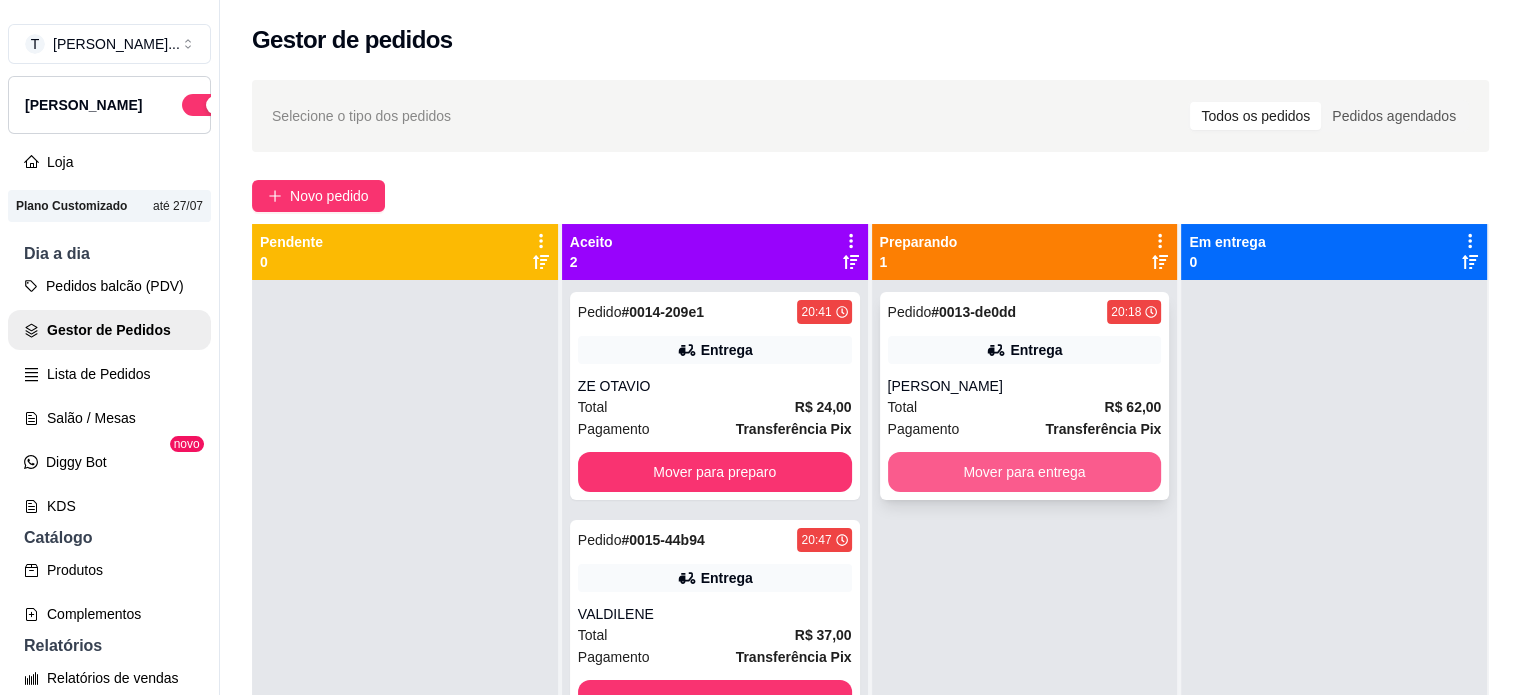 click on "Mover para entrega" at bounding box center [1025, 472] 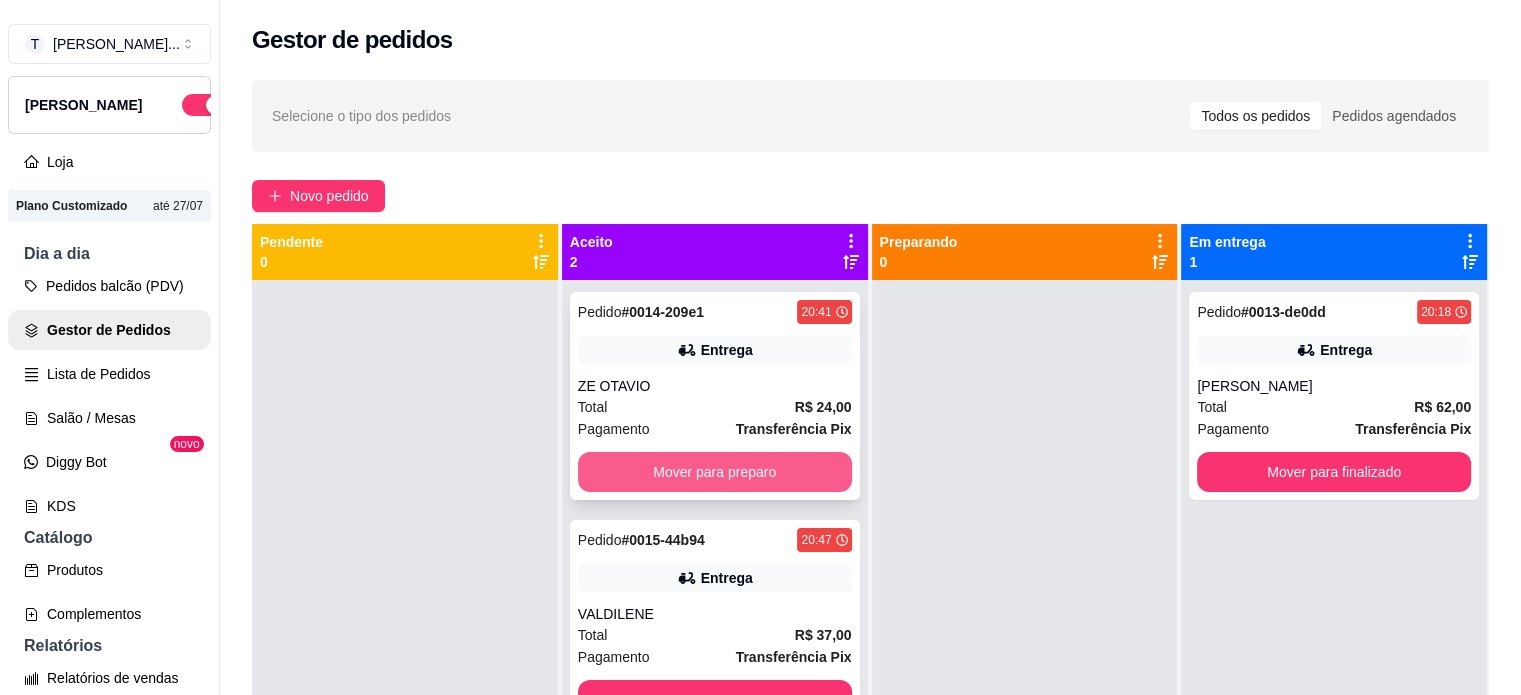 click on "Mover para preparo" at bounding box center [715, 472] 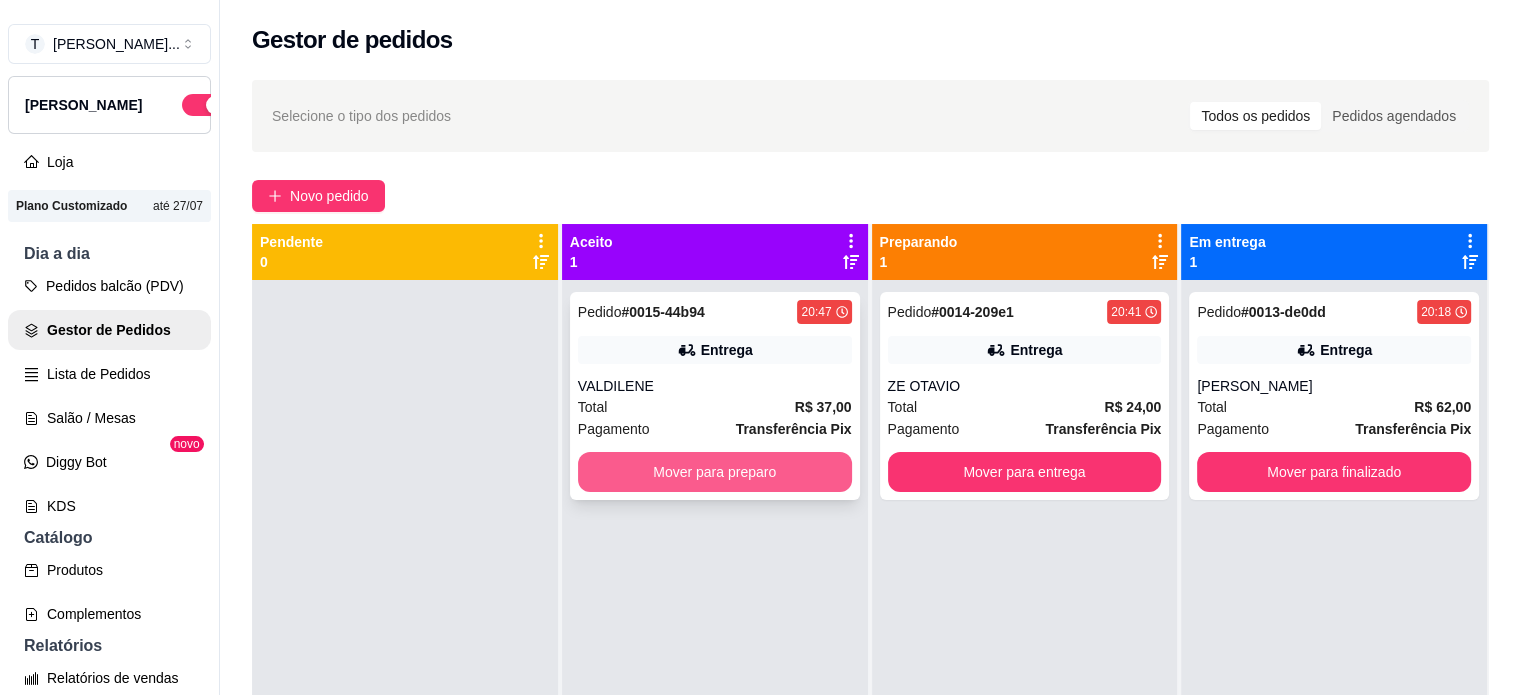 click on "Mover para preparo" at bounding box center [715, 472] 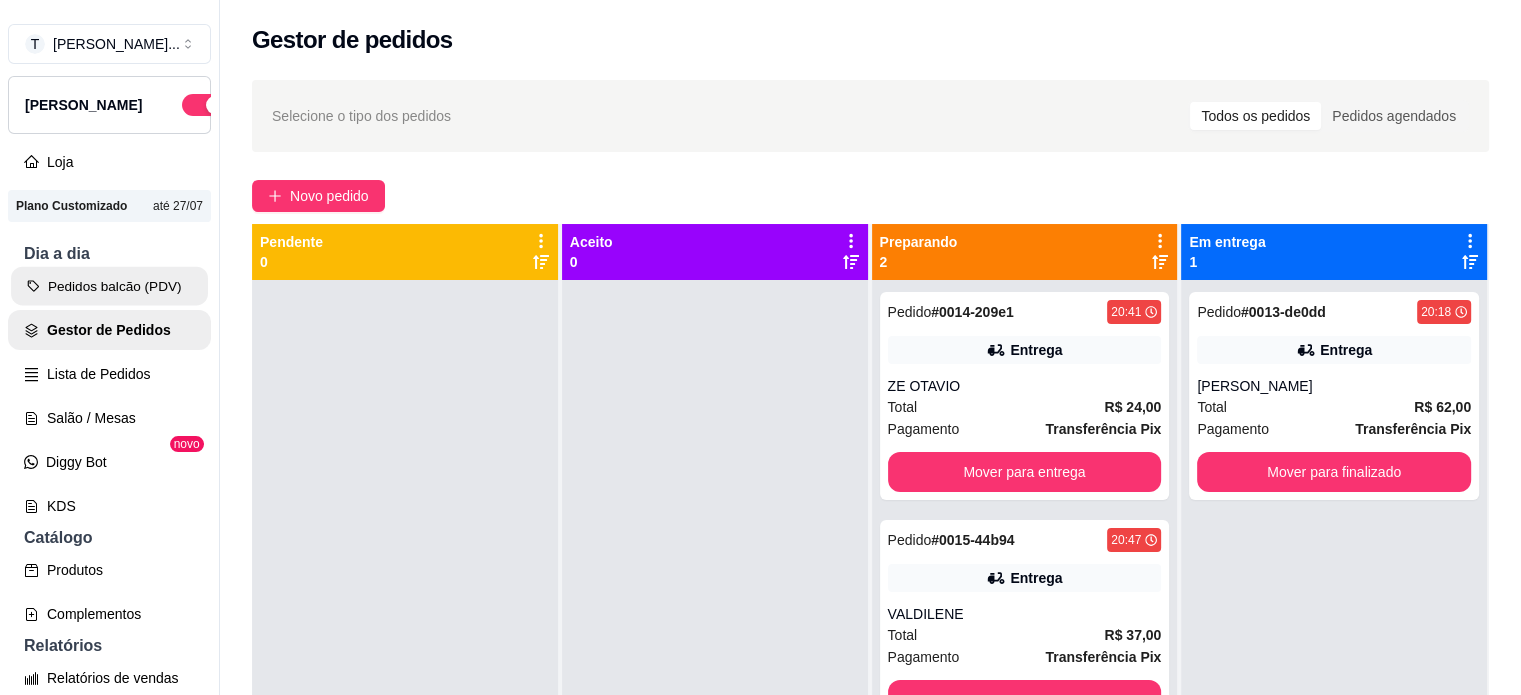 click on "Pedidos balcão (PDV)" at bounding box center [109, 286] 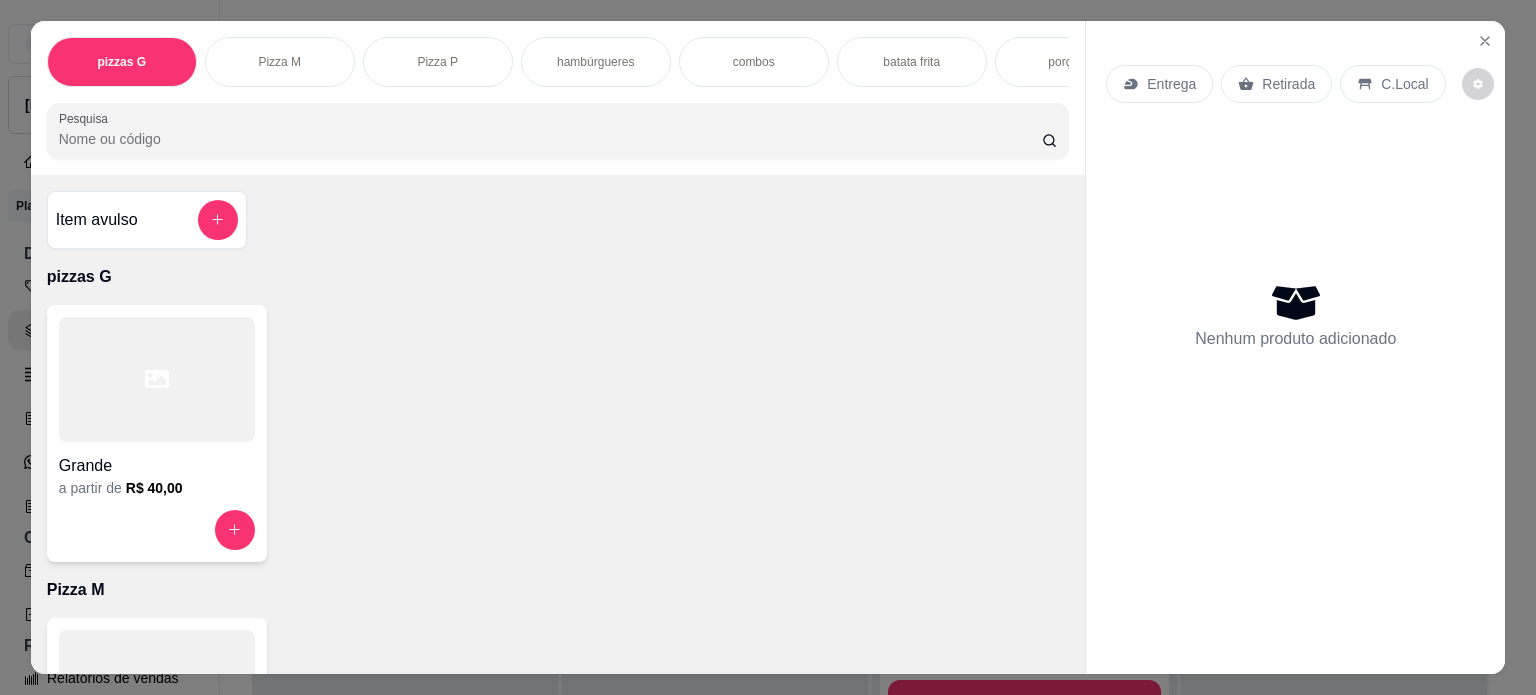 click on "Pizza M" at bounding box center (279, 62) 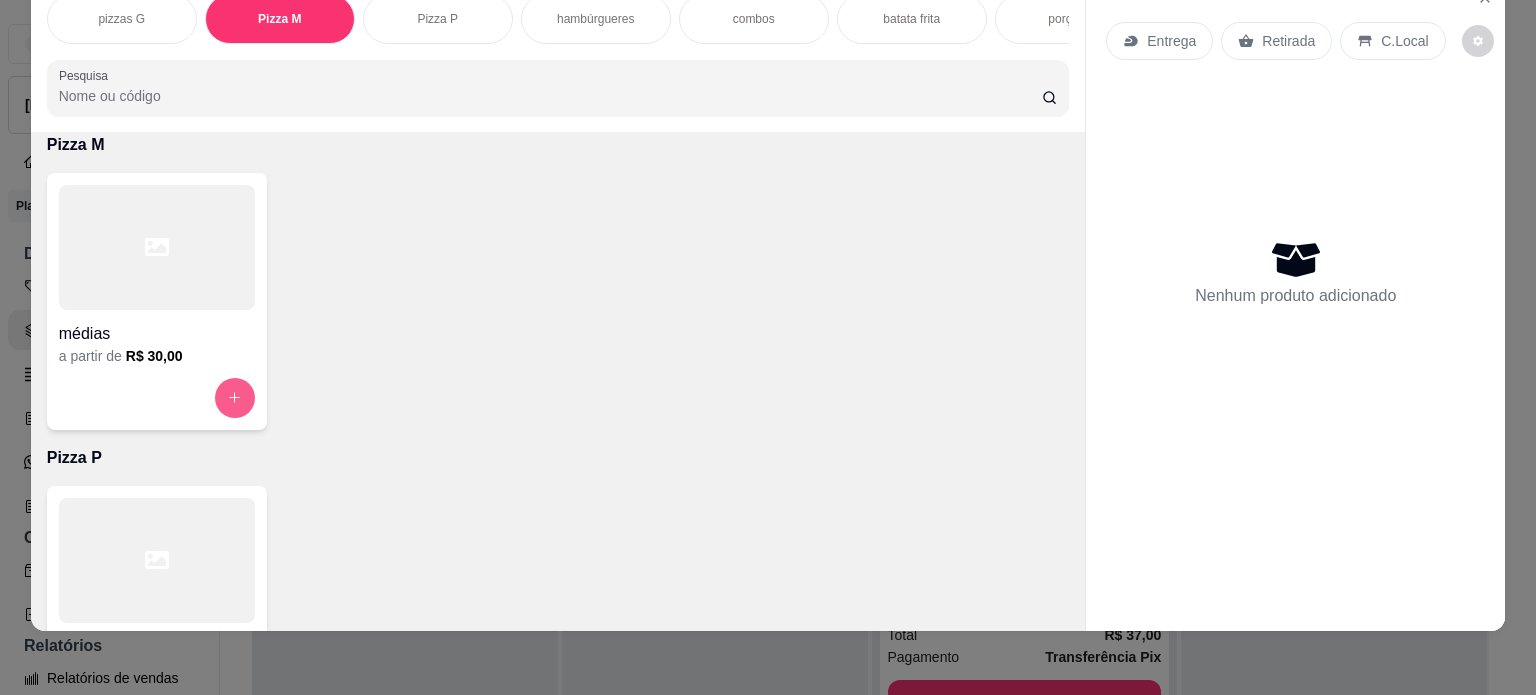 click at bounding box center (235, 398) 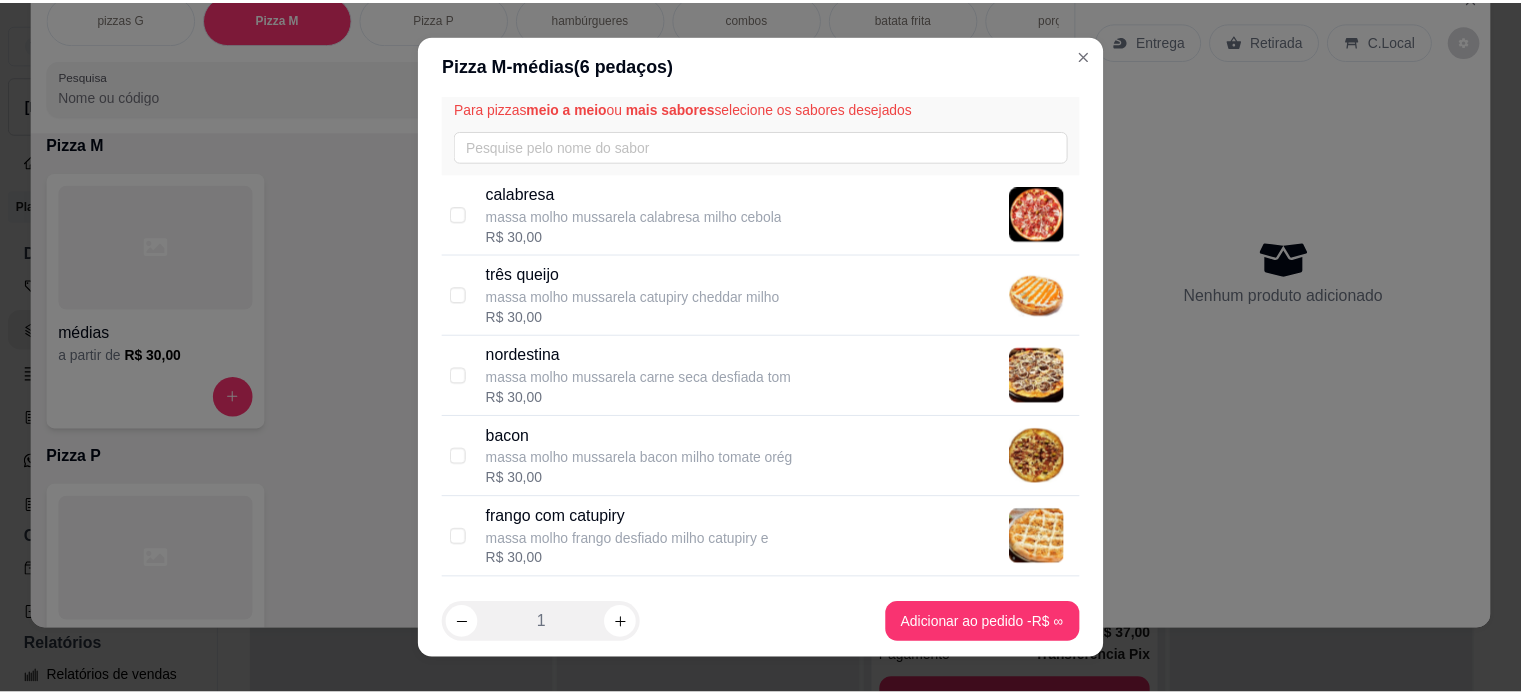scroll, scrollTop: 100, scrollLeft: 0, axis: vertical 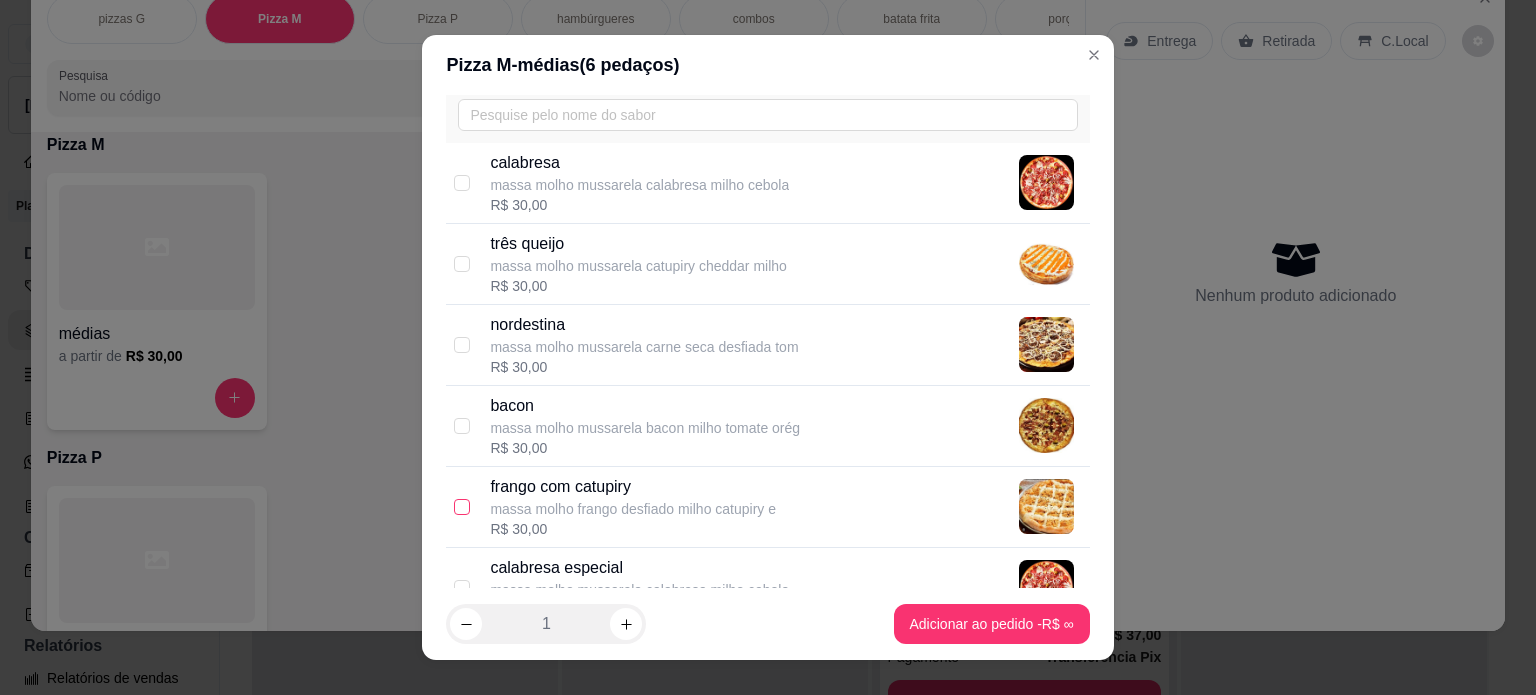 click at bounding box center [462, 507] 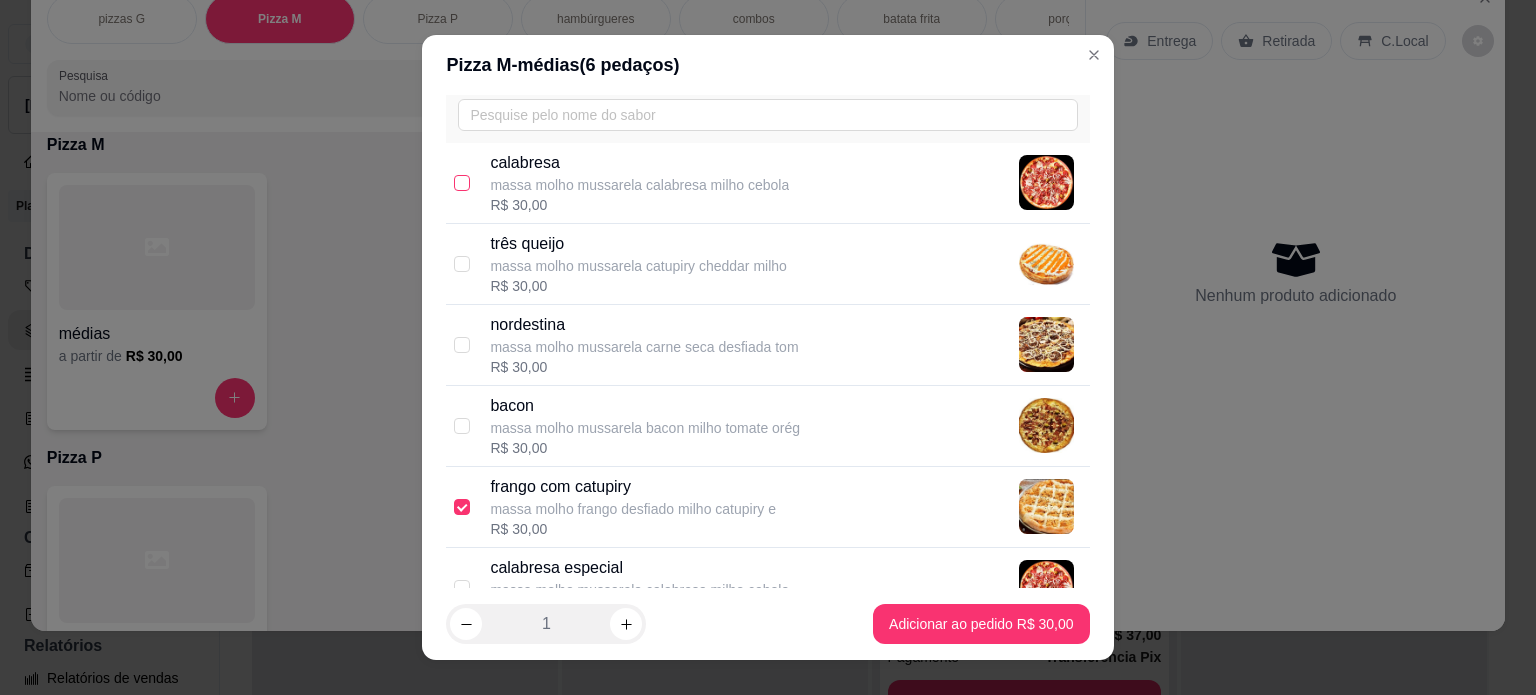 click at bounding box center [462, 183] 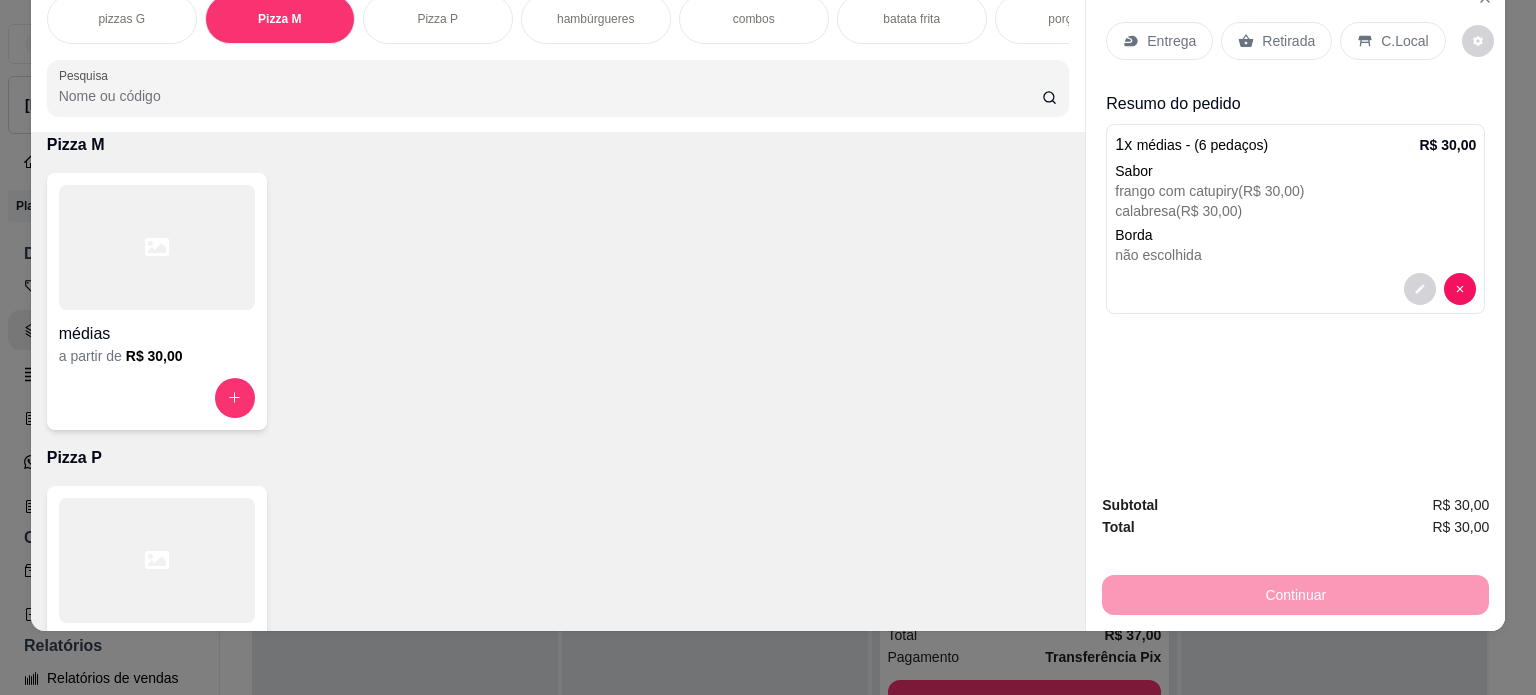 click on "Entrega" at bounding box center [1171, 41] 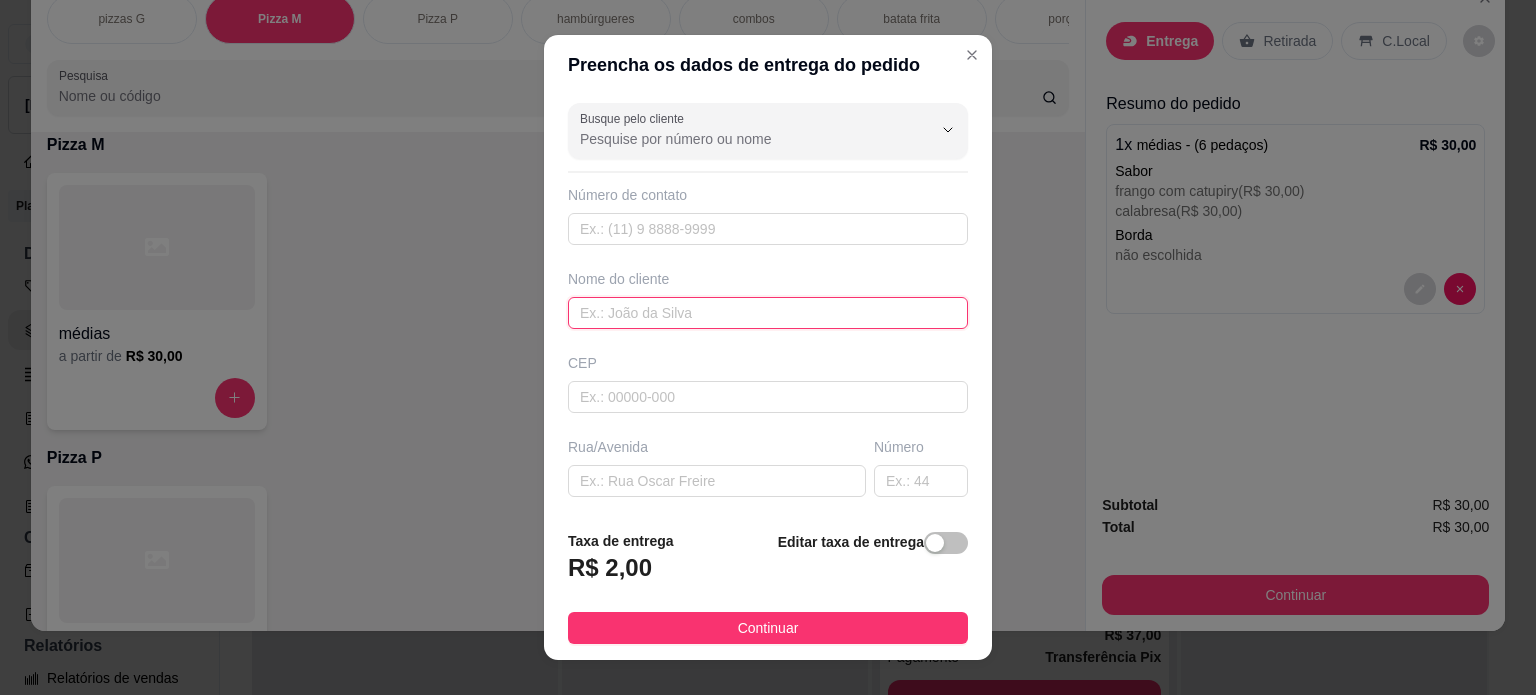click at bounding box center [768, 313] 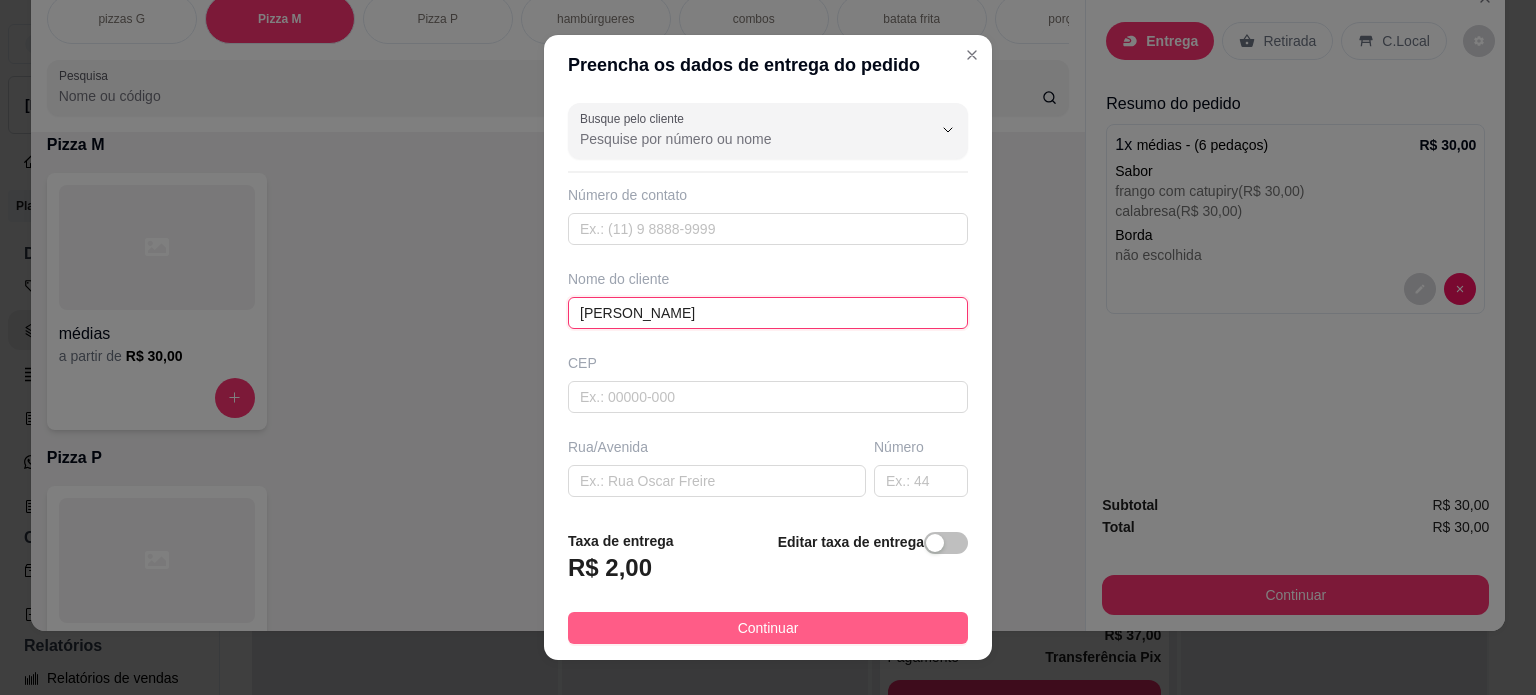 type on "[PERSON_NAME]" 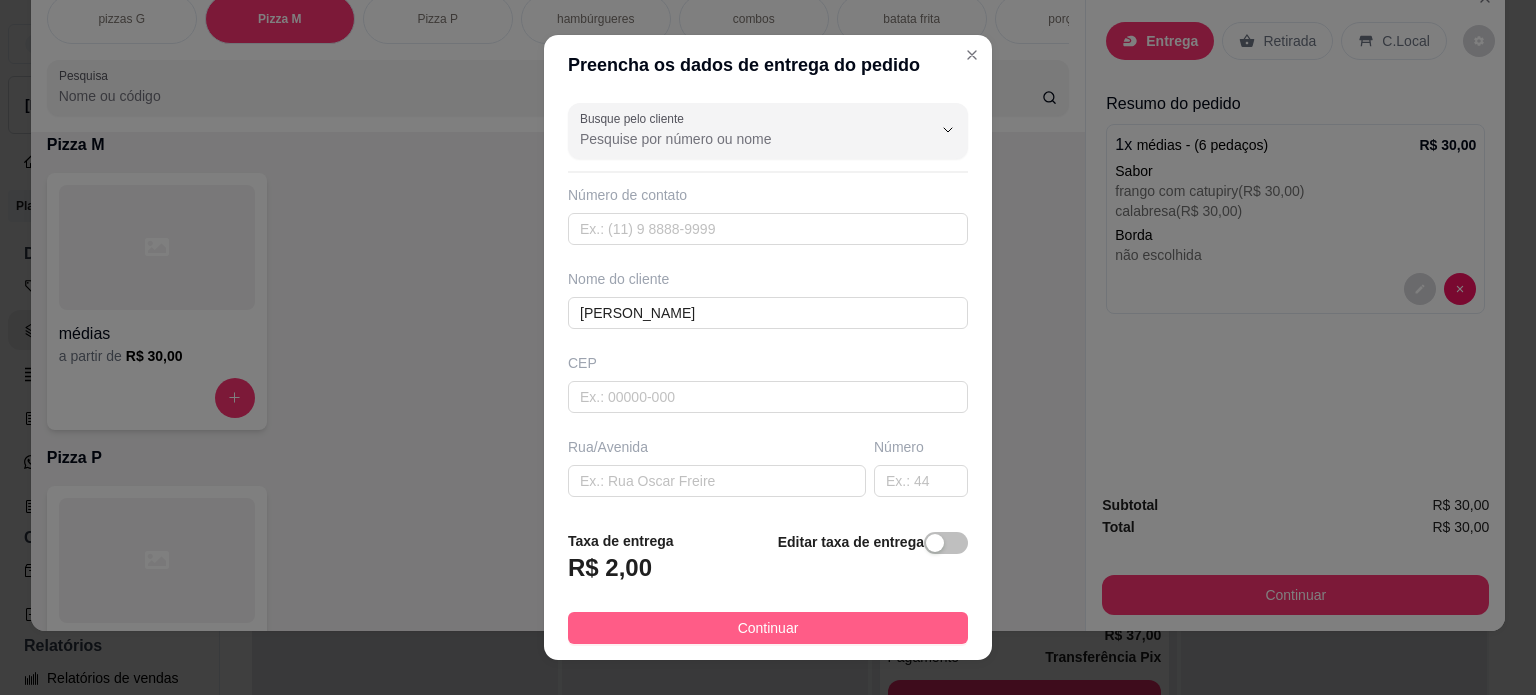 click on "Continuar" at bounding box center [768, 628] 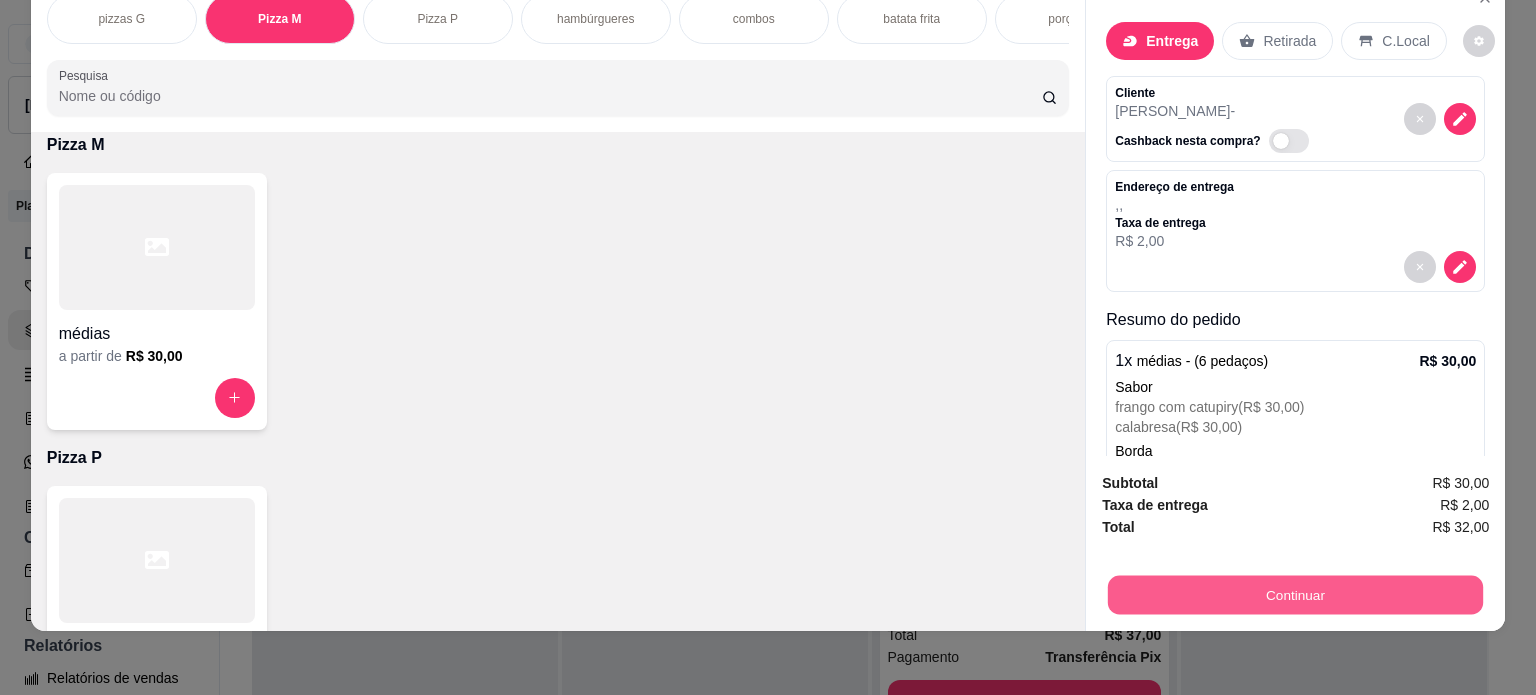 click on "Continuar" at bounding box center (1295, 595) 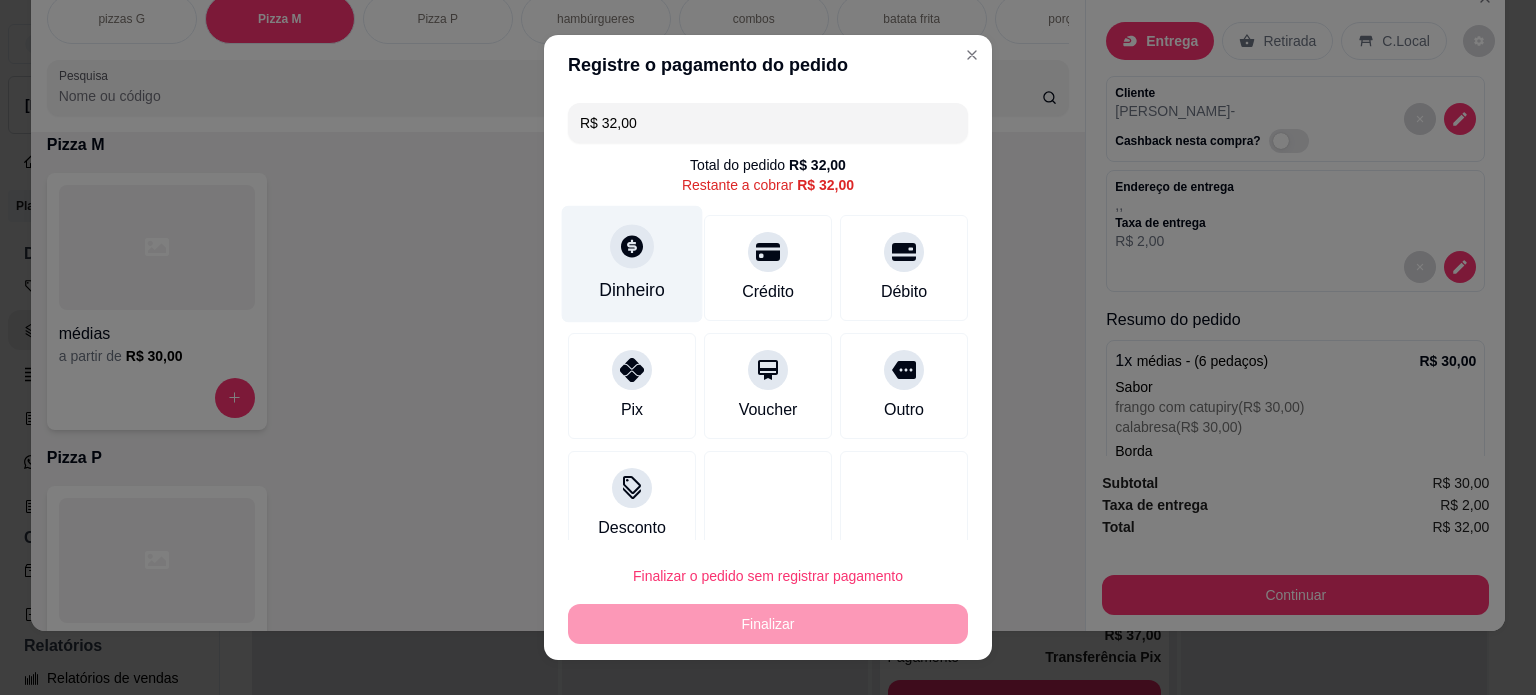click on "Dinheiro" at bounding box center [632, 263] 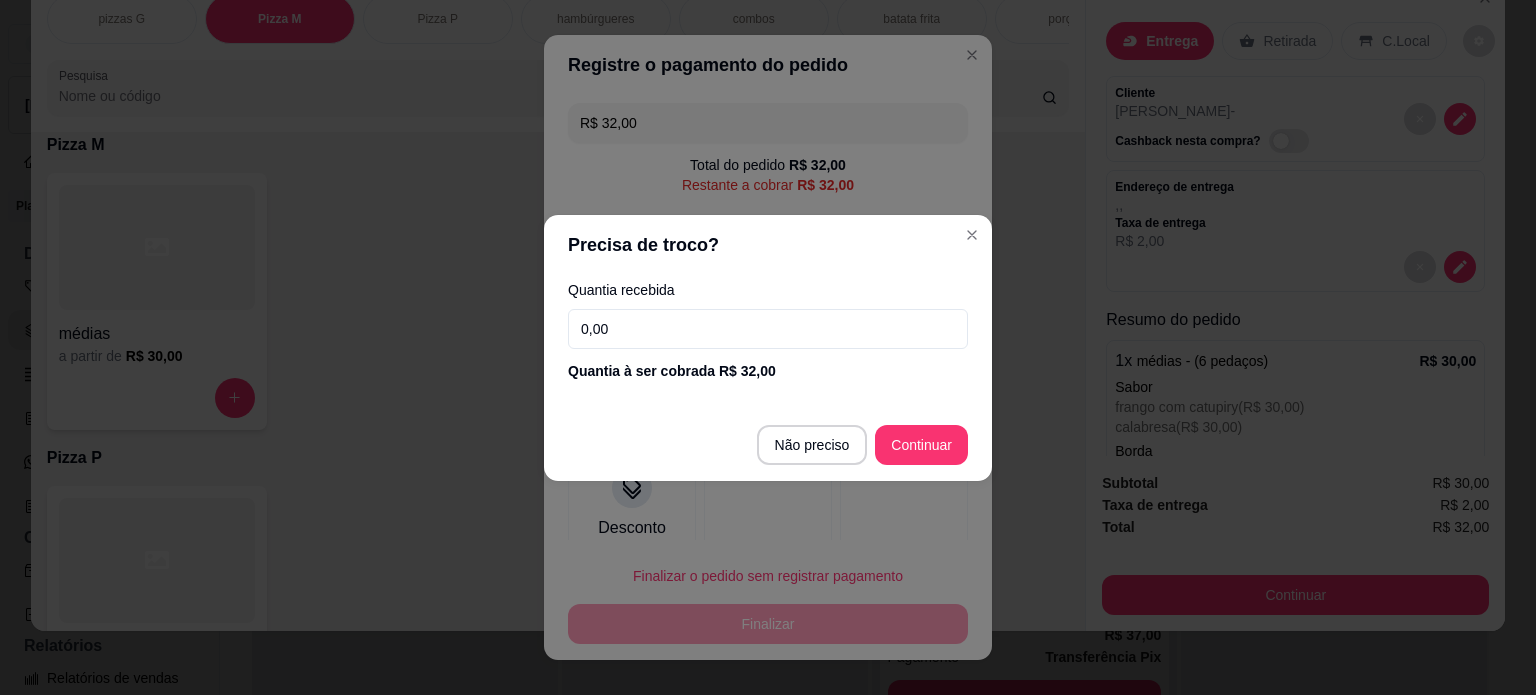 click on "0,00" at bounding box center [768, 329] 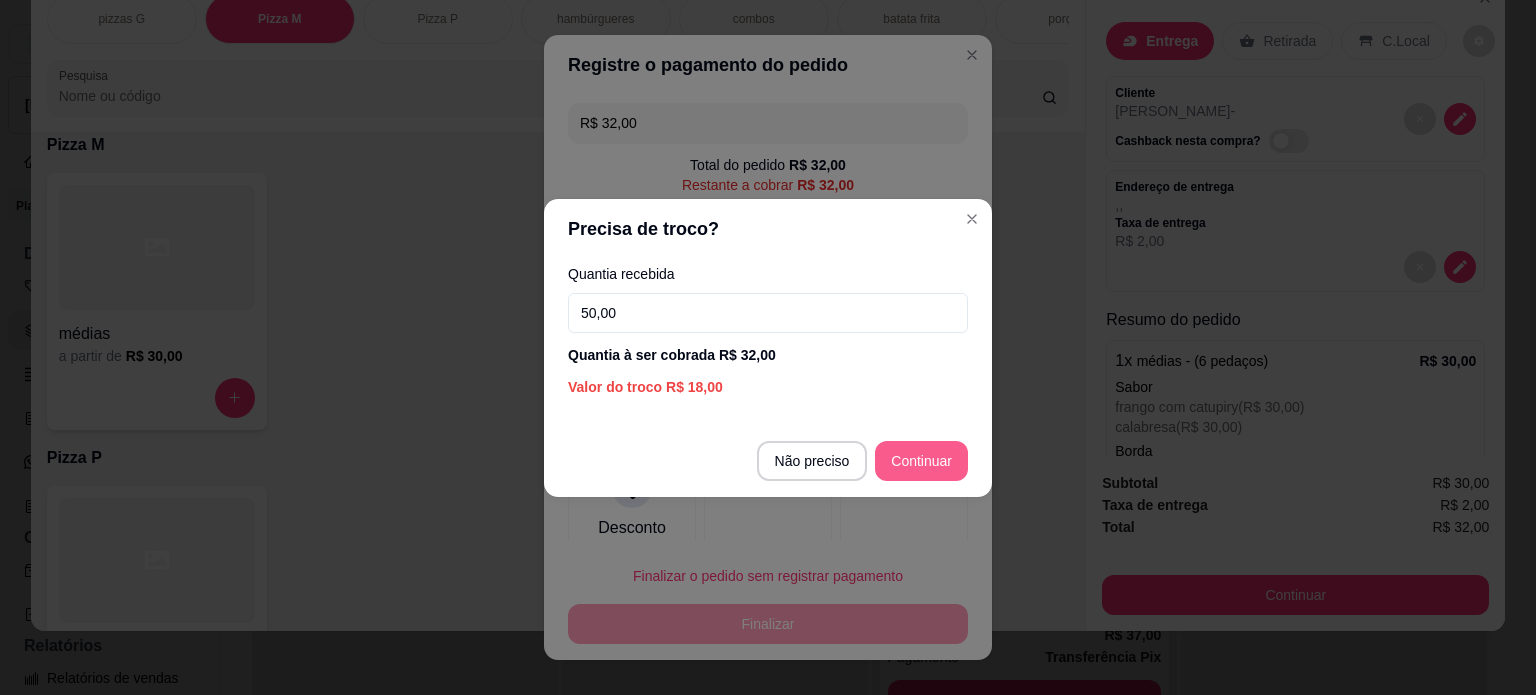 type on "50,00" 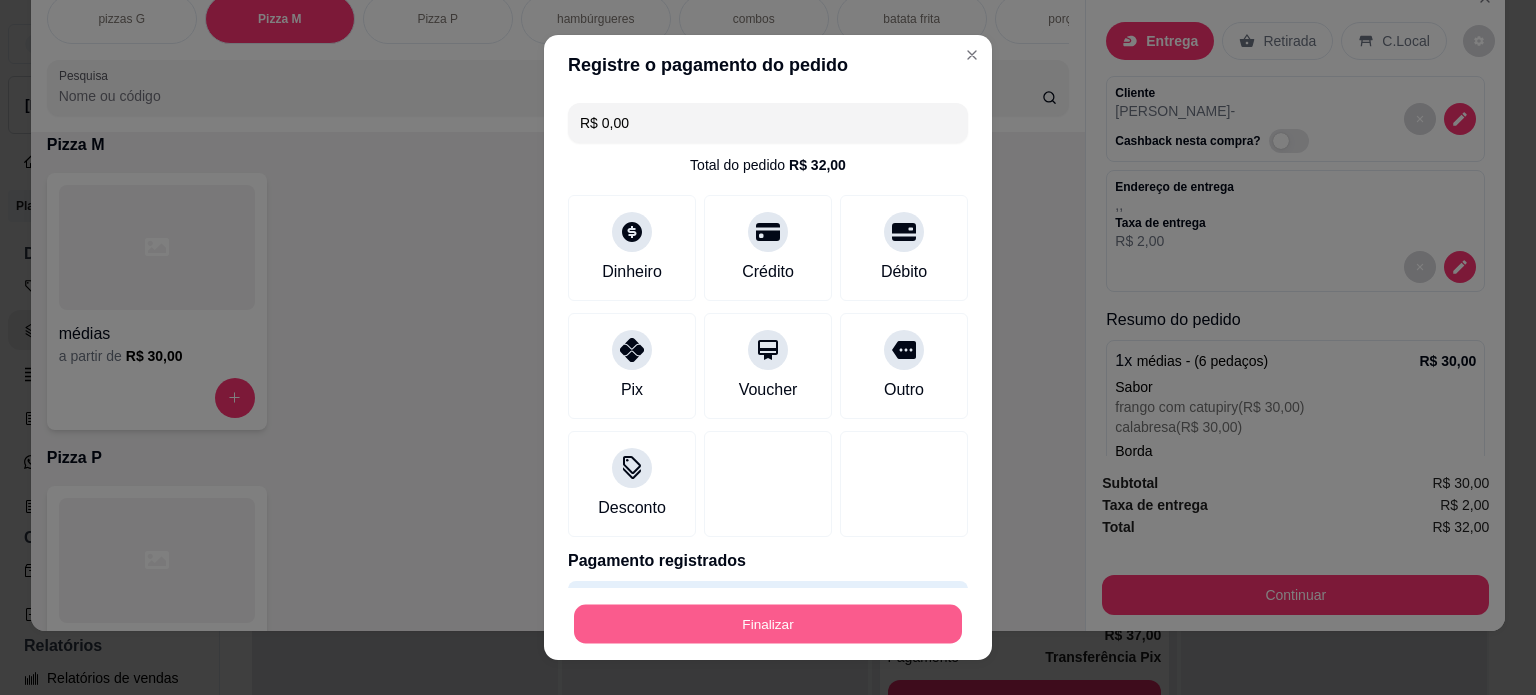 click on "Finalizar" at bounding box center (768, 624) 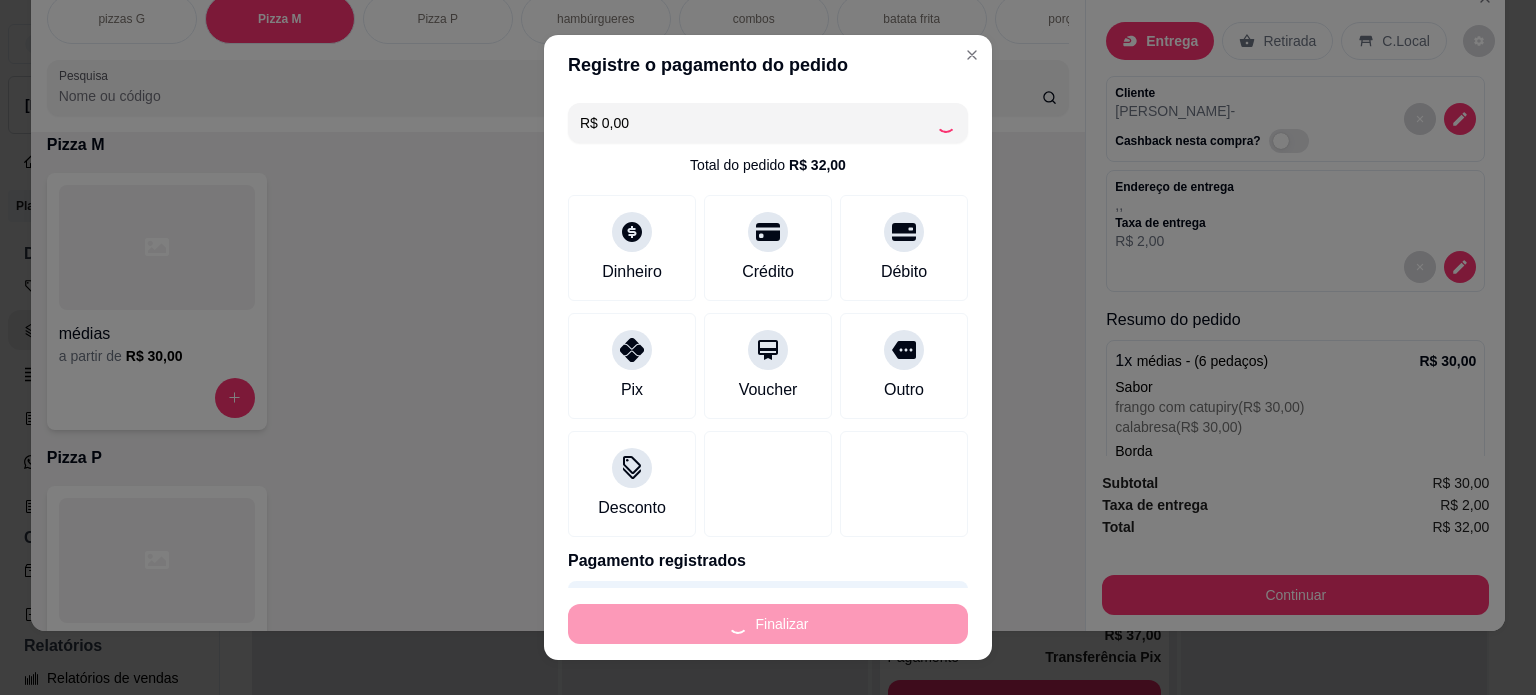 type on "-R$ 32,00" 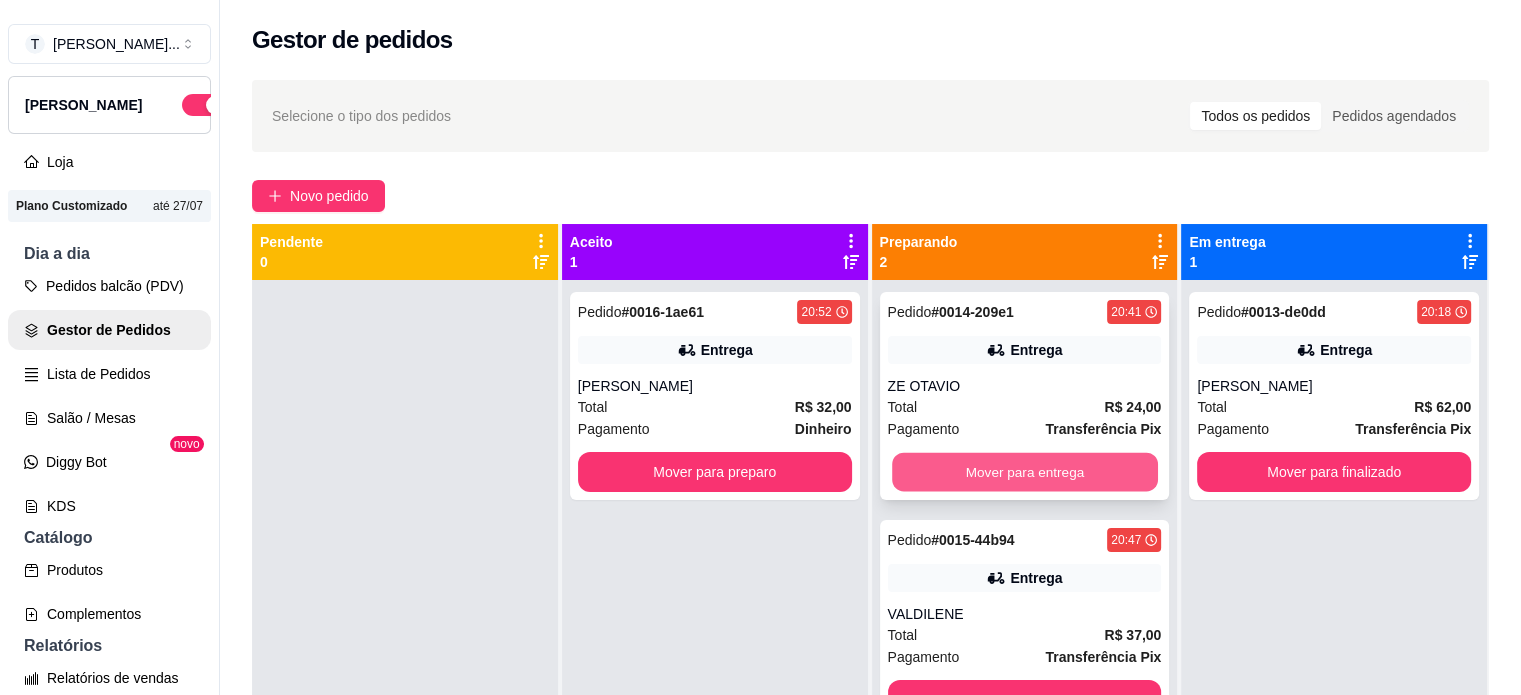 click on "Mover para entrega" at bounding box center [1025, 472] 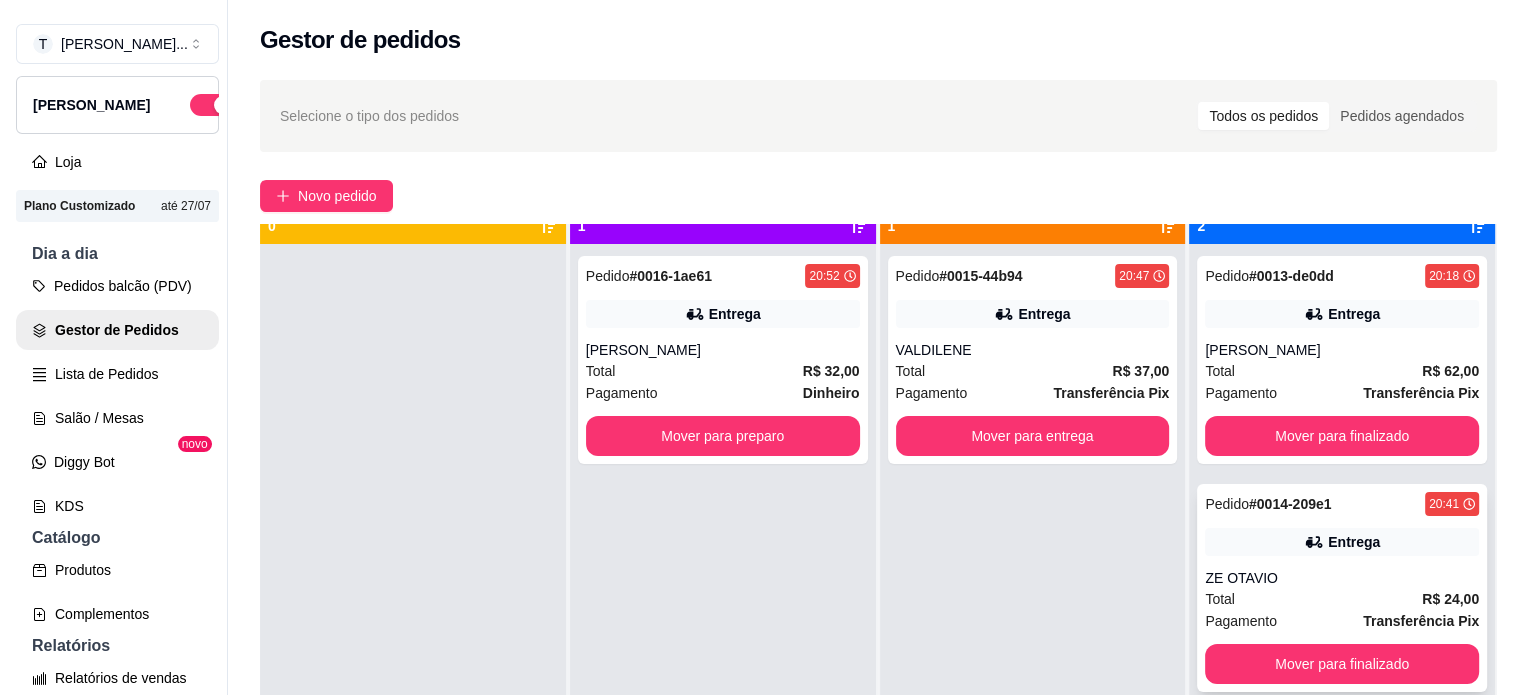 scroll, scrollTop: 56, scrollLeft: 0, axis: vertical 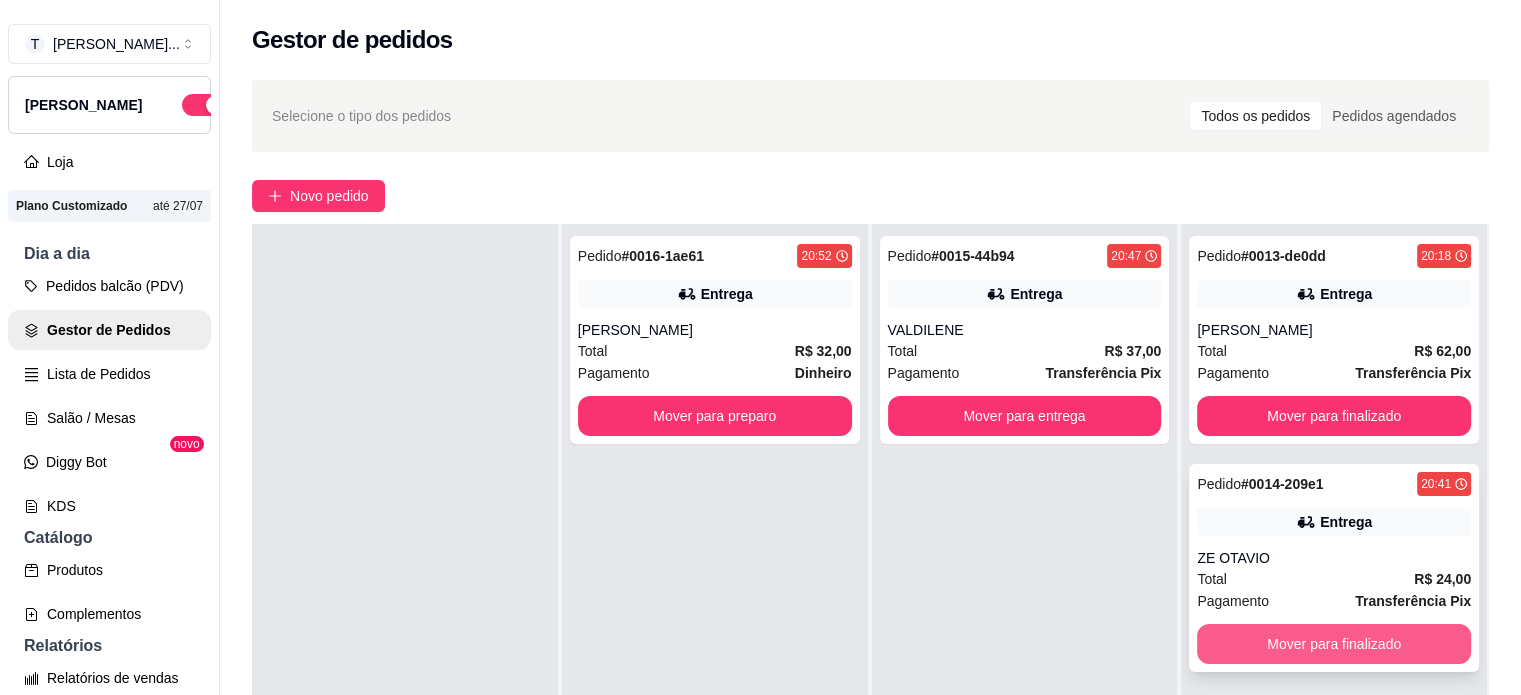 click on "Mover para finalizado" at bounding box center (1334, 644) 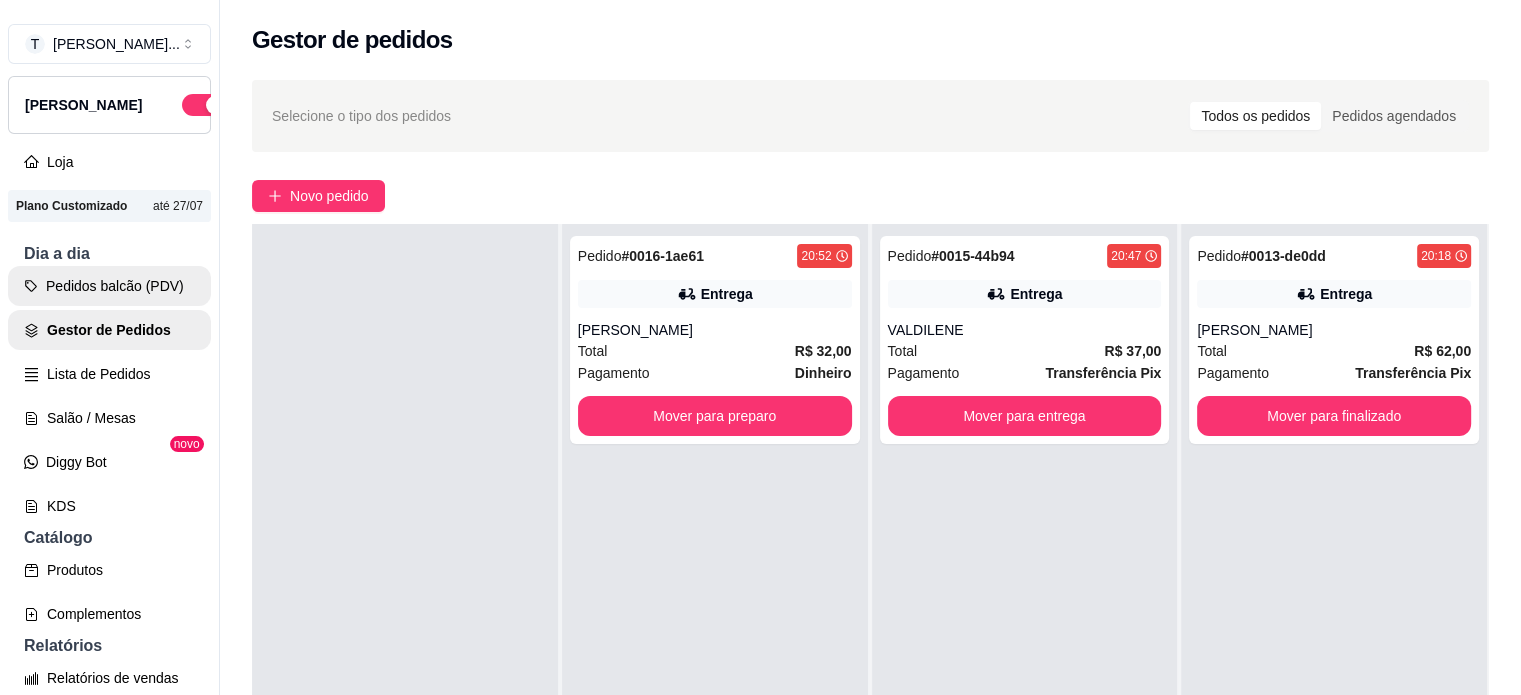 click on "Pedidos balcão (PDV)" at bounding box center (109, 286) 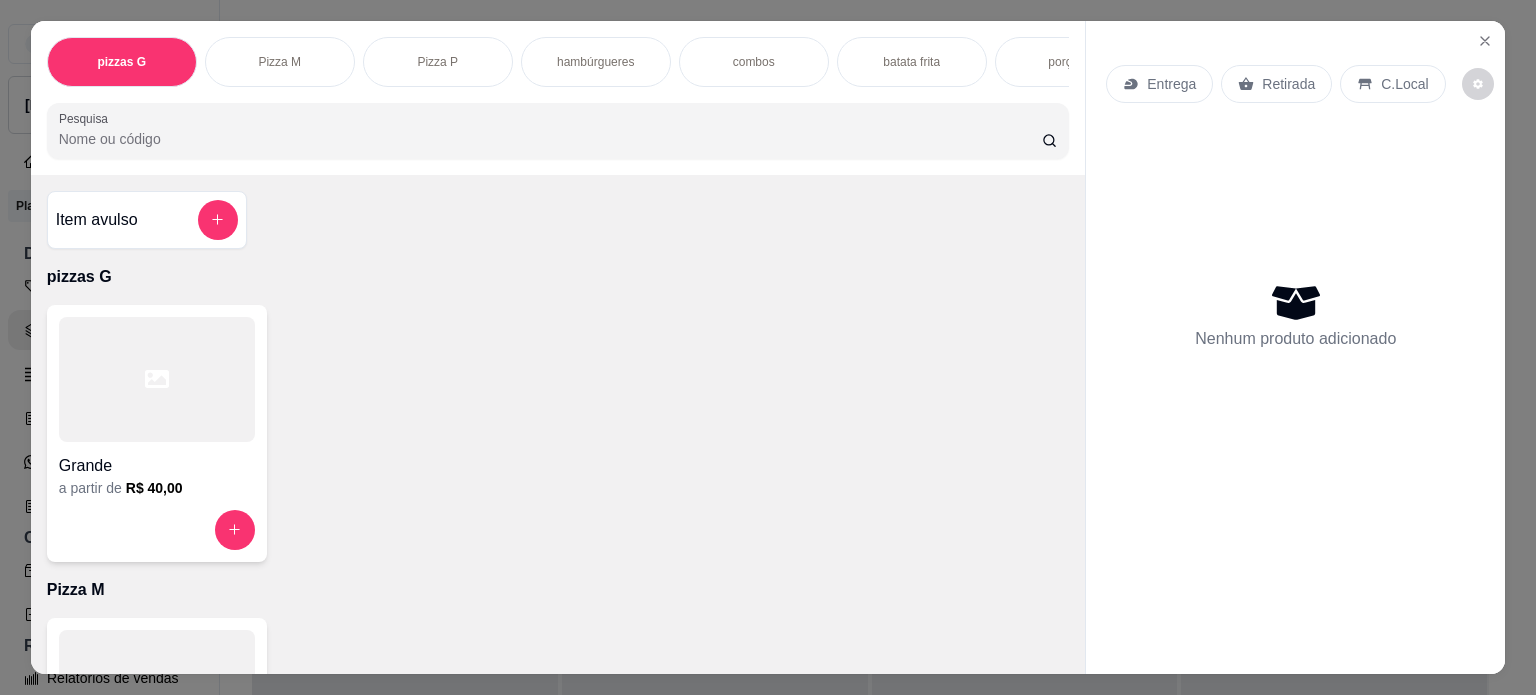 click on "batata frita" at bounding box center (911, 62) 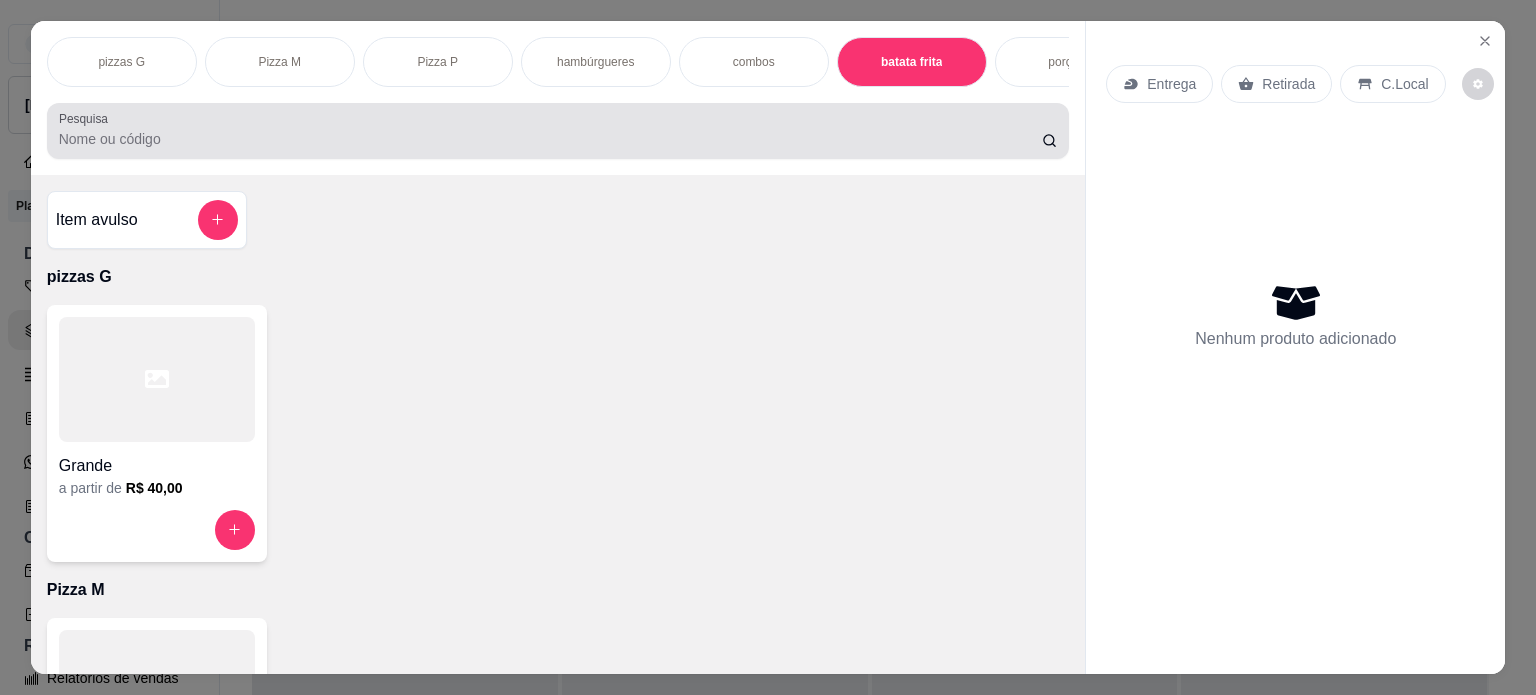 scroll, scrollTop: 1964, scrollLeft: 0, axis: vertical 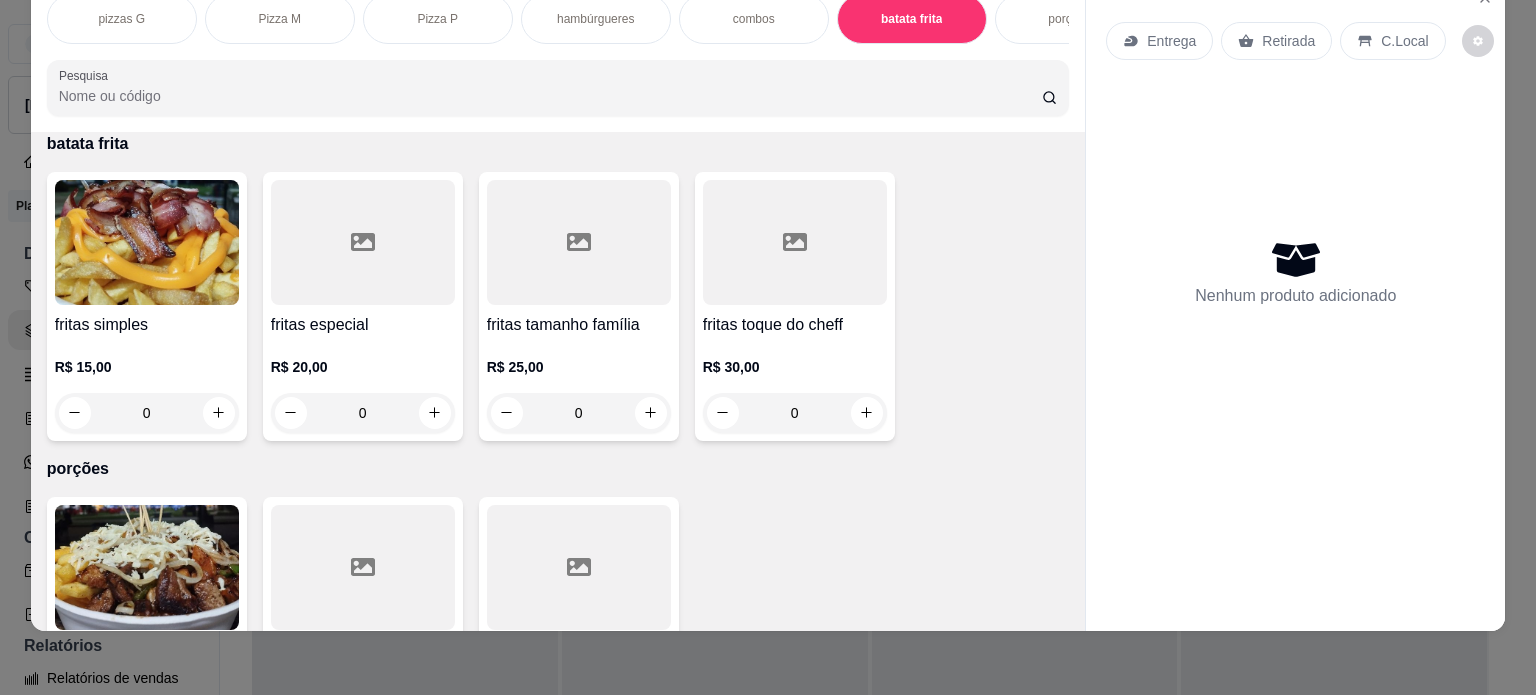 click on "Retirada" at bounding box center (1288, 41) 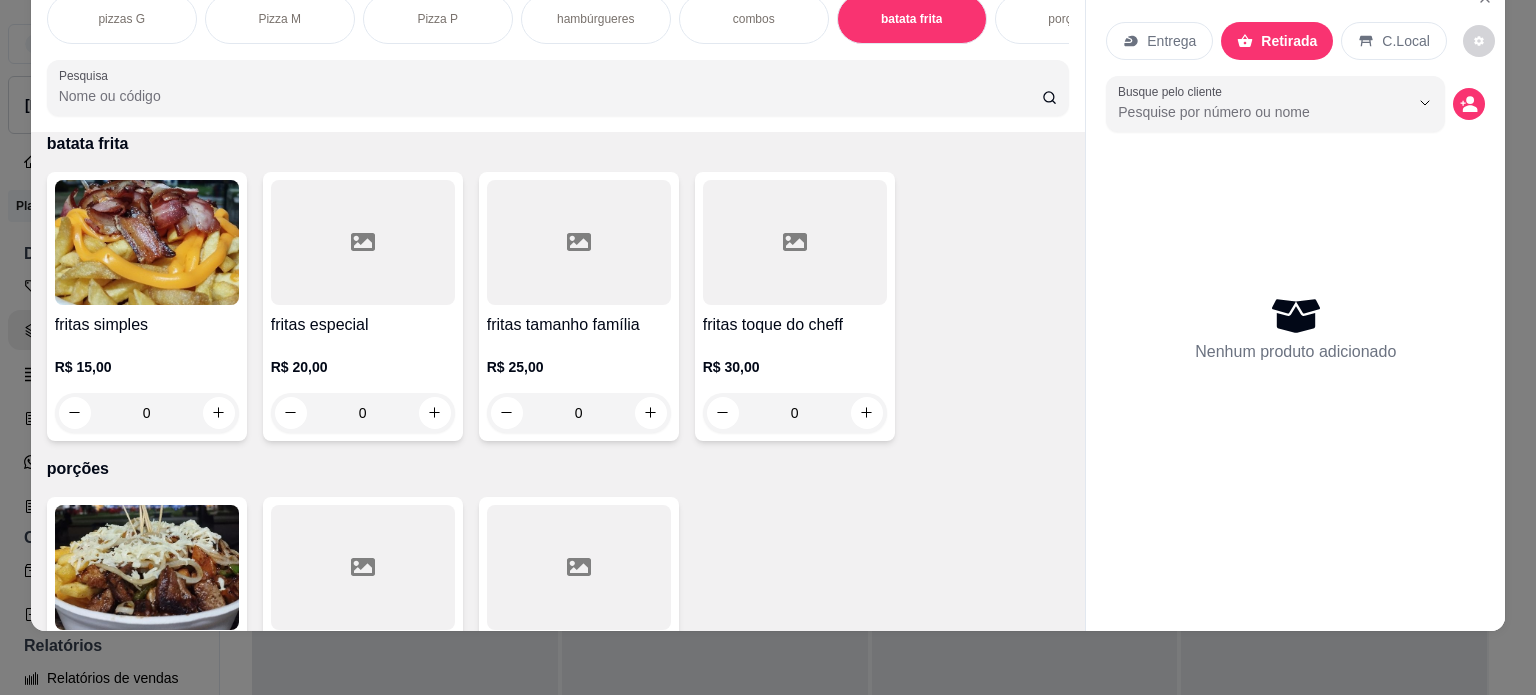 click on "Entrega" at bounding box center (1159, 41) 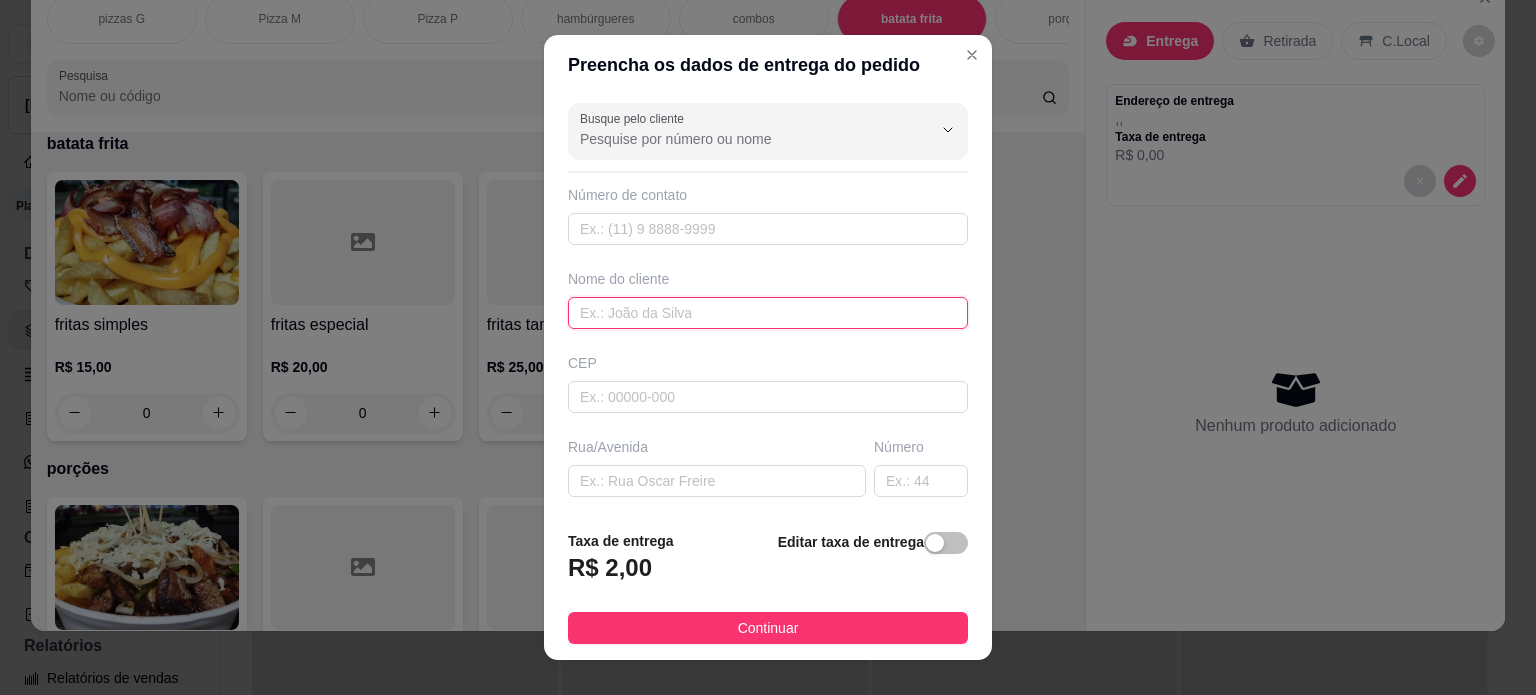 click at bounding box center (768, 313) 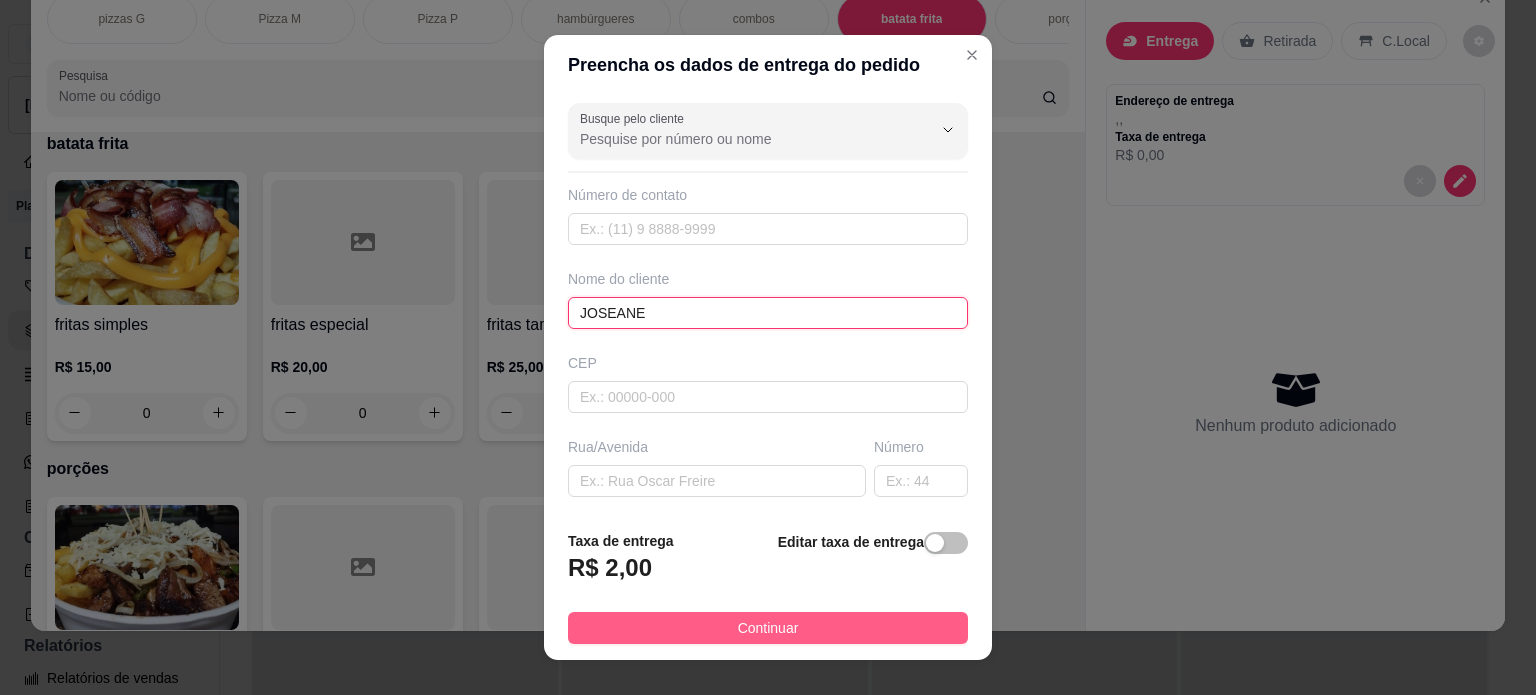 type on "JOSEANE" 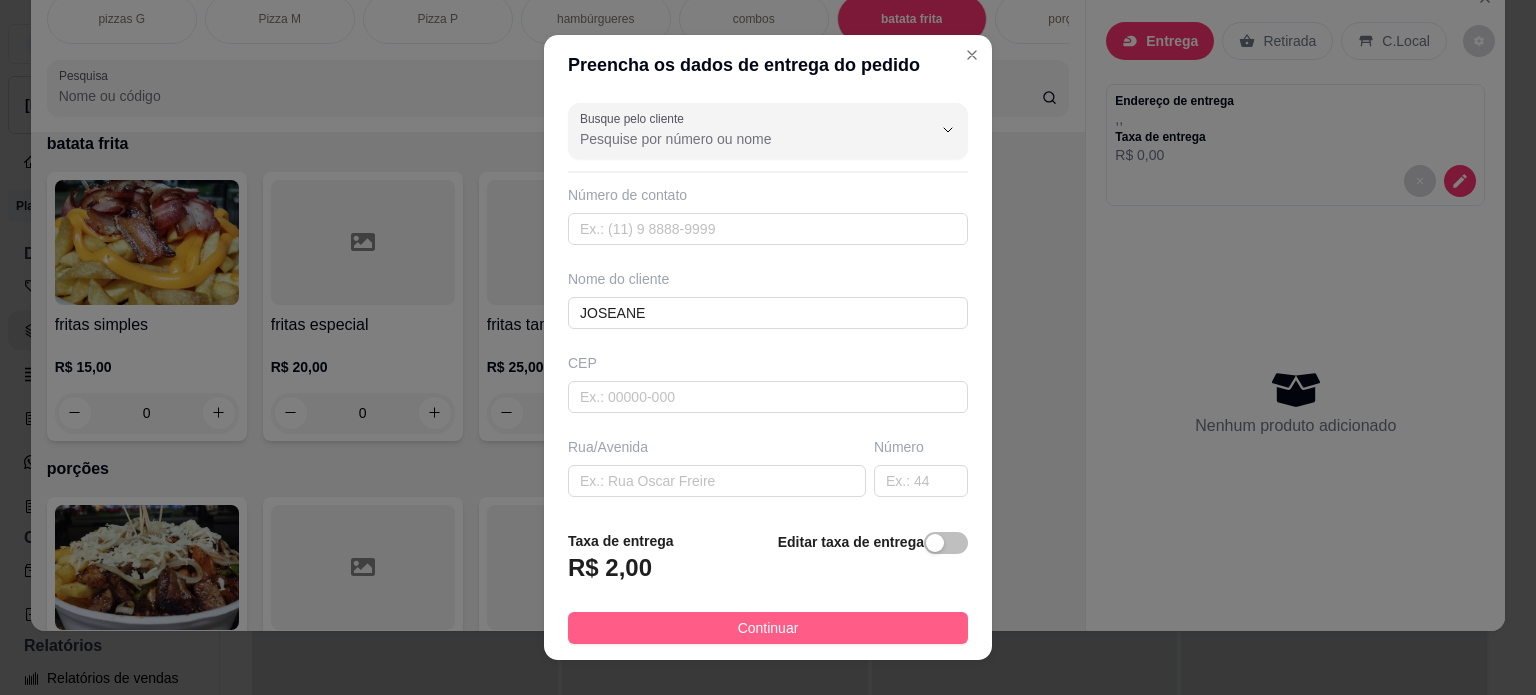 click on "Continuar" at bounding box center [768, 628] 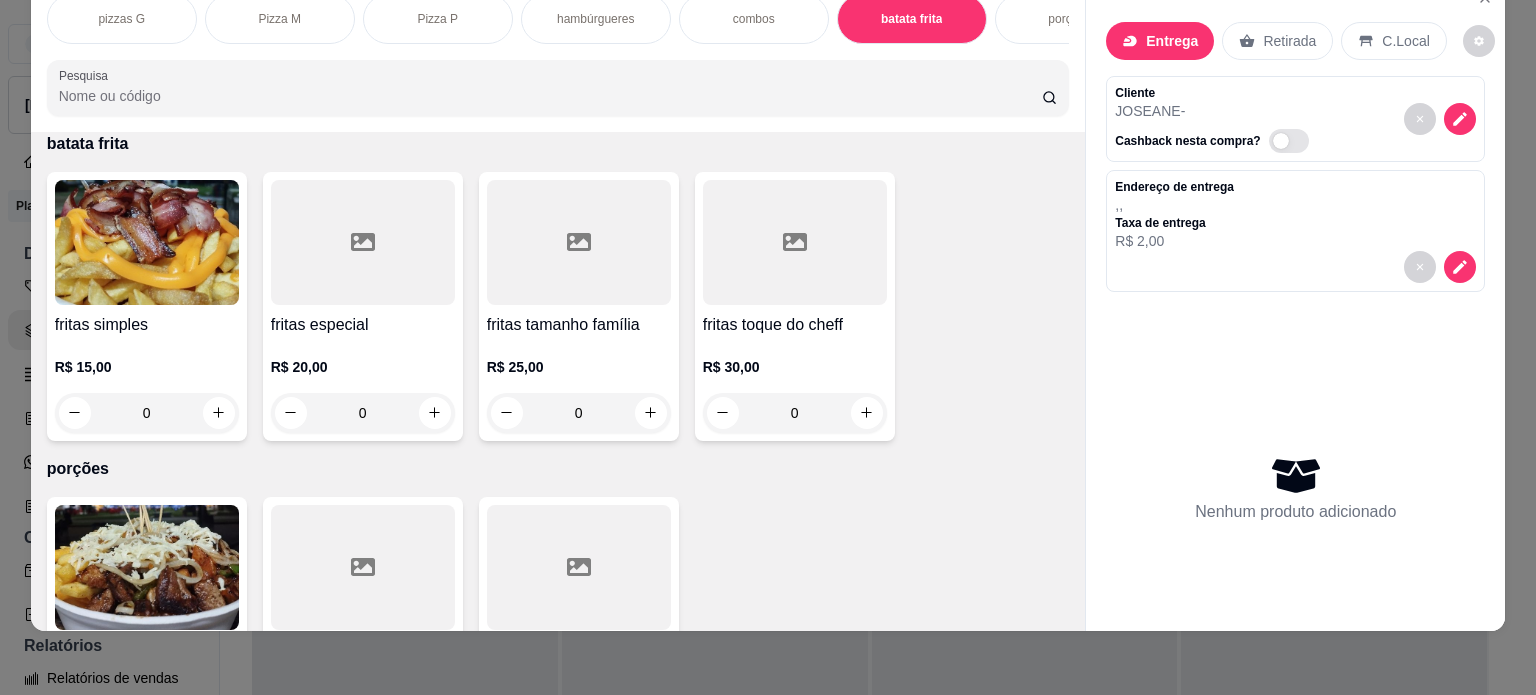 click 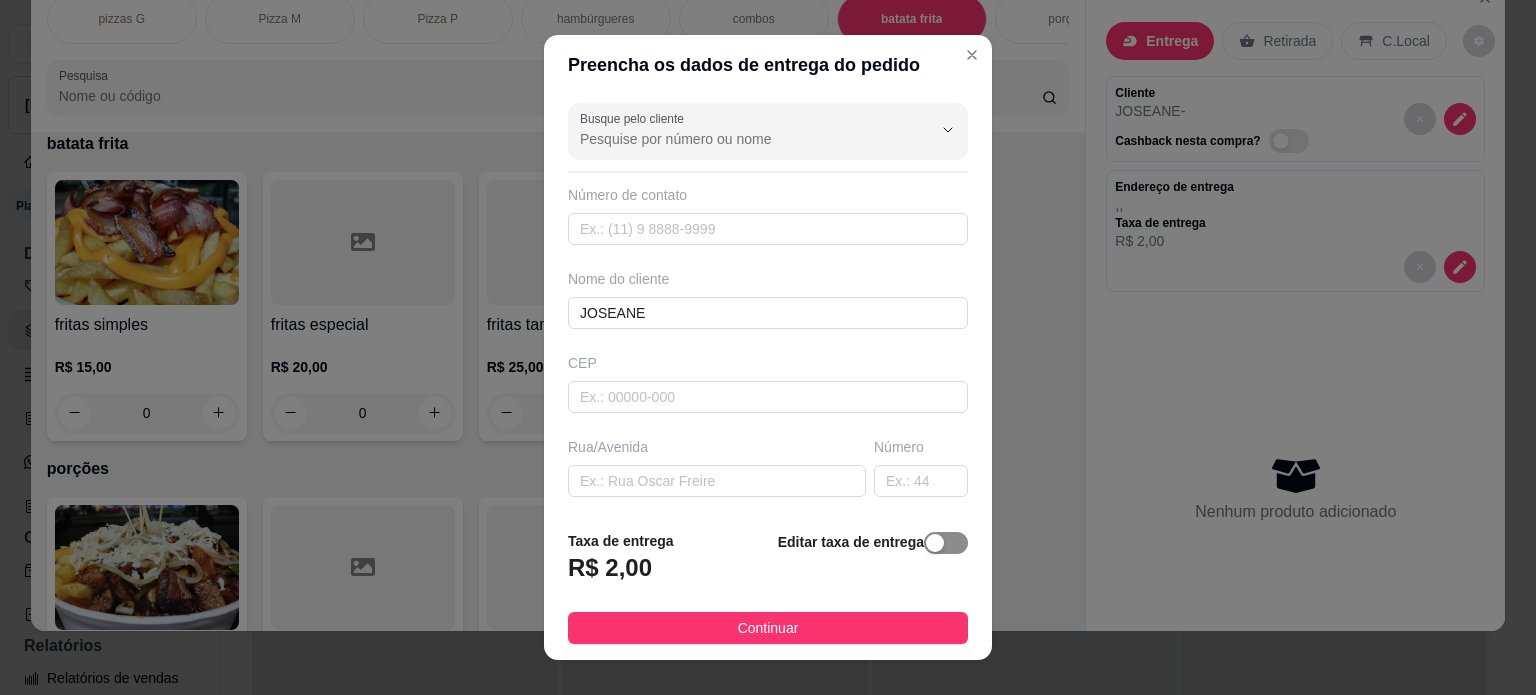 click at bounding box center [935, 543] 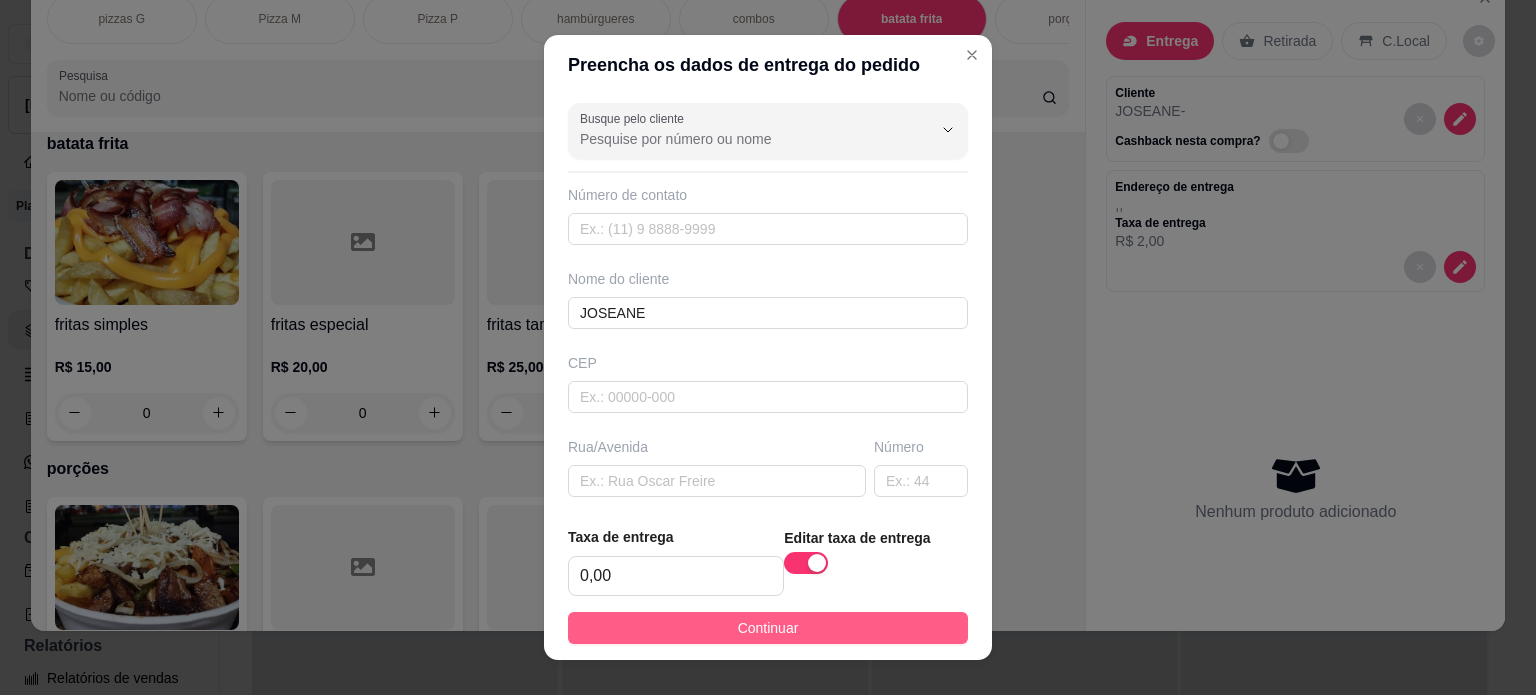 click on "Continuar" at bounding box center [768, 628] 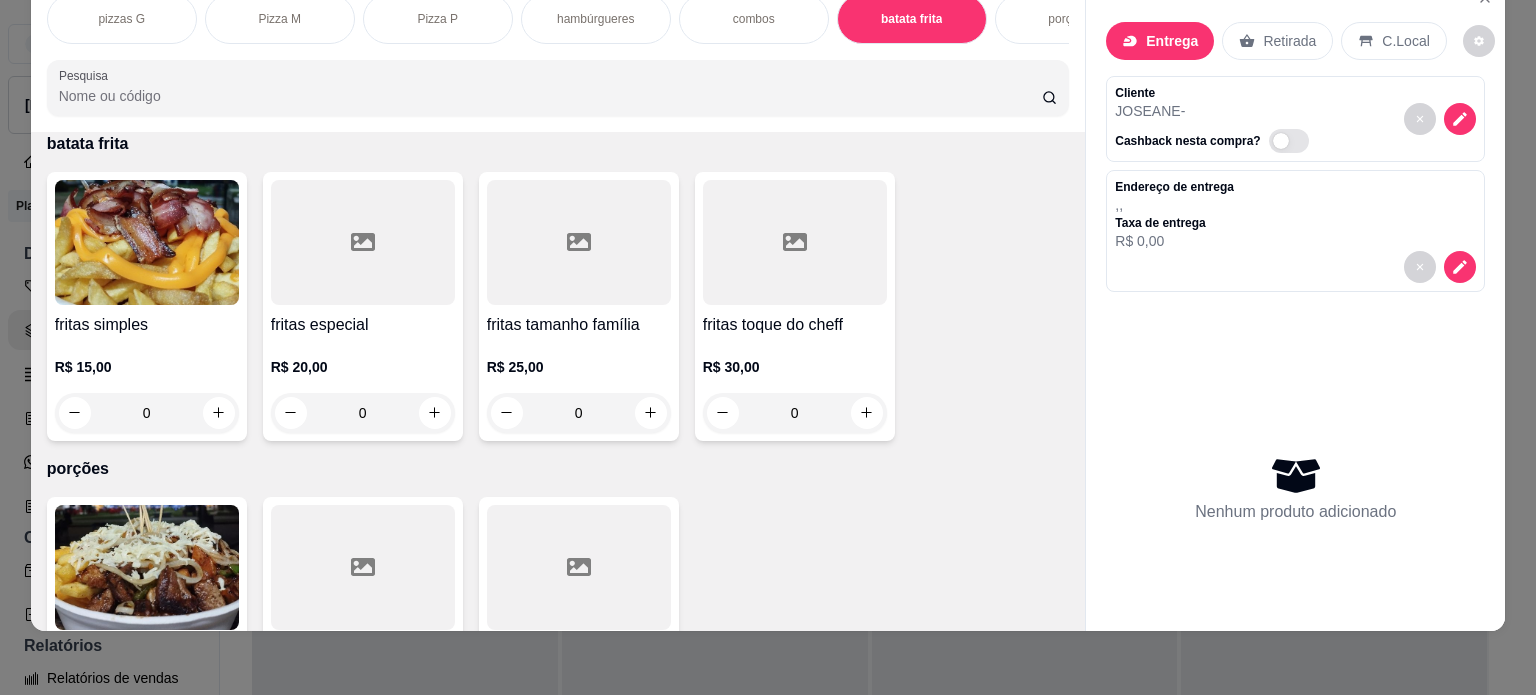 click on "batata frita" at bounding box center [911, 19] 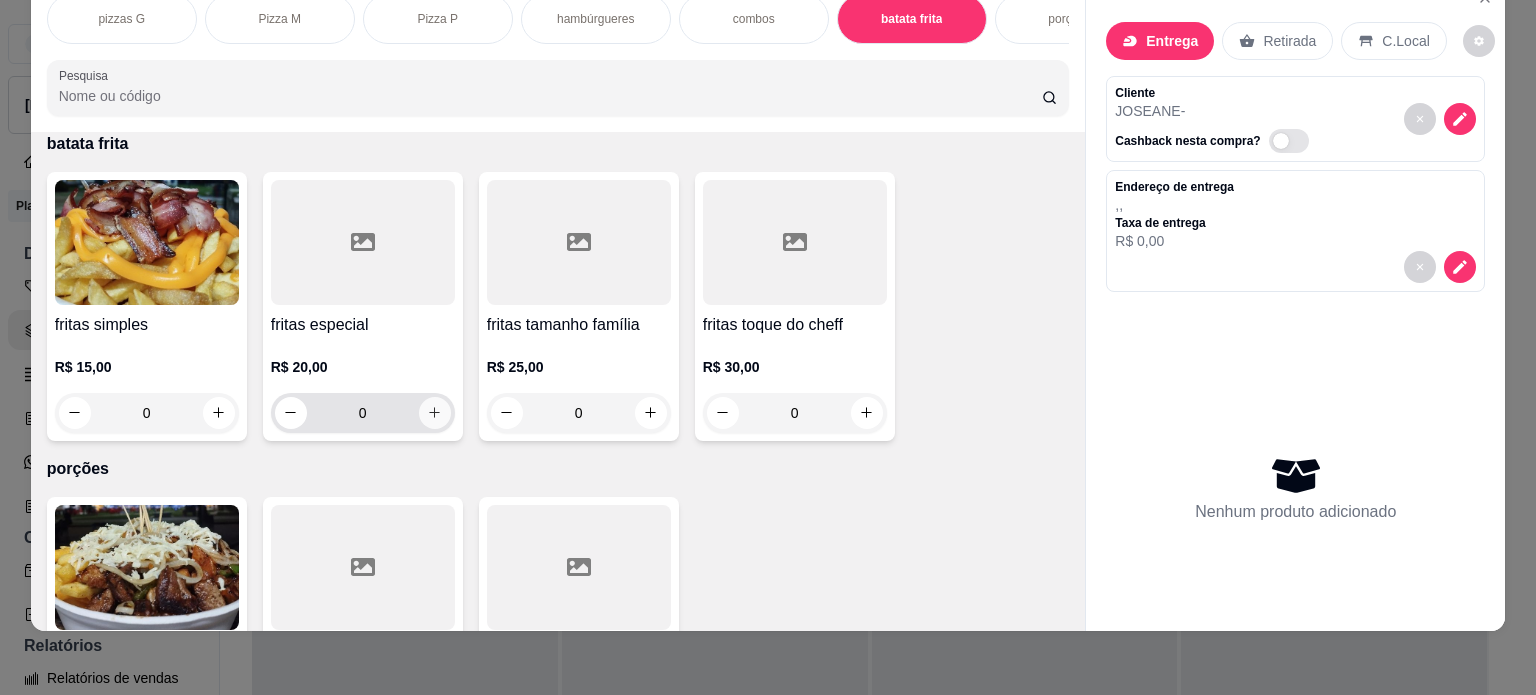 click at bounding box center (435, 413) 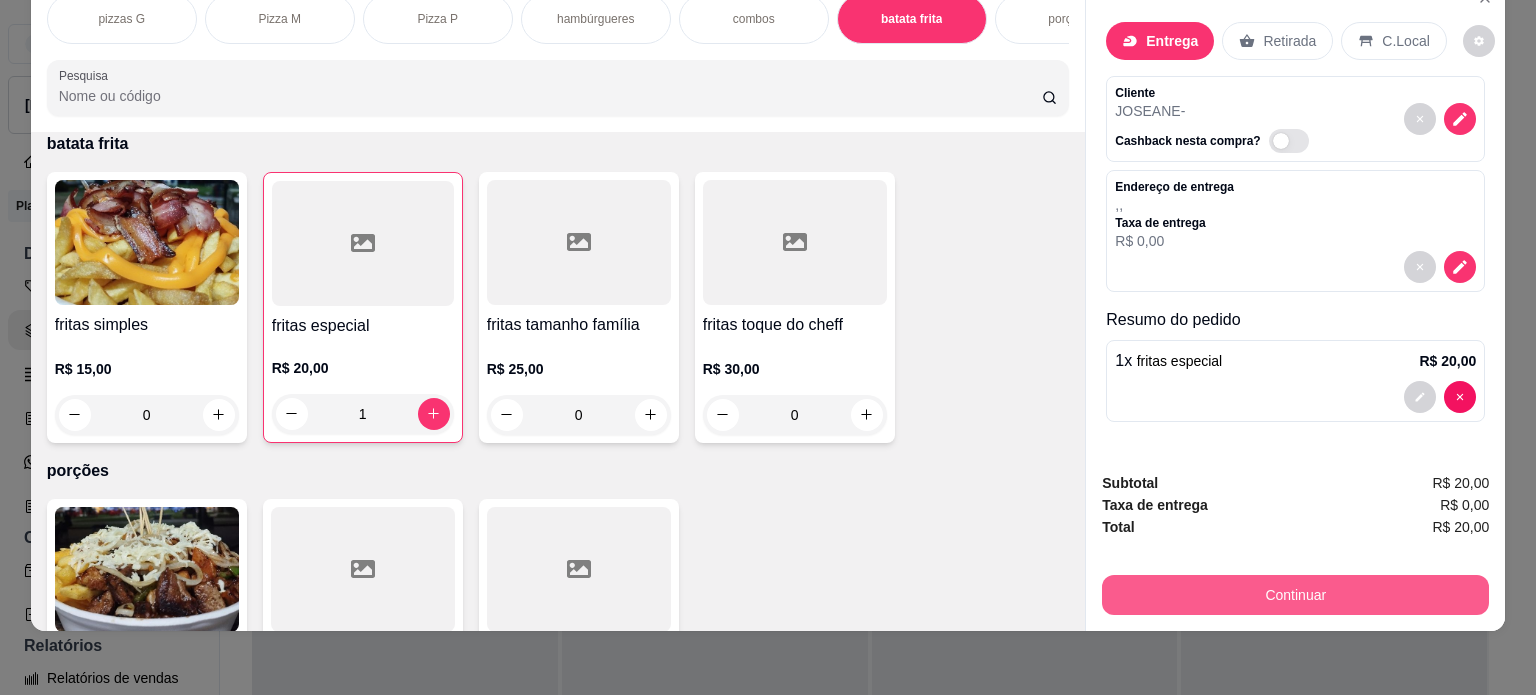 click on "Continuar" at bounding box center [1295, 595] 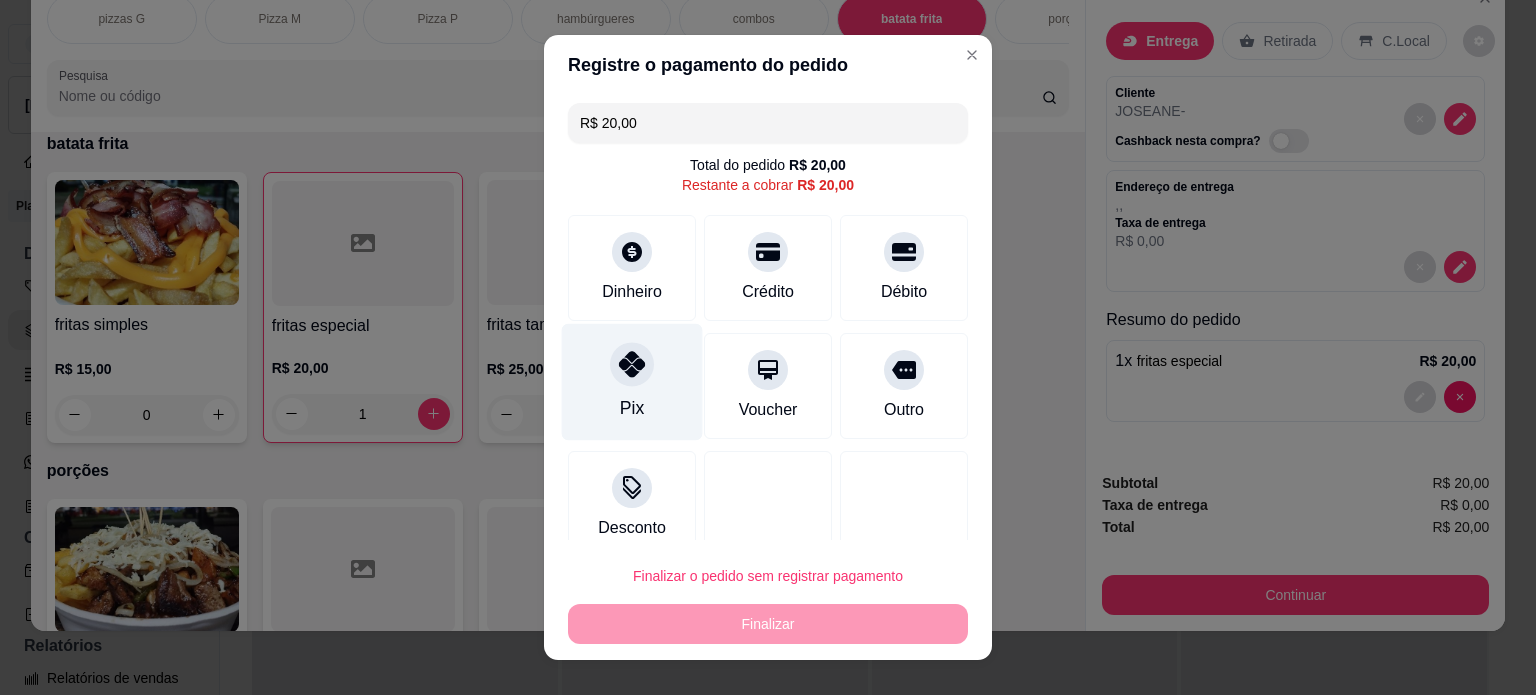 click on "Pix" at bounding box center (632, 381) 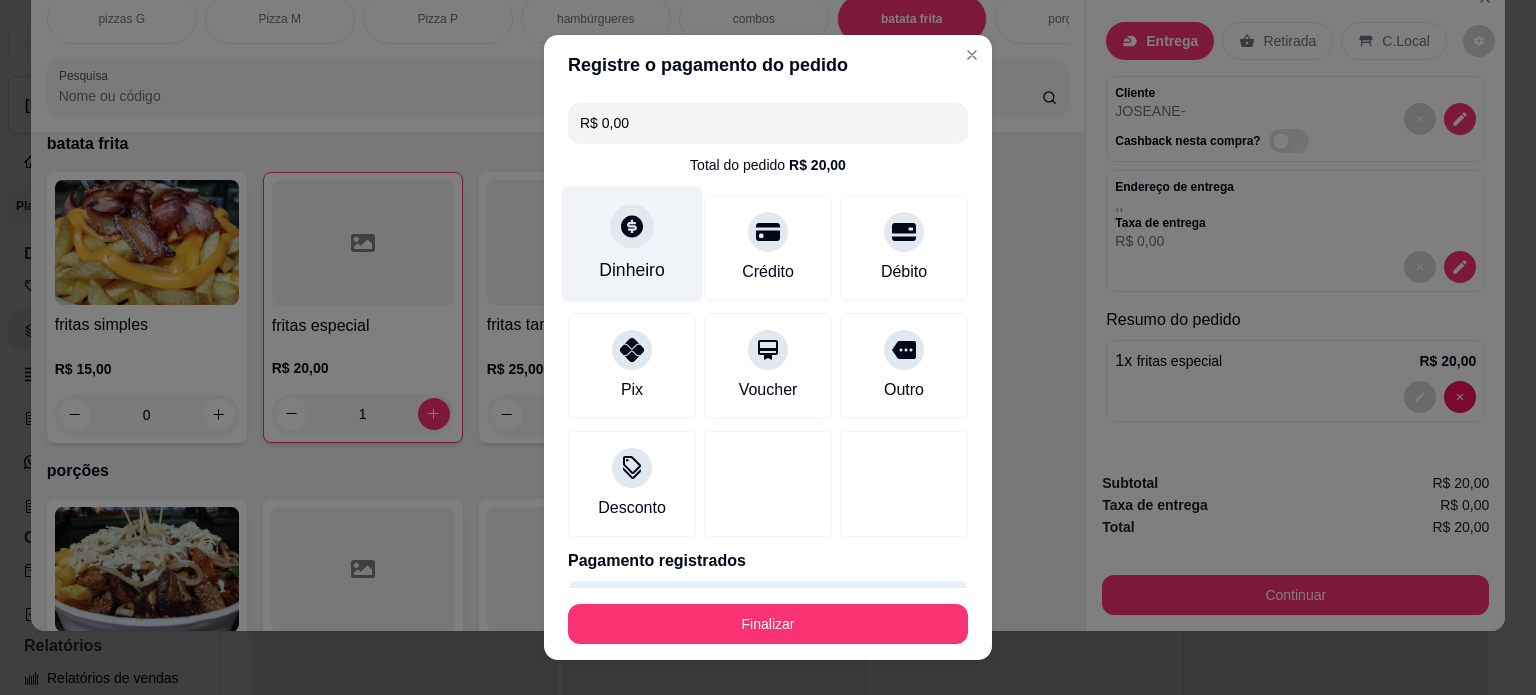 click at bounding box center [632, 226] 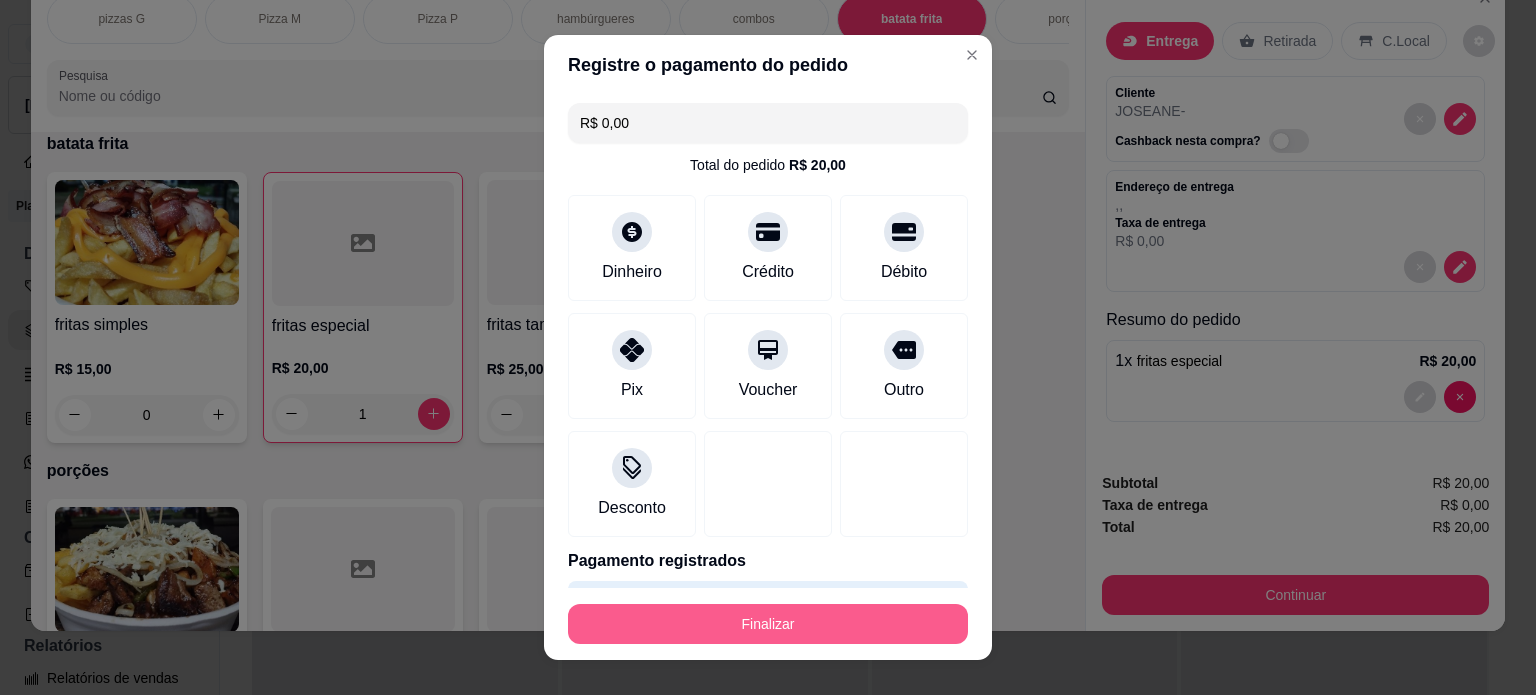 click on "Finalizar" at bounding box center (768, 624) 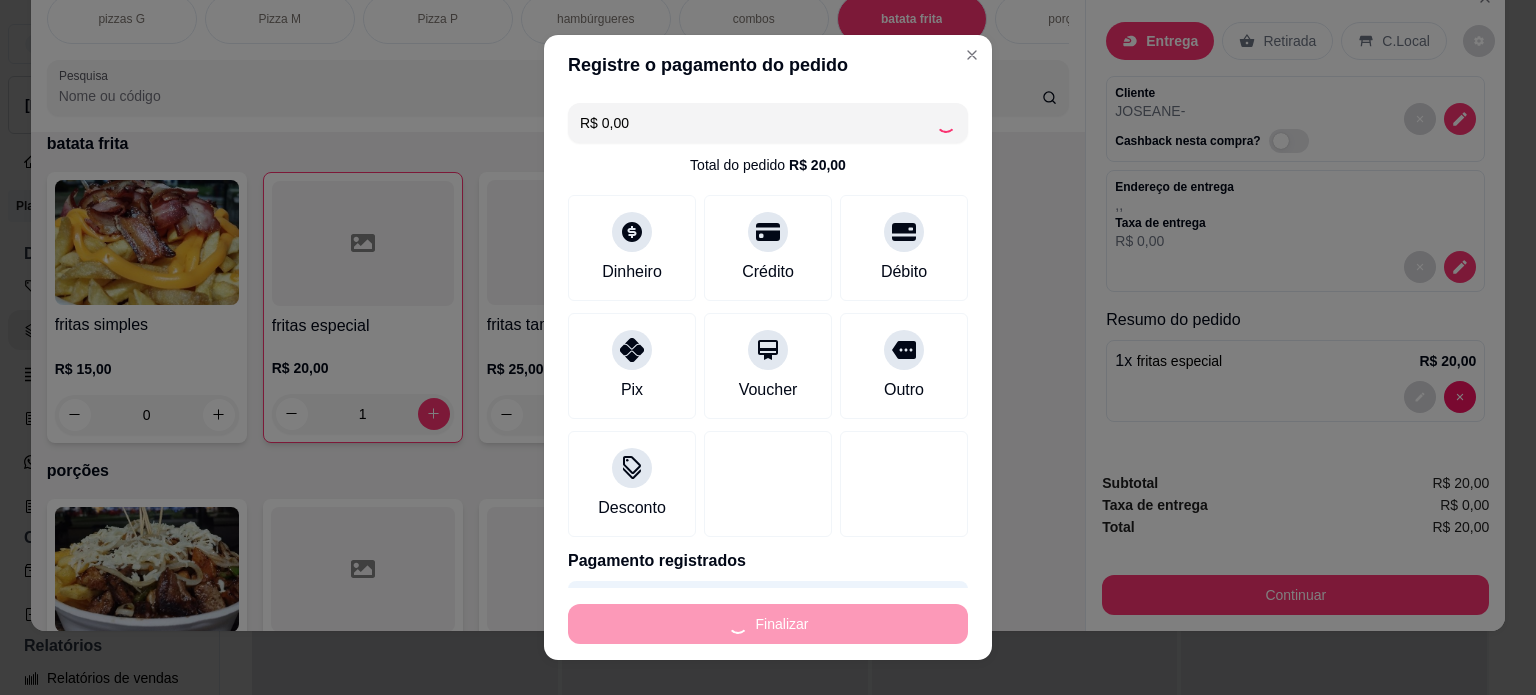 type on "0" 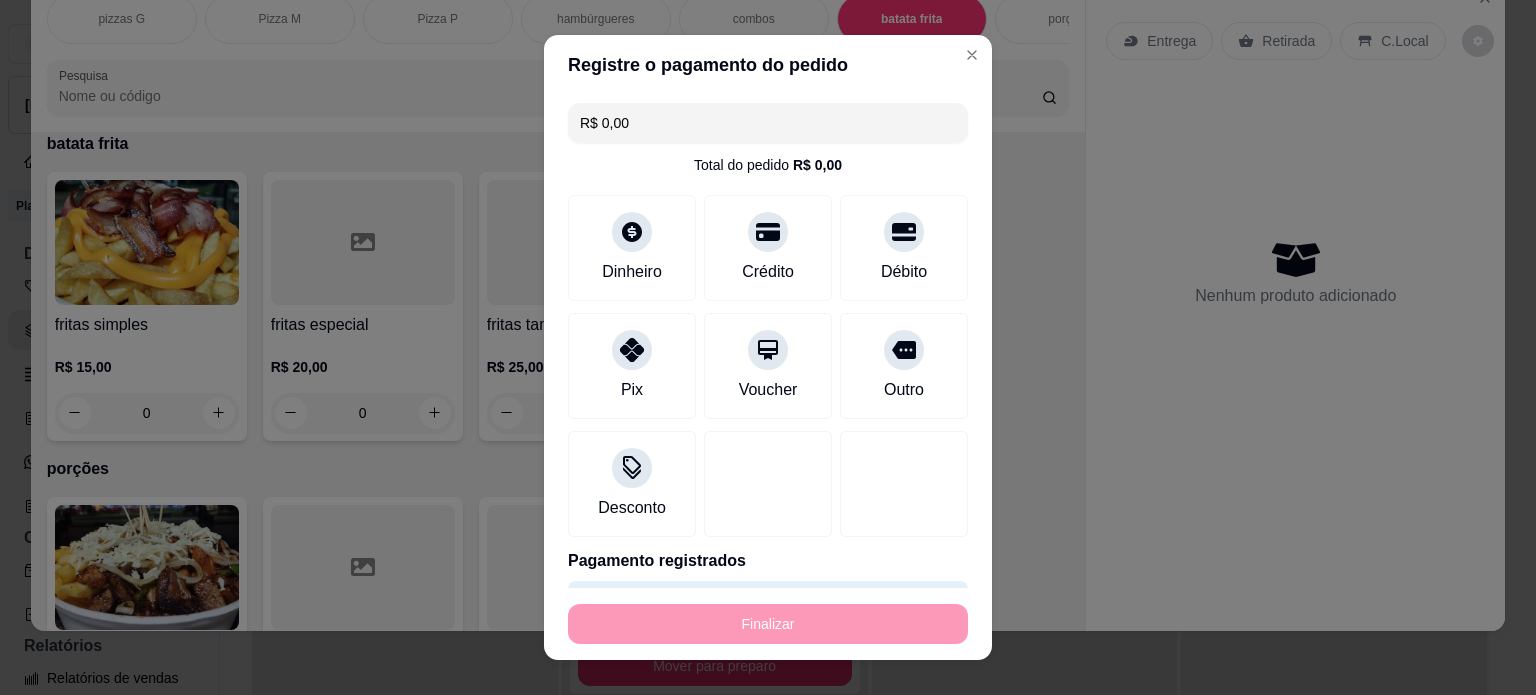 type on "-R$ 20,00" 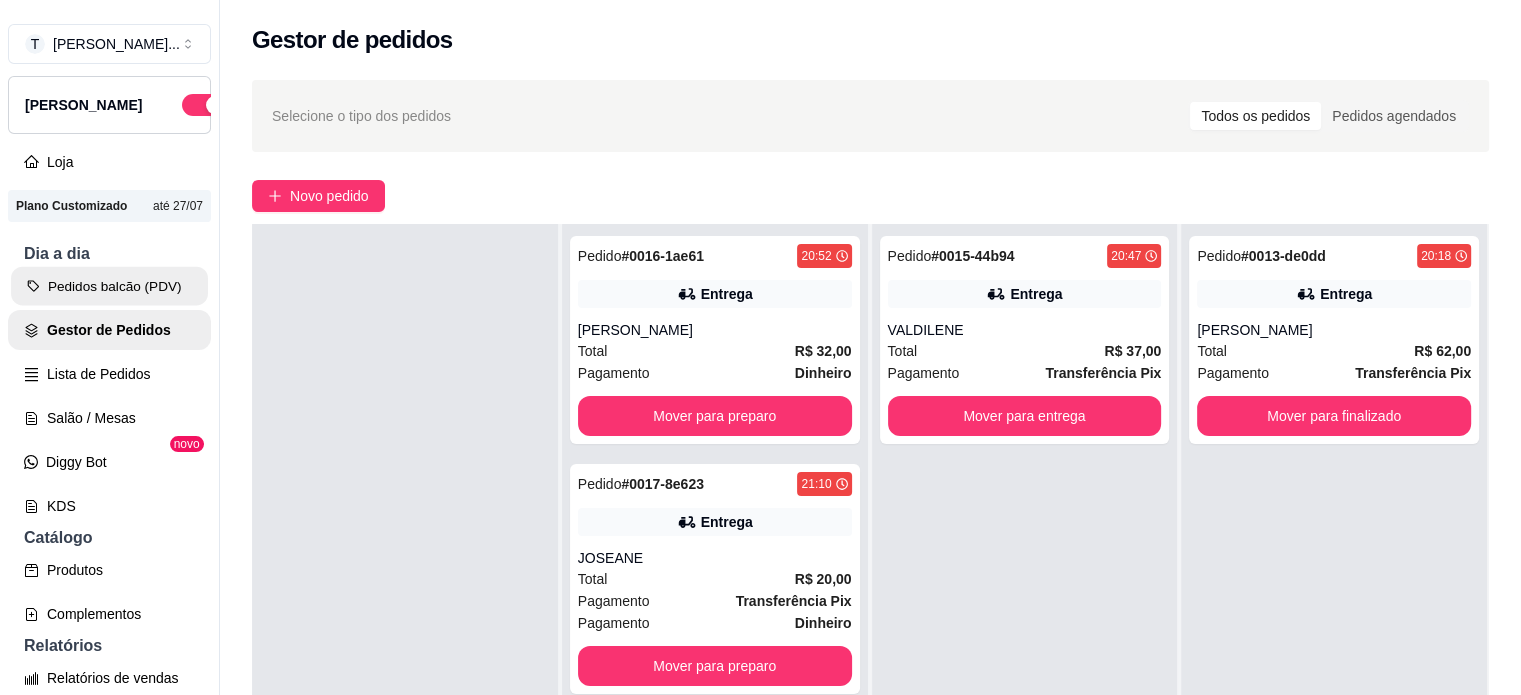 click on "Pedidos balcão (PDV)" at bounding box center (109, 286) 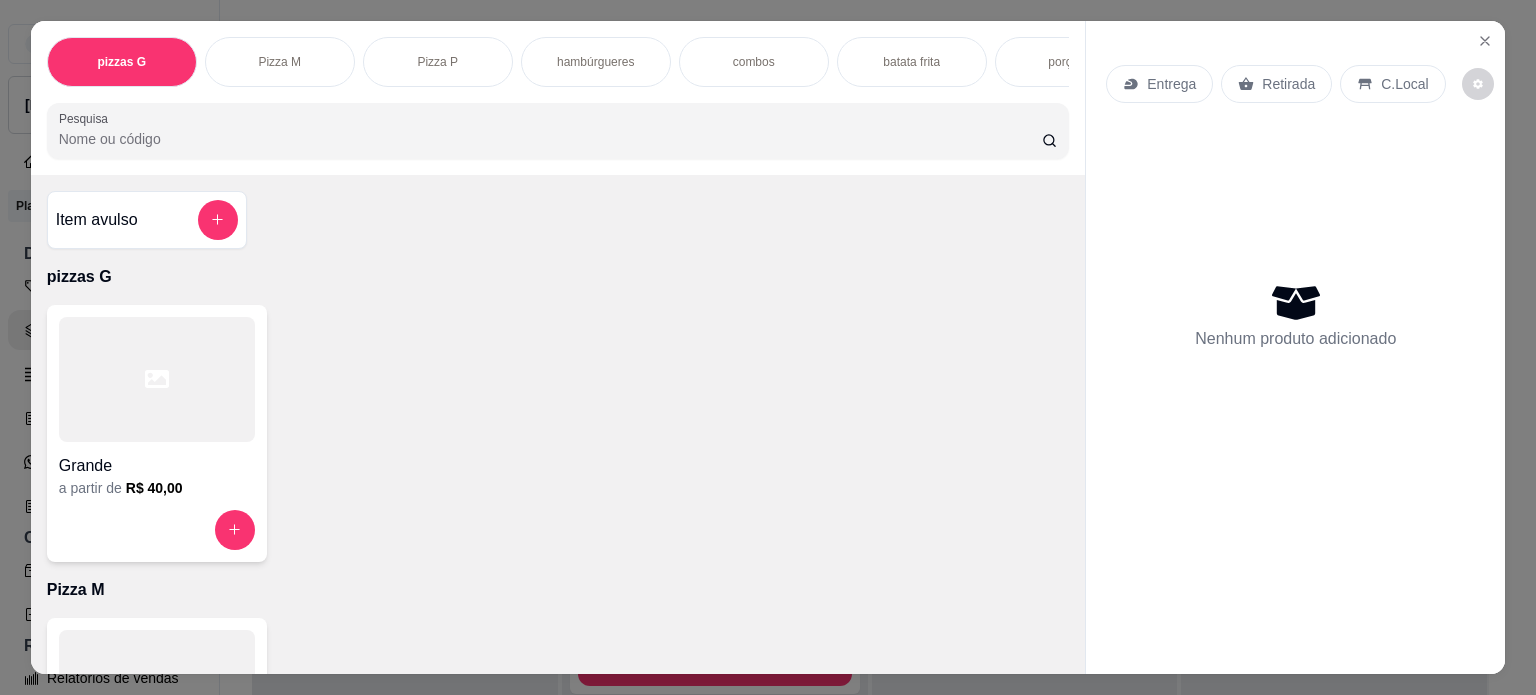 click on "batata frita" at bounding box center (911, 62) 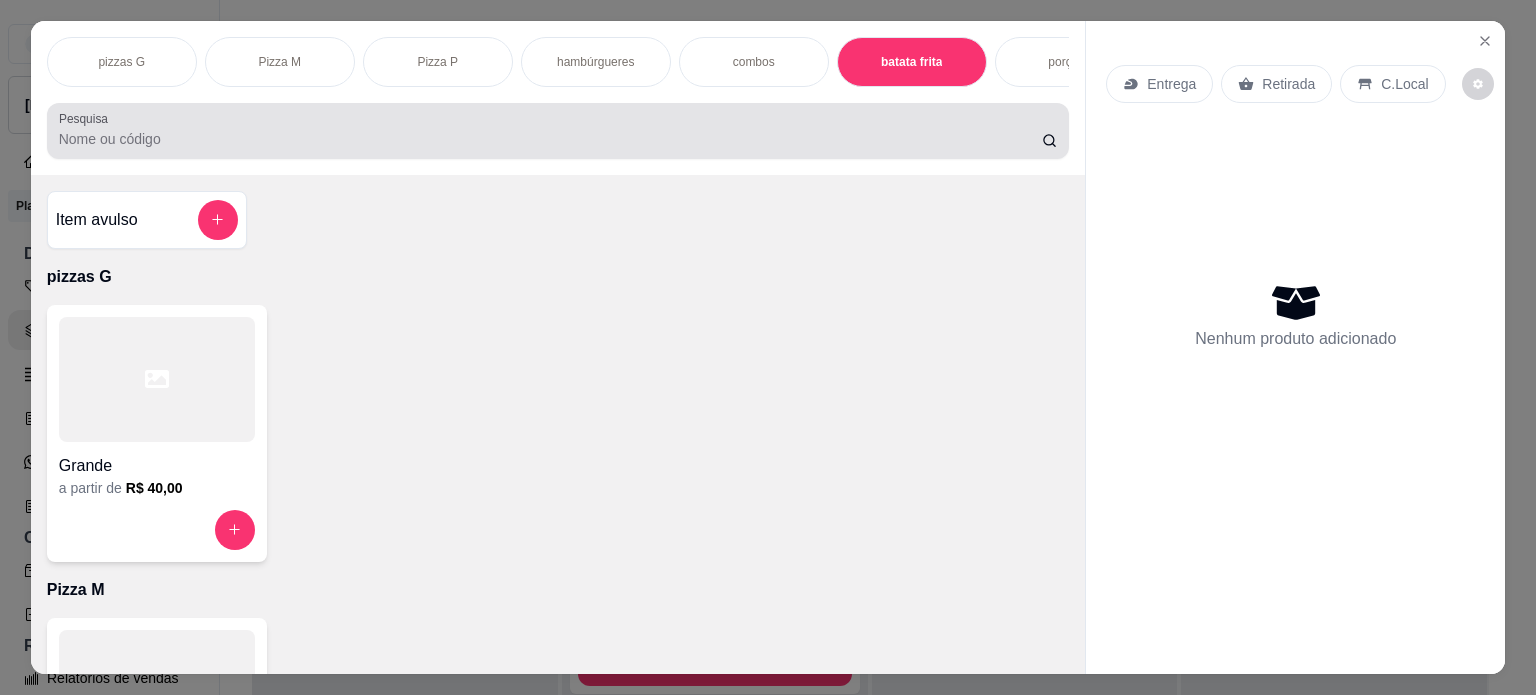 scroll, scrollTop: 1964, scrollLeft: 0, axis: vertical 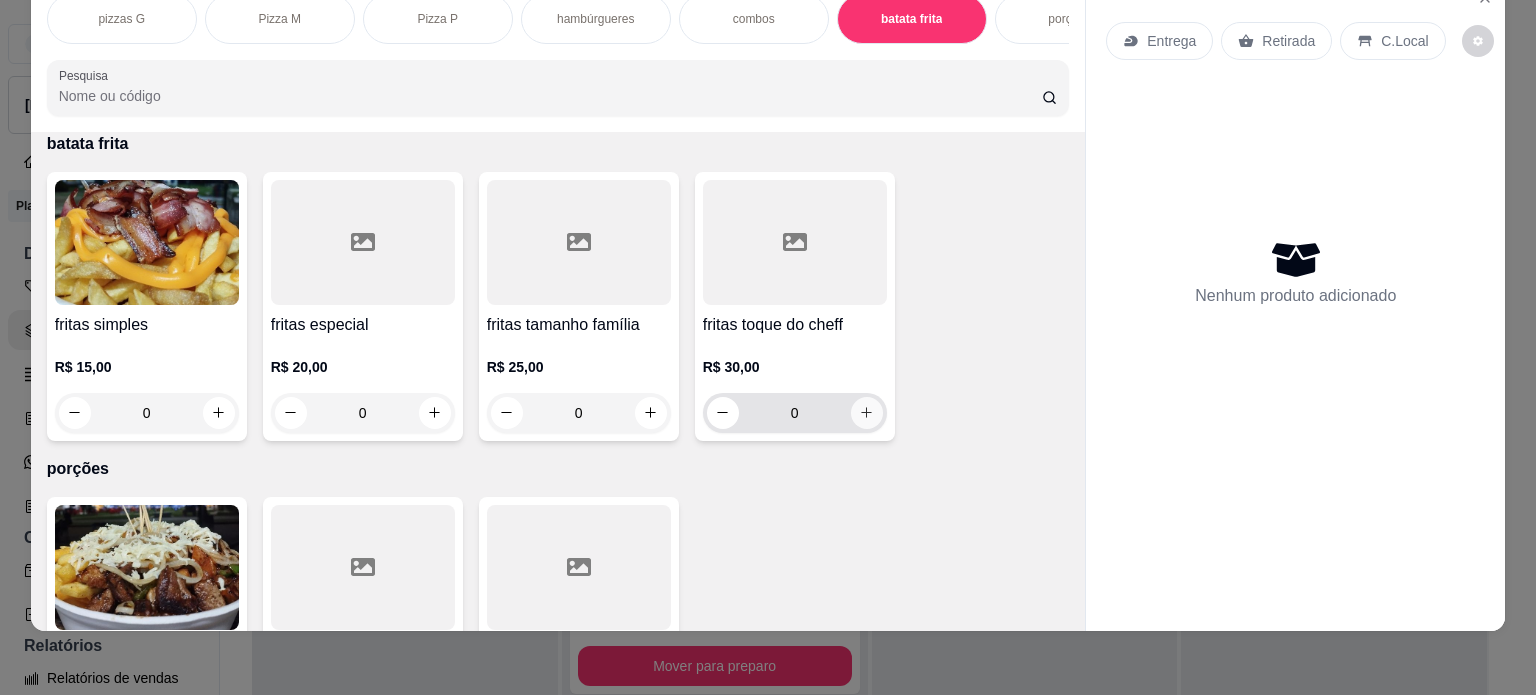 click 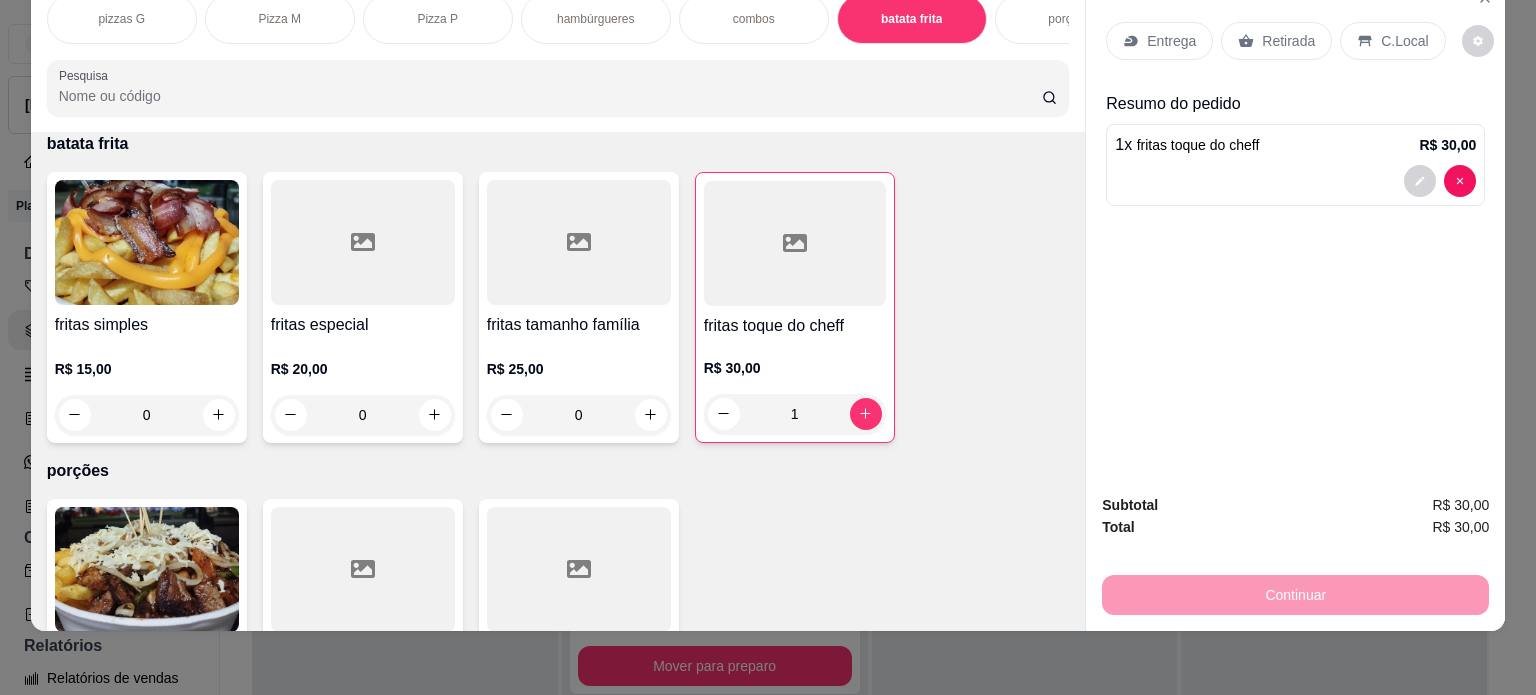 click on "Retirada" at bounding box center [1276, 41] 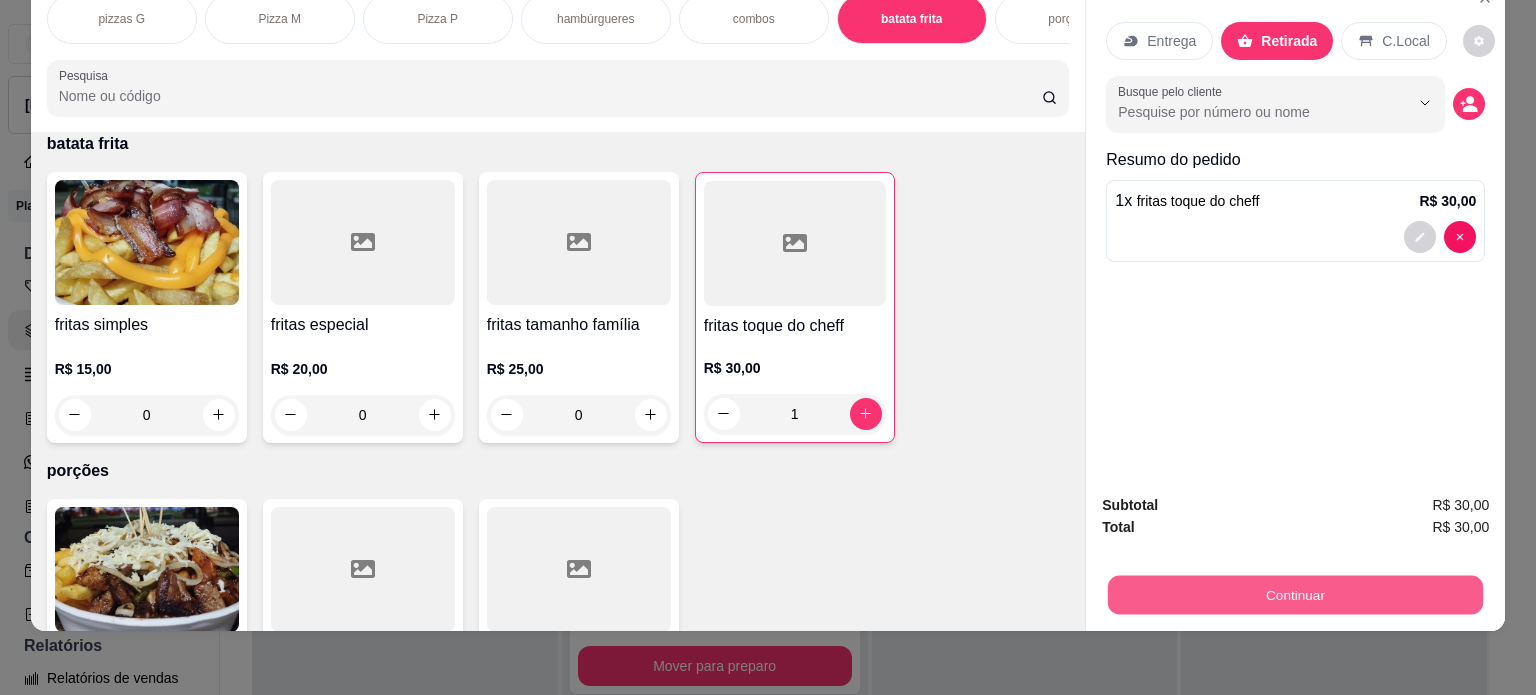 click on "Continuar" at bounding box center (1295, 595) 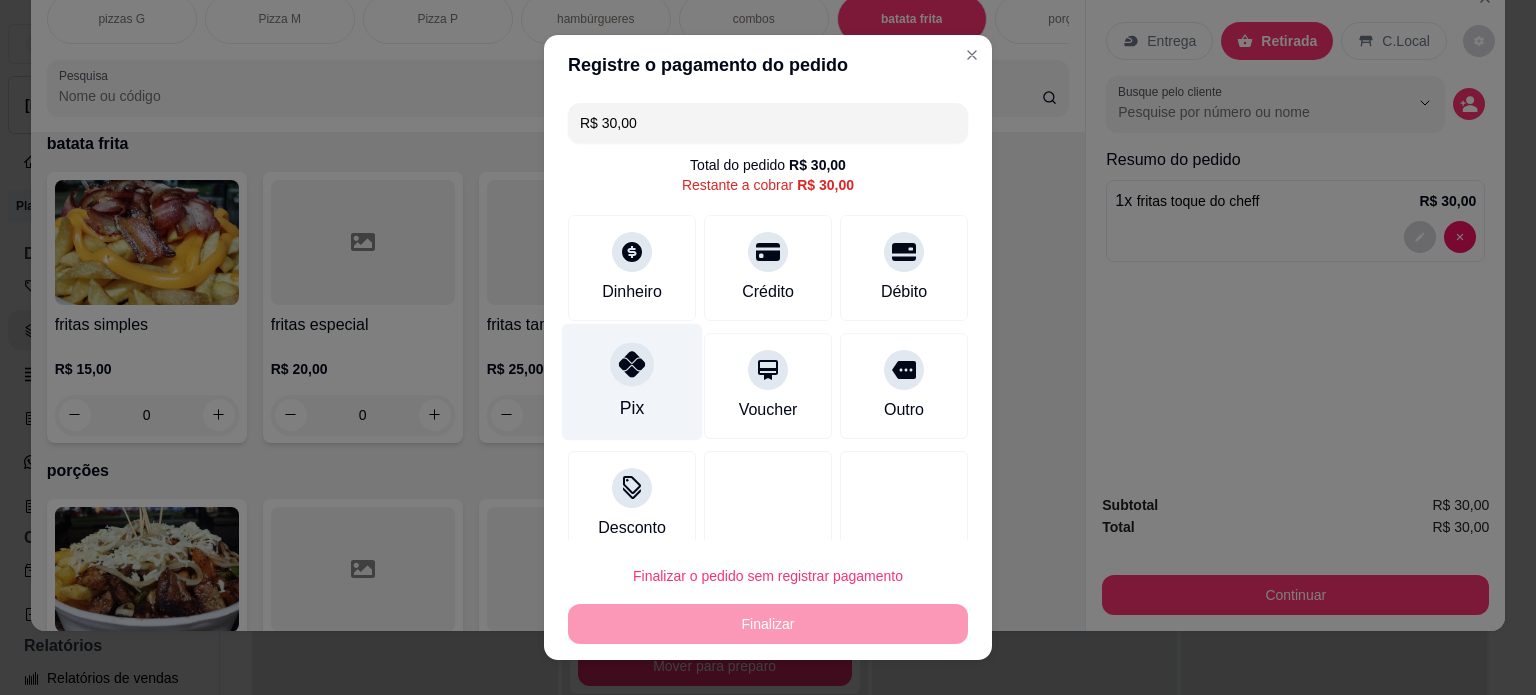 click at bounding box center (632, 364) 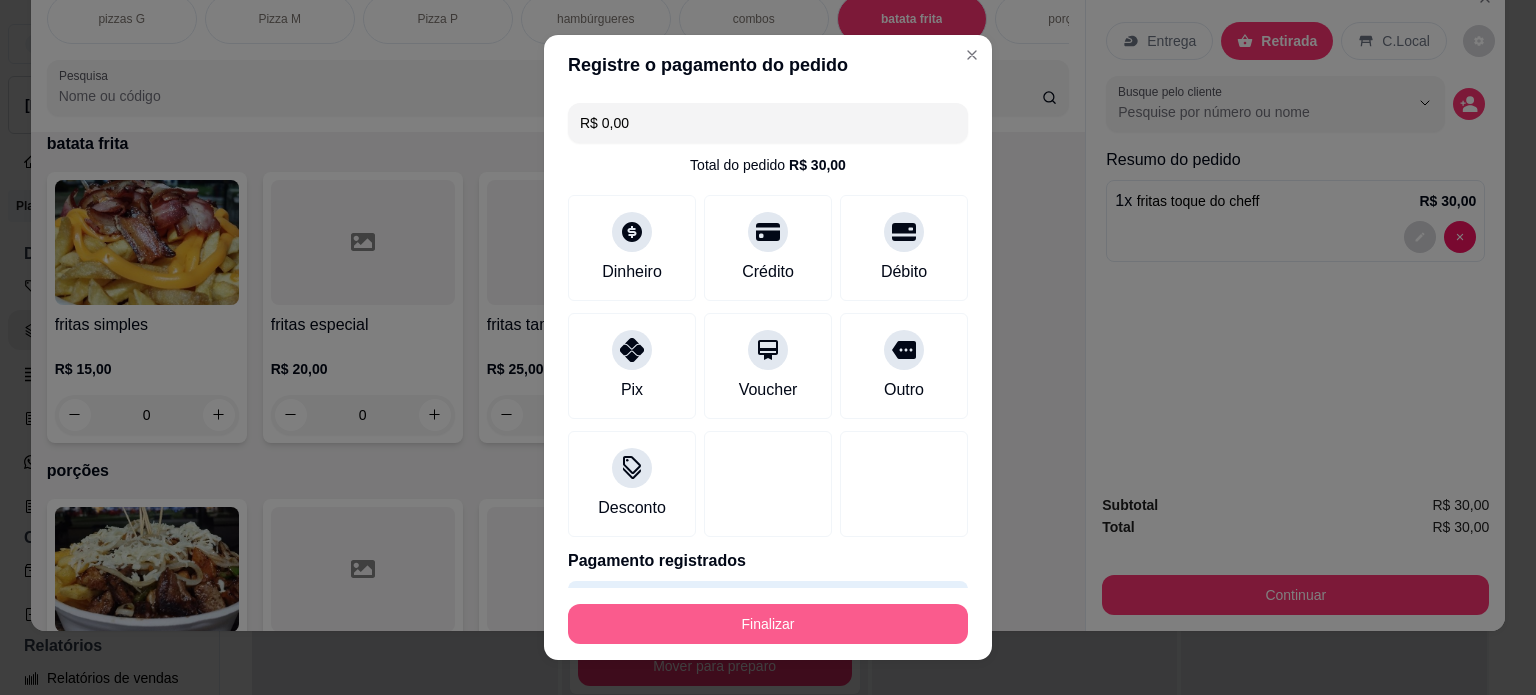 click on "Finalizar" at bounding box center (768, 624) 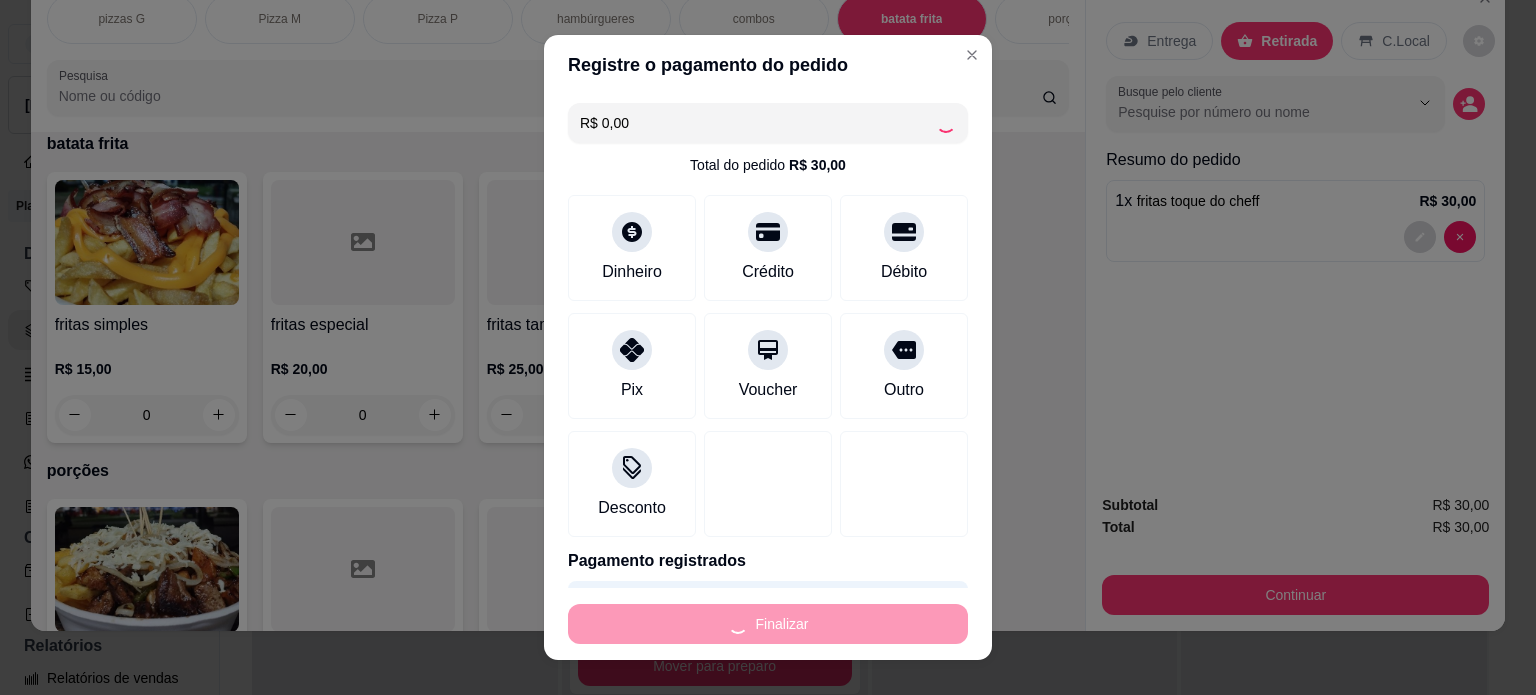 type on "0" 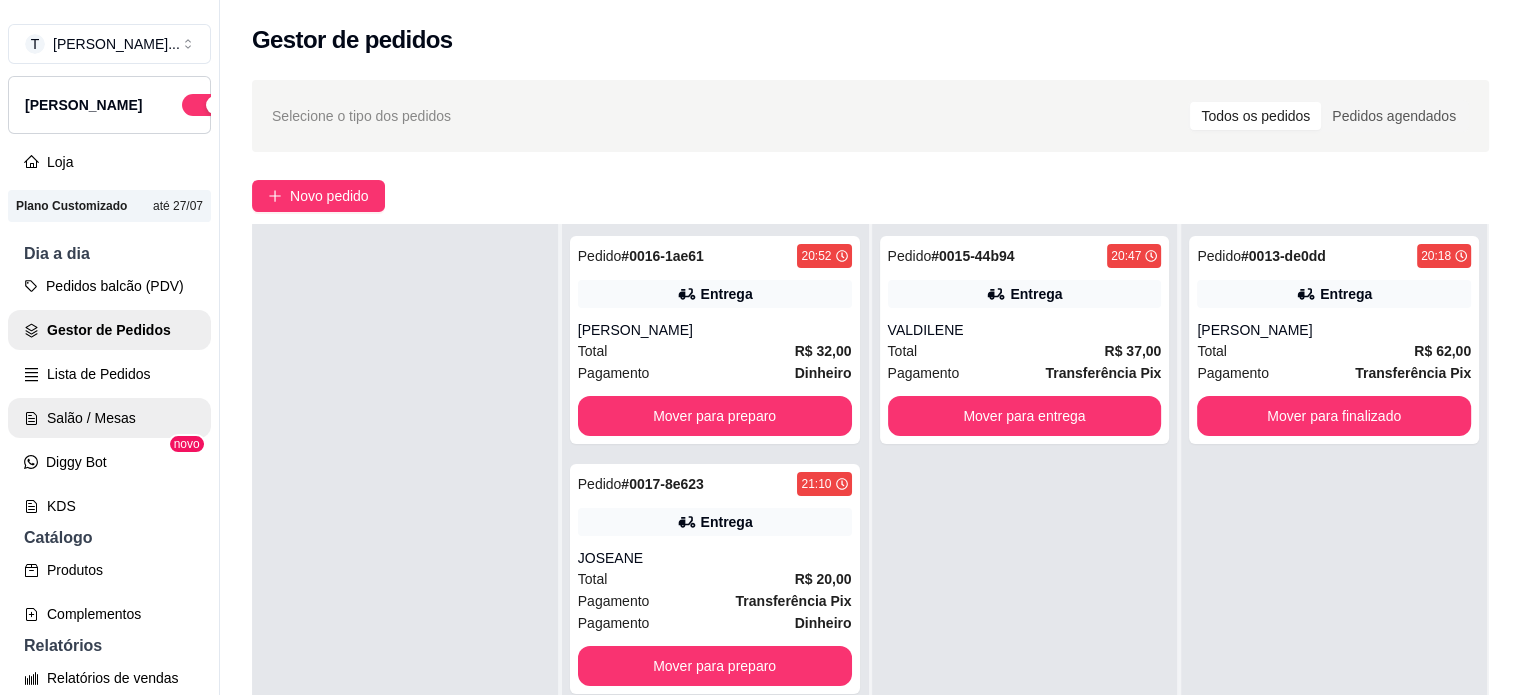 click on "Salão / Mesas" at bounding box center (109, 418) 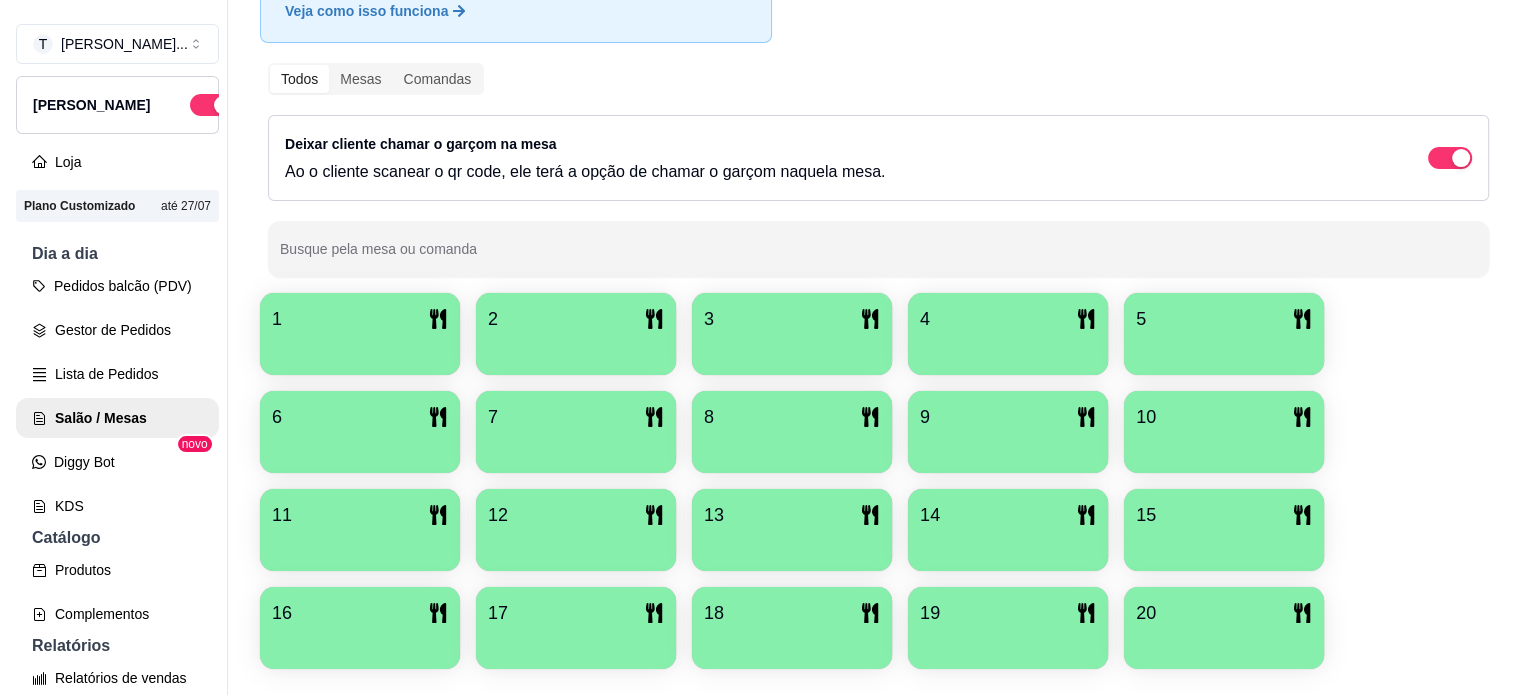 scroll, scrollTop: 200, scrollLeft: 0, axis: vertical 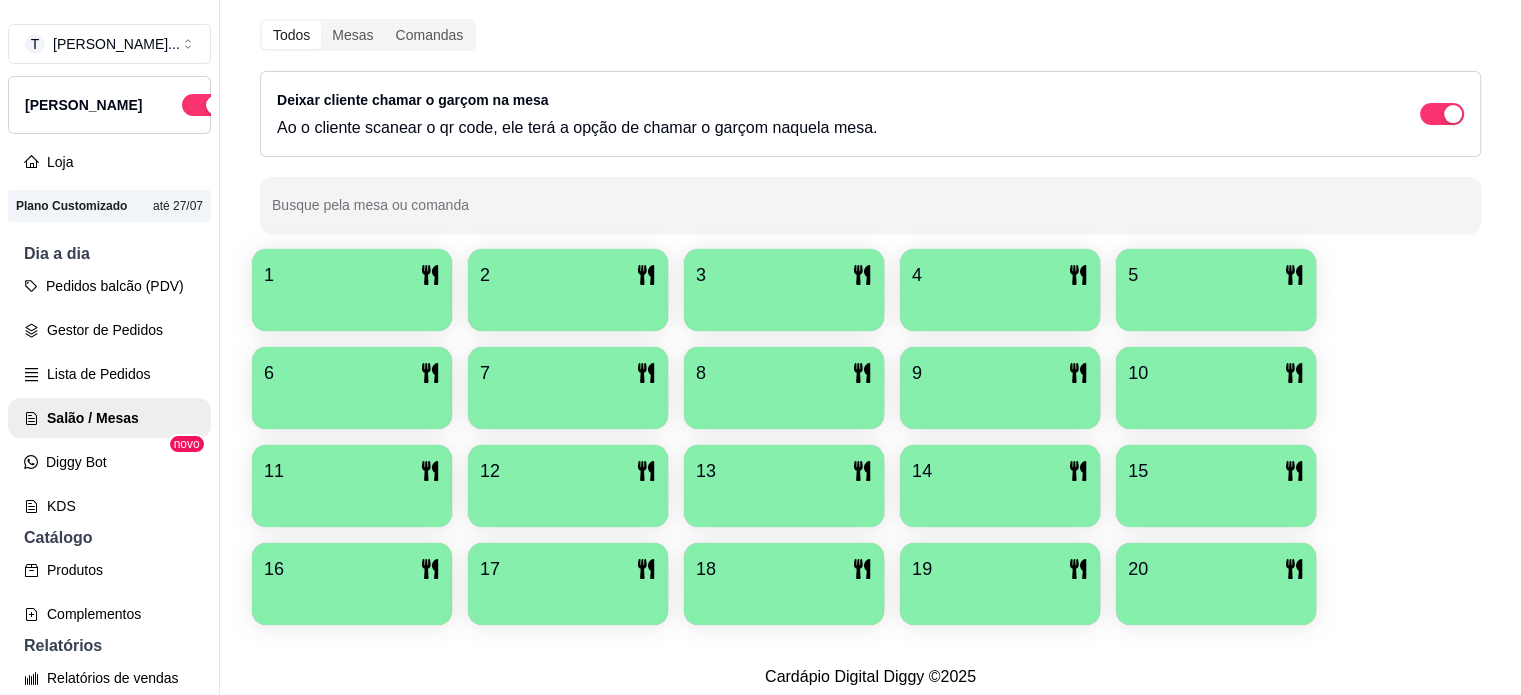 click on "16" at bounding box center (352, 569) 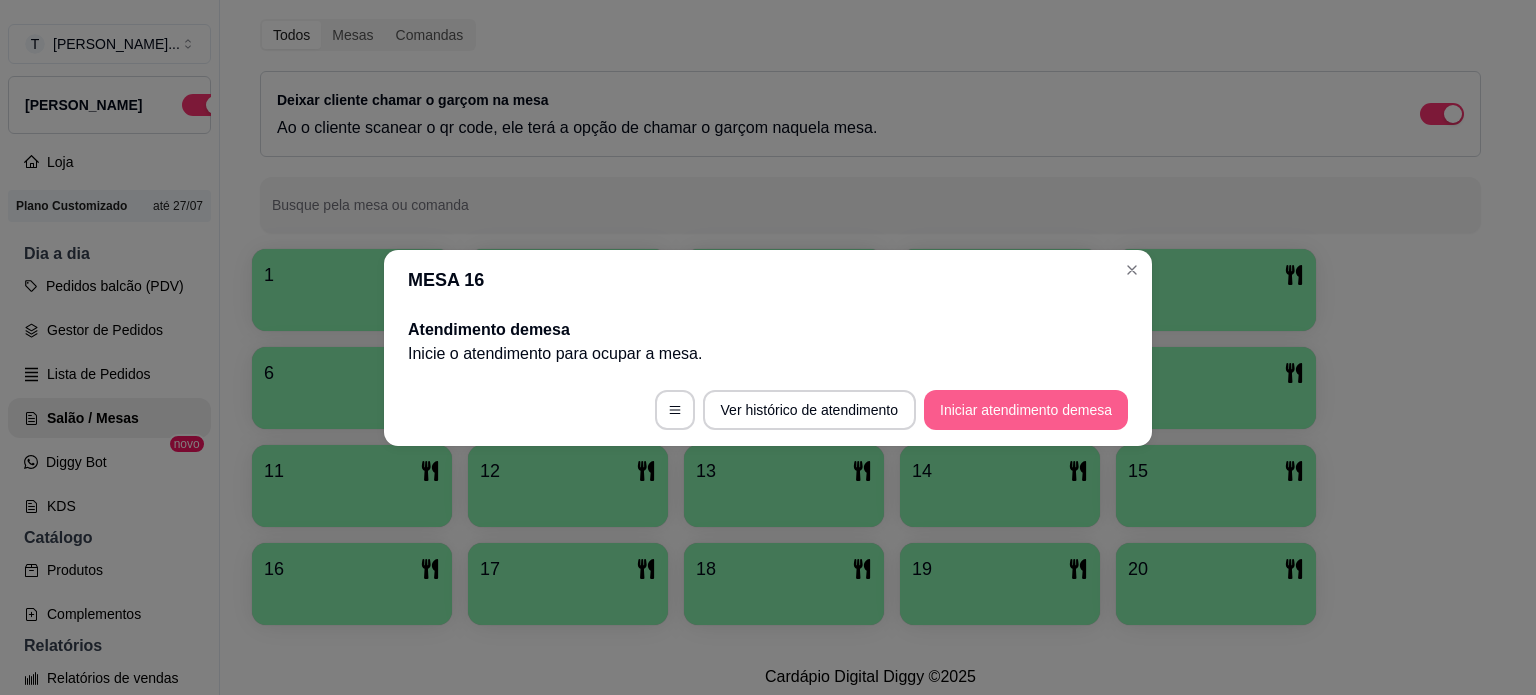click on "Iniciar atendimento de  mesa" at bounding box center (1026, 410) 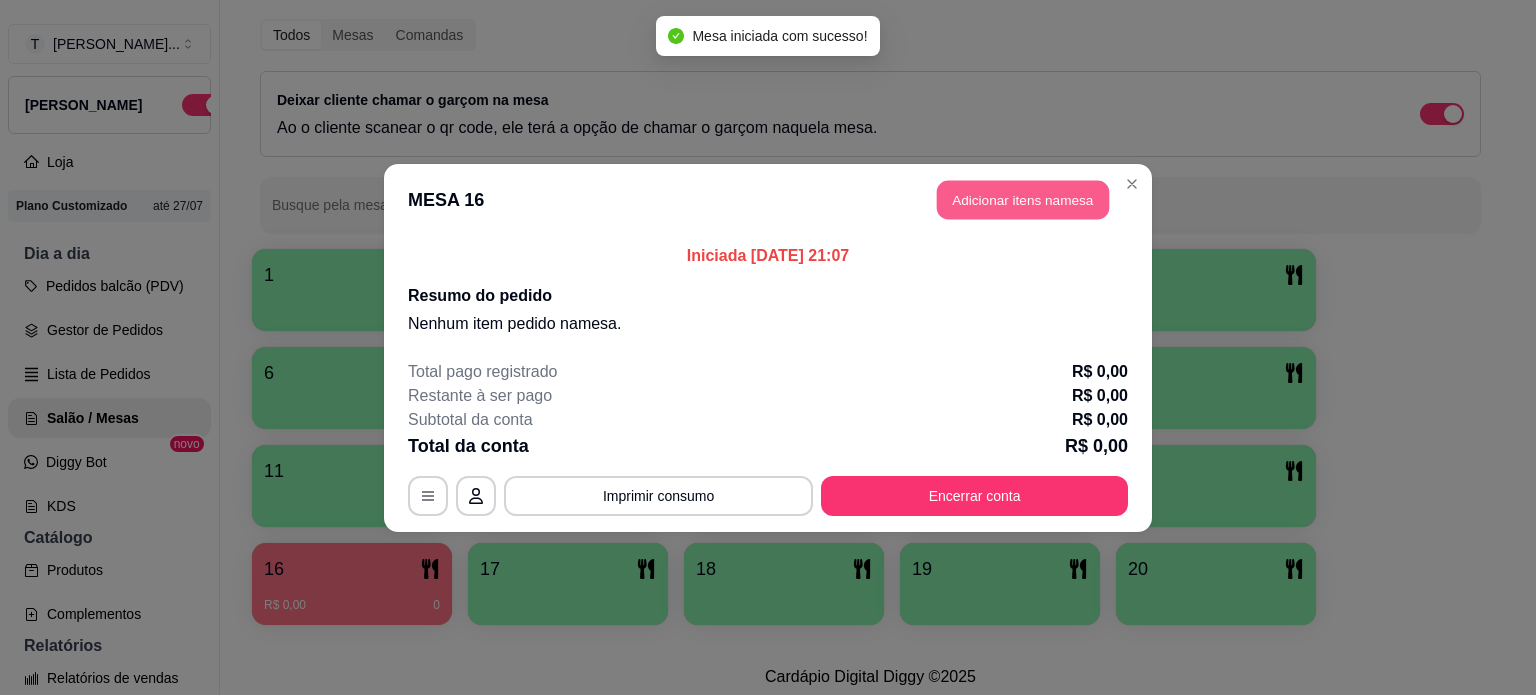 click on "Adicionar itens na  mesa" at bounding box center (1023, 199) 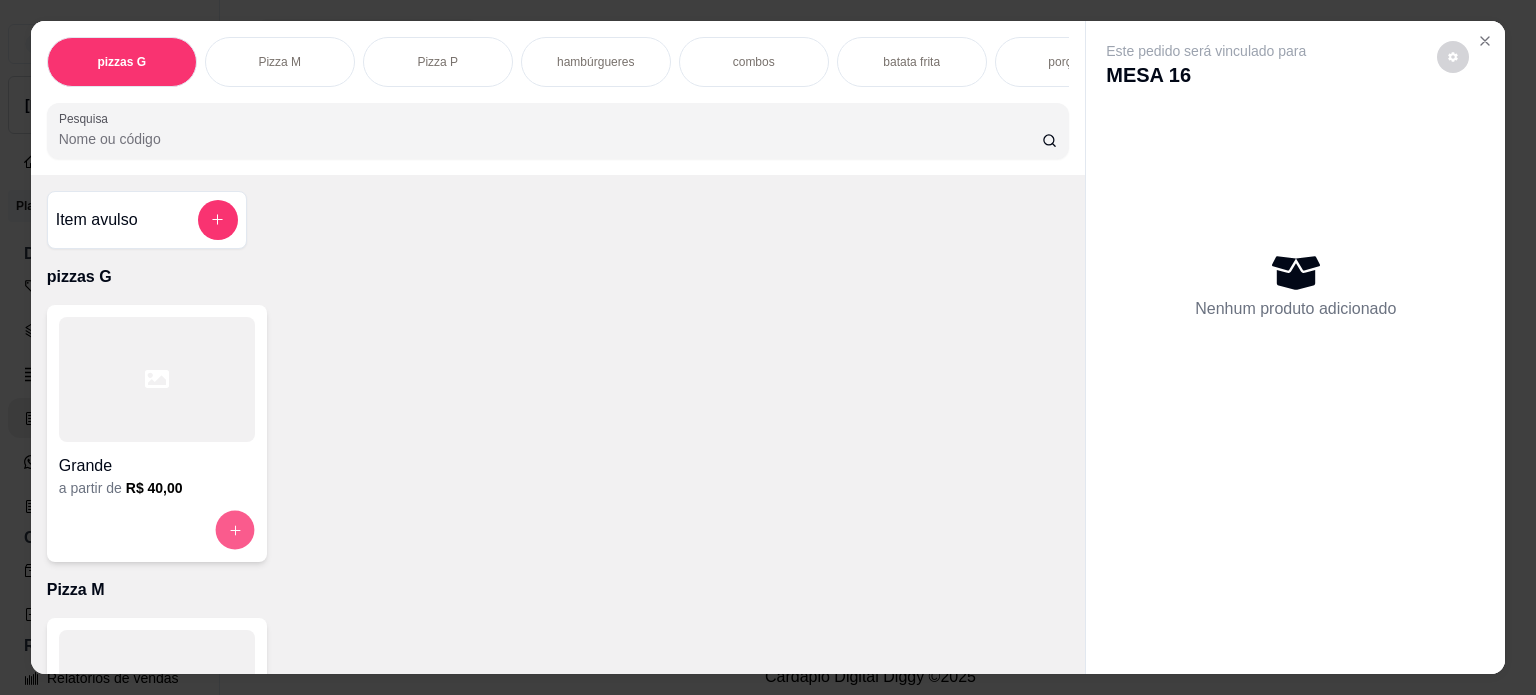 click 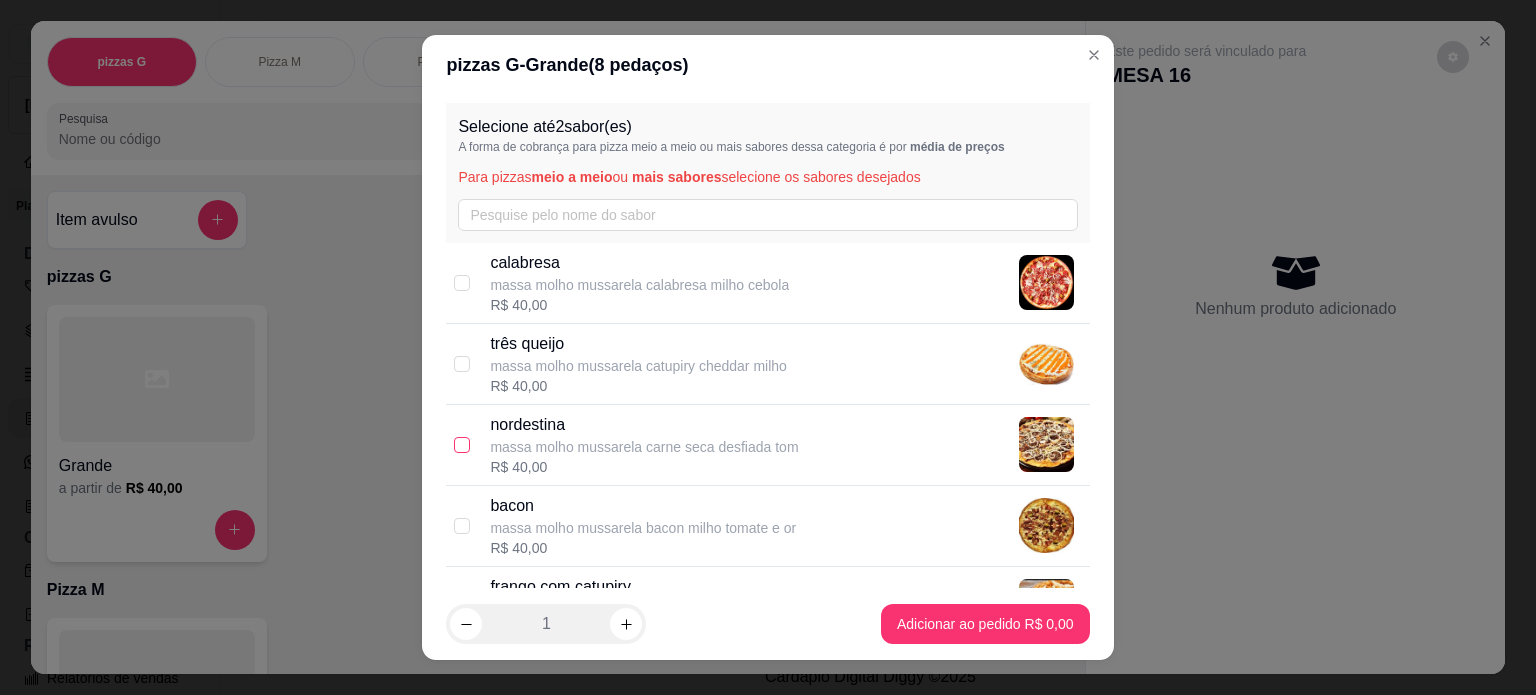 click at bounding box center (462, 445) 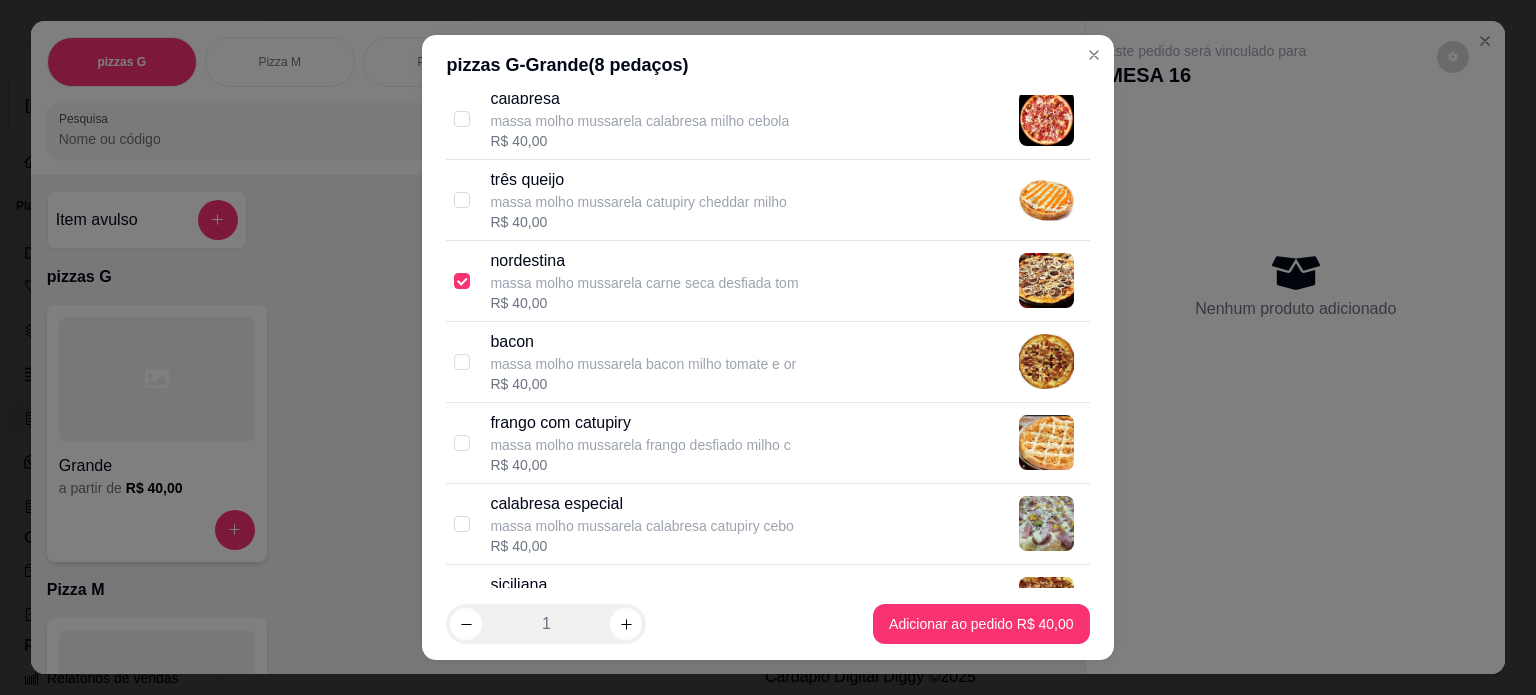 scroll, scrollTop: 200, scrollLeft: 0, axis: vertical 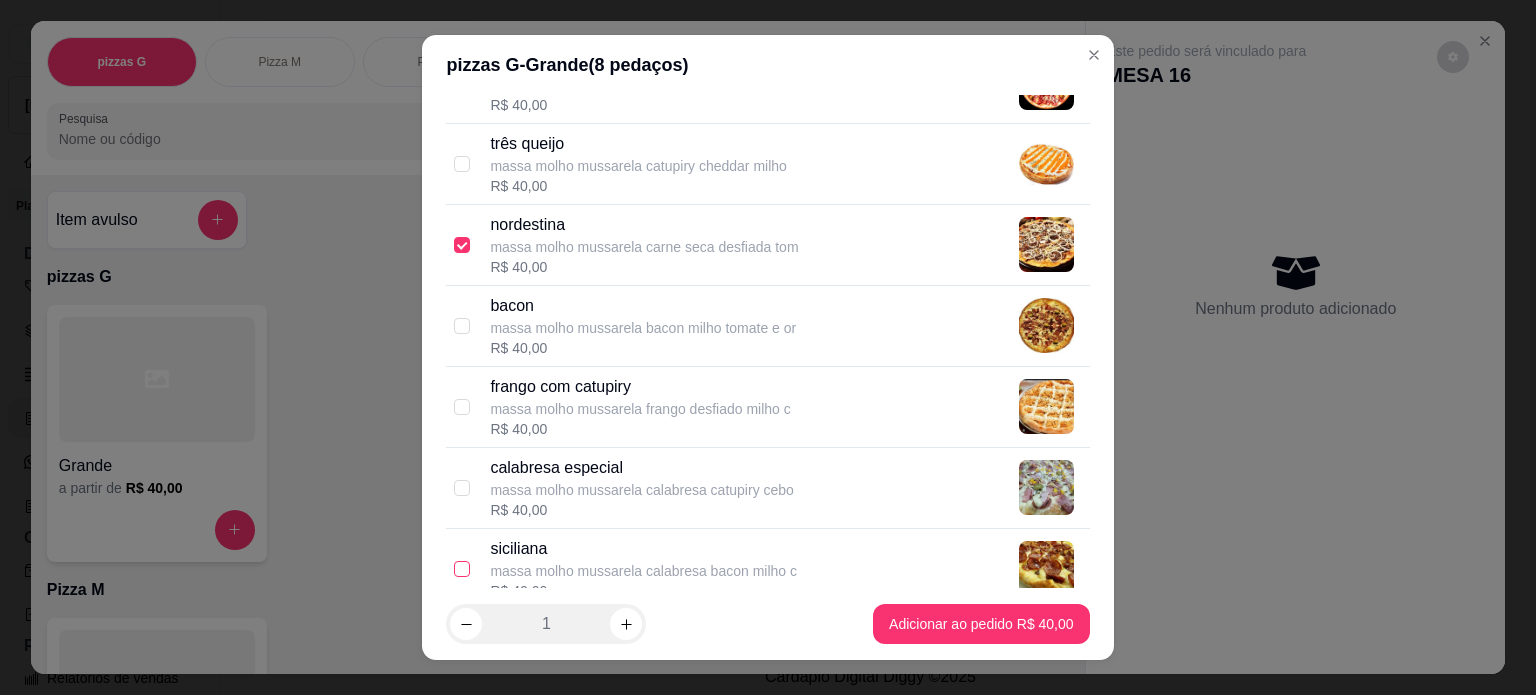 click at bounding box center (462, 569) 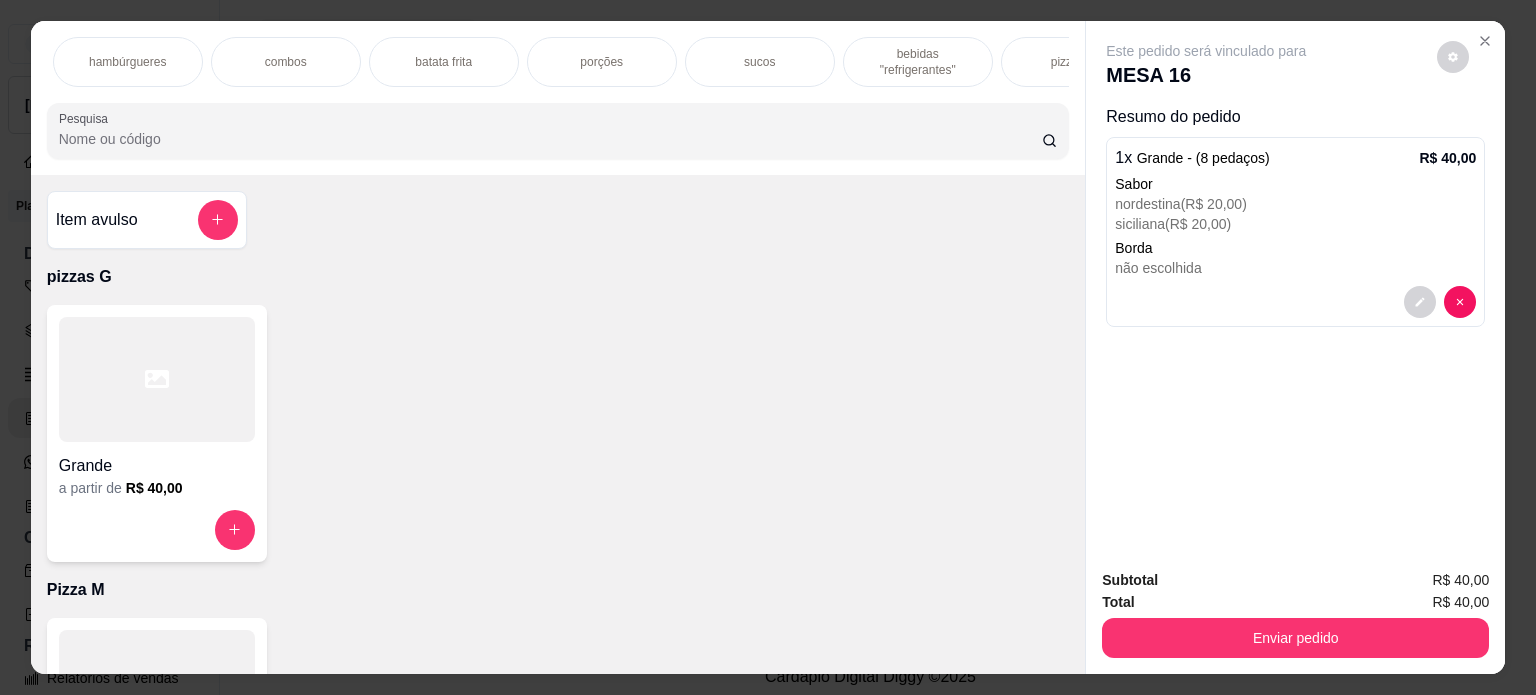 scroll, scrollTop: 0, scrollLeft: 560, axis: horizontal 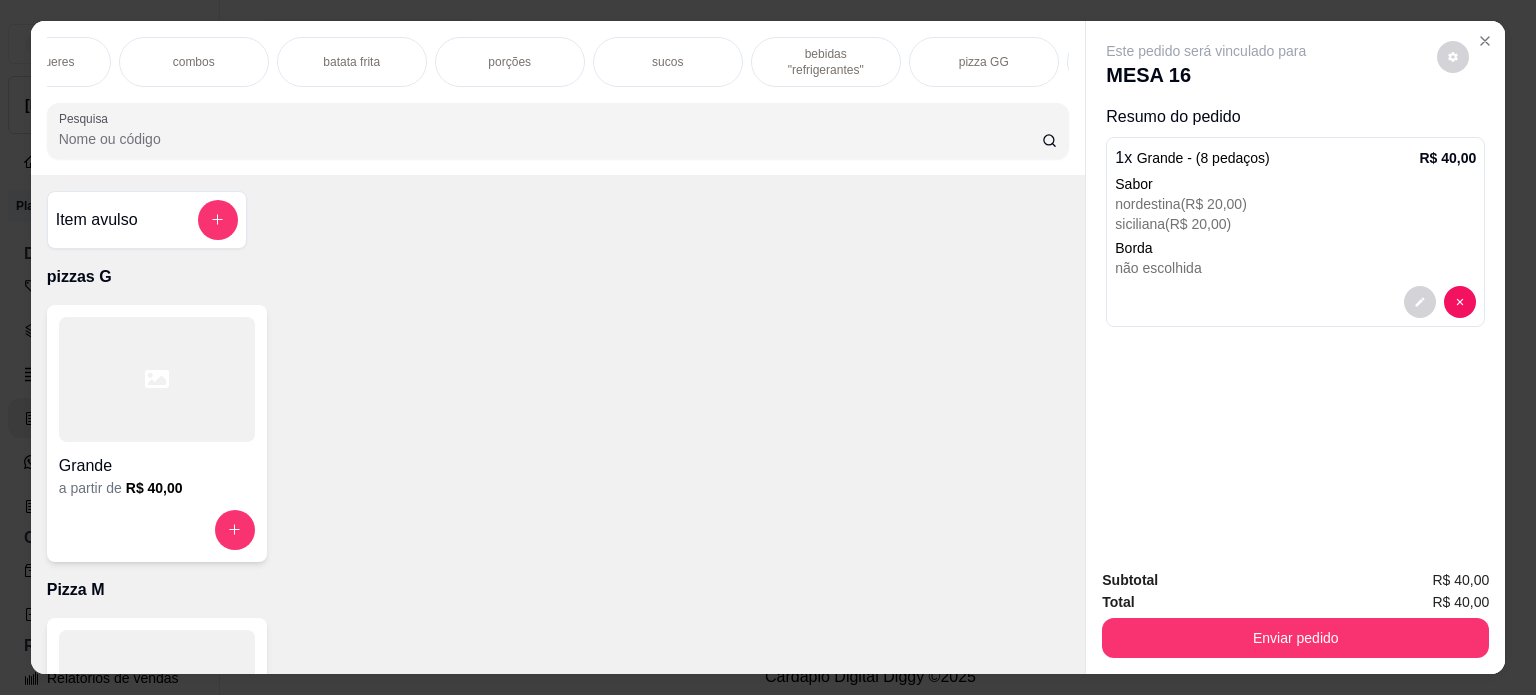 click on "pizza GG" at bounding box center (984, 62) 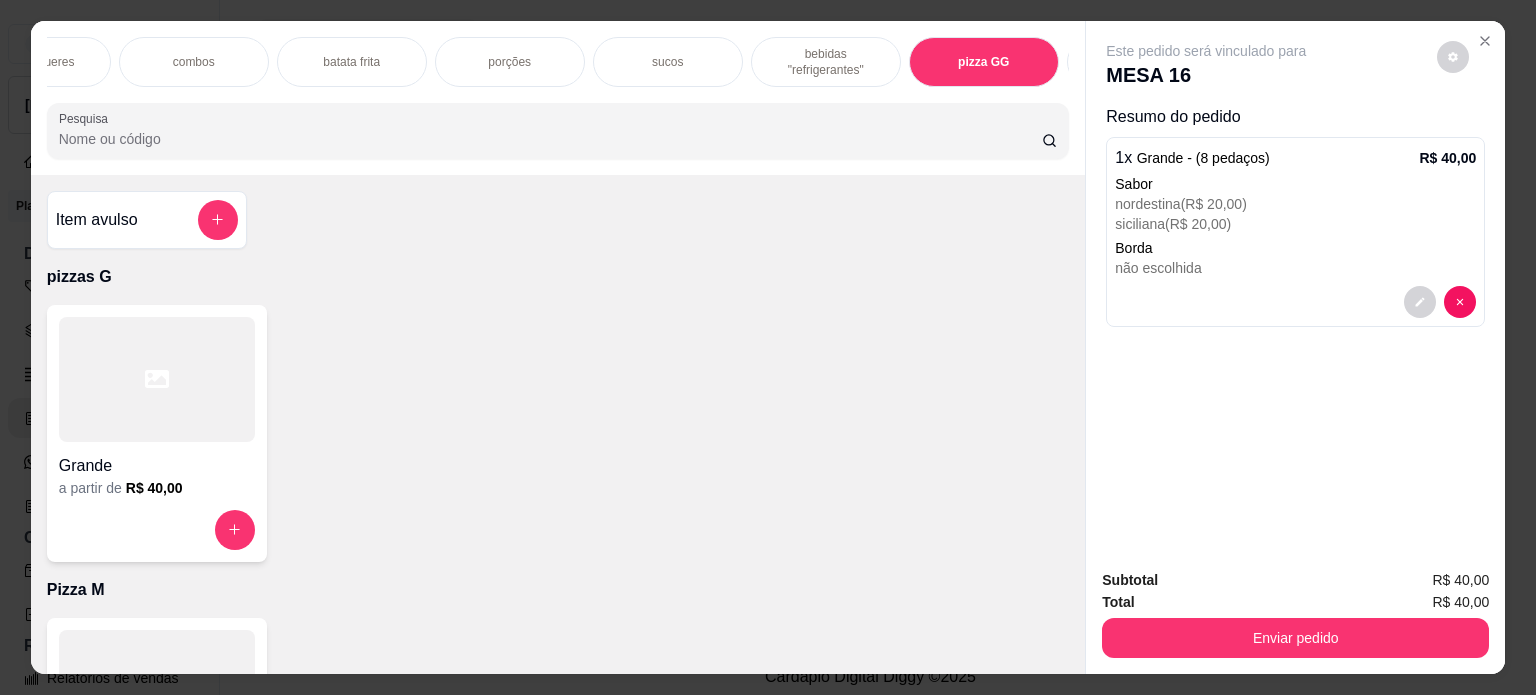 scroll, scrollTop: 4142, scrollLeft: 0, axis: vertical 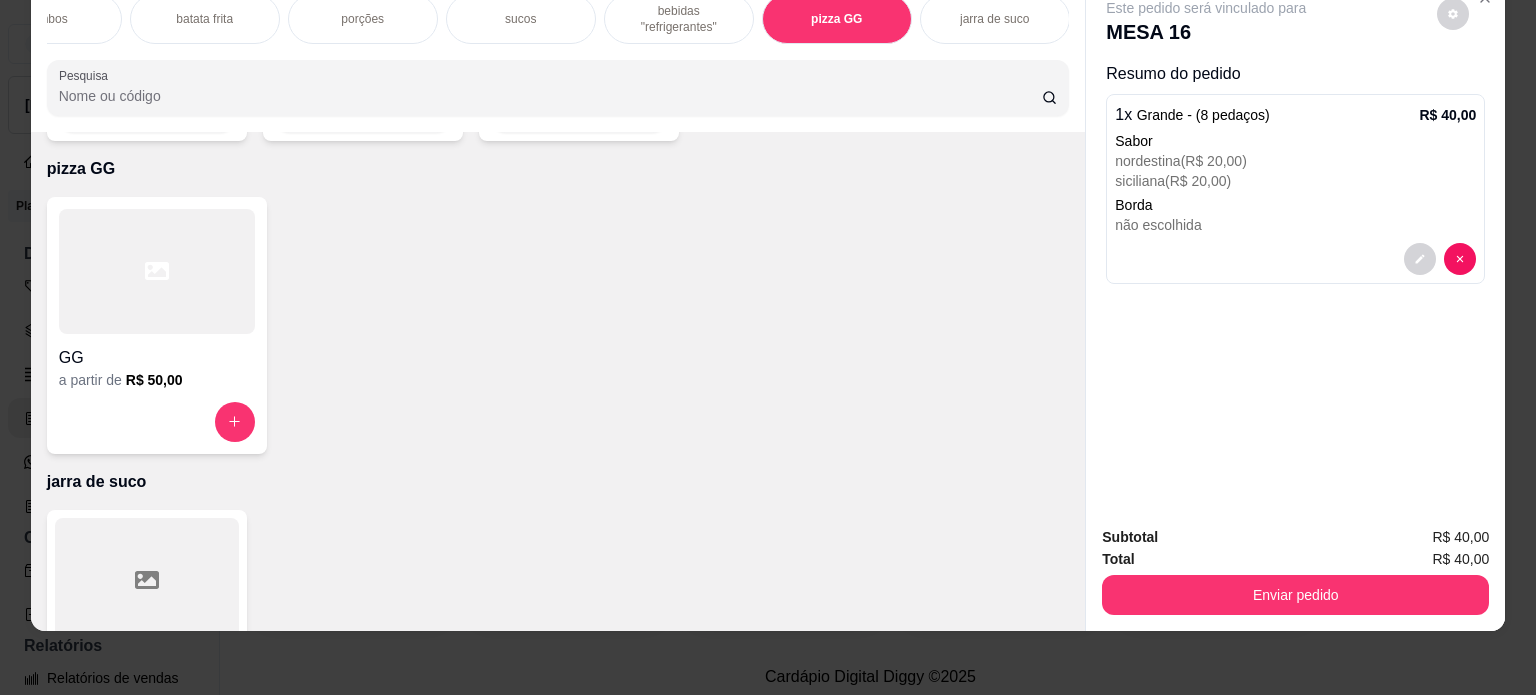 click on "jarra de suco" at bounding box center [995, 19] 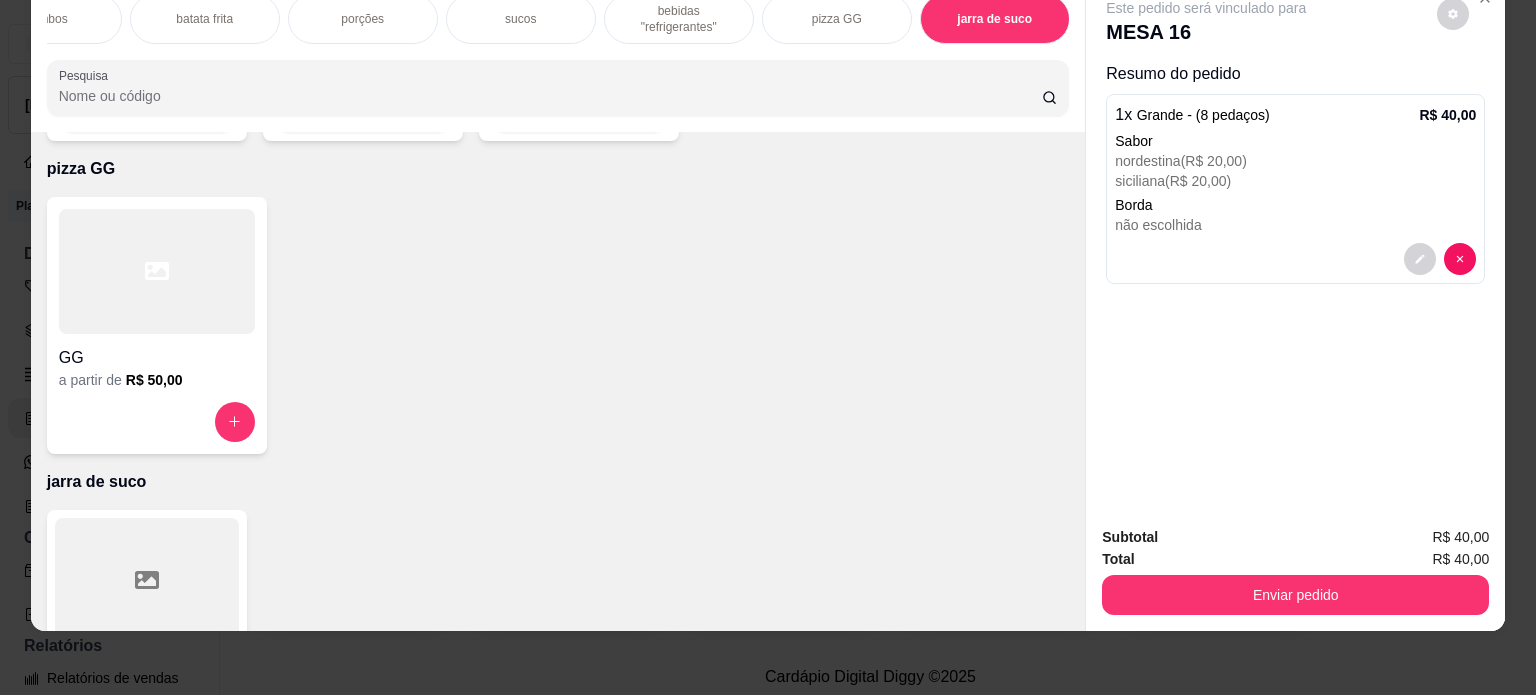scroll, scrollTop: 4296, scrollLeft: 0, axis: vertical 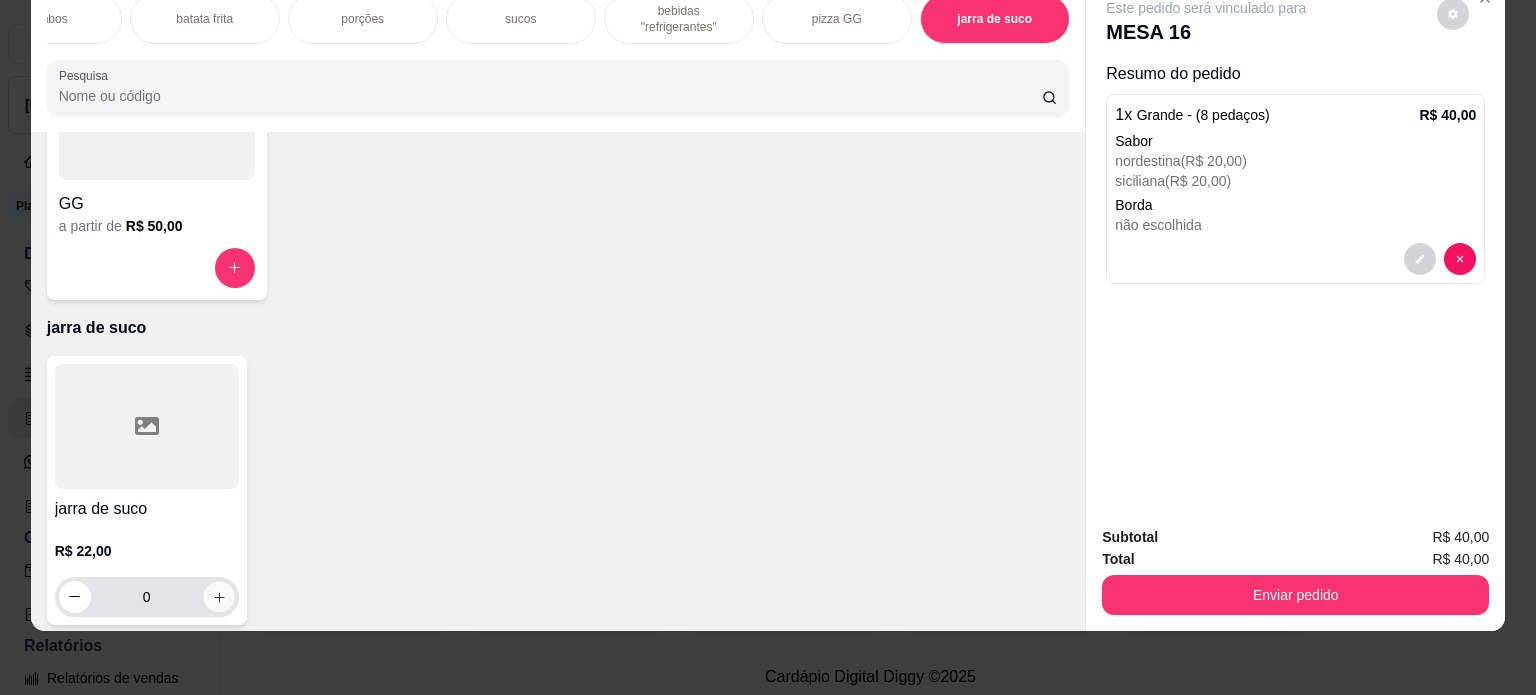 click at bounding box center [218, 596] 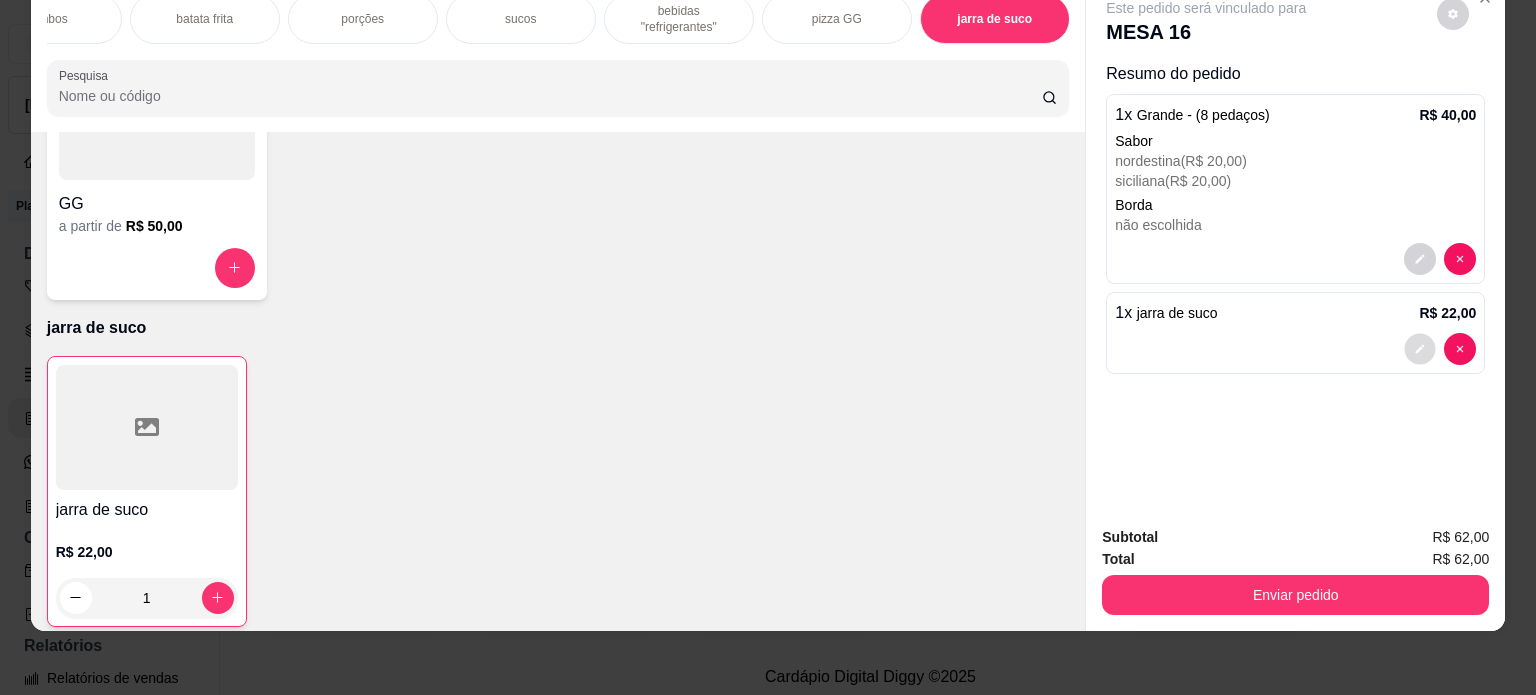 click 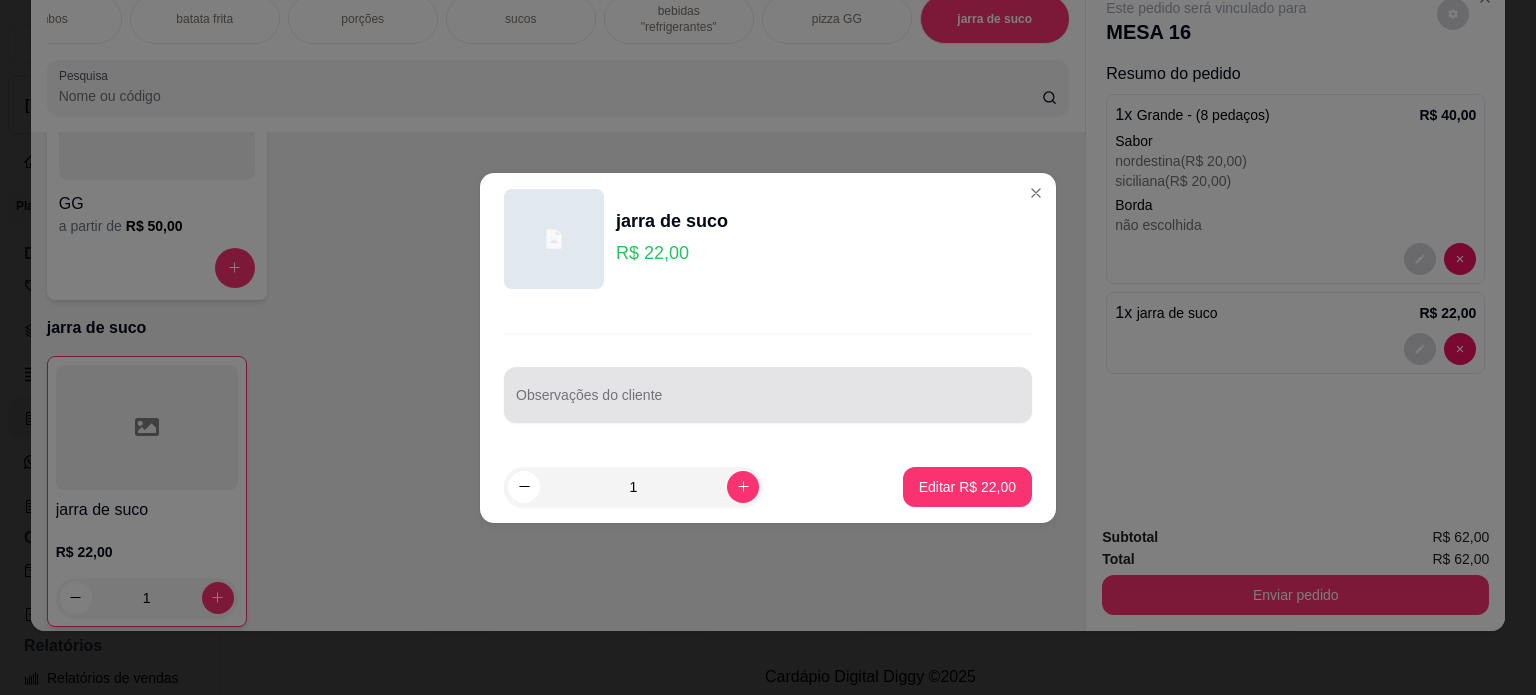 click on "Observações do cliente" at bounding box center (768, 403) 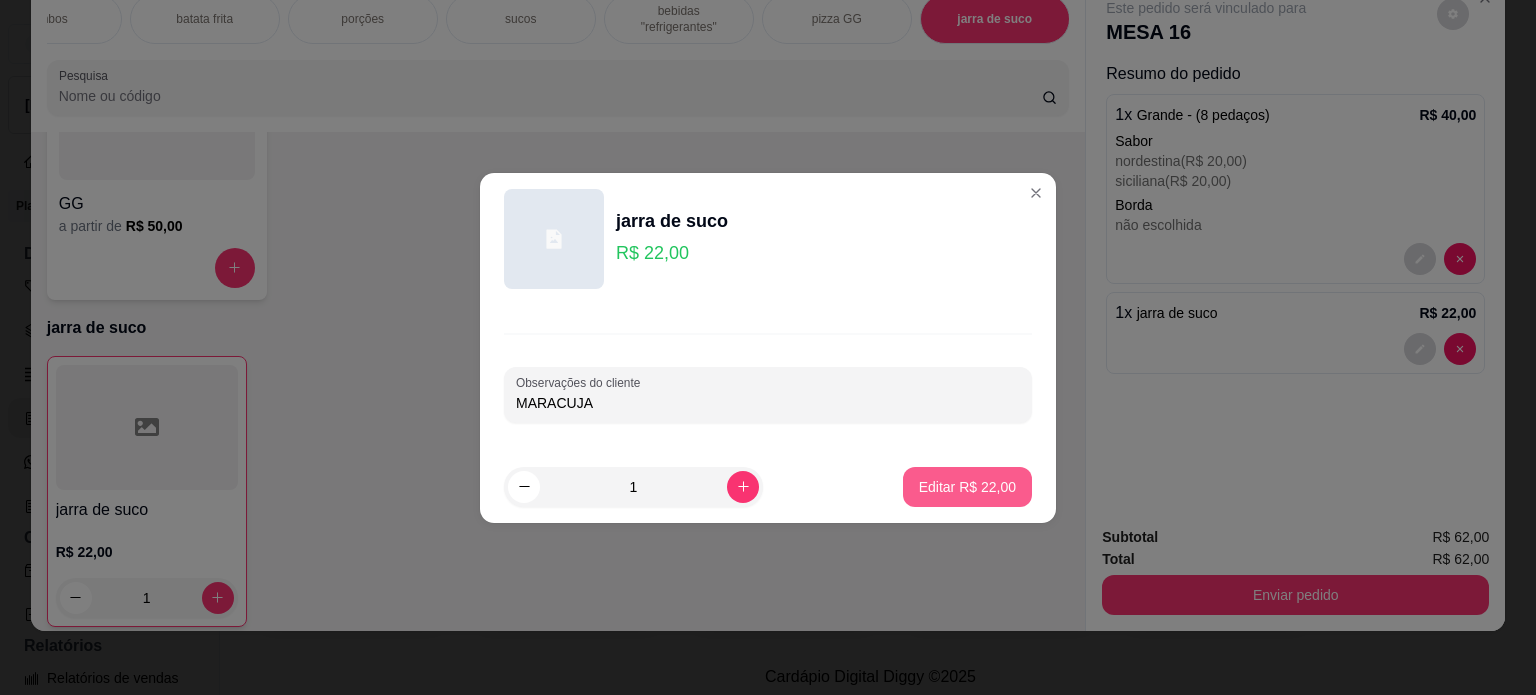 type on "MARACUJA" 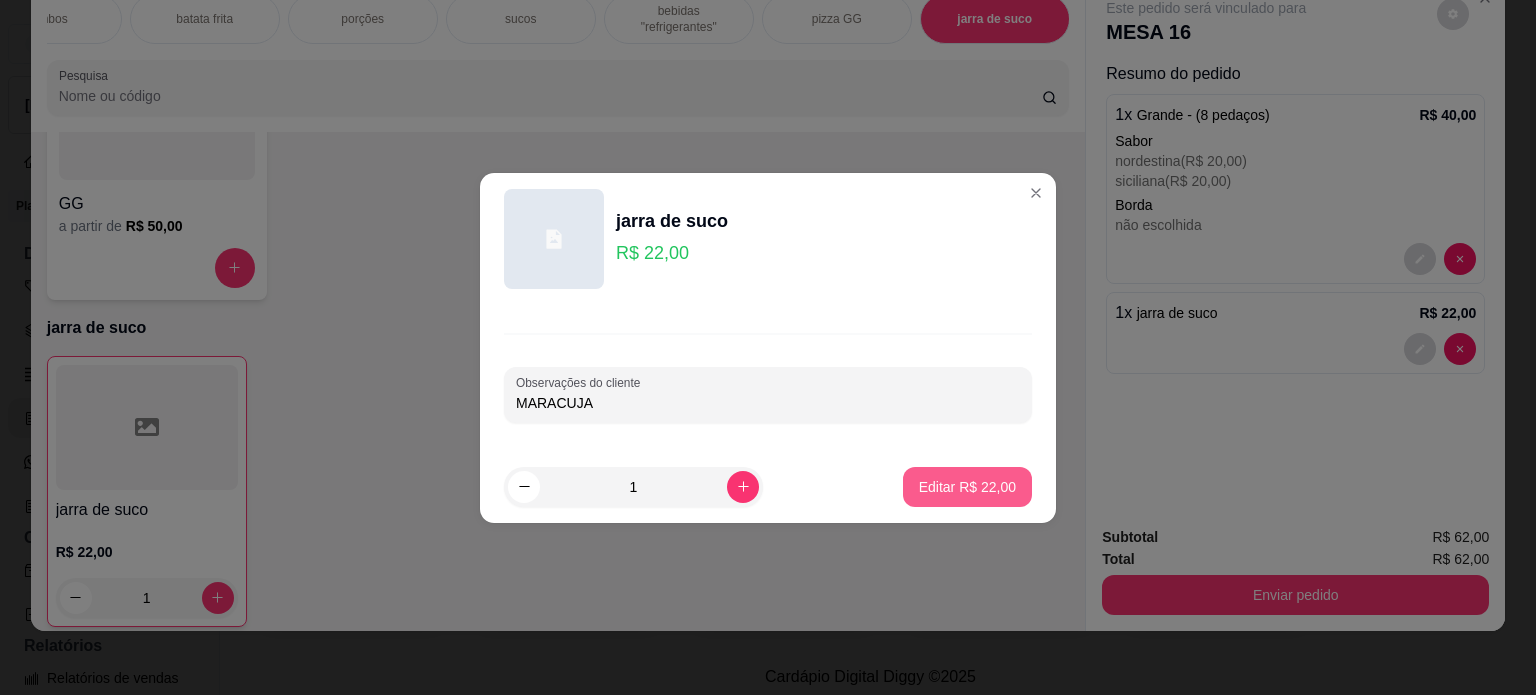 click on "Editar   R$ 22,00" at bounding box center [967, 487] 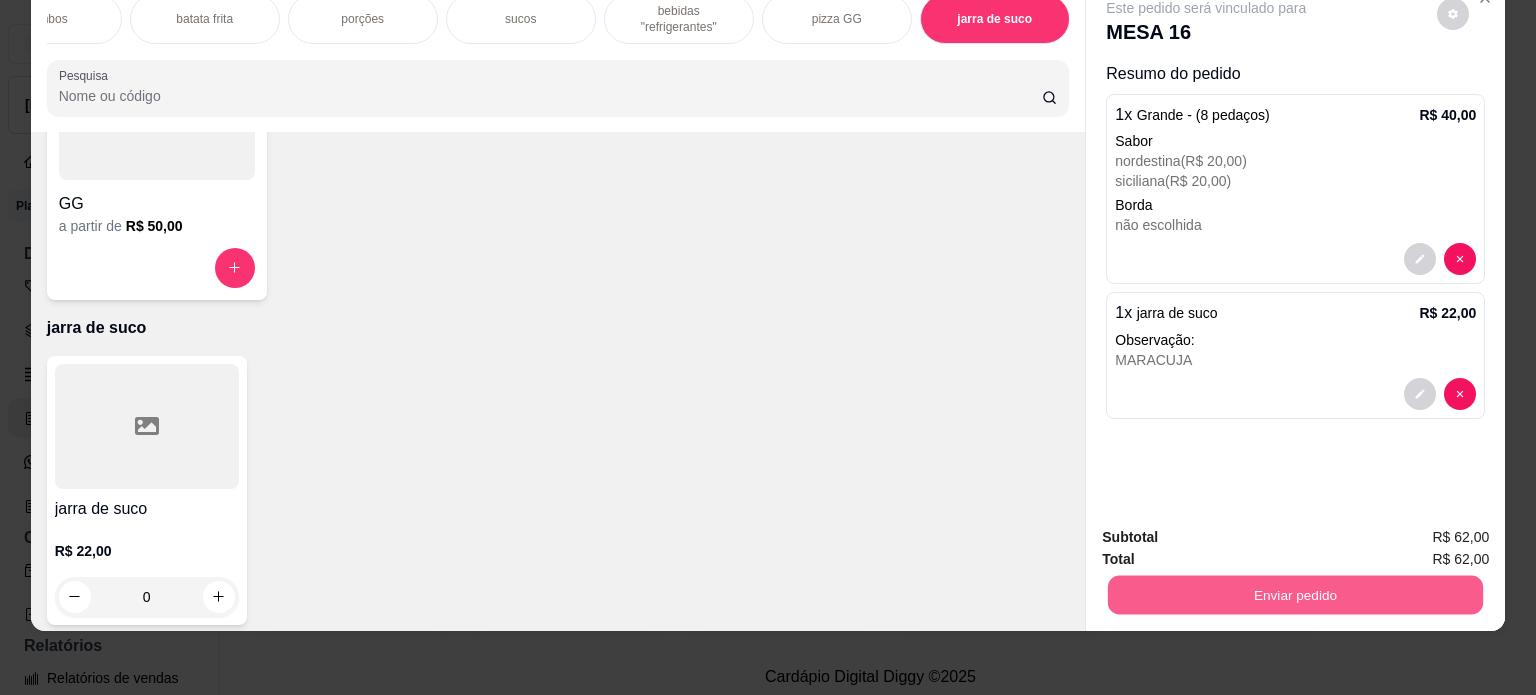 click on "Enviar pedido" at bounding box center (1295, 595) 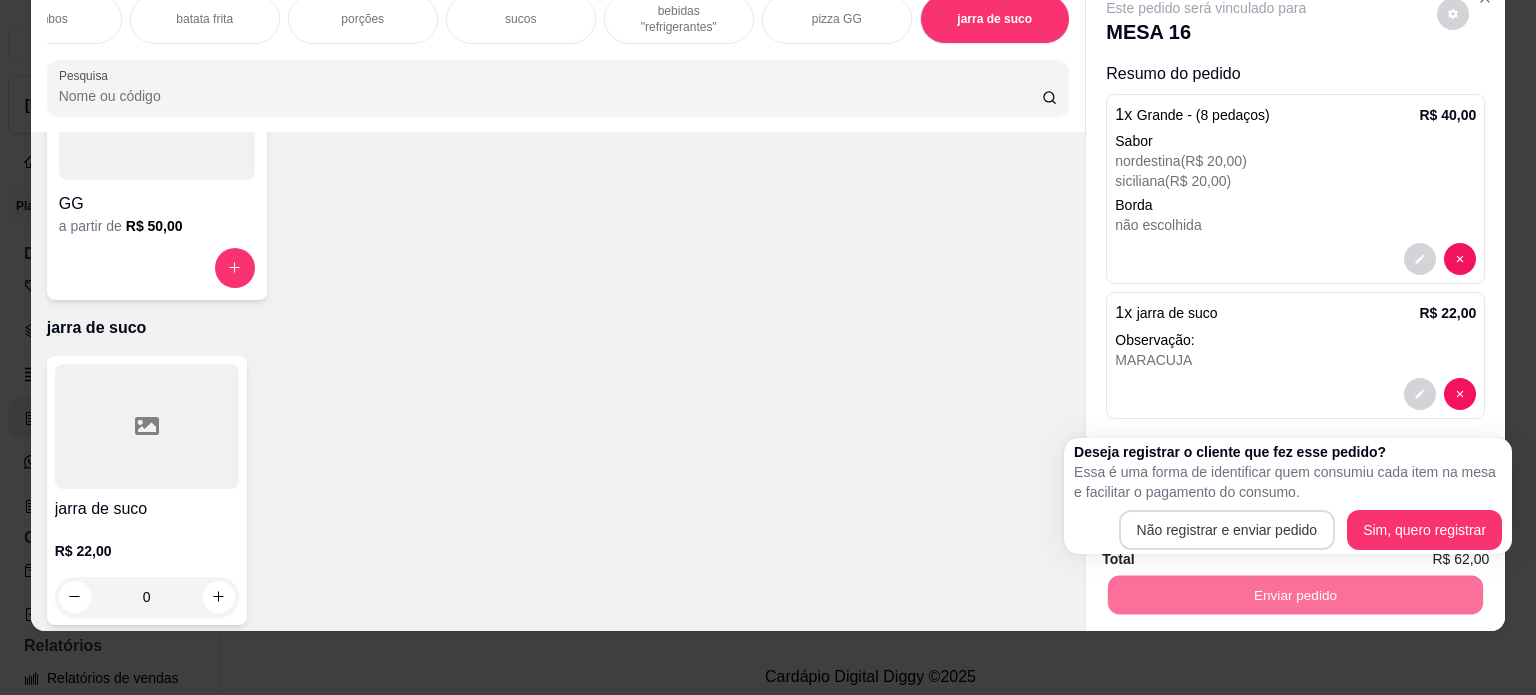click on "Não registrar e enviar pedido" at bounding box center (1227, 530) 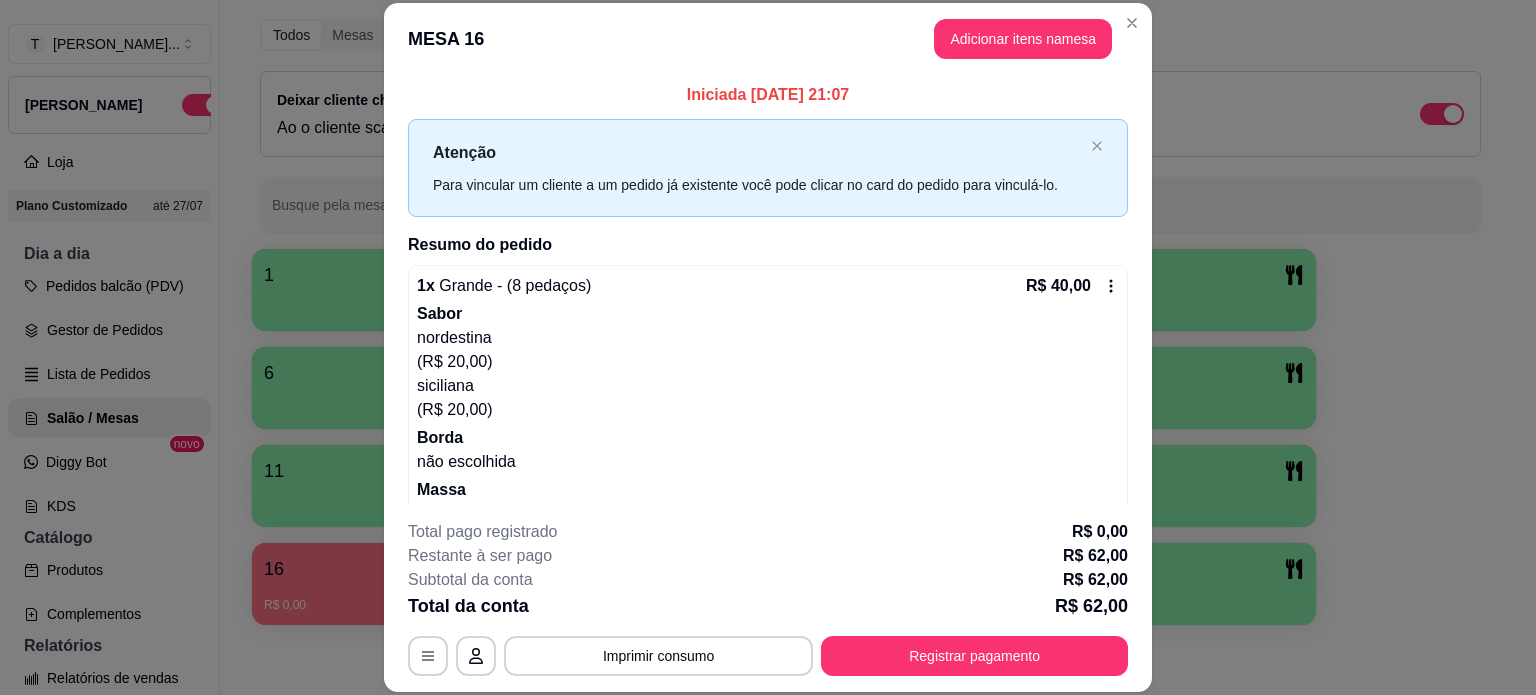click on "MESA 16 Adicionar itens na  mesa" at bounding box center (768, 39) 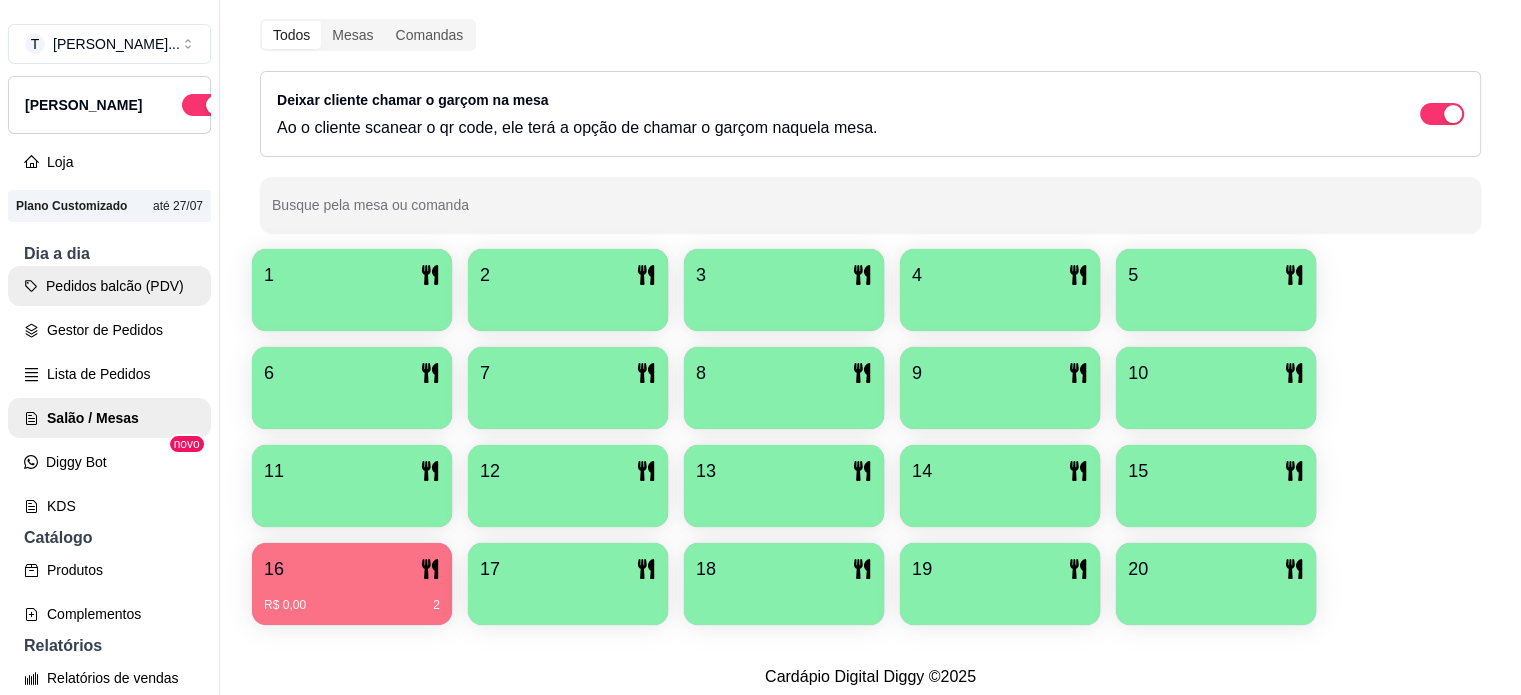 click on "Pedidos balcão (PDV)" at bounding box center (109, 286) 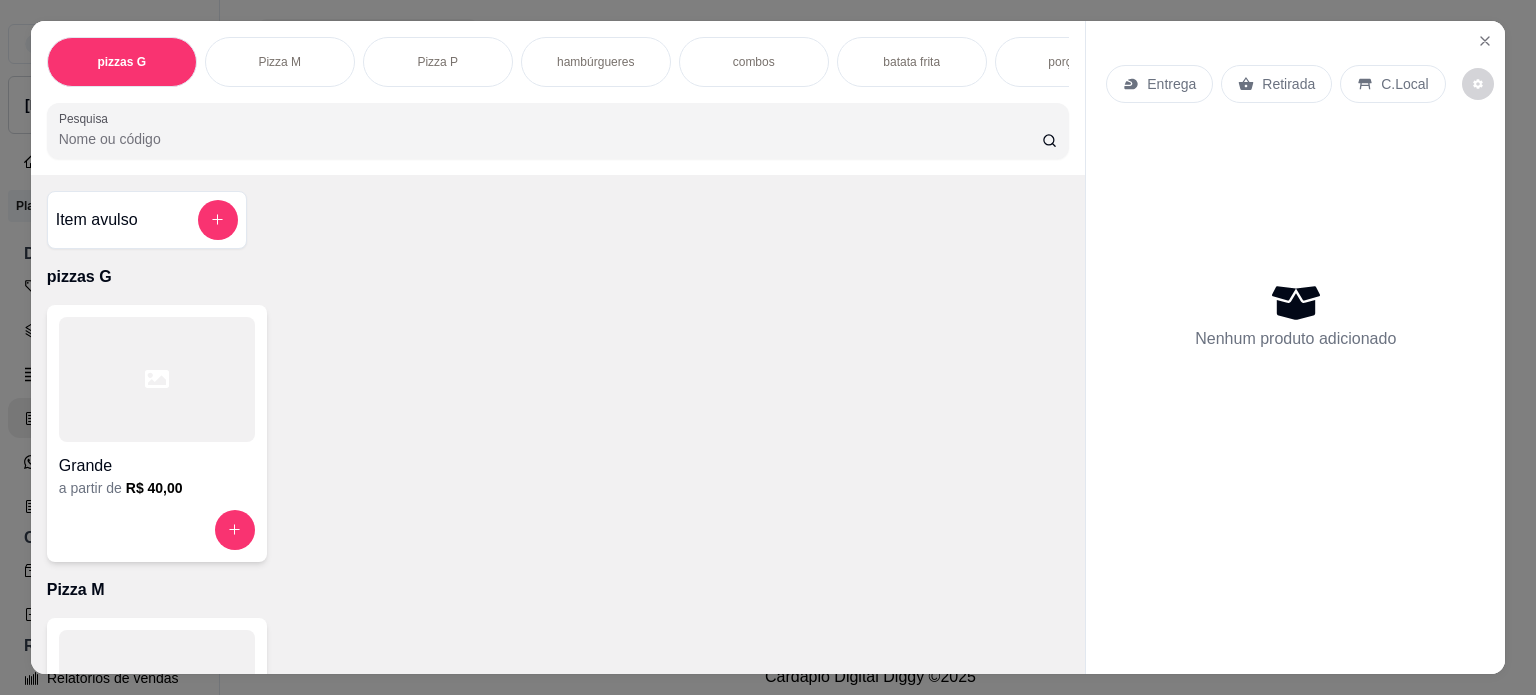 click on "batata frita" at bounding box center (911, 62) 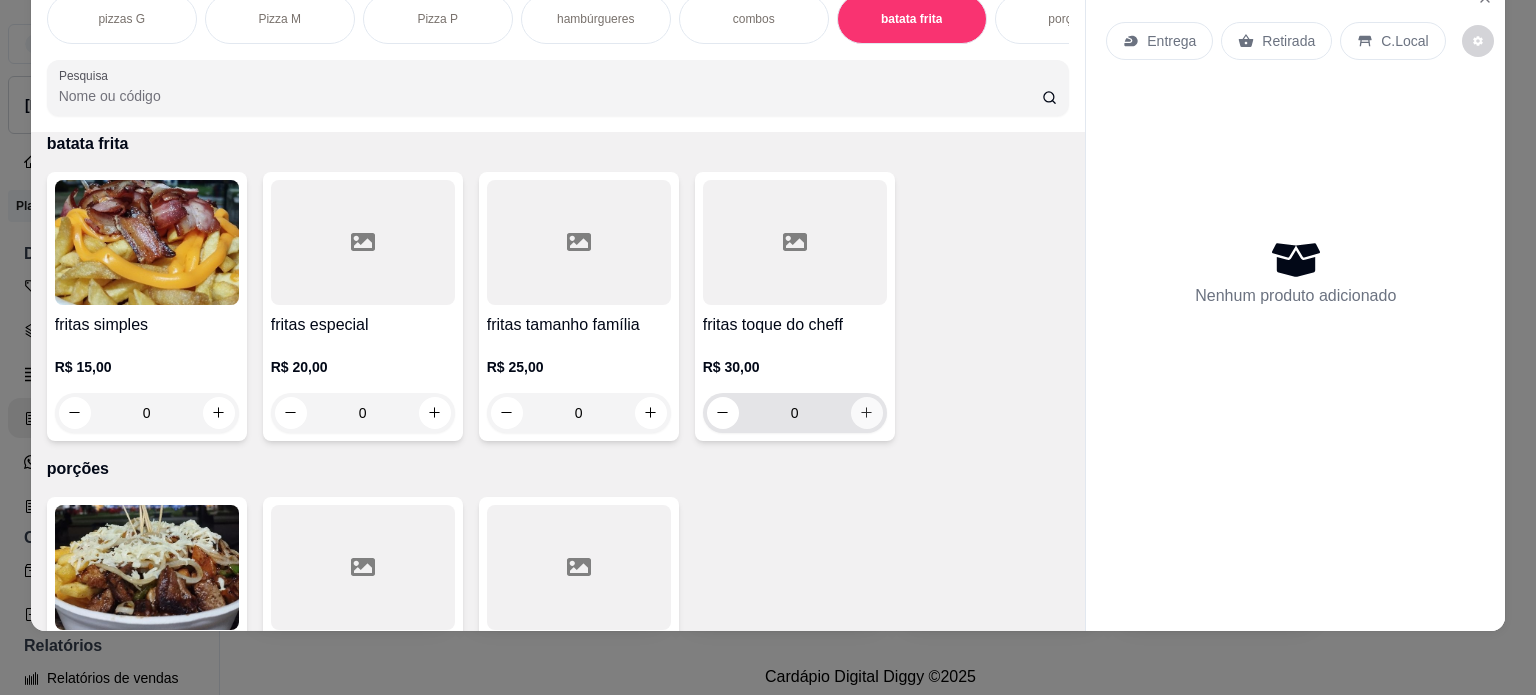 click 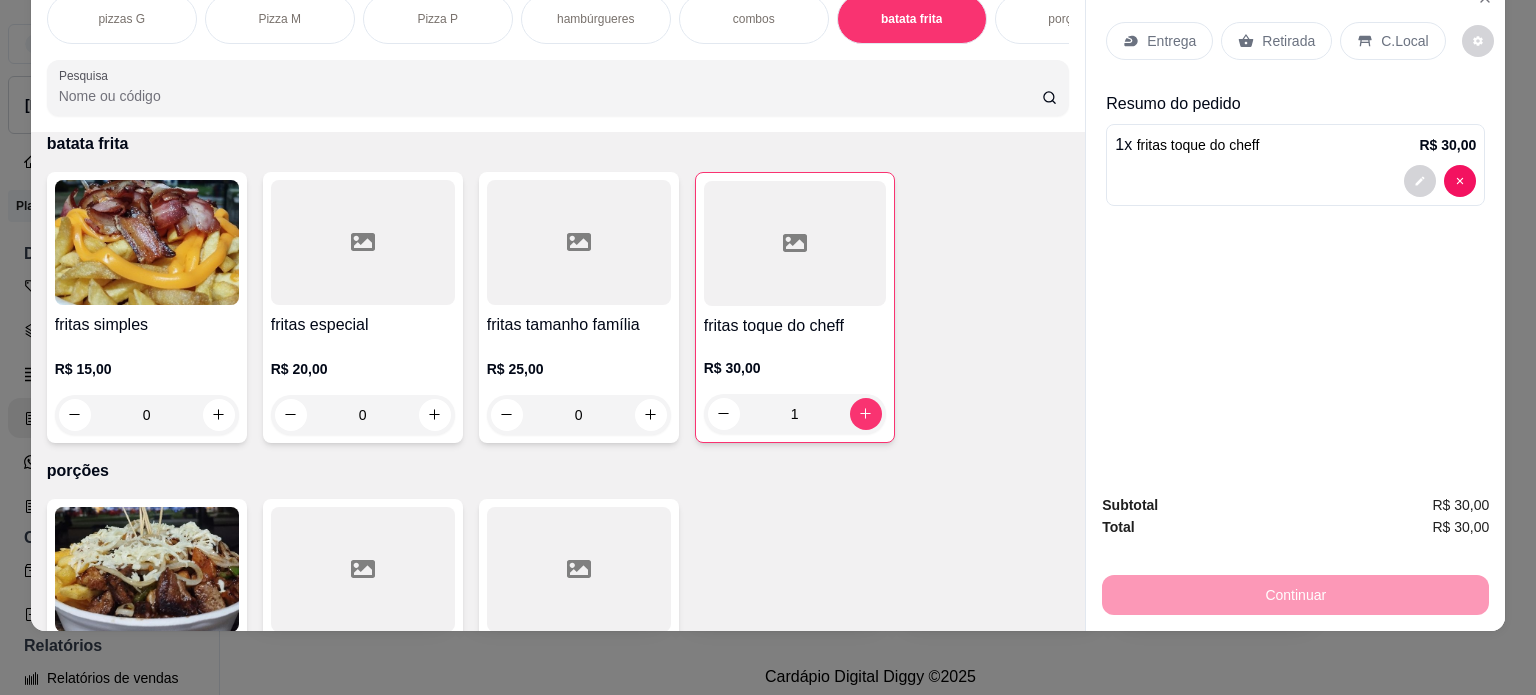 click on "Entrega" at bounding box center (1171, 41) 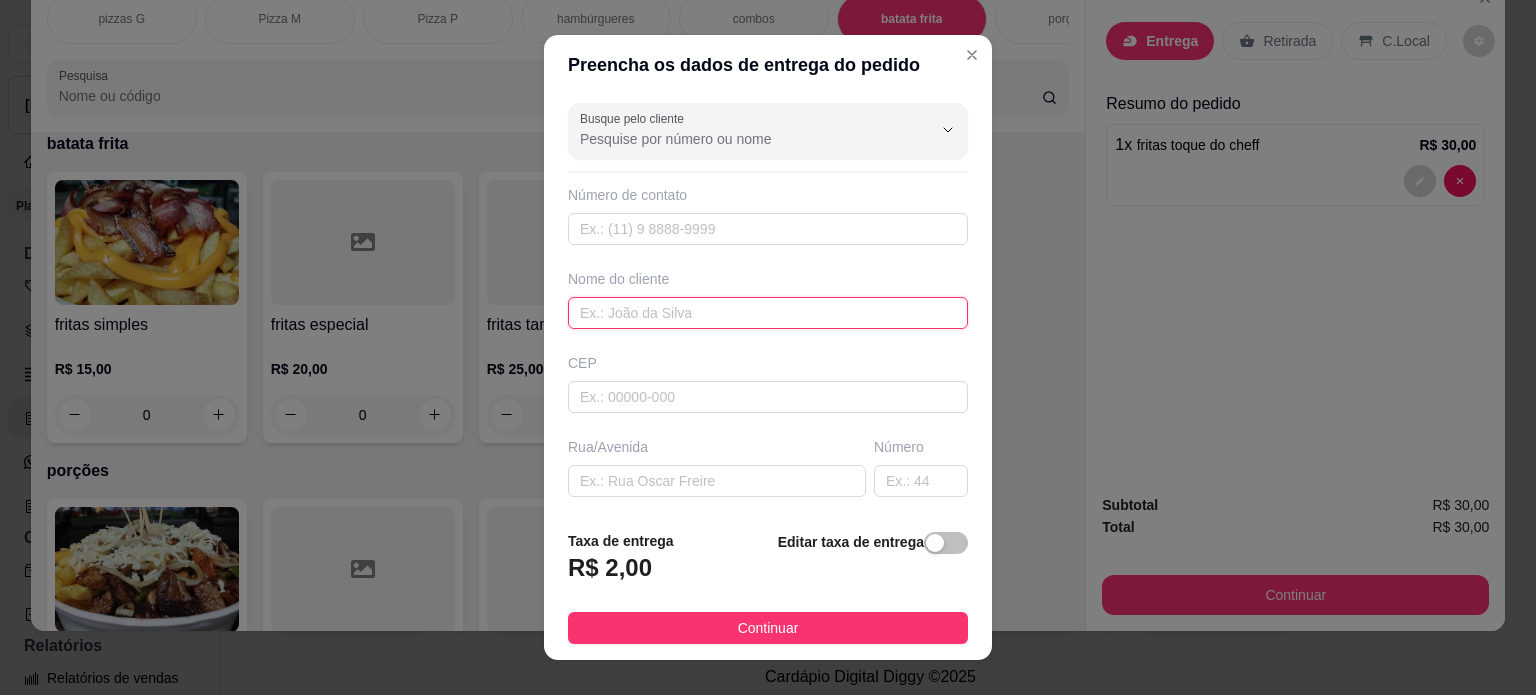 click at bounding box center [768, 313] 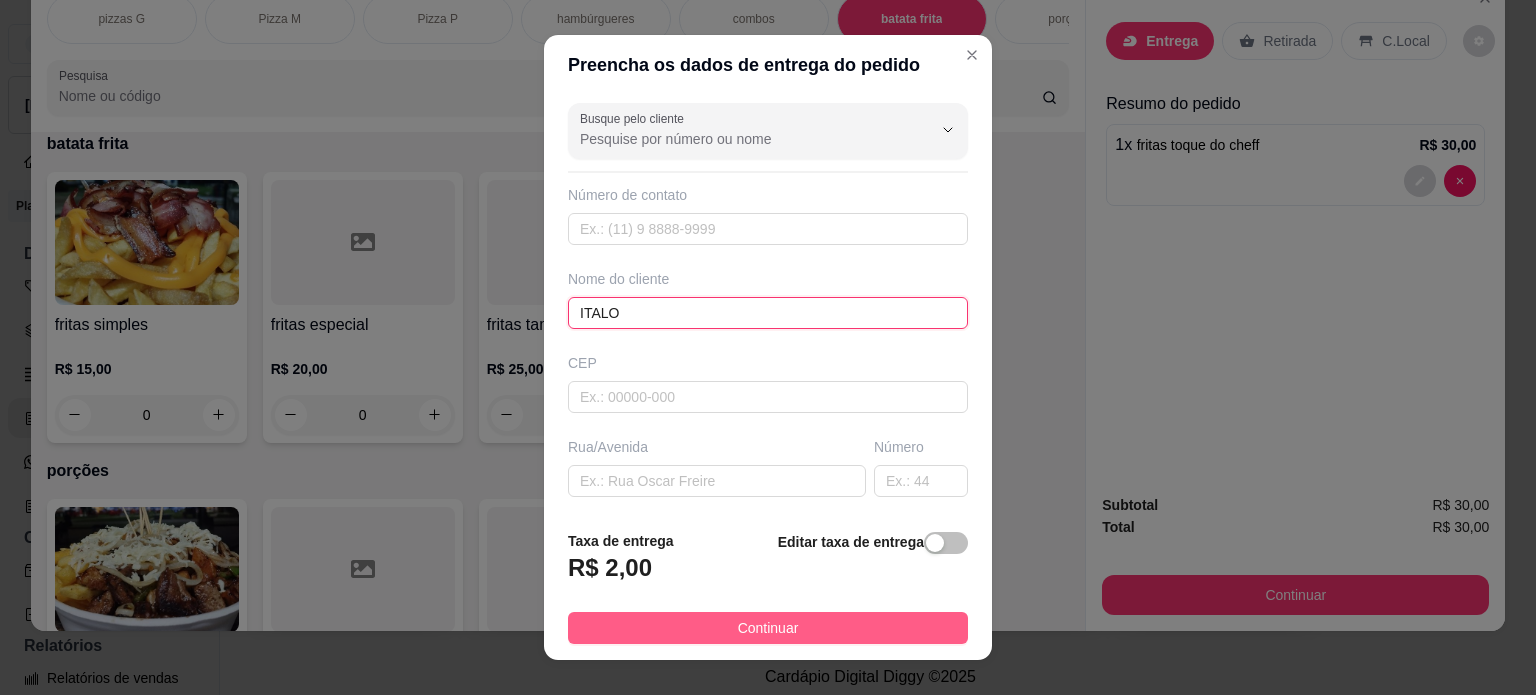 type on "ITALO" 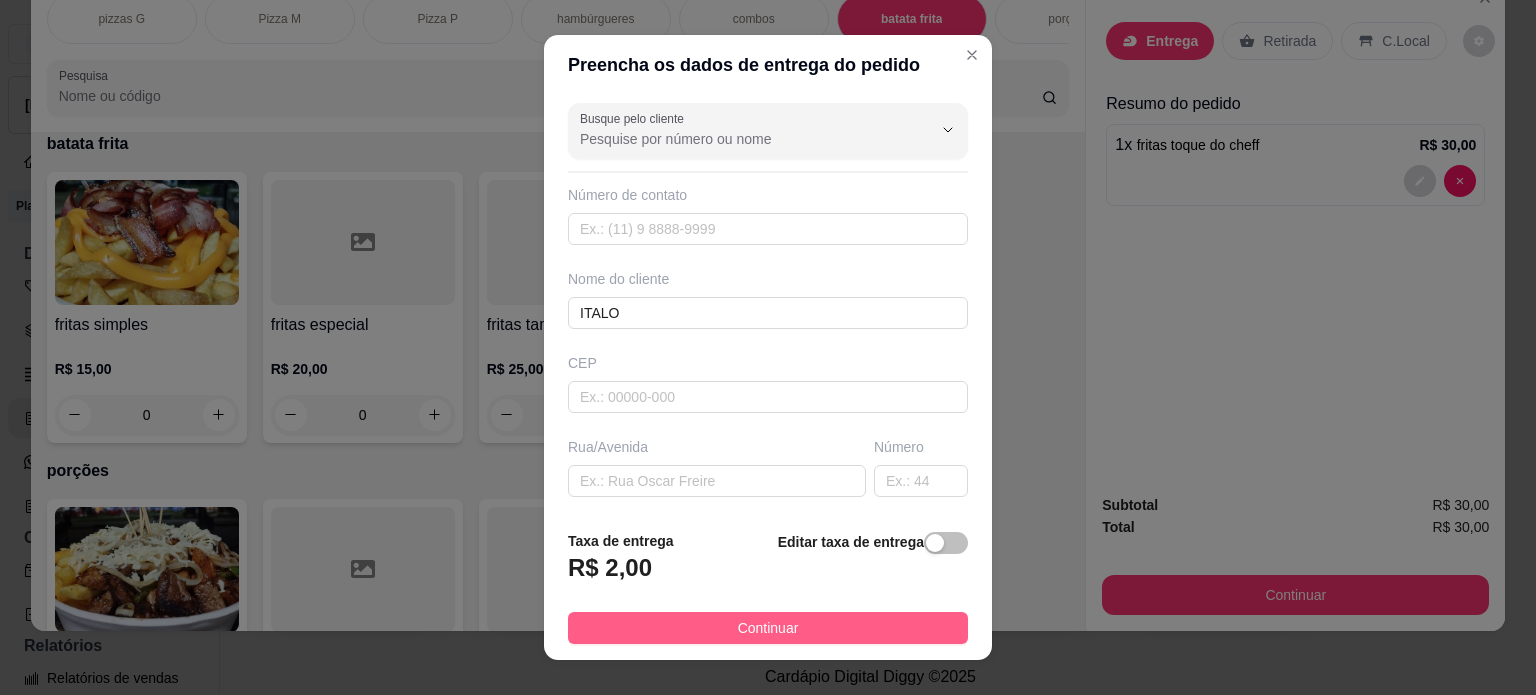 click on "Continuar" at bounding box center [768, 628] 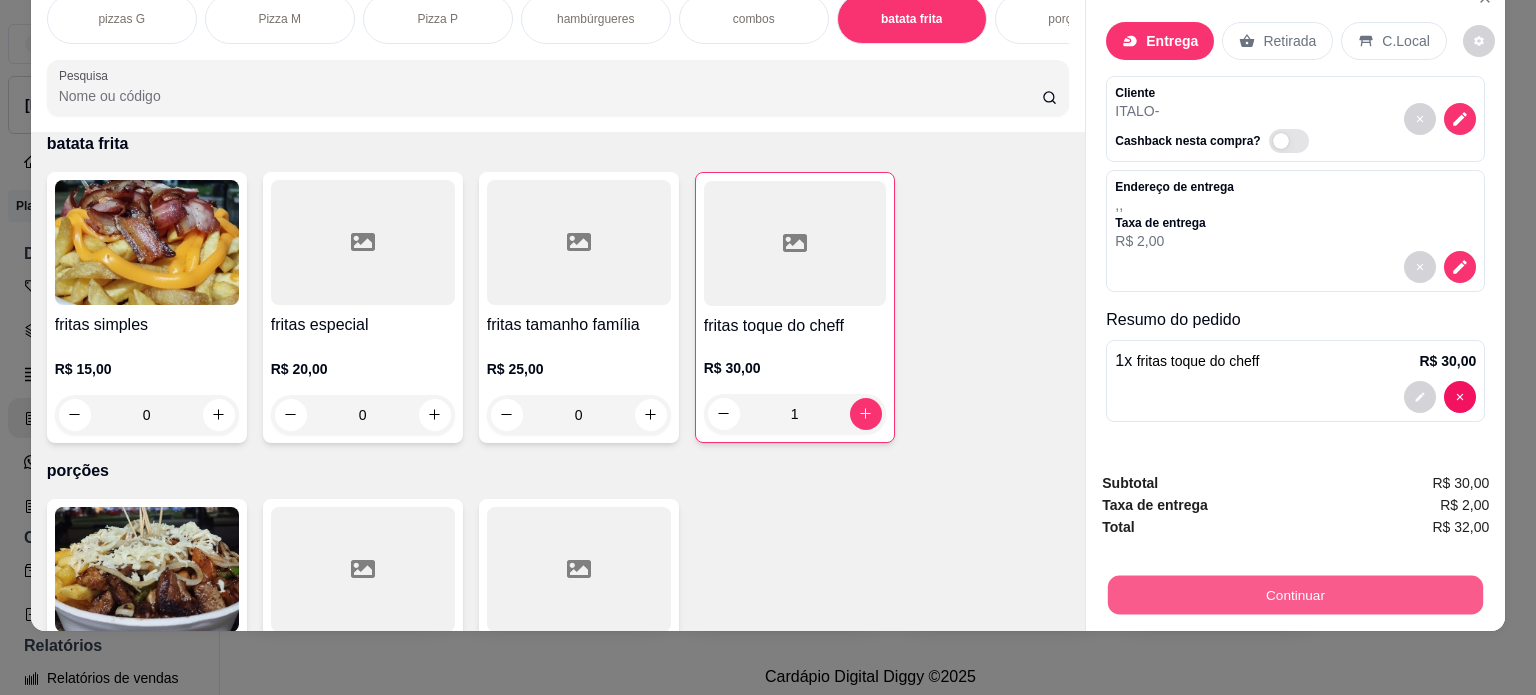click on "Continuar" at bounding box center (1295, 595) 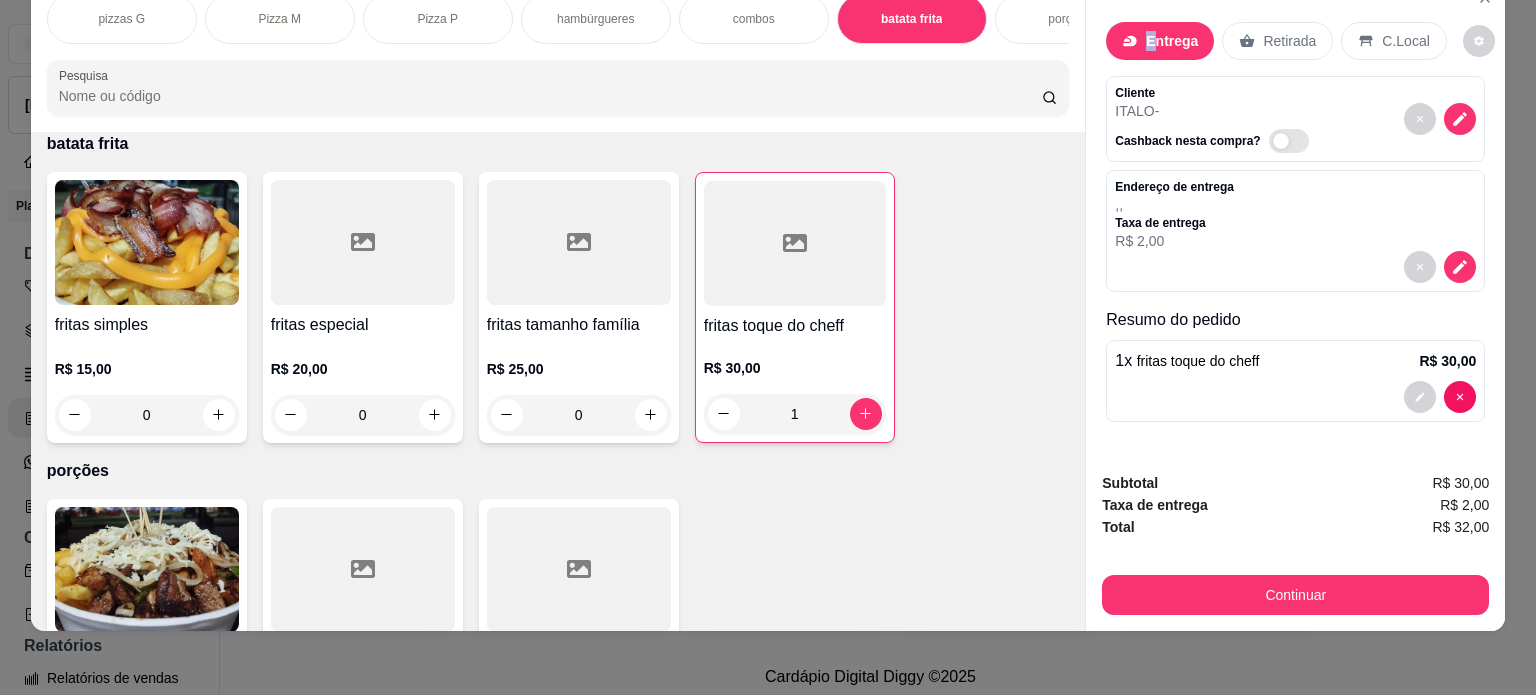 click on "Entrega" at bounding box center (1172, 41) 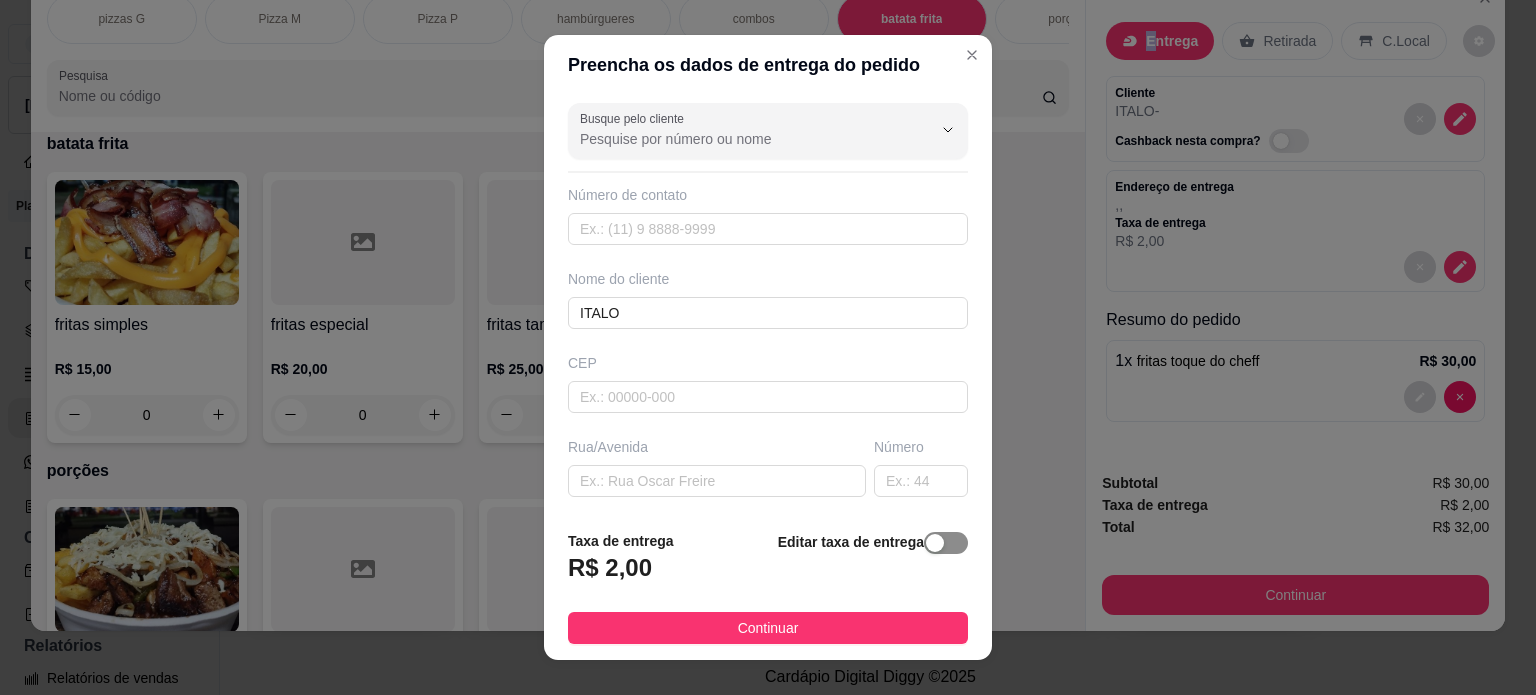 click at bounding box center (935, 543) 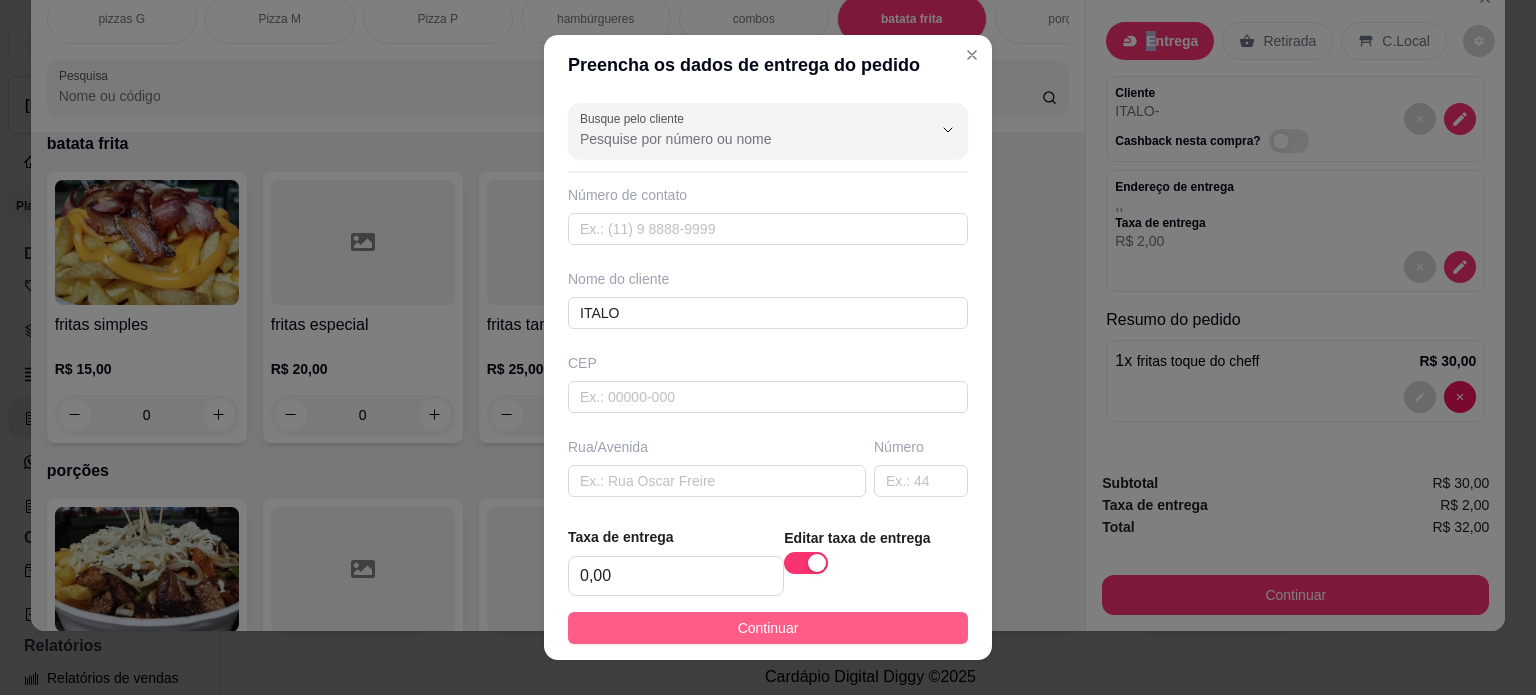 click on "Continuar" at bounding box center [768, 628] 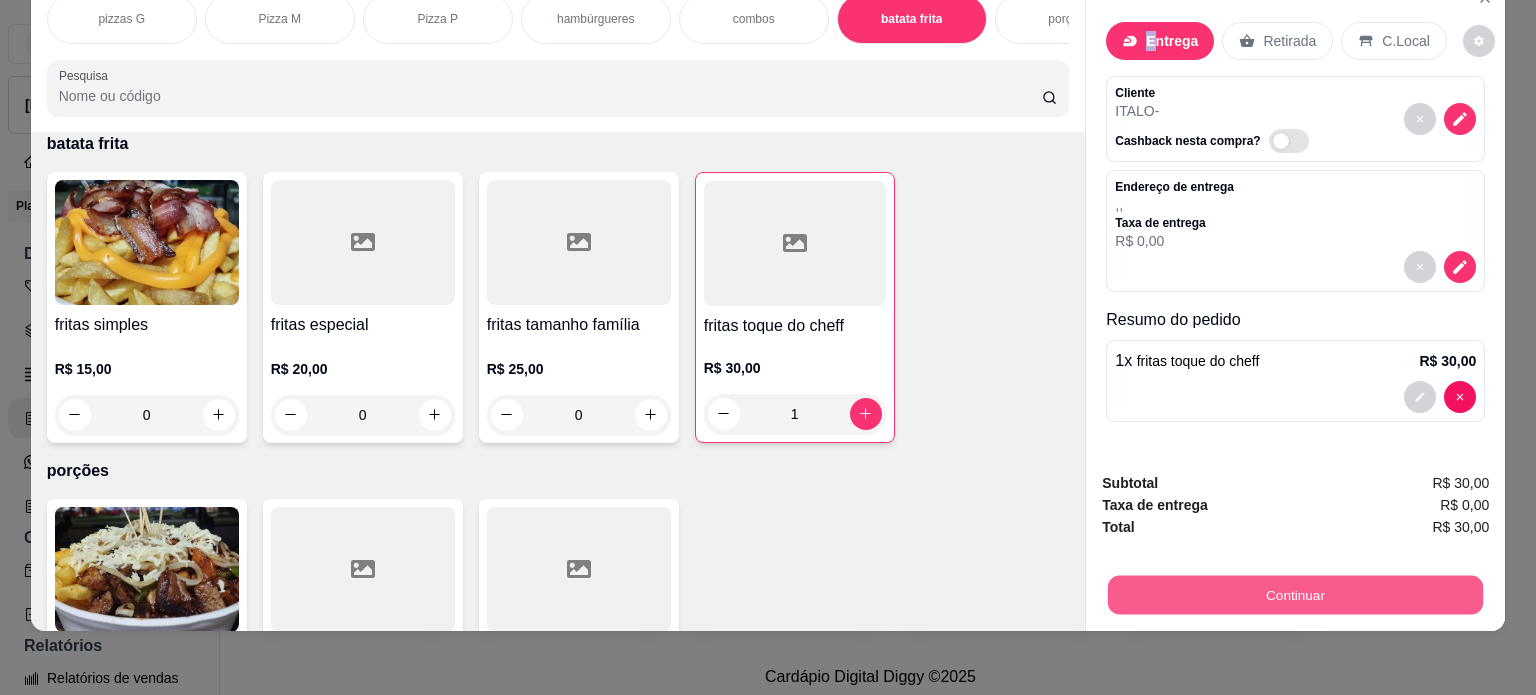click on "Continuar" at bounding box center [1295, 595] 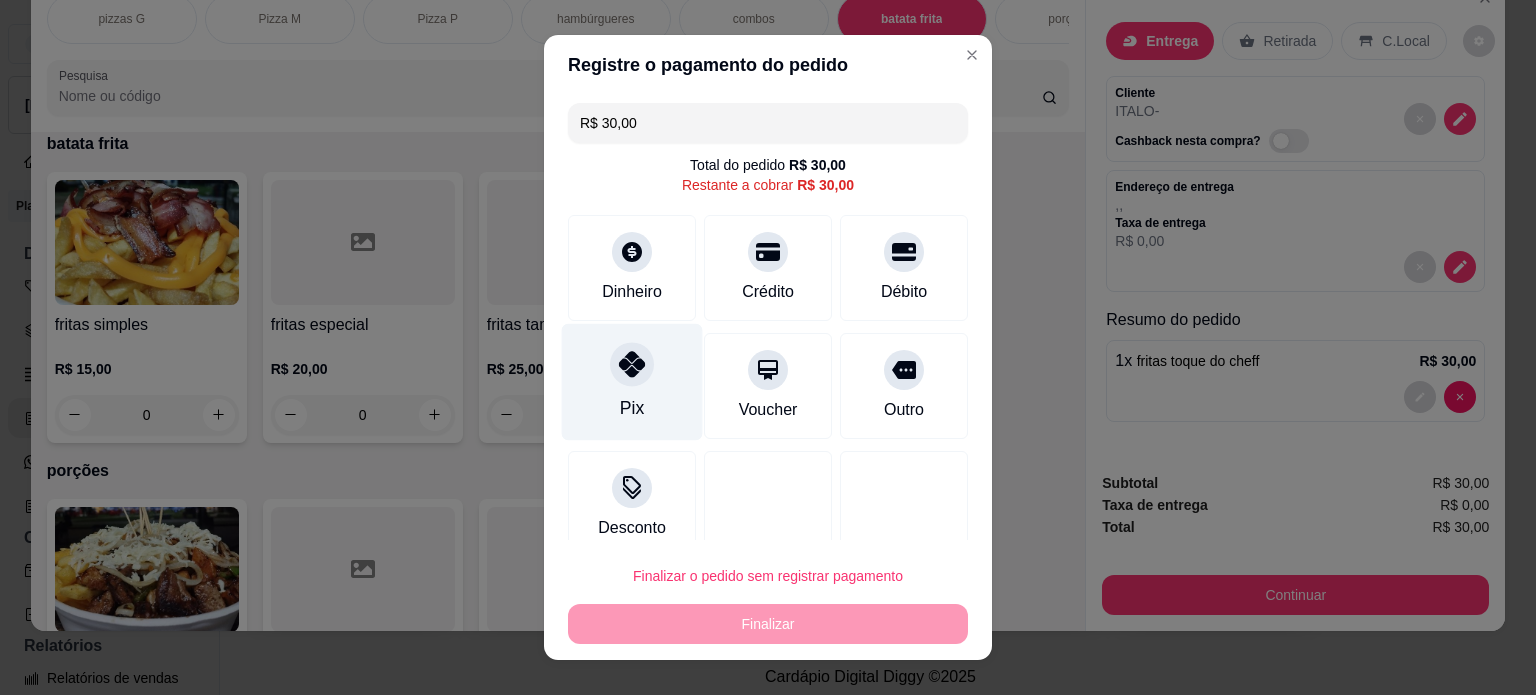 click on "Pix" at bounding box center (632, 381) 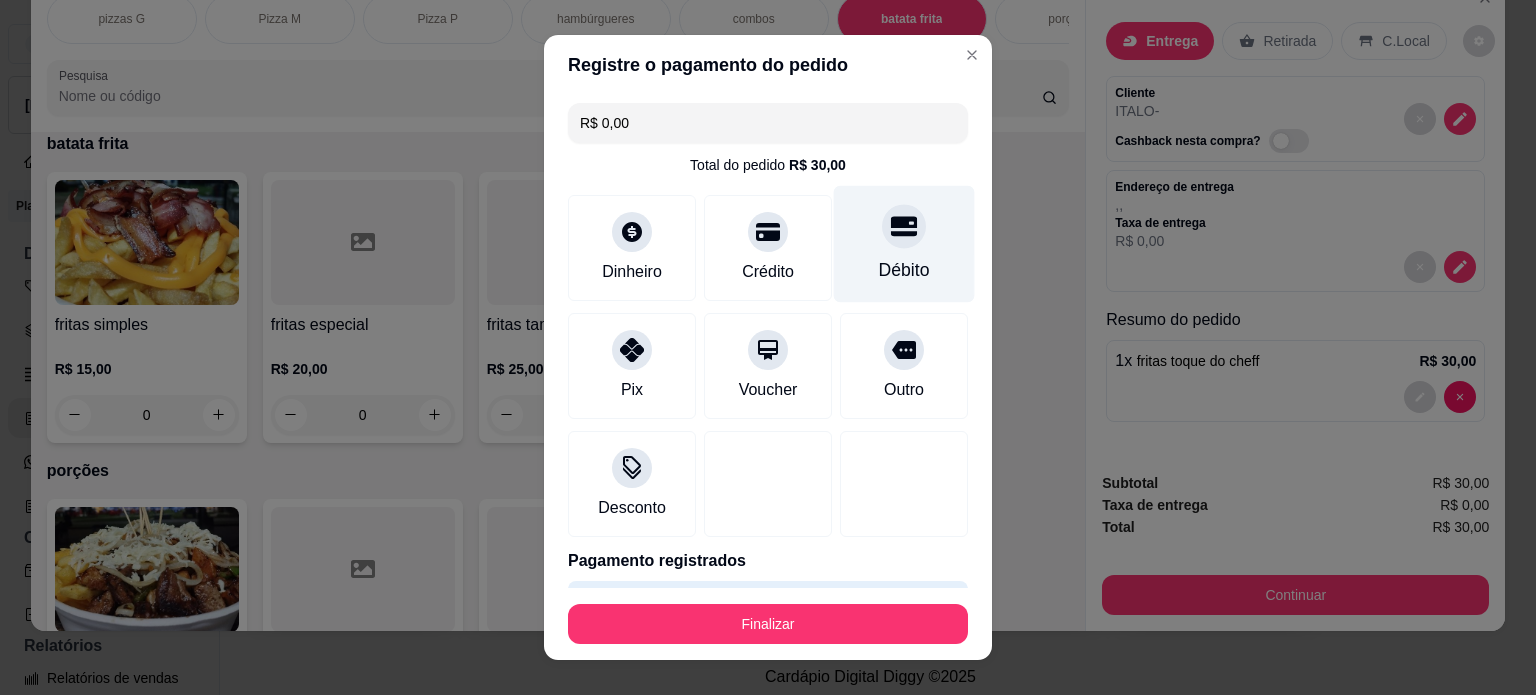 click on "Débito" at bounding box center (904, 270) 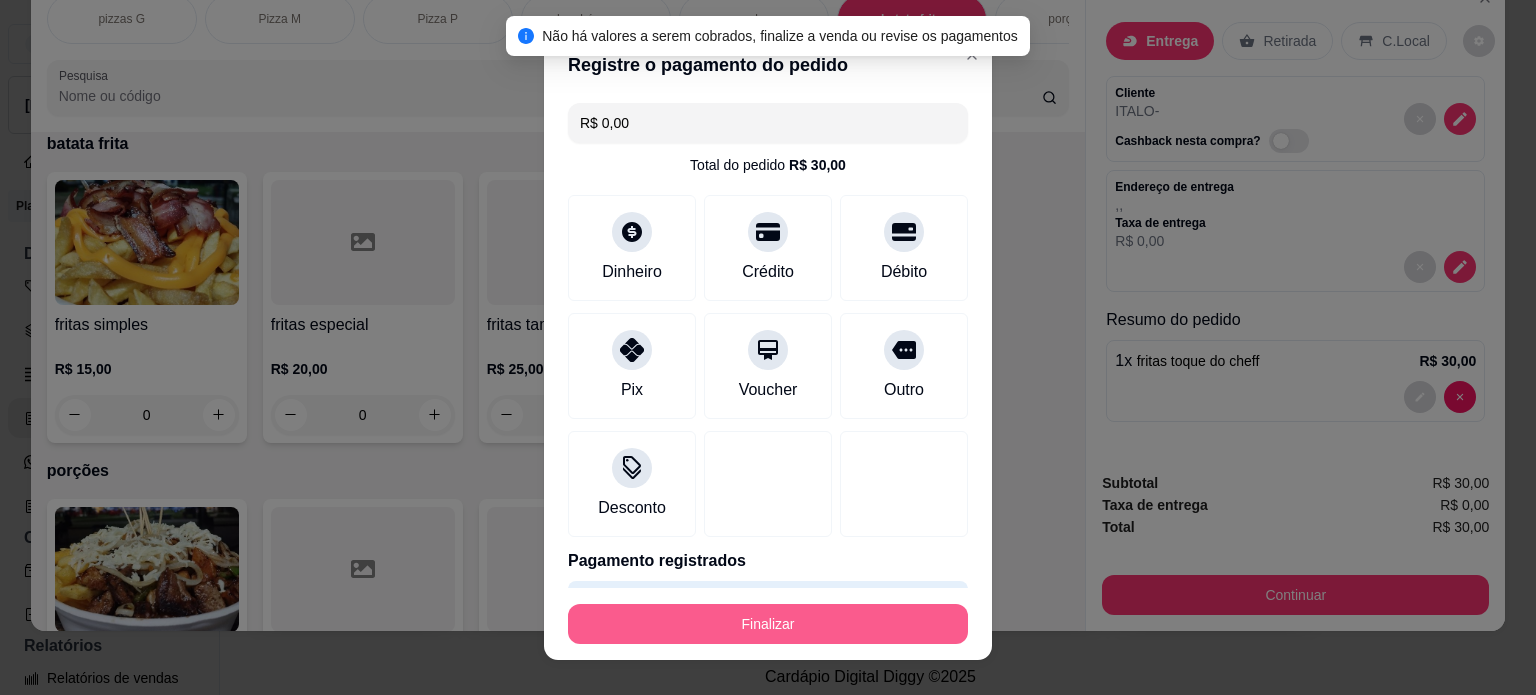 click on "Finalizar" at bounding box center [768, 624] 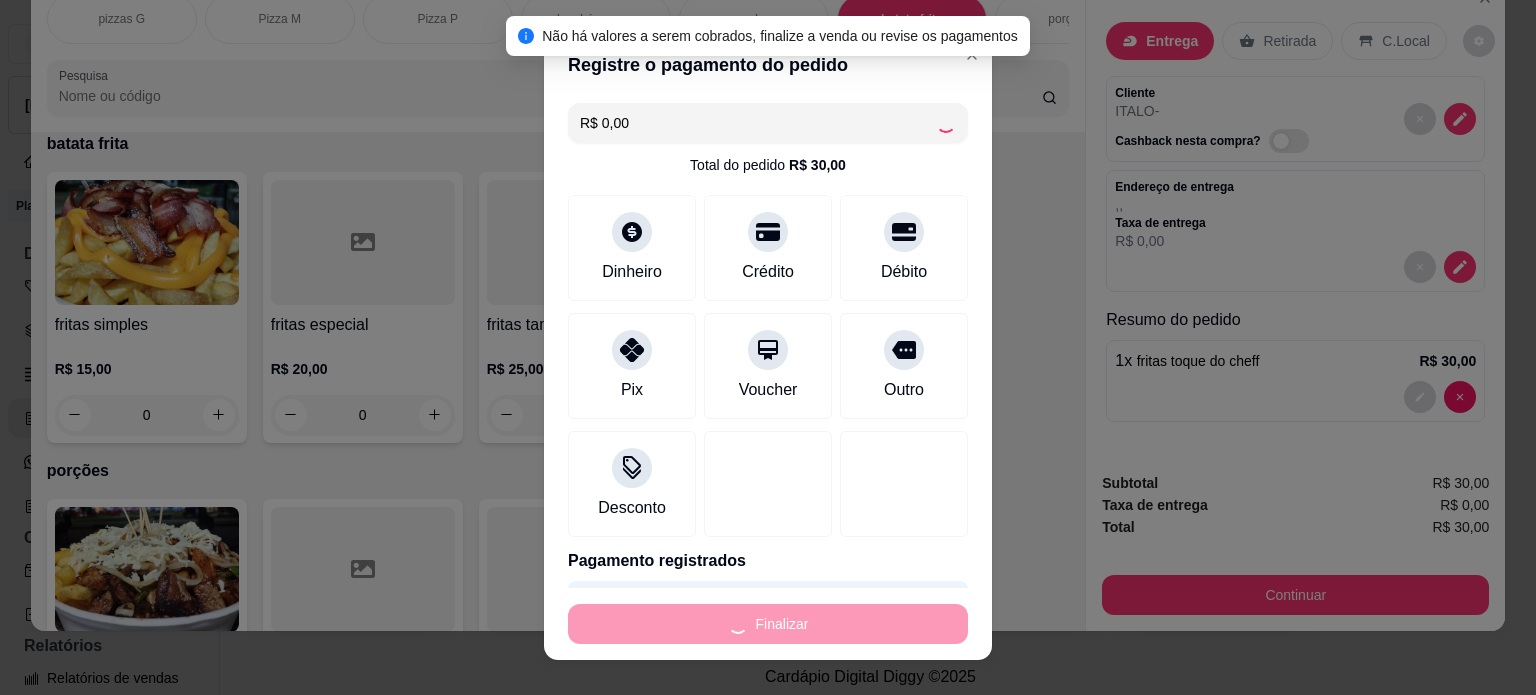 type on "0" 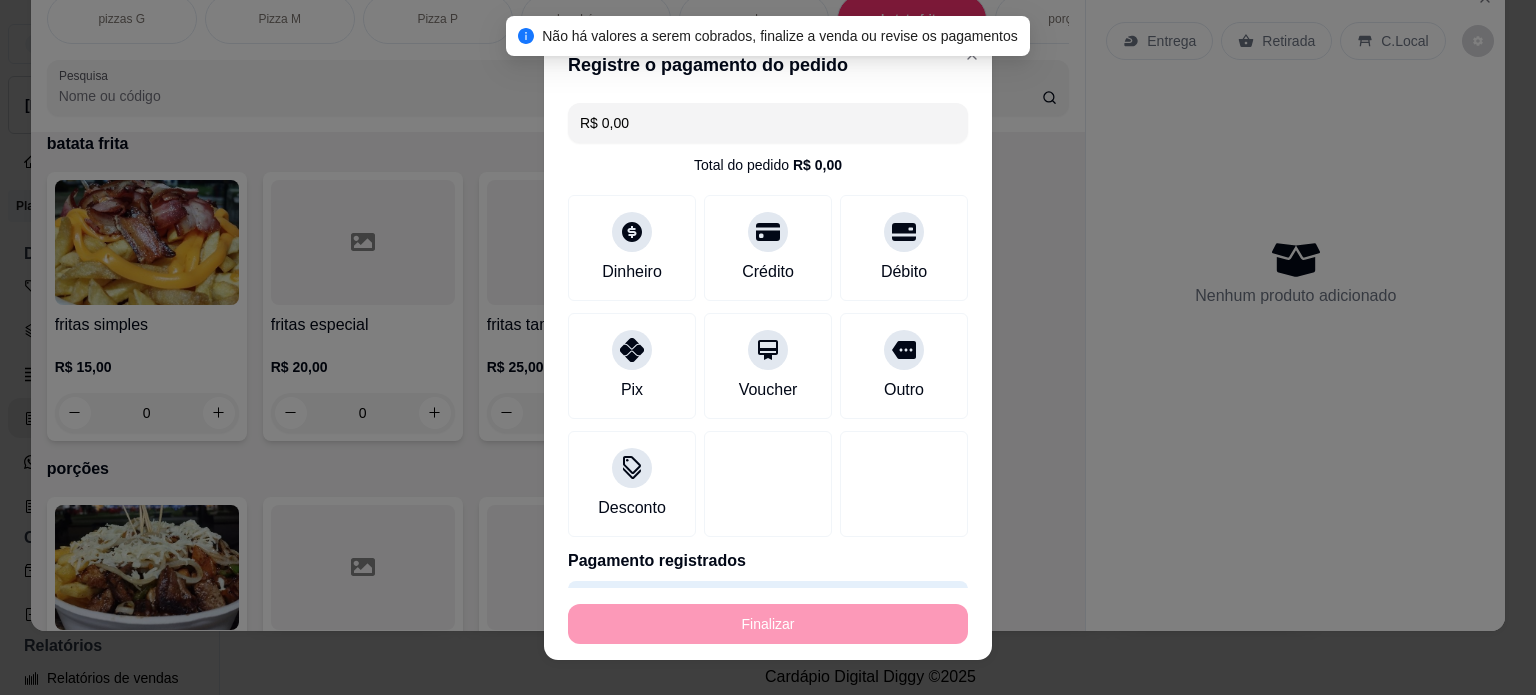 type on "-R$ 30,00" 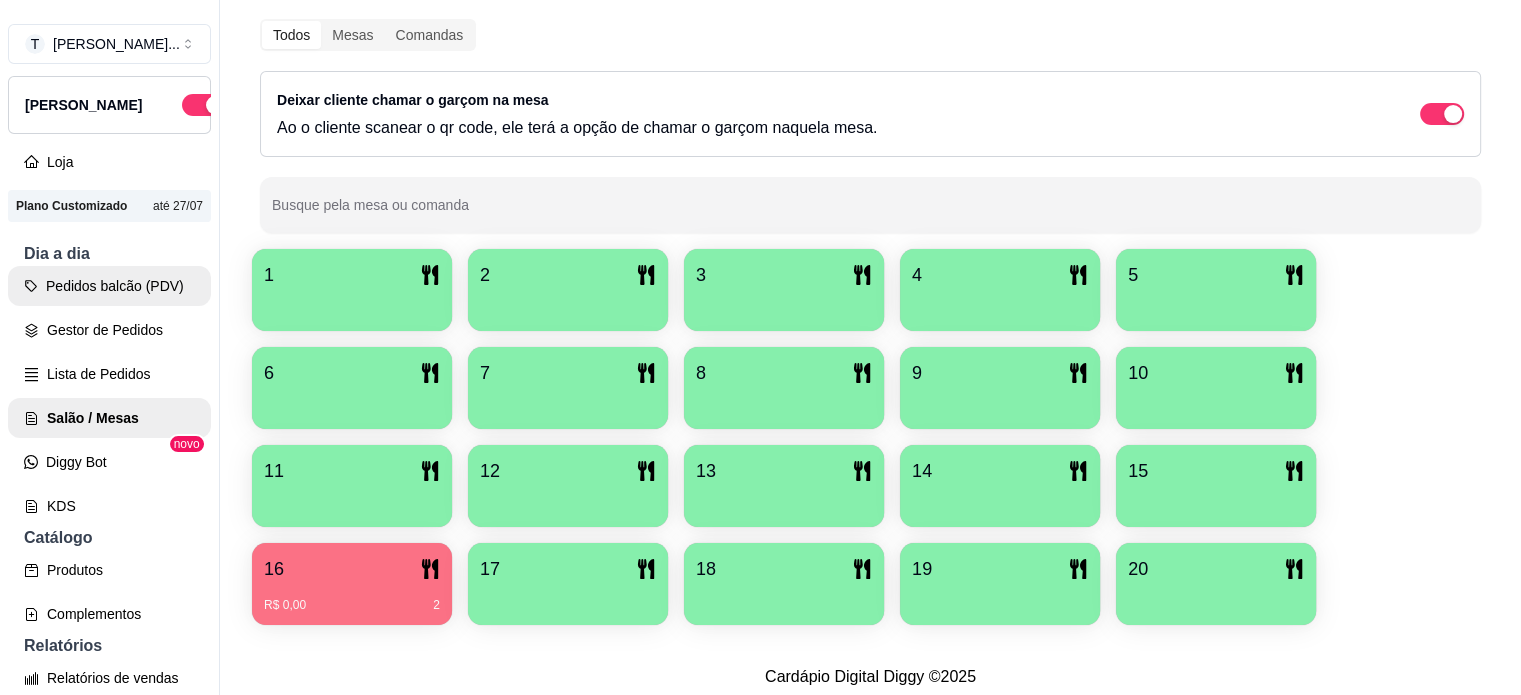 click on "Pedidos balcão (PDV)" at bounding box center [109, 286] 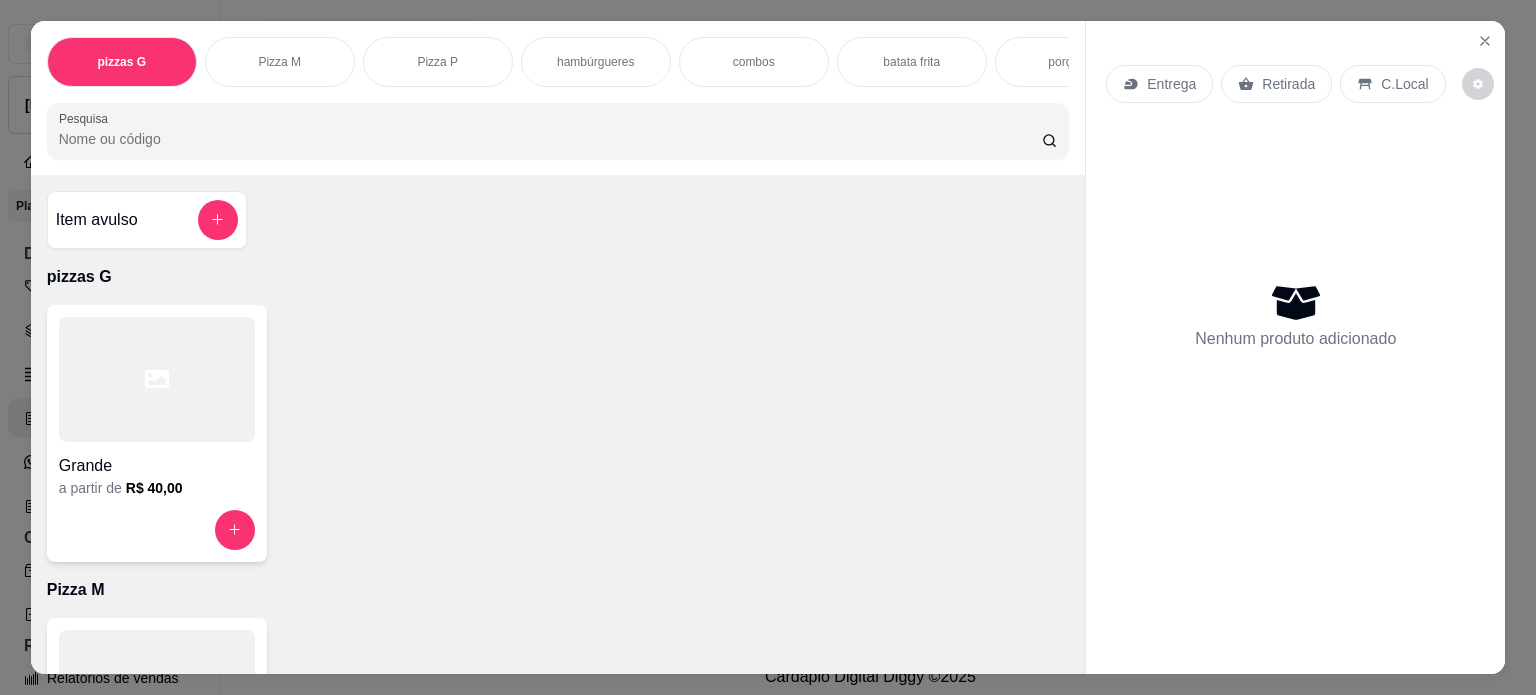 click on "hambúrgueres" at bounding box center (595, 62) 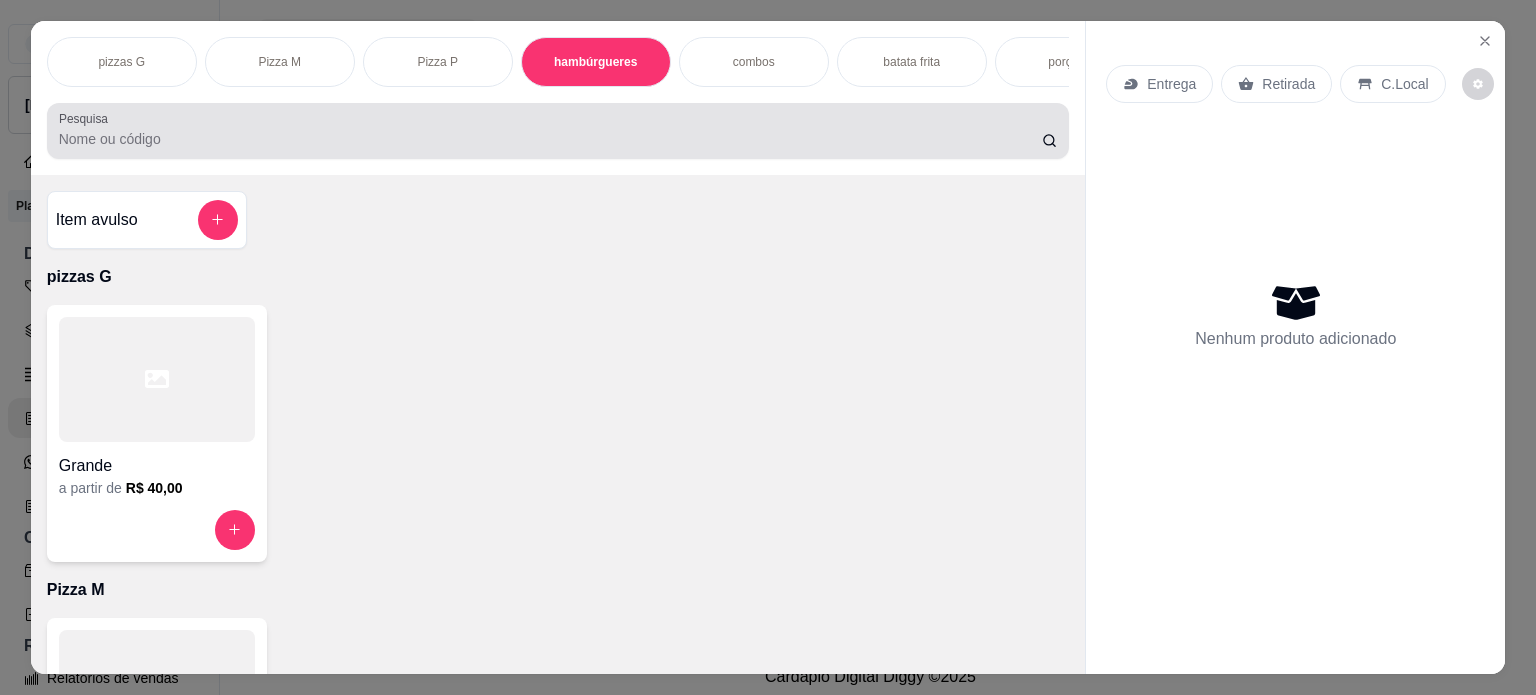 scroll, scrollTop: 1028, scrollLeft: 0, axis: vertical 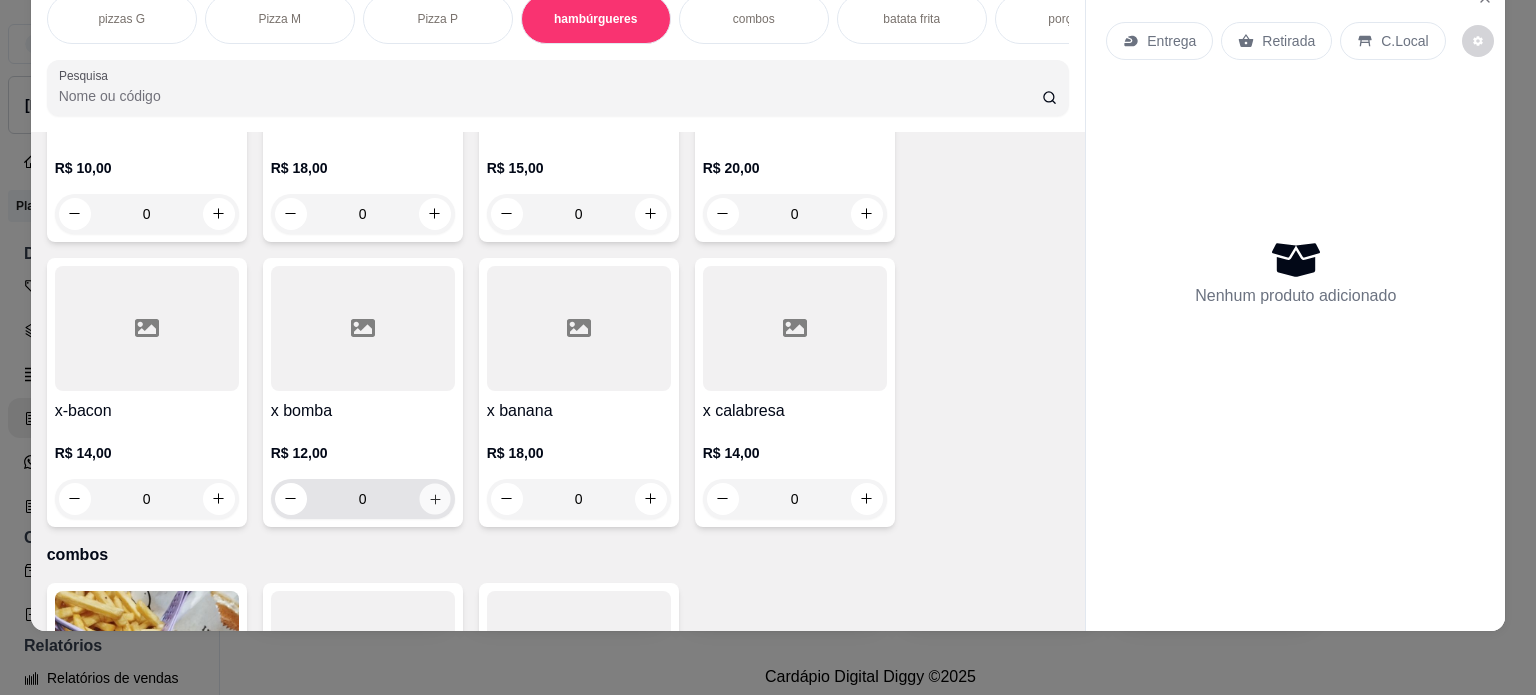 click 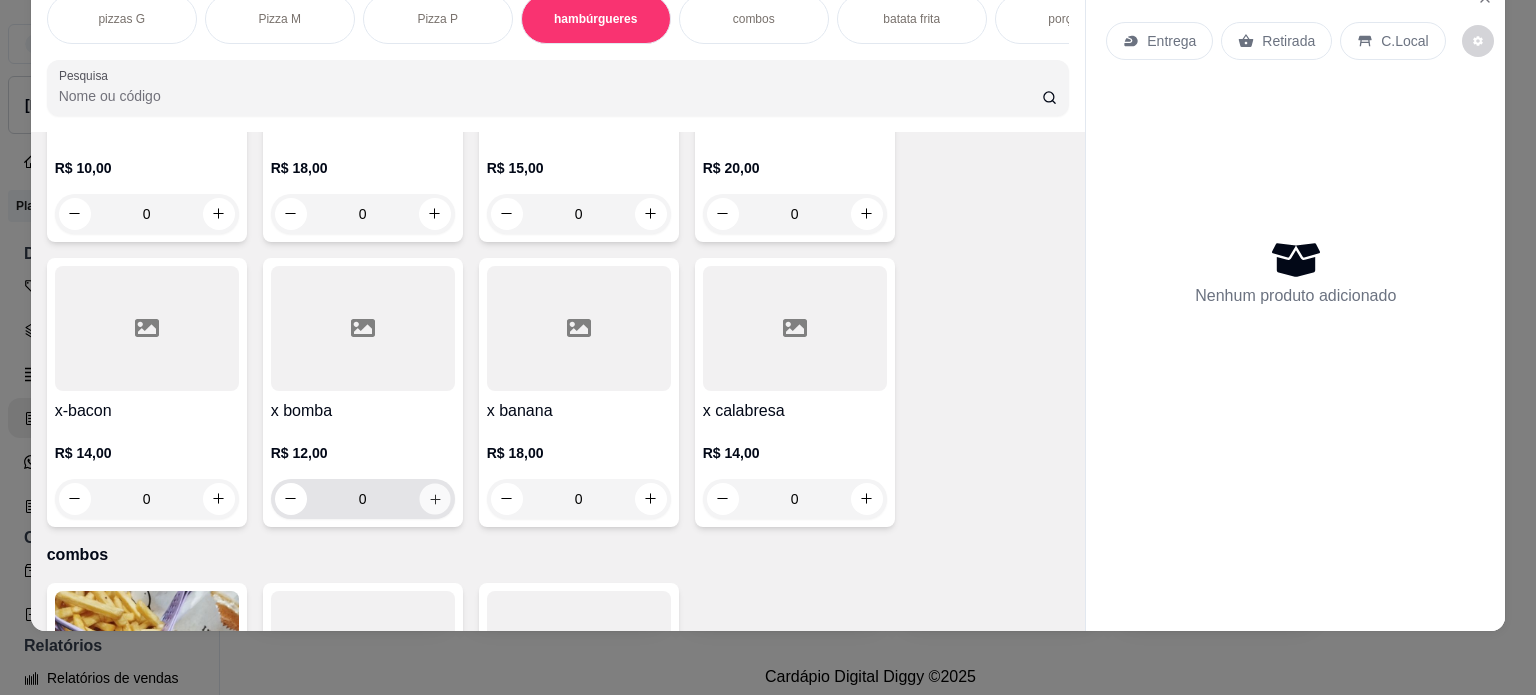 type on "1" 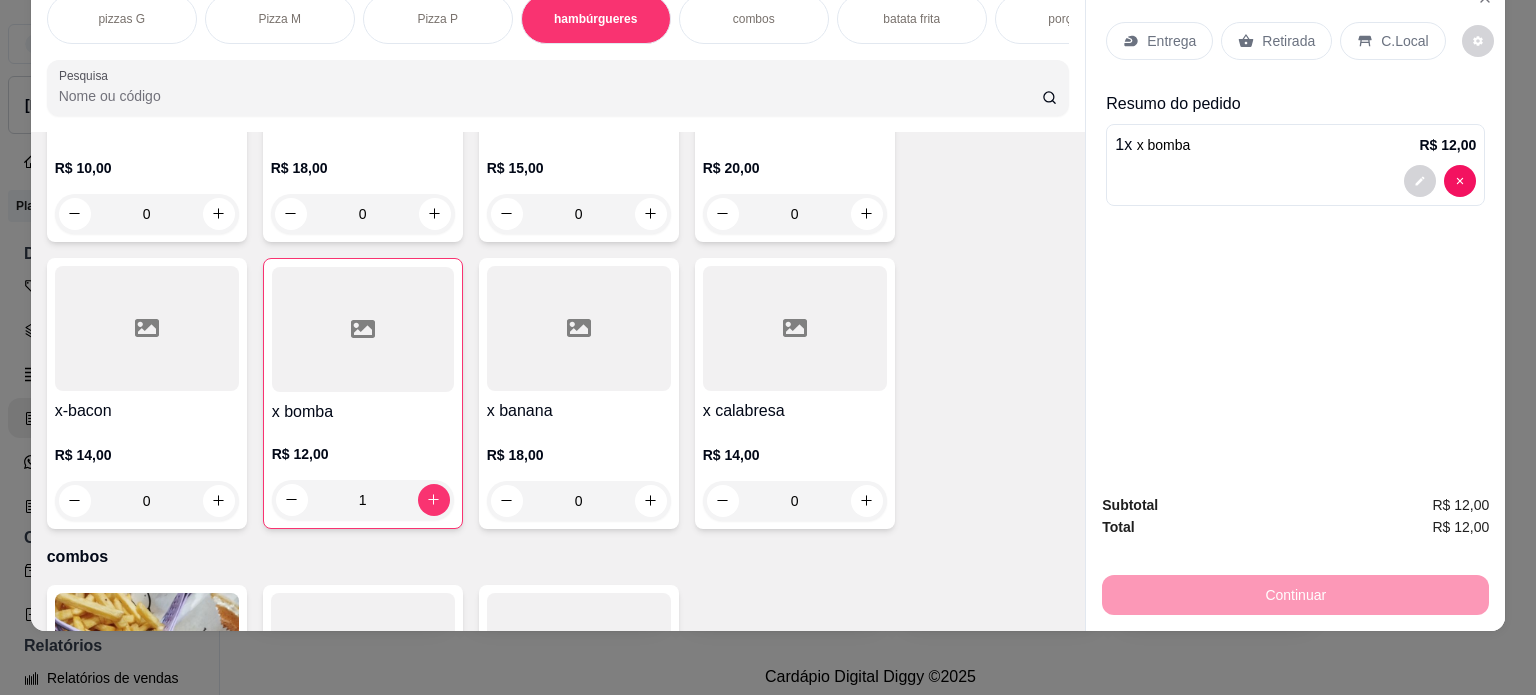 click on "batata frita" at bounding box center (912, 19) 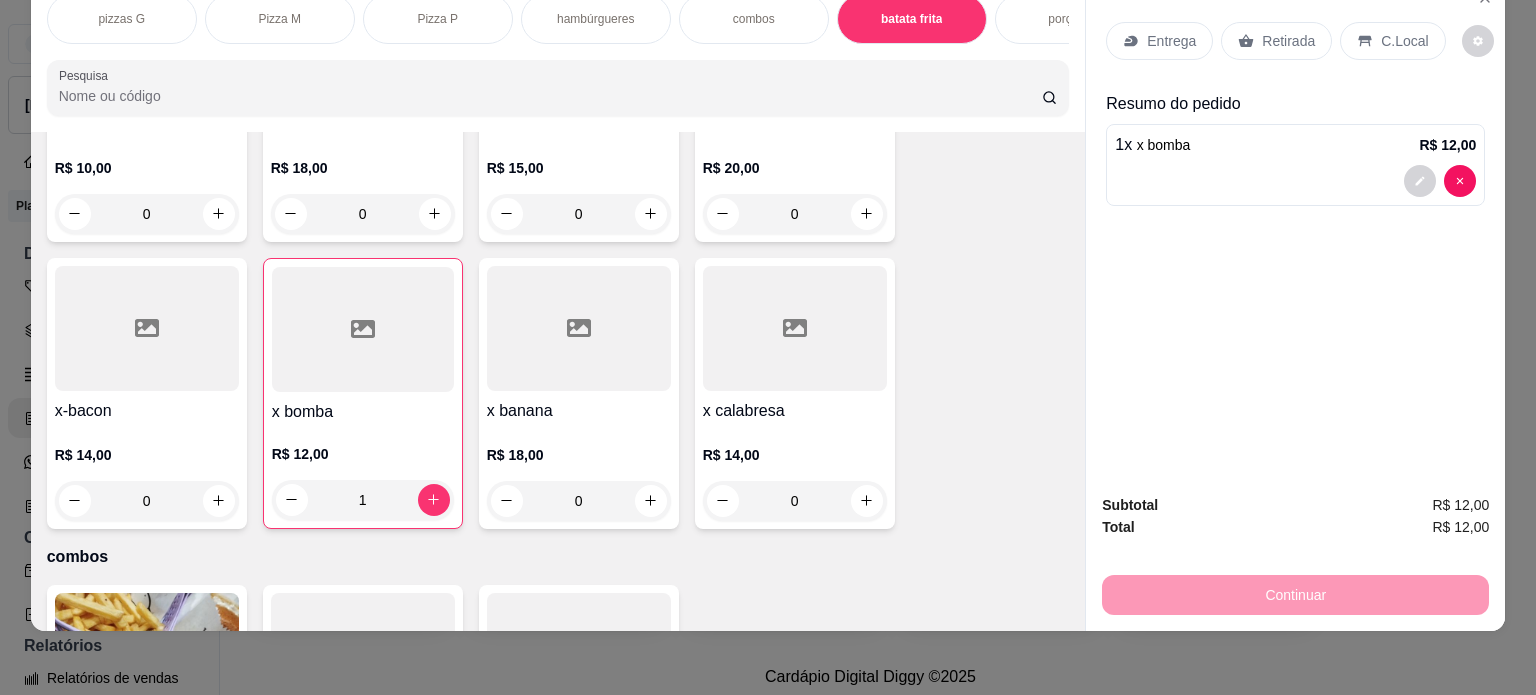 scroll, scrollTop: 1965, scrollLeft: 0, axis: vertical 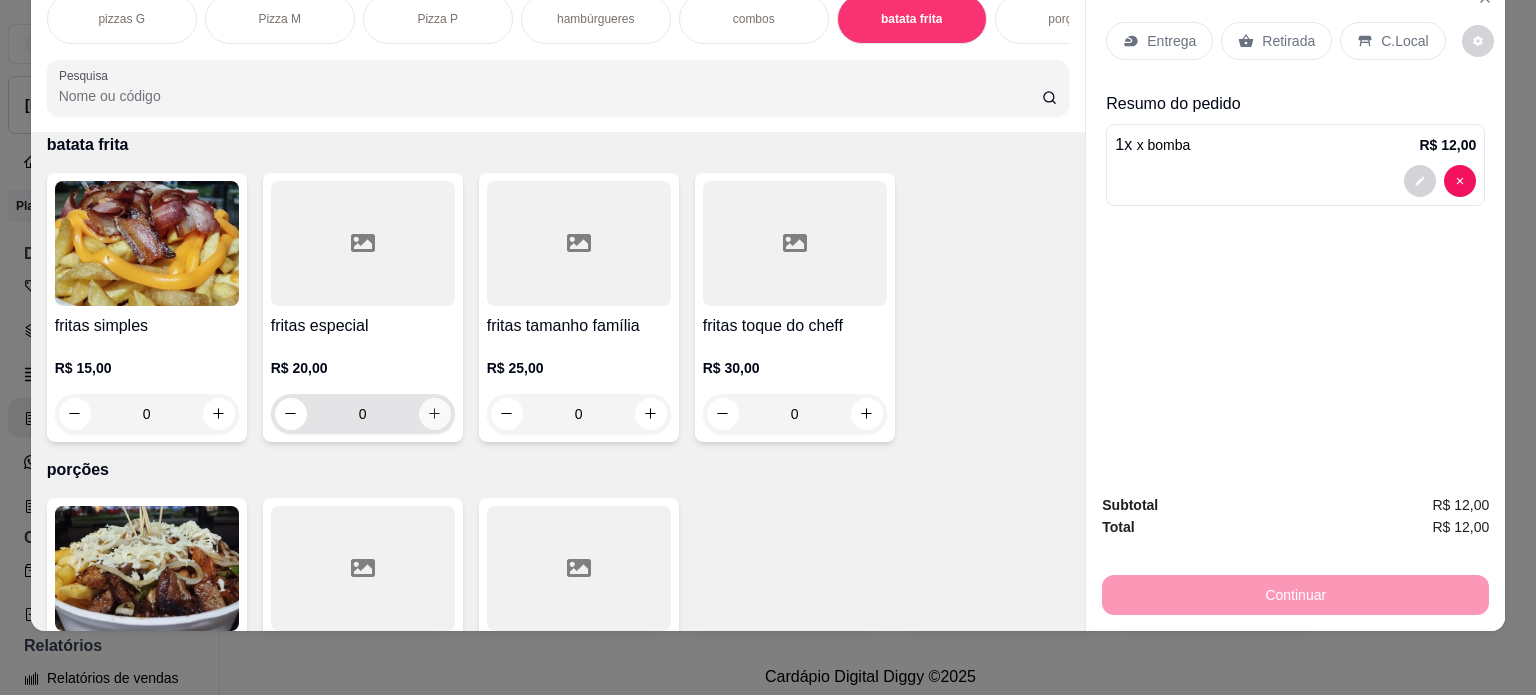 click 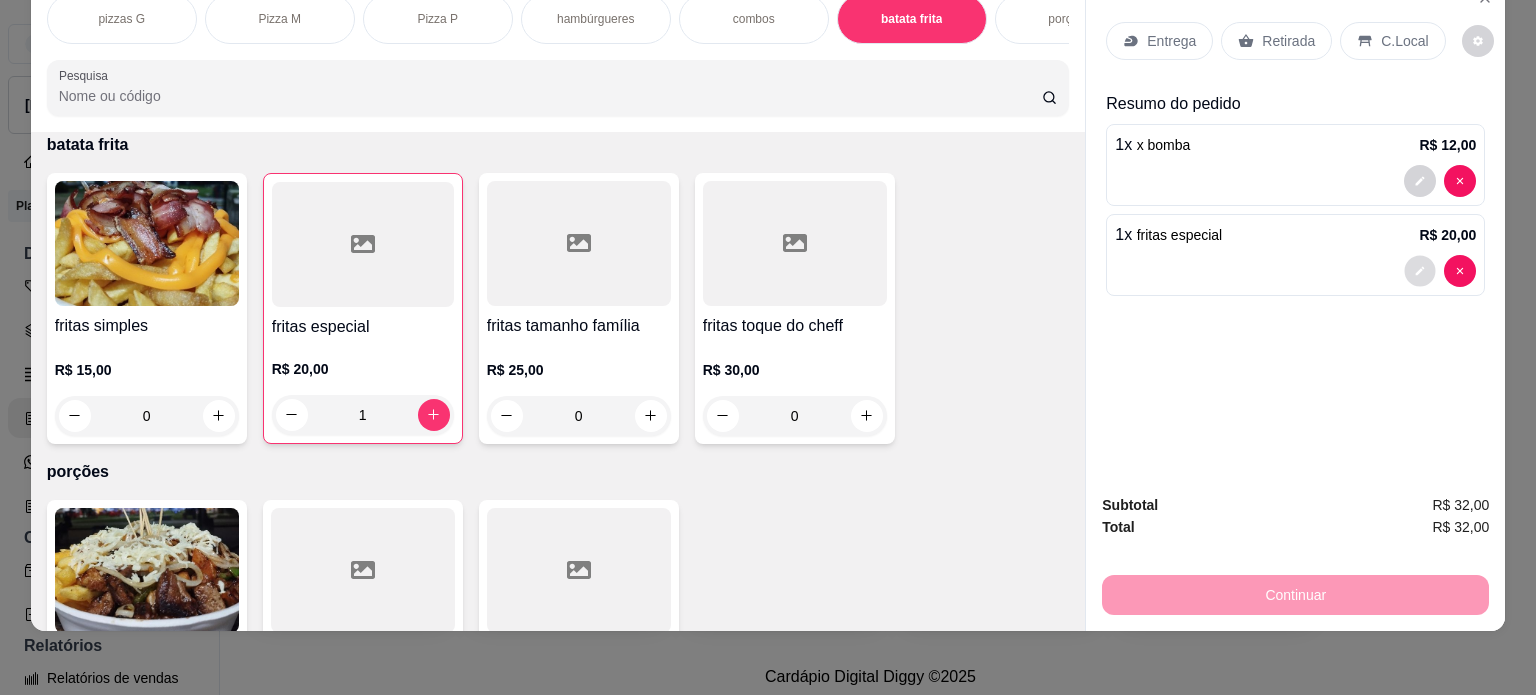 click at bounding box center (1420, 270) 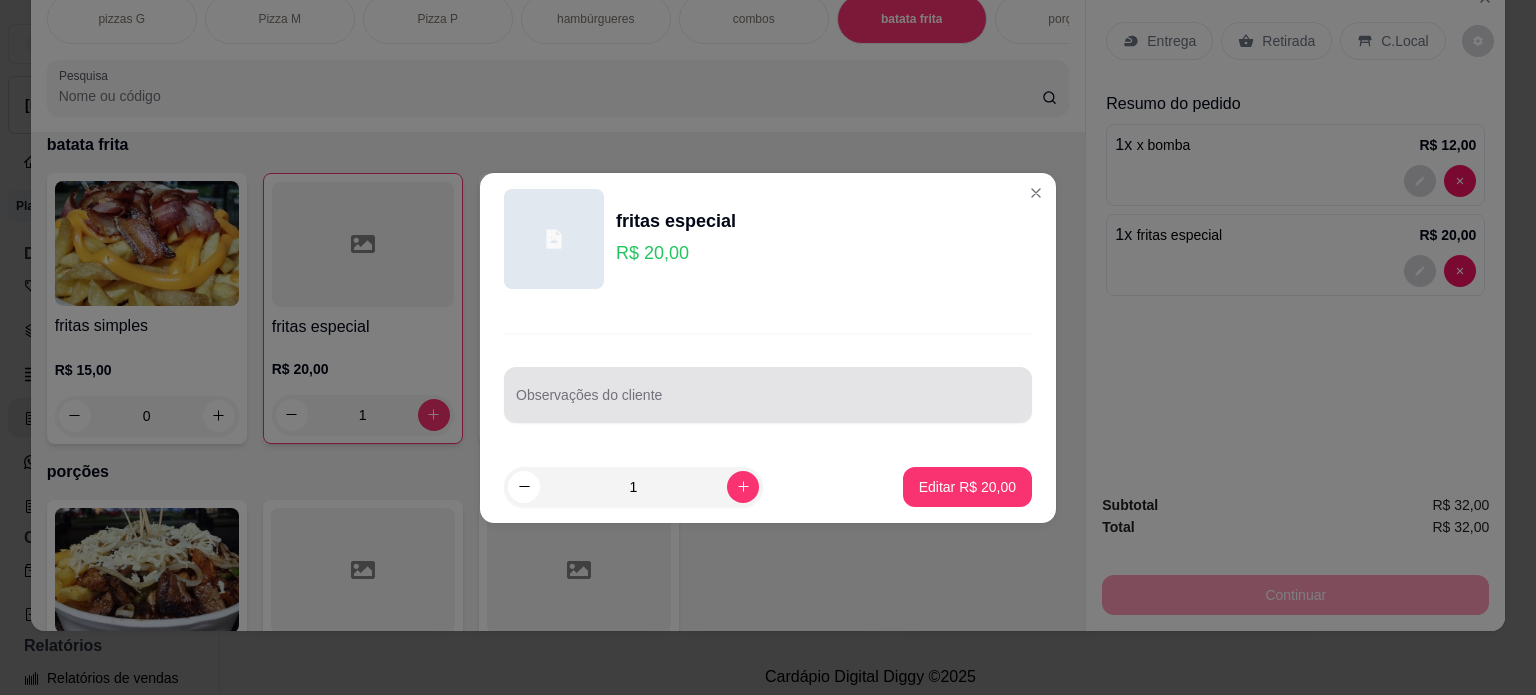 click on "Observações do cliente" at bounding box center [768, 403] 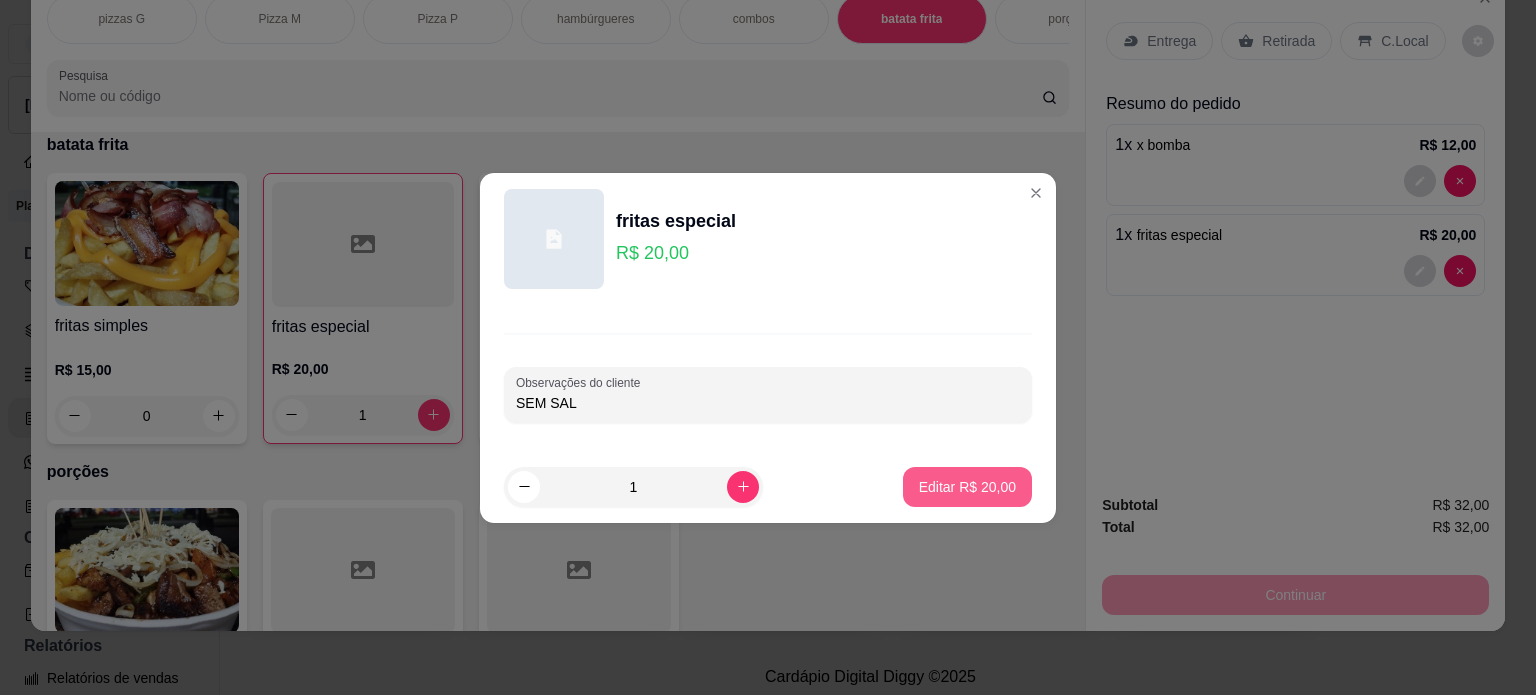 type on "SEM SAL" 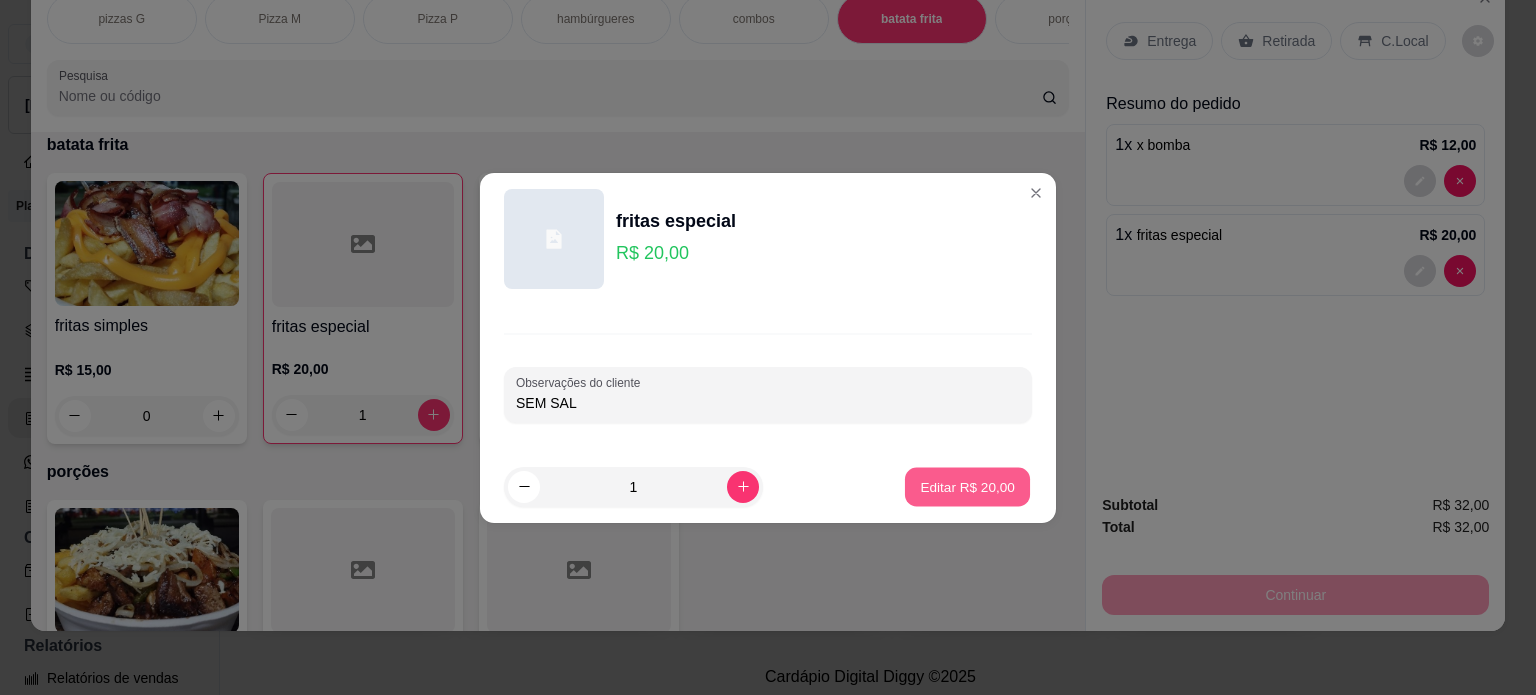 click on "Editar   R$ 20,00" at bounding box center (967, 486) 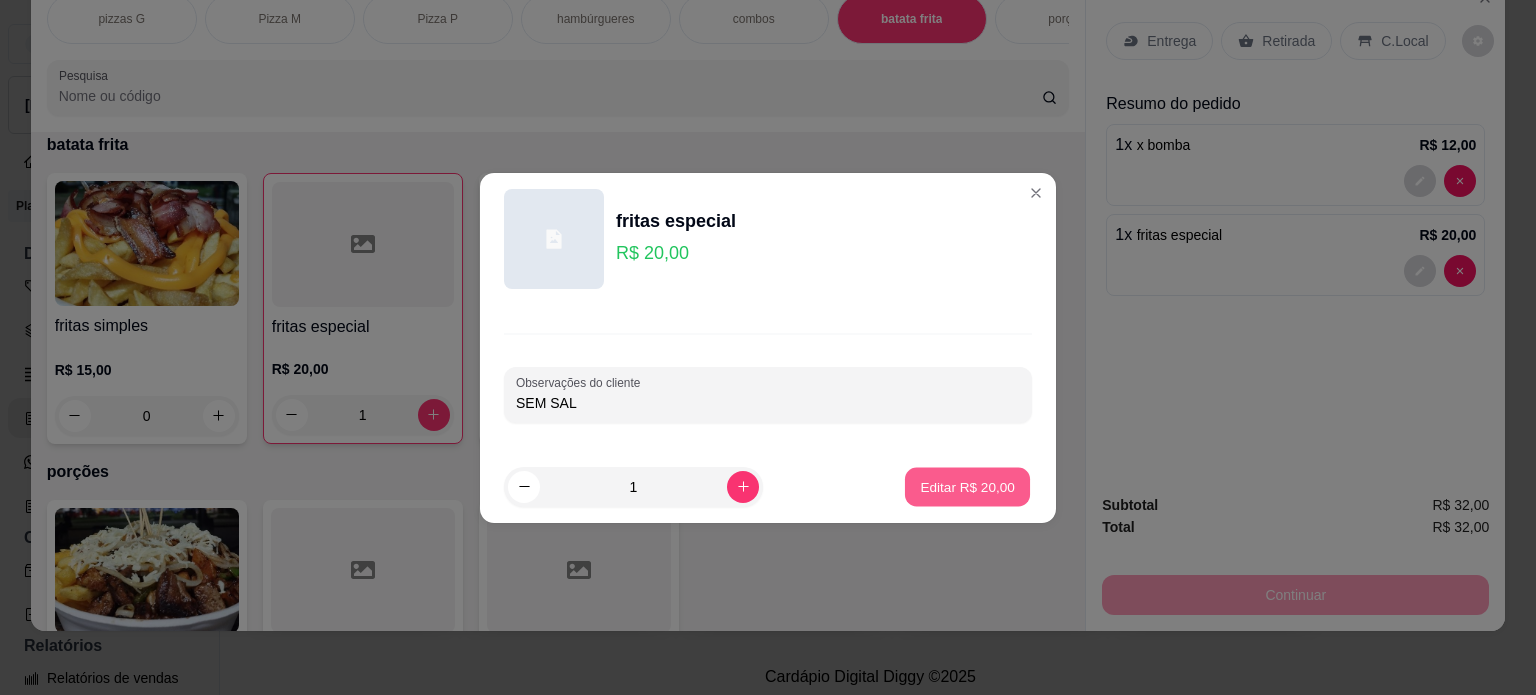 type on "0" 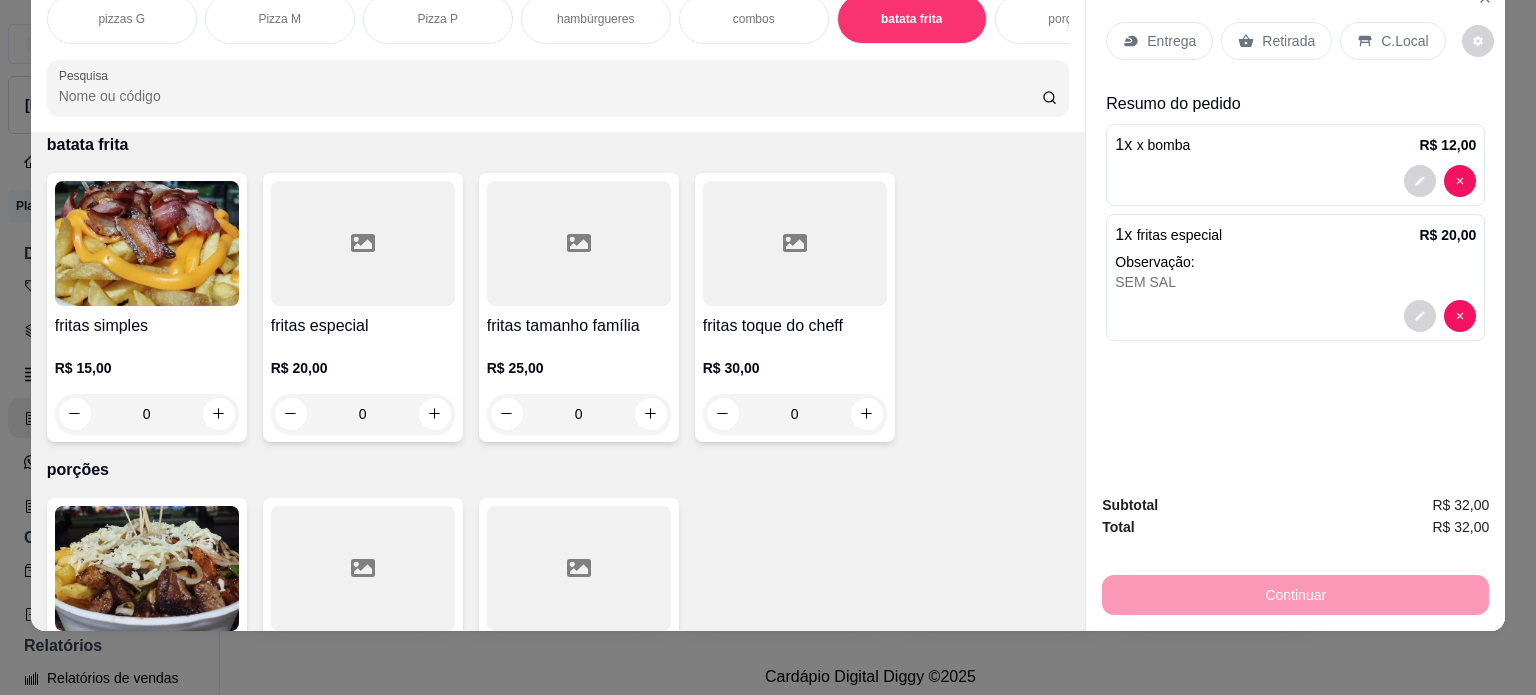click on "Entrega" at bounding box center (1171, 41) 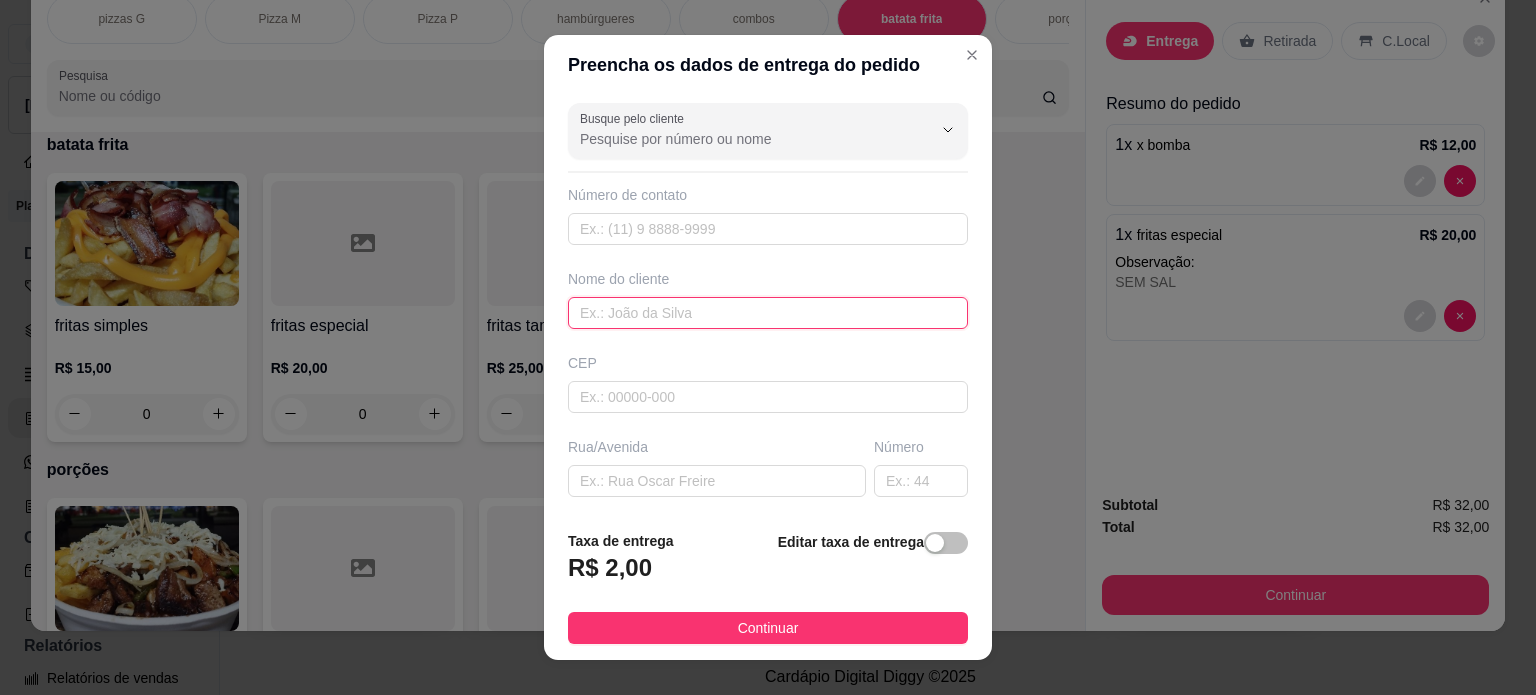 click at bounding box center (768, 313) 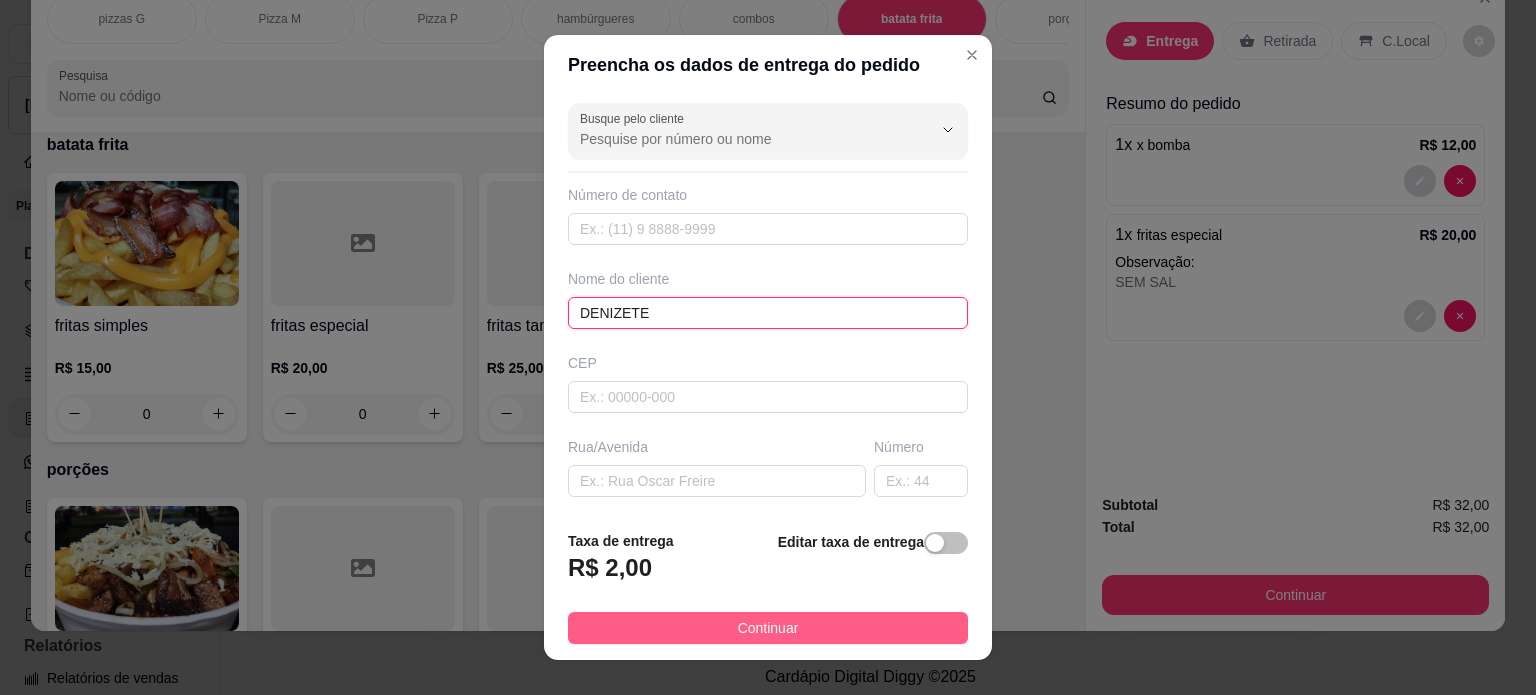 type on "DENIZETE" 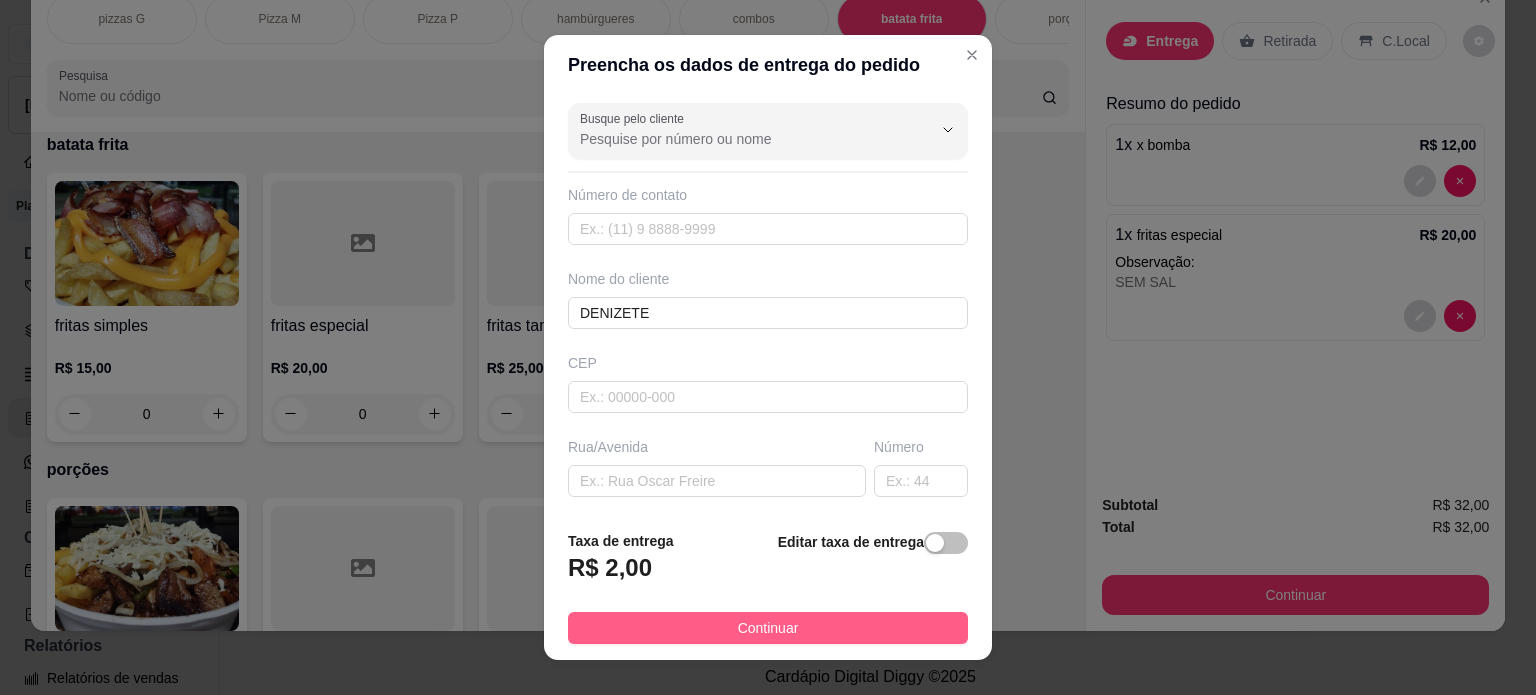 click on "Continuar" at bounding box center [768, 628] 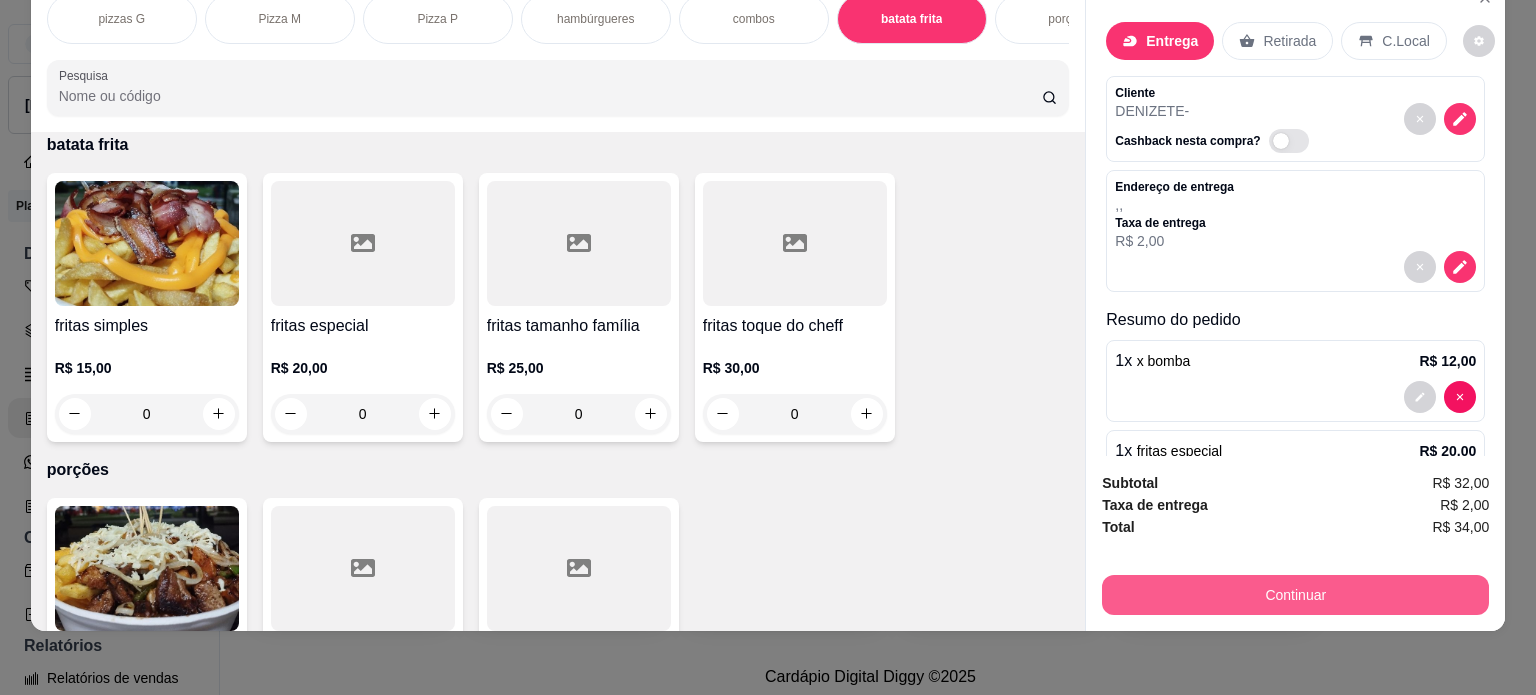 click on "Continuar" at bounding box center (1295, 595) 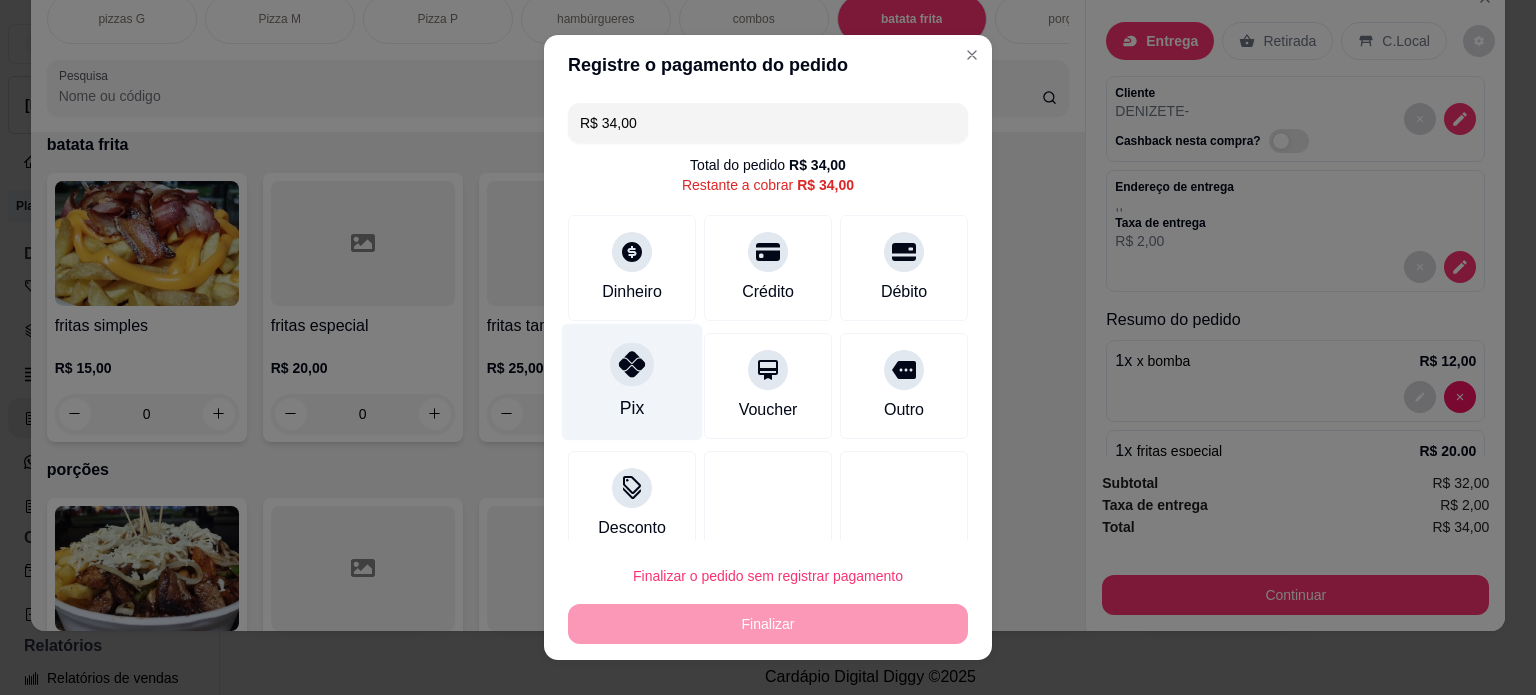 click on "Pix" at bounding box center (632, 381) 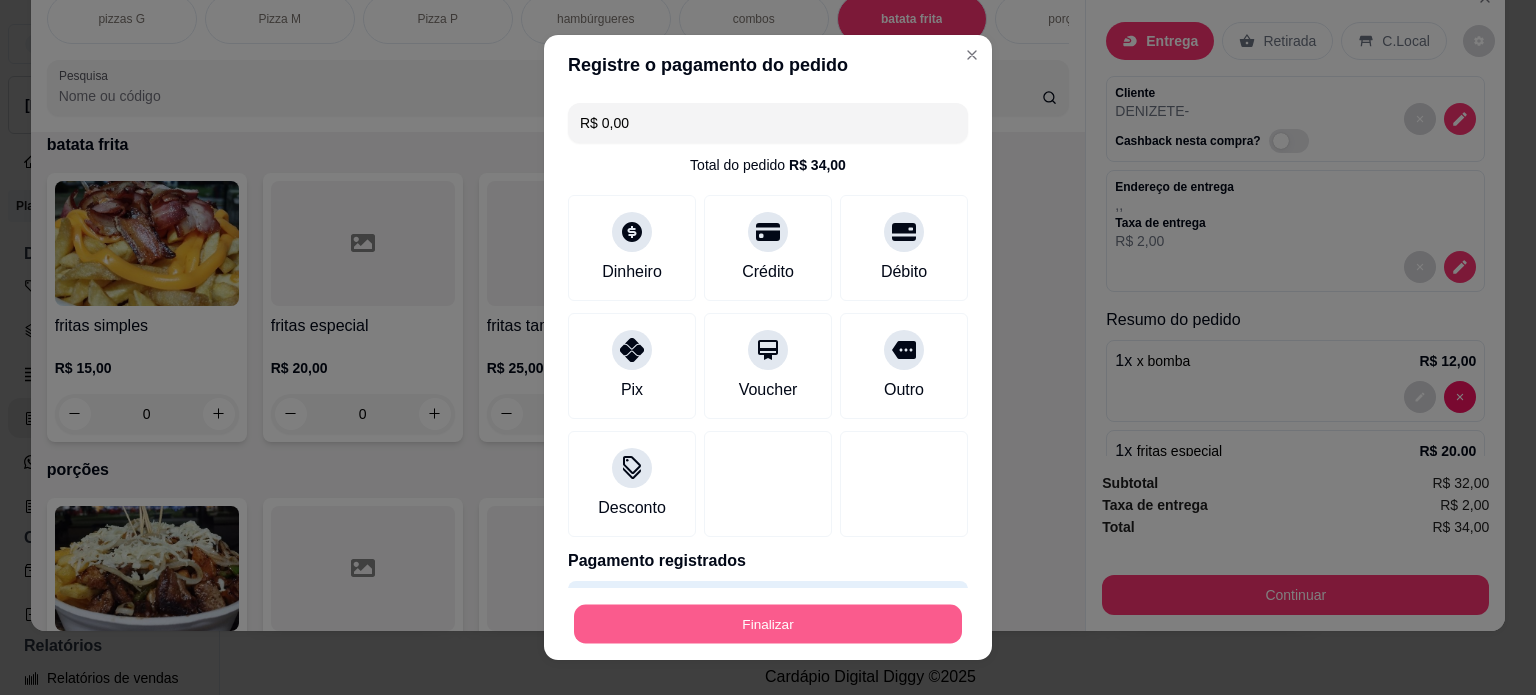 click on "Finalizar" at bounding box center (768, 624) 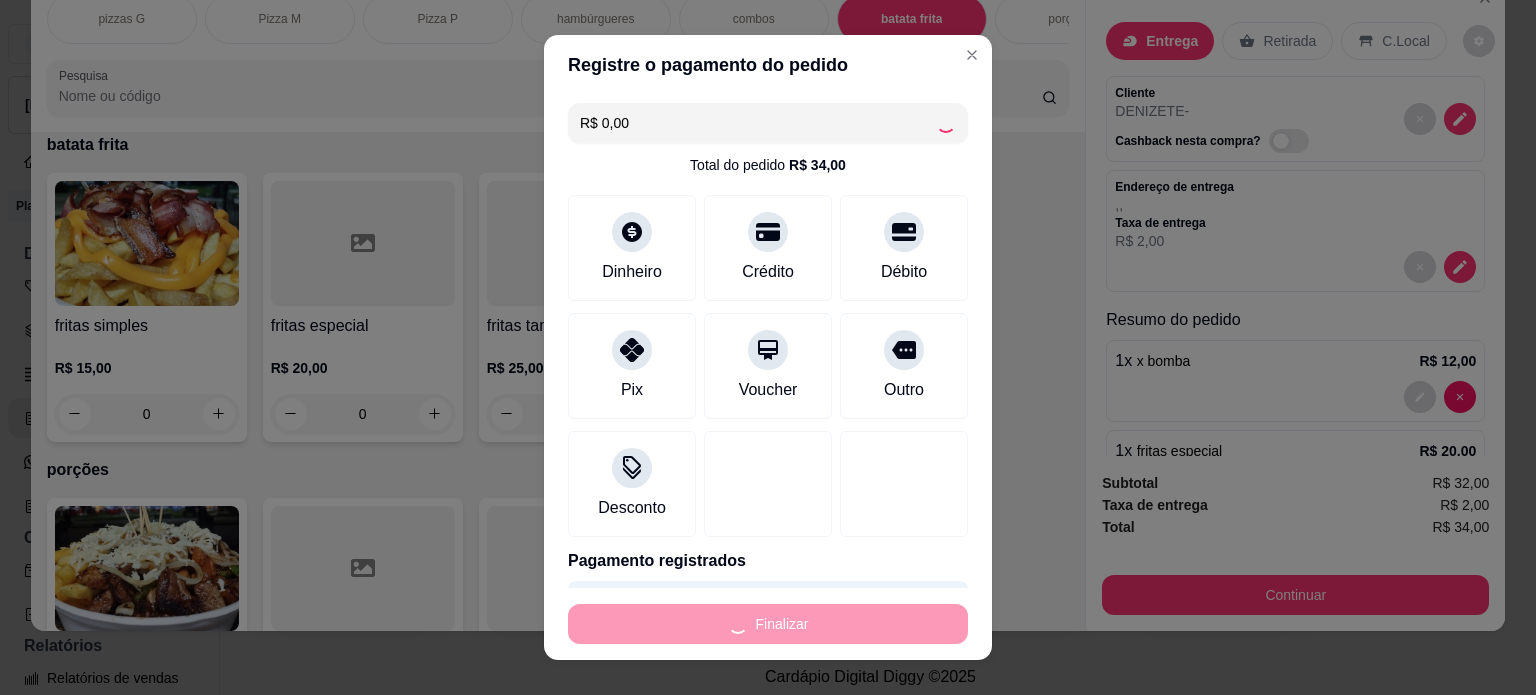type on "0" 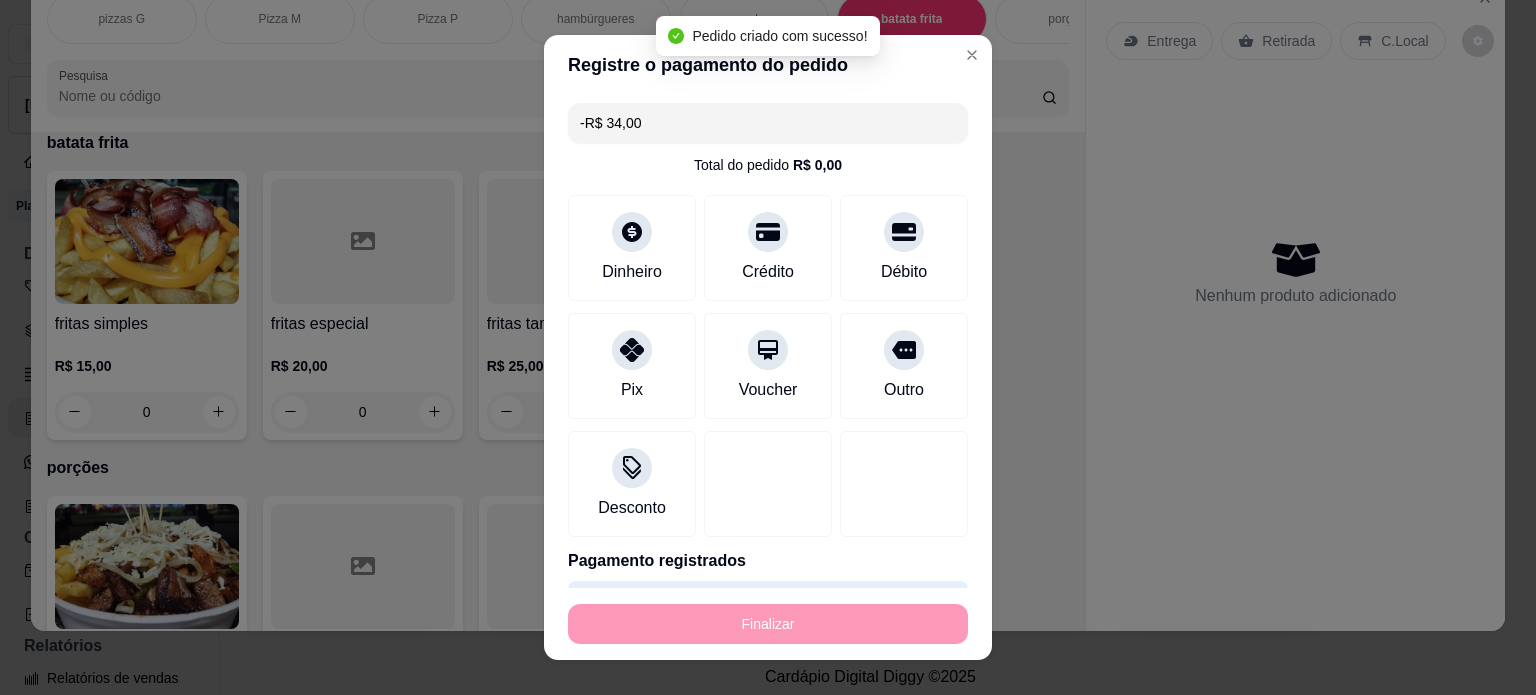 scroll, scrollTop: 1964, scrollLeft: 0, axis: vertical 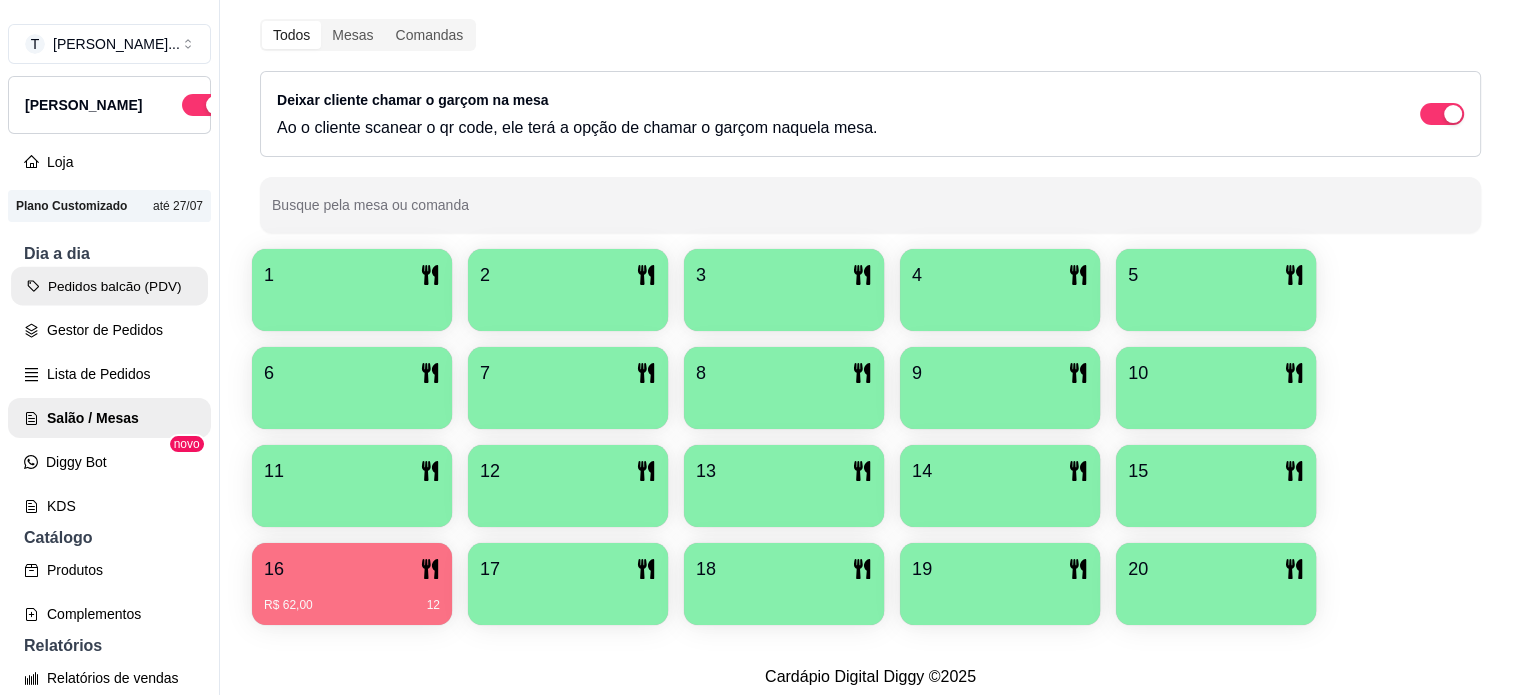 click on "Pedidos balcão (PDV)" at bounding box center [109, 286] 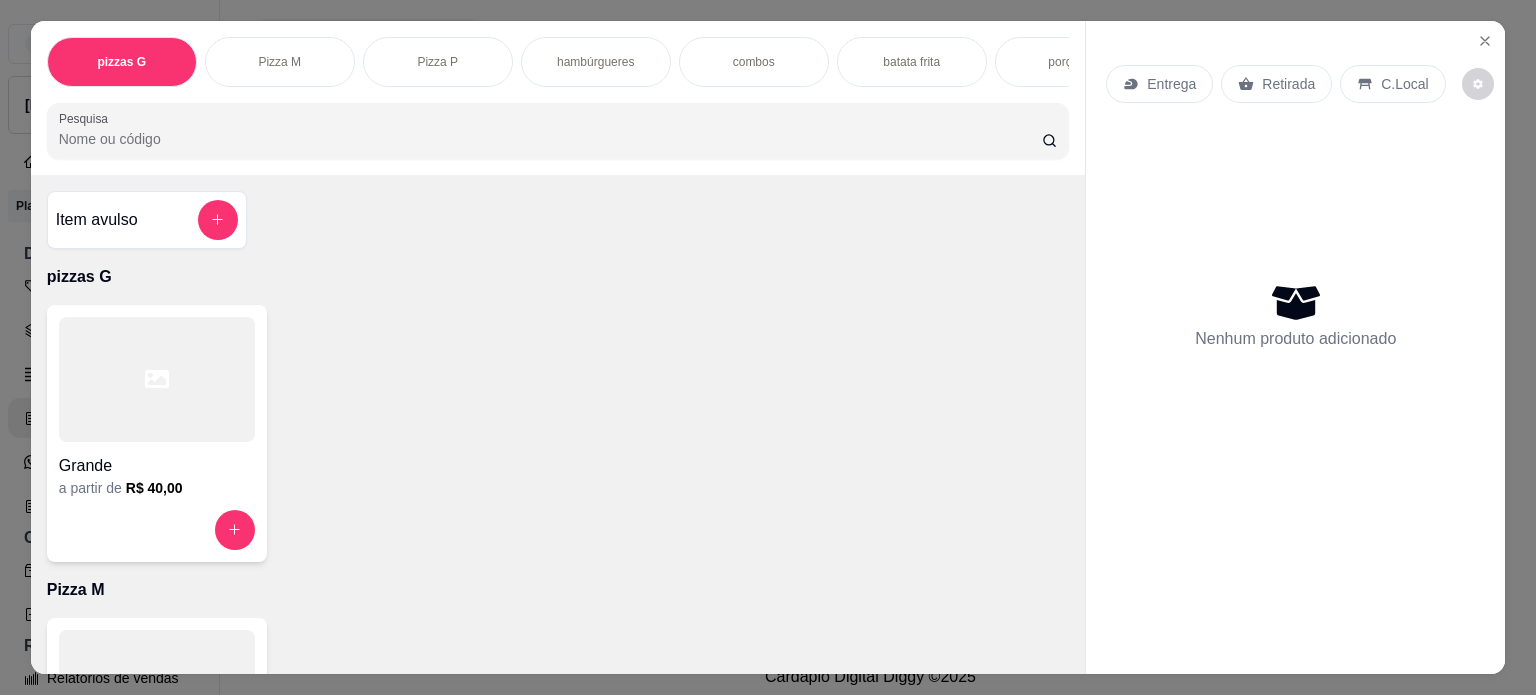 click on "hambúrgueres" at bounding box center (595, 62) 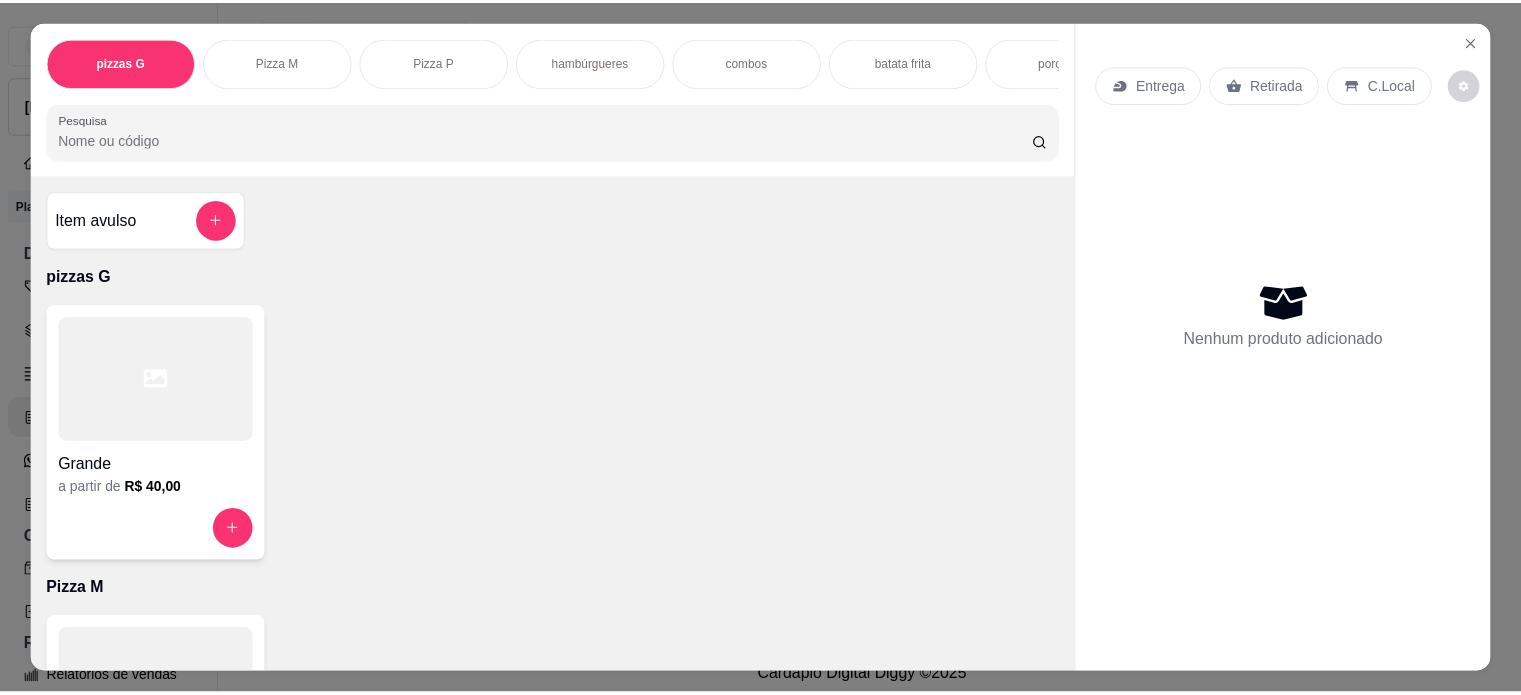 scroll, scrollTop: 50, scrollLeft: 0, axis: vertical 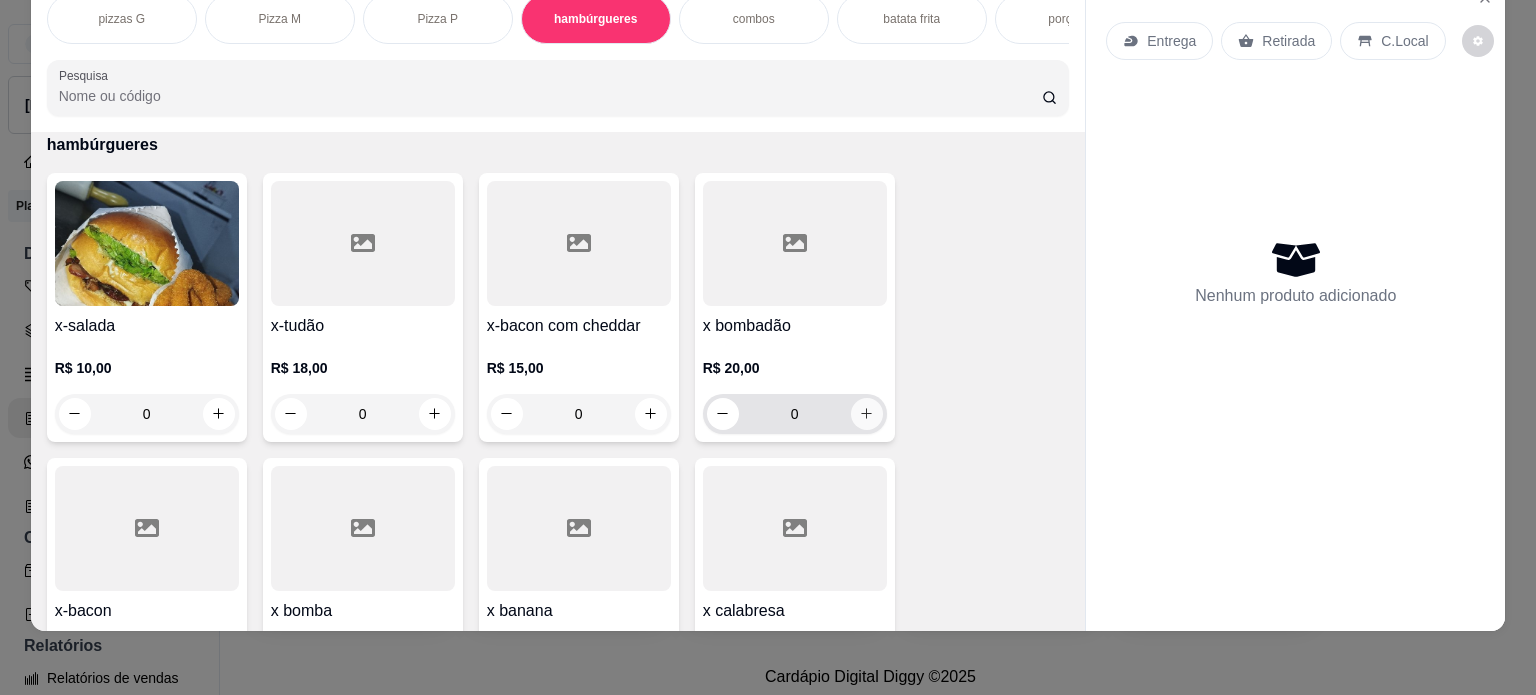 click 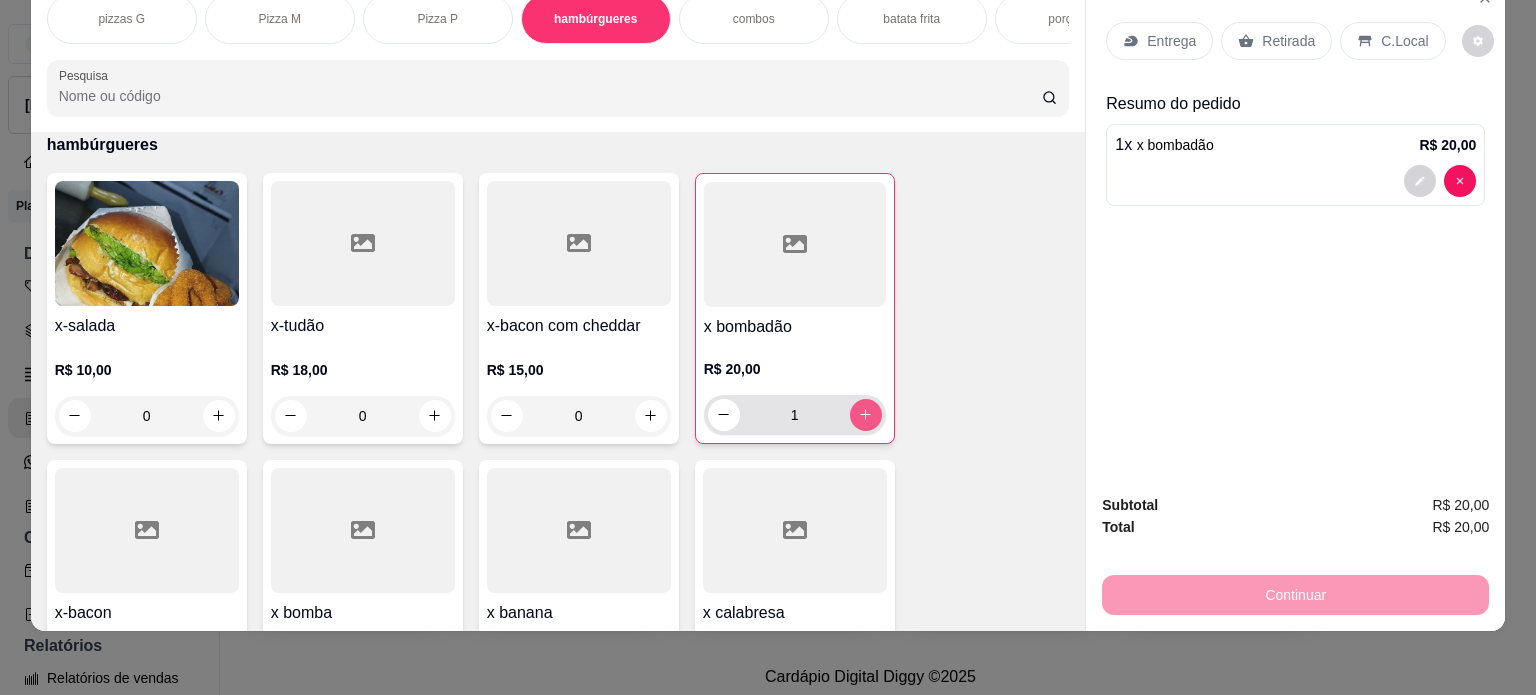 click 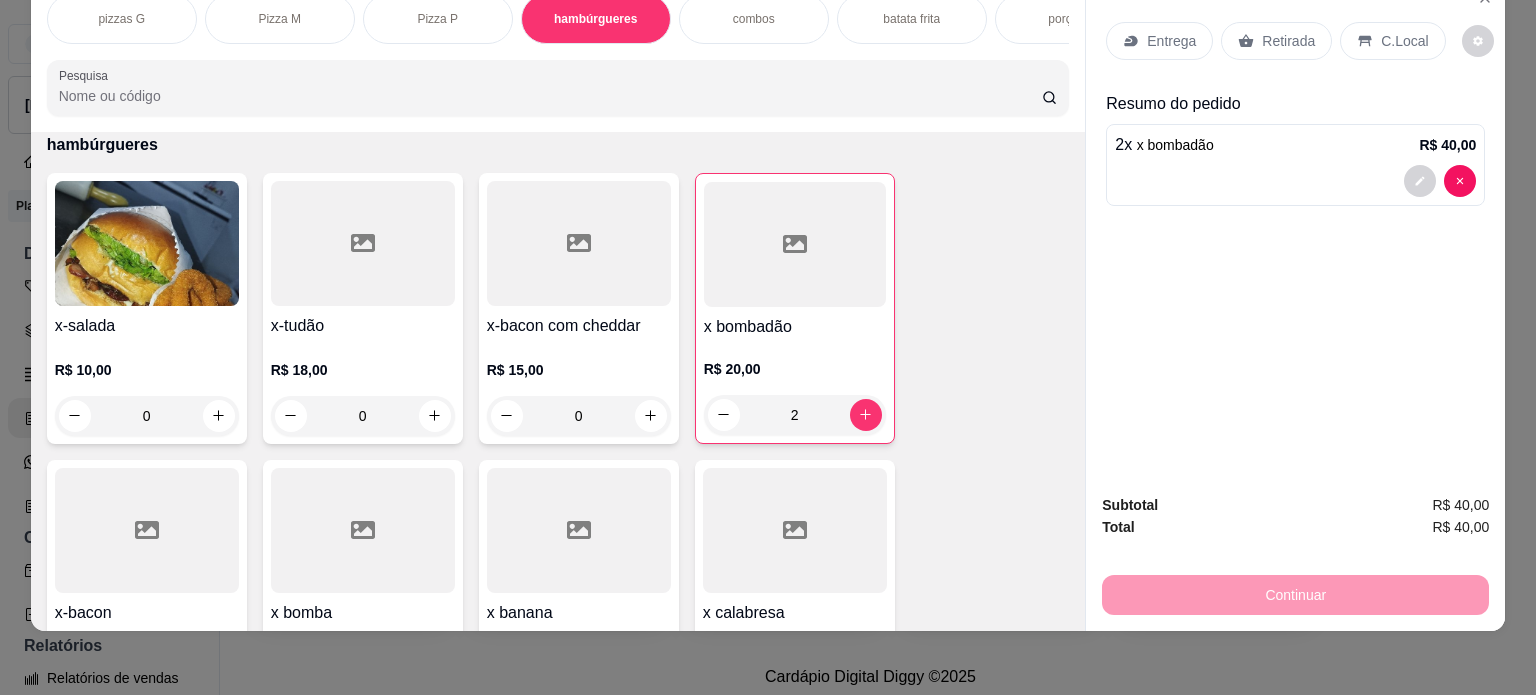 click on "Entrega" at bounding box center [1171, 41] 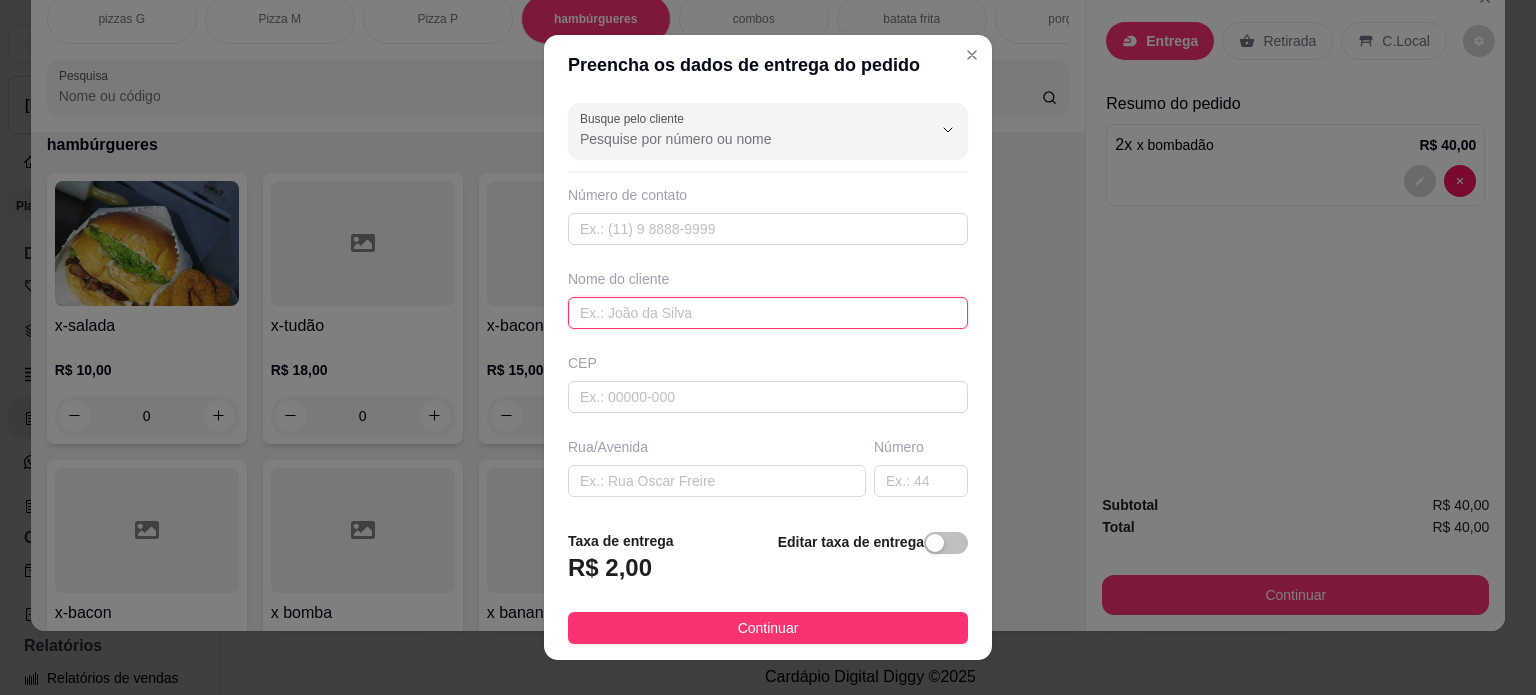 click at bounding box center (768, 313) 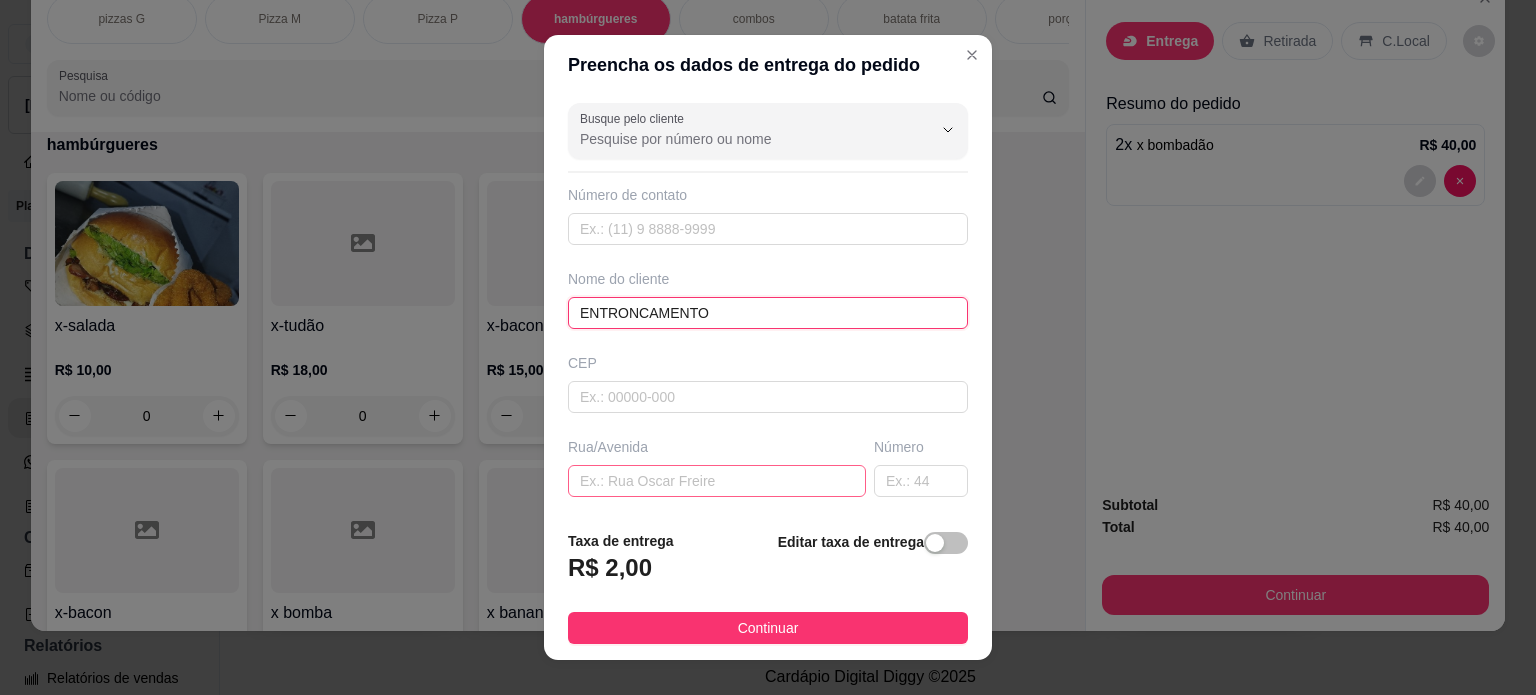 type on "ENTRONCAMENTO" 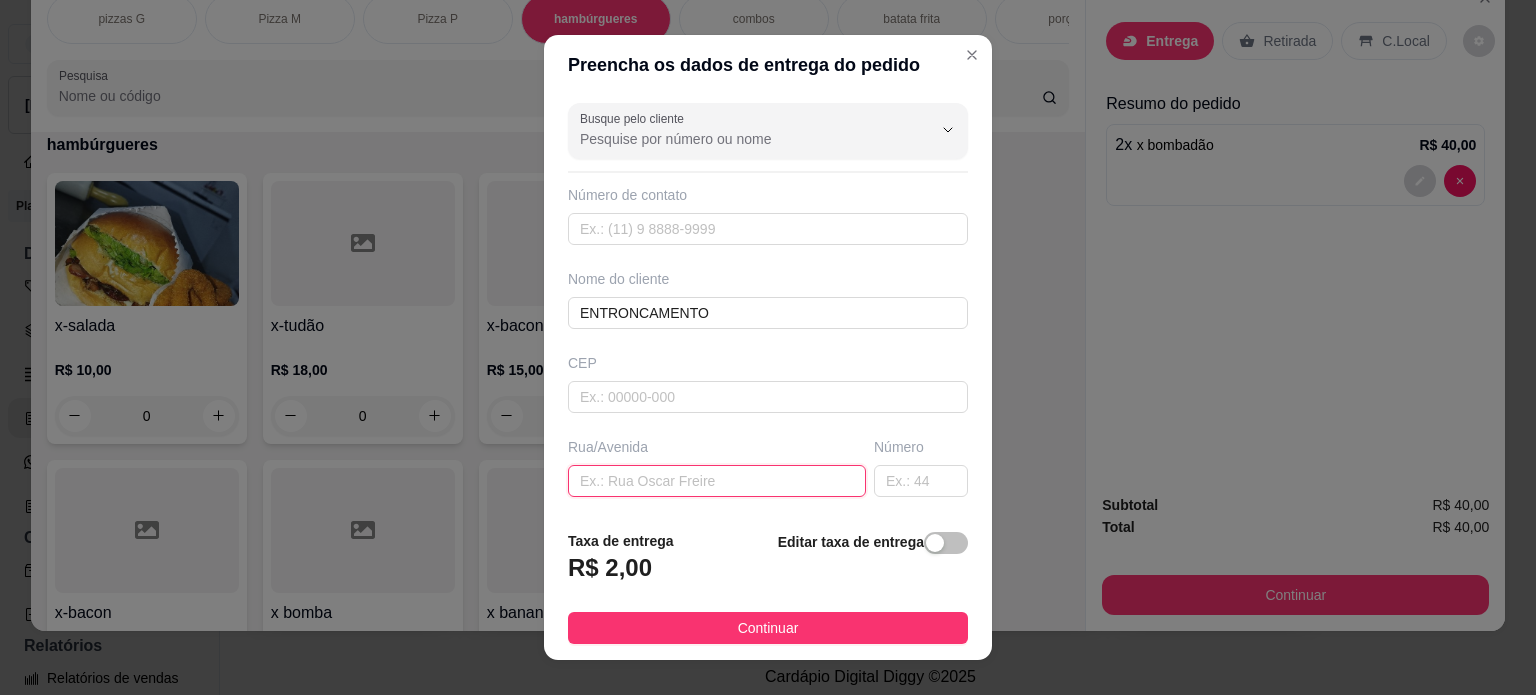 click at bounding box center [717, 481] 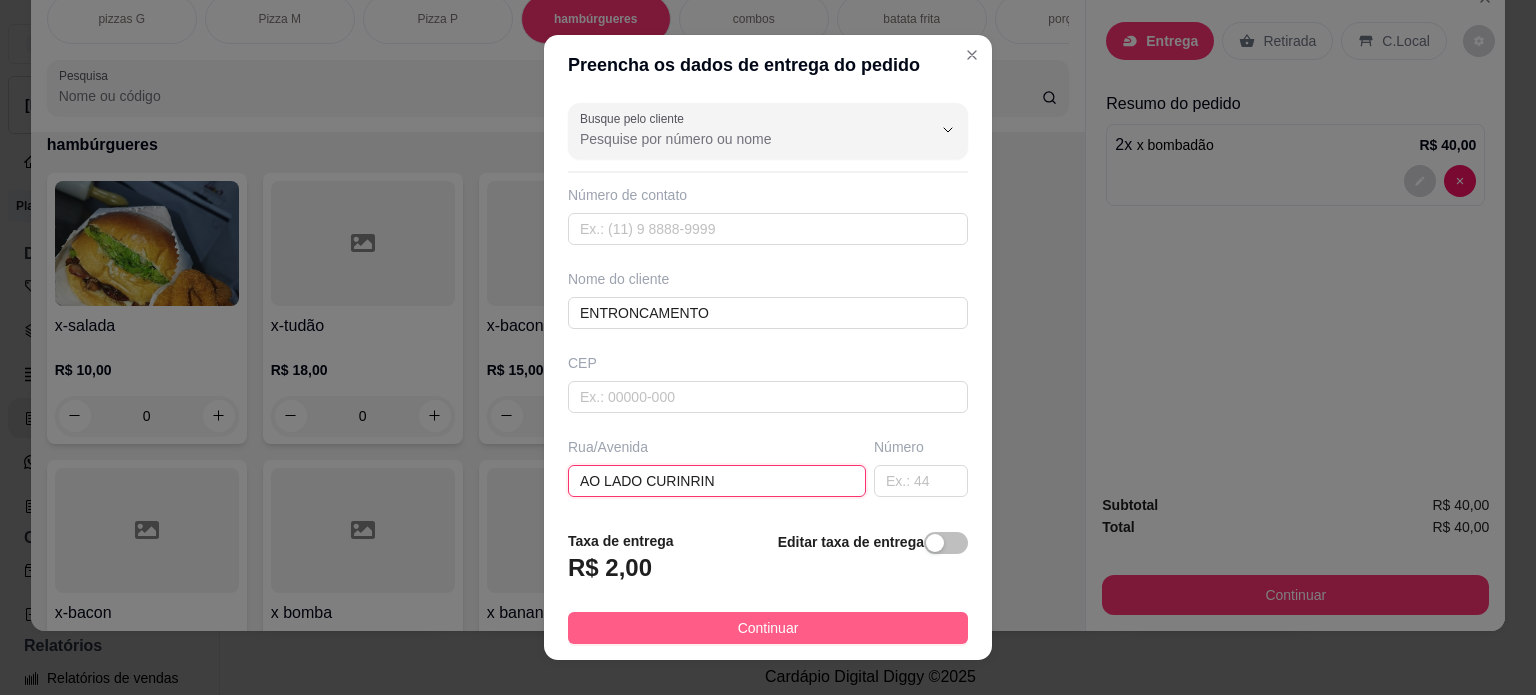 type on "AO LADO CURINRIN" 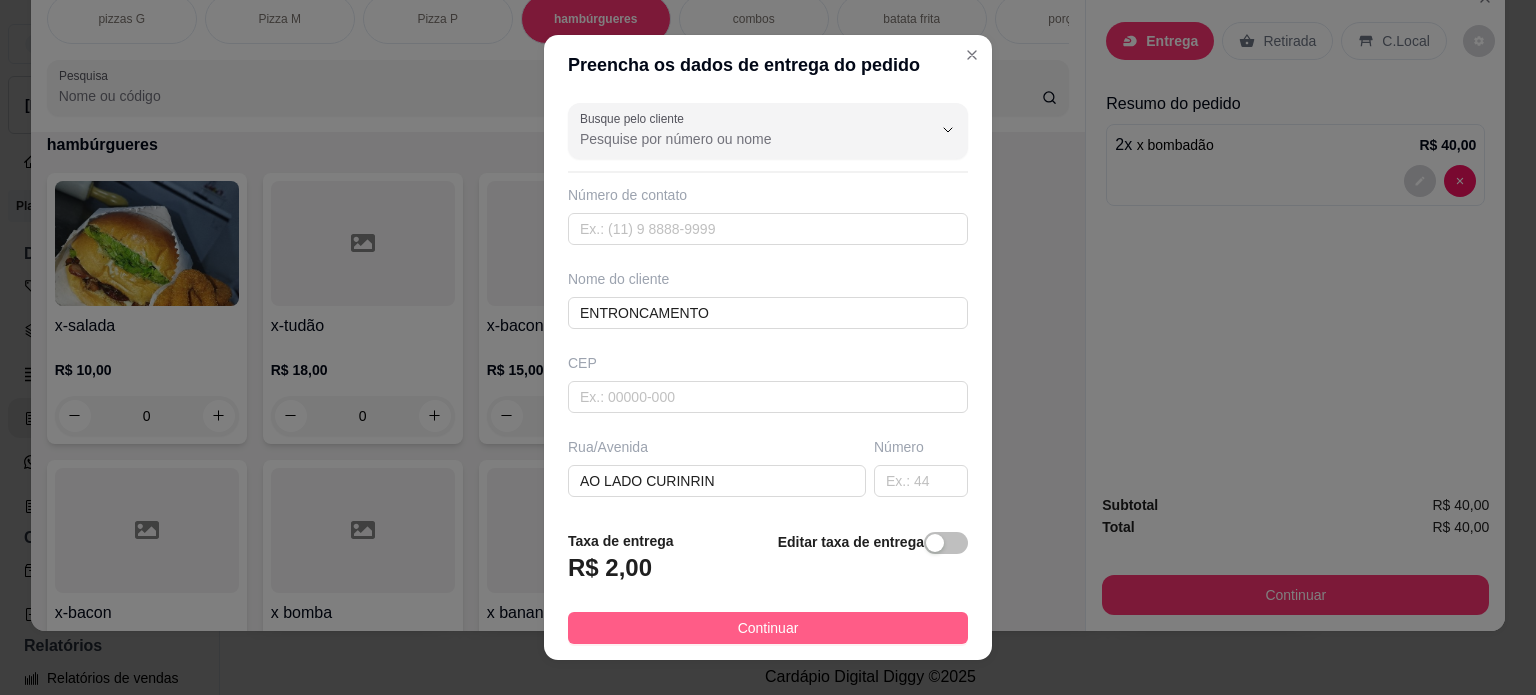click on "Continuar" at bounding box center (768, 628) 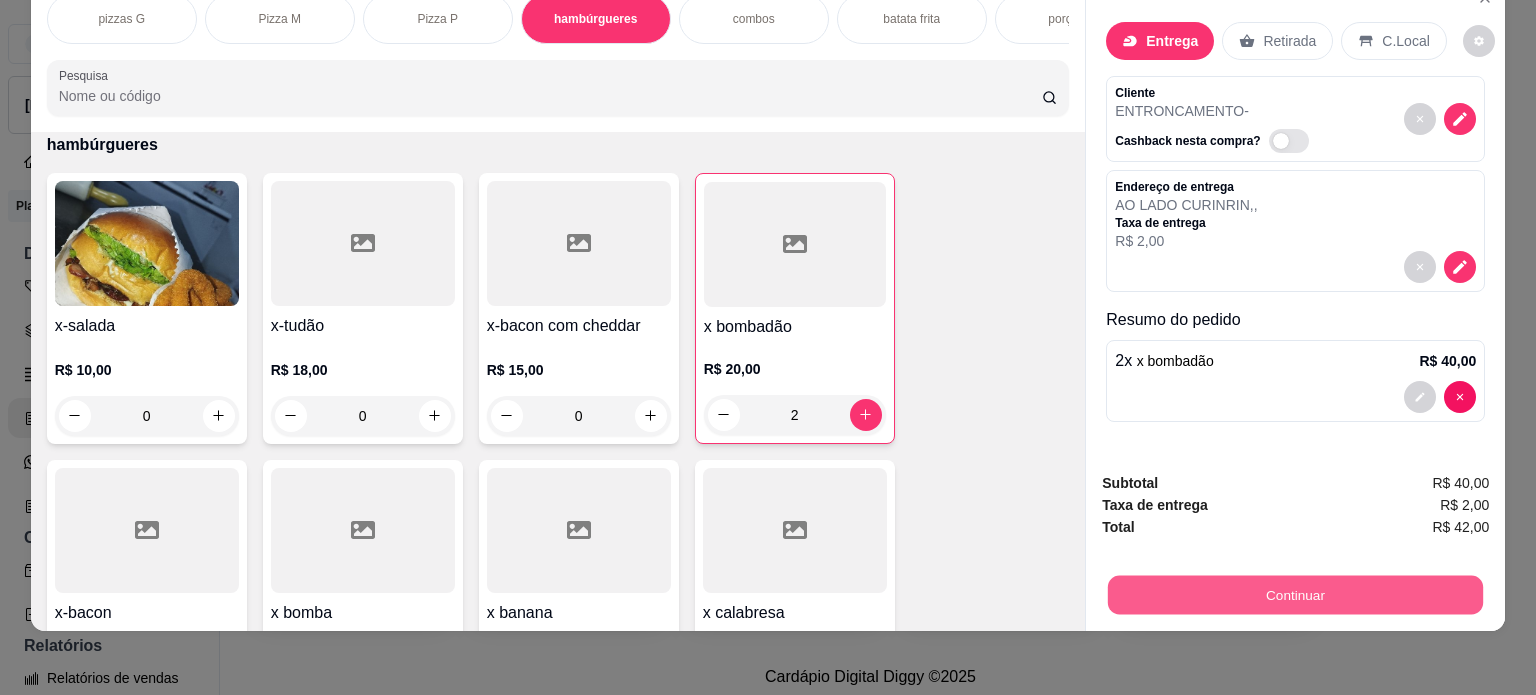 click on "Continuar" at bounding box center (1295, 595) 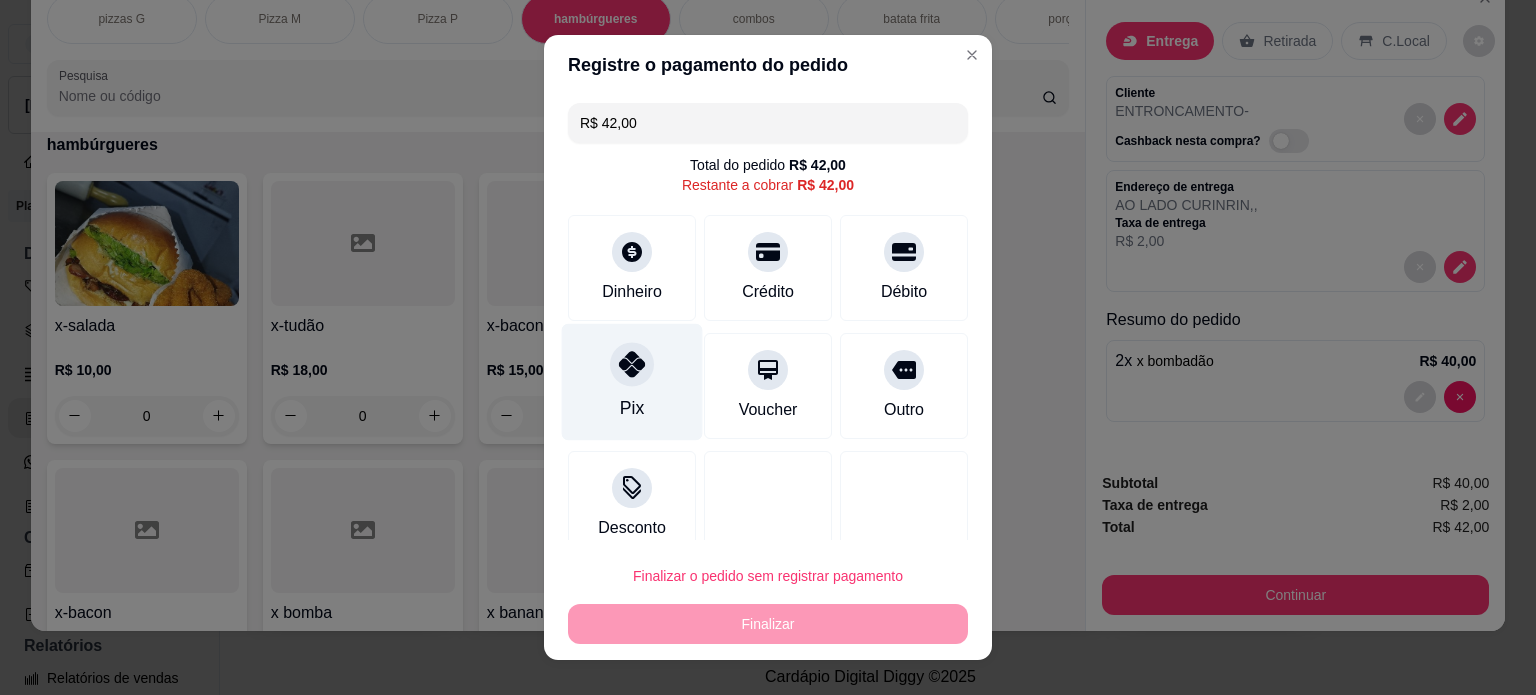click on "Pix" at bounding box center [632, 381] 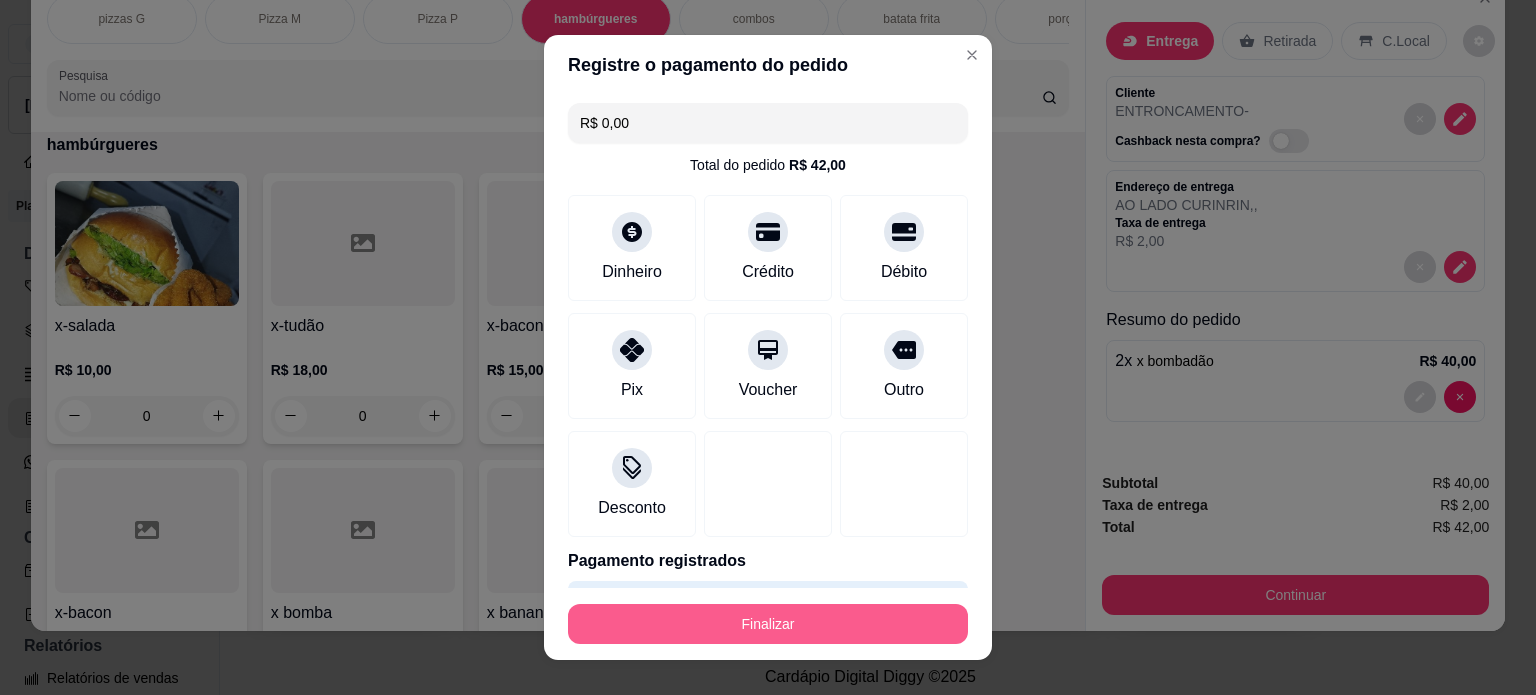 click on "Finalizar" at bounding box center (768, 624) 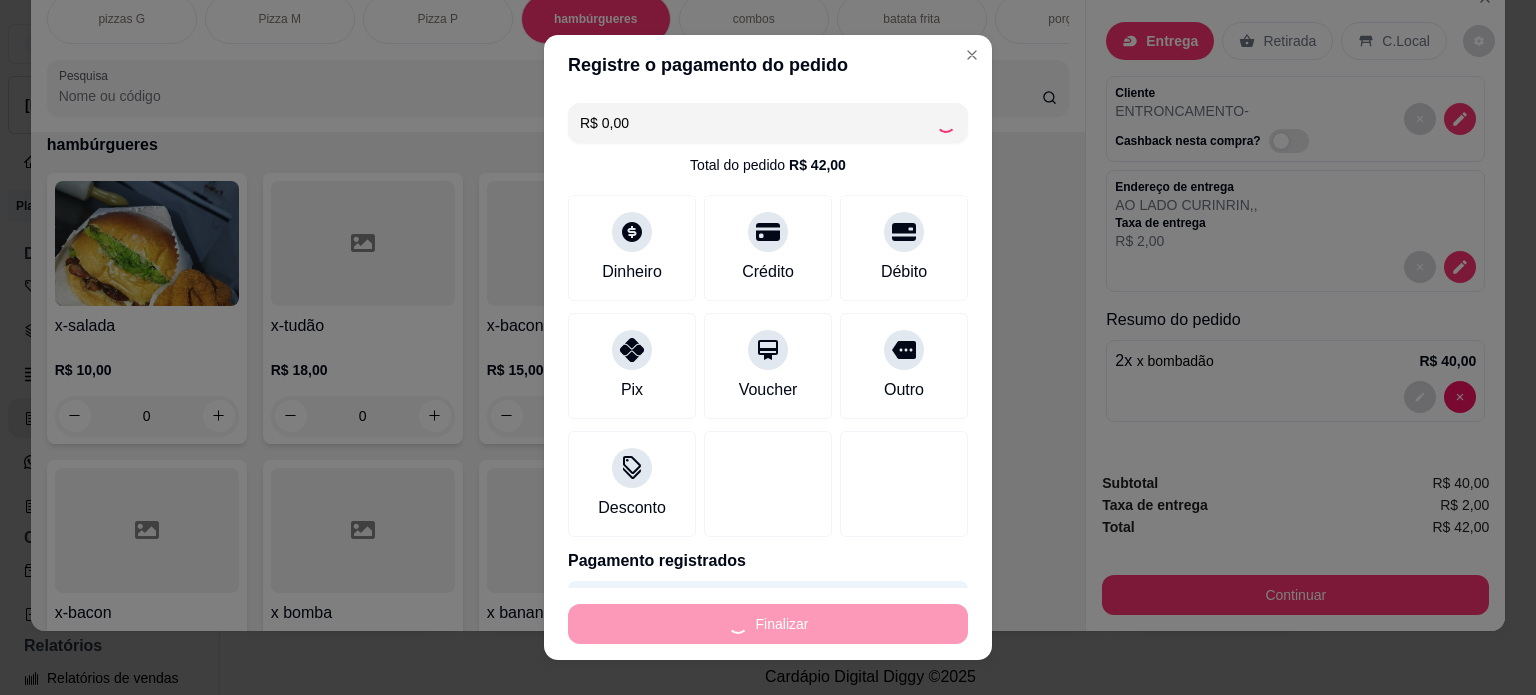 type on "0" 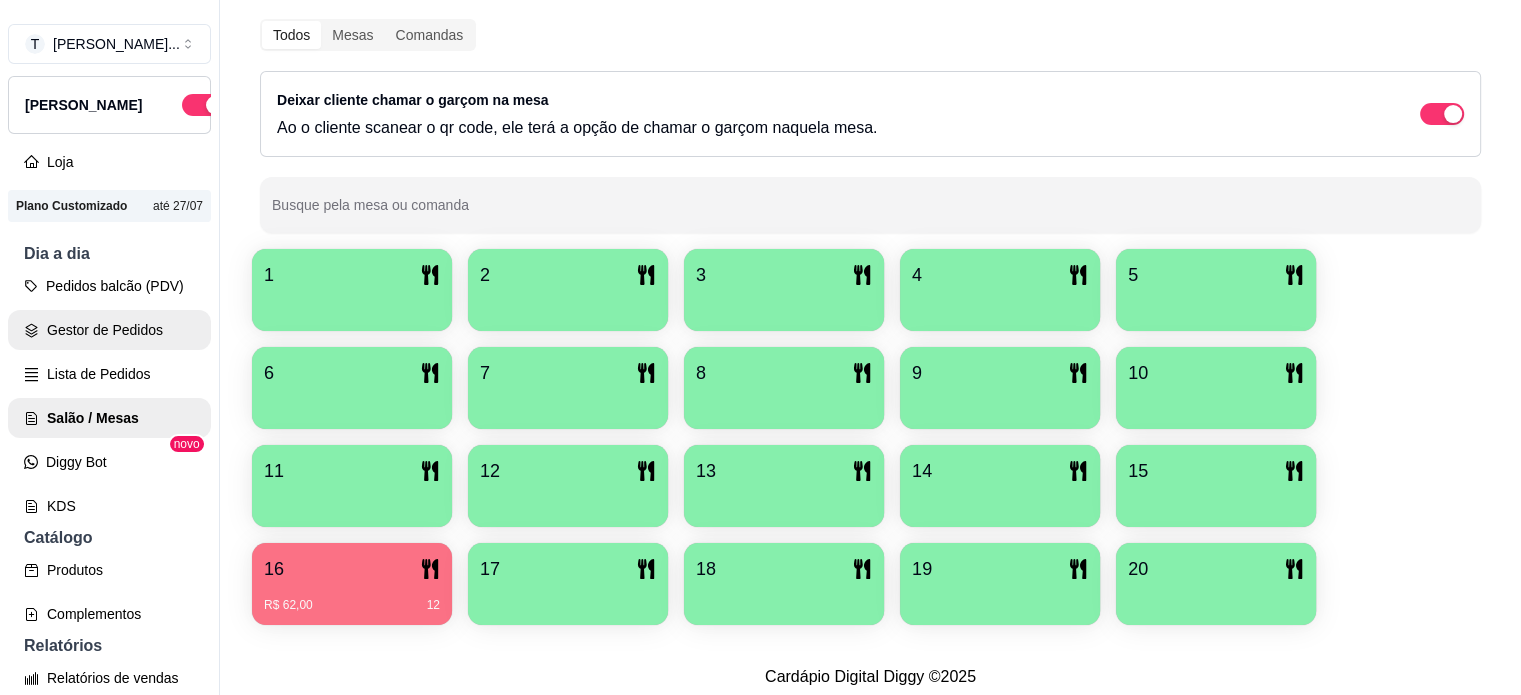 click on "Gestor de Pedidos" at bounding box center (109, 330) 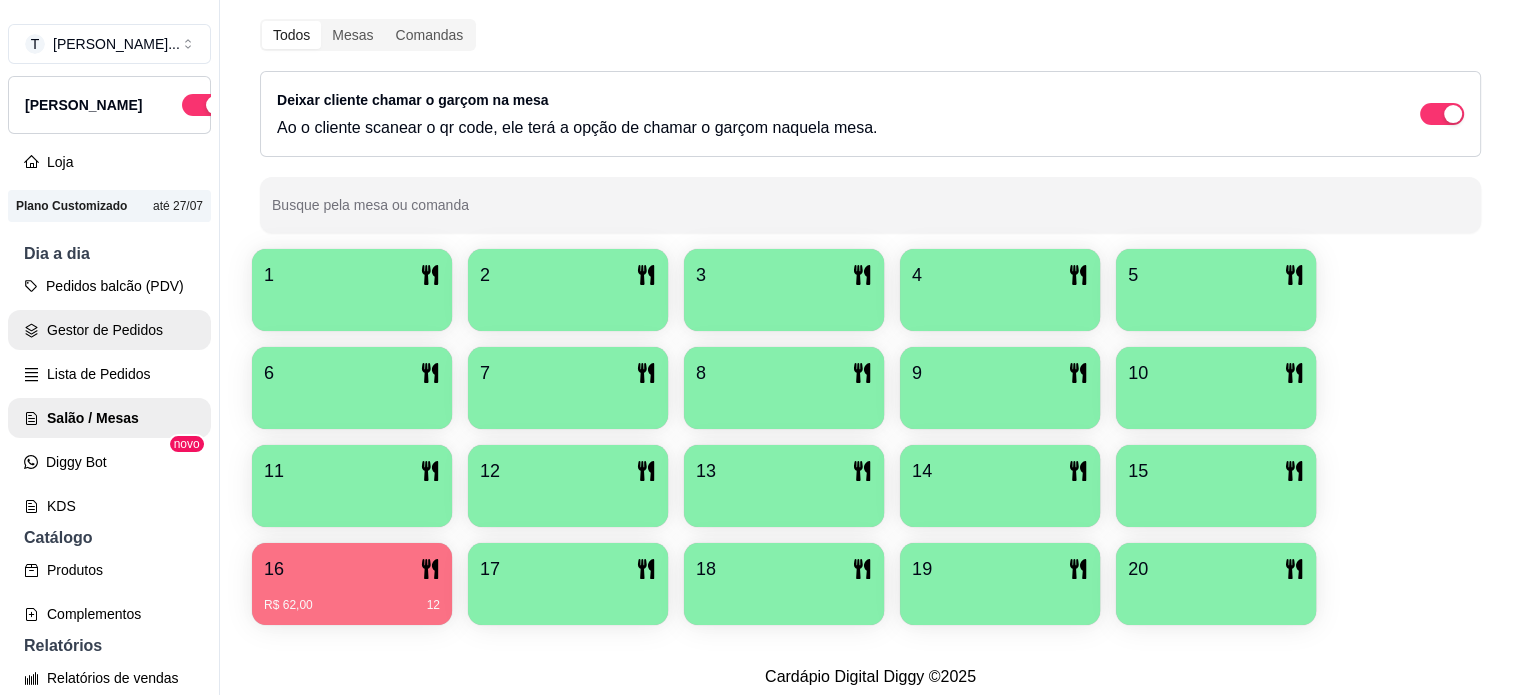 scroll, scrollTop: 0, scrollLeft: 0, axis: both 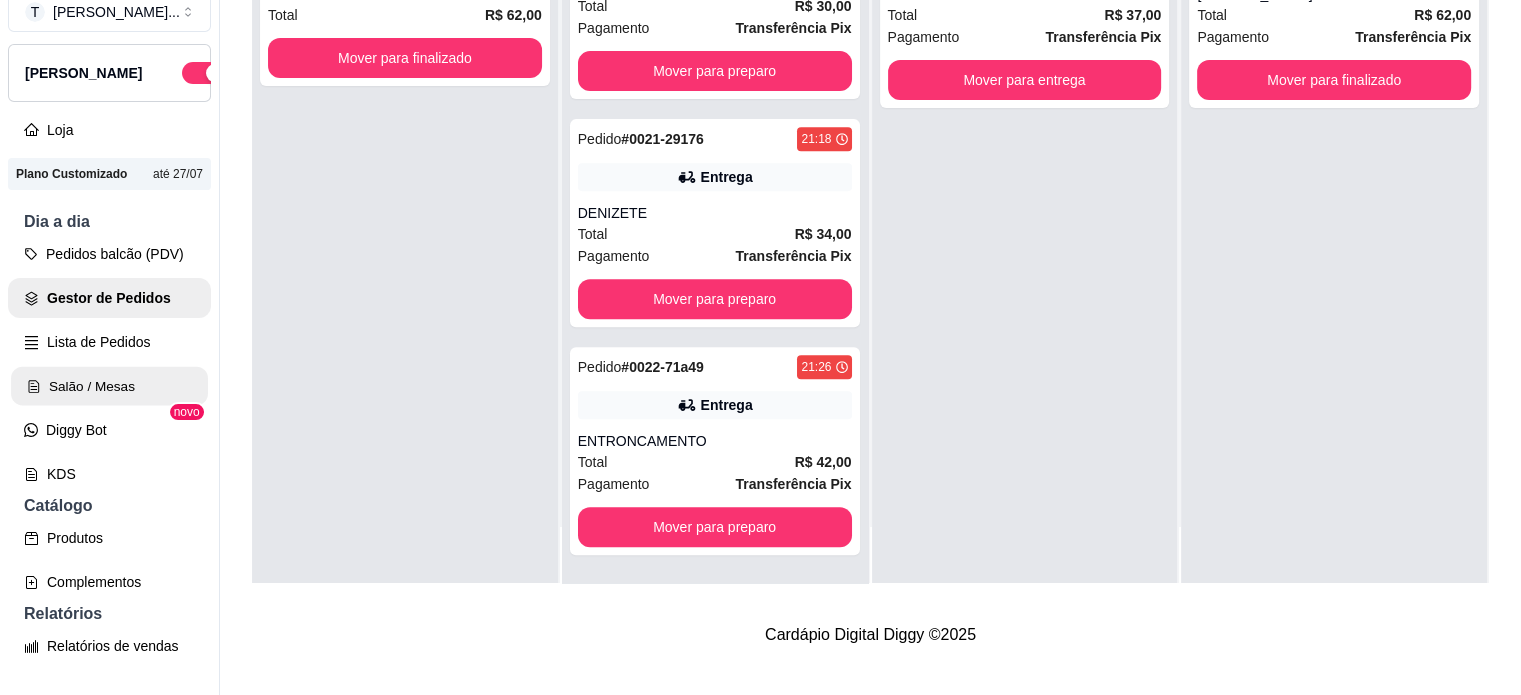 click on "Salão / Mesas" at bounding box center [109, 386] 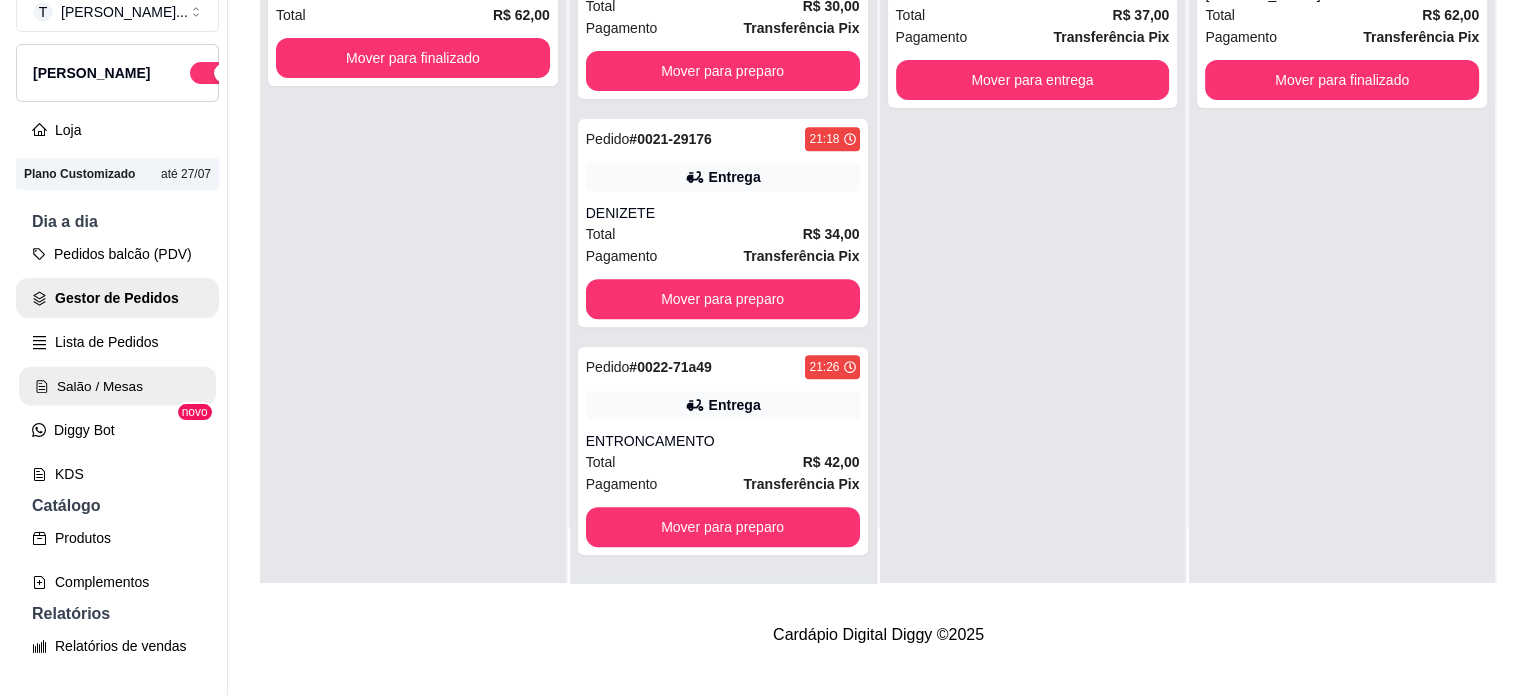 scroll, scrollTop: 0, scrollLeft: 0, axis: both 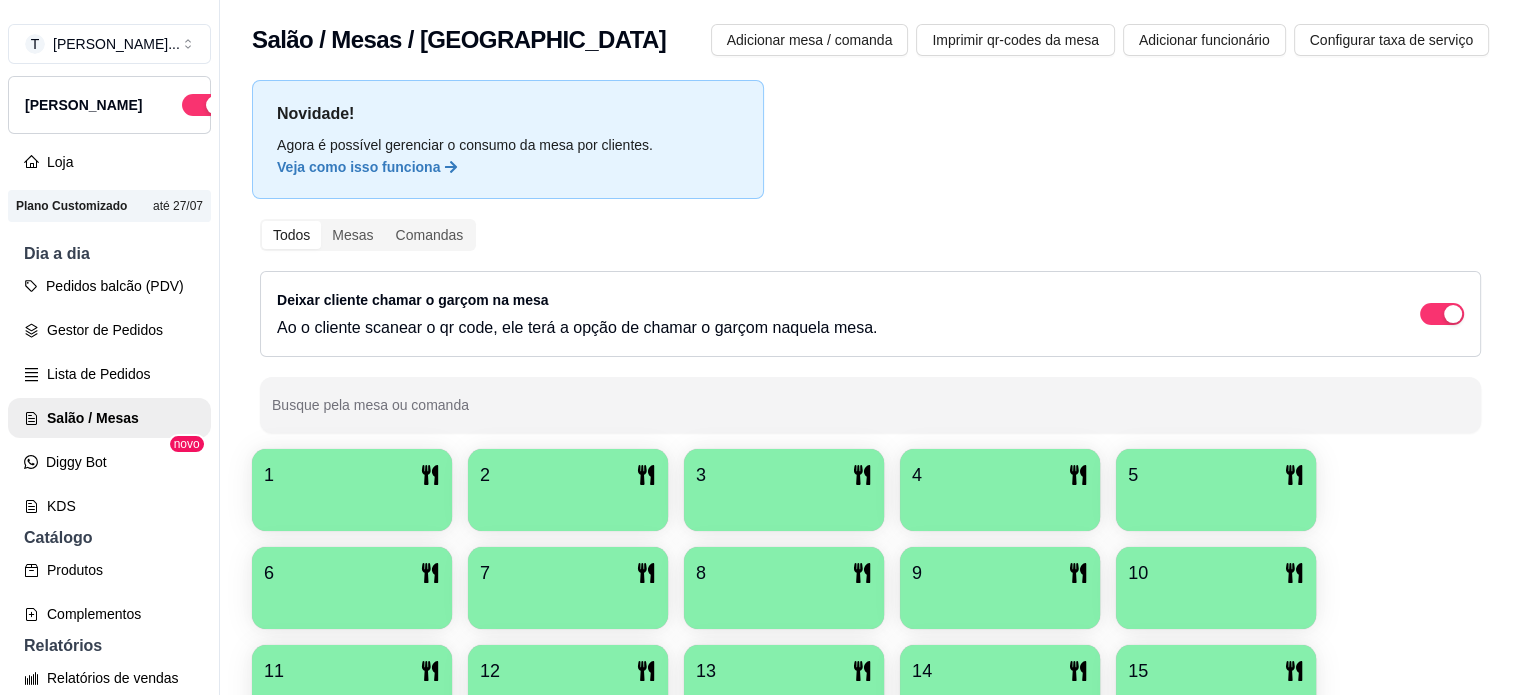 click on "1" at bounding box center [352, 475] 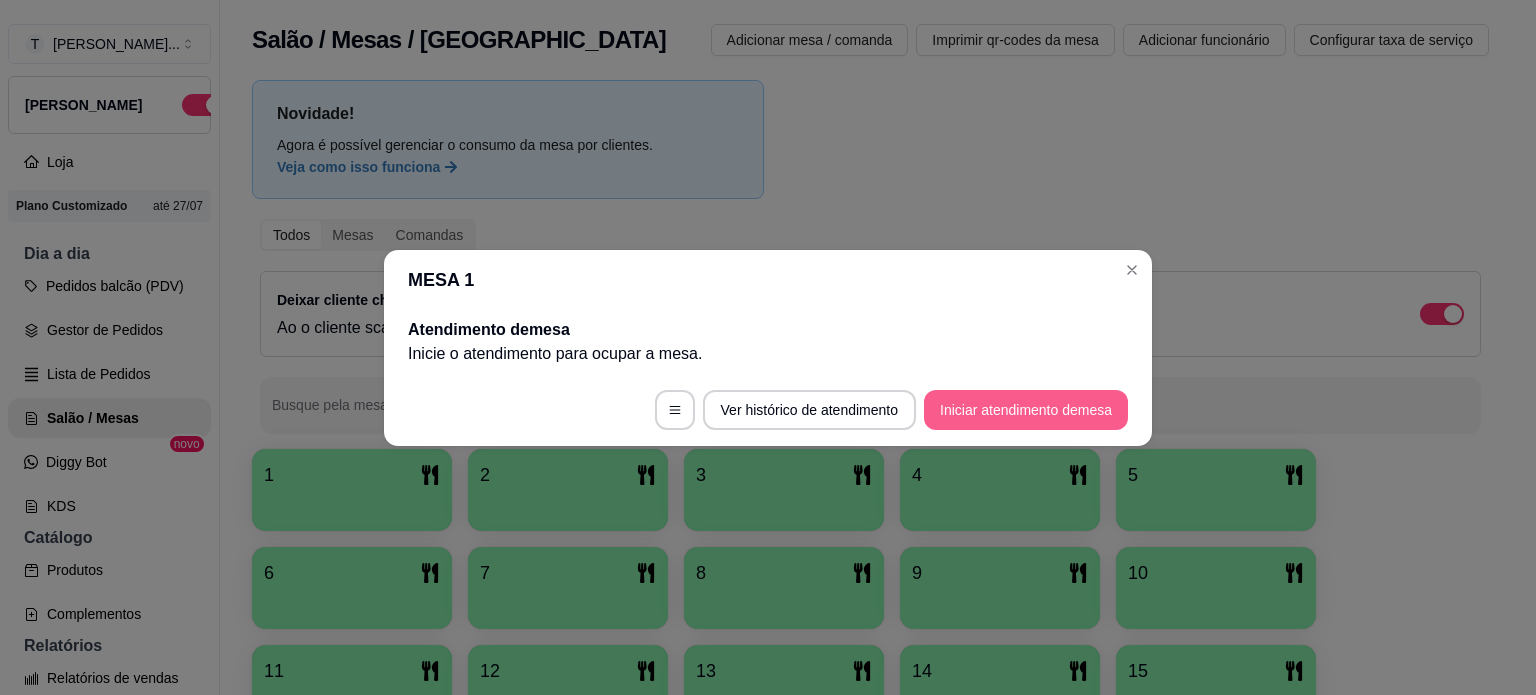 click on "Iniciar atendimento de  mesa" at bounding box center (1026, 410) 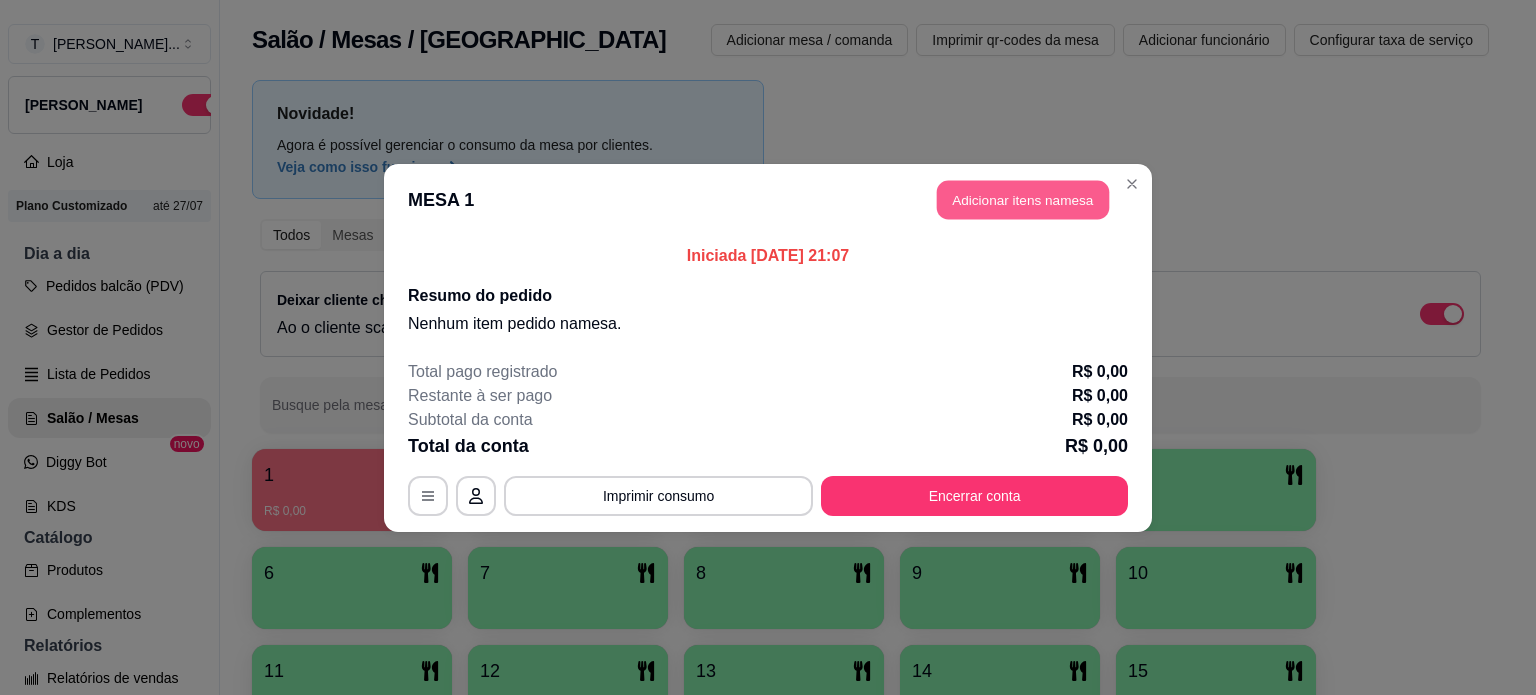 click on "Adicionar itens na  mesa" at bounding box center [1023, 199] 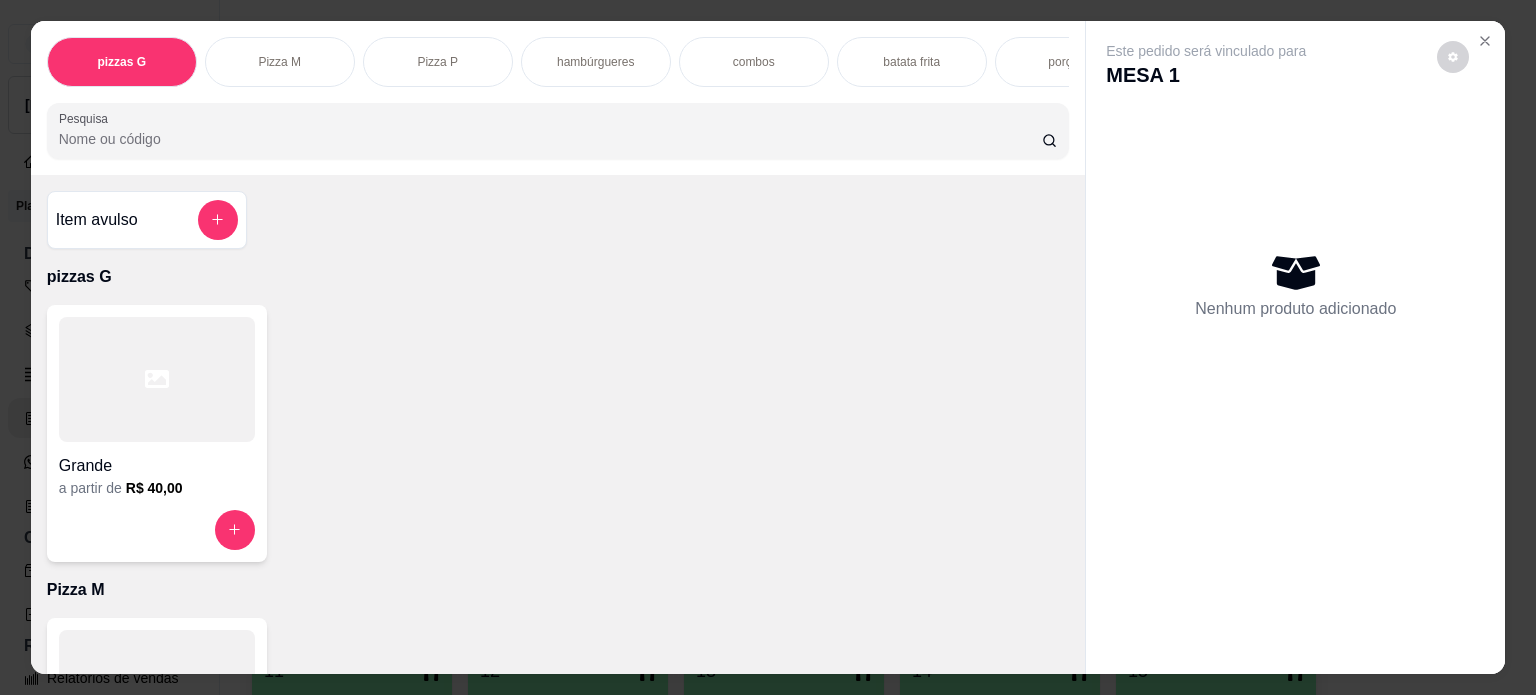 click on "hambúrgueres" at bounding box center [596, 62] 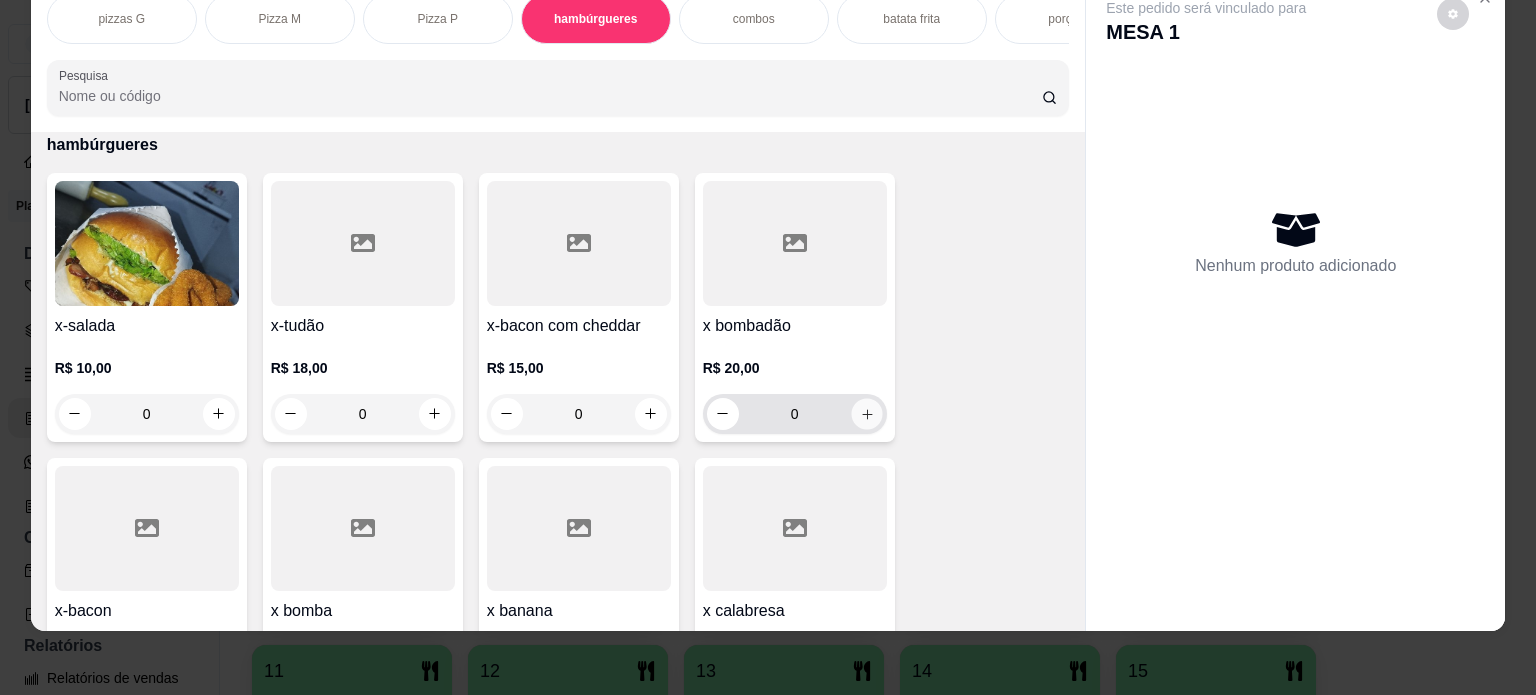 click 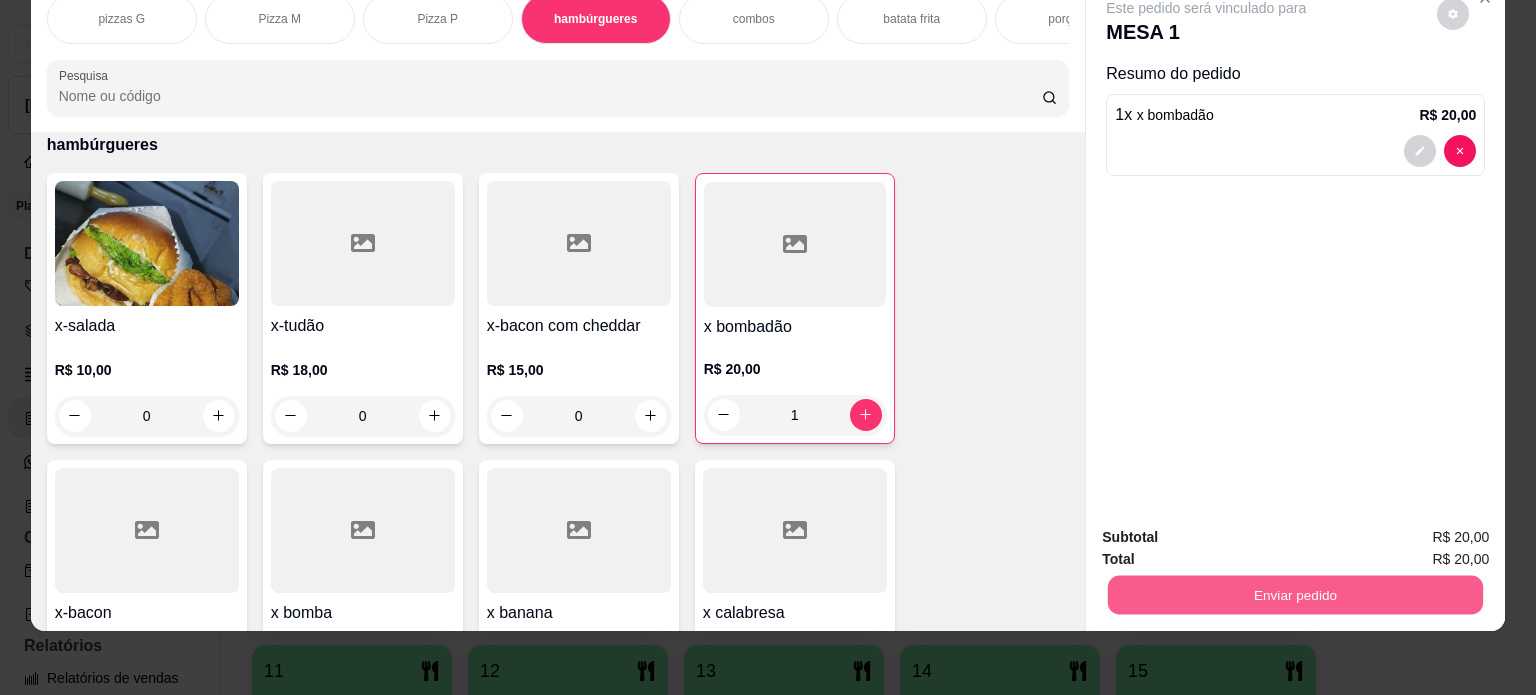 click on "Enviar pedido" at bounding box center (1295, 595) 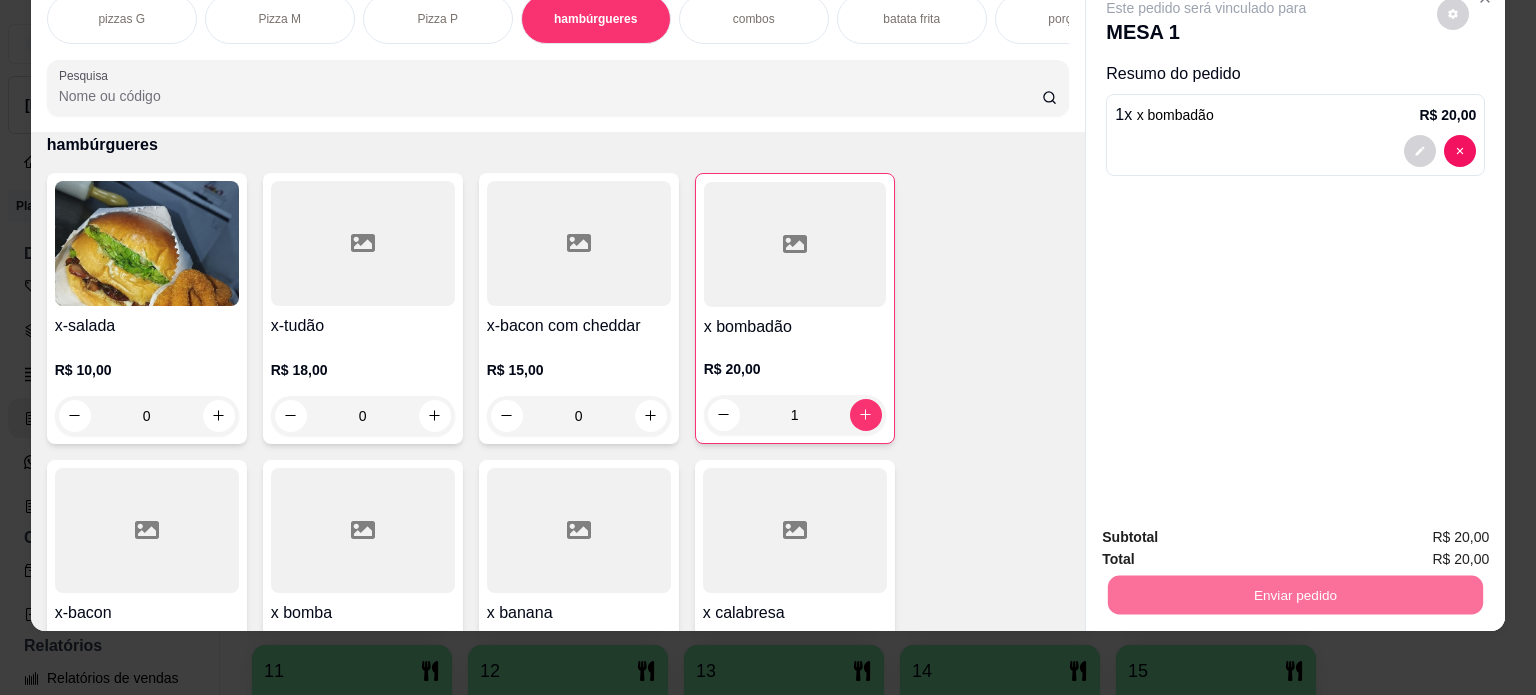 click on "Não registrar e enviar pedido" at bounding box center (1229, 531) 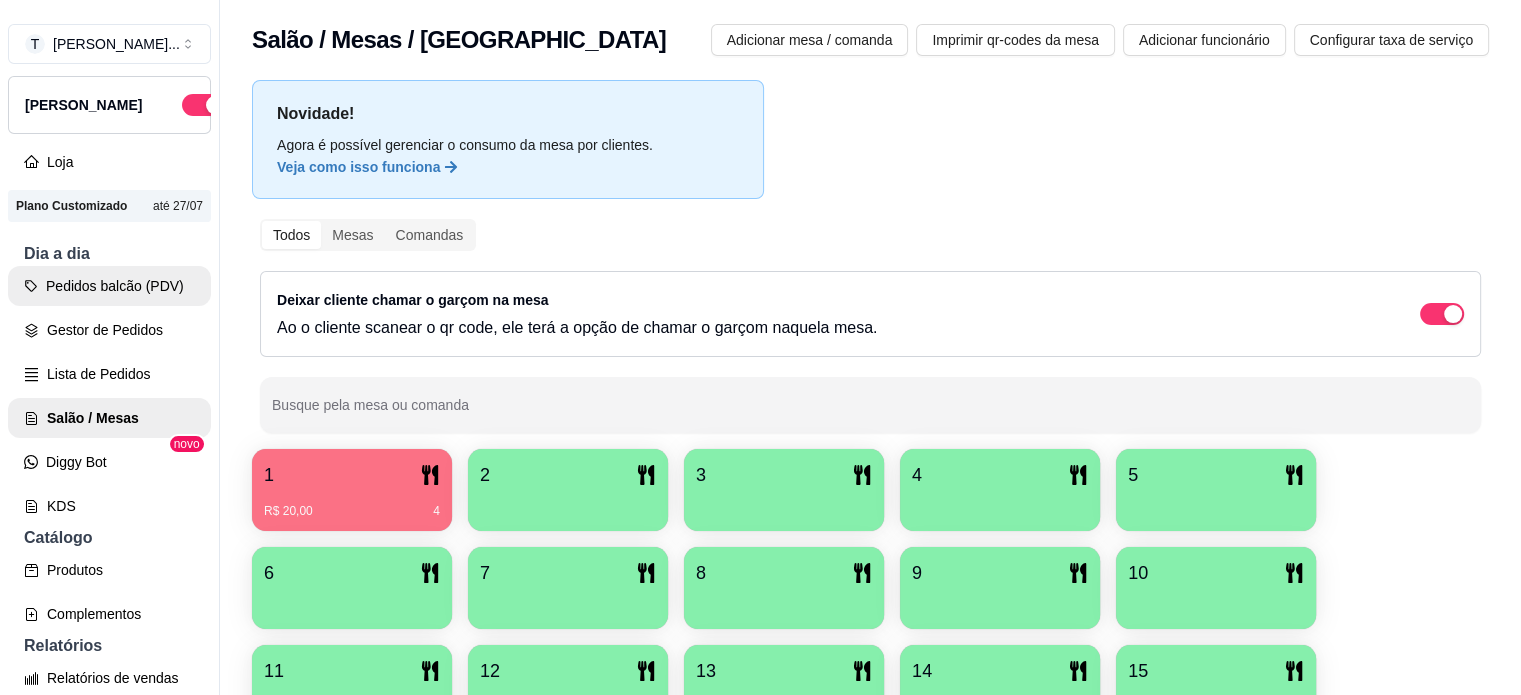 click on "Pedidos balcão (PDV)" at bounding box center [109, 286] 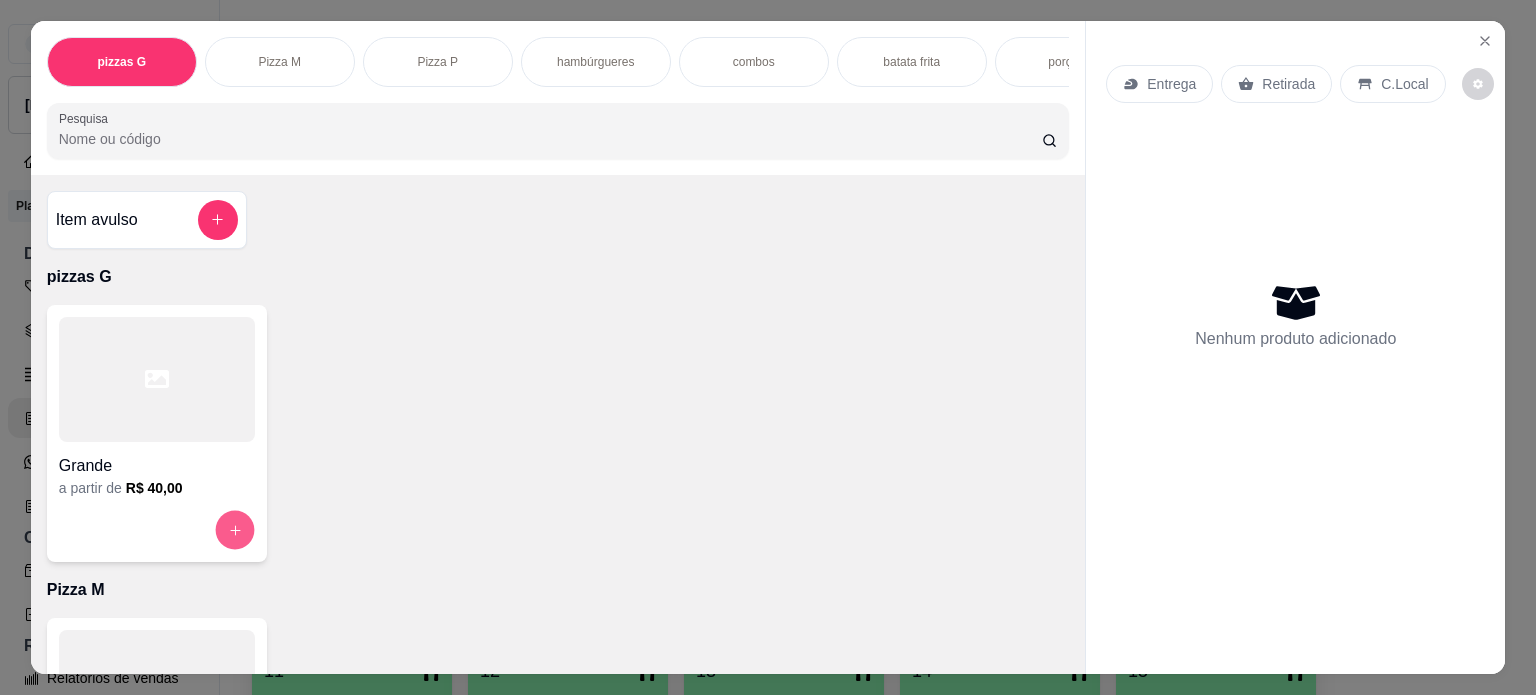 click 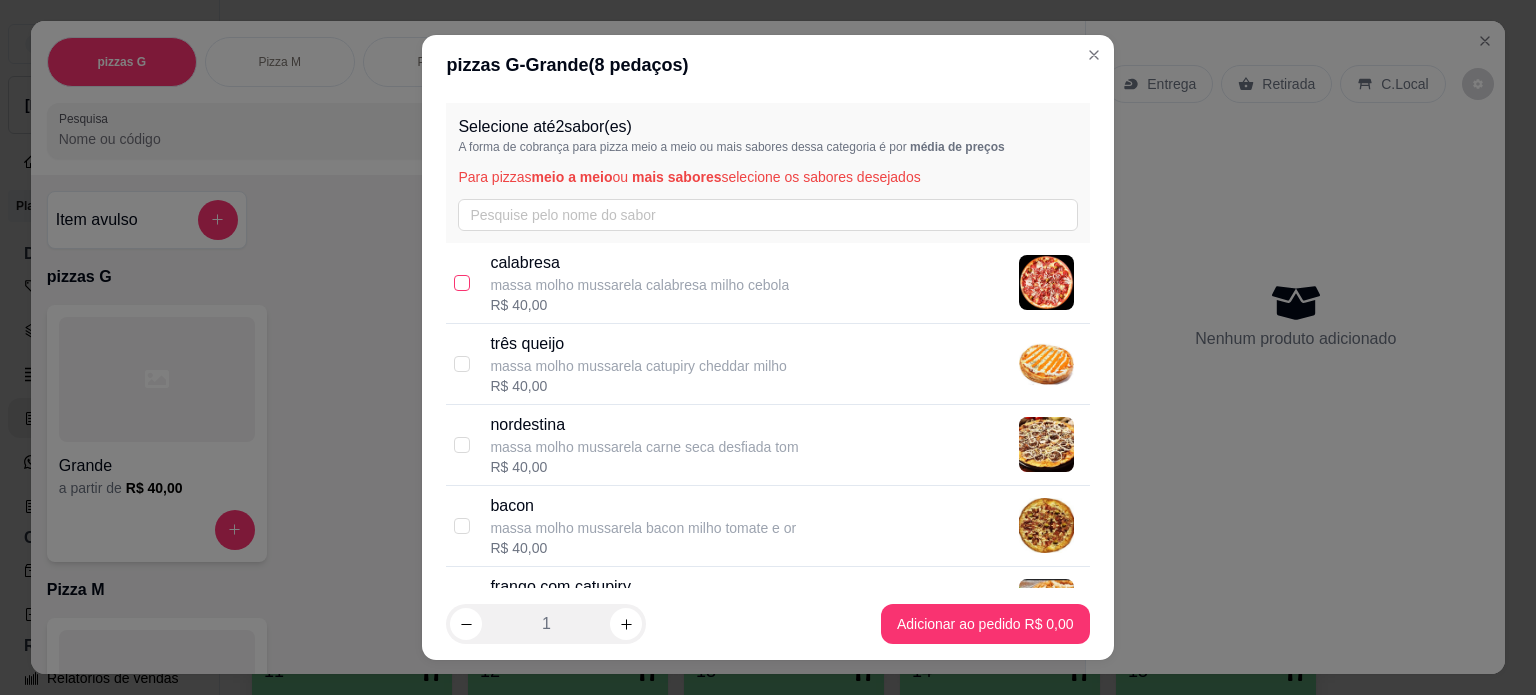 click at bounding box center [462, 283] 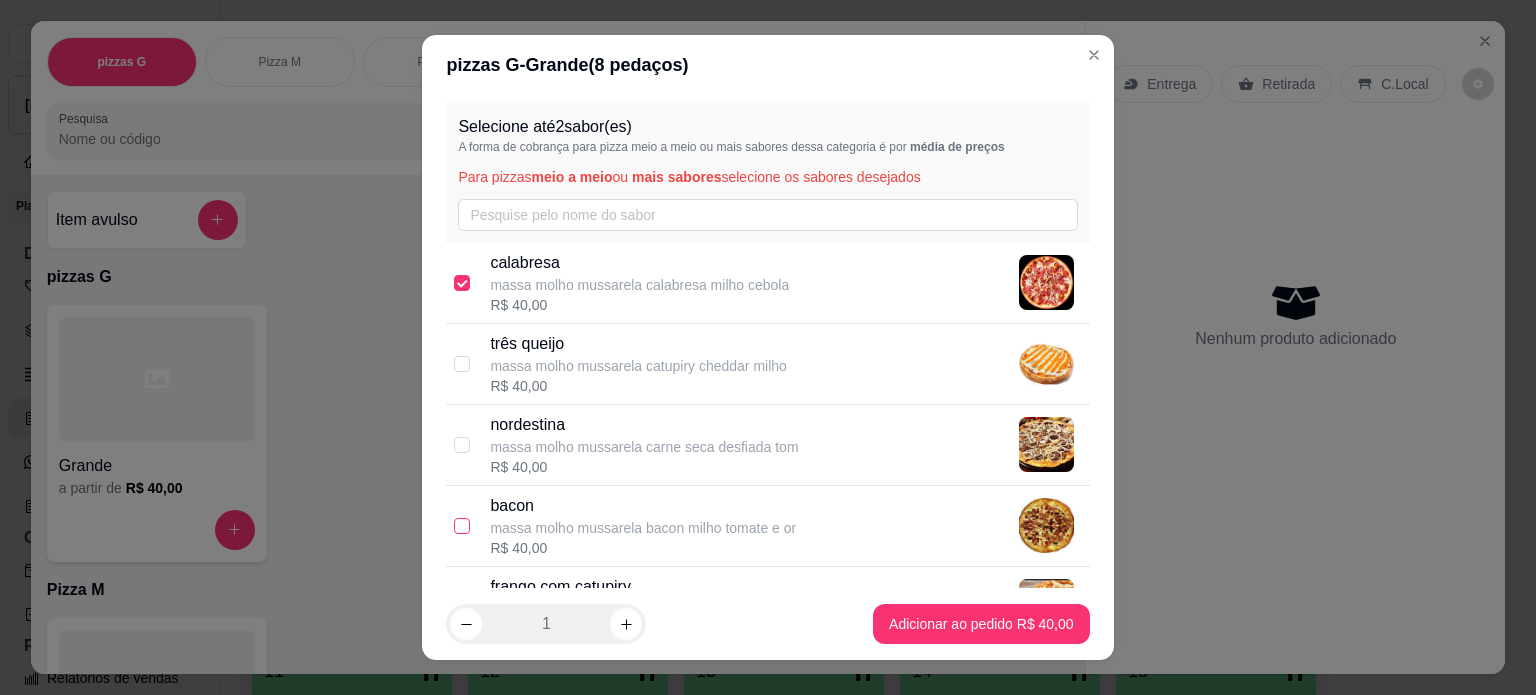 click at bounding box center [462, 526] 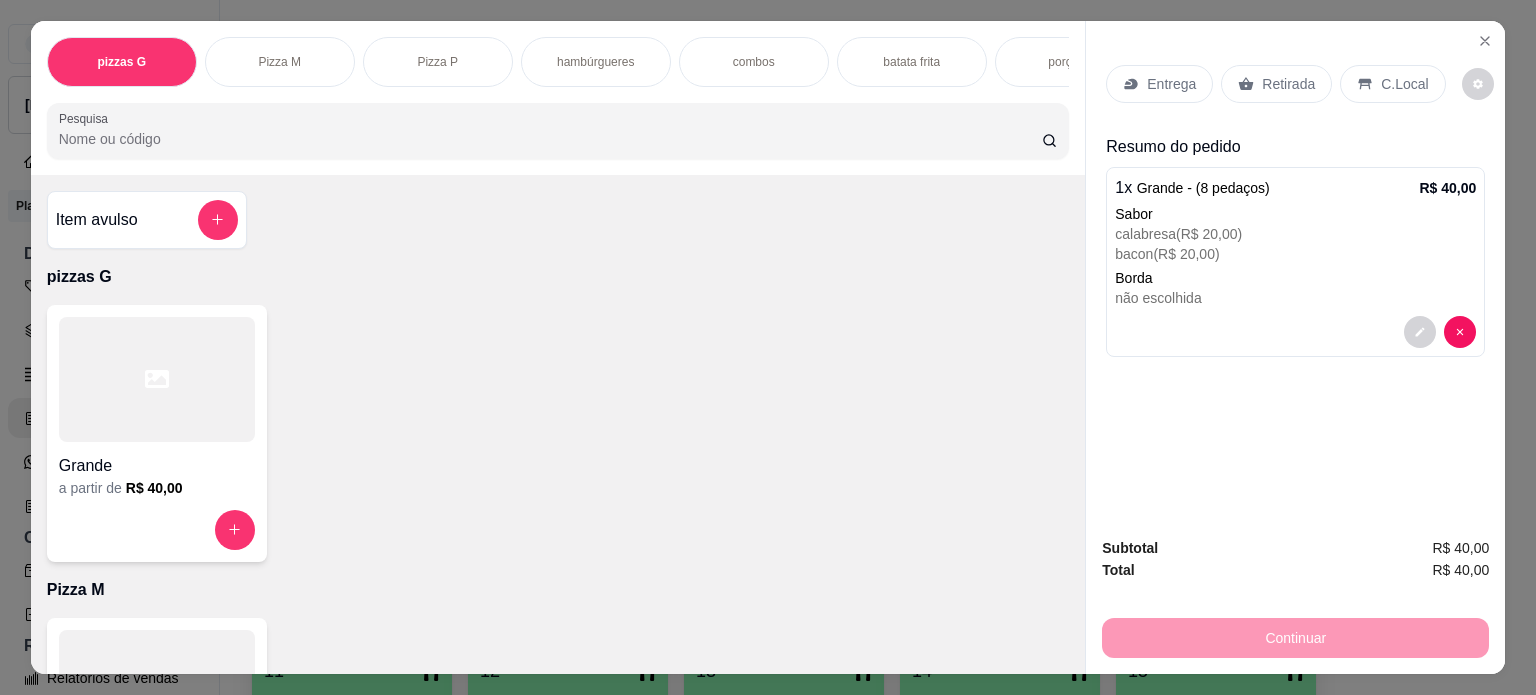 click on "Entrega" at bounding box center [1171, 84] 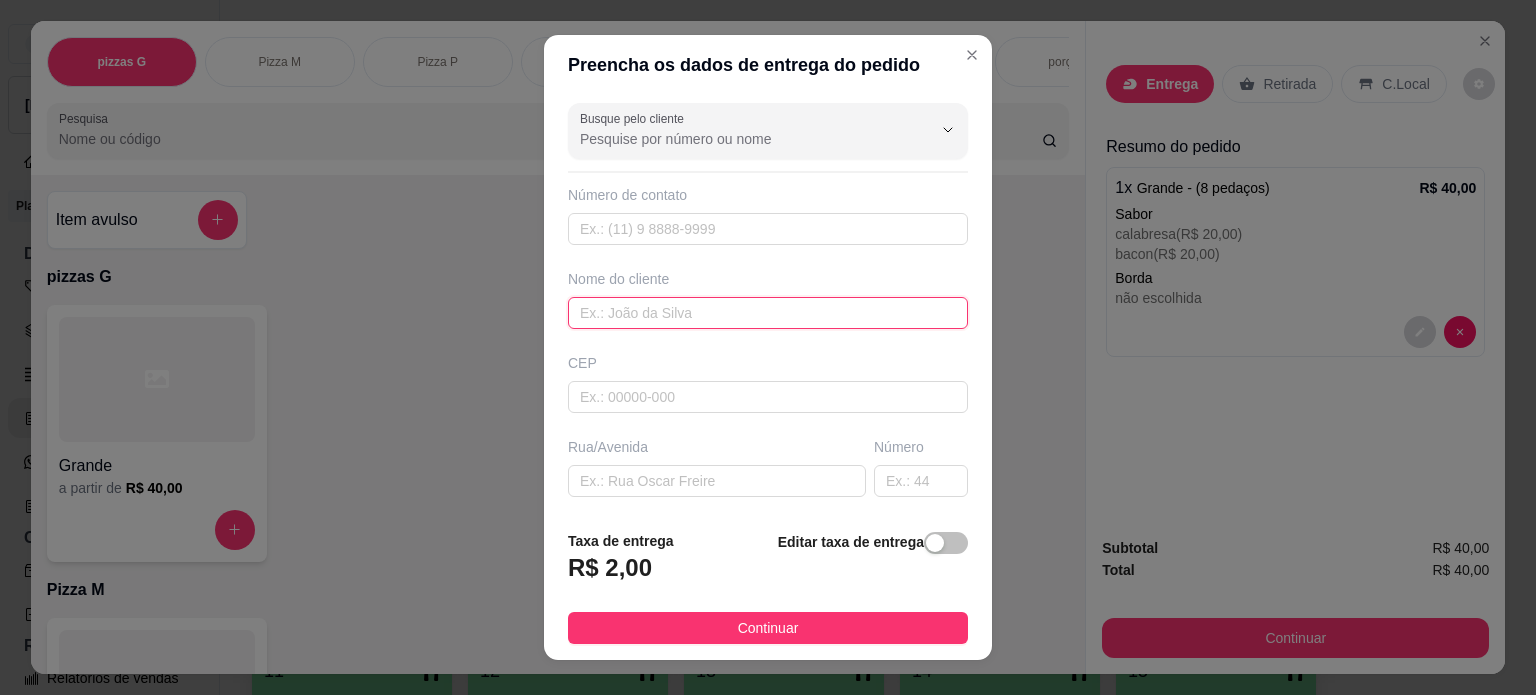 click at bounding box center [768, 313] 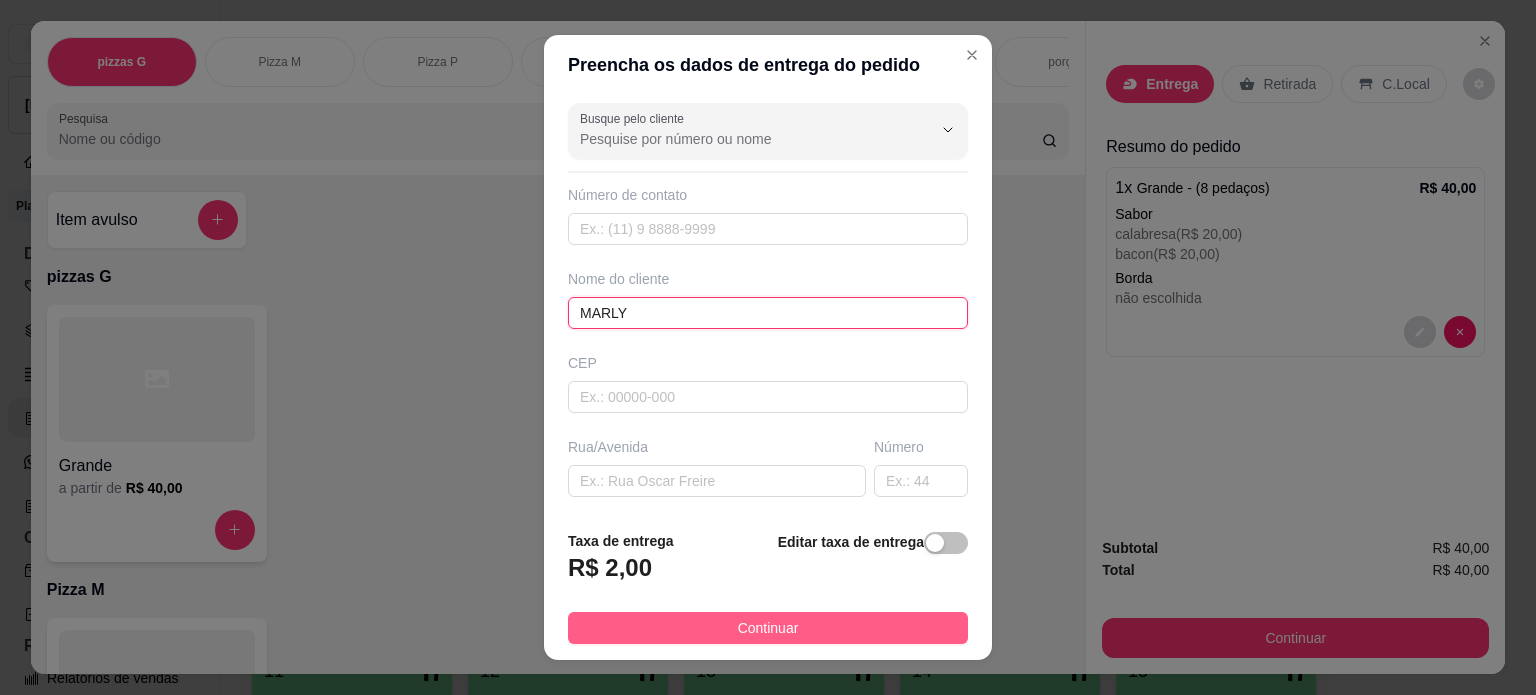 type on "MARLY" 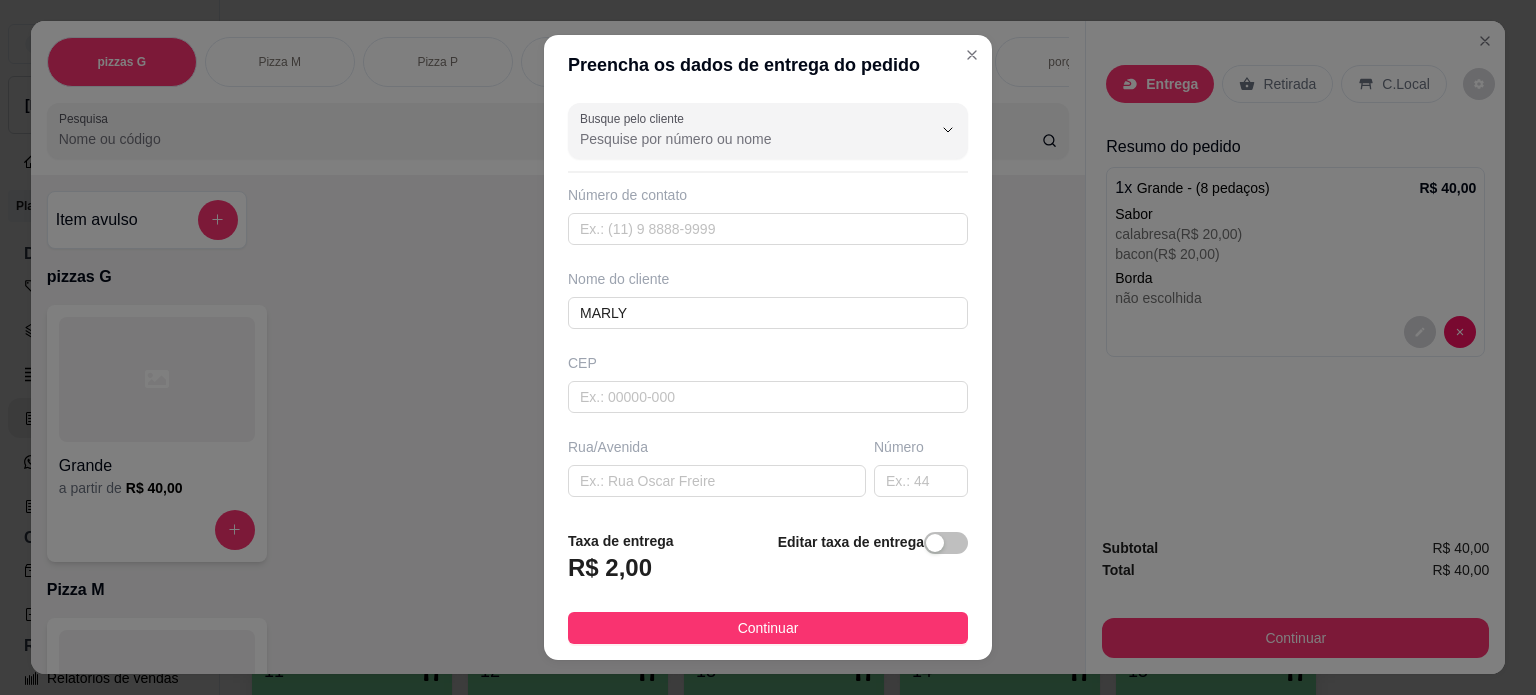 drag, startPoint x: 702, startPoint y: 631, endPoint x: 719, endPoint y: 619, distance: 20.808653 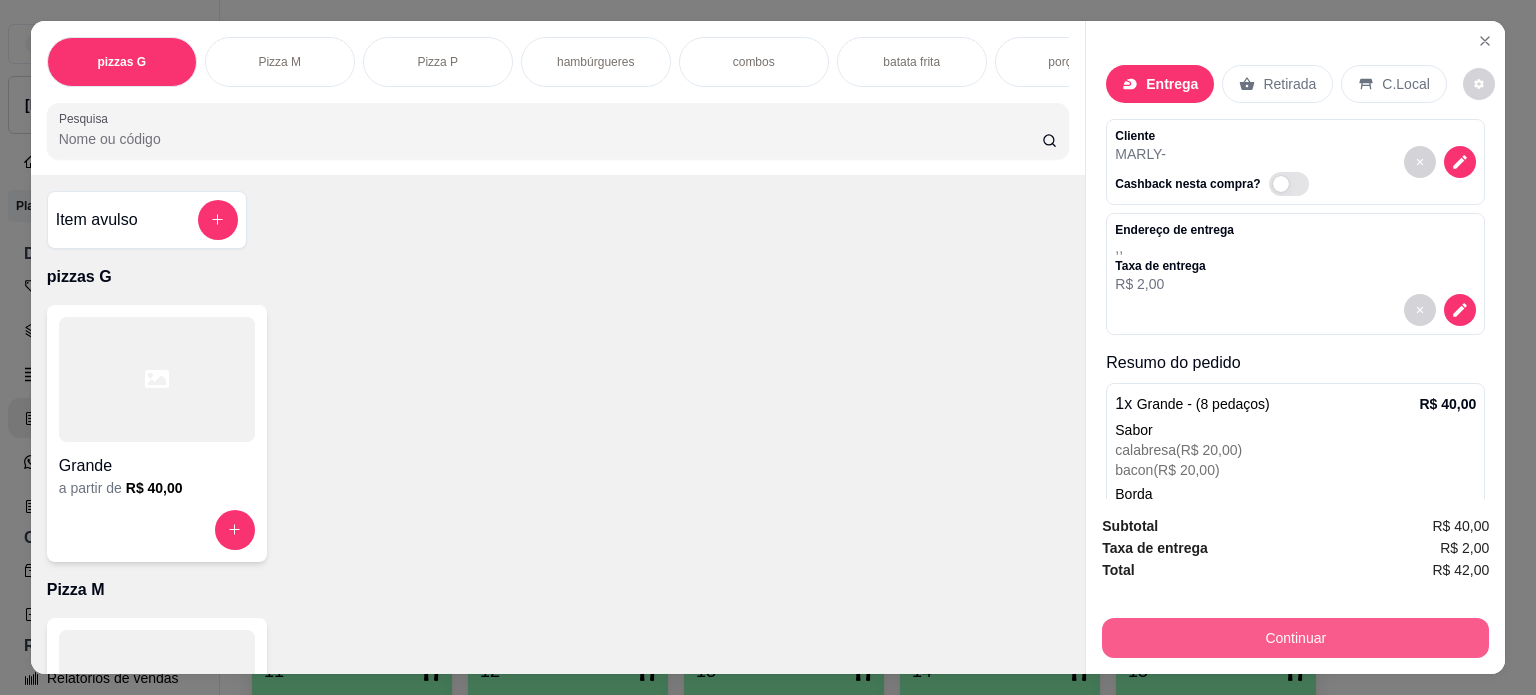 click on "Continuar" at bounding box center [1295, 638] 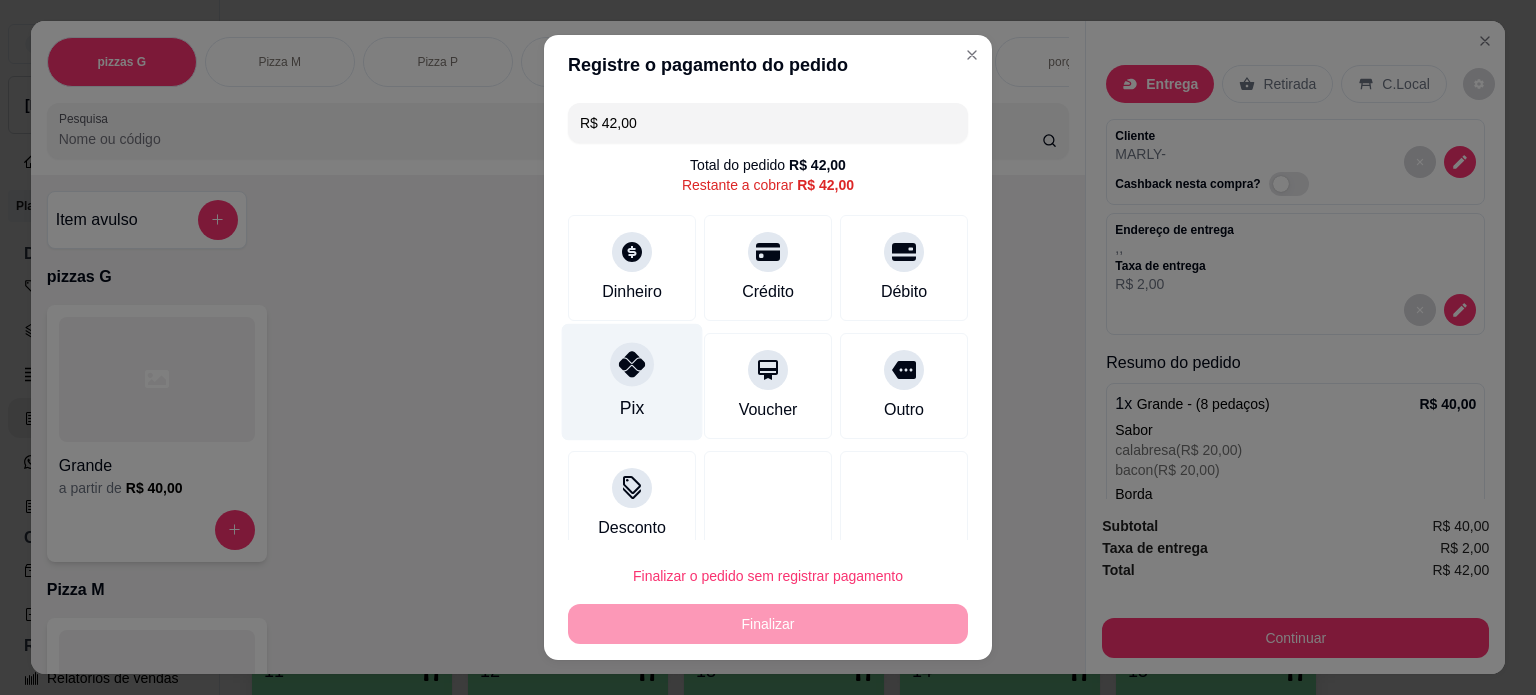 click on "Pix" at bounding box center [632, 381] 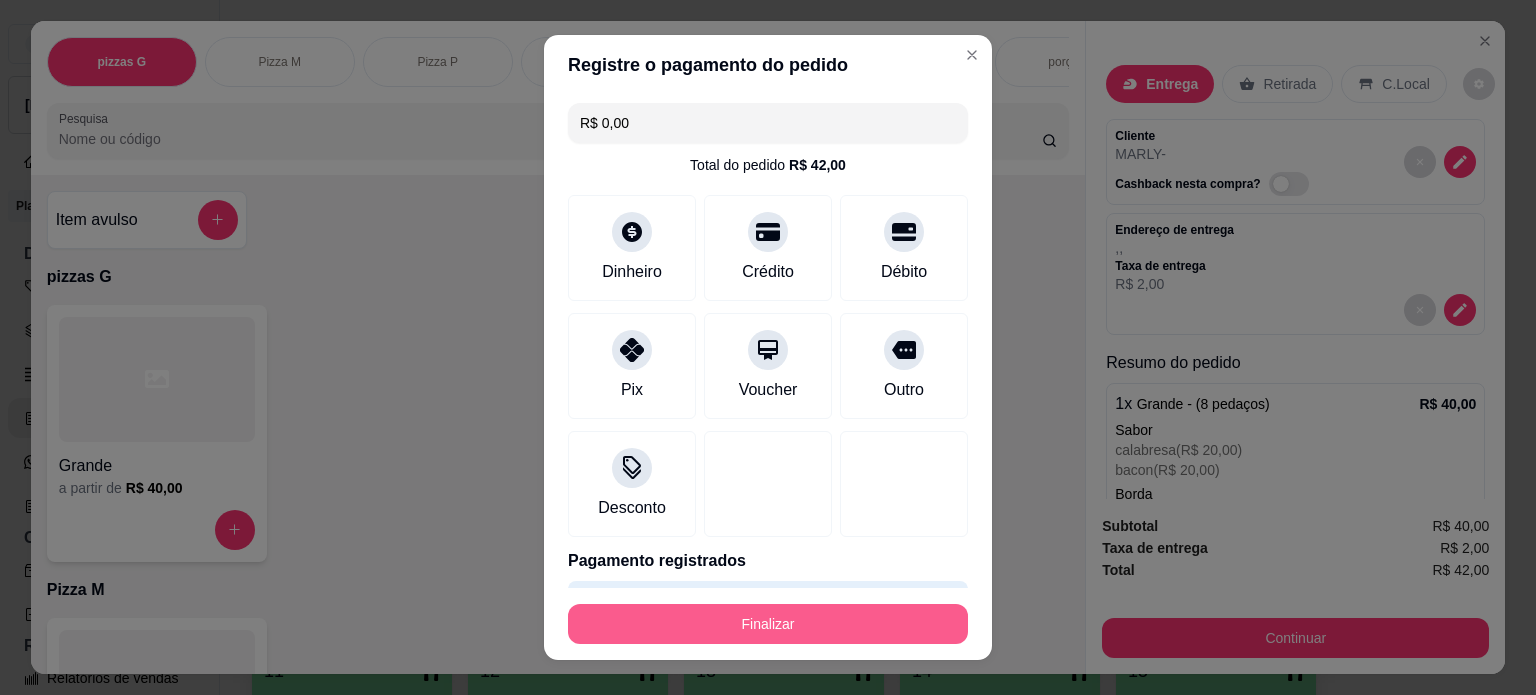 click on "Finalizar" at bounding box center (768, 624) 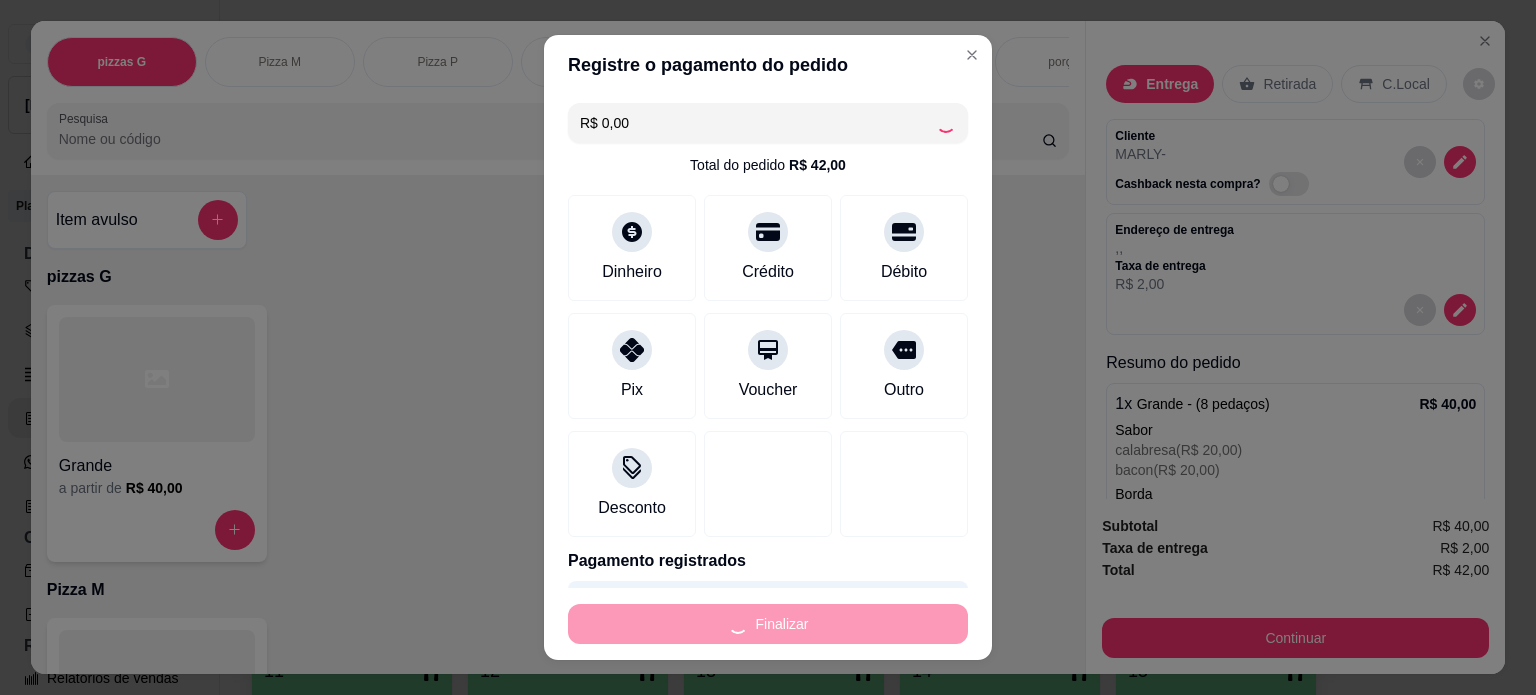 type on "-R$ 42,00" 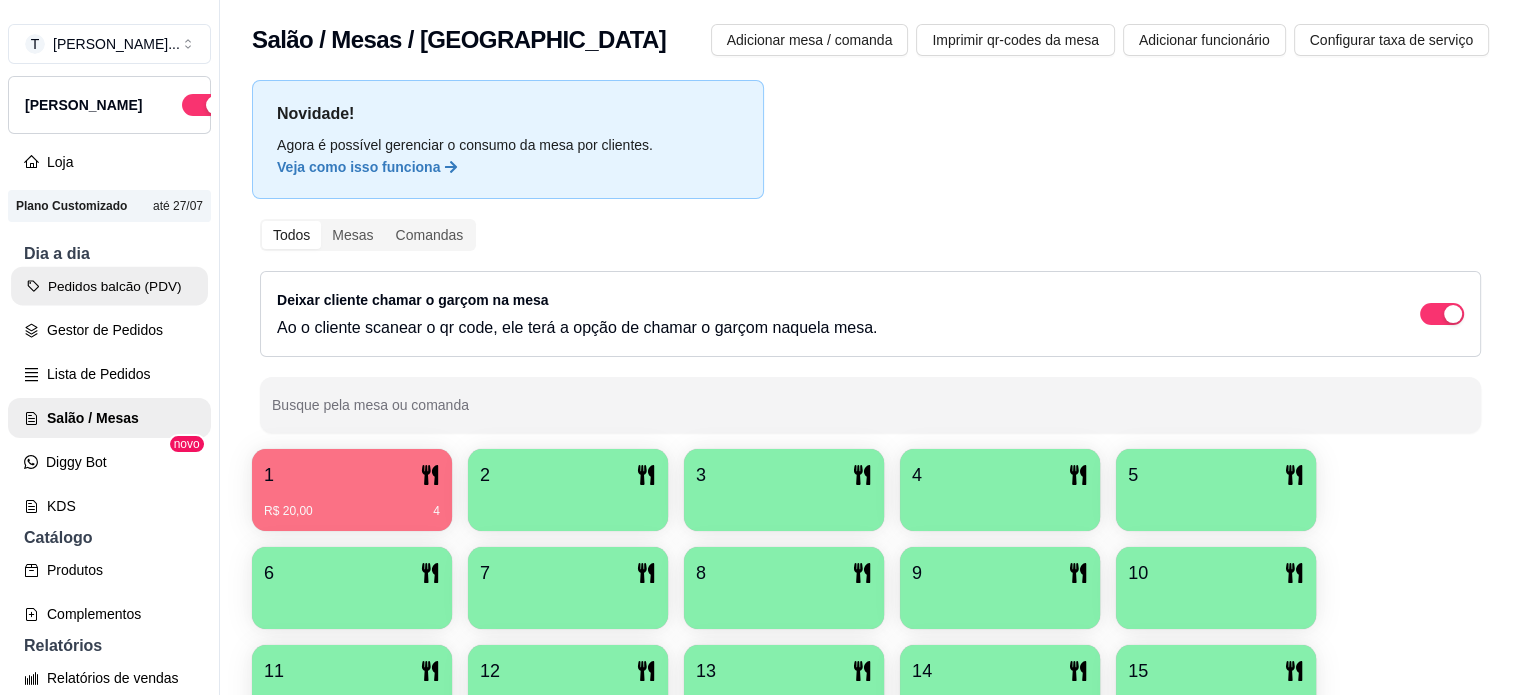 click on "Pedidos balcão (PDV)" at bounding box center (109, 286) 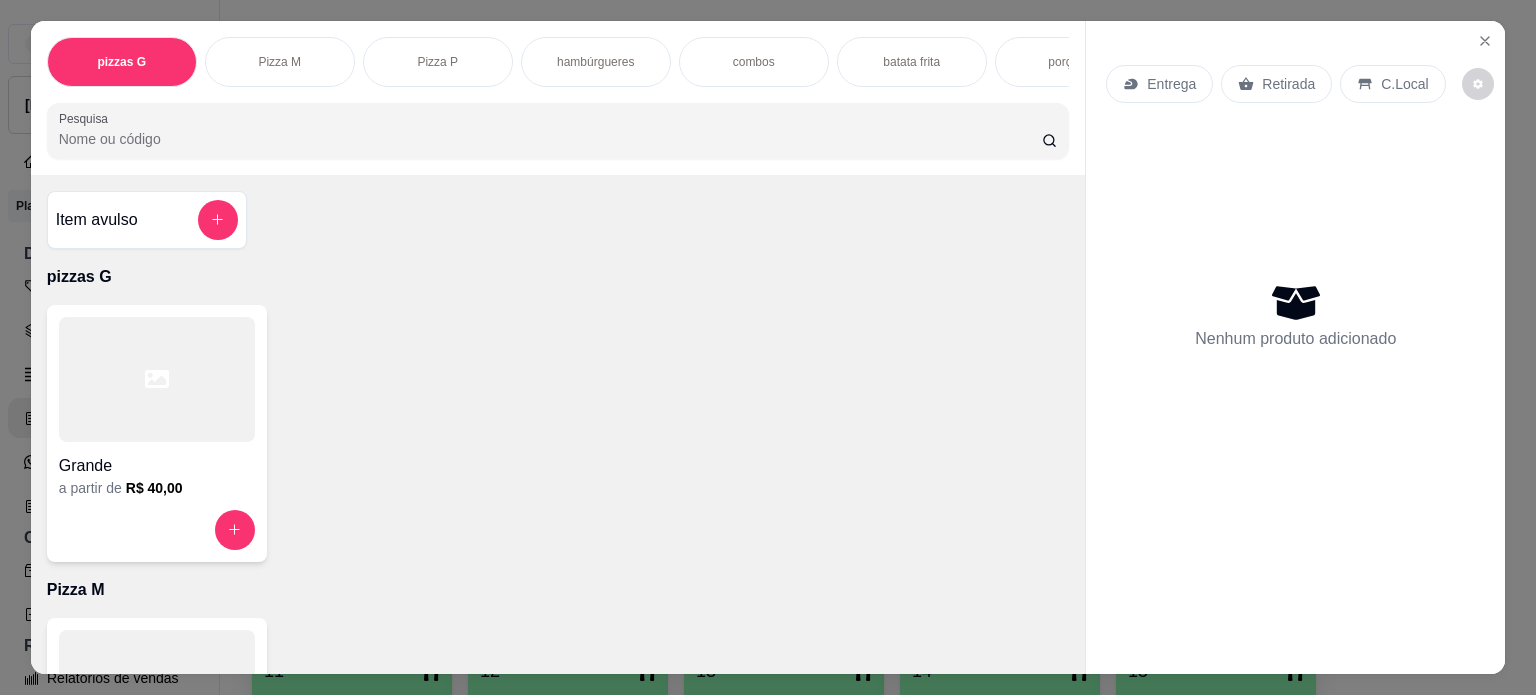drag, startPoint x: 312, startPoint y: 42, endPoint x: 312, endPoint y: 70, distance: 28 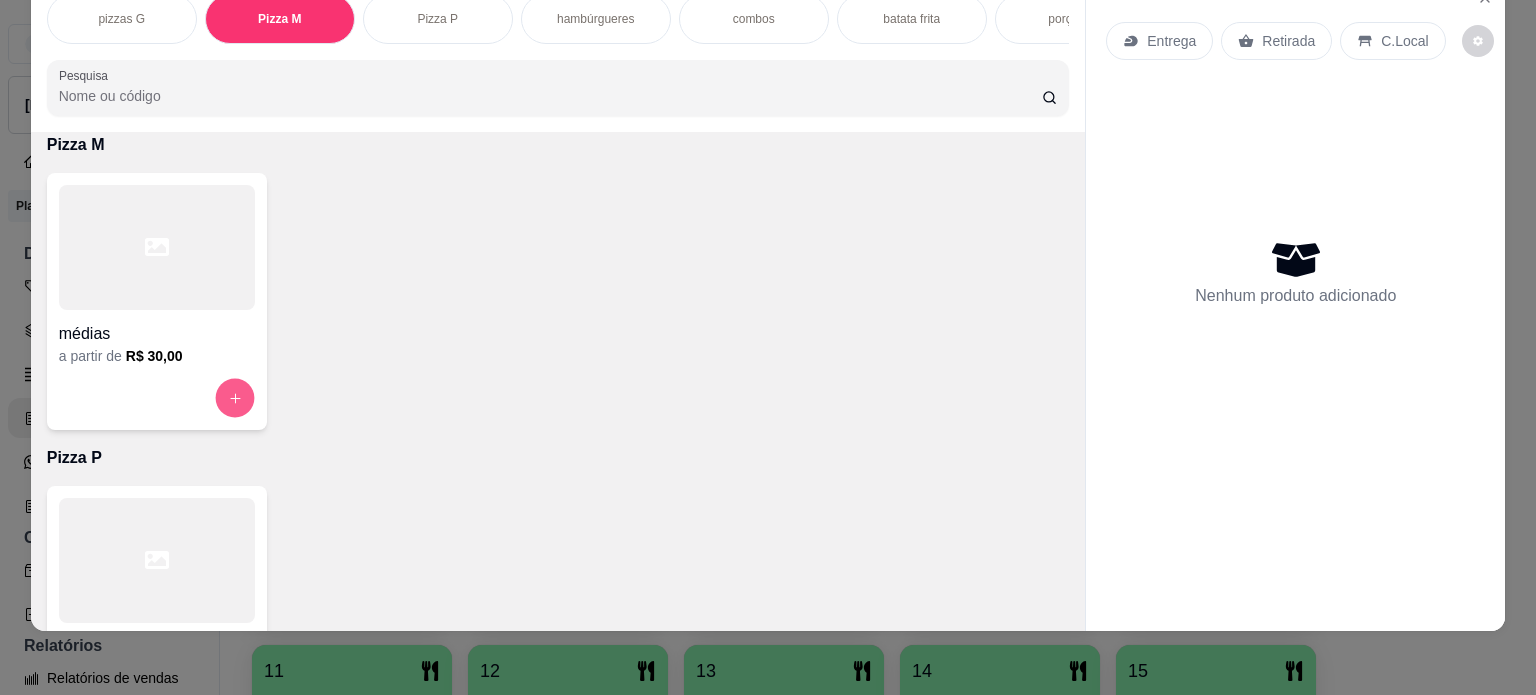 click at bounding box center [234, 397] 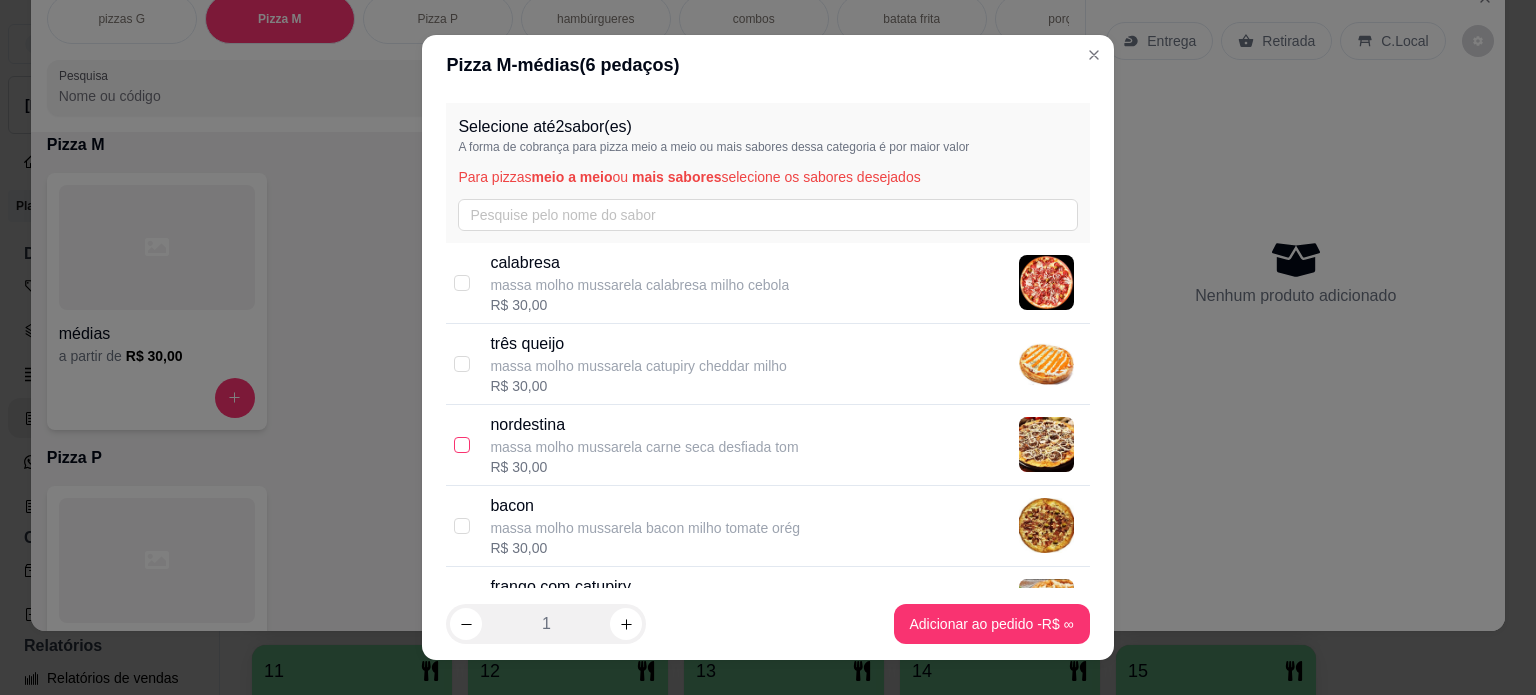 click at bounding box center (462, 445) 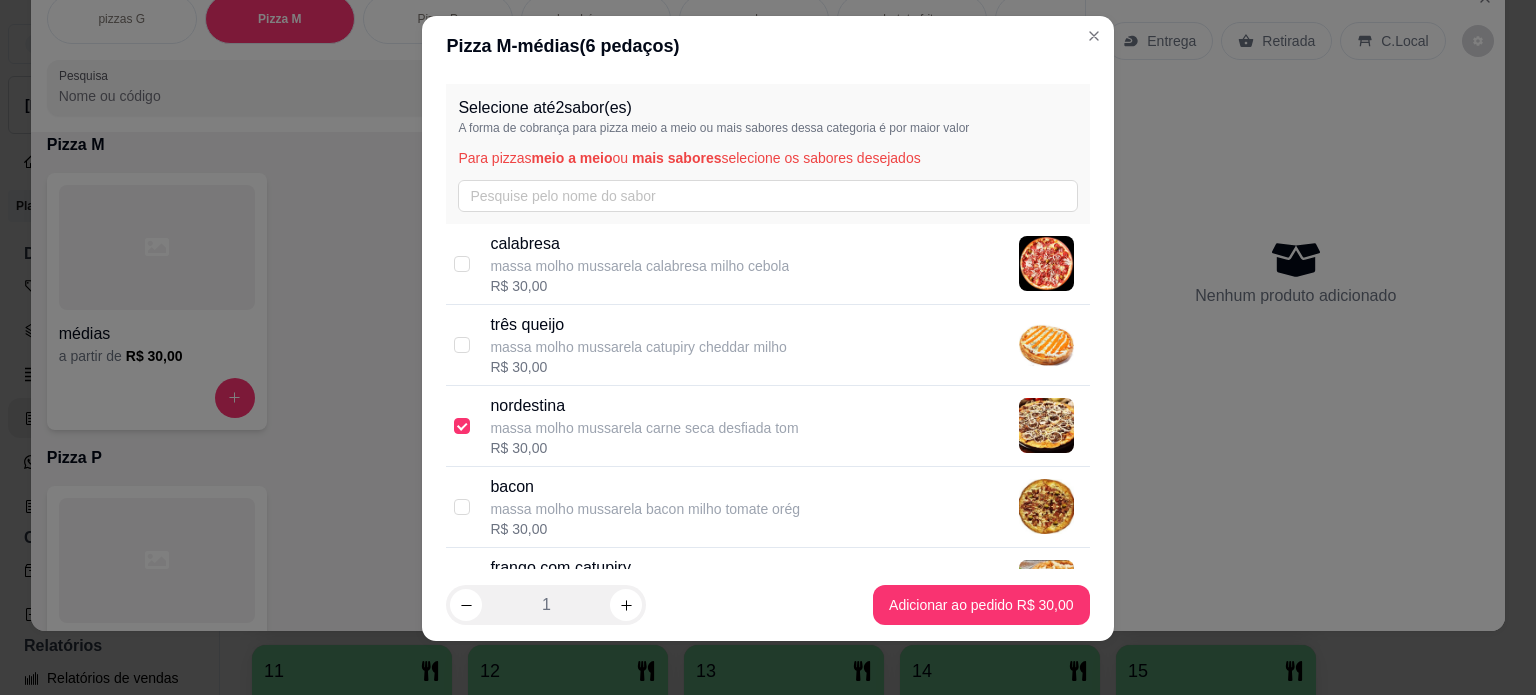 scroll, scrollTop: 29, scrollLeft: 0, axis: vertical 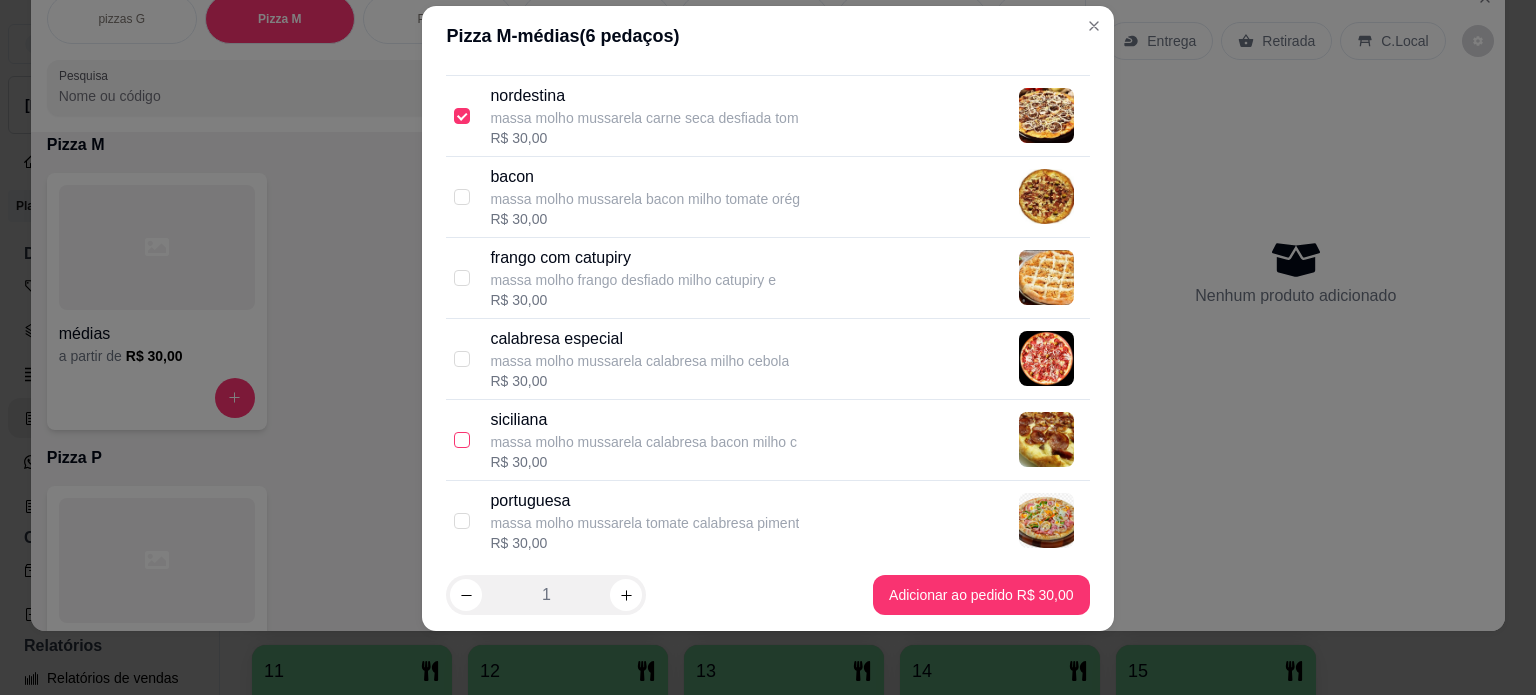 click at bounding box center [462, 440] 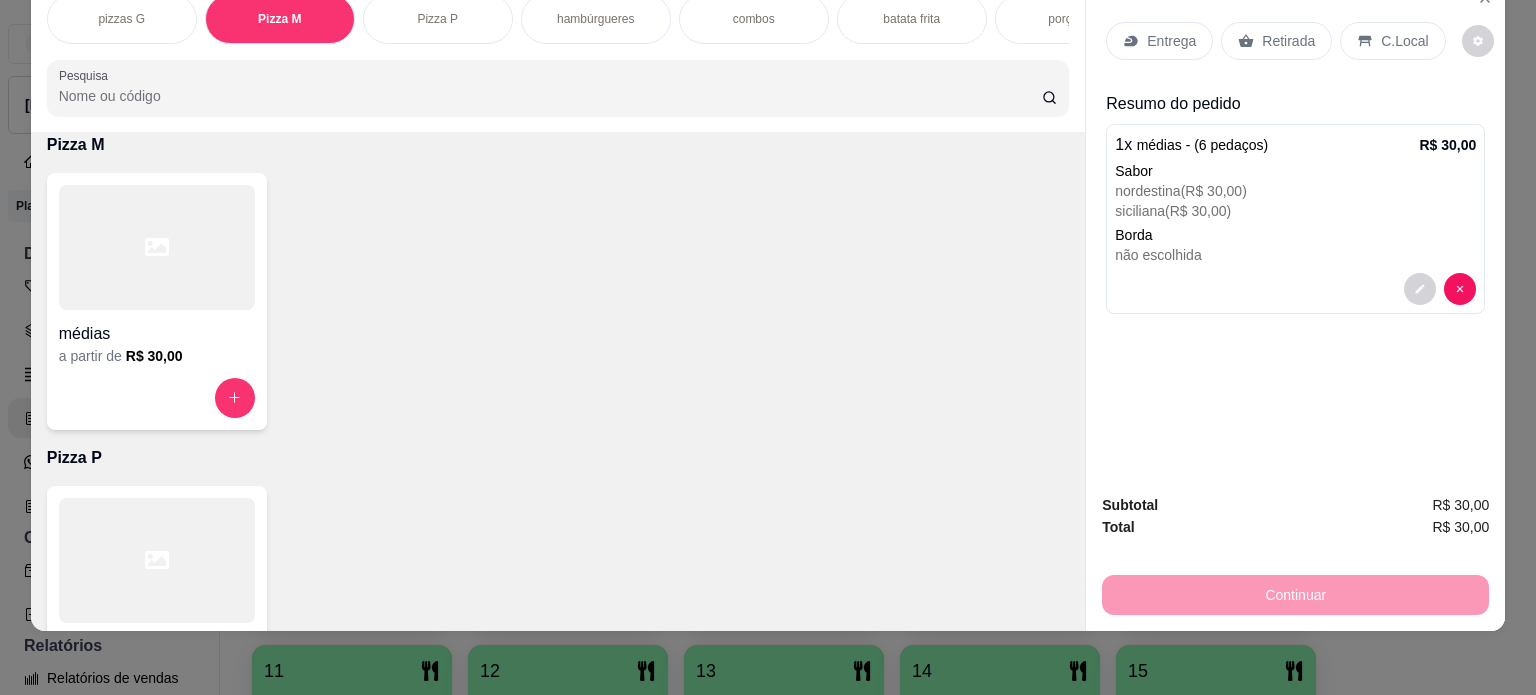 click on "Entrega" at bounding box center [1171, 41] 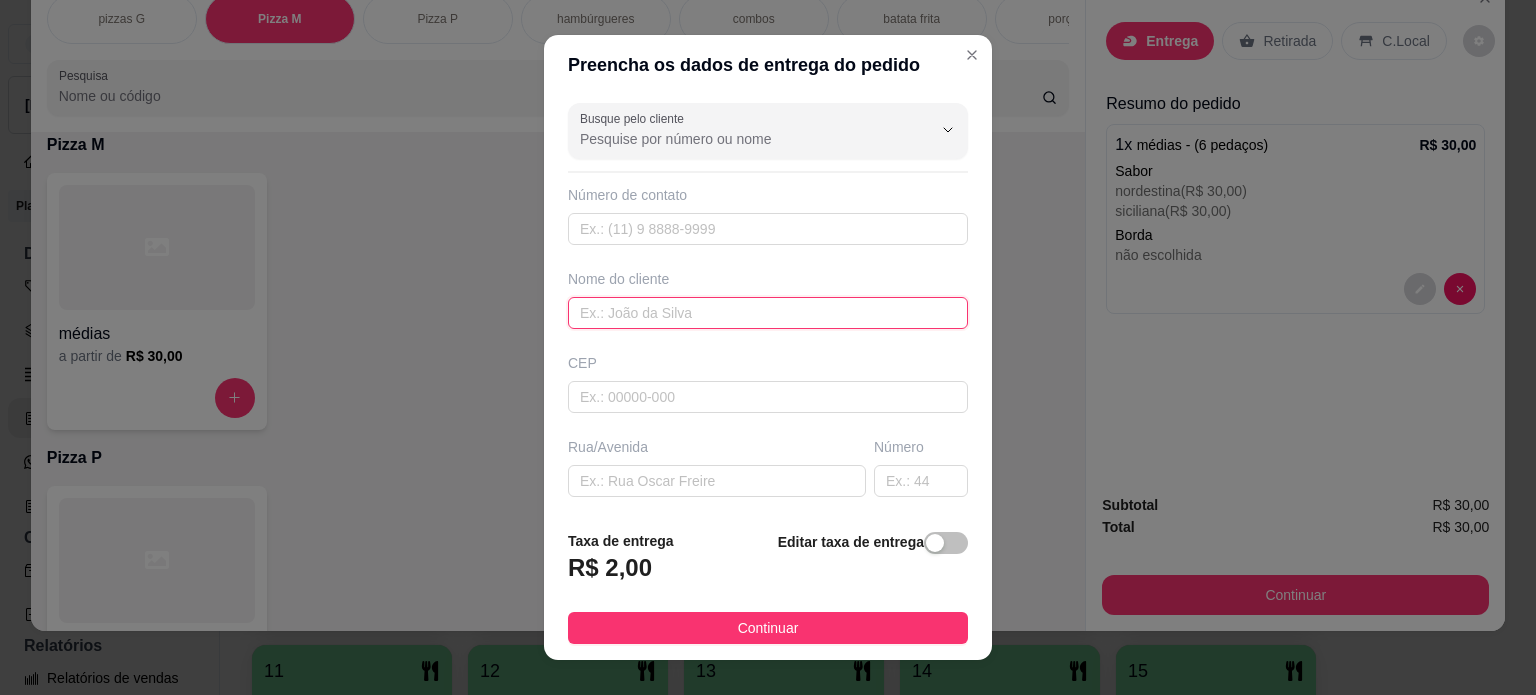click at bounding box center (768, 313) 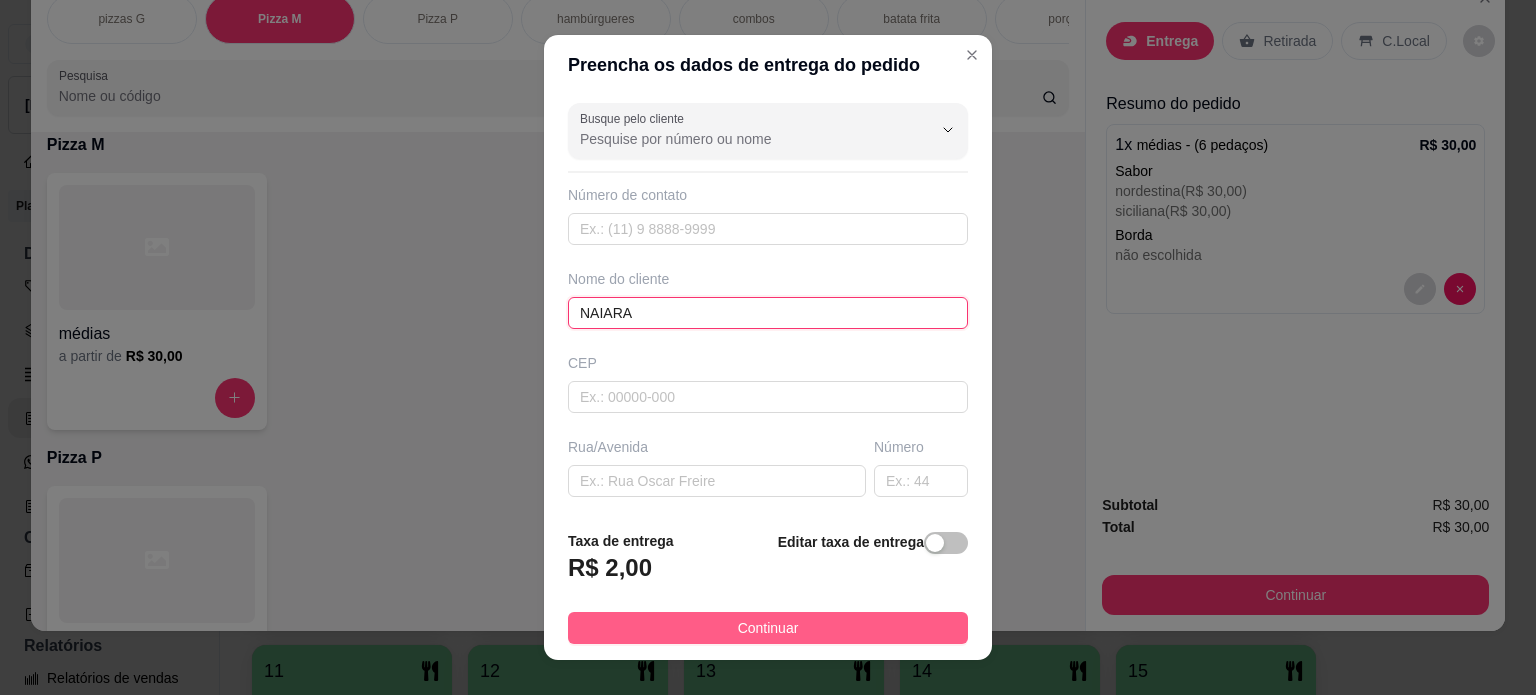 type on "NAIARA" 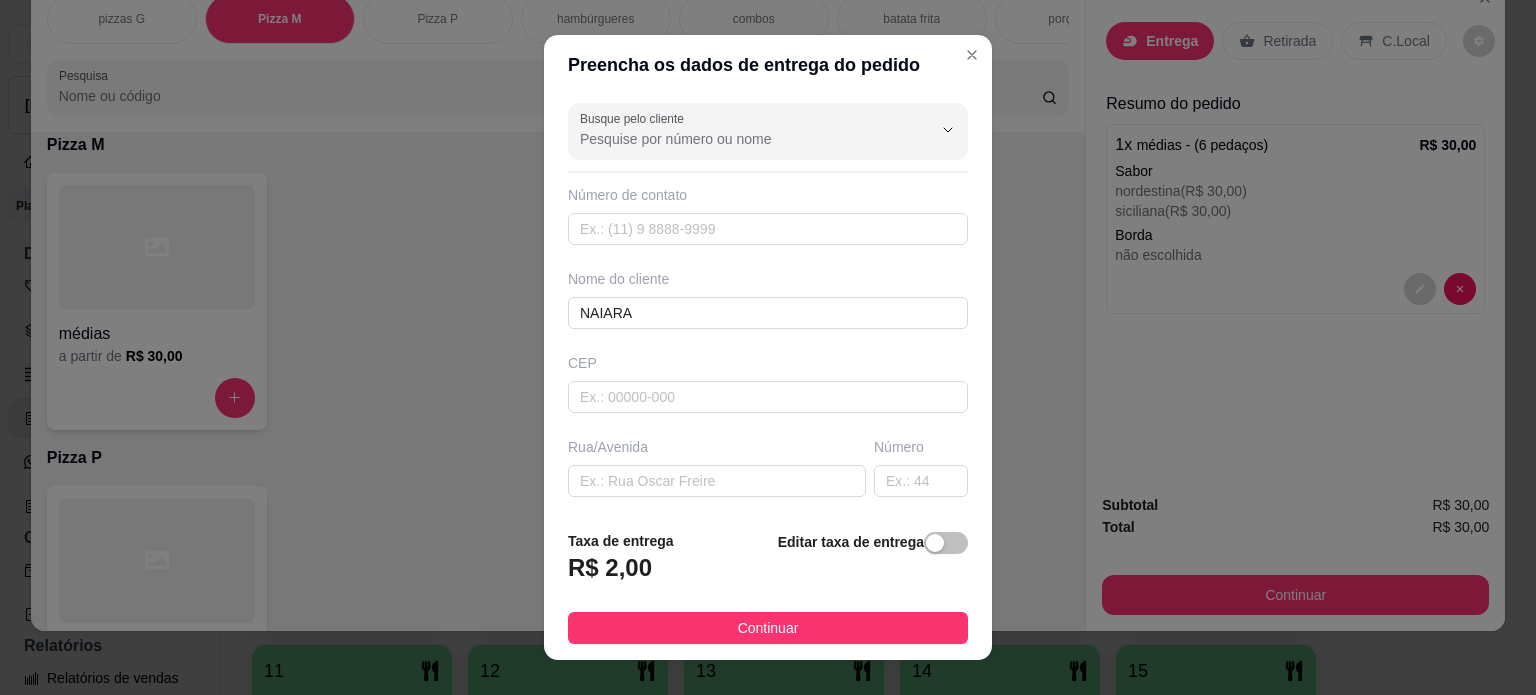 click on "Continuar" at bounding box center [768, 628] 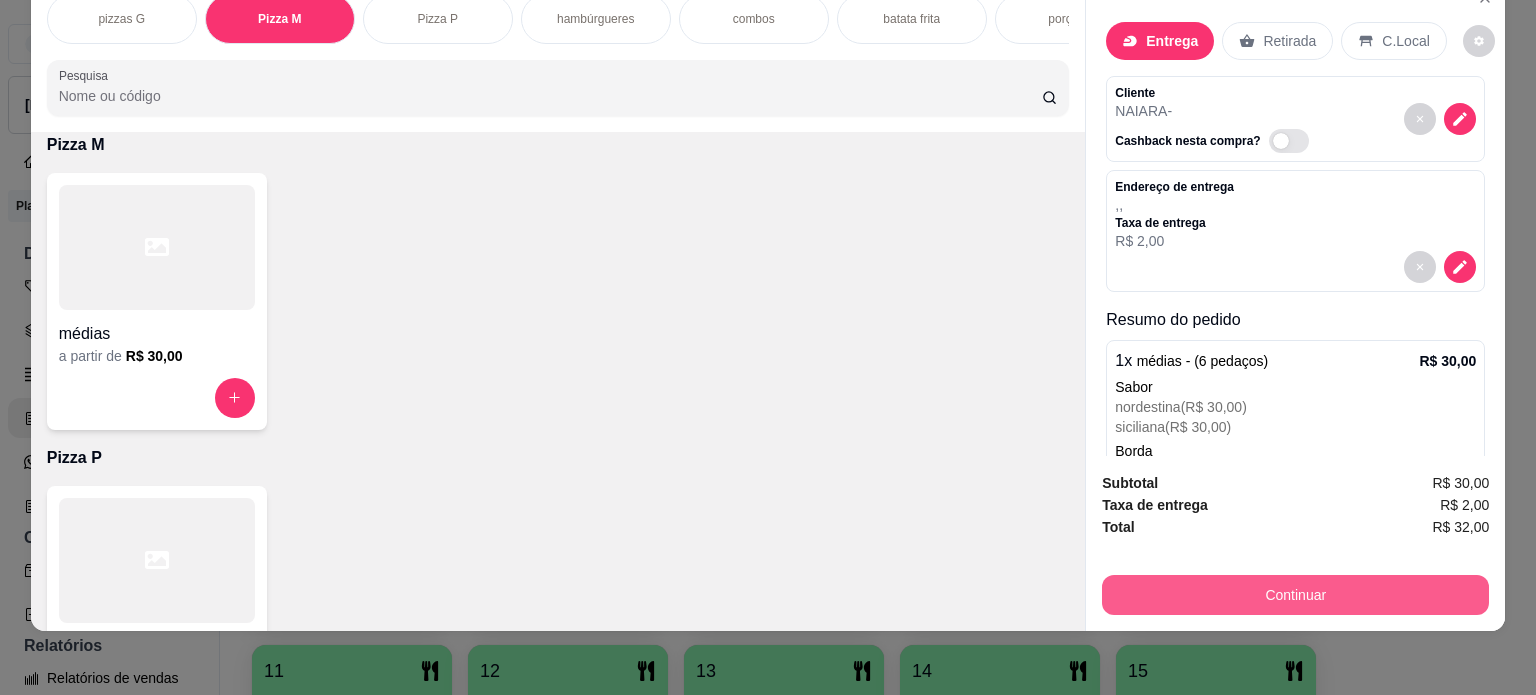 click on "Continuar" at bounding box center [1295, 595] 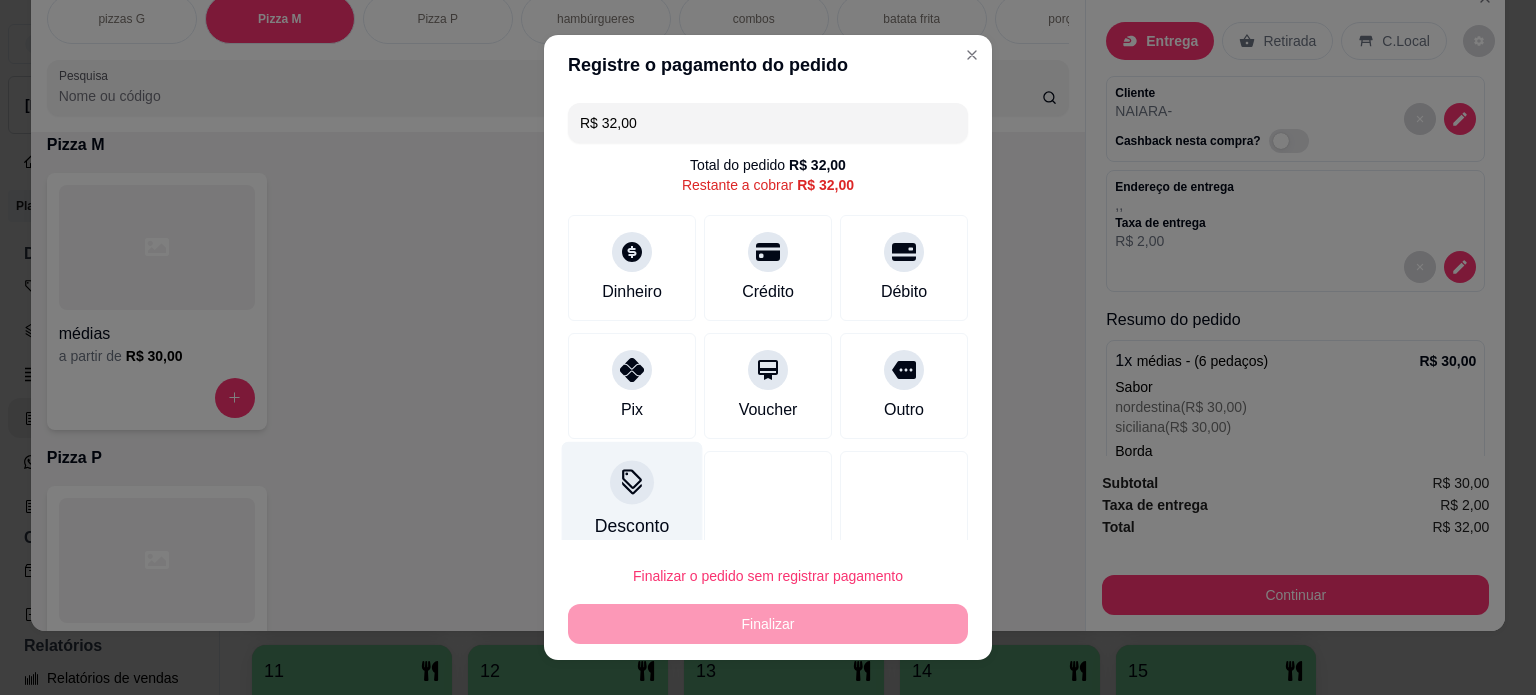 drag, startPoint x: 624, startPoint y: 362, endPoint x: 656, endPoint y: 499, distance: 140.68759 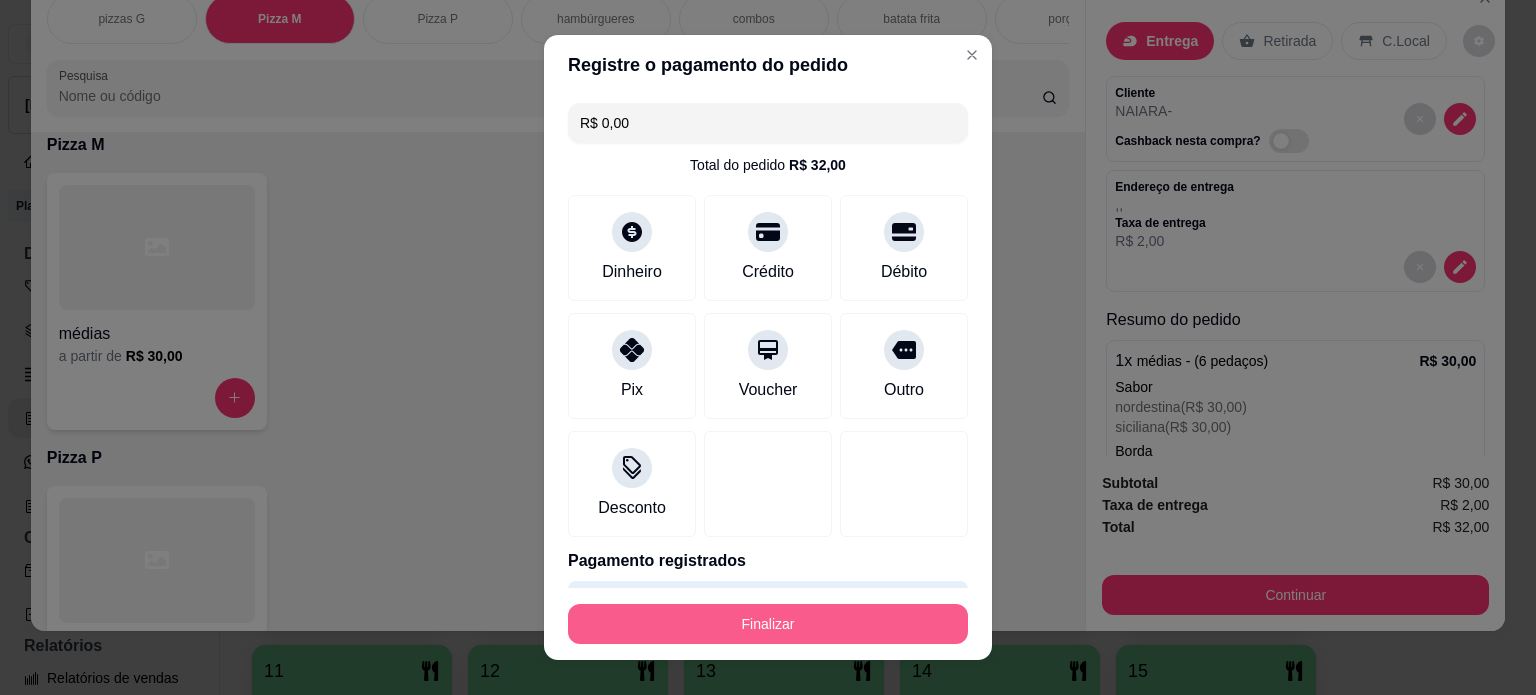 click on "Finalizar" at bounding box center [768, 624] 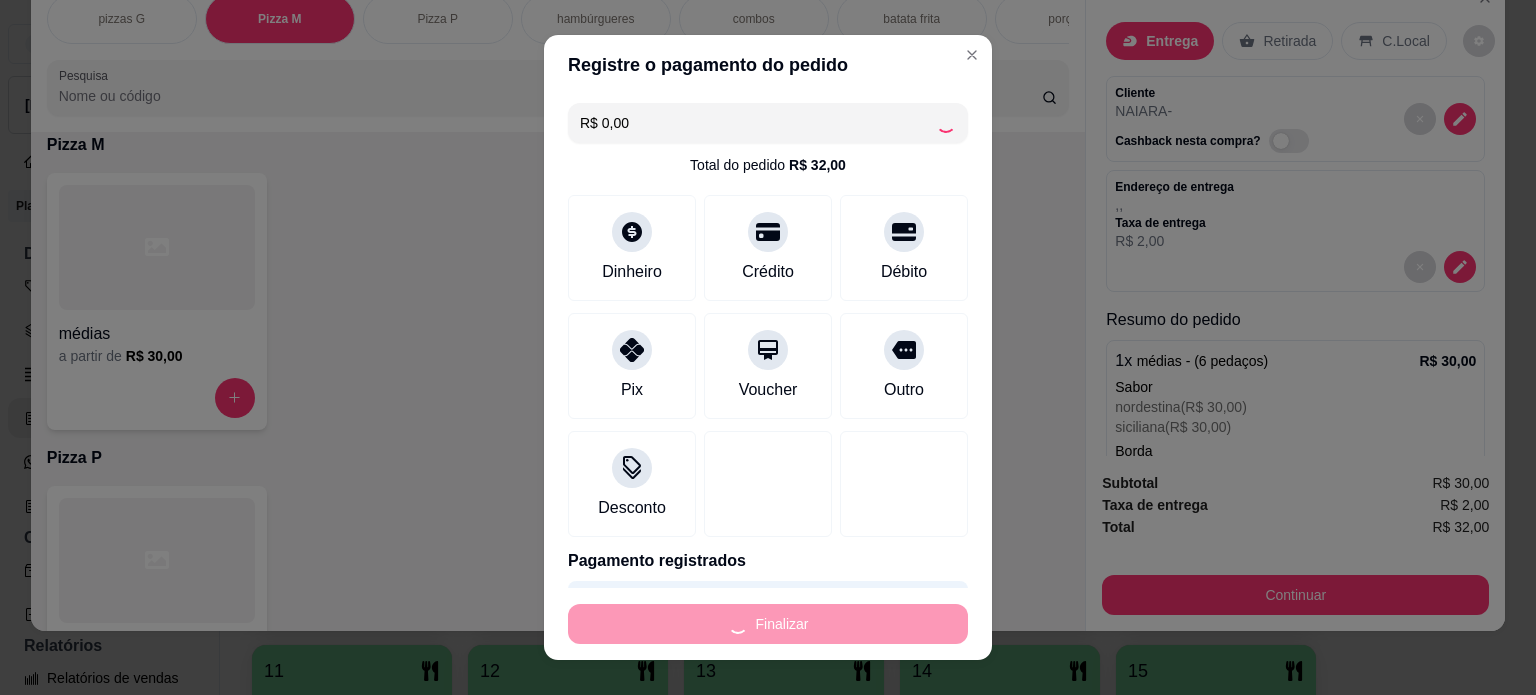 type on "-R$ 32,00" 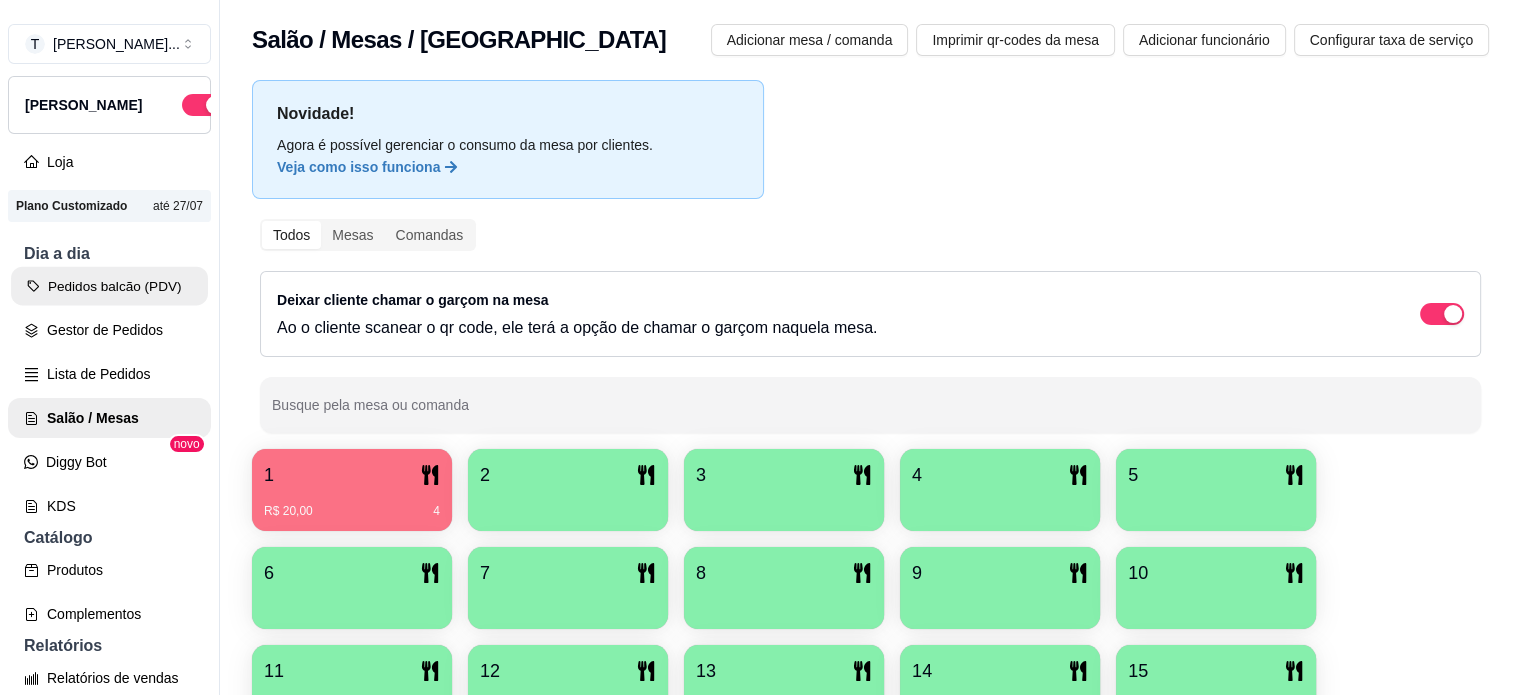 click on "Pedidos balcão (PDV)" at bounding box center (109, 286) 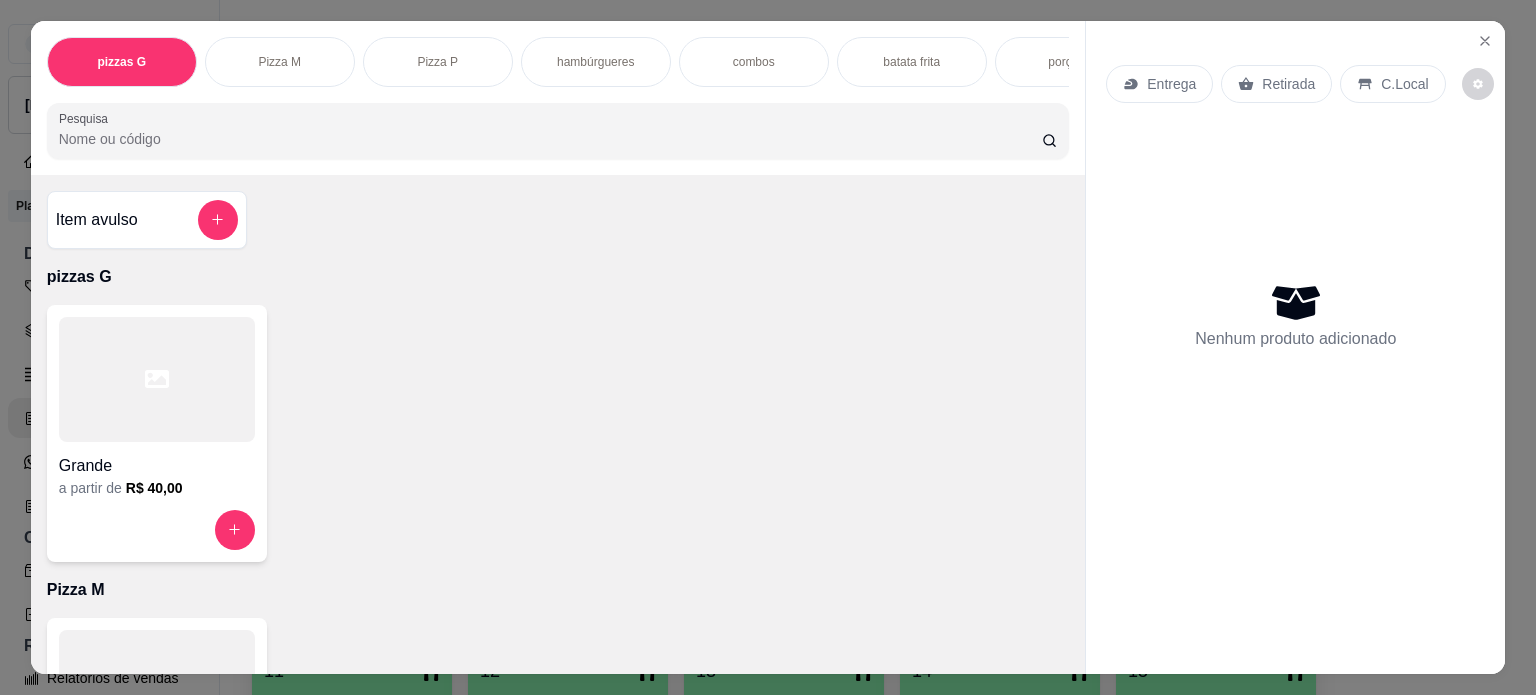 drag, startPoint x: 593, startPoint y: 57, endPoint x: 584, endPoint y: 188, distance: 131.30879 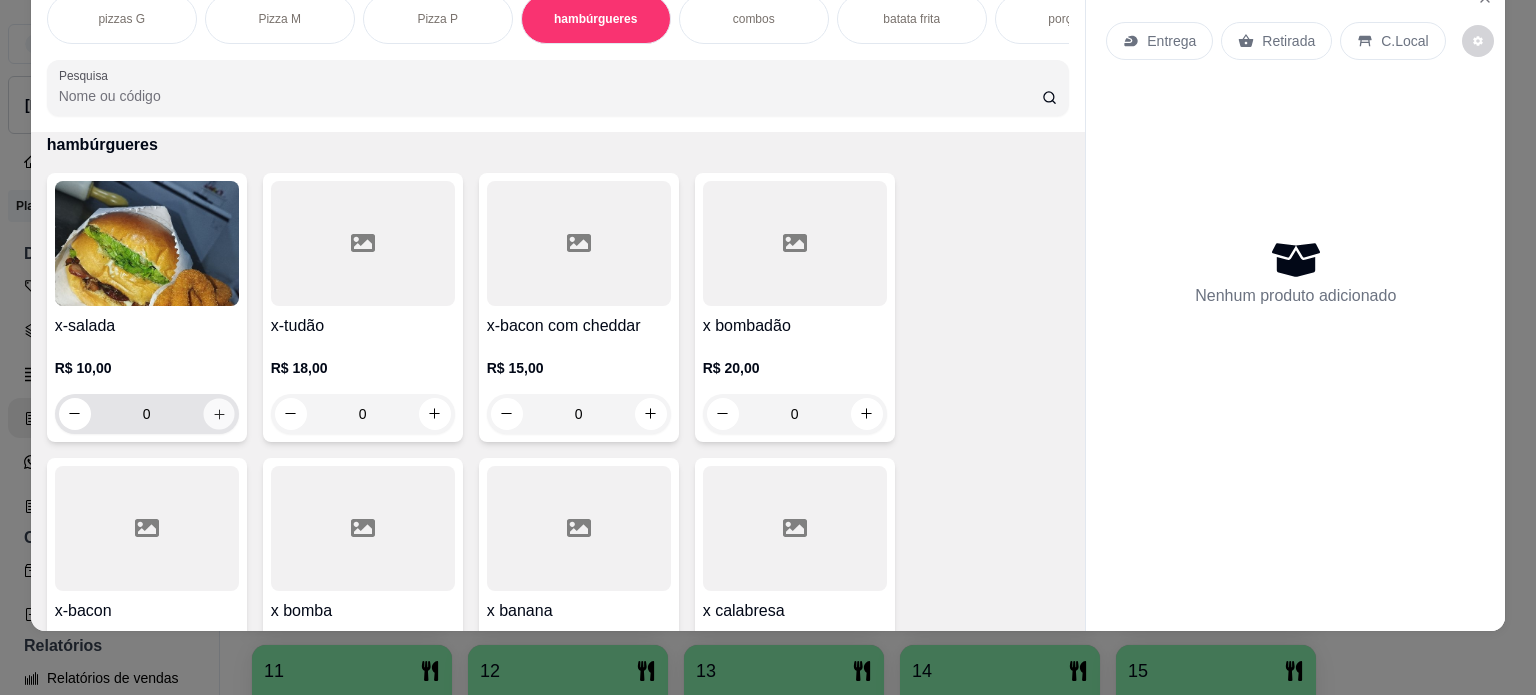click at bounding box center [218, 413] 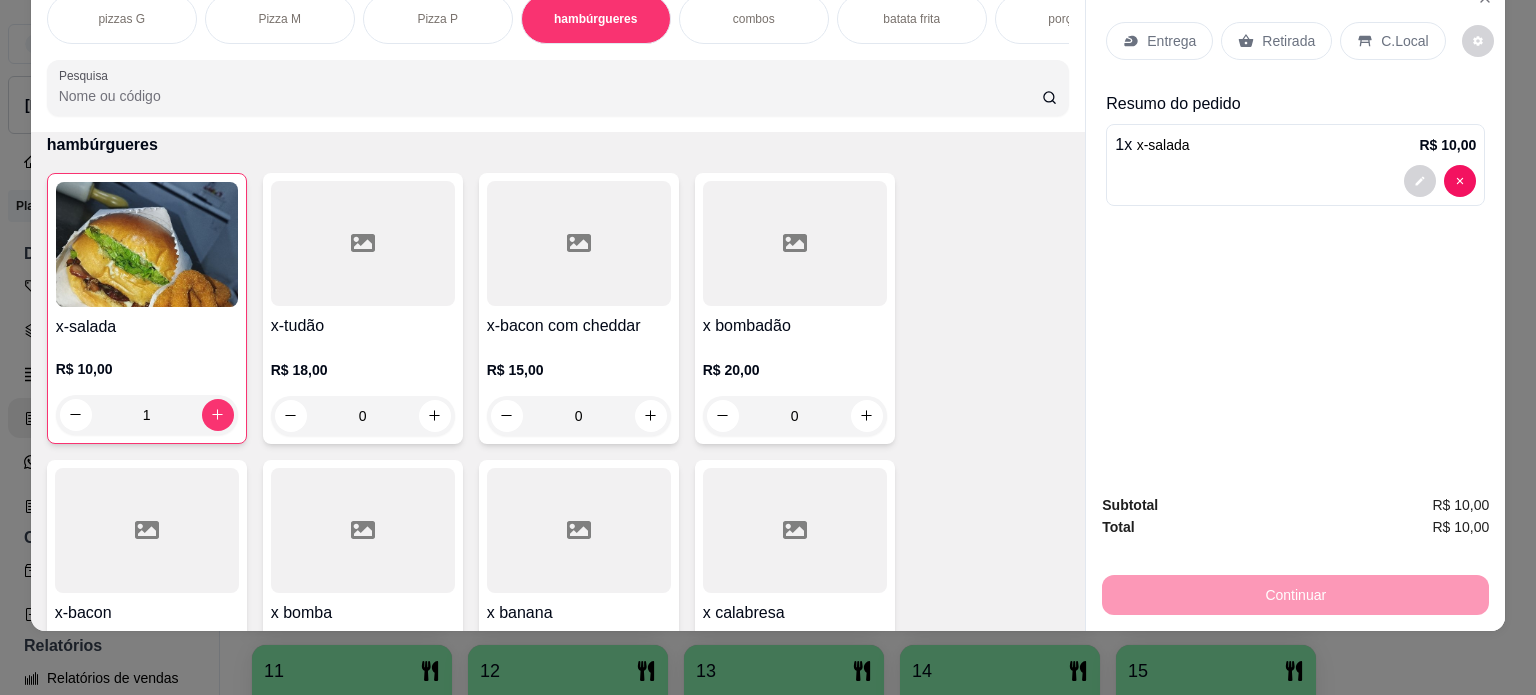 click on "Entrega" at bounding box center [1159, 41] 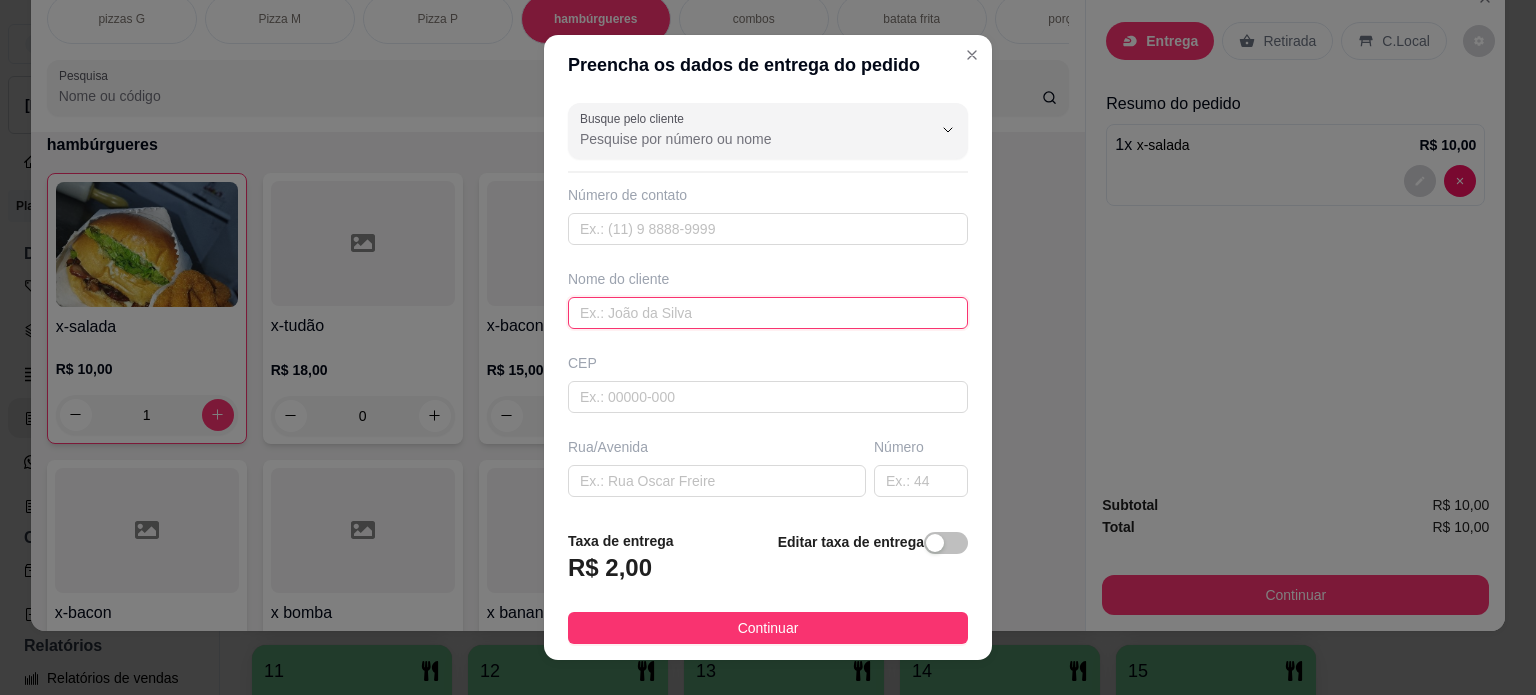 click at bounding box center [768, 313] 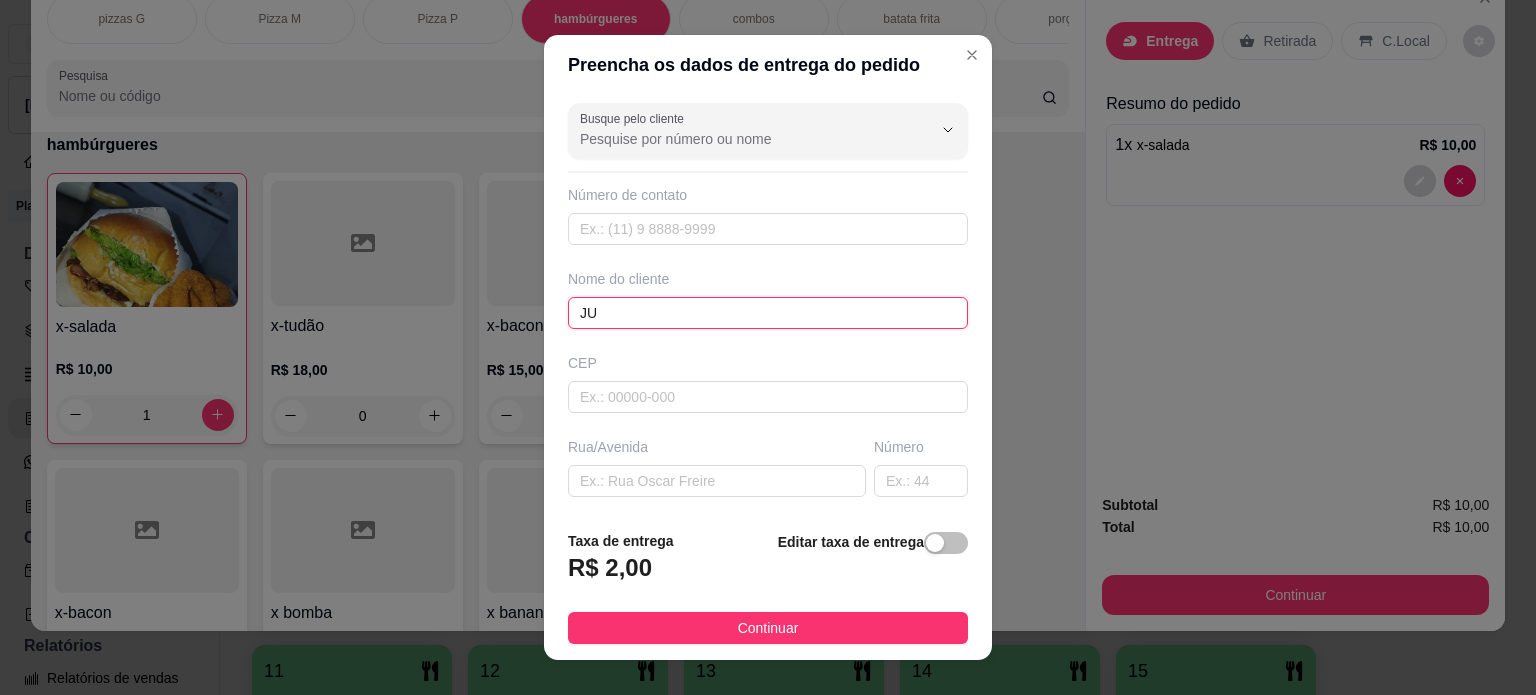 type on "J" 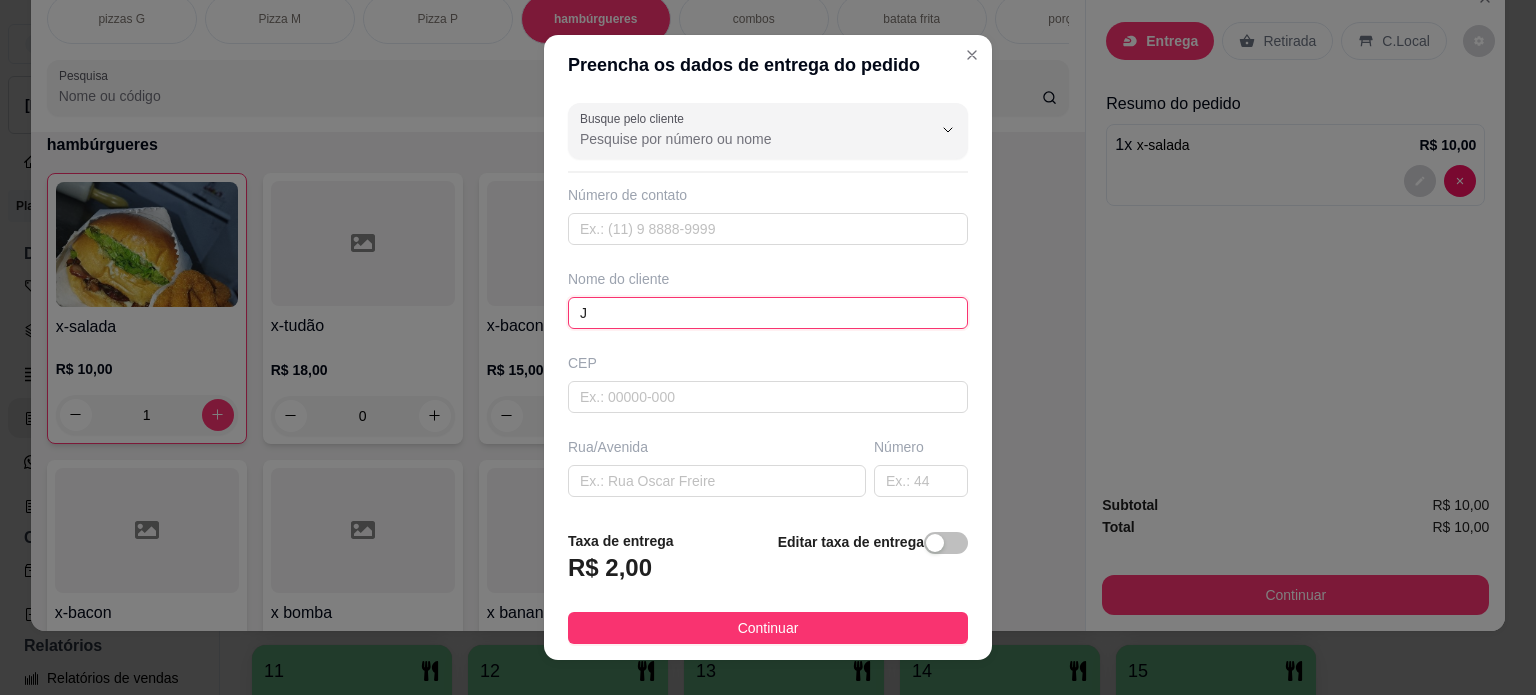 type 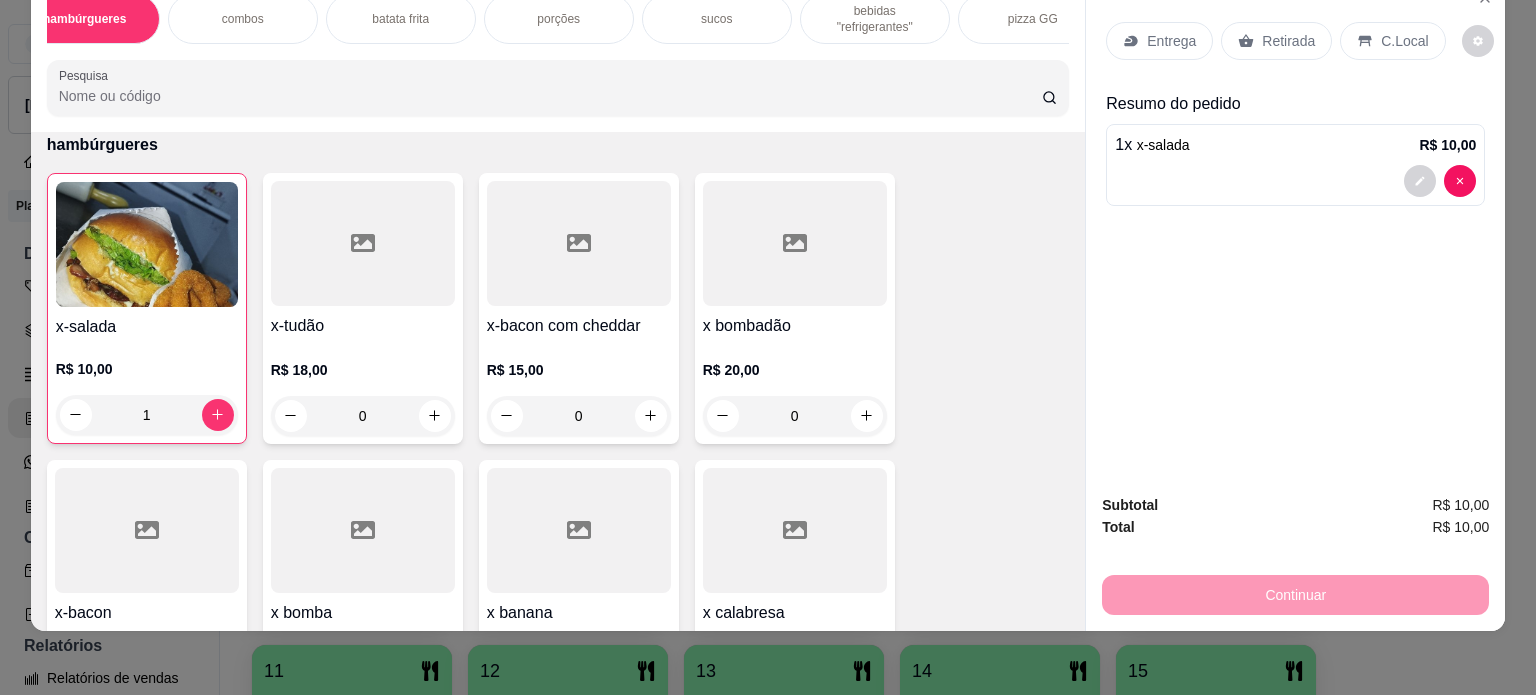 scroll, scrollTop: 0, scrollLeft: 520, axis: horizontal 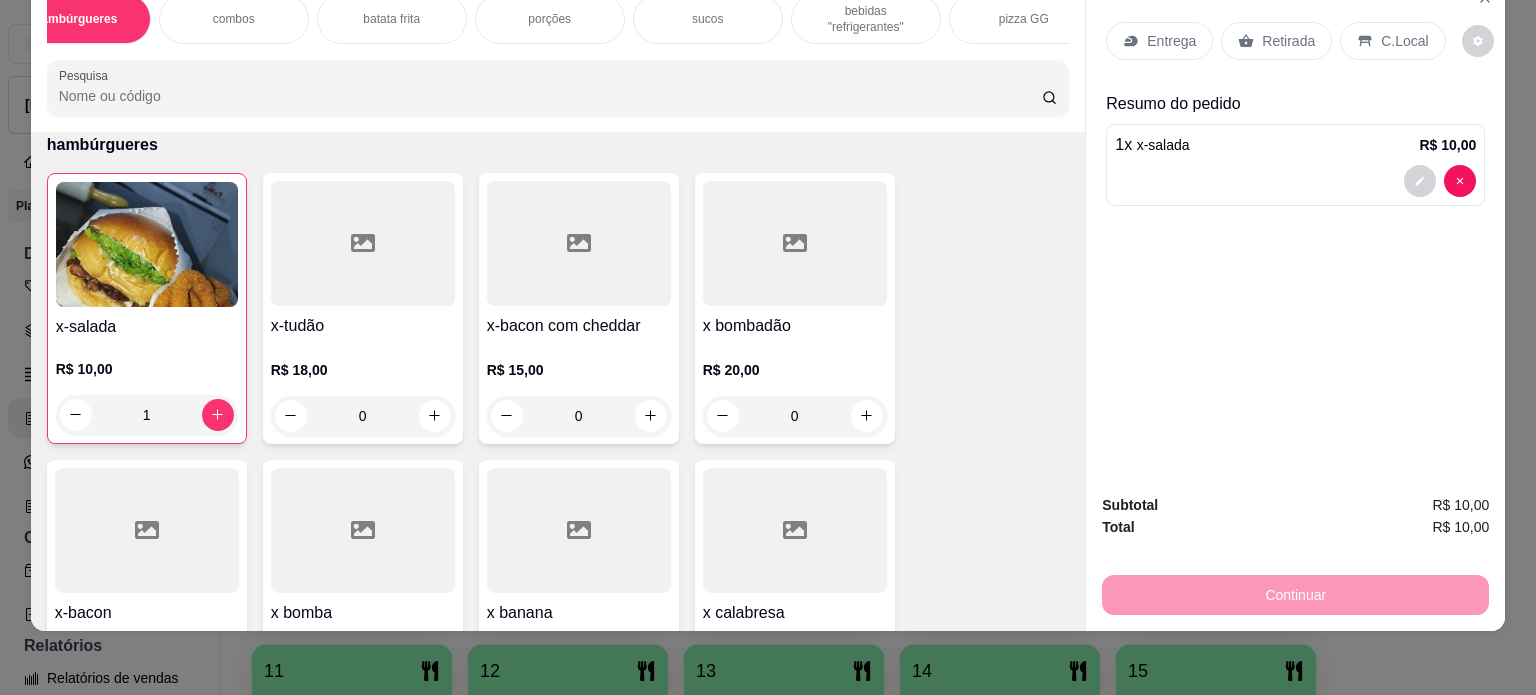 click on "sucos" at bounding box center [708, 19] 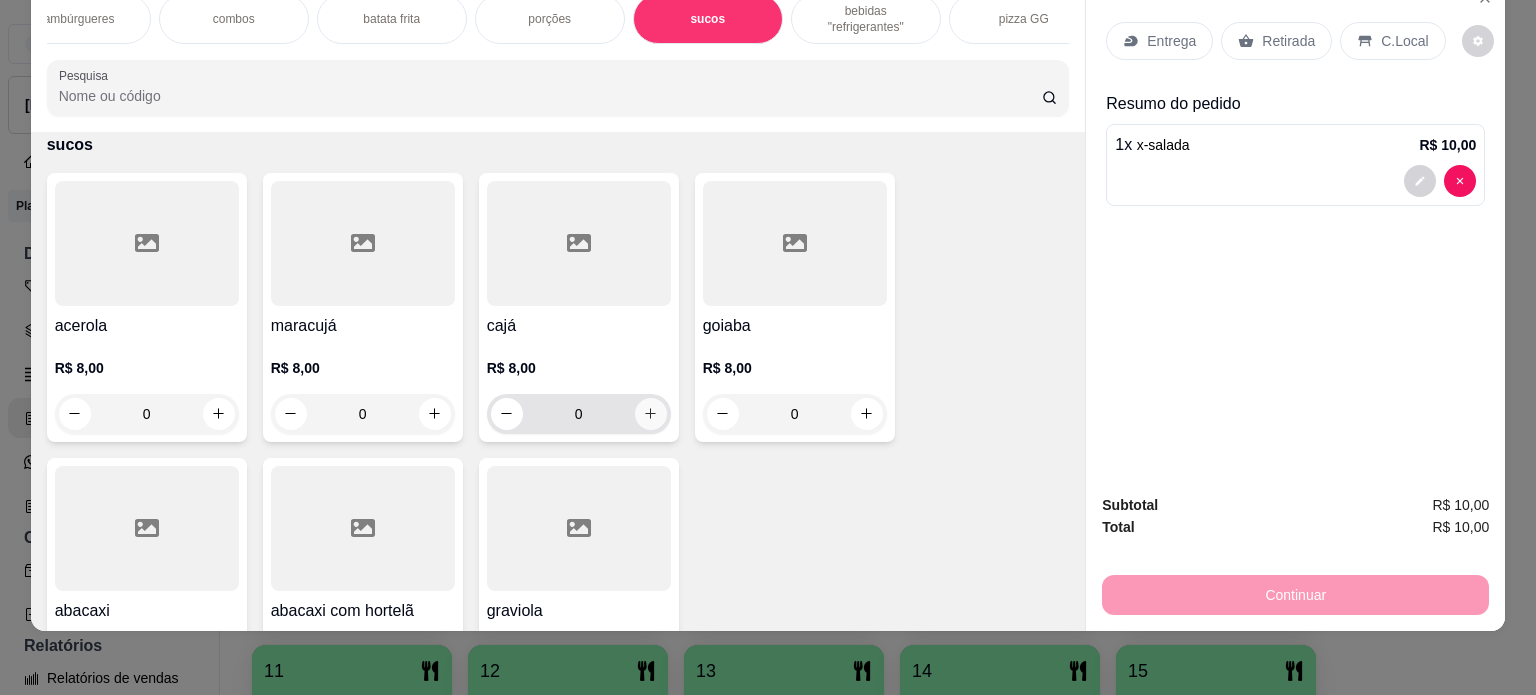 click 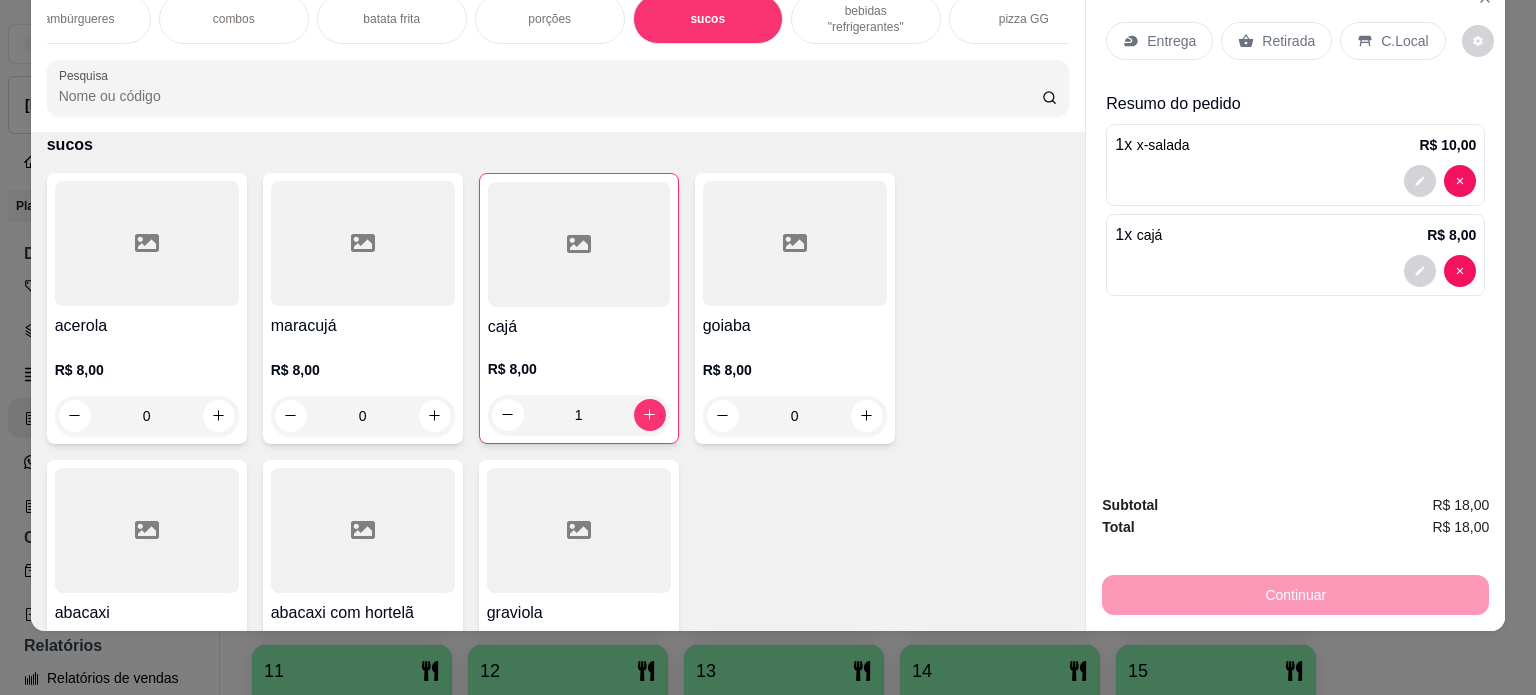 click on "Entrega" at bounding box center (1159, 41) 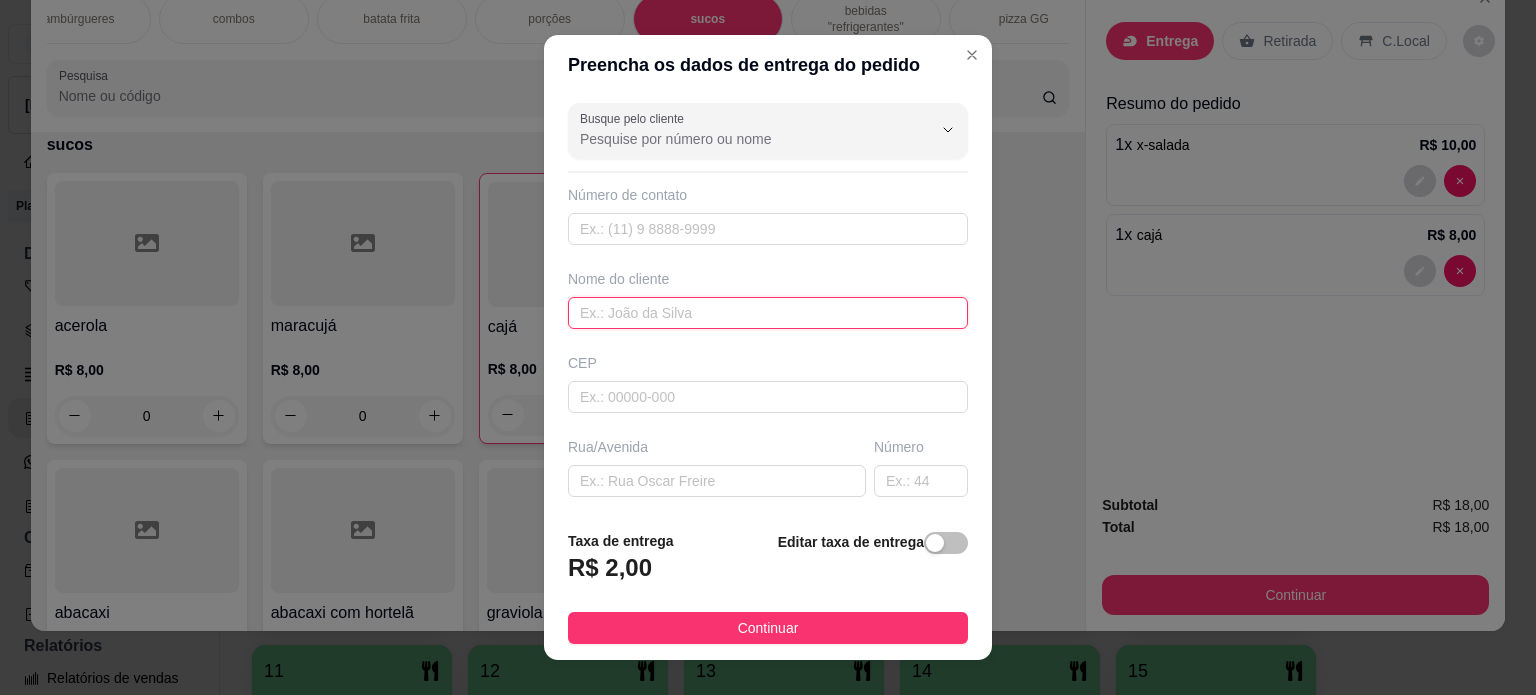 click at bounding box center (768, 313) 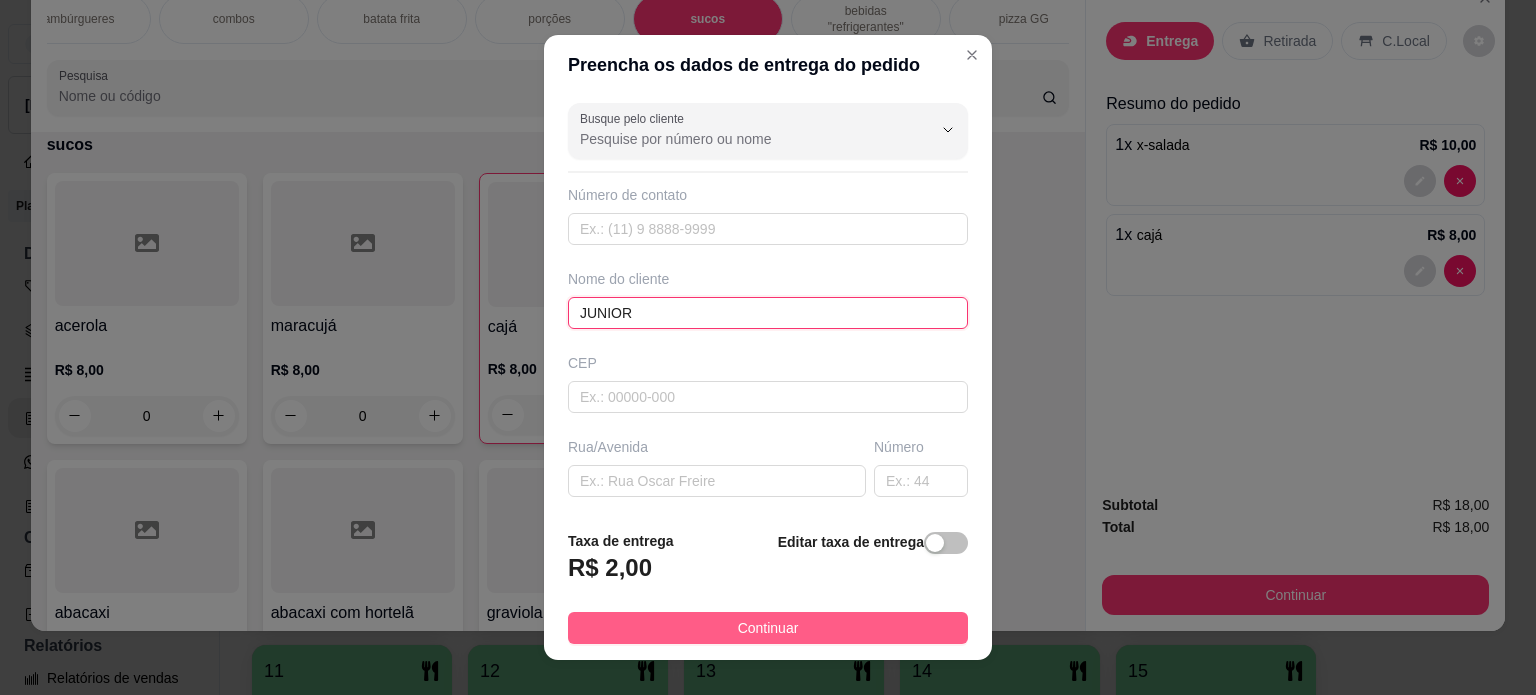 type on "JUNIOR" 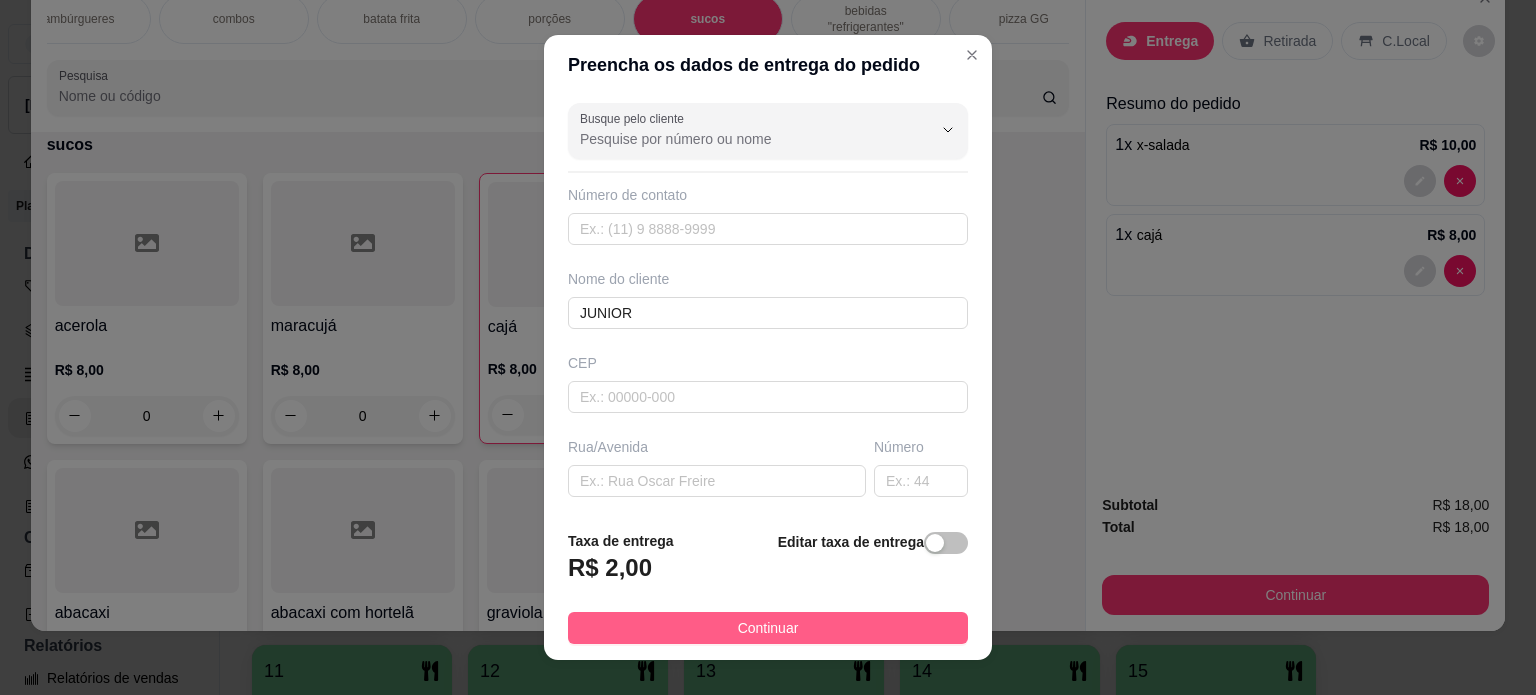 click on "Continuar" at bounding box center [768, 628] 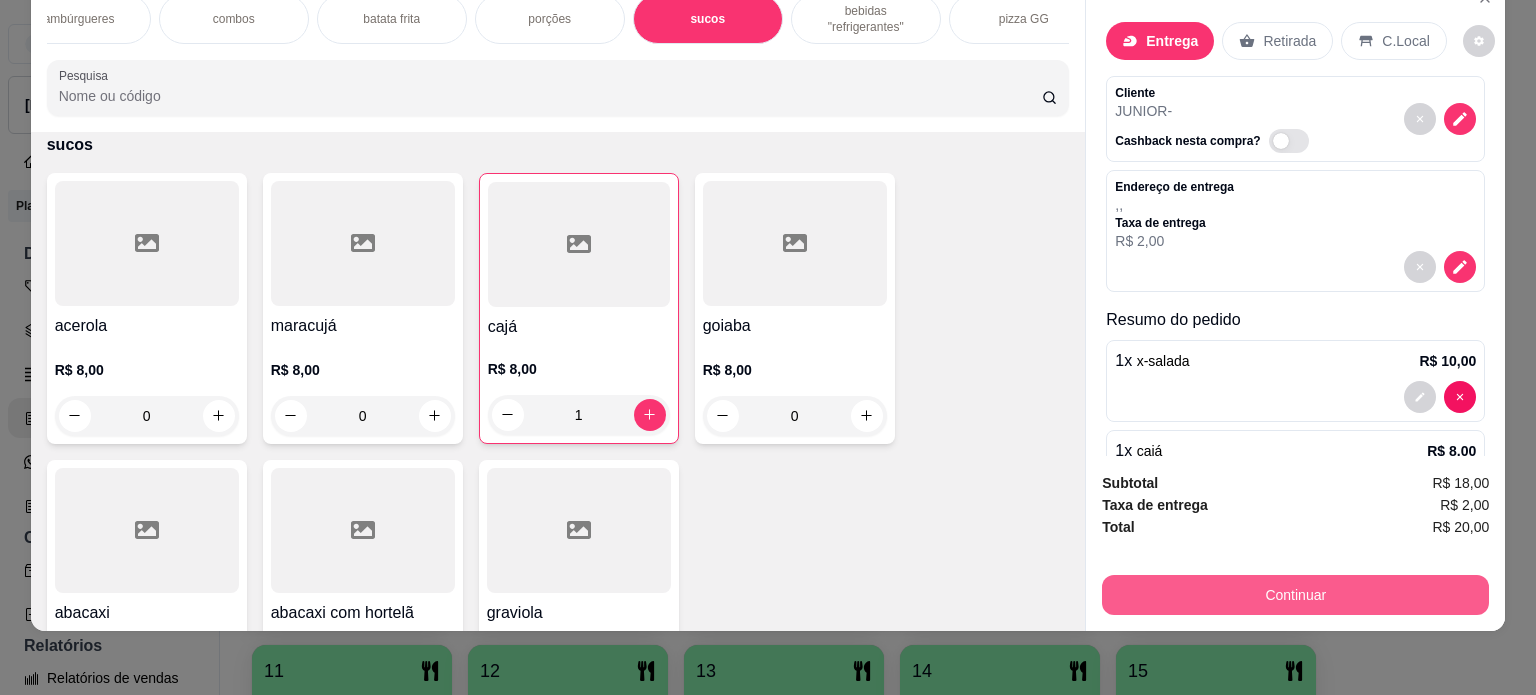 click on "Continuar" at bounding box center [1295, 595] 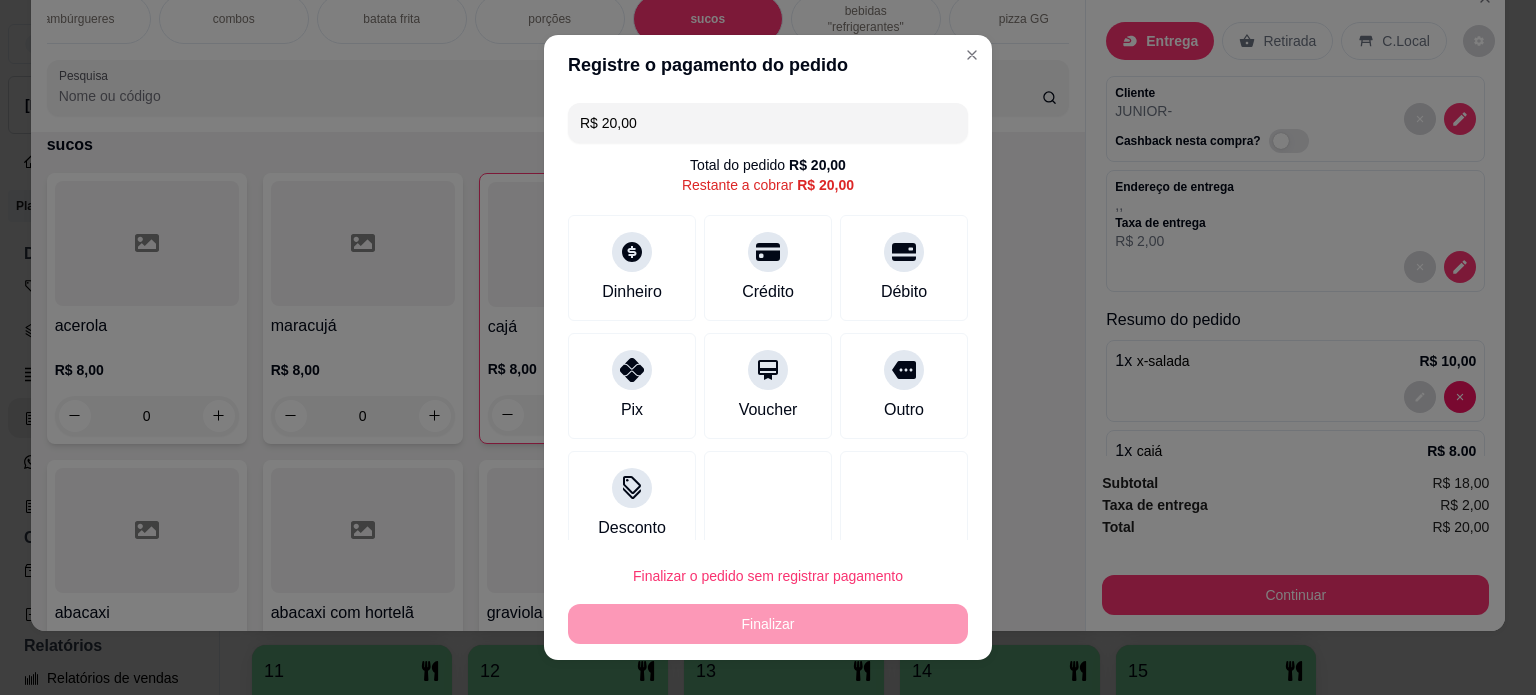 click on "Débito" at bounding box center (904, 292) 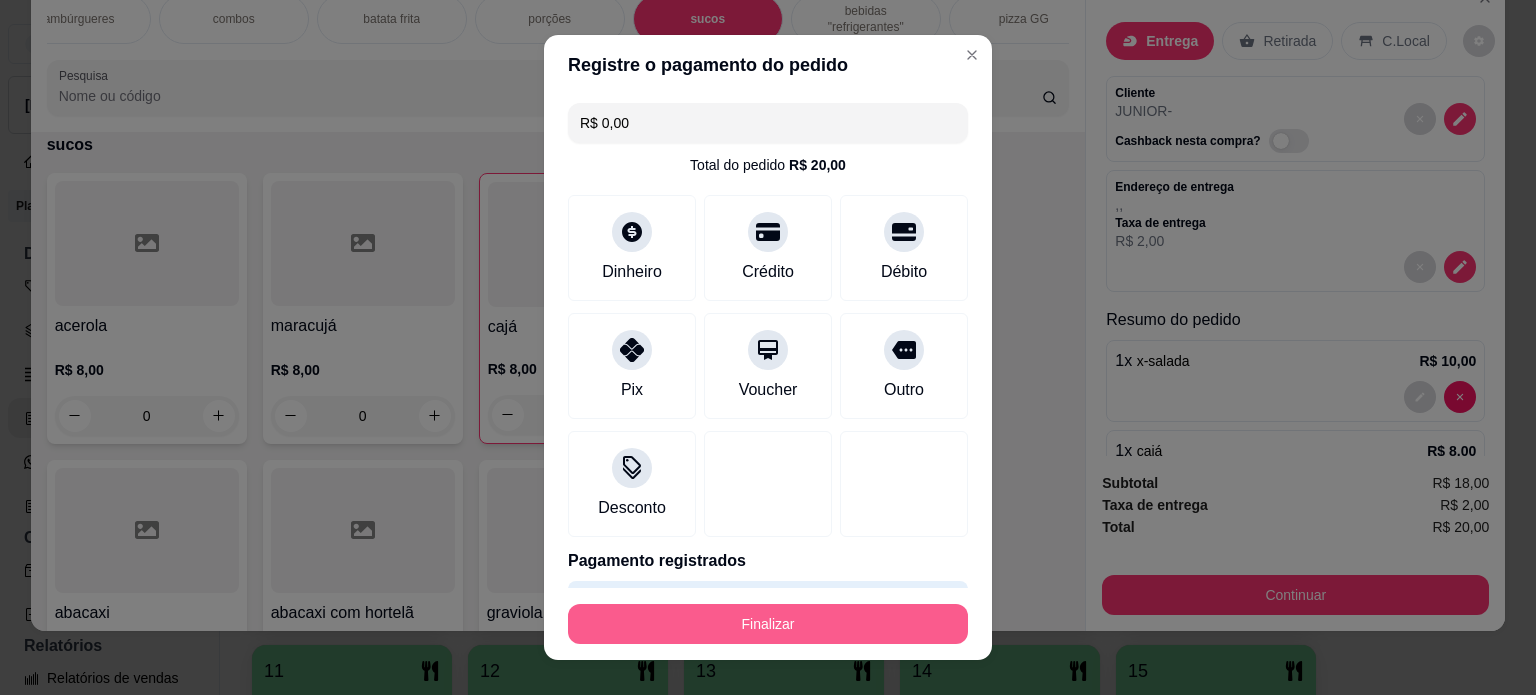 click on "Finalizar" at bounding box center (768, 624) 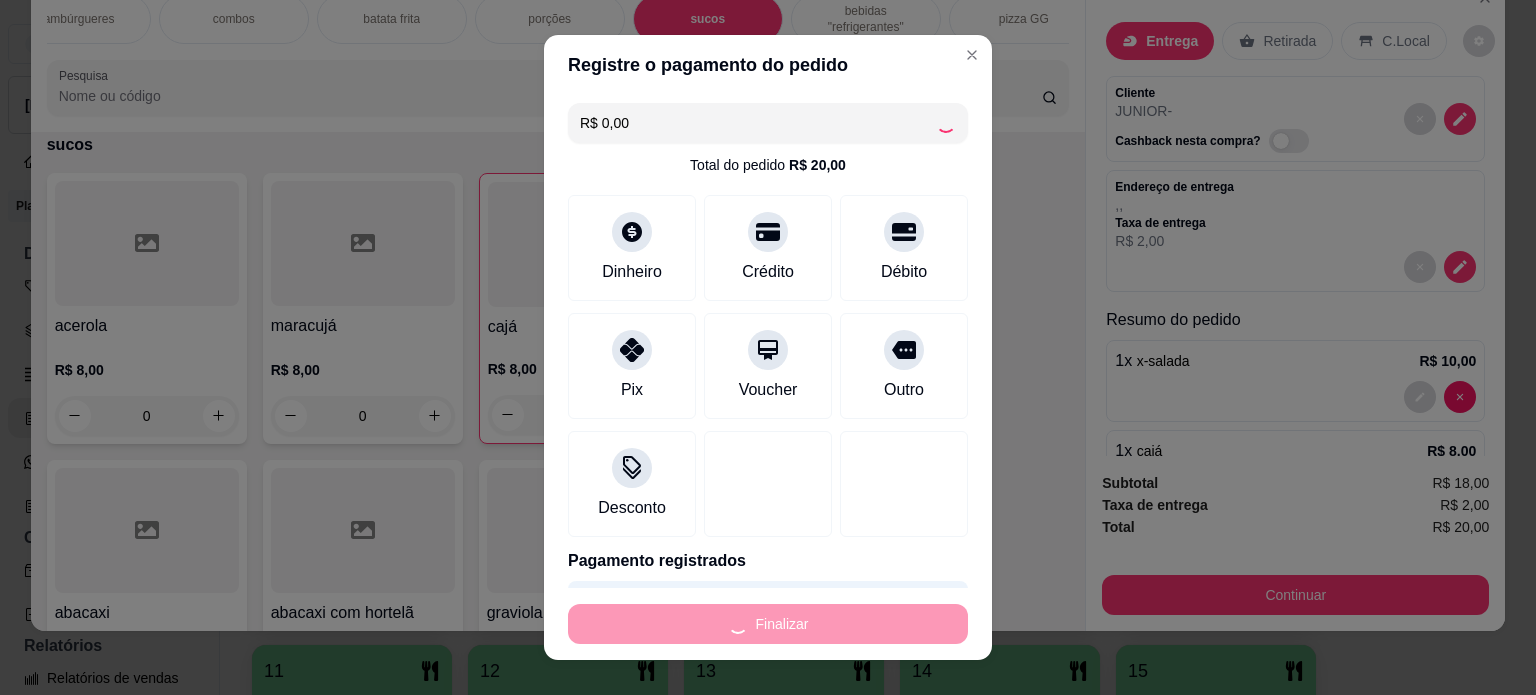 type on "0" 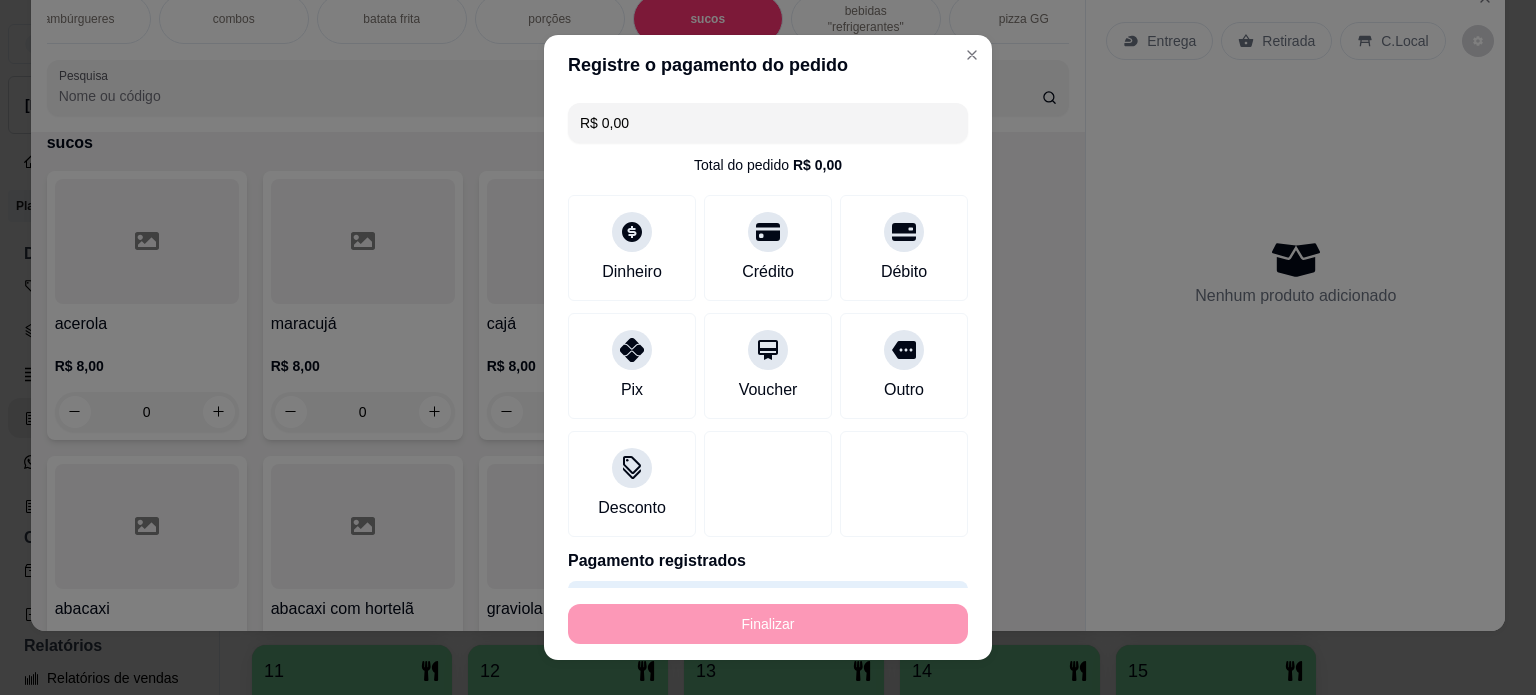 type on "-R$ 20,00" 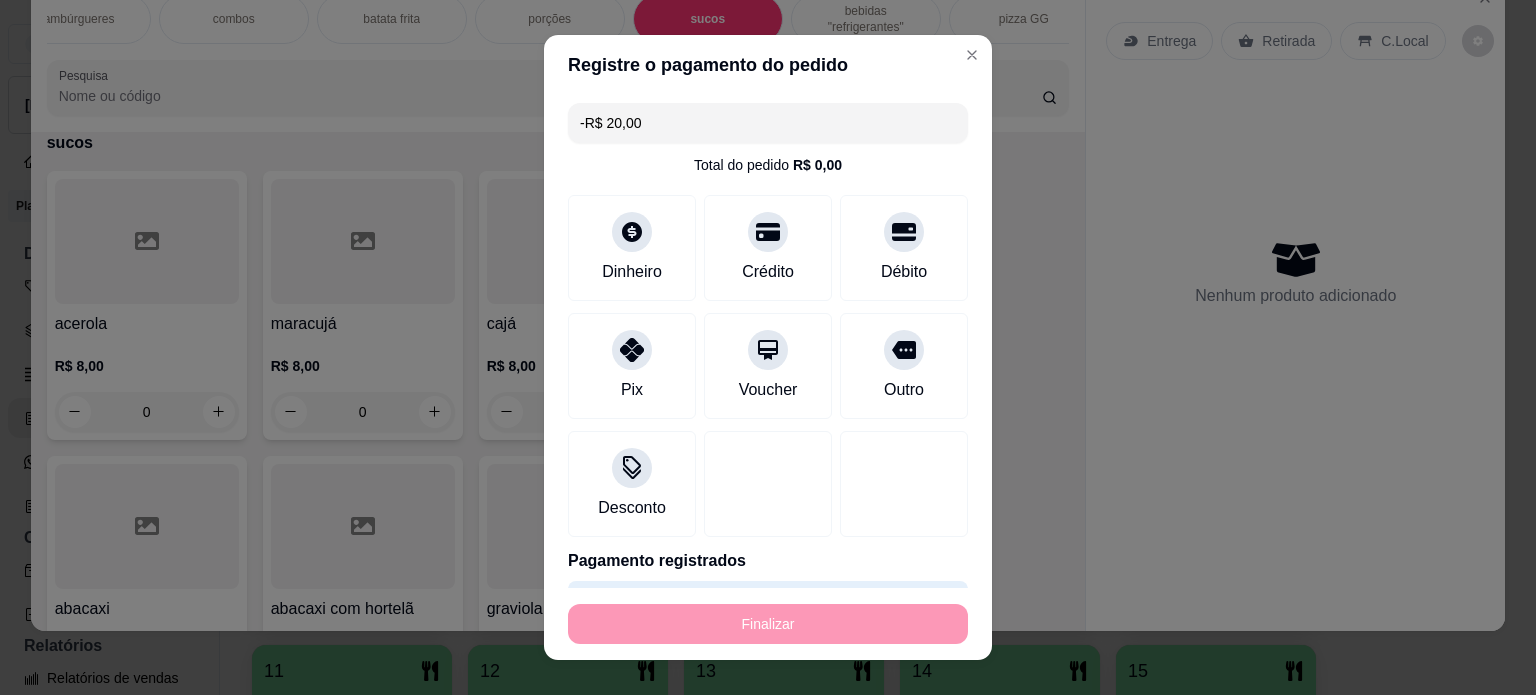 scroll, scrollTop: 2637, scrollLeft: 0, axis: vertical 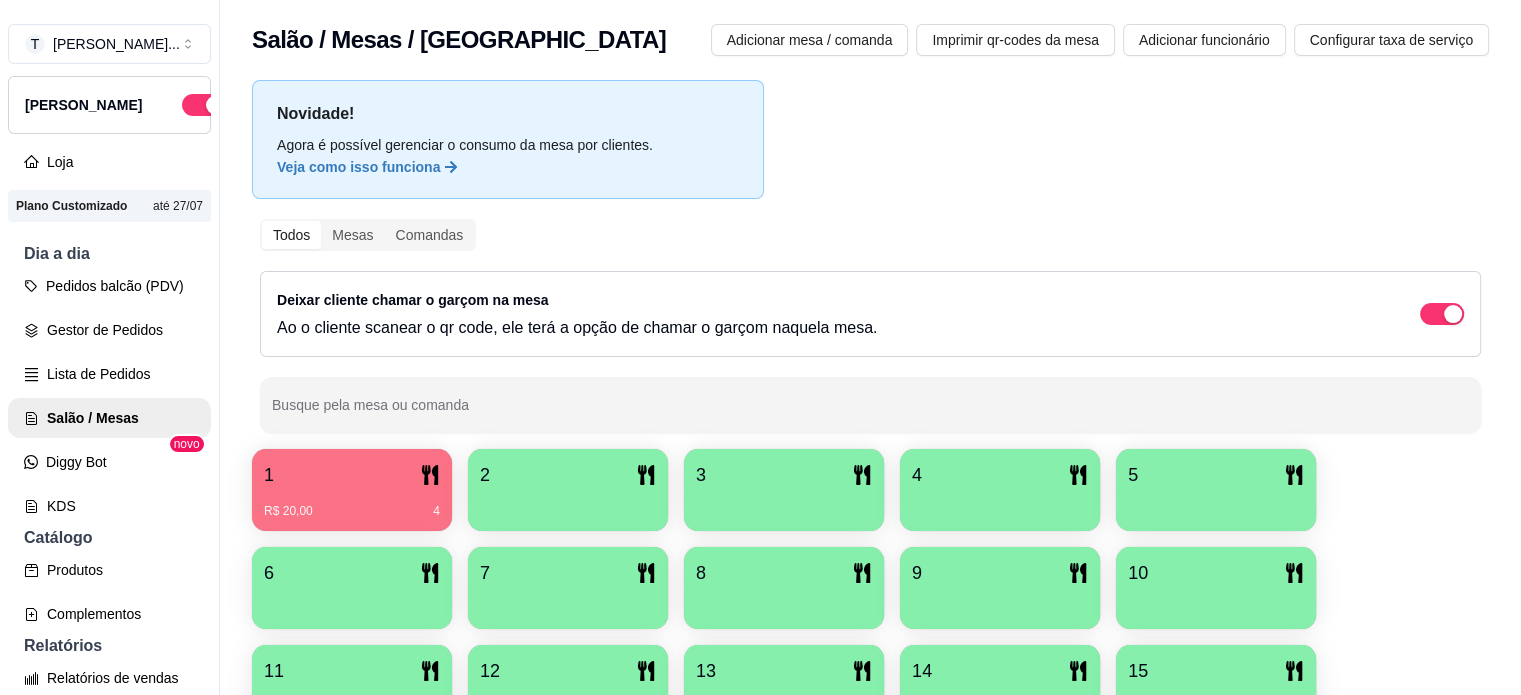 click on "1" at bounding box center [352, 475] 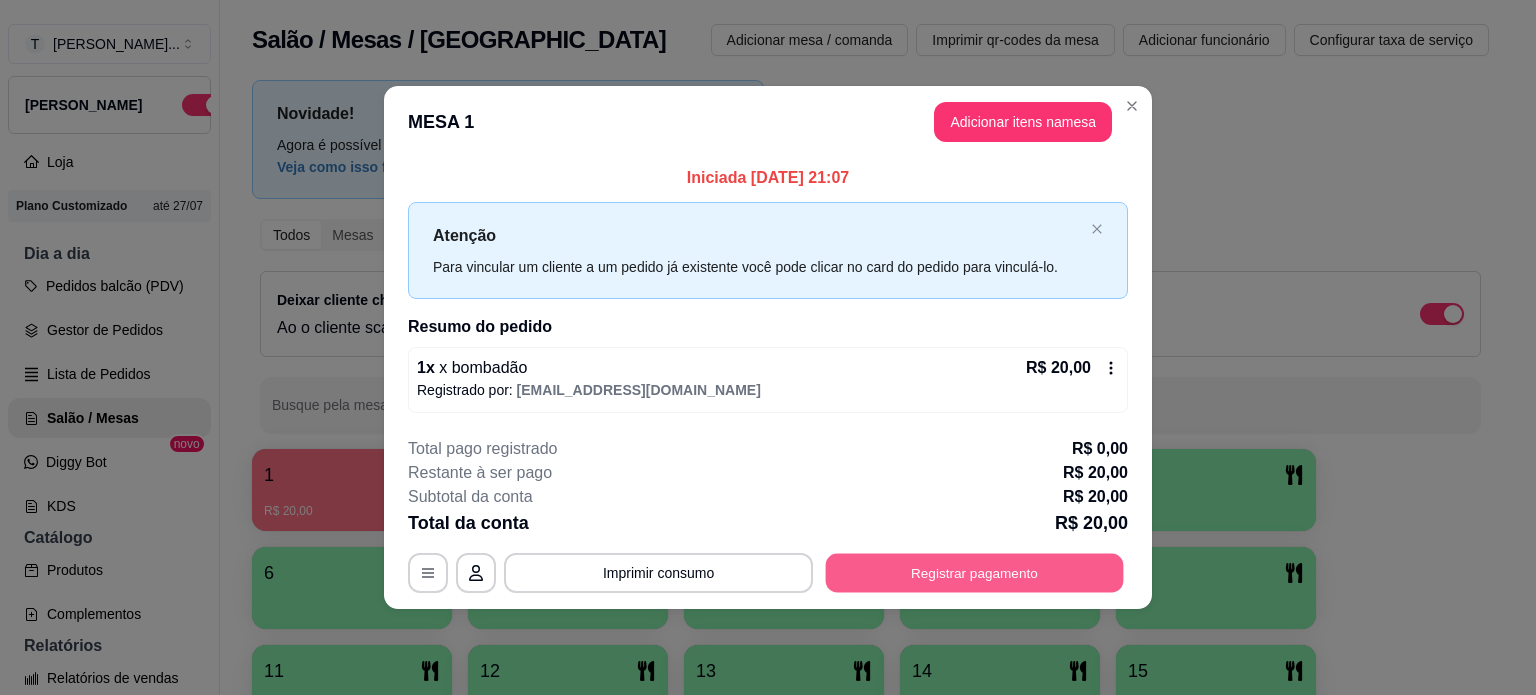 click on "Registrar pagamento" at bounding box center (975, 573) 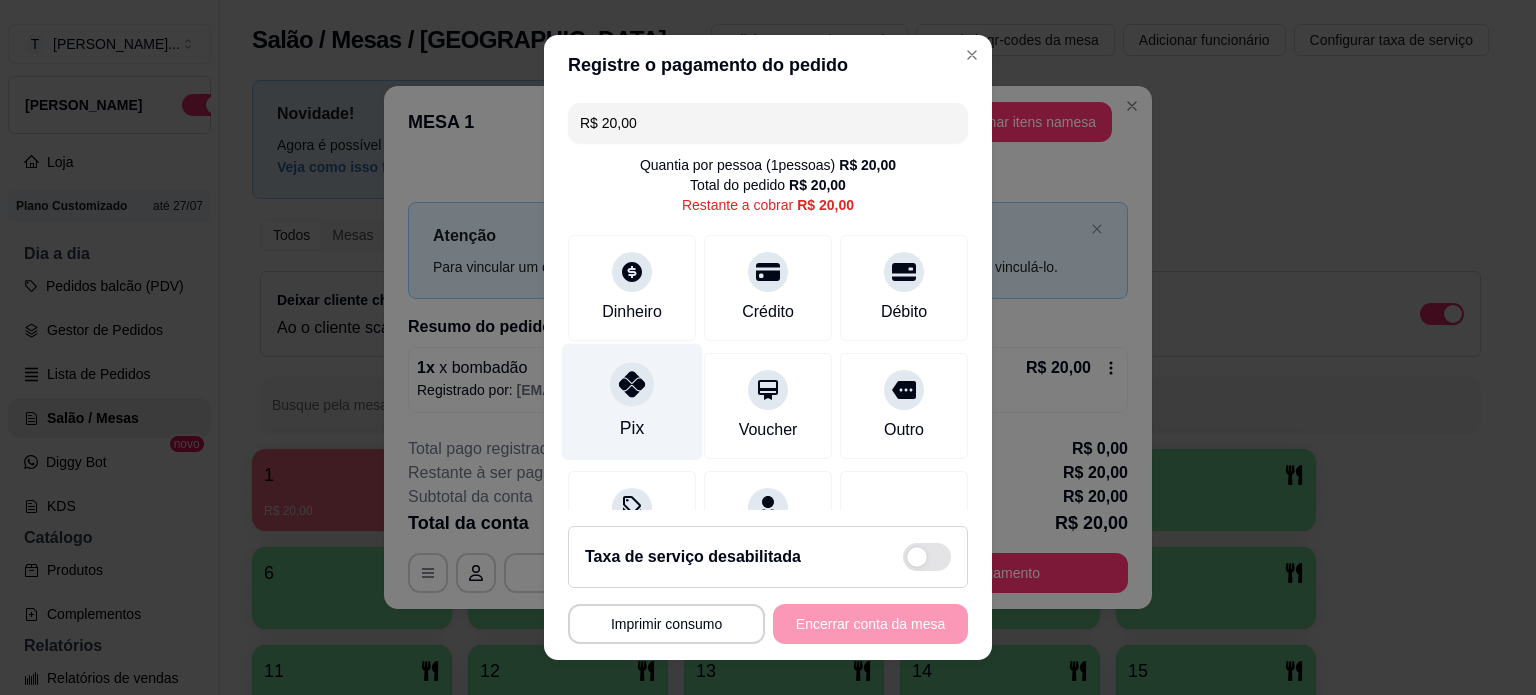 click on "Pix" at bounding box center (632, 401) 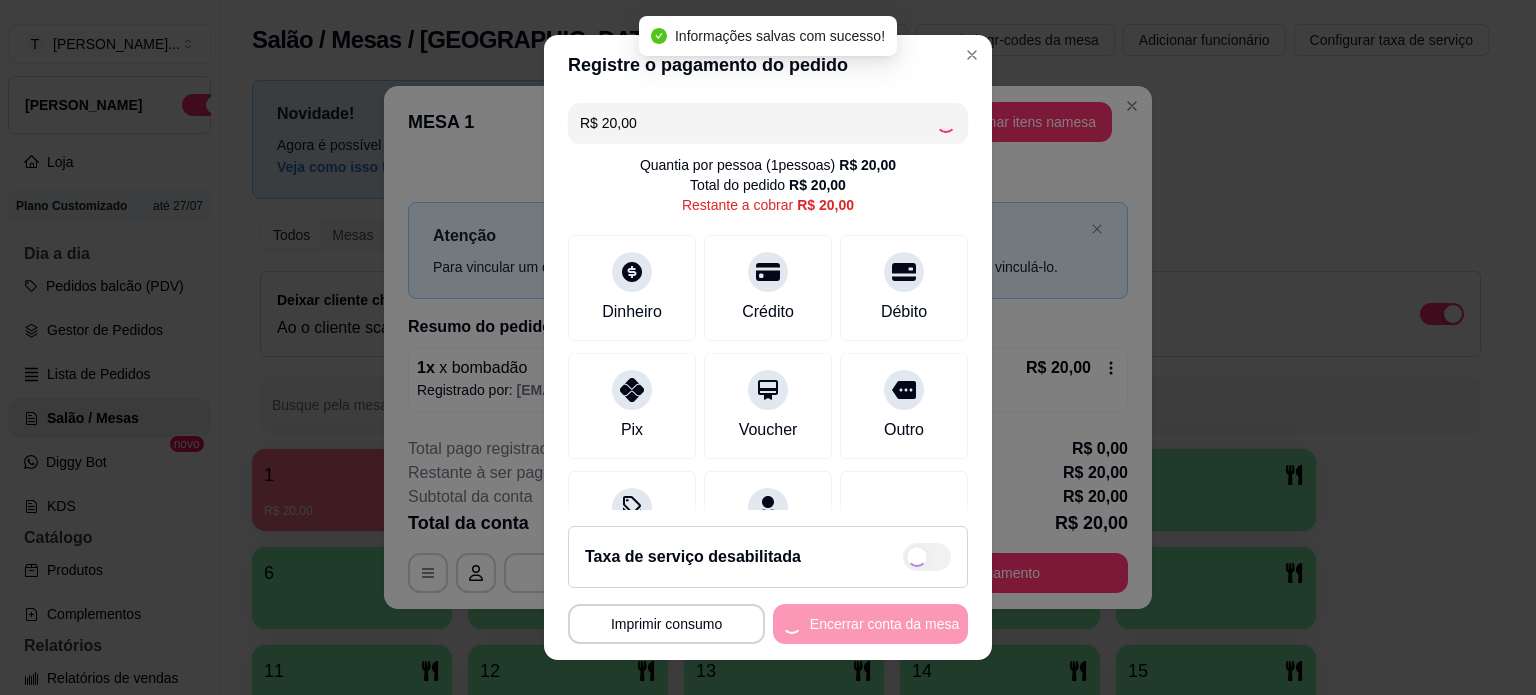 type on "R$ 0,00" 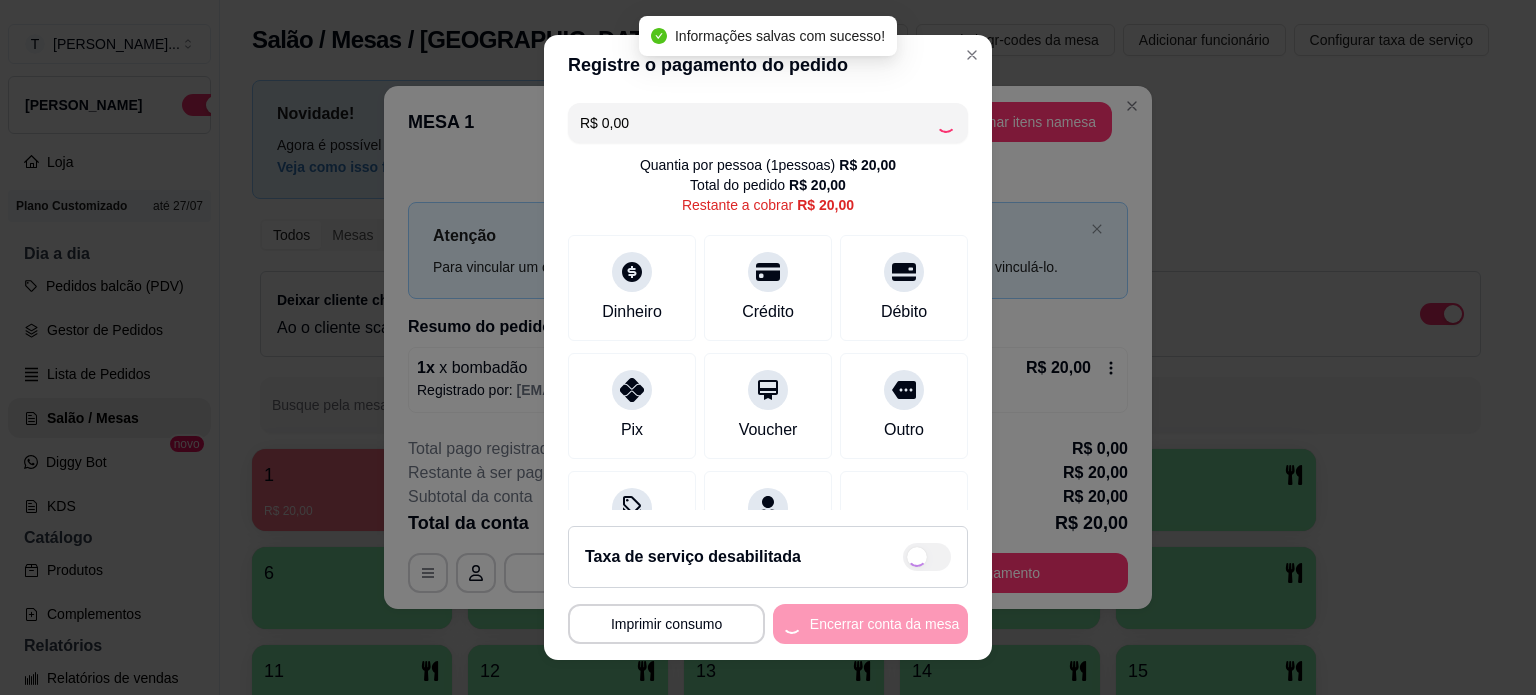 click on "**********" at bounding box center [768, 624] 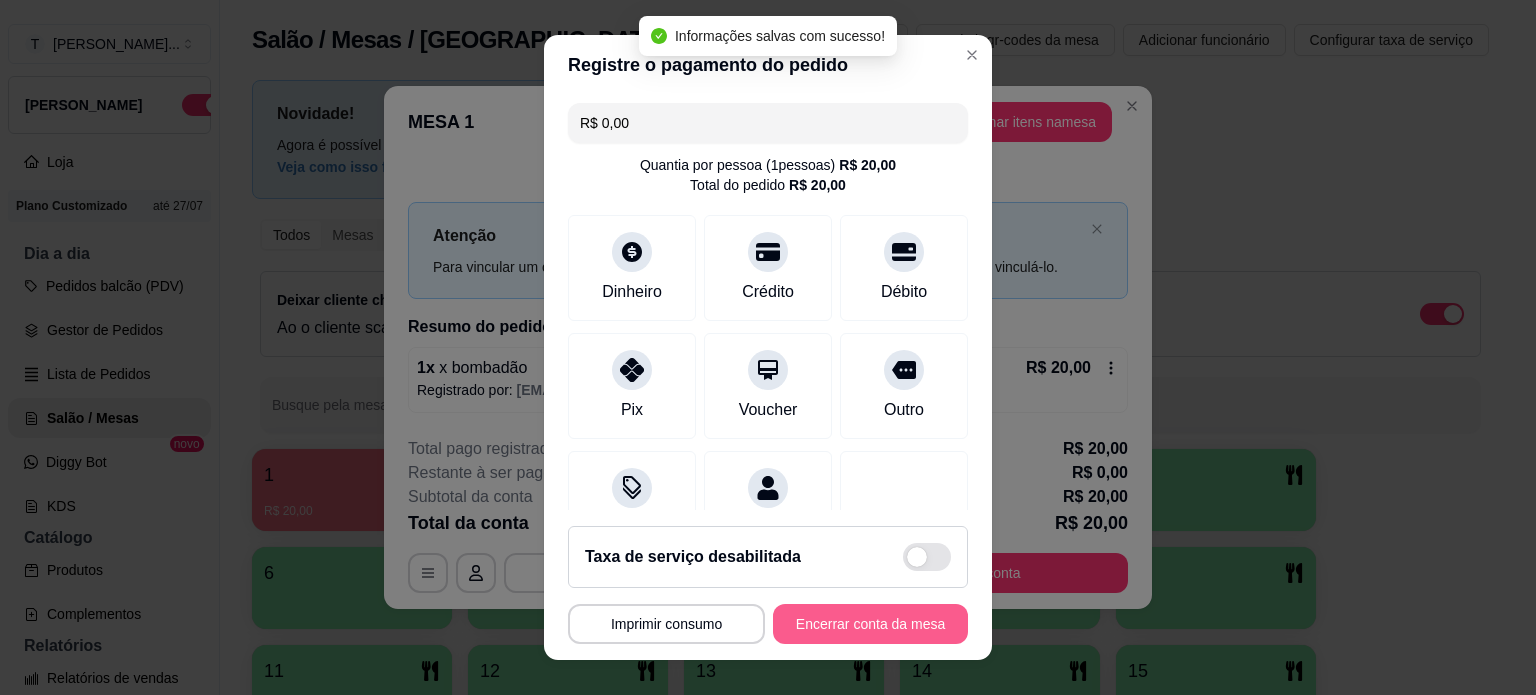 click on "Encerrar conta da mesa" at bounding box center [870, 624] 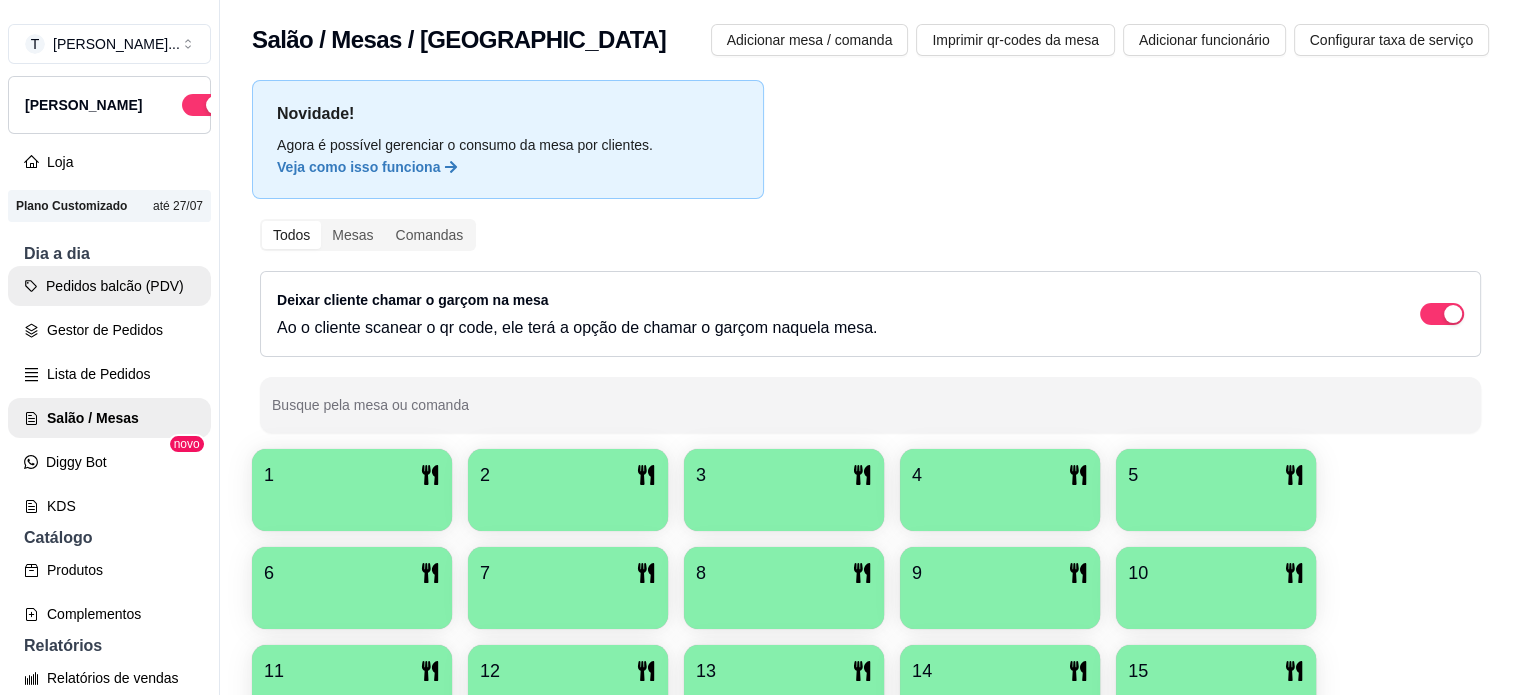 click on "Pedidos balcão (PDV)" at bounding box center (109, 286) 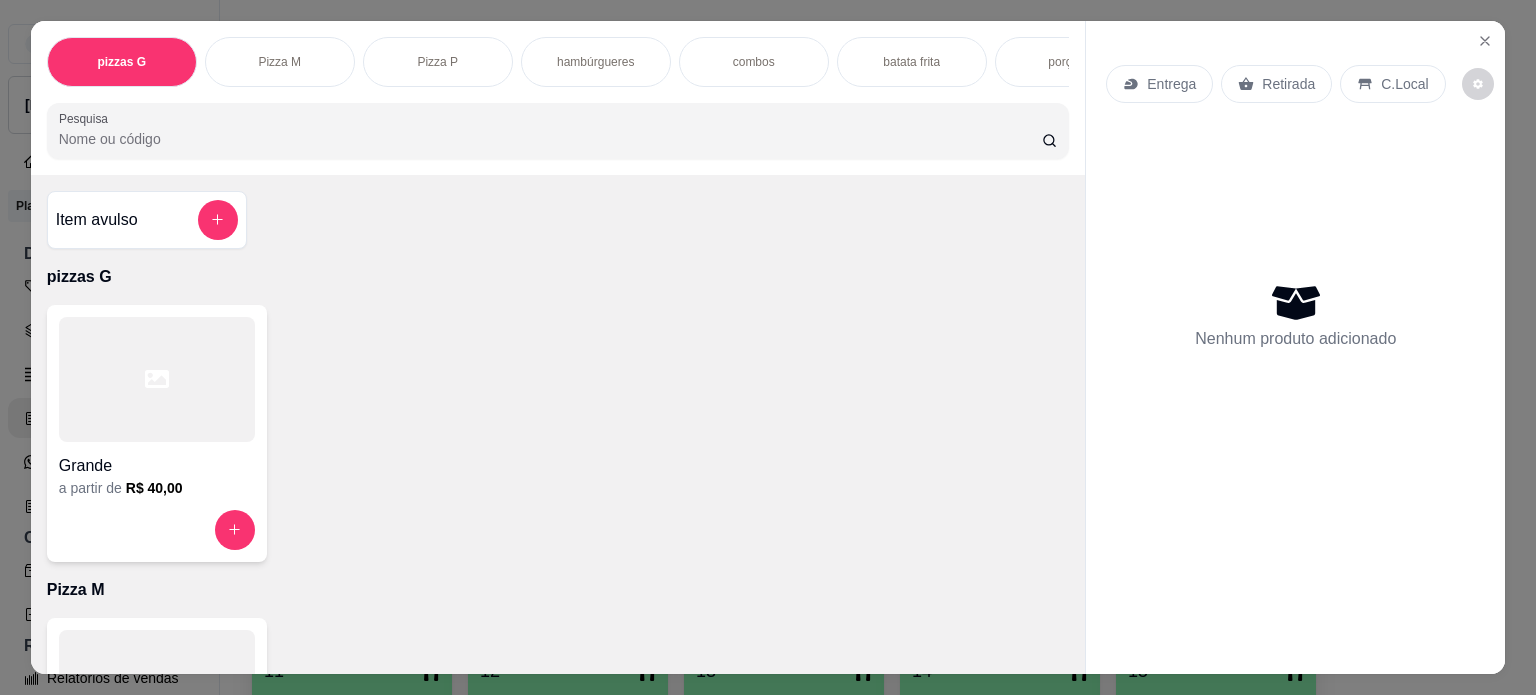 click on "hambúrgueres" at bounding box center (595, 62) 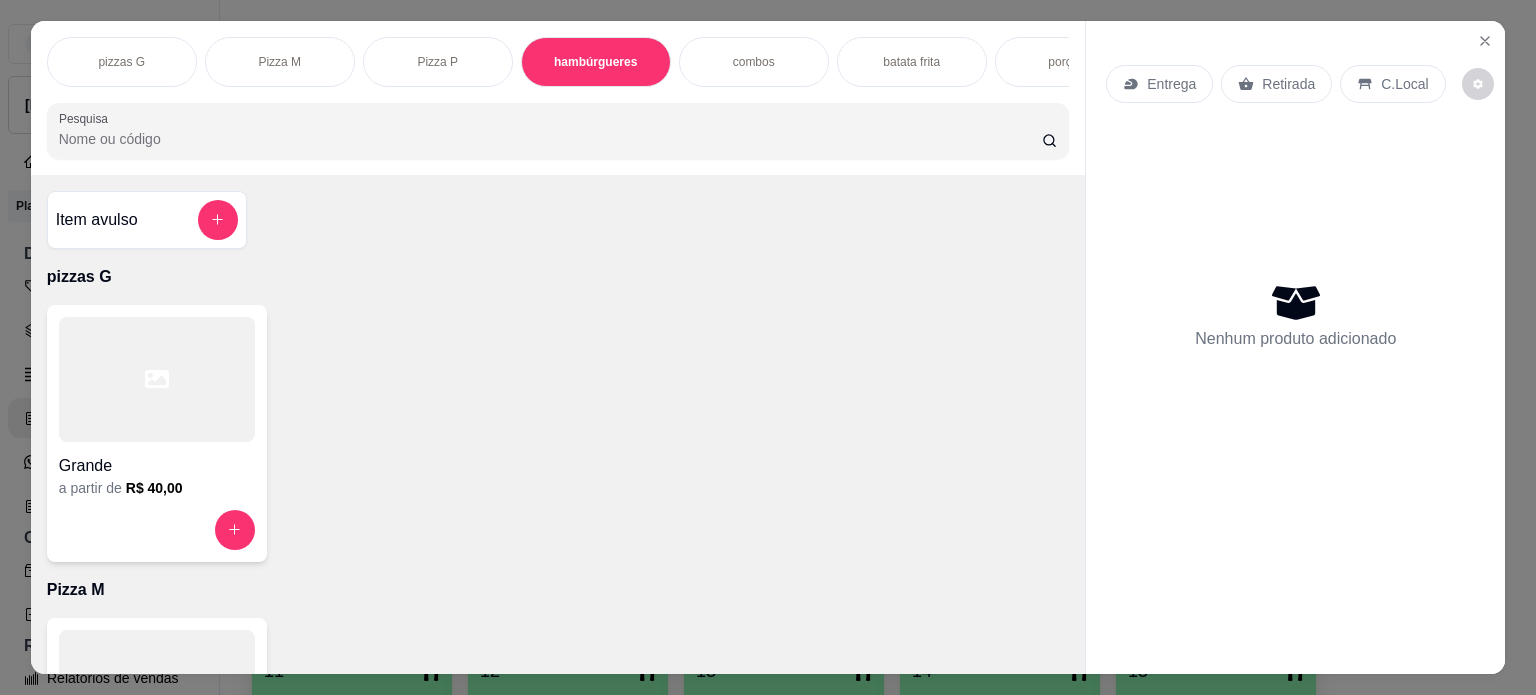 scroll, scrollTop: 1028, scrollLeft: 0, axis: vertical 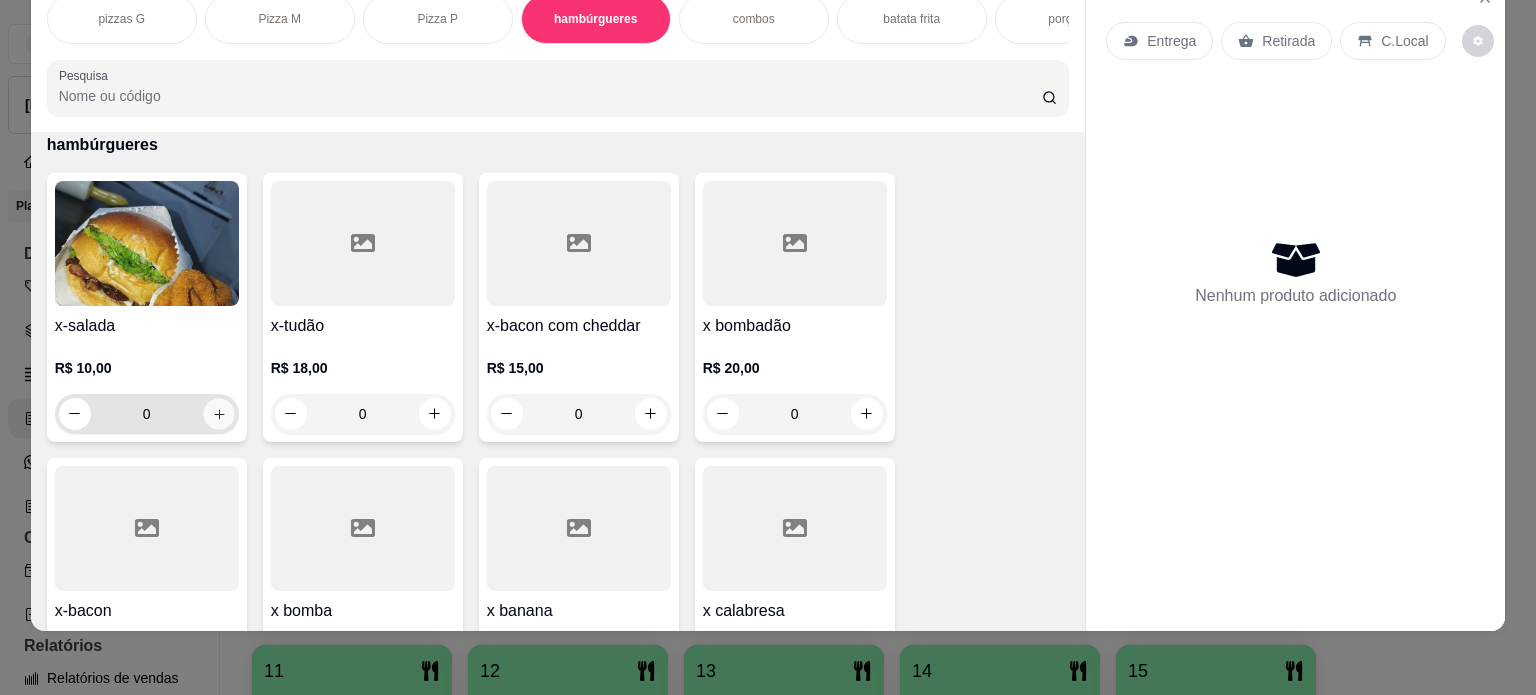 click at bounding box center [218, 413] 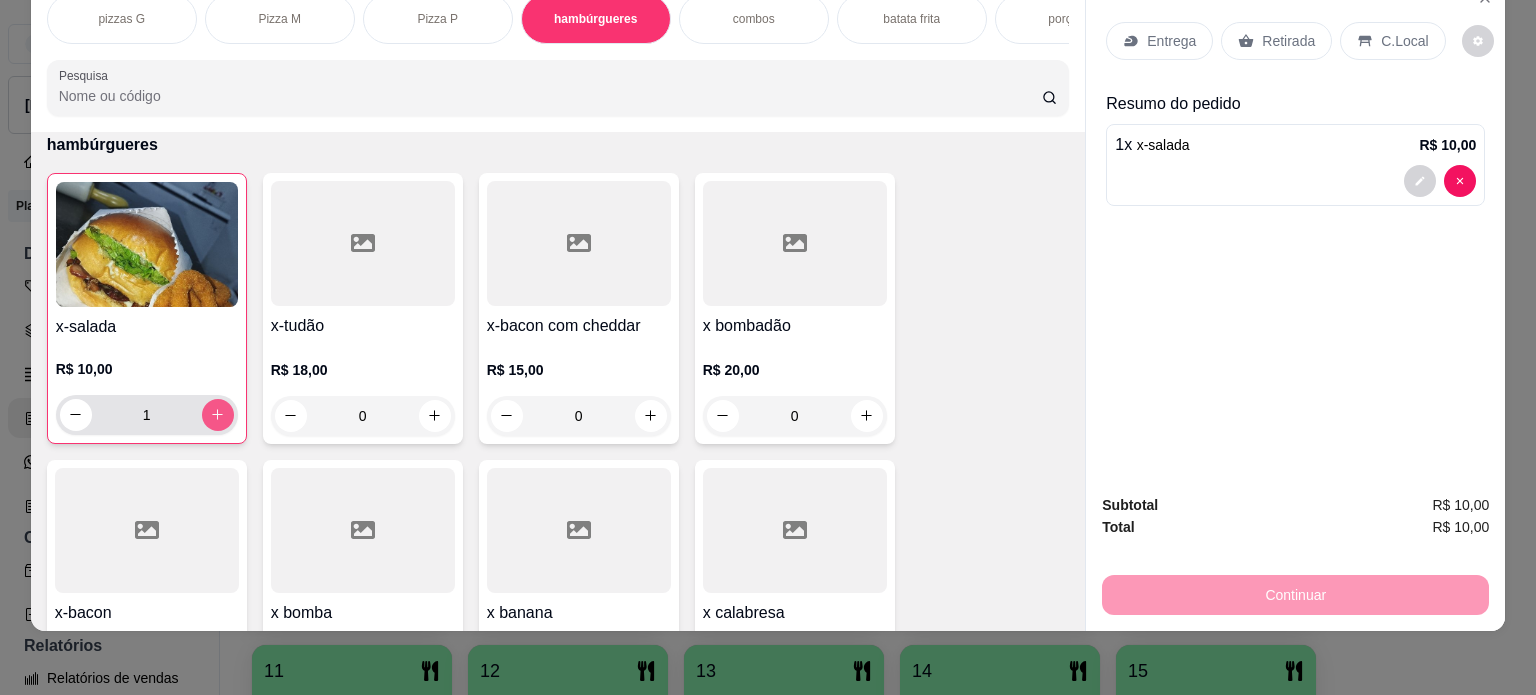 click at bounding box center (218, 415) 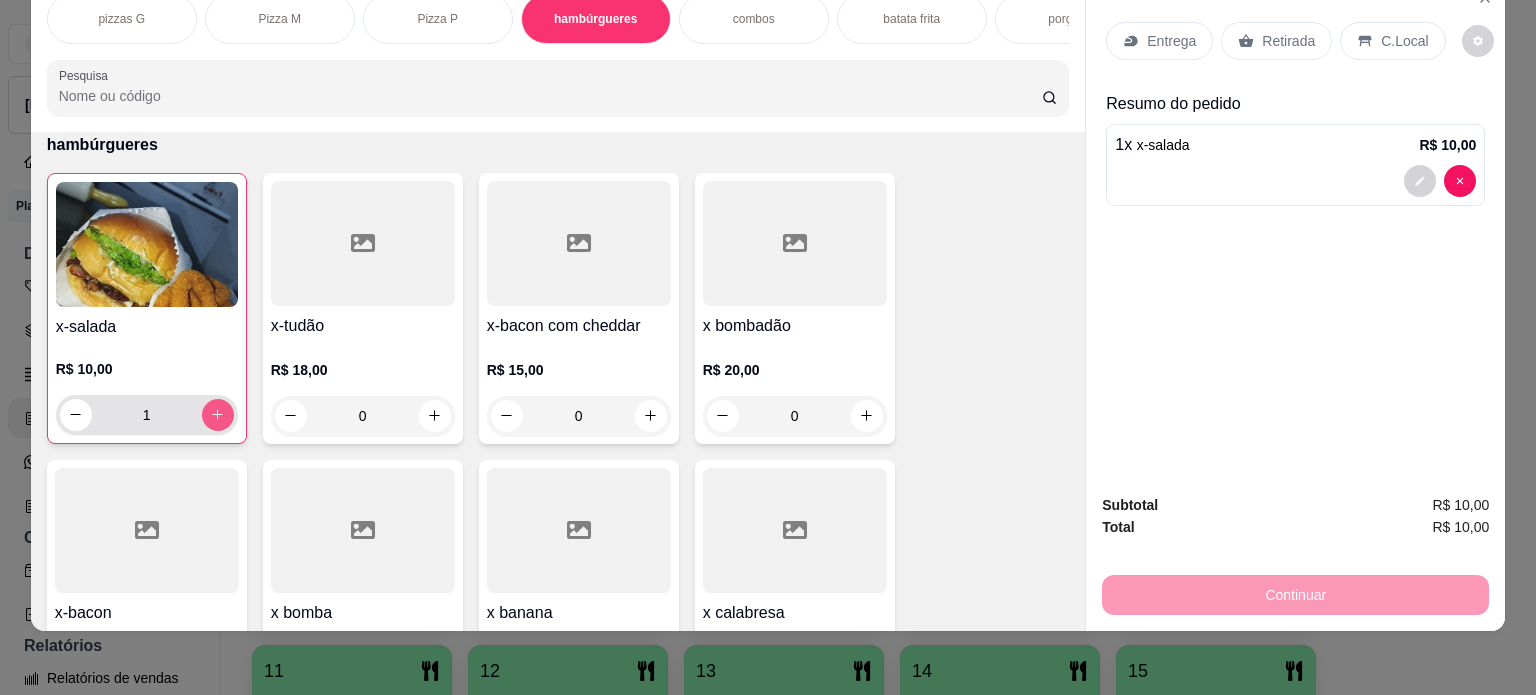 type on "2" 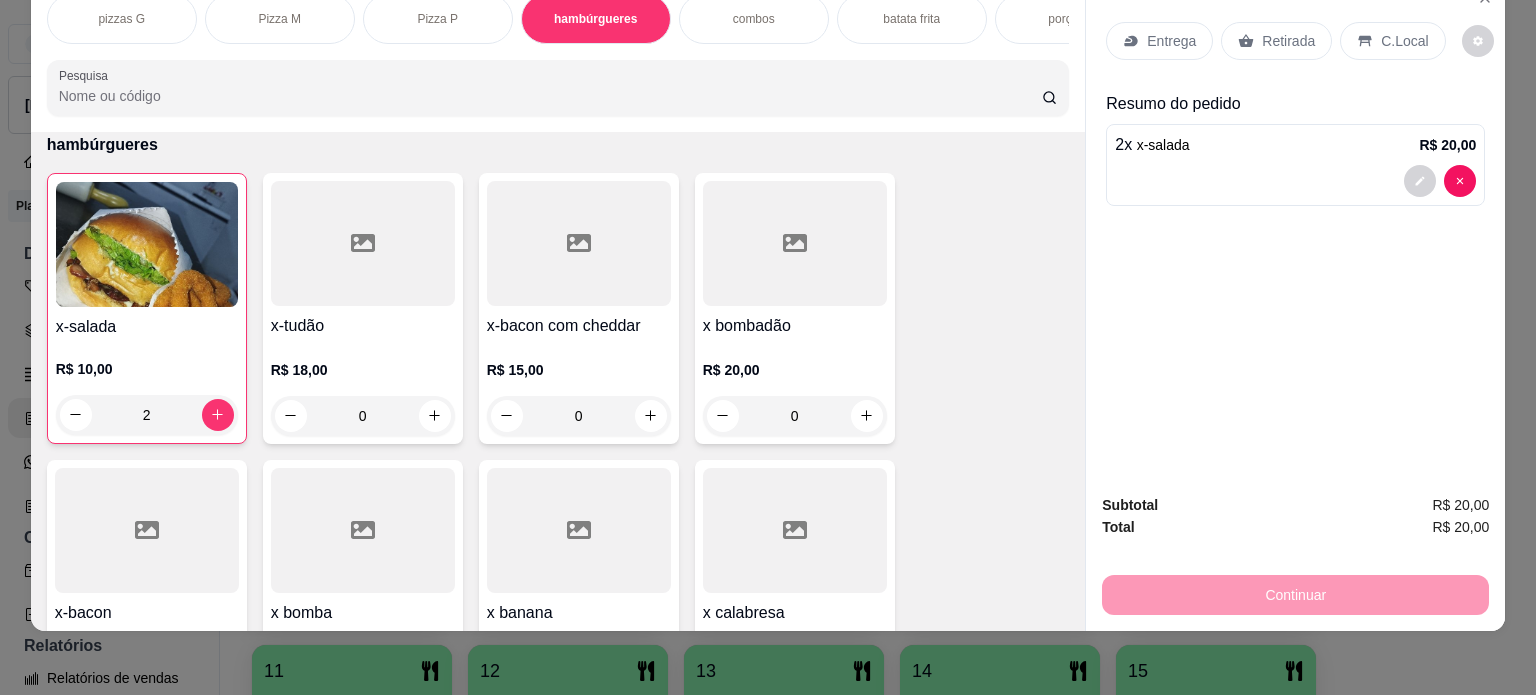 click on "Entrega" at bounding box center (1171, 41) 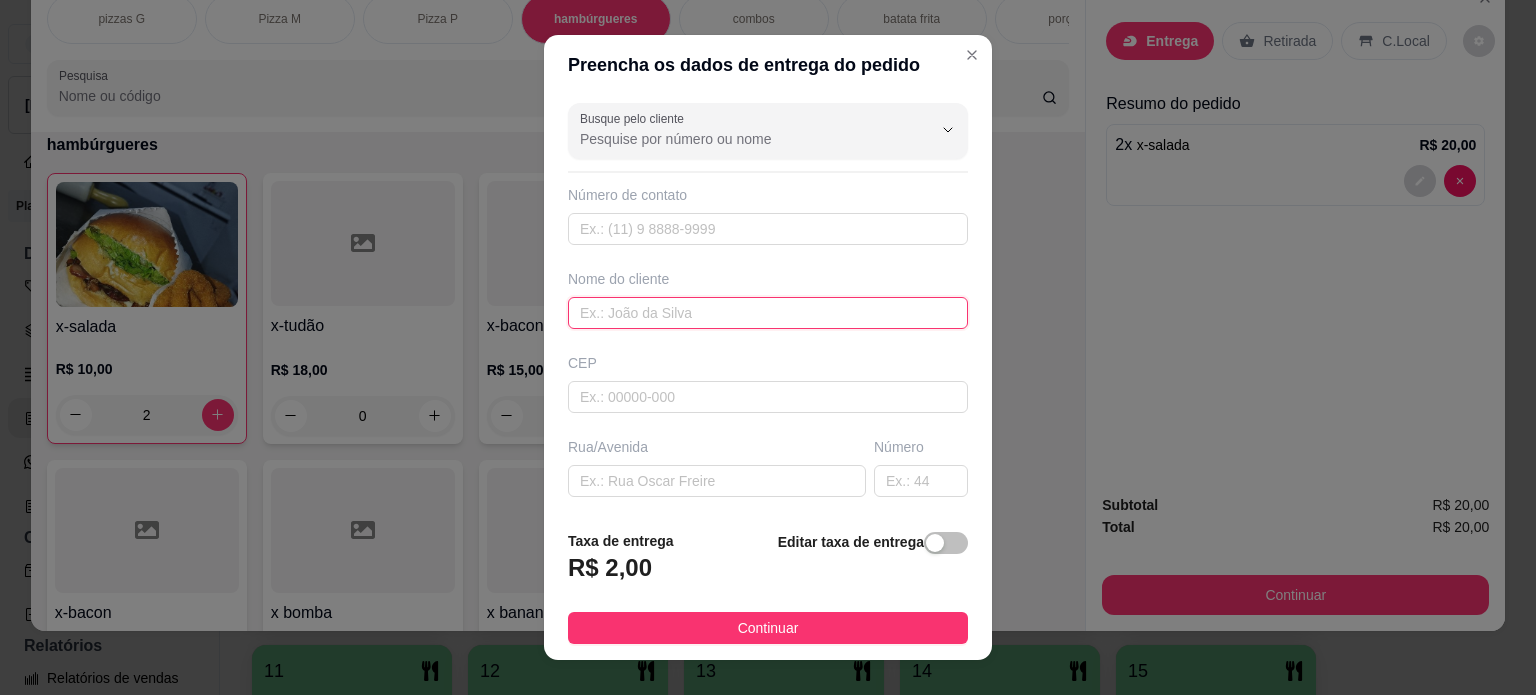 click at bounding box center [768, 313] 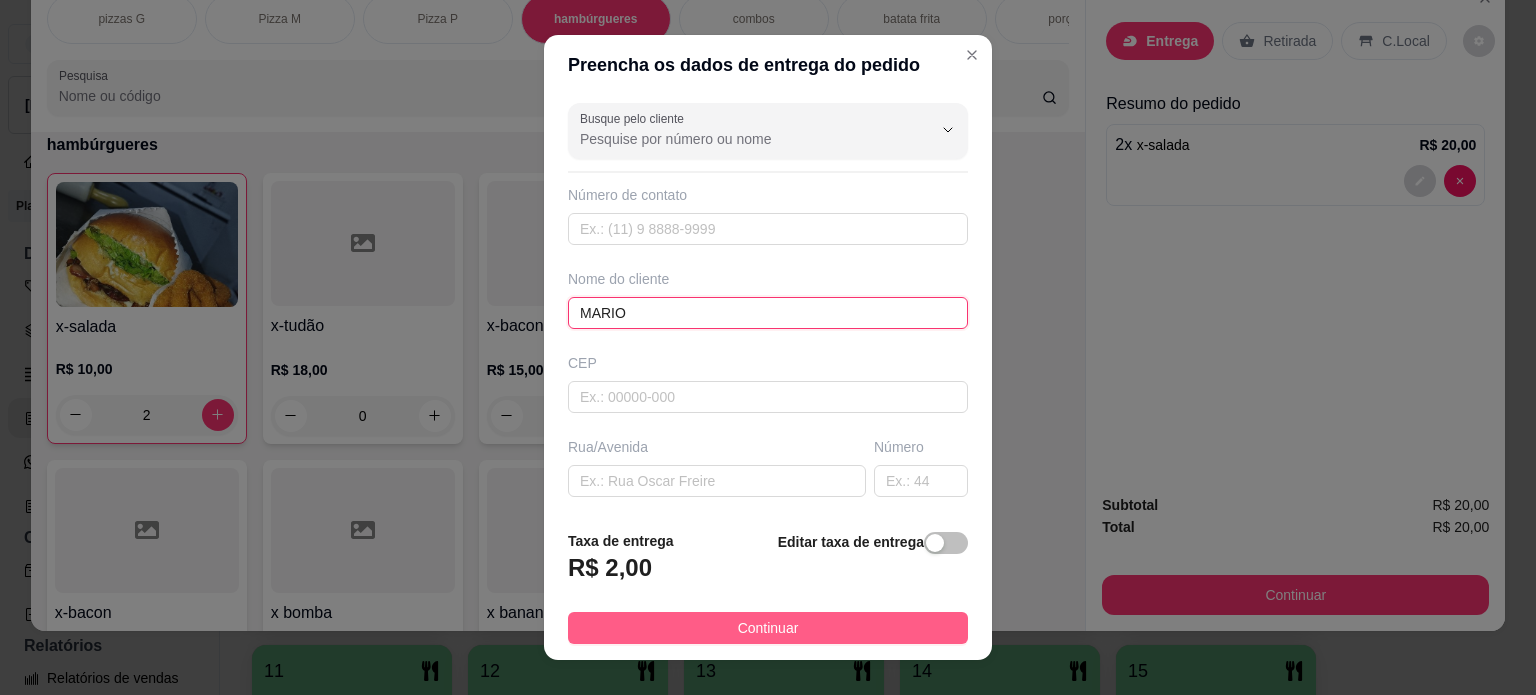 type on "MARIO" 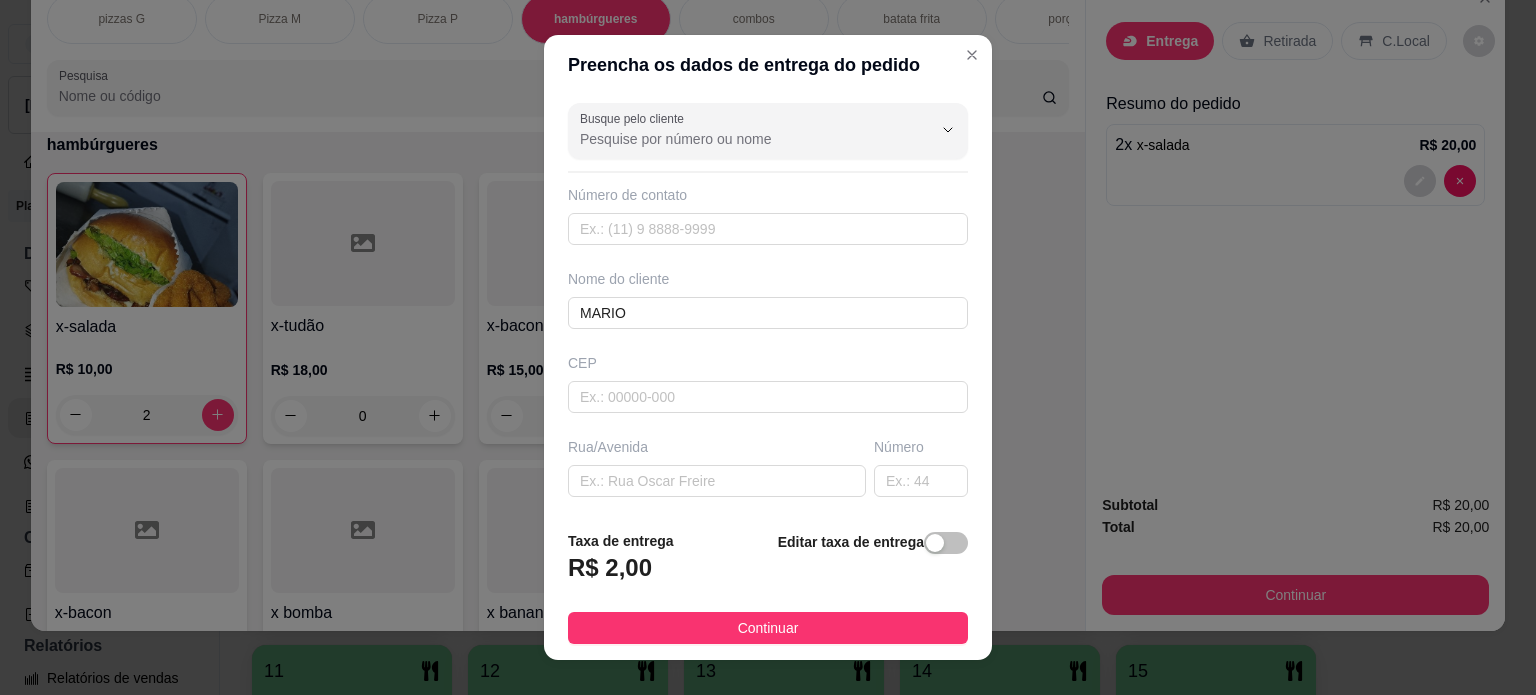 click on "Continuar" at bounding box center [768, 628] 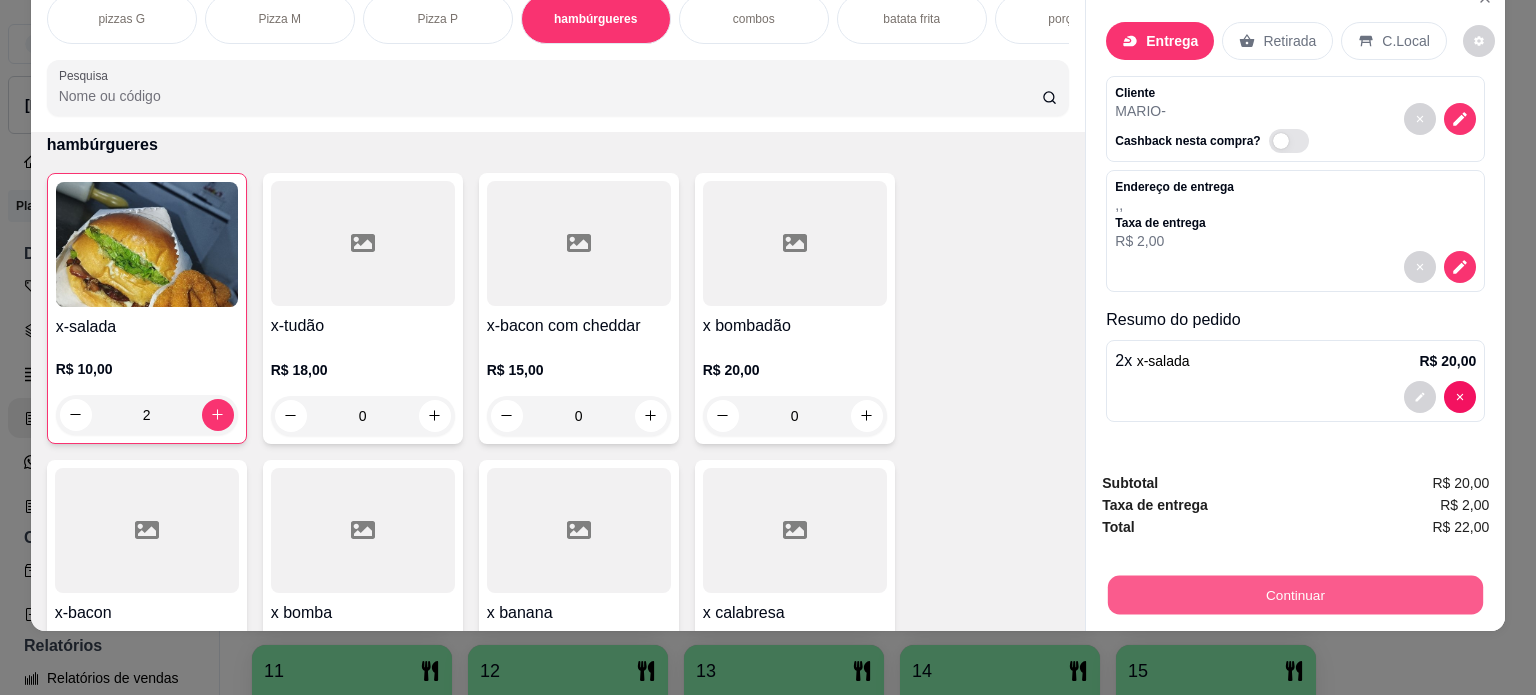 click on "Continuar" at bounding box center (1295, 595) 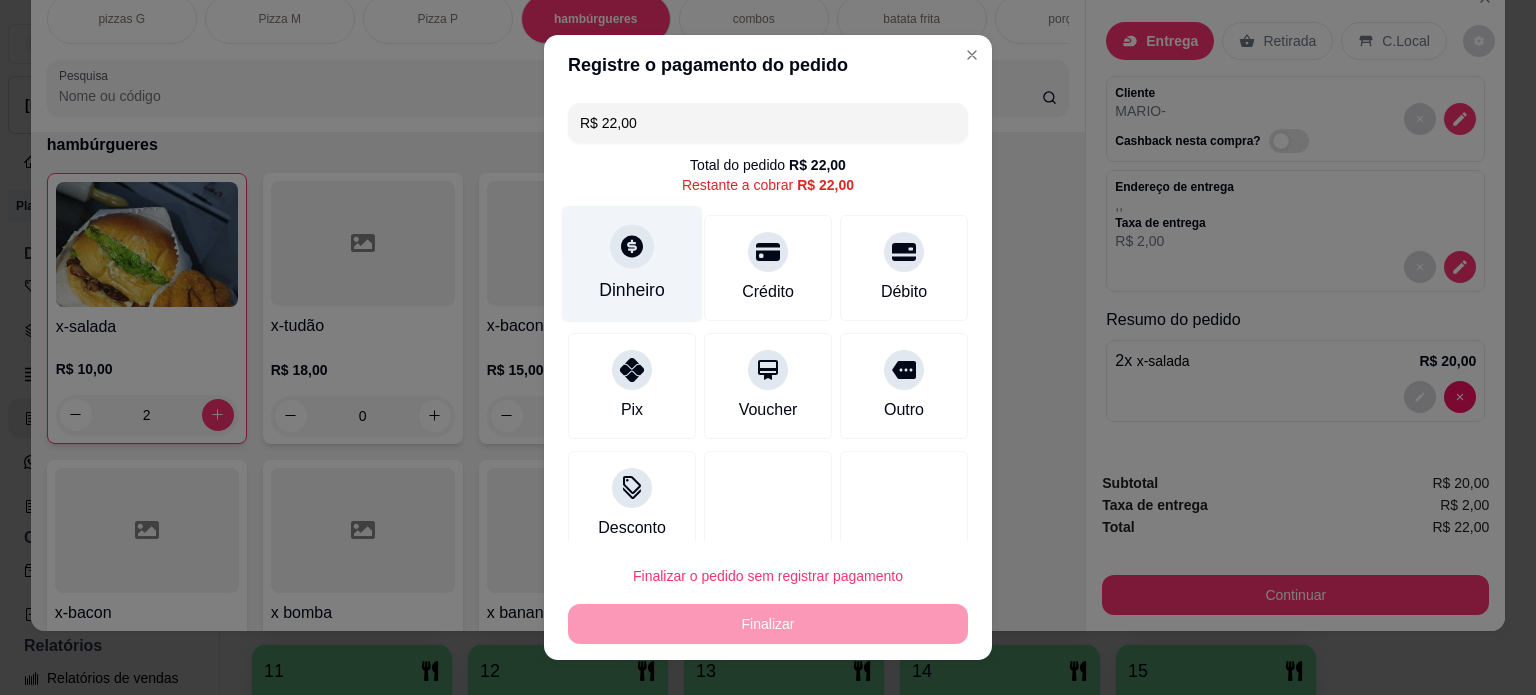 click on "Dinheiro" at bounding box center [632, 290] 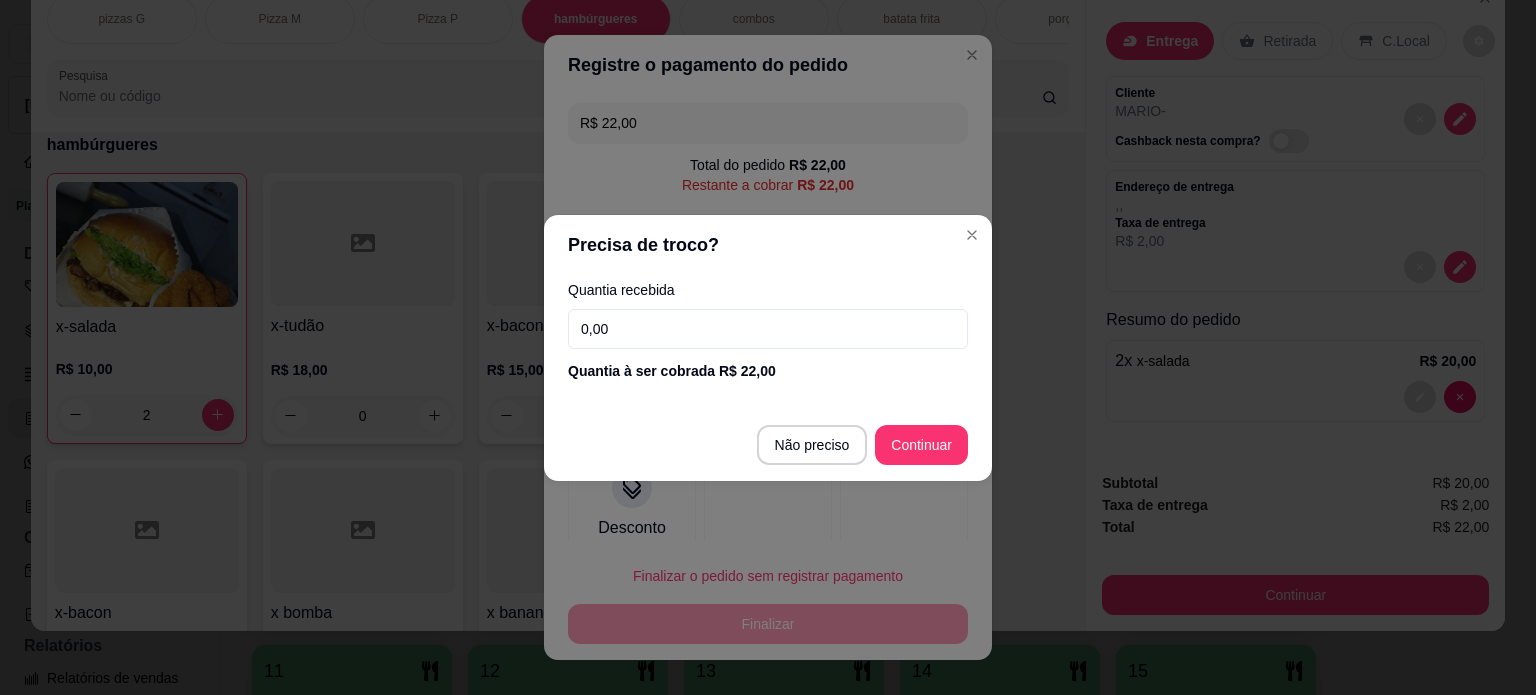 click on "0,00" at bounding box center (768, 329) 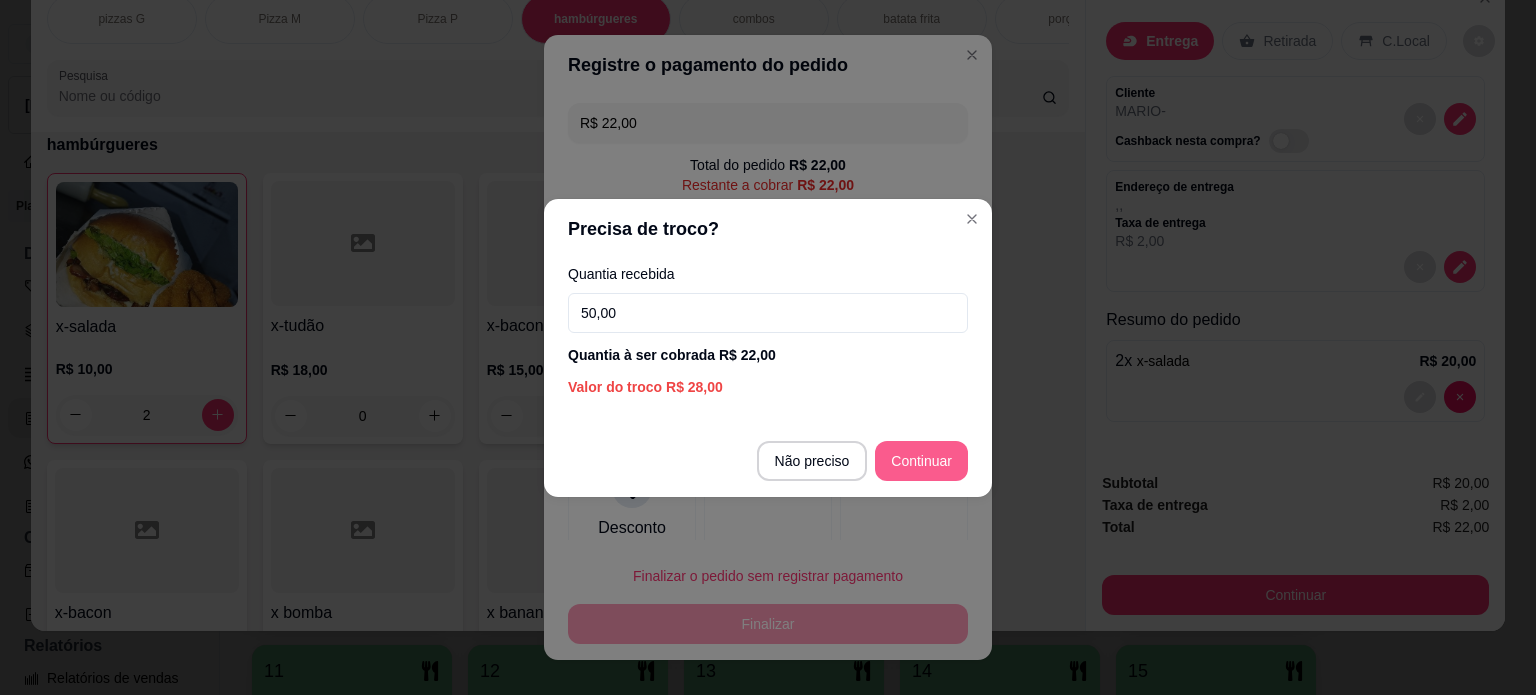 type on "50,00" 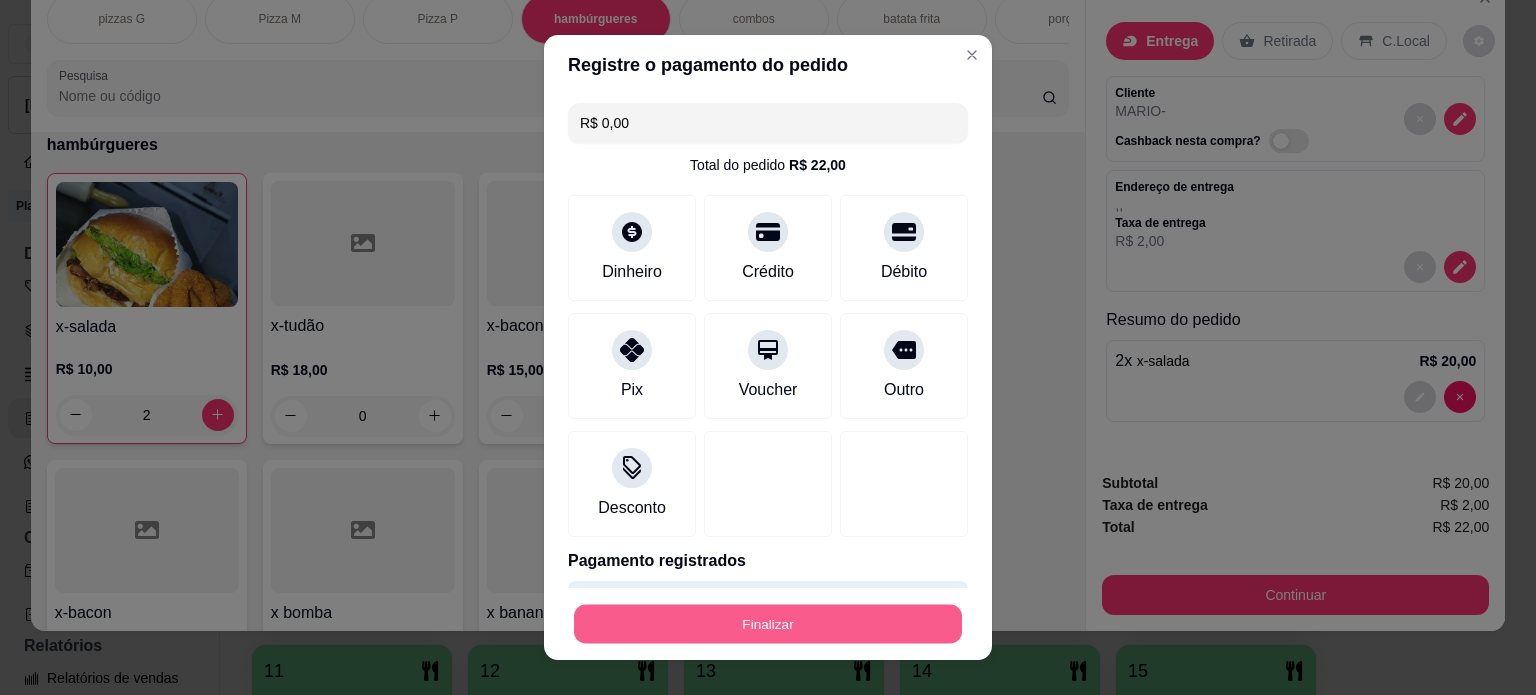 click on "Finalizar" at bounding box center [768, 624] 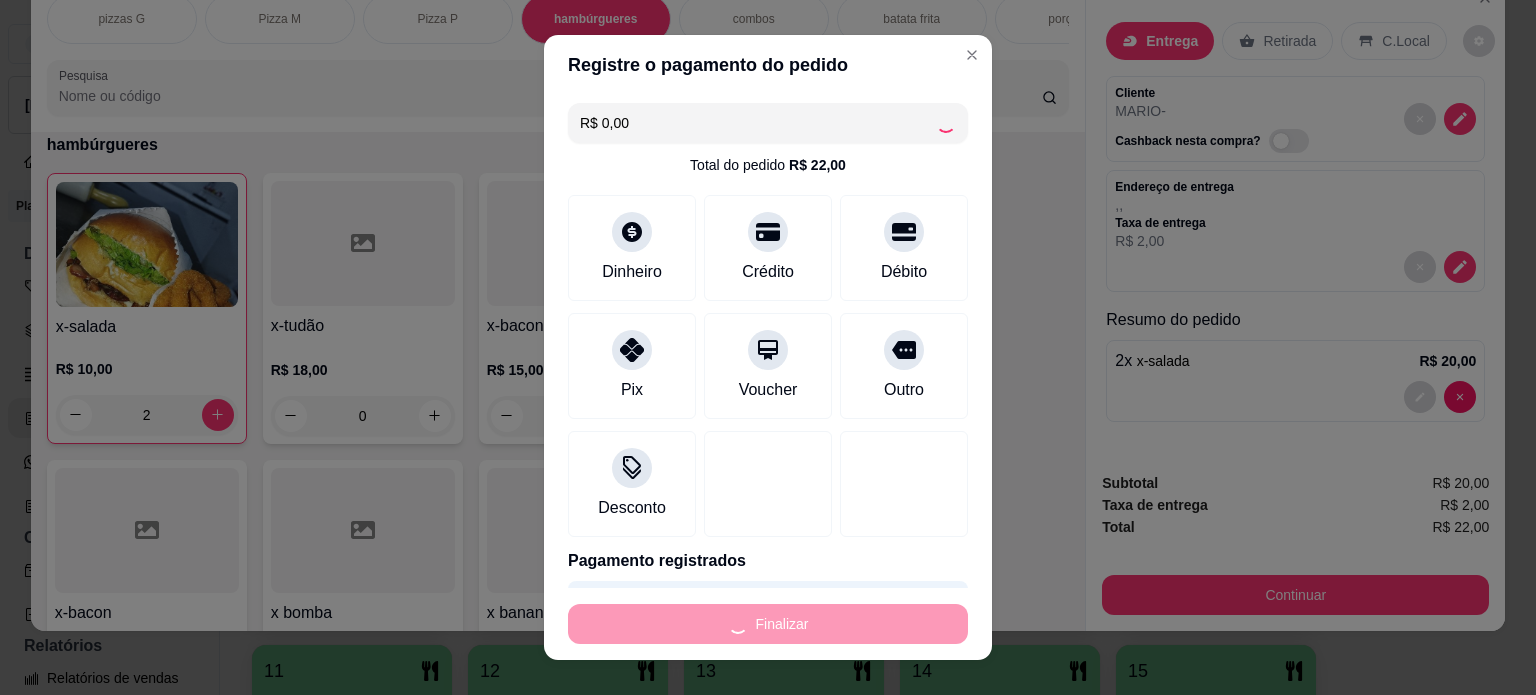type on "0" 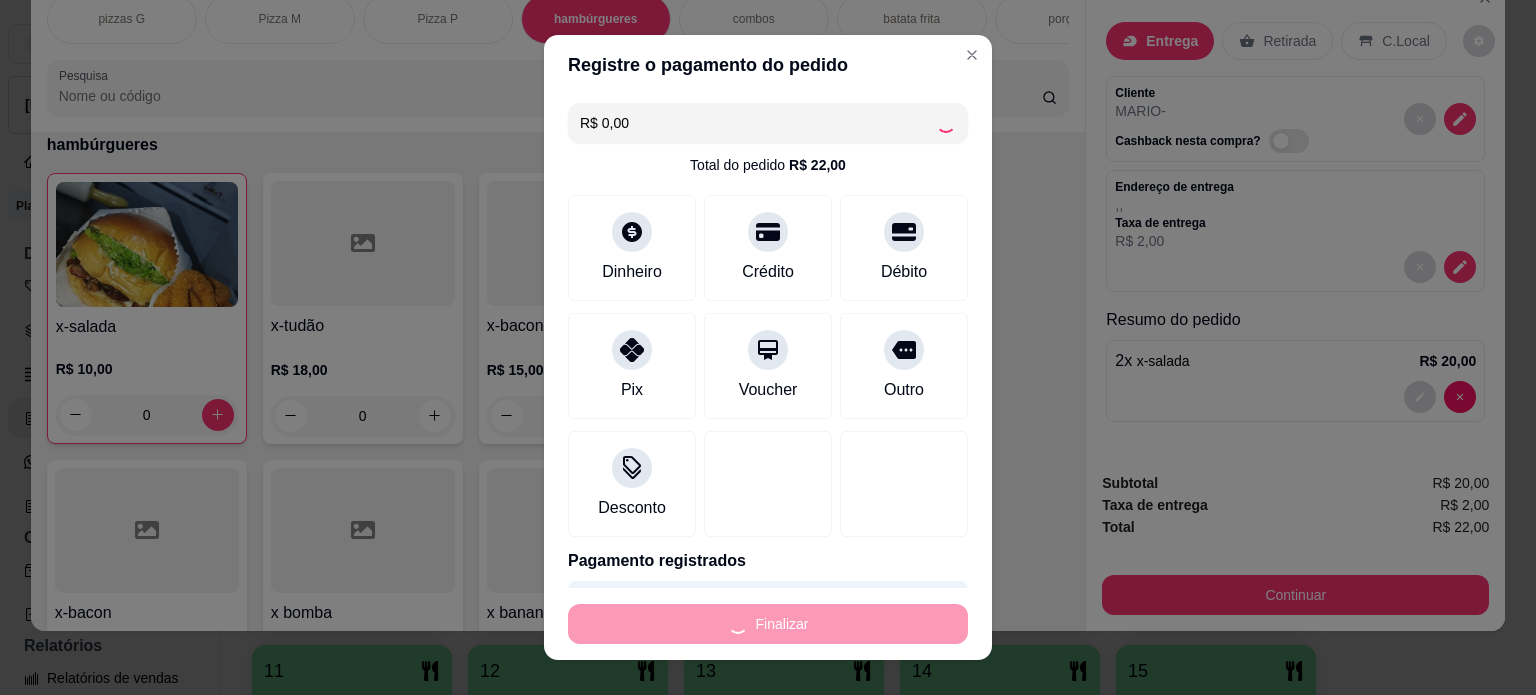 type on "-R$ 22,00" 